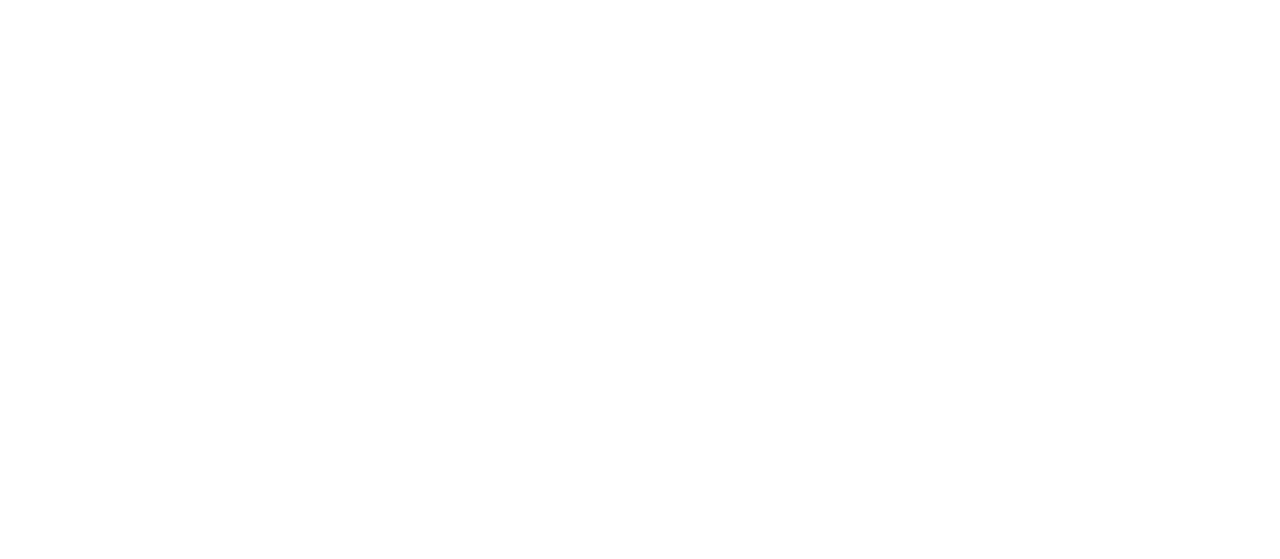 scroll, scrollTop: 0, scrollLeft: 0, axis: both 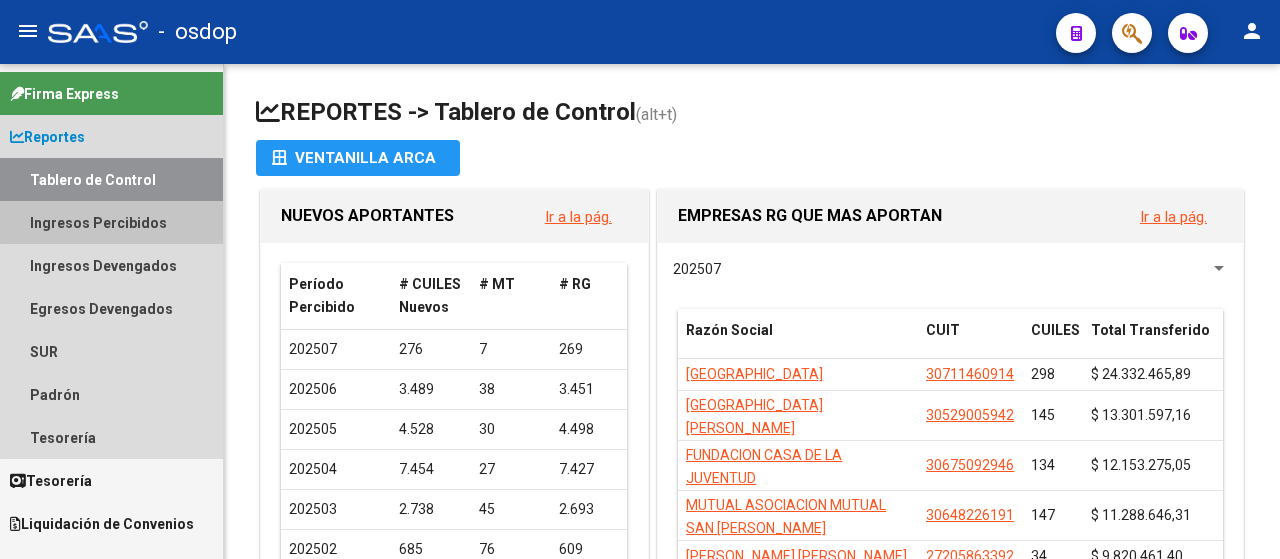 click on "Ingresos Percibidos" at bounding box center [111, 222] 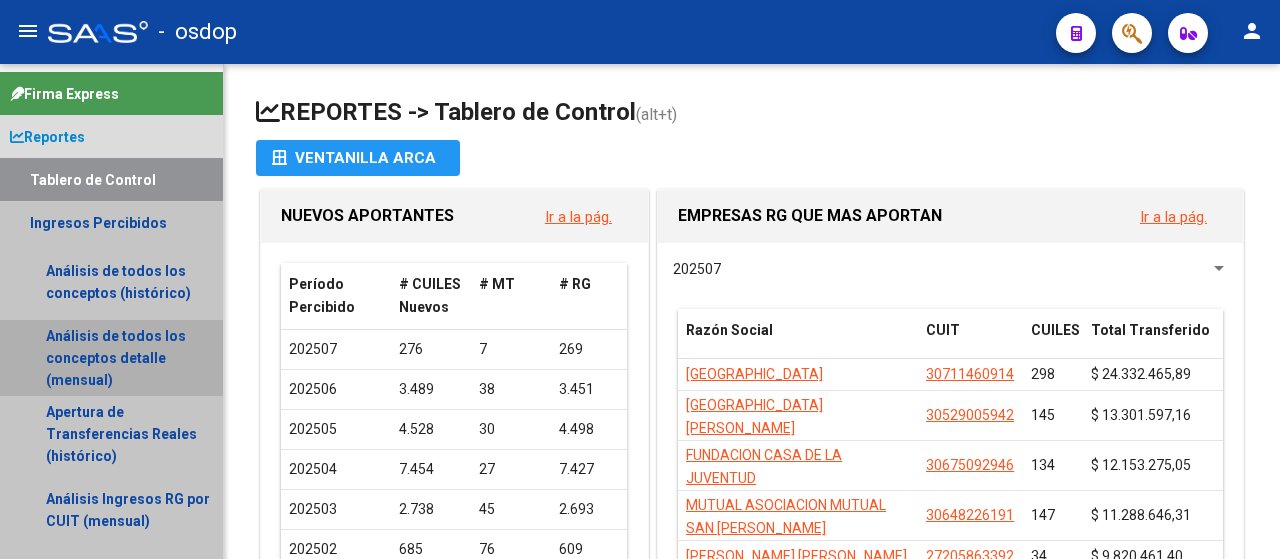 click on "Análisis de todos los conceptos detalle (mensual)" at bounding box center (111, 358) 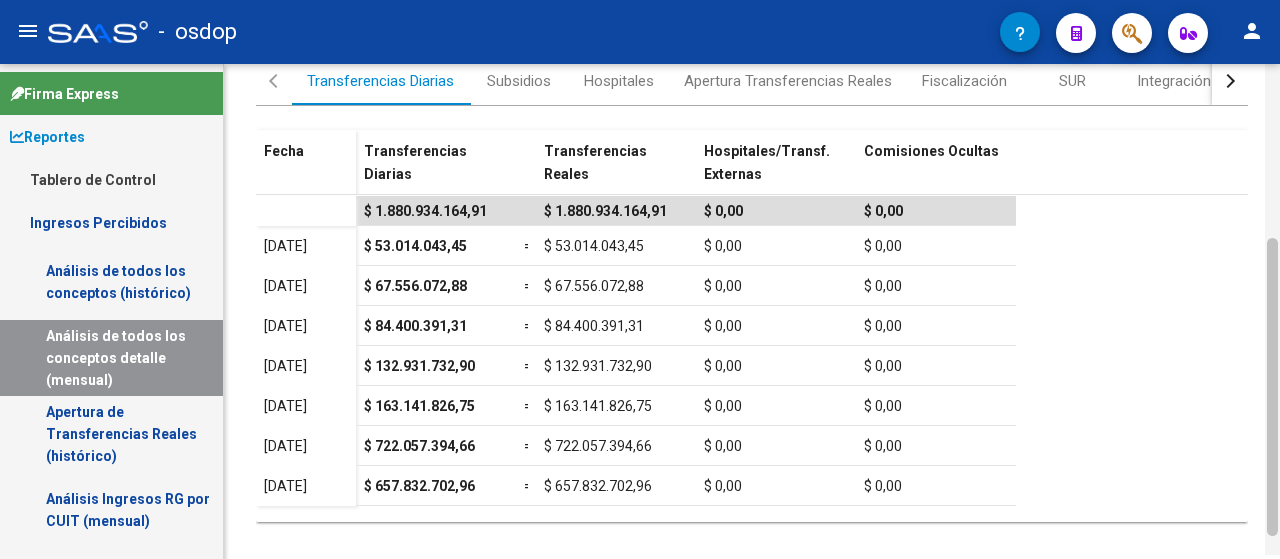 scroll, scrollTop: 308, scrollLeft: 0, axis: vertical 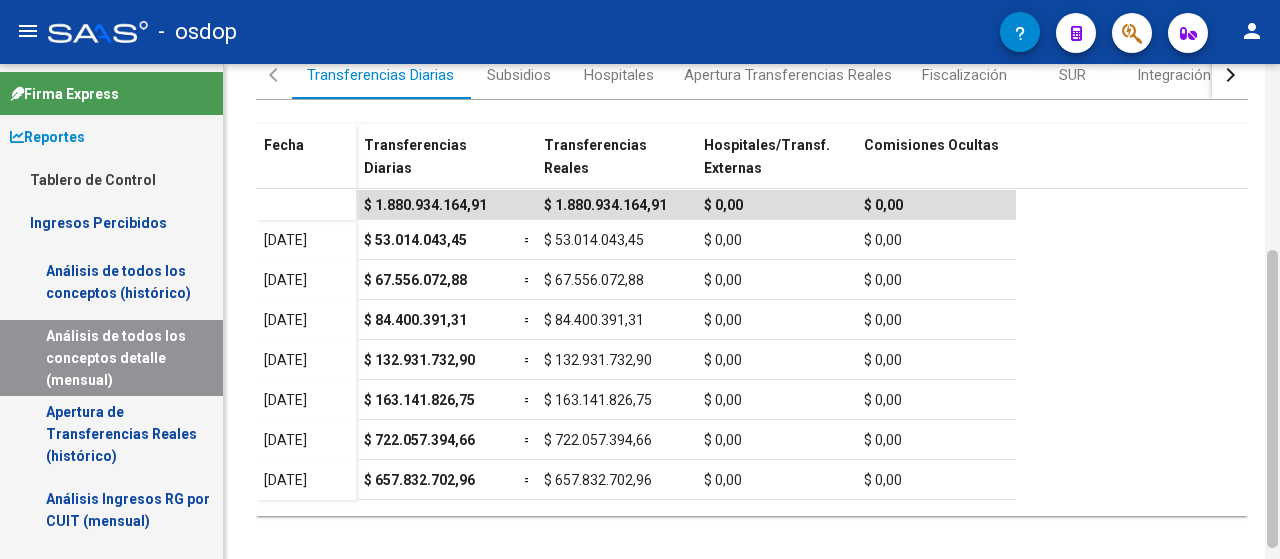 drag, startPoint x: 1268, startPoint y: 141, endPoint x: 1274, endPoint y: 197, distance: 56.32051 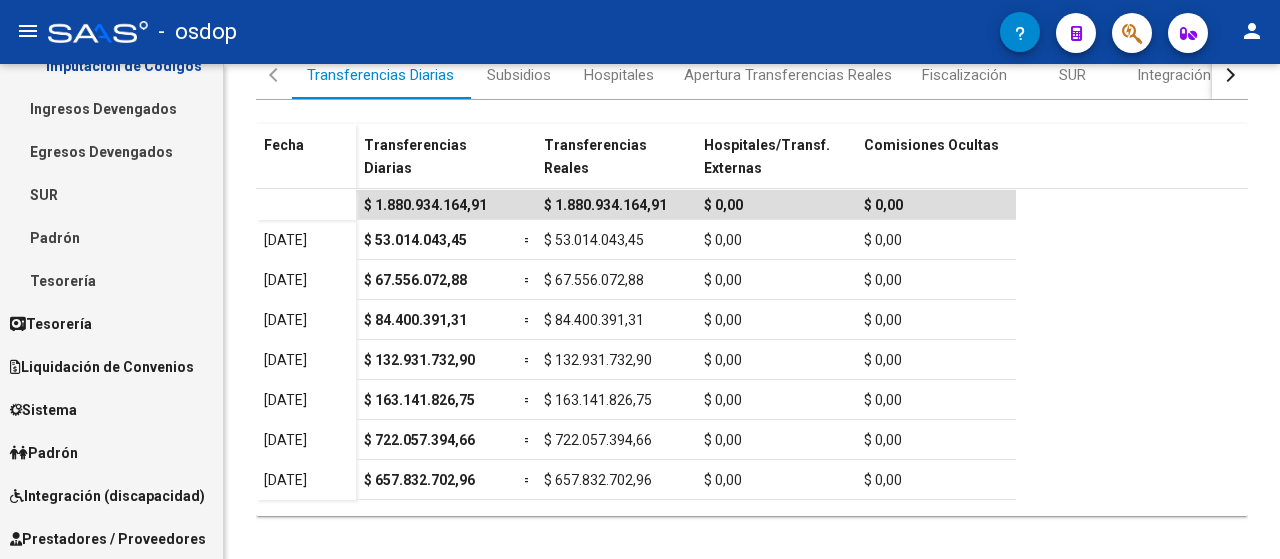 scroll, scrollTop: 516, scrollLeft: 0, axis: vertical 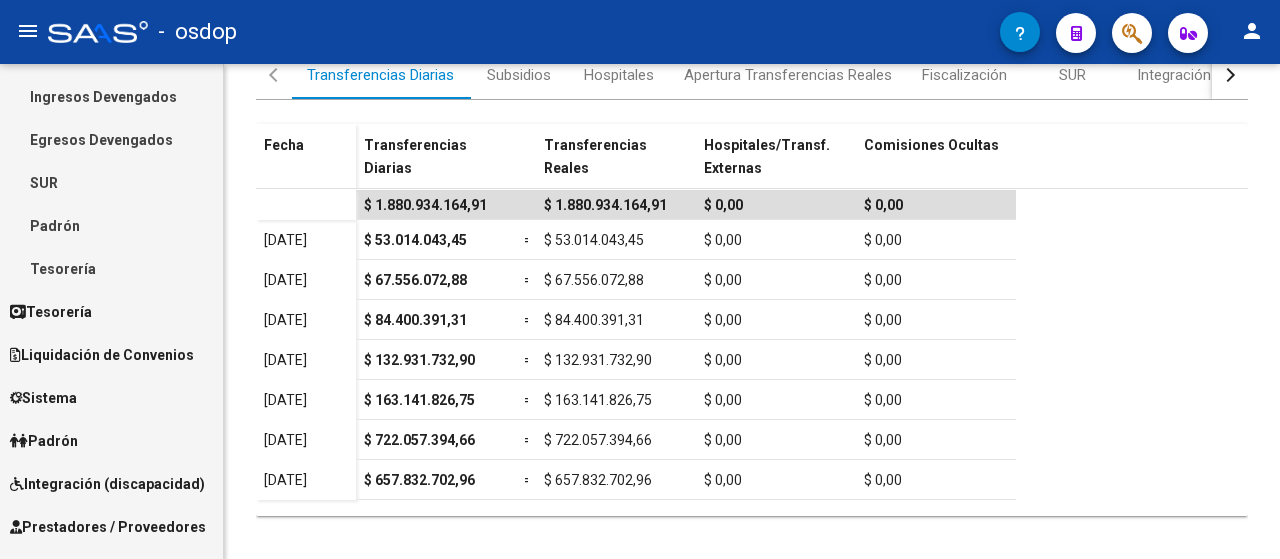 click on "Sistema" at bounding box center (111, 397) 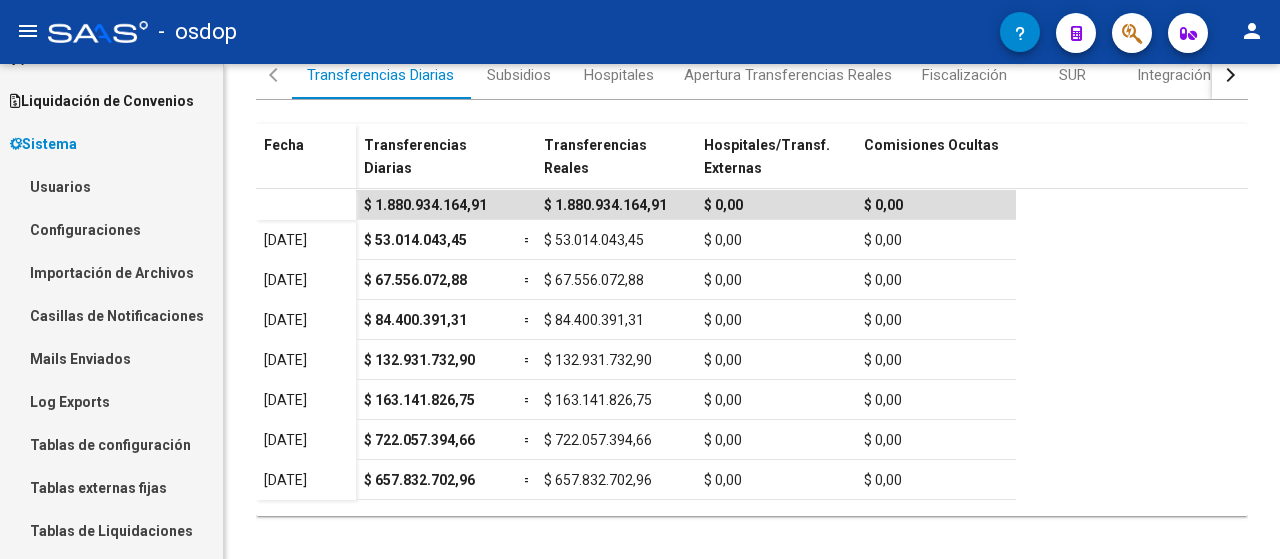 scroll, scrollTop: 118, scrollLeft: 0, axis: vertical 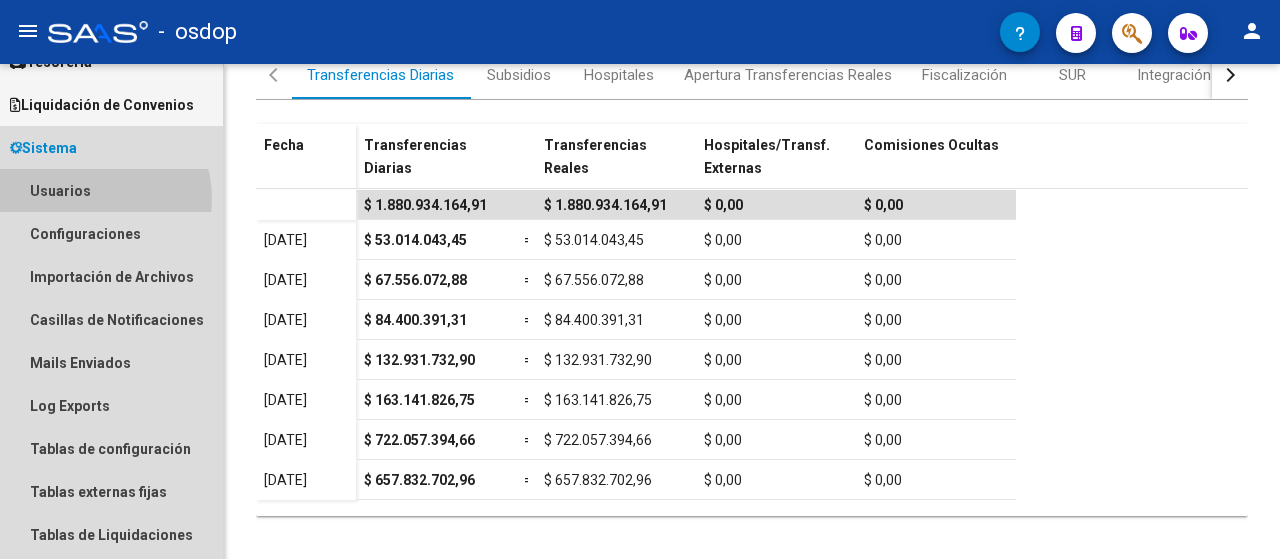 click on "Usuarios" at bounding box center (111, 190) 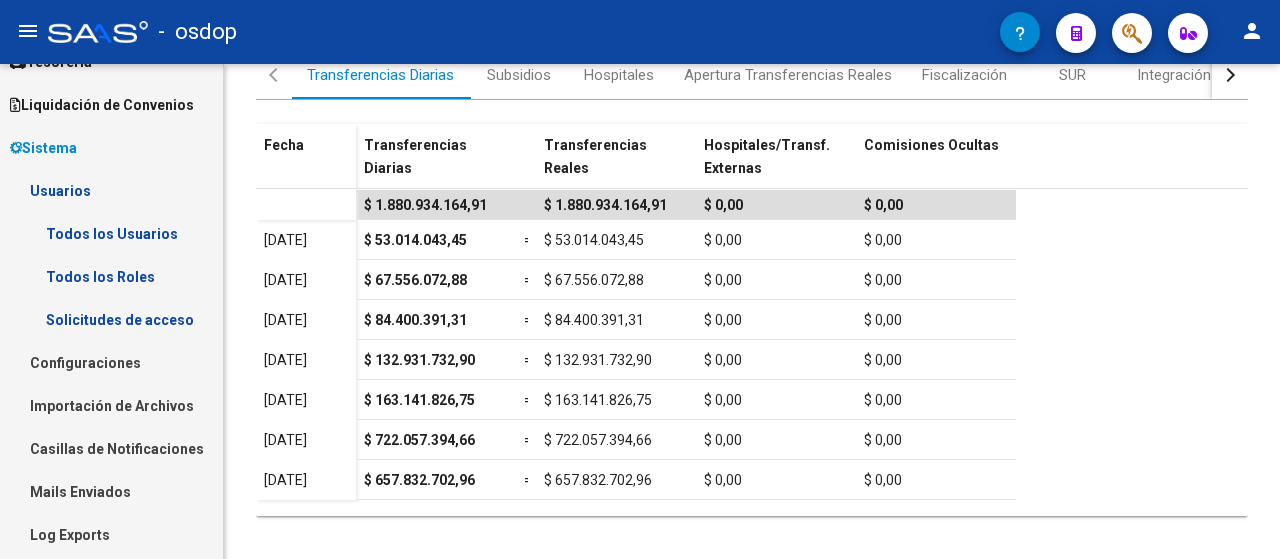 click on "Todos los Roles" at bounding box center [111, 276] 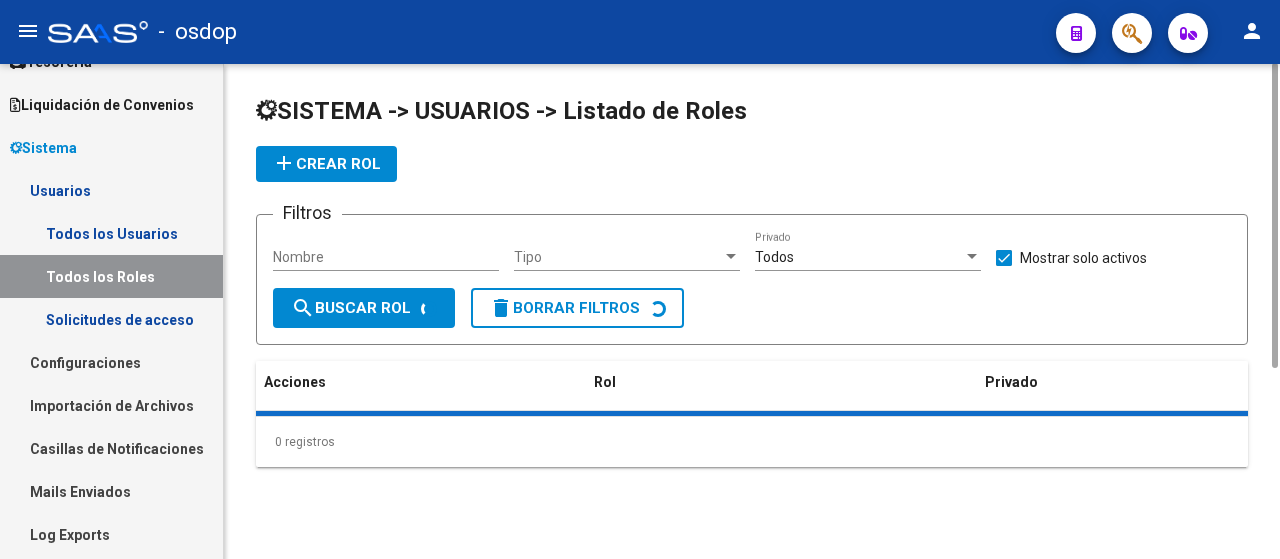 scroll, scrollTop: 0, scrollLeft: 0, axis: both 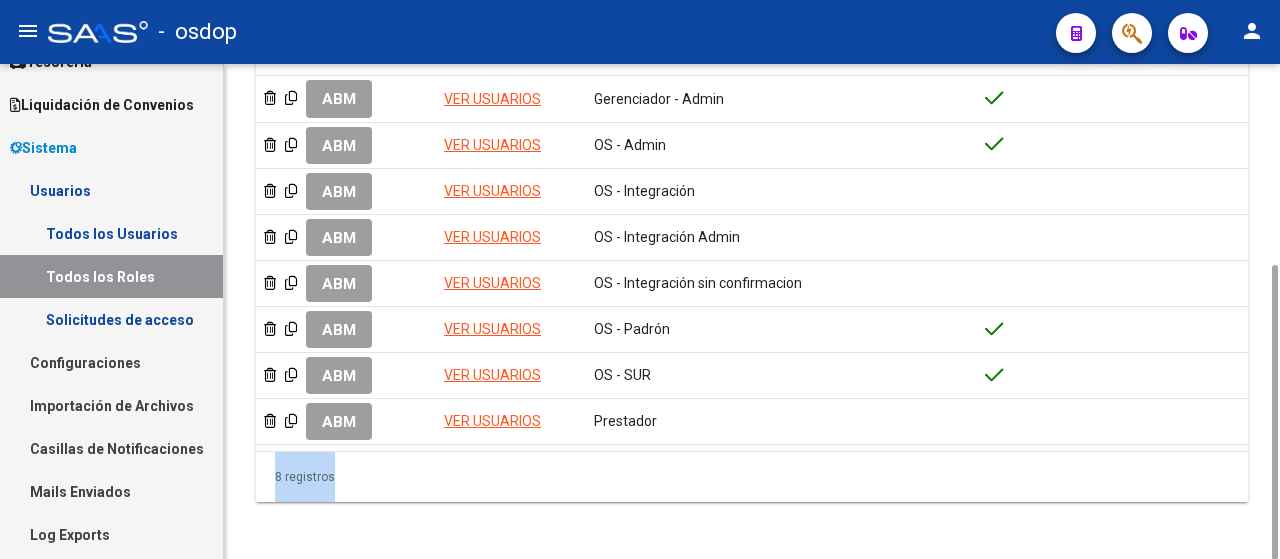 drag, startPoint x: 1279, startPoint y: 245, endPoint x: 1262, endPoint y: 311, distance: 68.154236 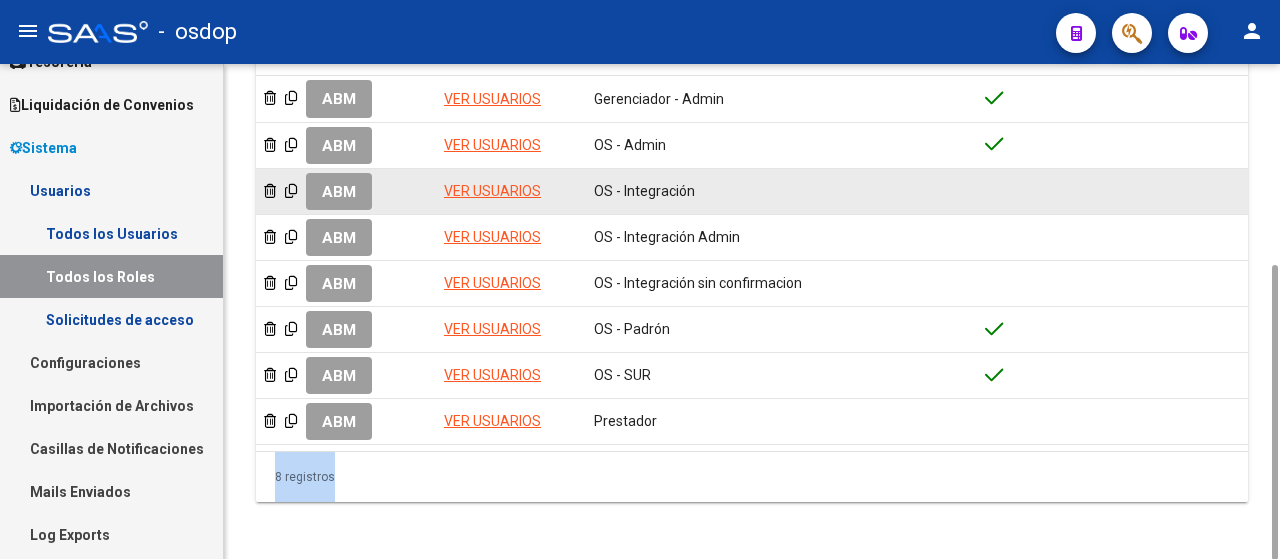 click on "ABM" 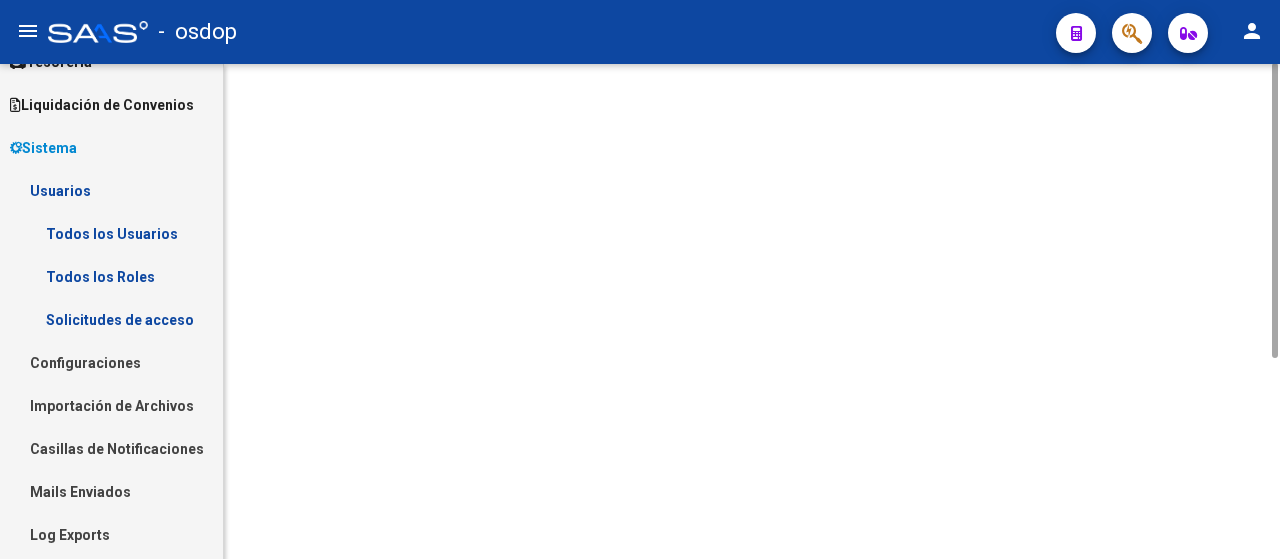 scroll, scrollTop: 0, scrollLeft: 0, axis: both 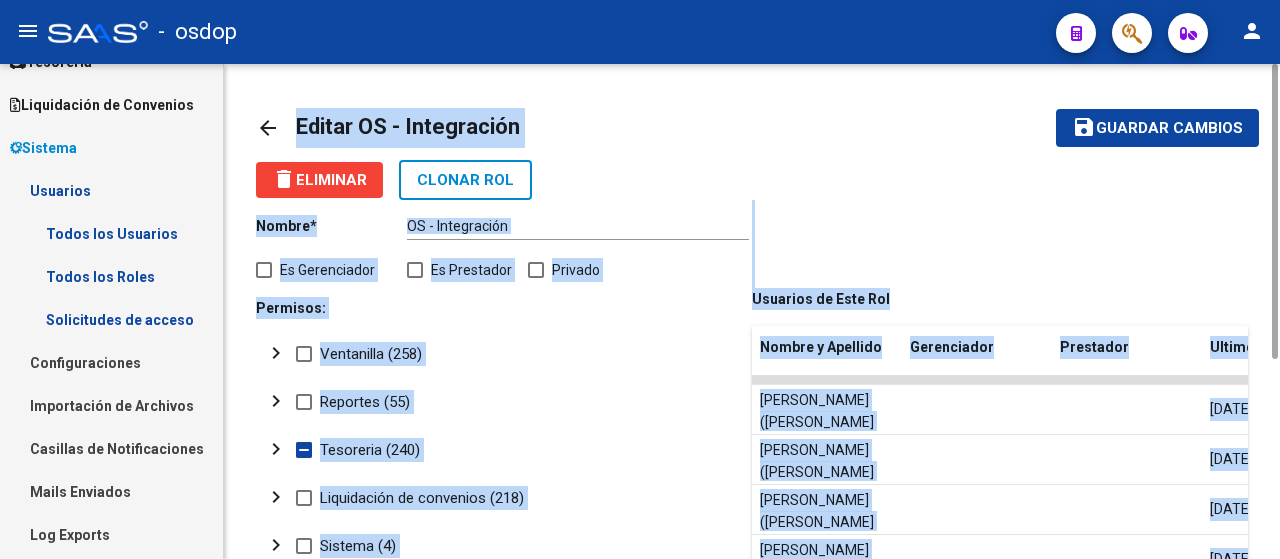 click on "arrow_back Editar OS - Integración" 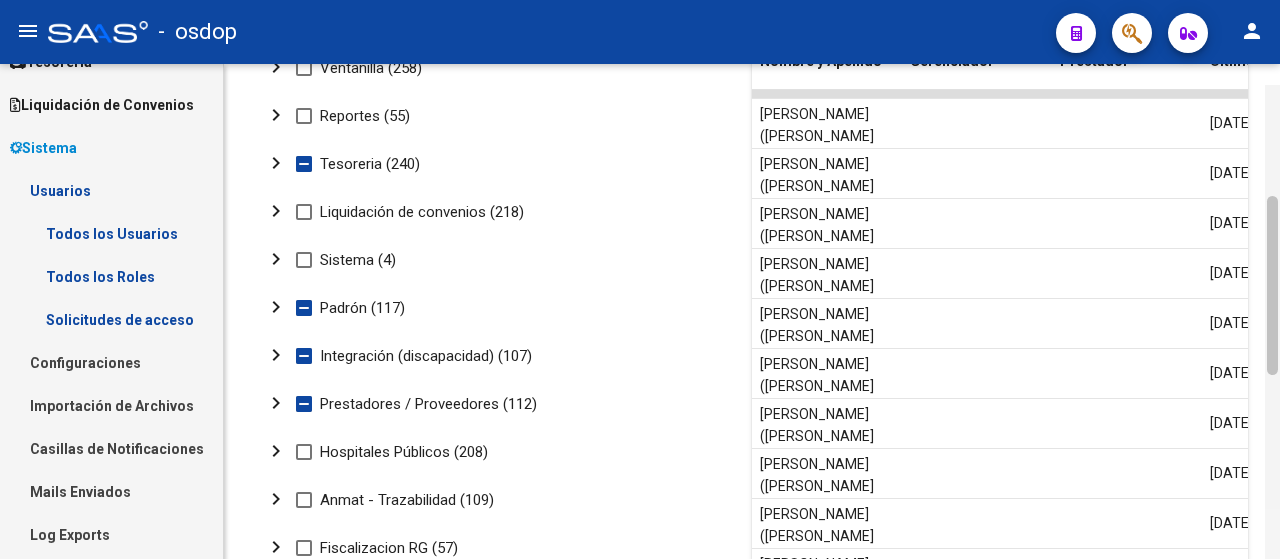 drag, startPoint x: 1273, startPoint y: 255, endPoint x: 1272, endPoint y: 446, distance: 191.00262 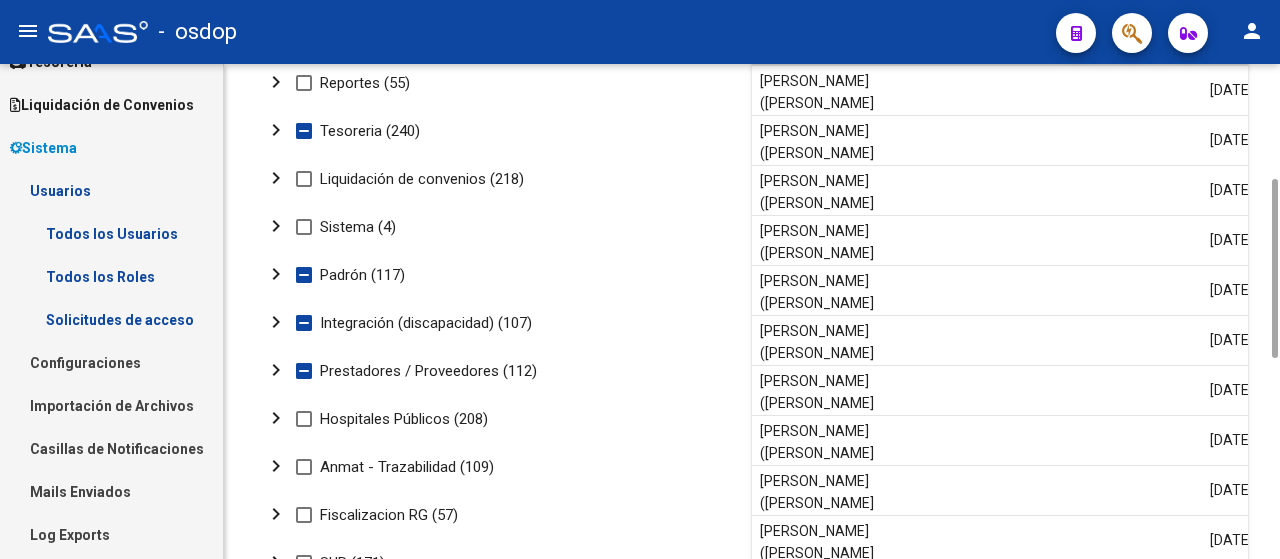 click on "chevron_right" 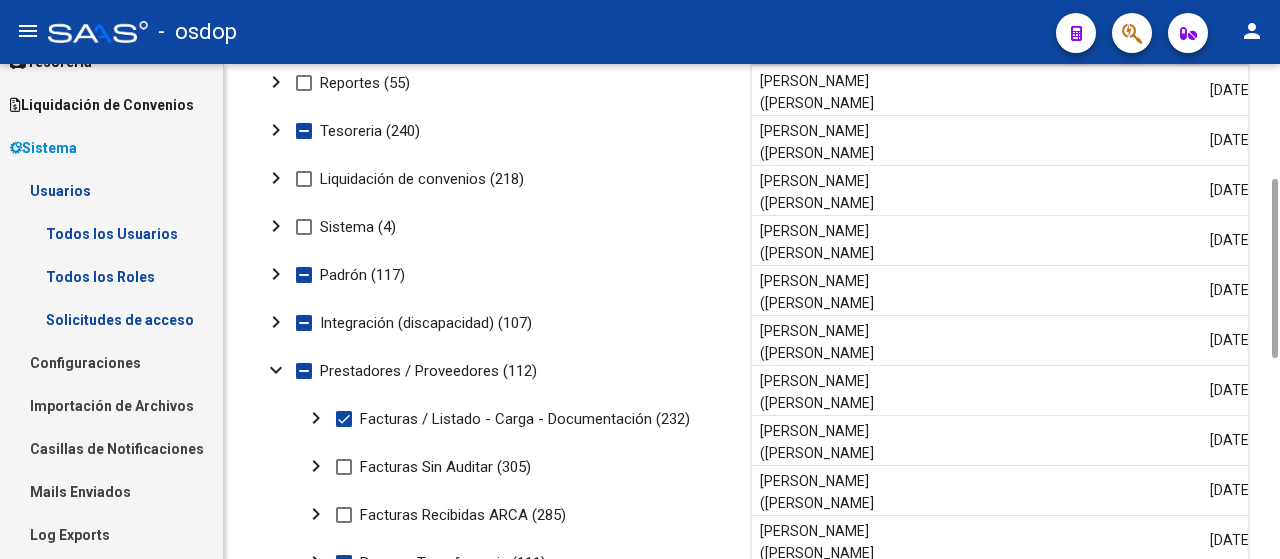 click on "chevron_right" 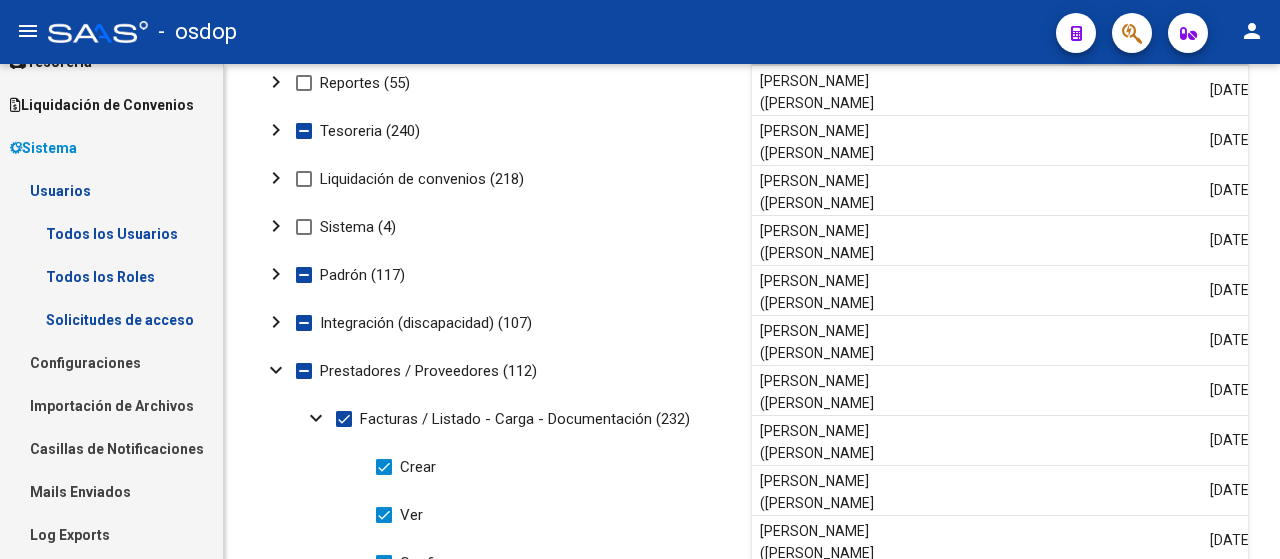 scroll, scrollTop: 815, scrollLeft: 0, axis: vertical 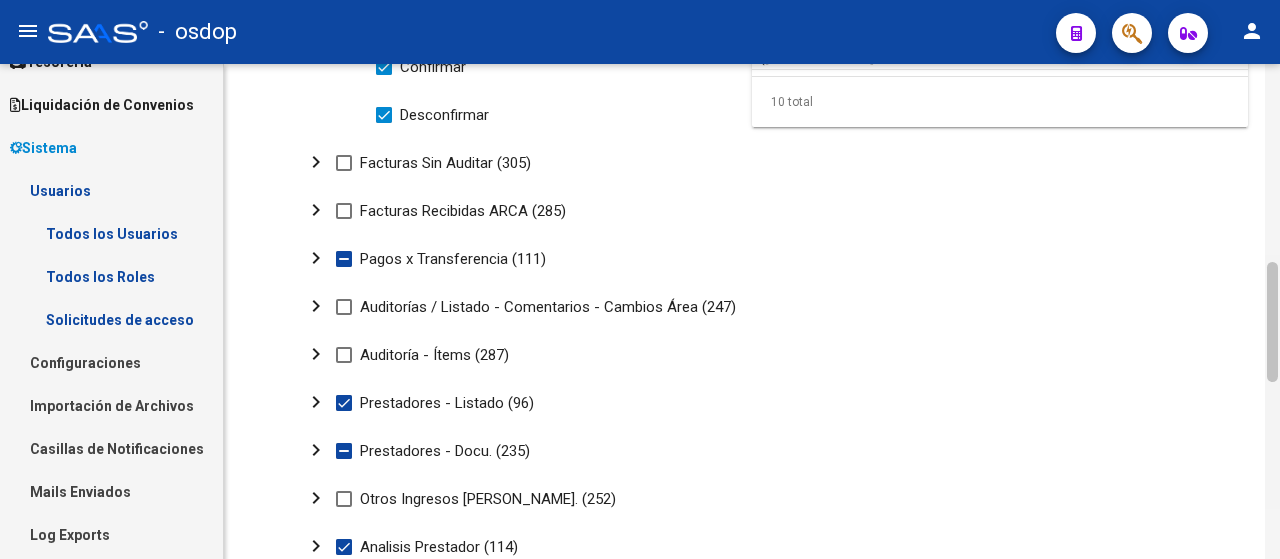 drag, startPoint x: 1279, startPoint y: 275, endPoint x: 1278, endPoint y: 335, distance: 60.00833 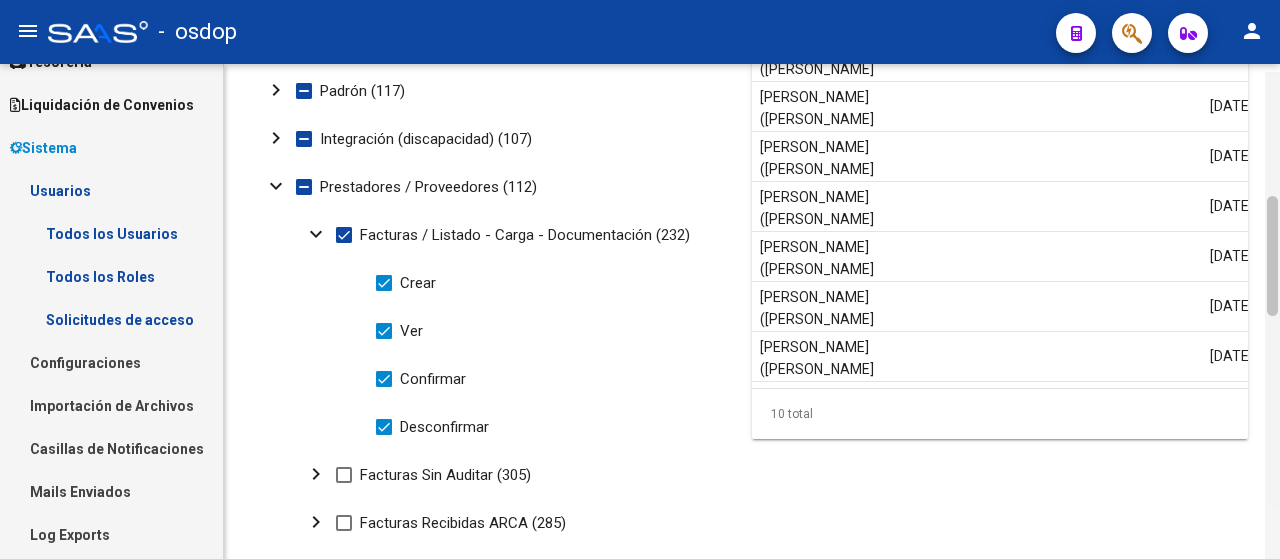 scroll, scrollTop: 494, scrollLeft: 0, axis: vertical 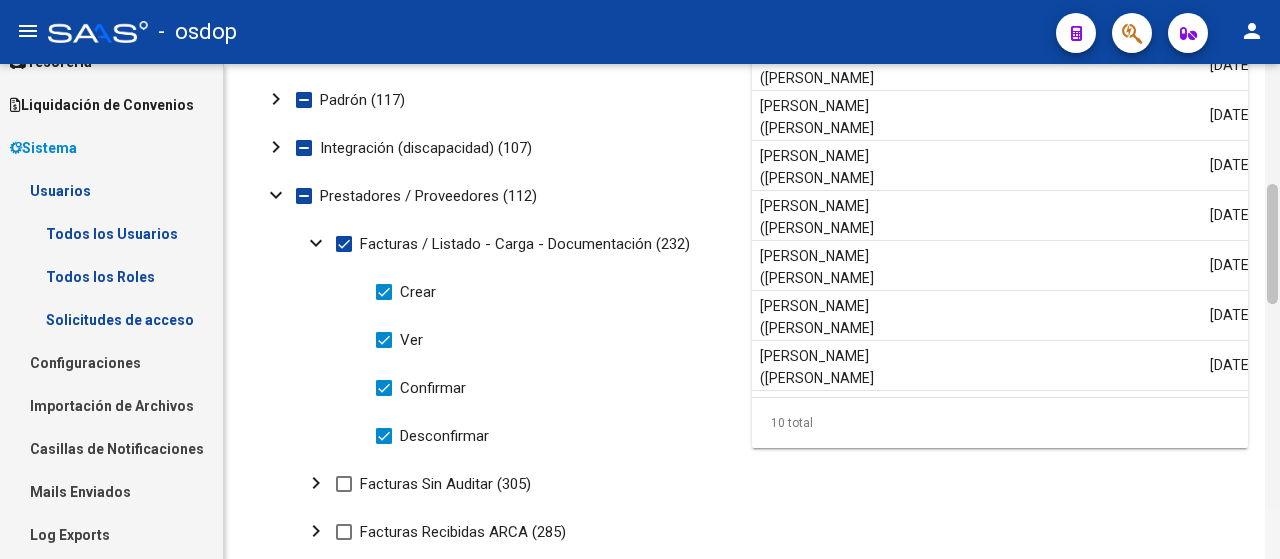 drag, startPoint x: 1272, startPoint y: 363, endPoint x: 1279, endPoint y: 285, distance: 78.31347 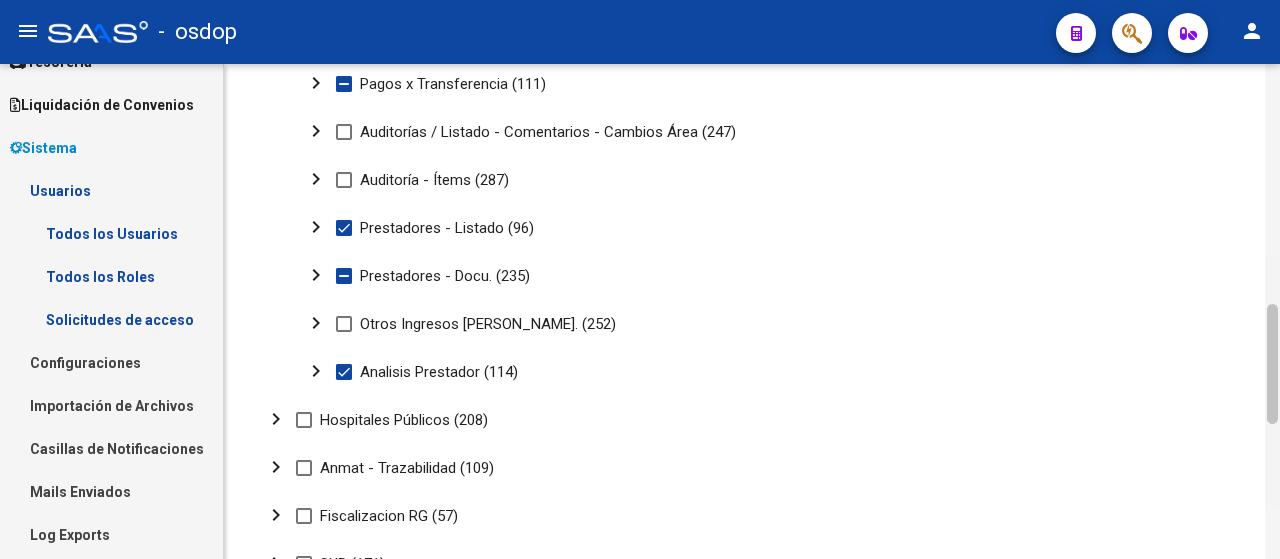 drag, startPoint x: 1279, startPoint y: 285, endPoint x: 1275, endPoint y: 313, distance: 28.284271 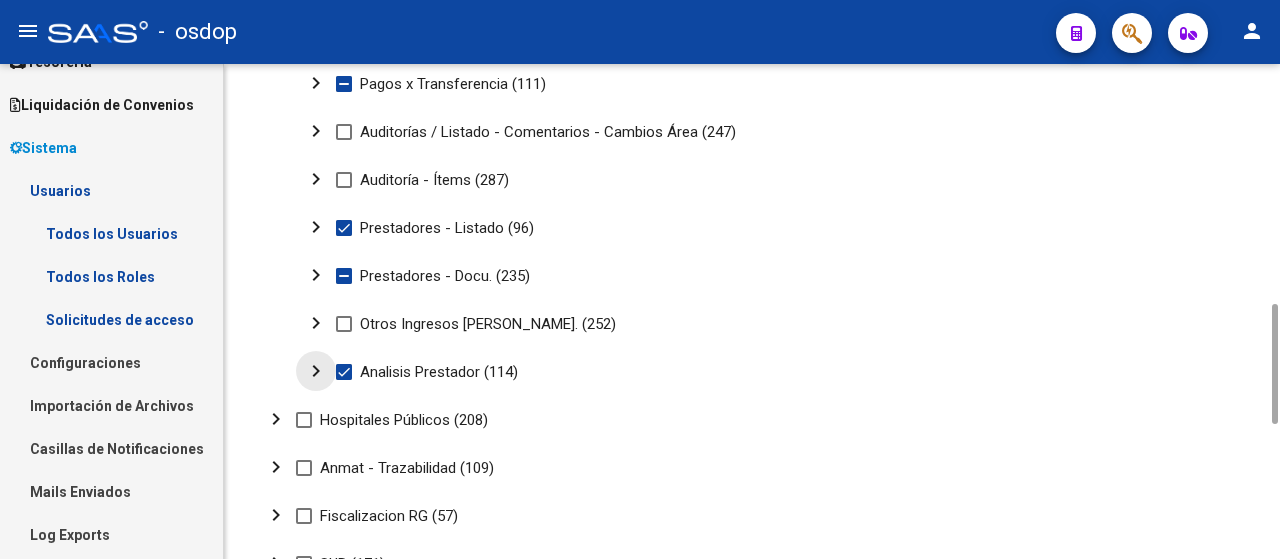click on "chevron_right" 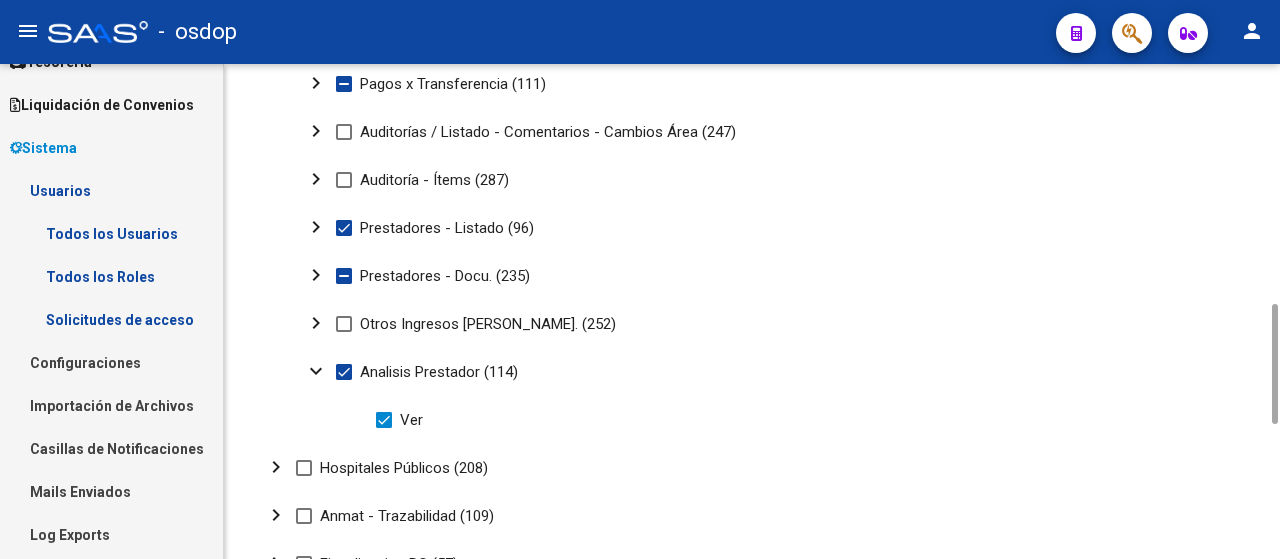 click on "chevron_right" 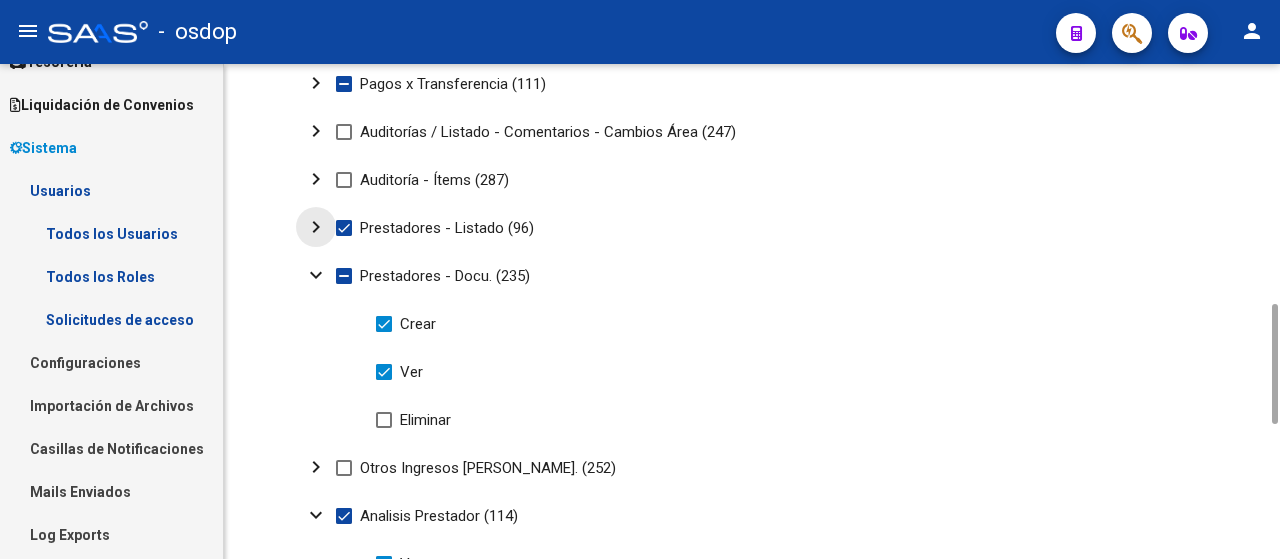 click on "chevron_right" 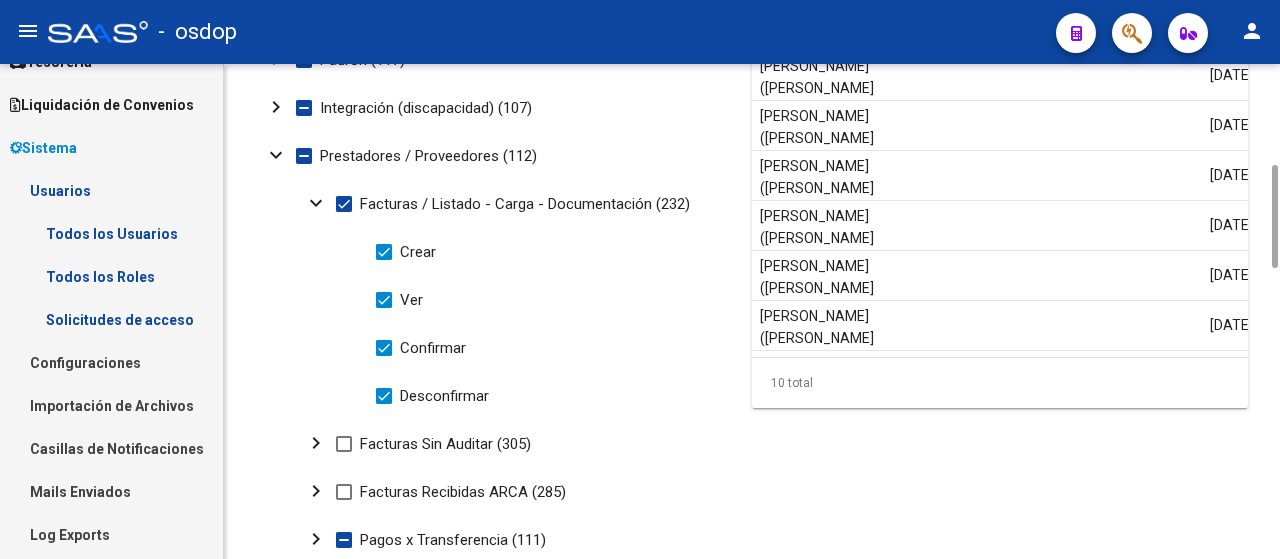 scroll, scrollTop: 542, scrollLeft: 0, axis: vertical 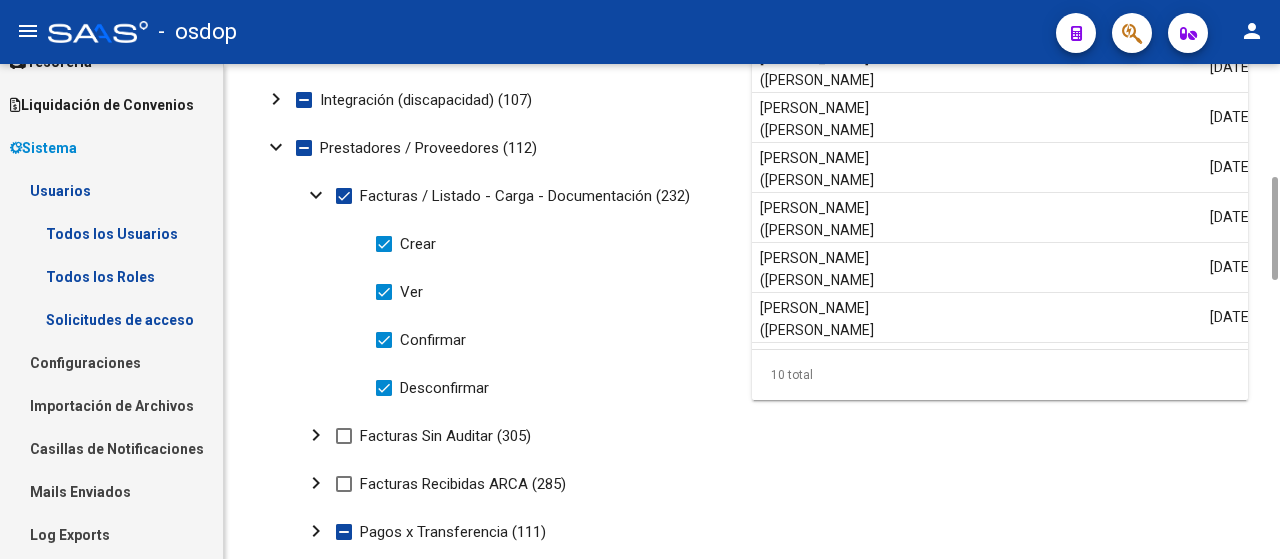 drag, startPoint x: 1269, startPoint y: 352, endPoint x: 1262, endPoint y: 243, distance: 109.22454 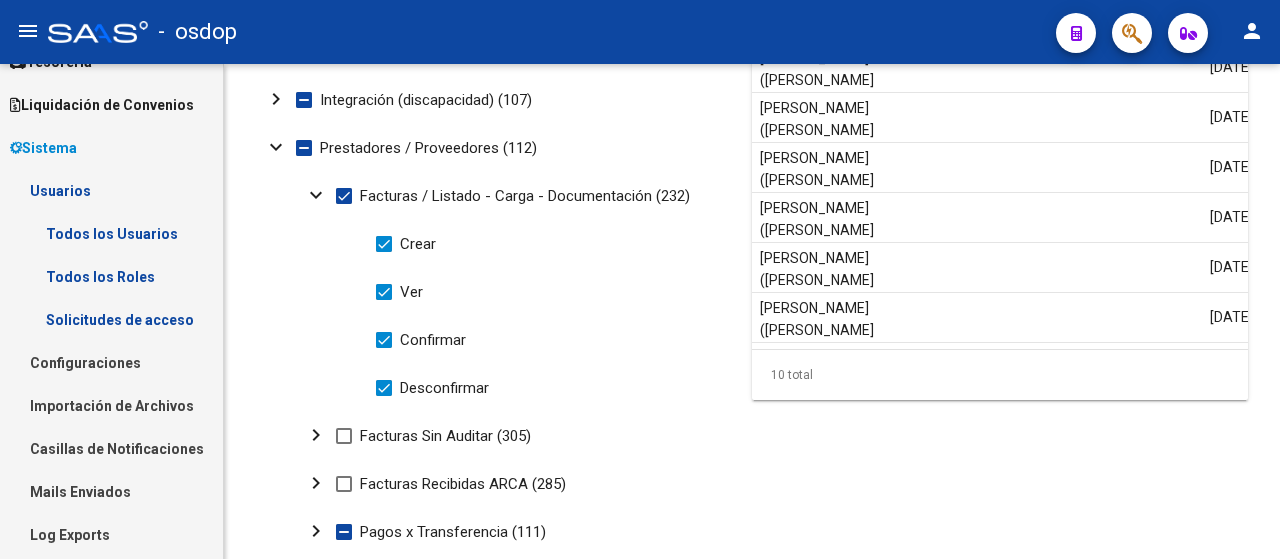 click on "Todos los Roles" at bounding box center (111, 276) 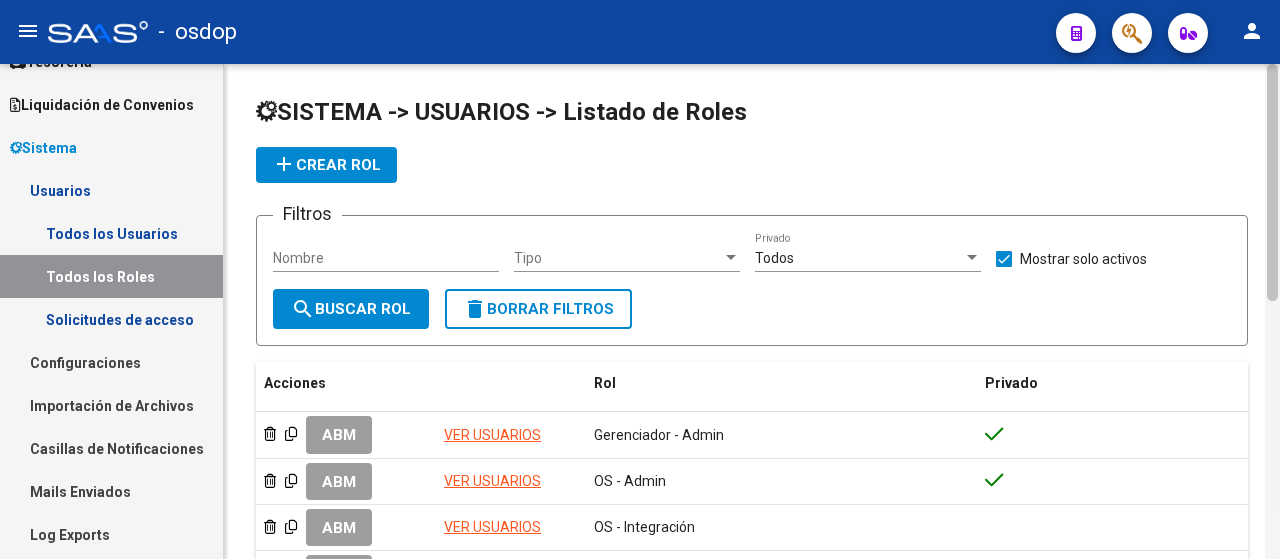 scroll, scrollTop: 336, scrollLeft: 0, axis: vertical 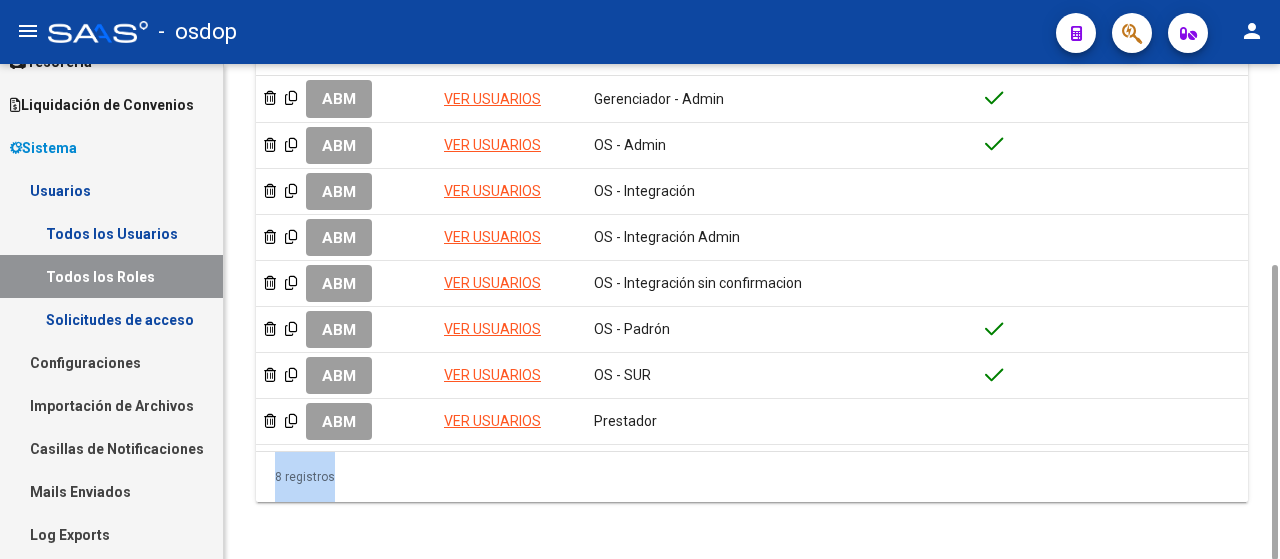 drag, startPoint x: 1279, startPoint y: 254, endPoint x: 1260, endPoint y: 313, distance: 61.983868 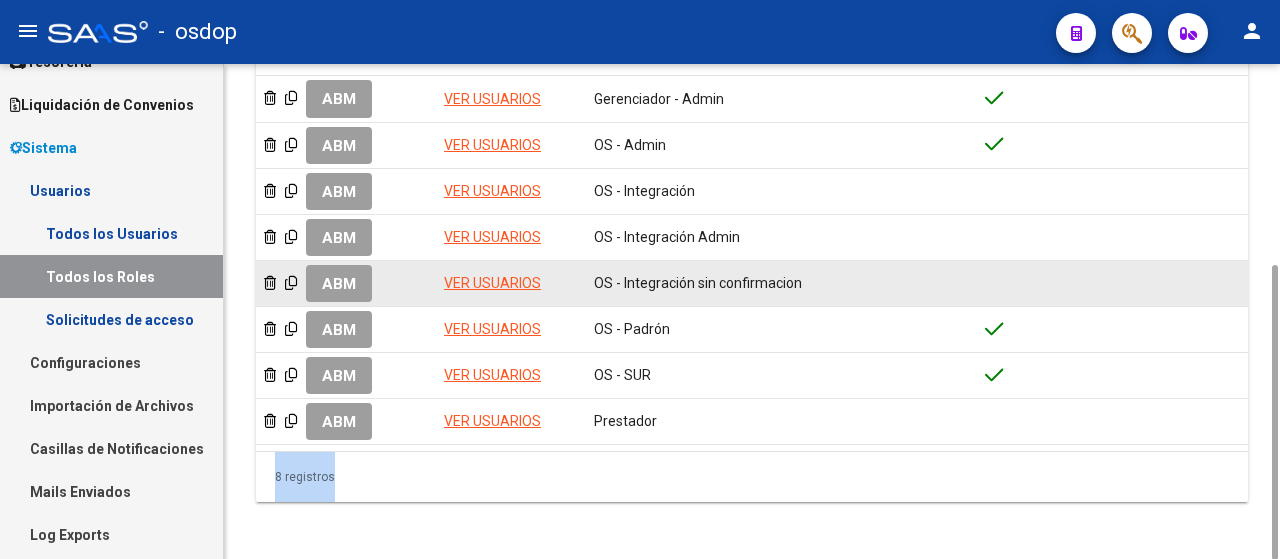 click on "ABM" 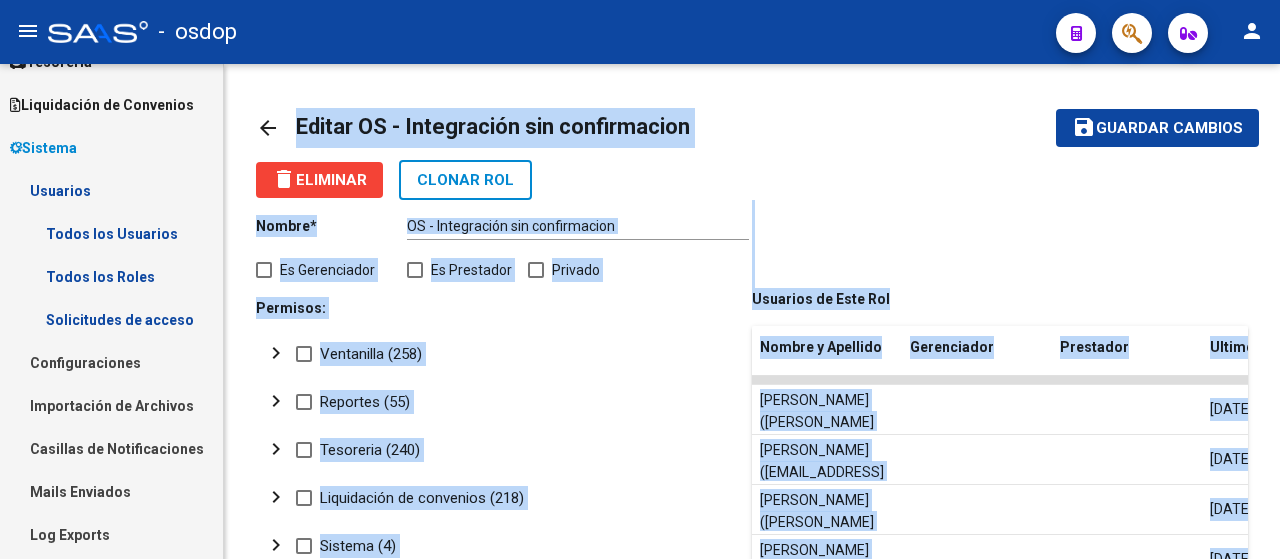 scroll, scrollTop: 496, scrollLeft: 0, axis: vertical 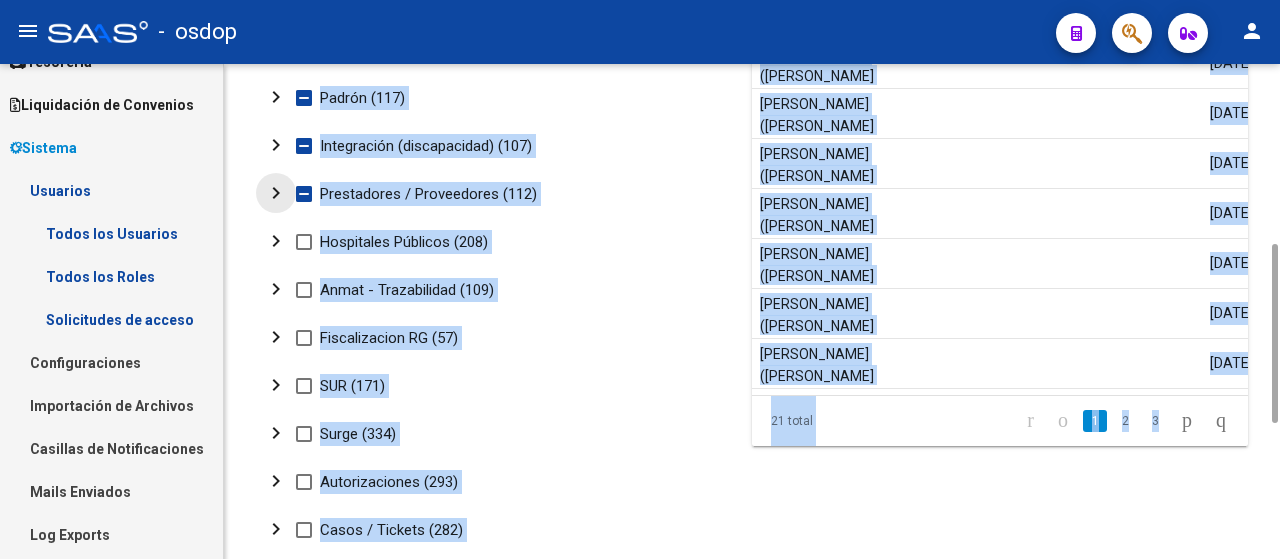 click on "chevron_right" 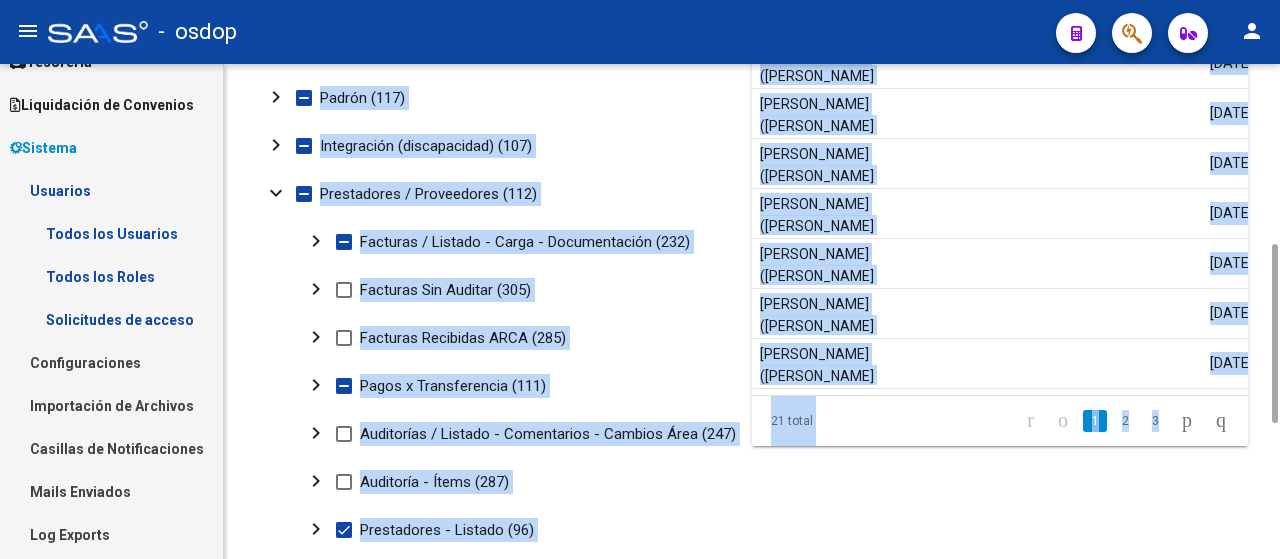 click on "chevron_right" 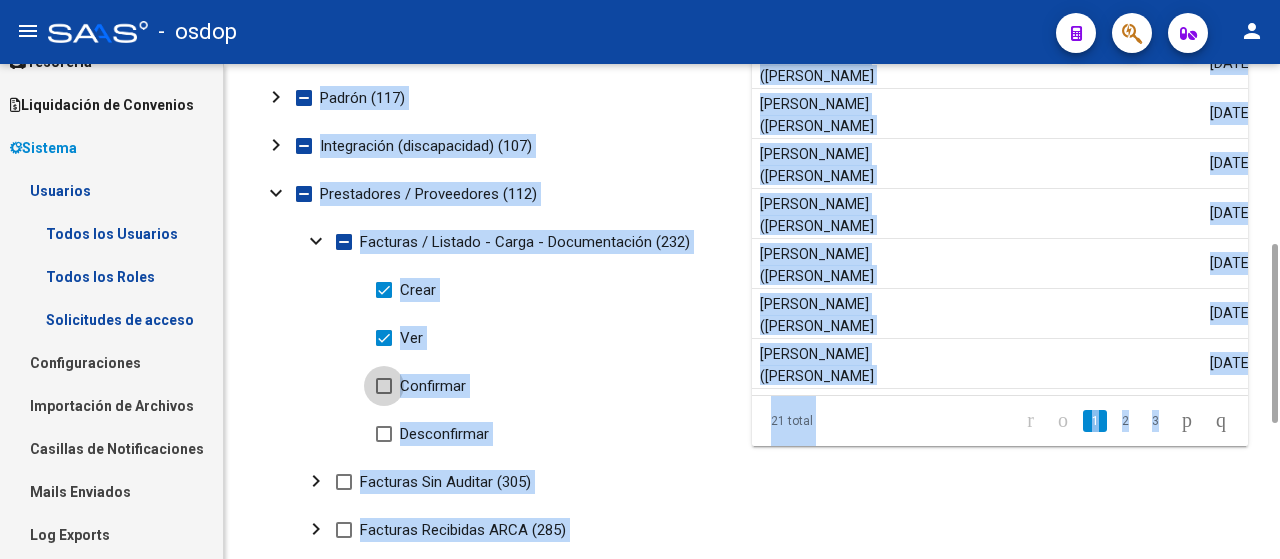 click at bounding box center (384, 386) 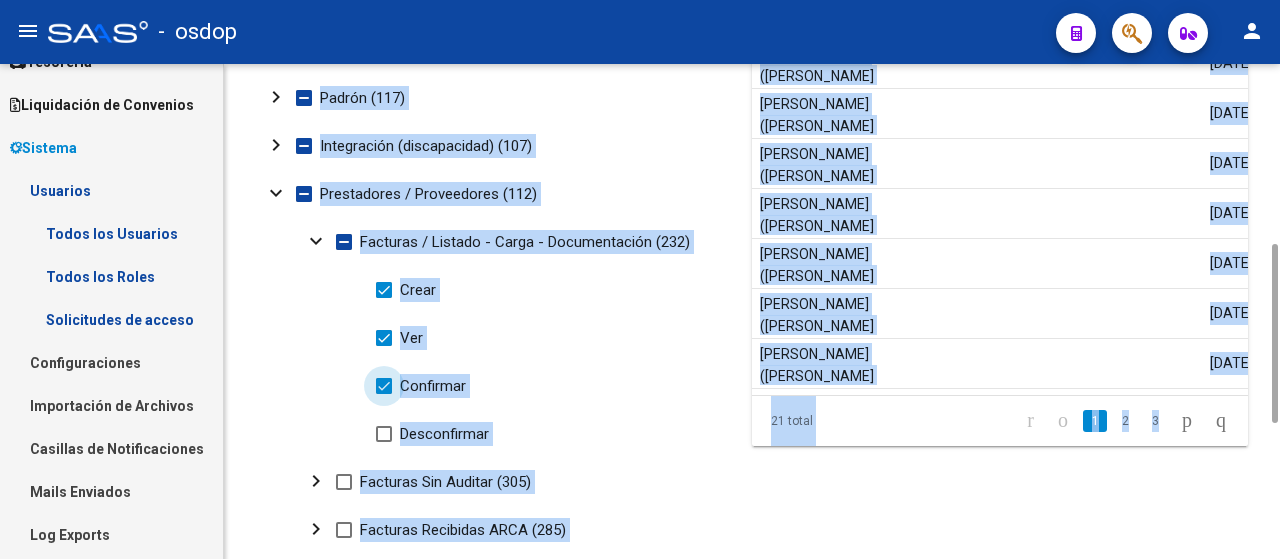 click at bounding box center (384, 386) 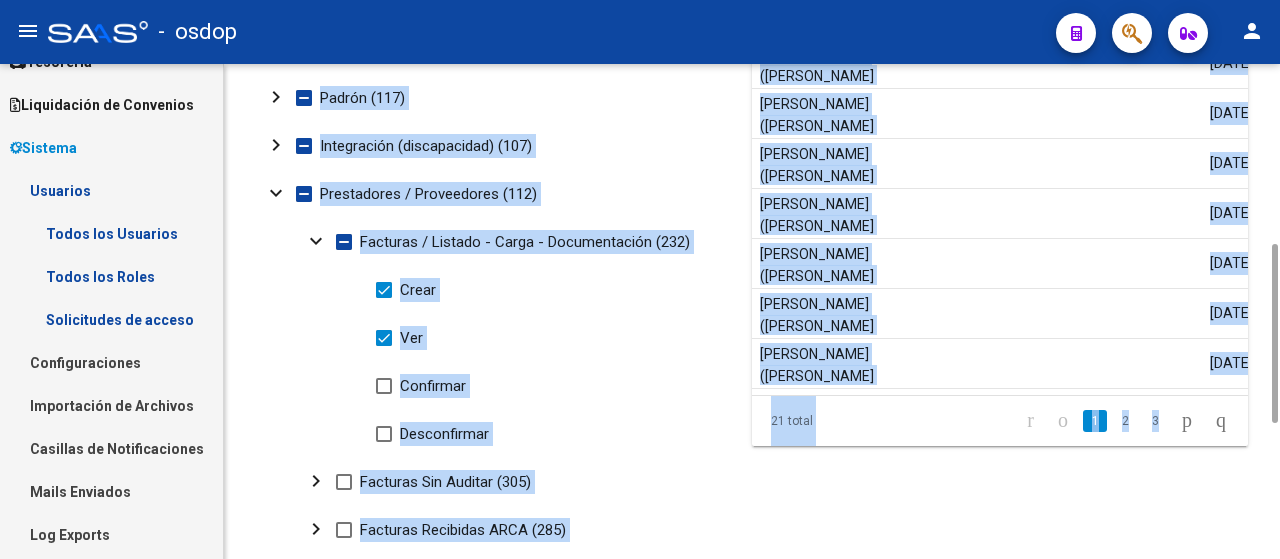 click on "Ver" 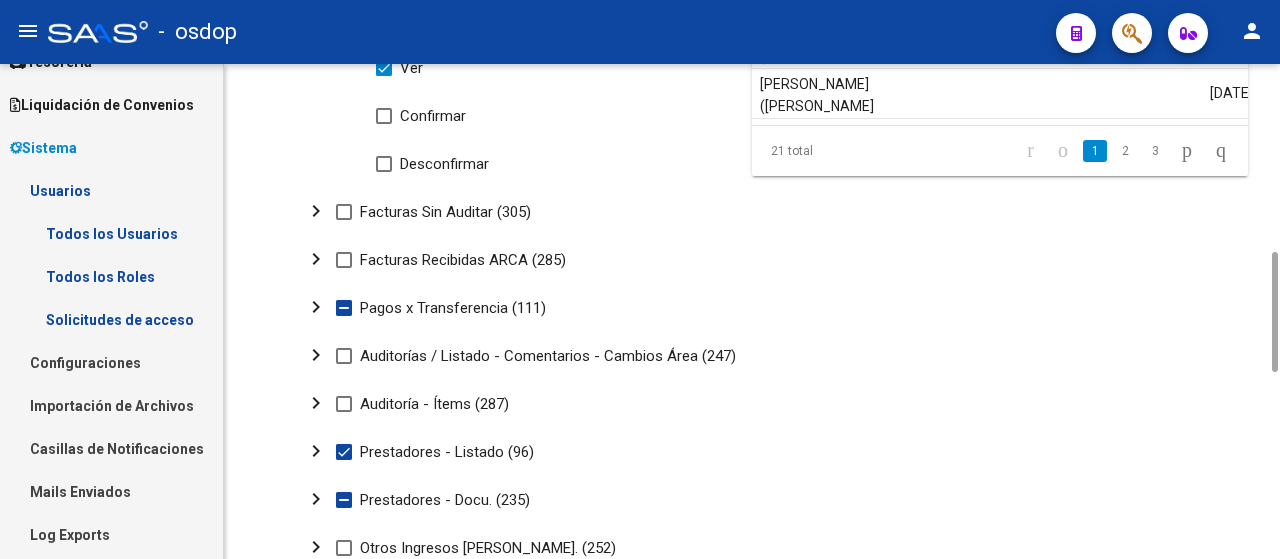 scroll, scrollTop: 768, scrollLeft: 0, axis: vertical 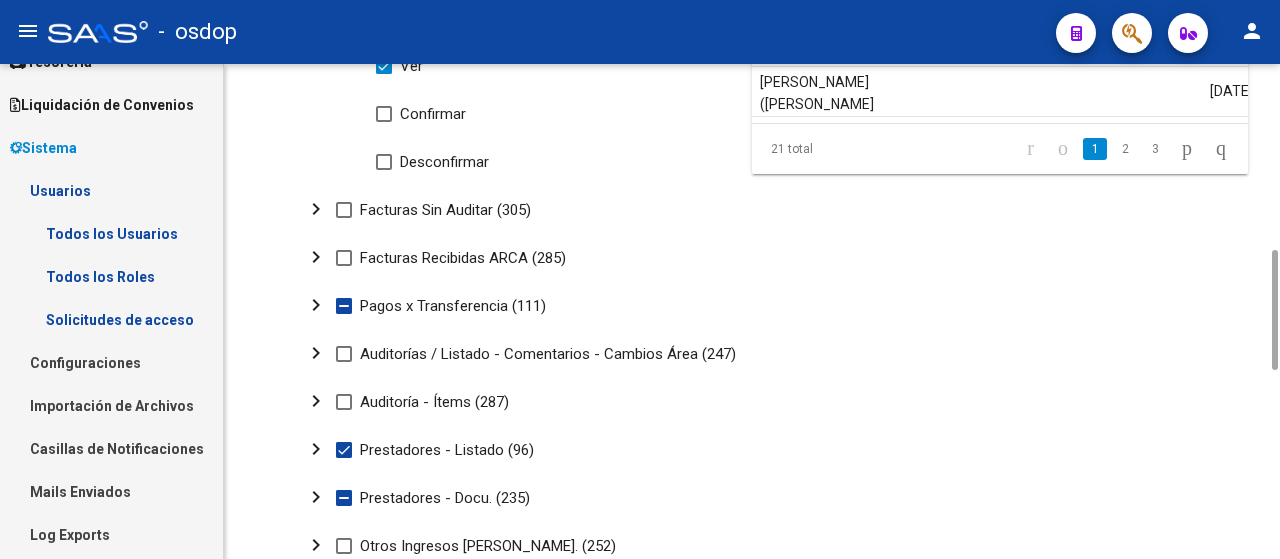 drag, startPoint x: 1277, startPoint y: 322, endPoint x: 1216, endPoint y: 421, distance: 116.284134 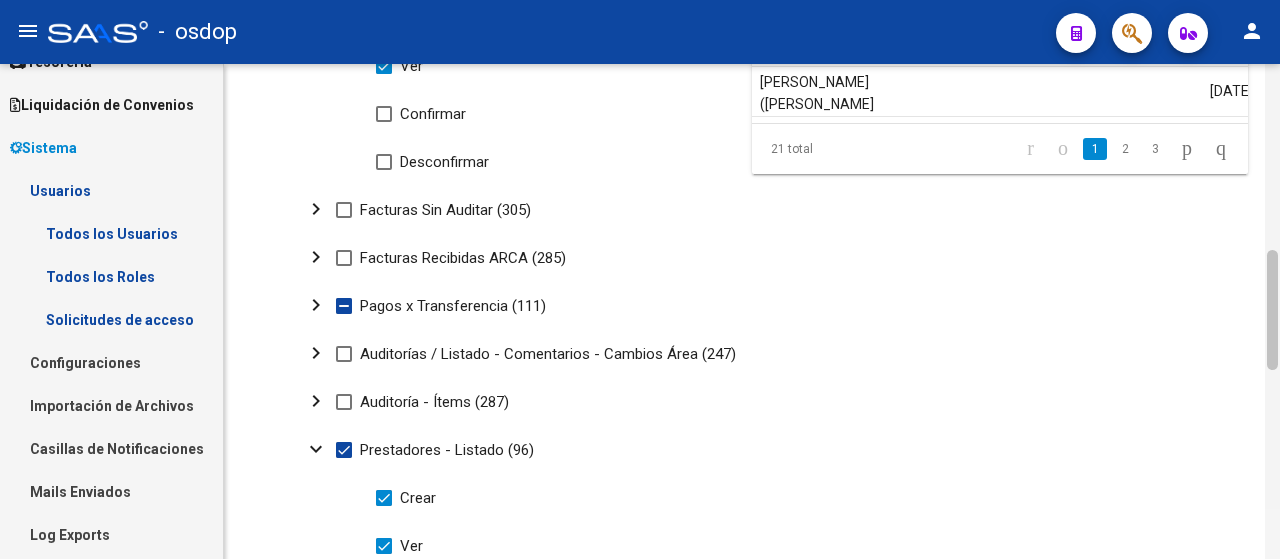 scroll, scrollTop: 1264, scrollLeft: 0, axis: vertical 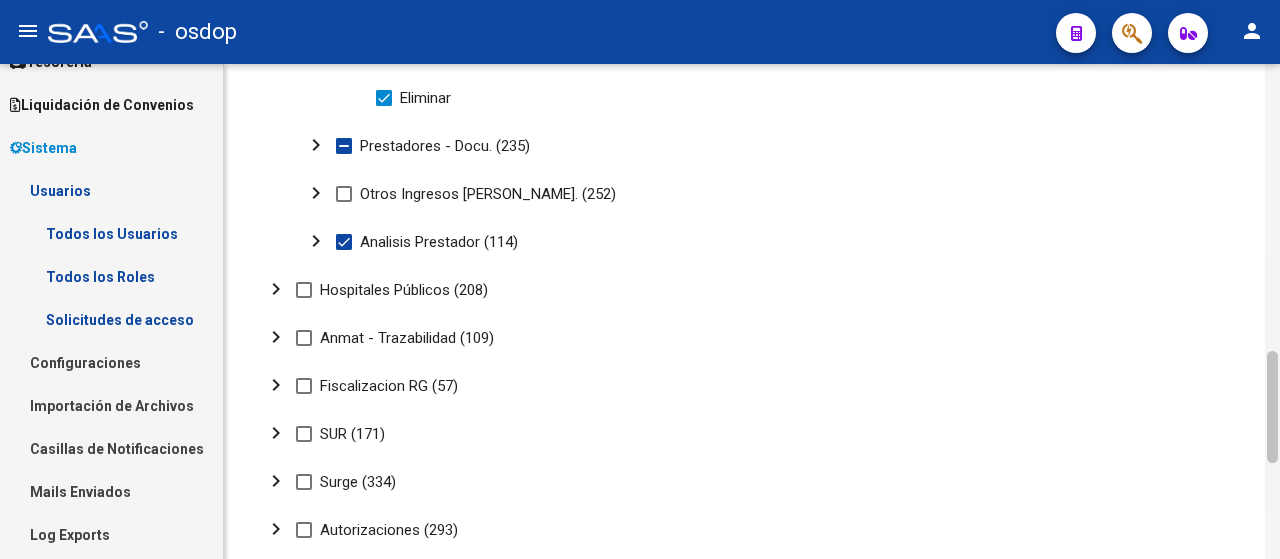 drag, startPoint x: 1279, startPoint y: 298, endPoint x: 1267, endPoint y: 341, distance: 44.64303 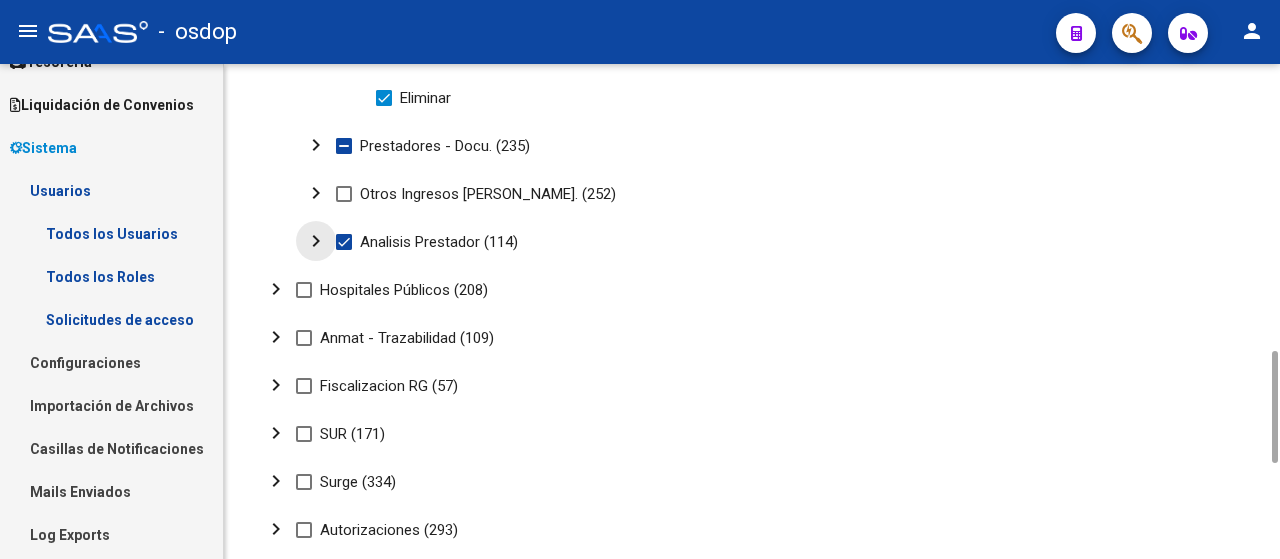 click on "chevron_right" 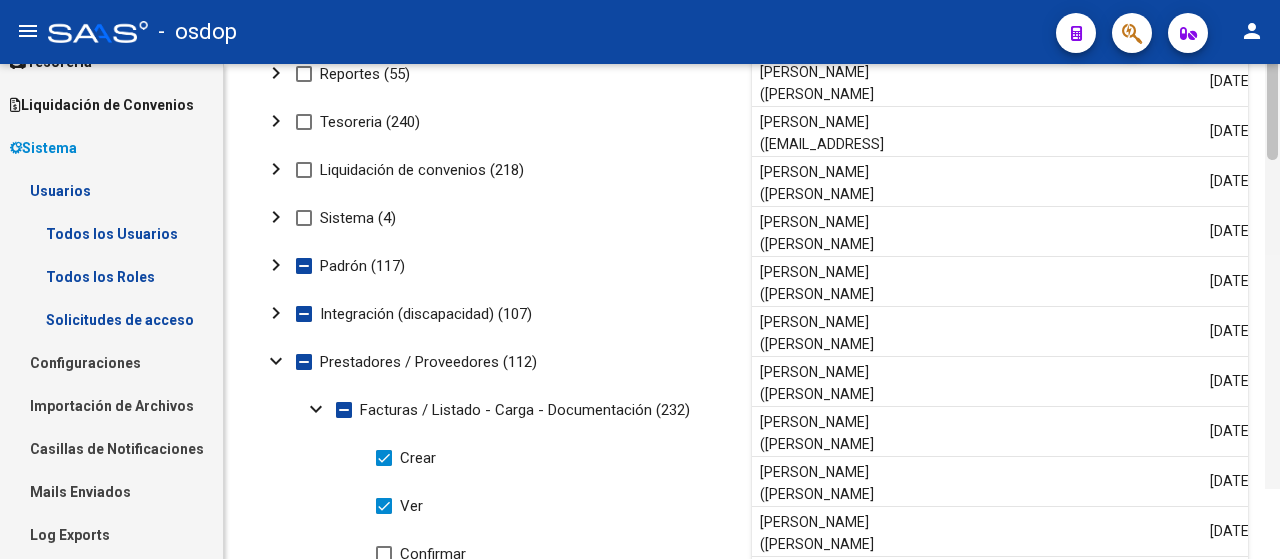 scroll, scrollTop: 345, scrollLeft: 0, axis: vertical 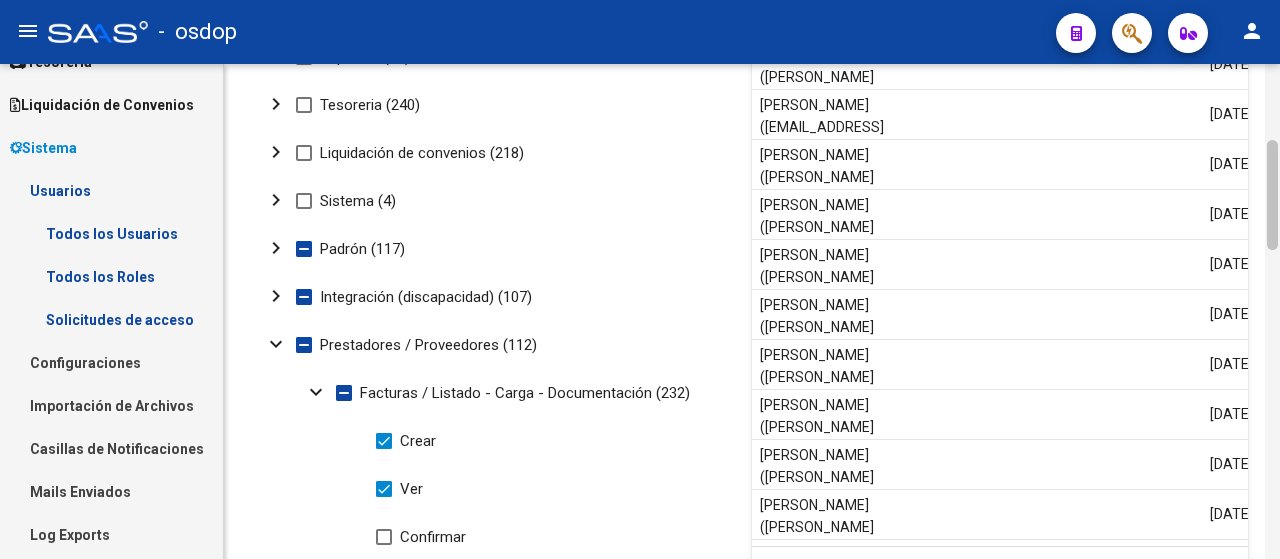 drag, startPoint x: 1270, startPoint y: 416, endPoint x: 1279, endPoint y: 207, distance: 209.1937 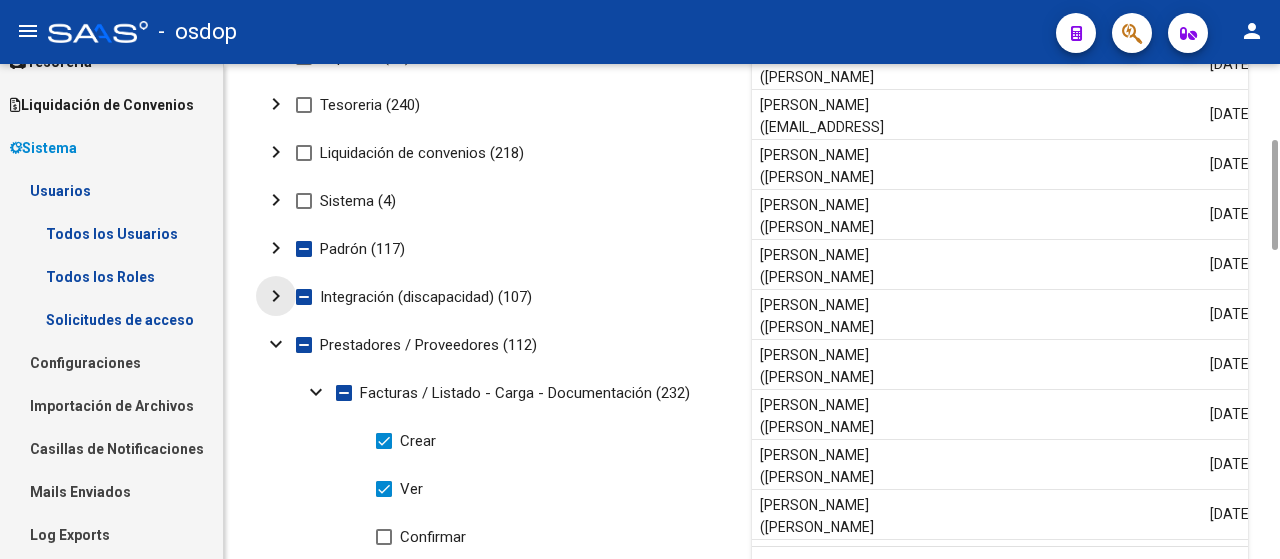 click on "chevron_right" 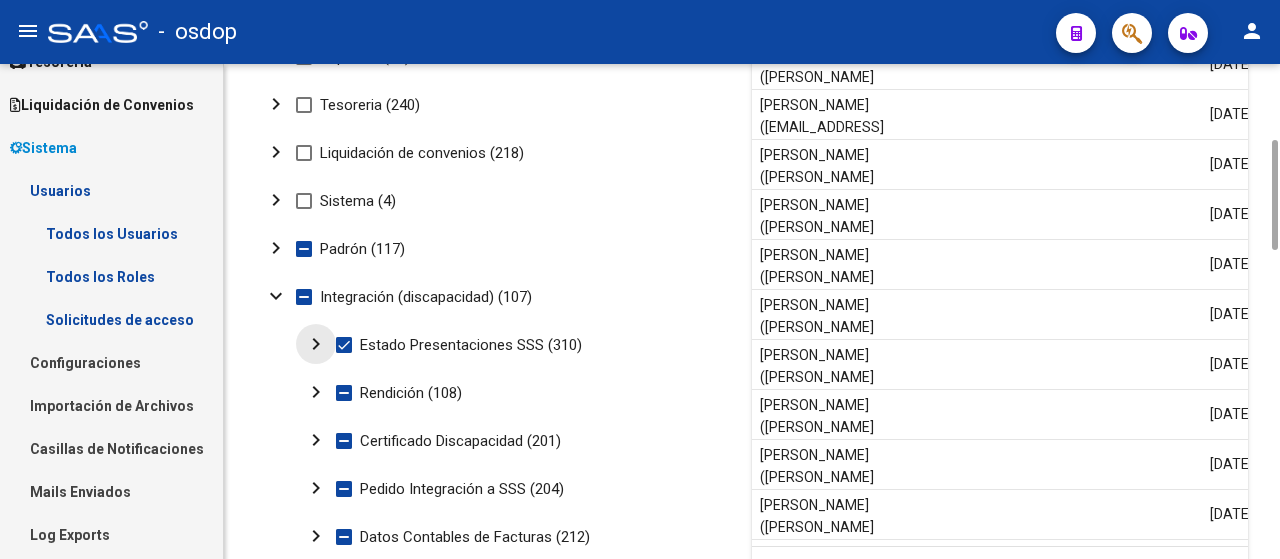 click on "chevron_right" 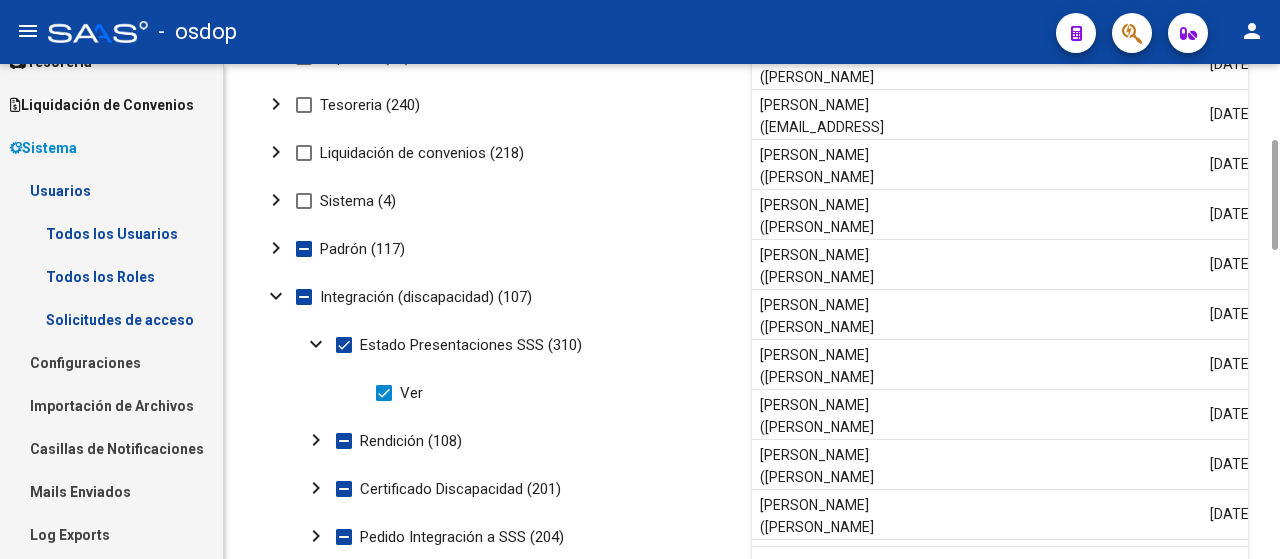click on "expand_more" 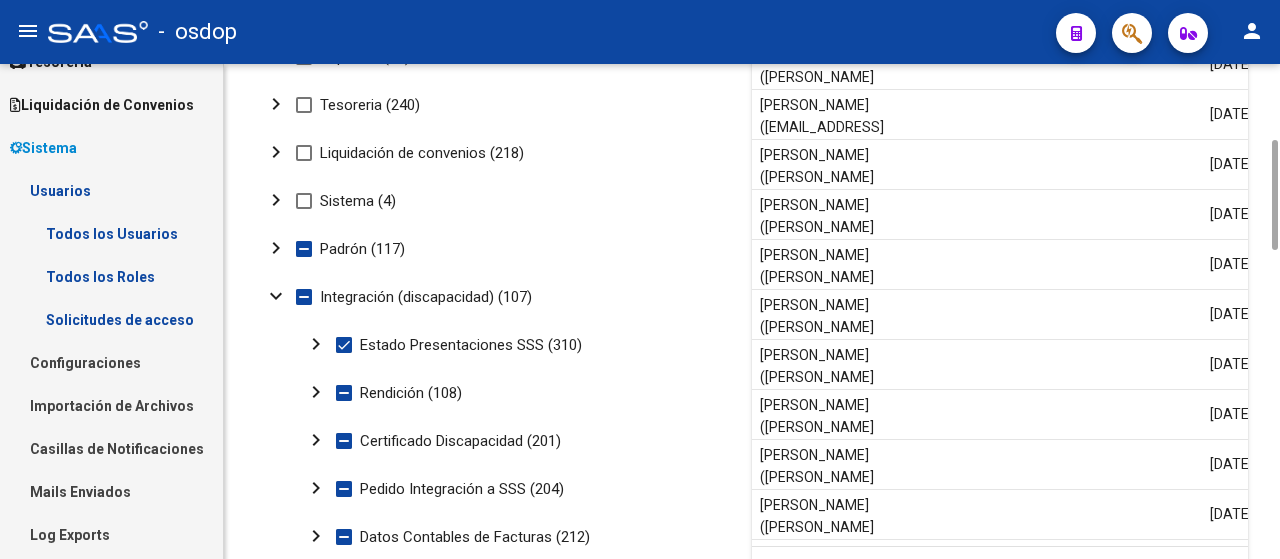 click on "chevron_right" 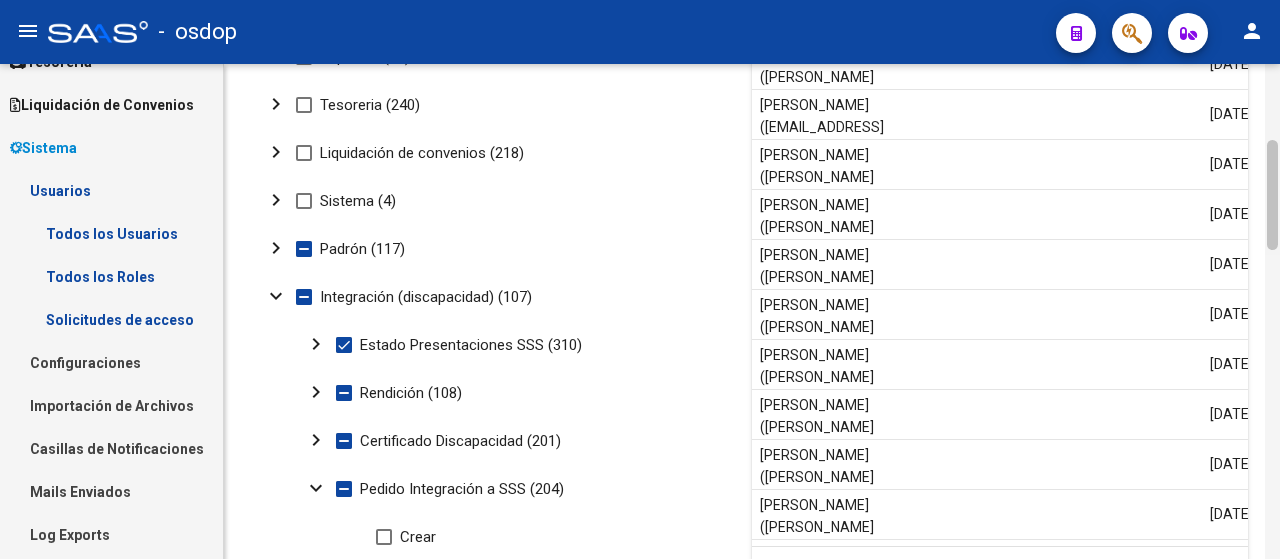 scroll, scrollTop: 841, scrollLeft: 0, axis: vertical 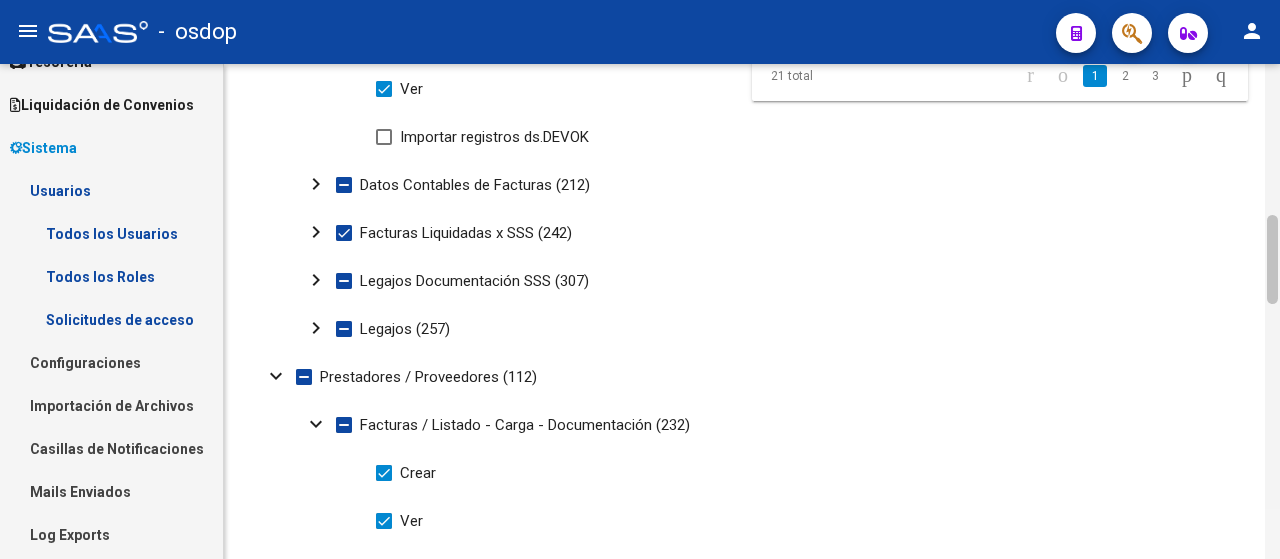 drag, startPoint x: 1279, startPoint y: 228, endPoint x: 1279, endPoint y: 239, distance: 11 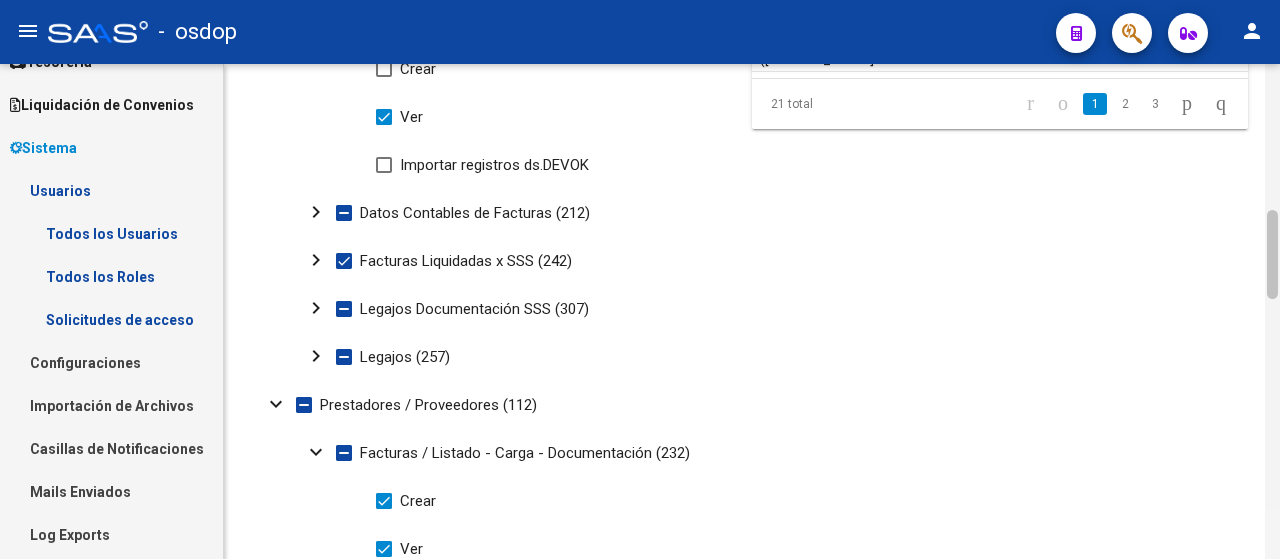 click 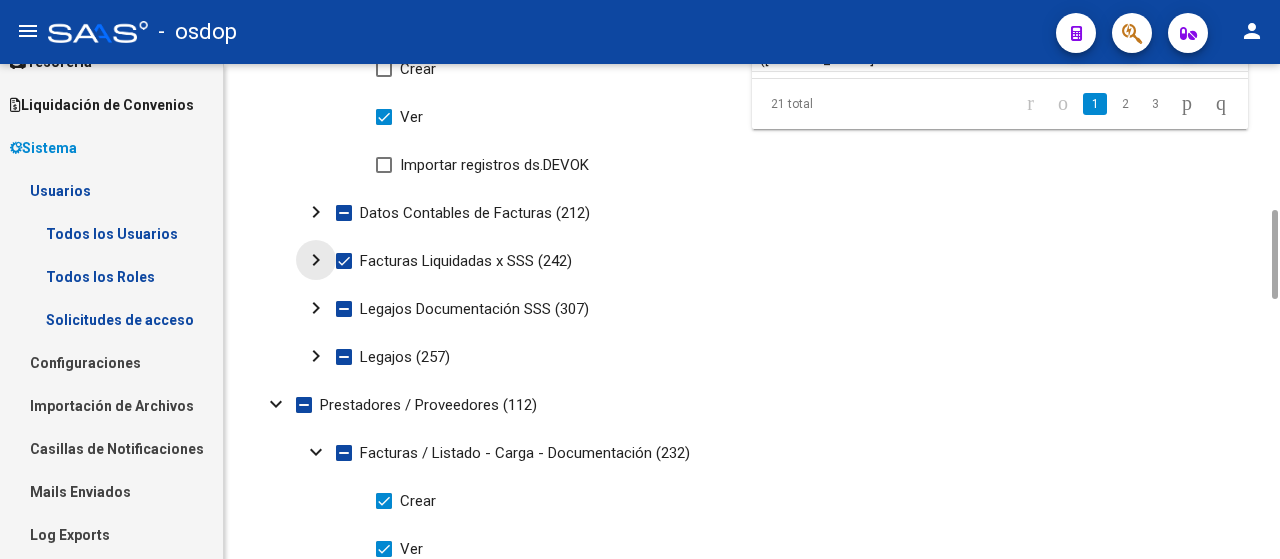 click on "chevron_right" 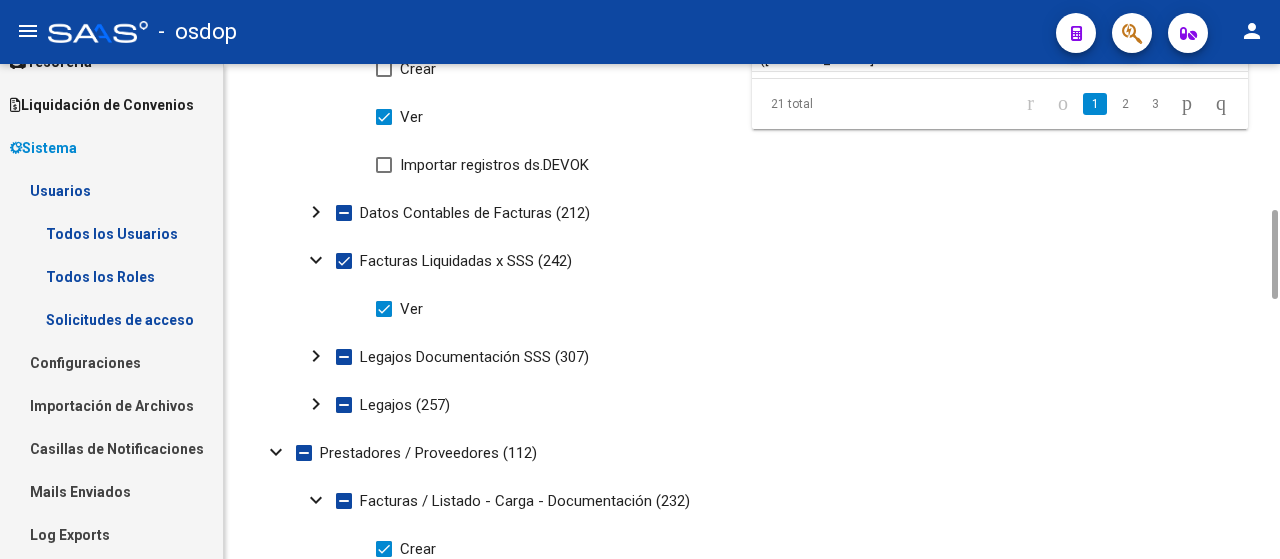 click on "chevron_right" 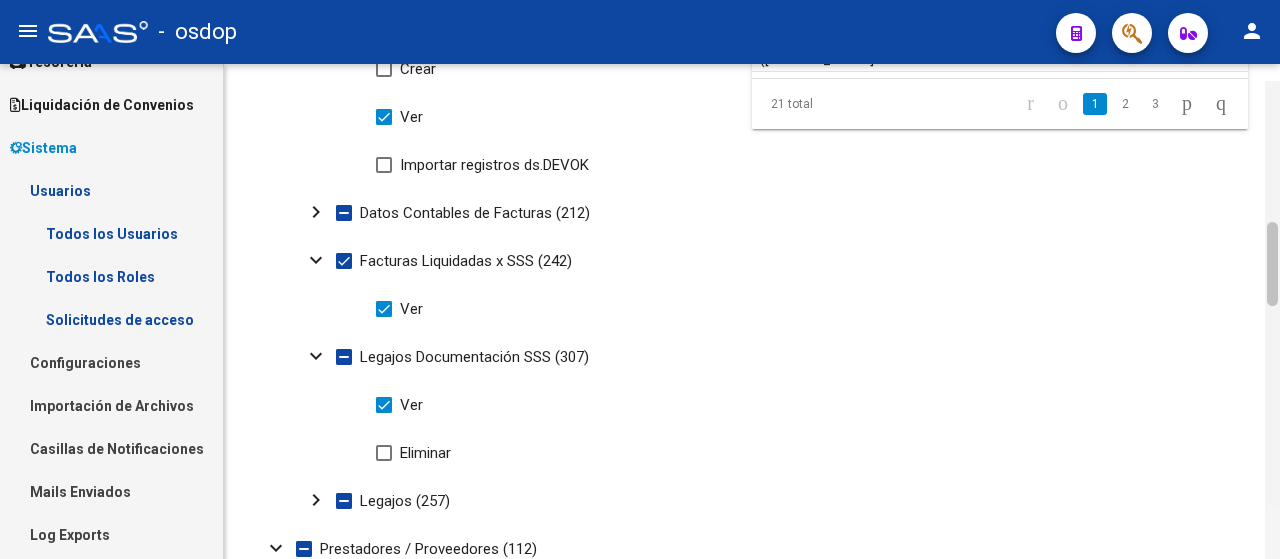 scroll, scrollTop: 841, scrollLeft: 0, axis: vertical 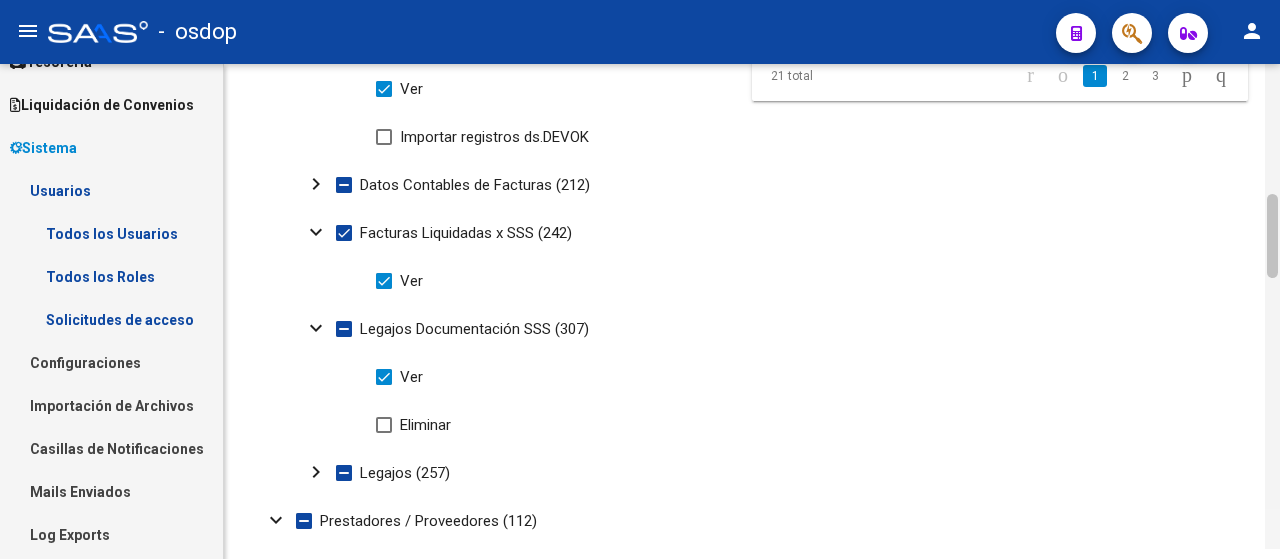 click 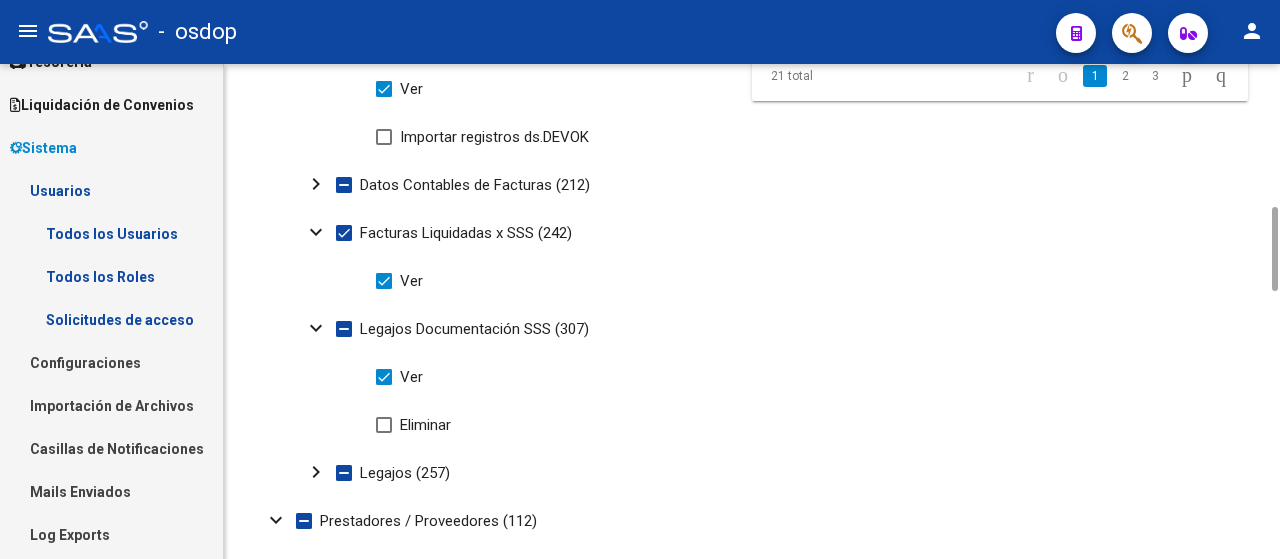 click on "chevron_right" 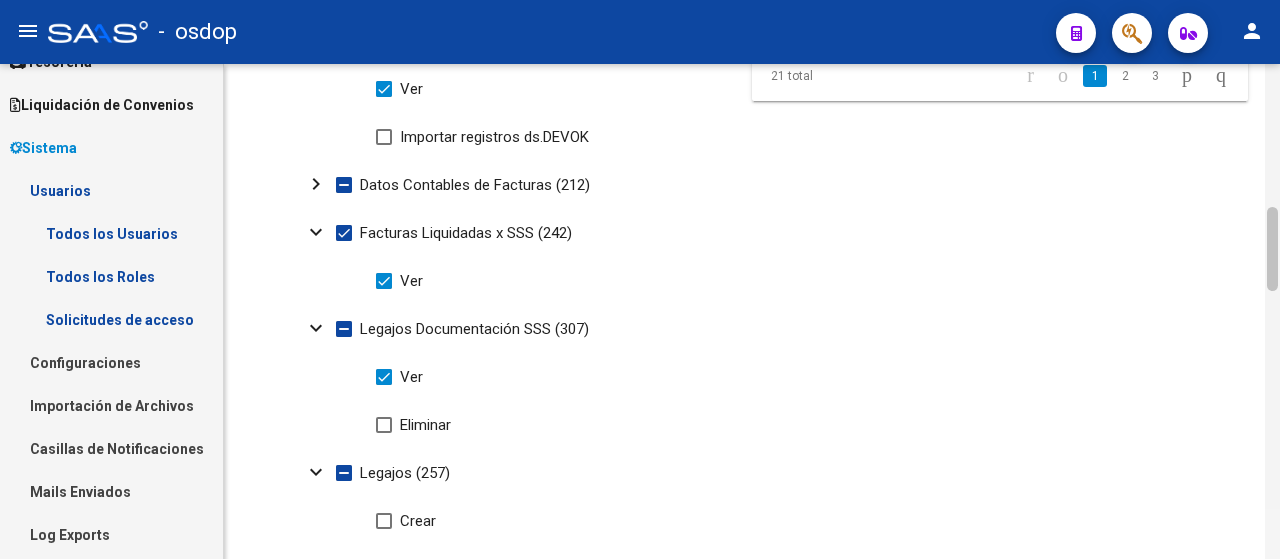 scroll, scrollTop: 1337, scrollLeft: 0, axis: vertical 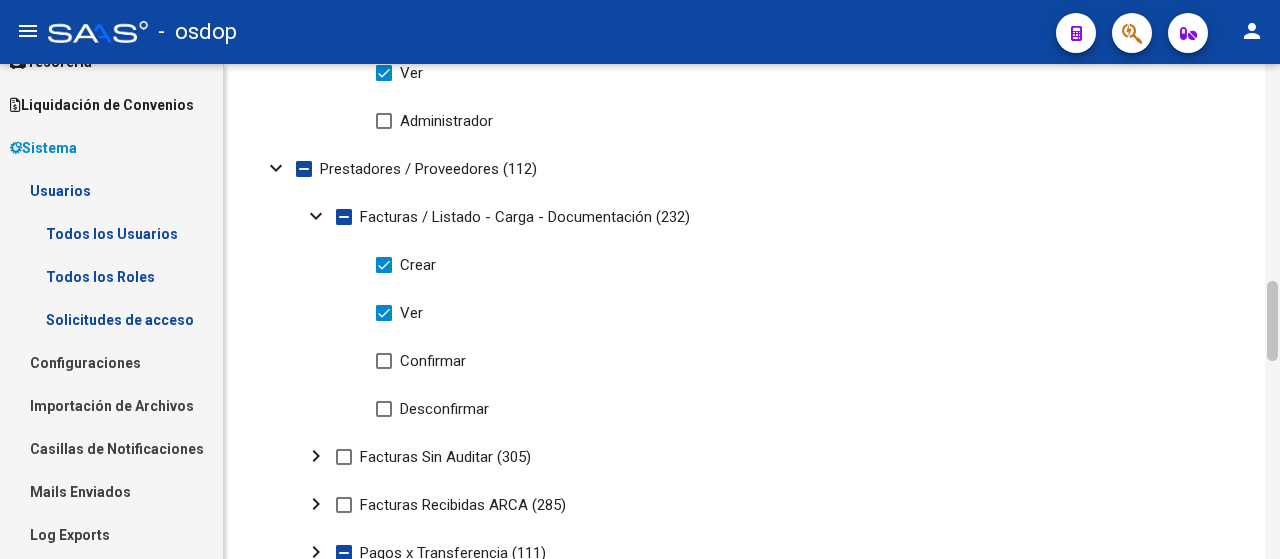 drag, startPoint x: 1278, startPoint y: 247, endPoint x: 1276, endPoint y: 264, distance: 17.117243 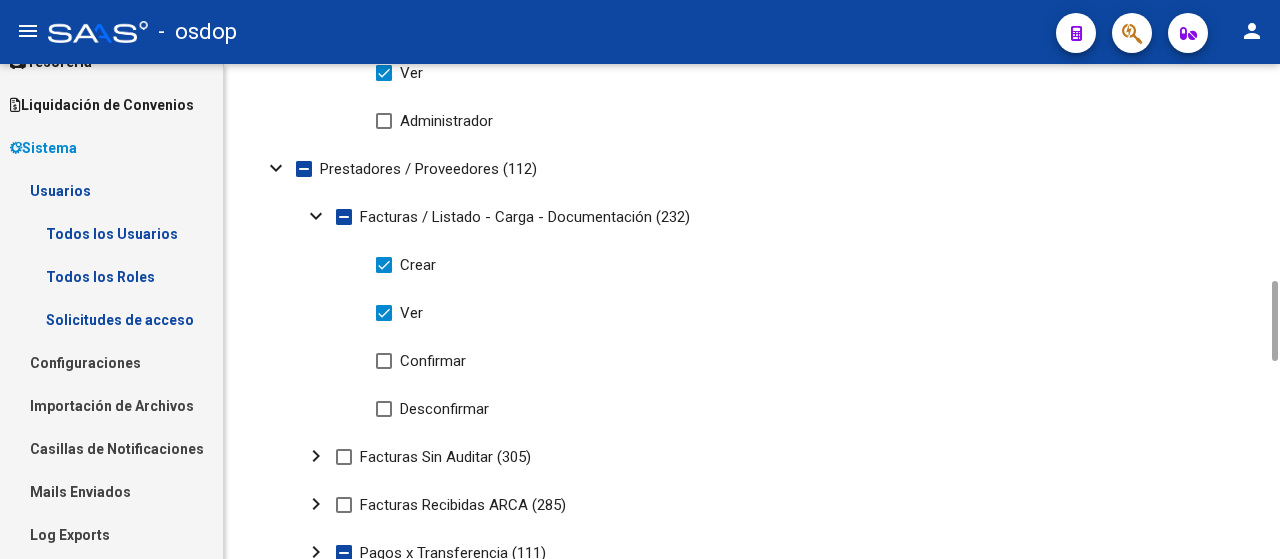 click on "expand_more" 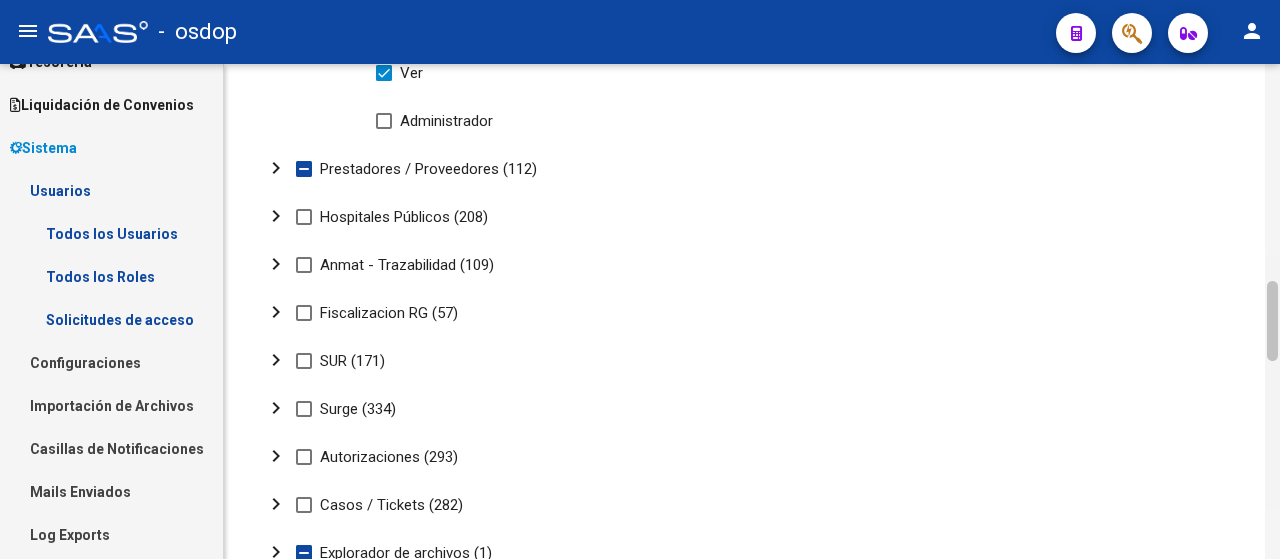 scroll, scrollTop: 1690, scrollLeft: 0, axis: vertical 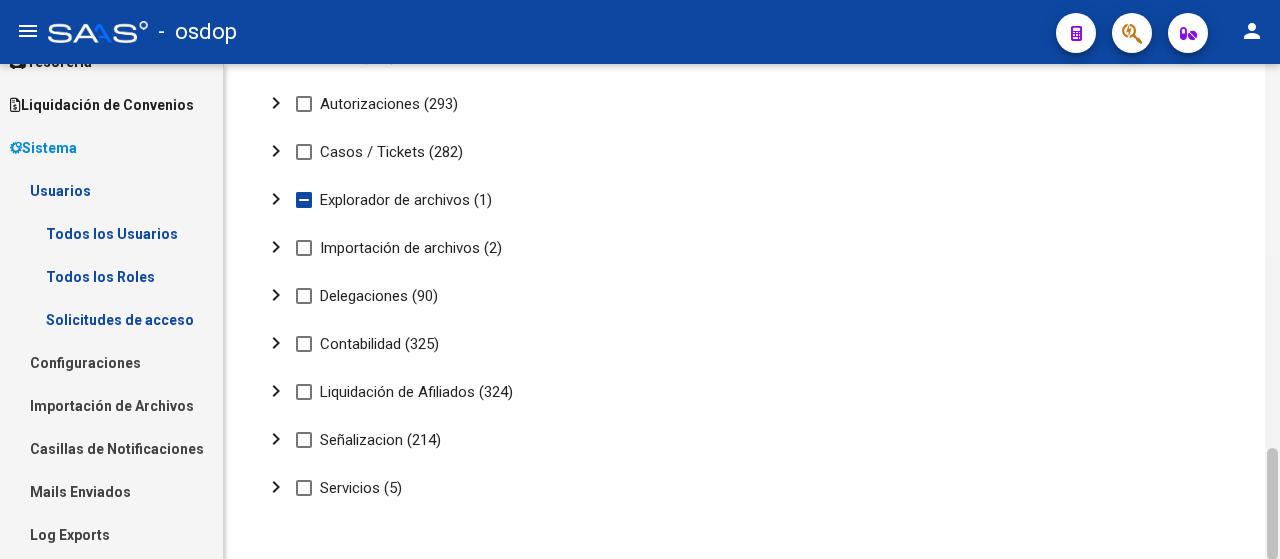click 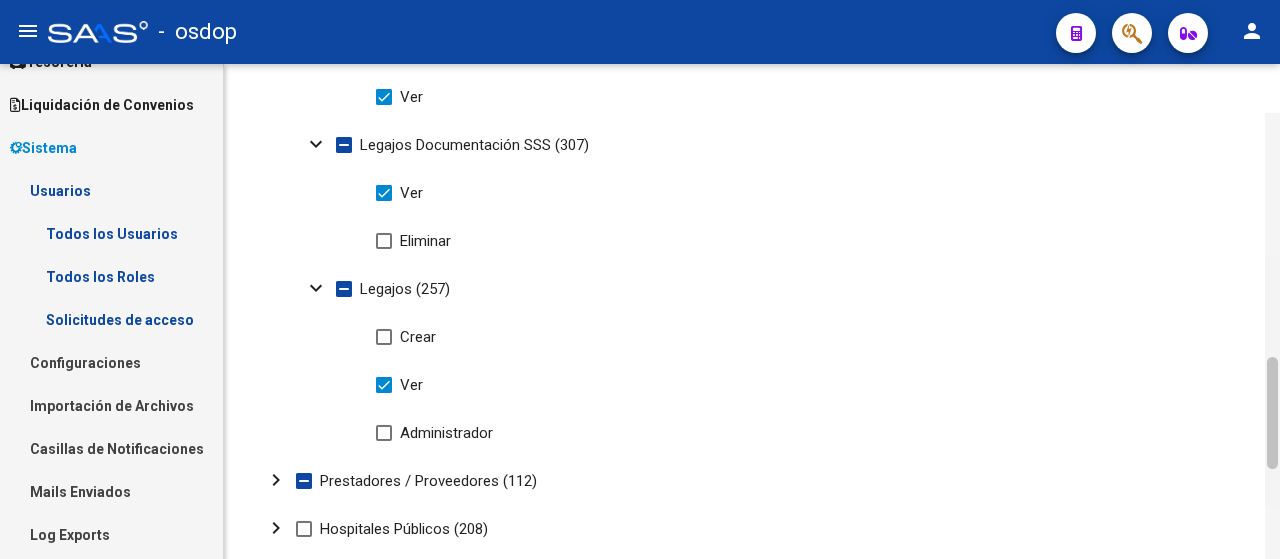 scroll, scrollTop: 986, scrollLeft: 0, axis: vertical 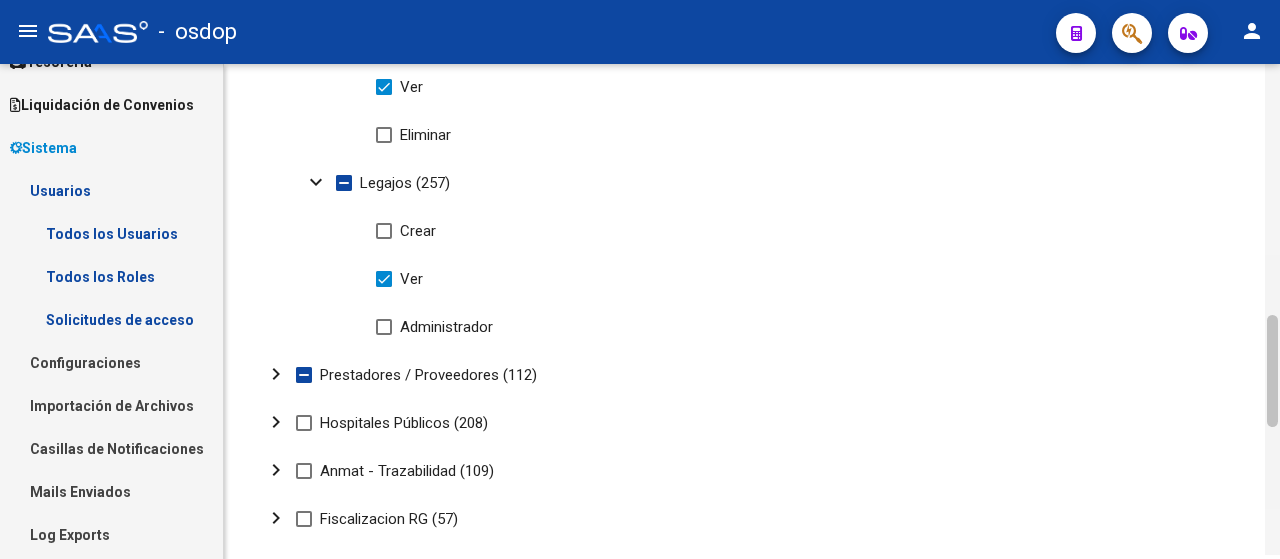 drag, startPoint x: 1269, startPoint y: 475, endPoint x: 1279, endPoint y: 349, distance: 126.3962 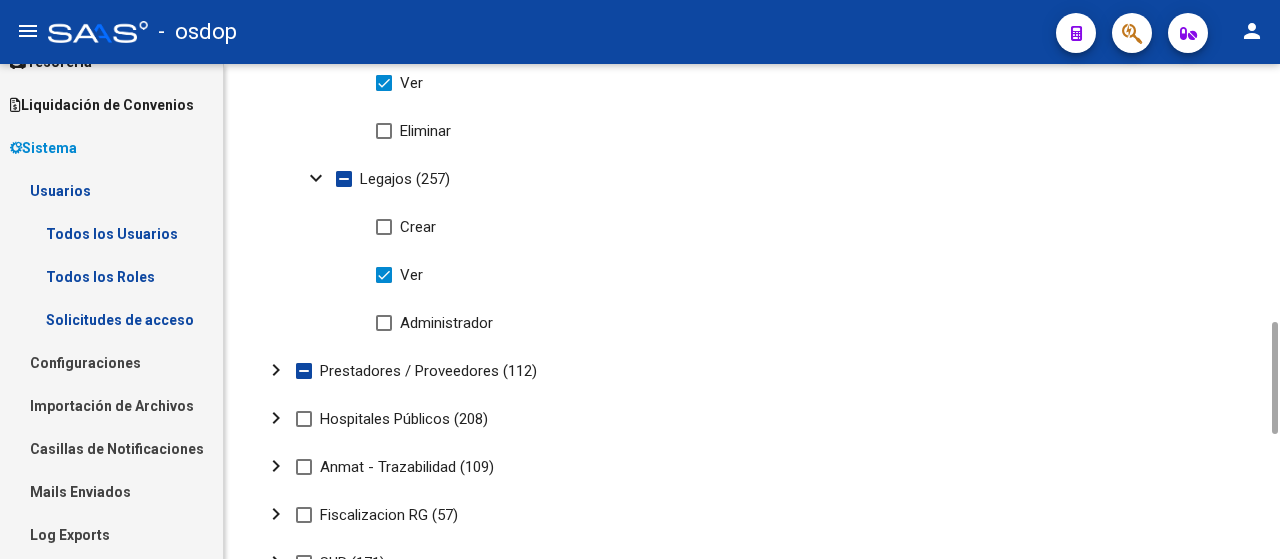 click on "chevron_right" 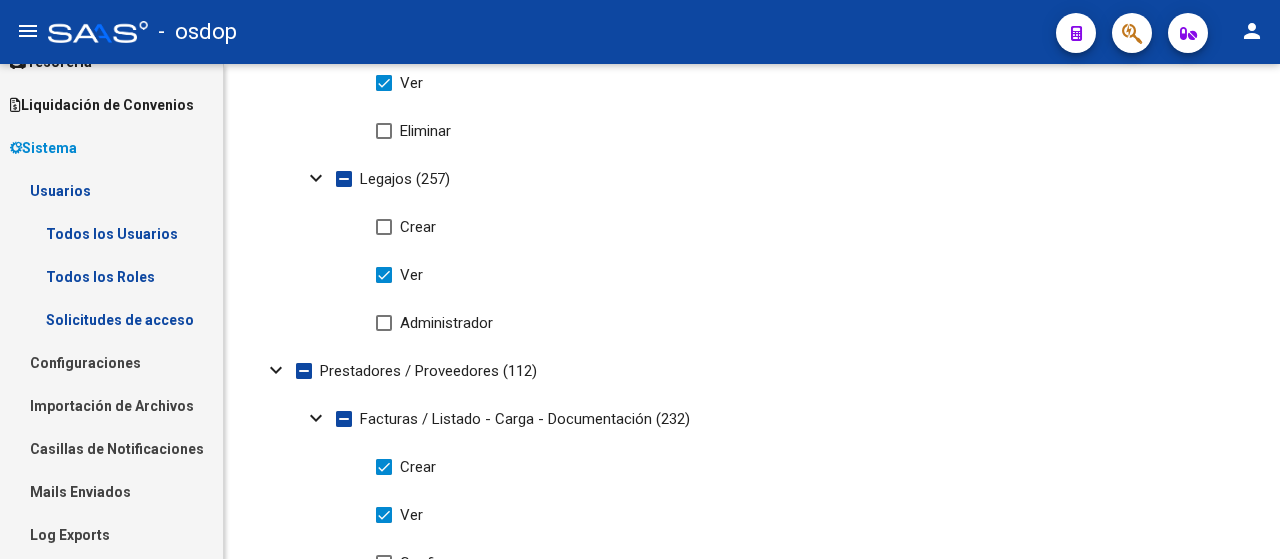 scroll, scrollTop: 1631, scrollLeft: 0, axis: vertical 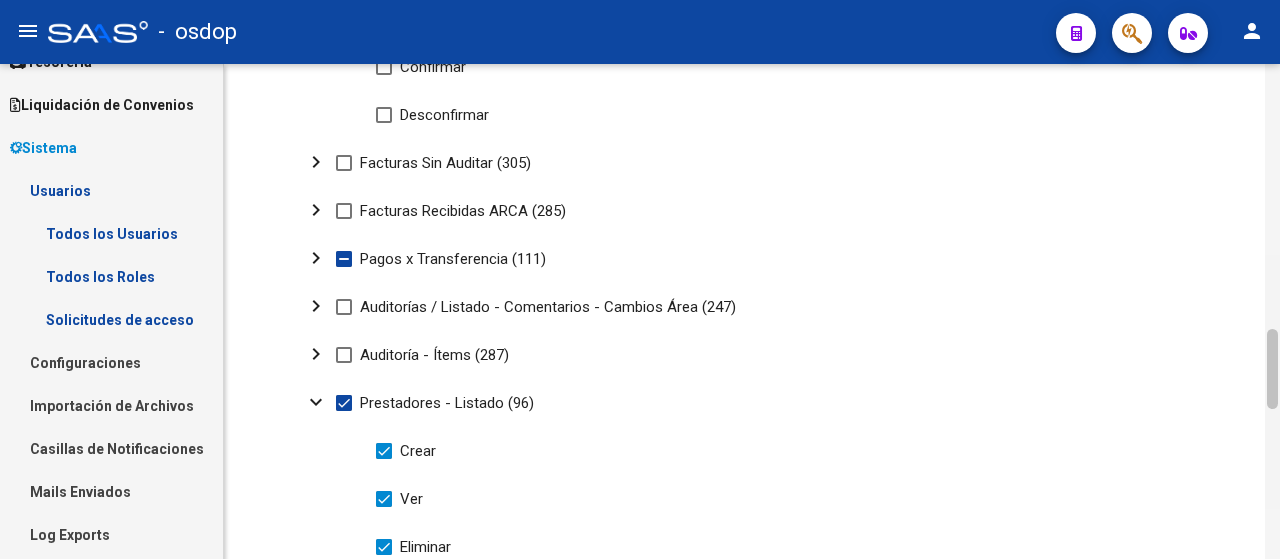click 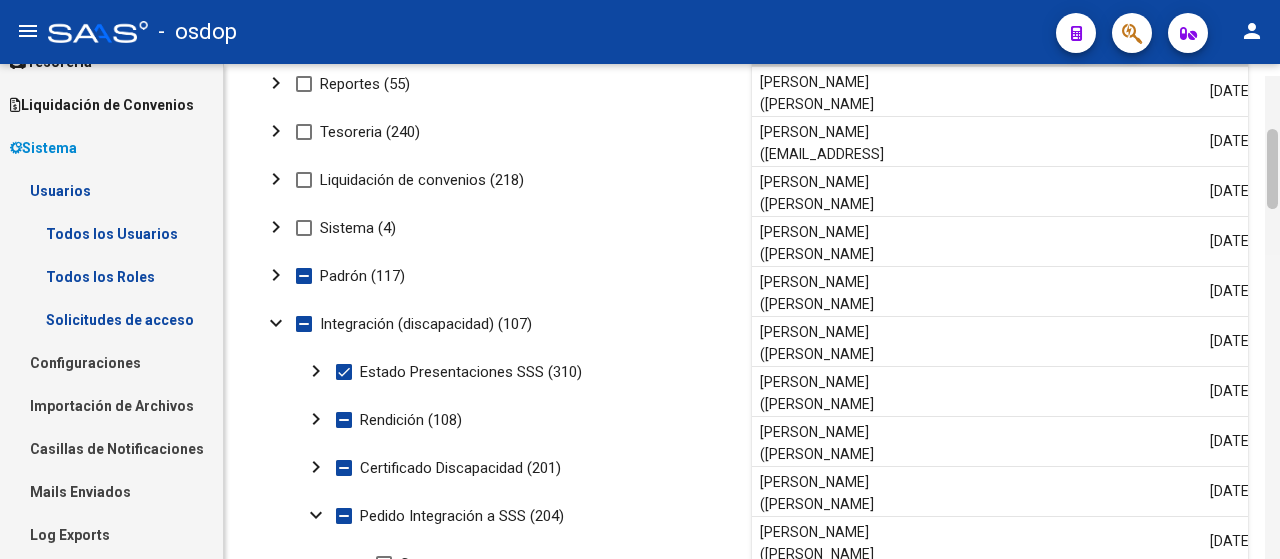 scroll, scrollTop: 336, scrollLeft: 0, axis: vertical 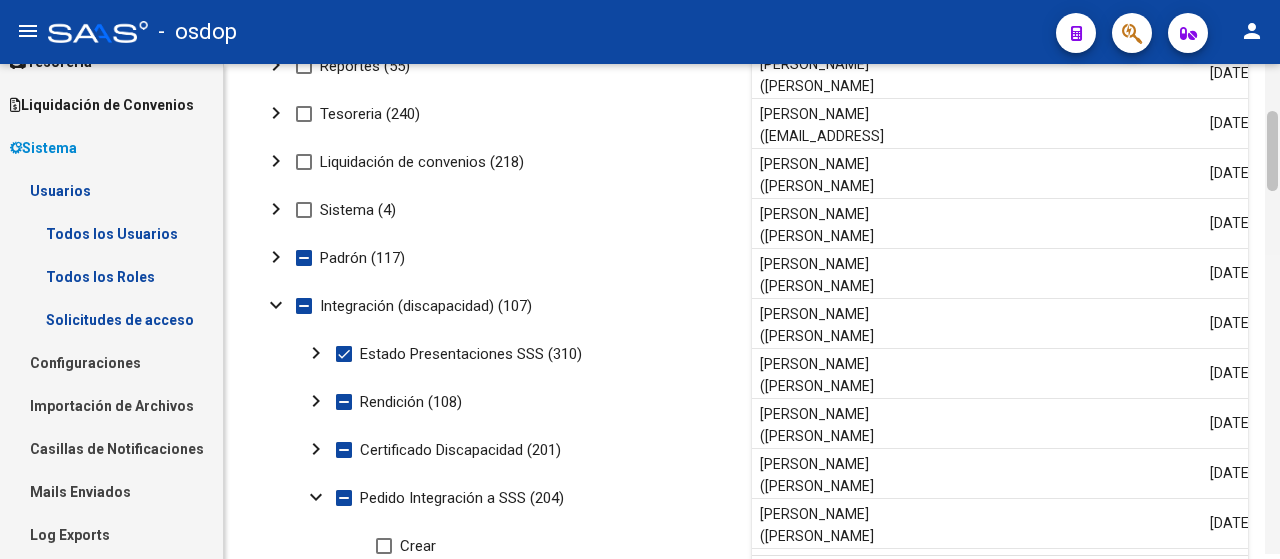 drag, startPoint x: 1270, startPoint y: 378, endPoint x: 1276, endPoint y: 167, distance: 211.0853 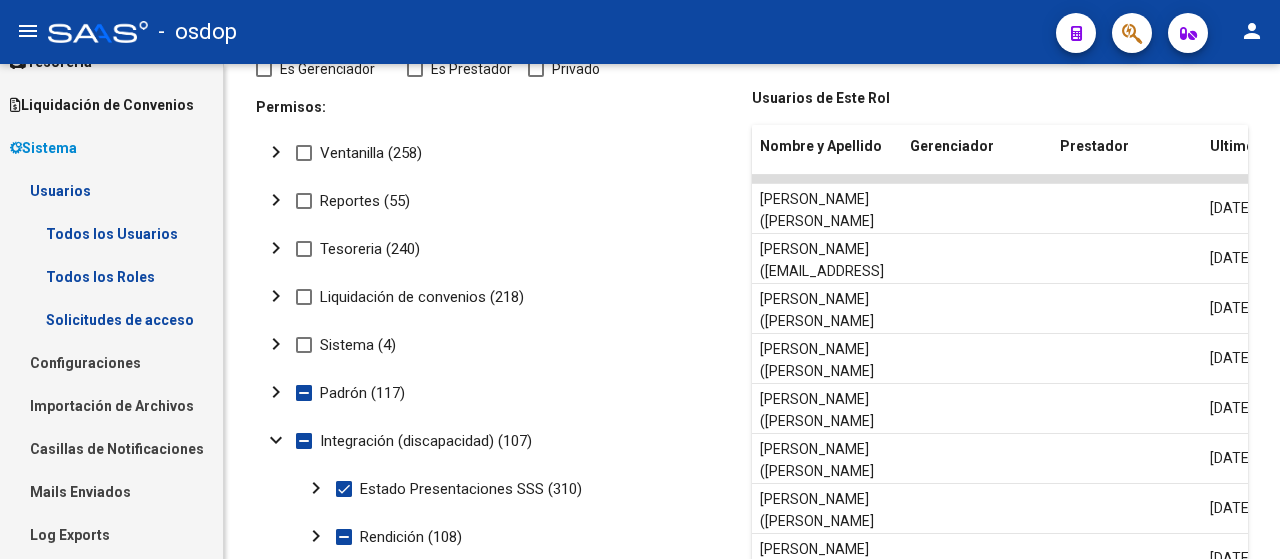 scroll, scrollTop: 0, scrollLeft: 0, axis: both 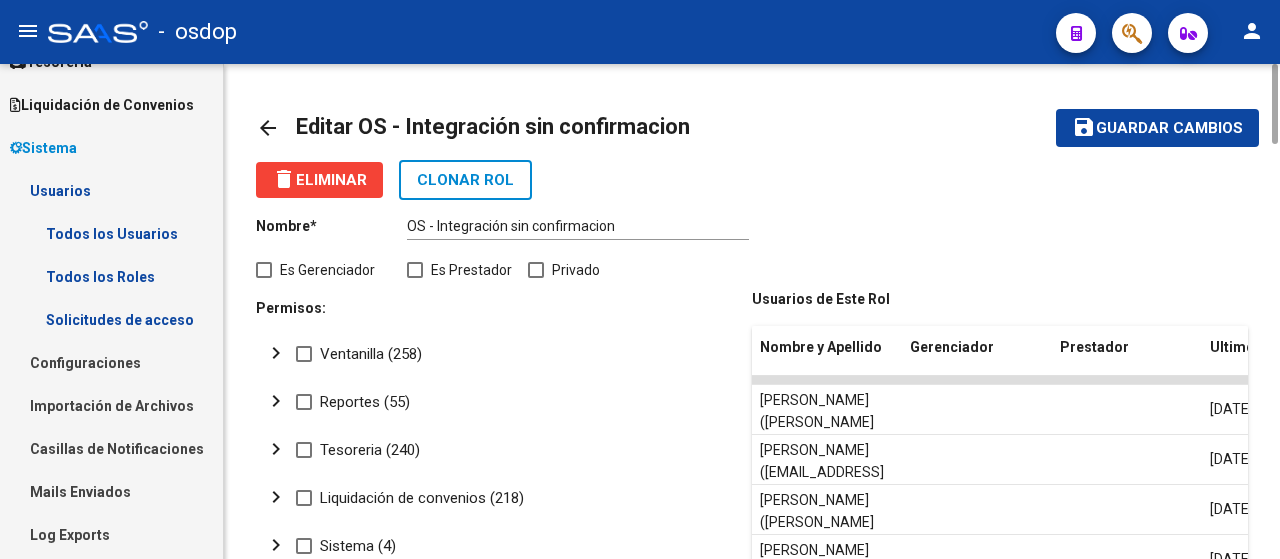 drag, startPoint x: 1274, startPoint y: 152, endPoint x: 1279, endPoint y: 48, distance: 104.120125 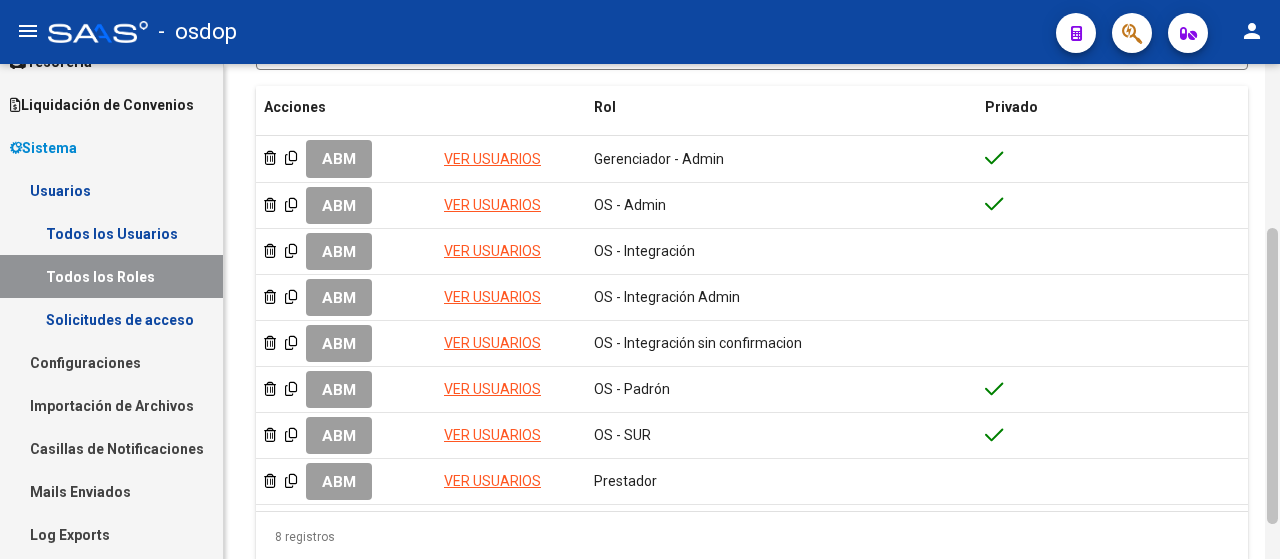 scroll, scrollTop: 288, scrollLeft: 0, axis: vertical 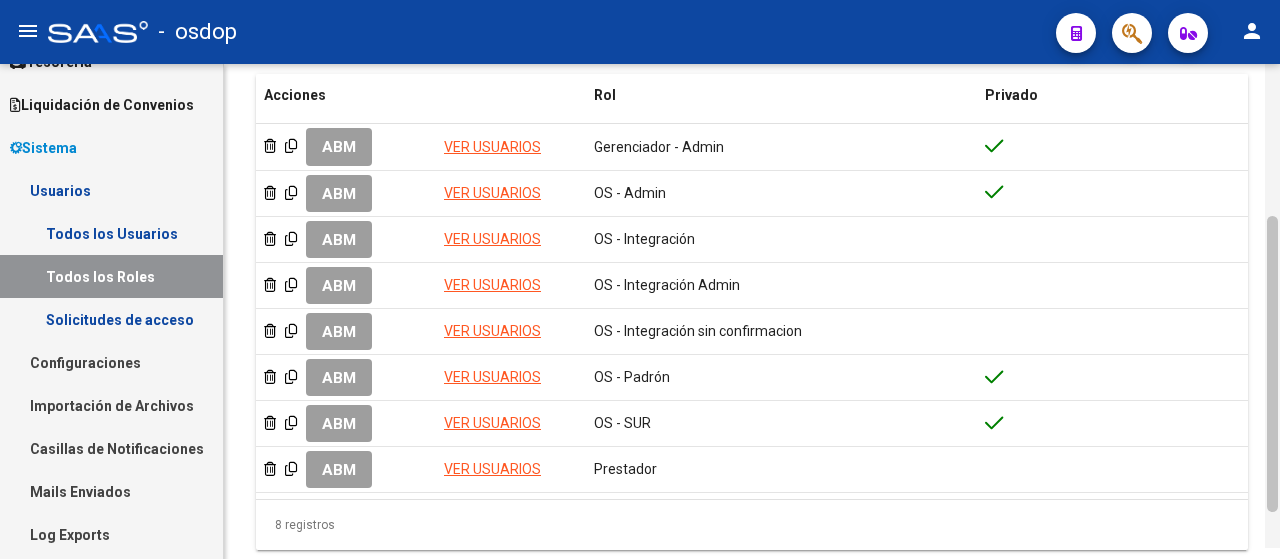 drag, startPoint x: 1273, startPoint y: 124, endPoint x: 1268, endPoint y: 171, distance: 47.26521 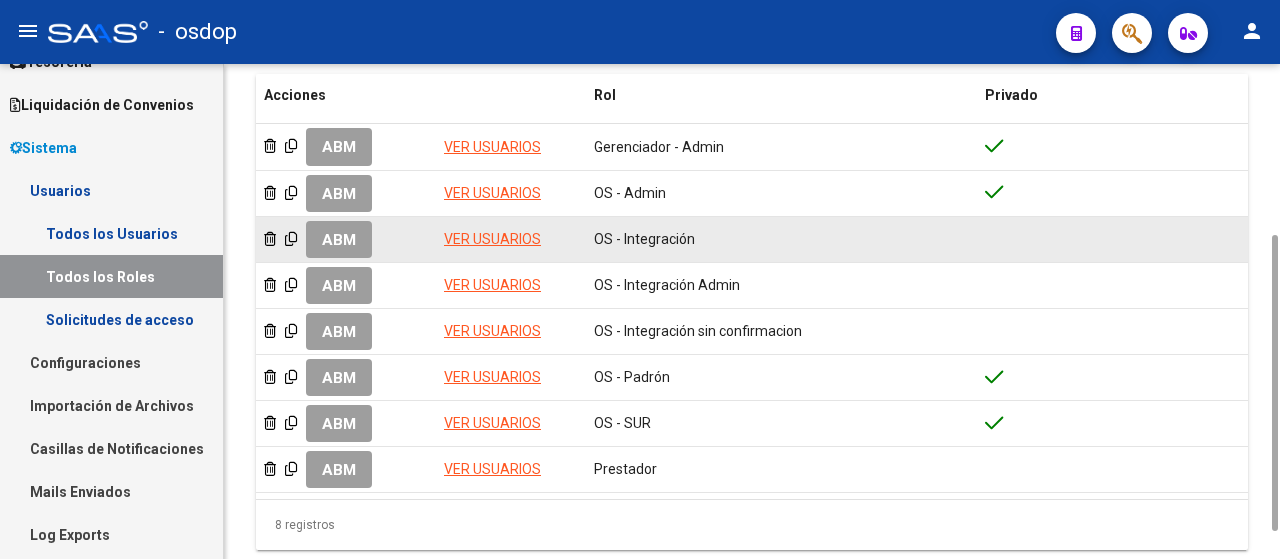 click on "ABM" 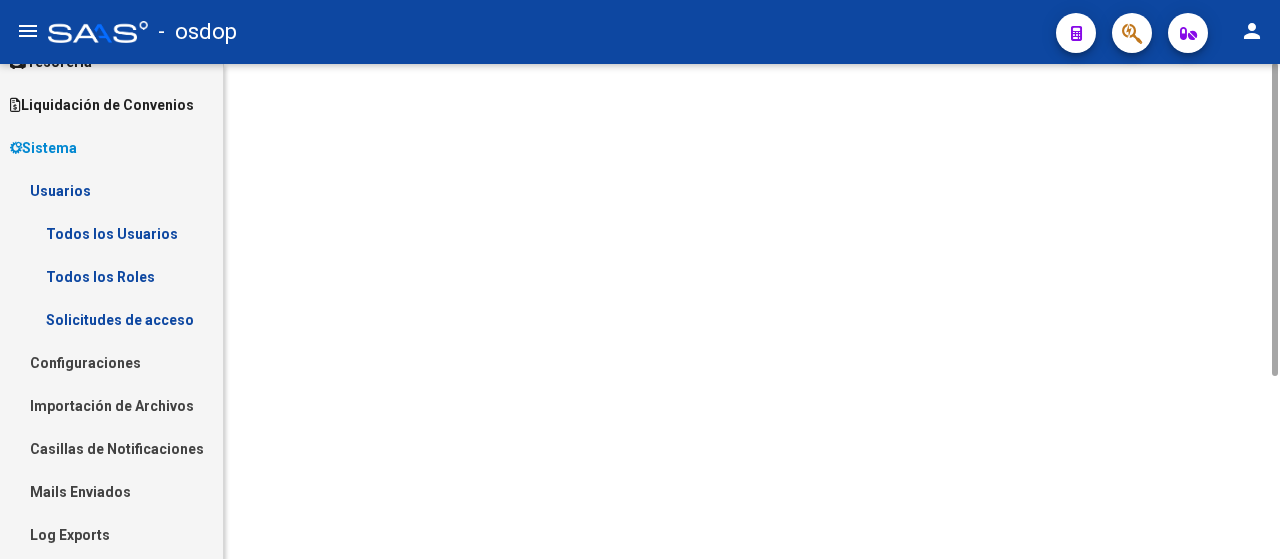 scroll, scrollTop: 0, scrollLeft: 0, axis: both 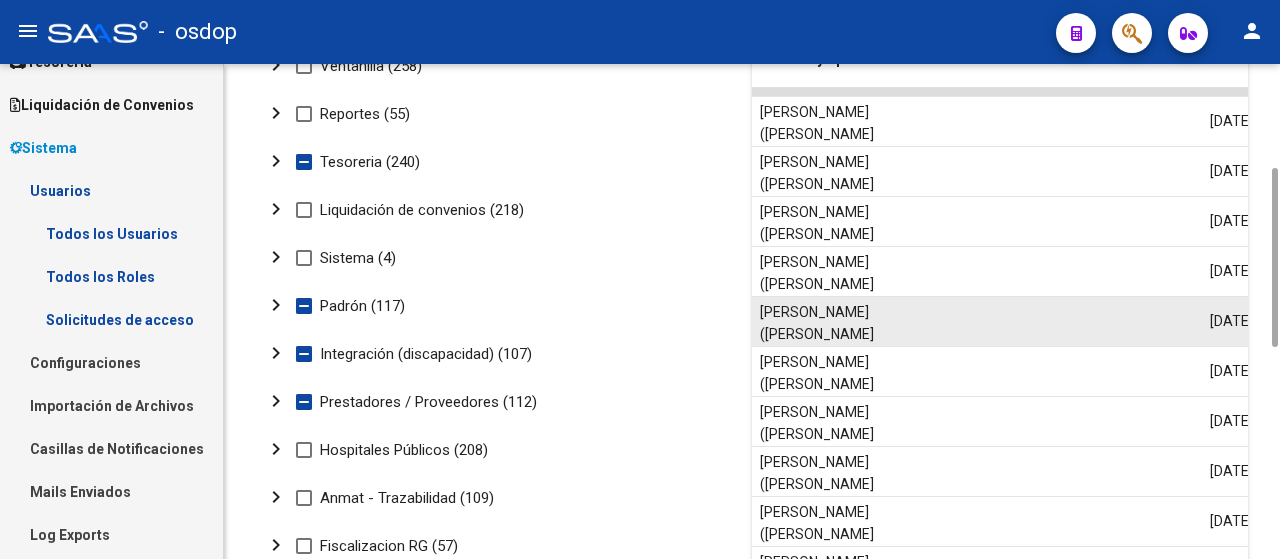drag, startPoint x: 1272, startPoint y: 162, endPoint x: 1220, endPoint y: 345, distance: 190.24458 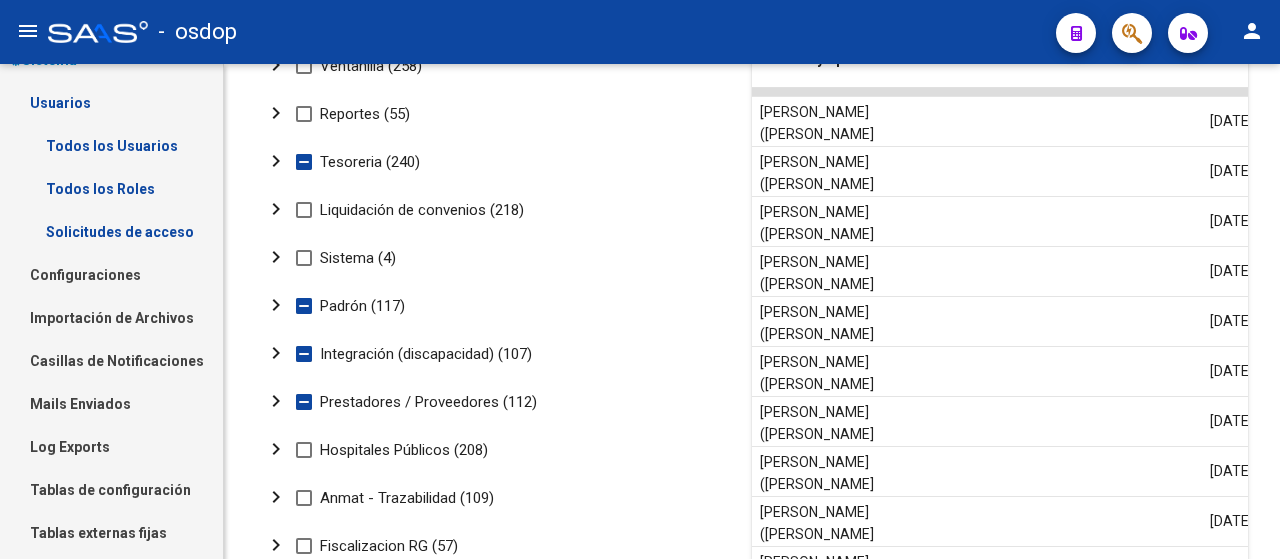 scroll, scrollTop: 0, scrollLeft: 0, axis: both 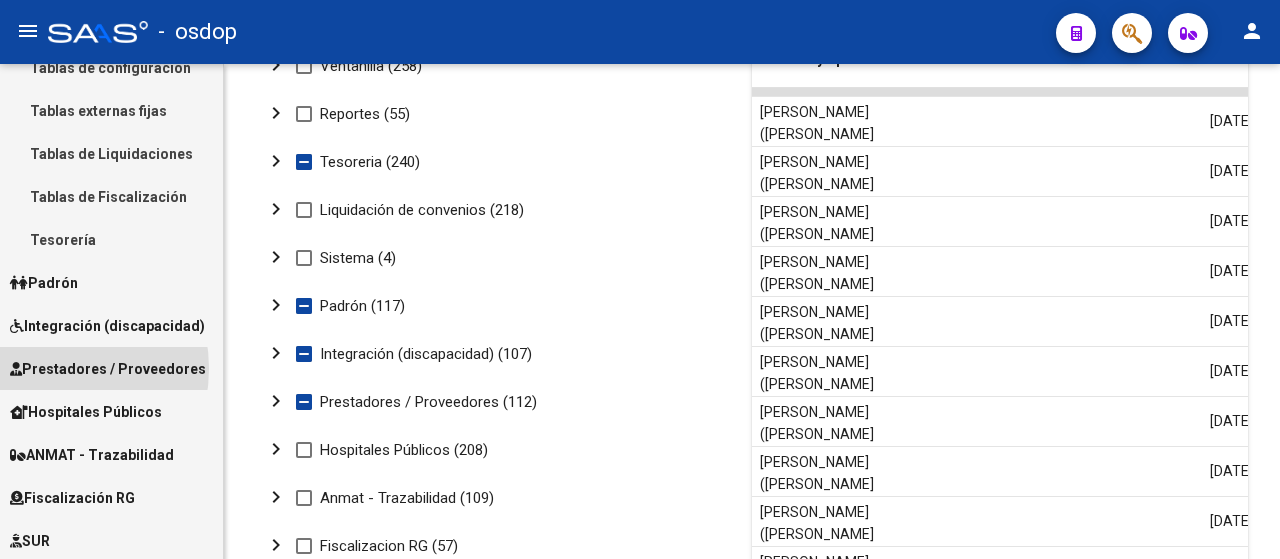 click on "Prestadores / Proveedores" at bounding box center (108, 369) 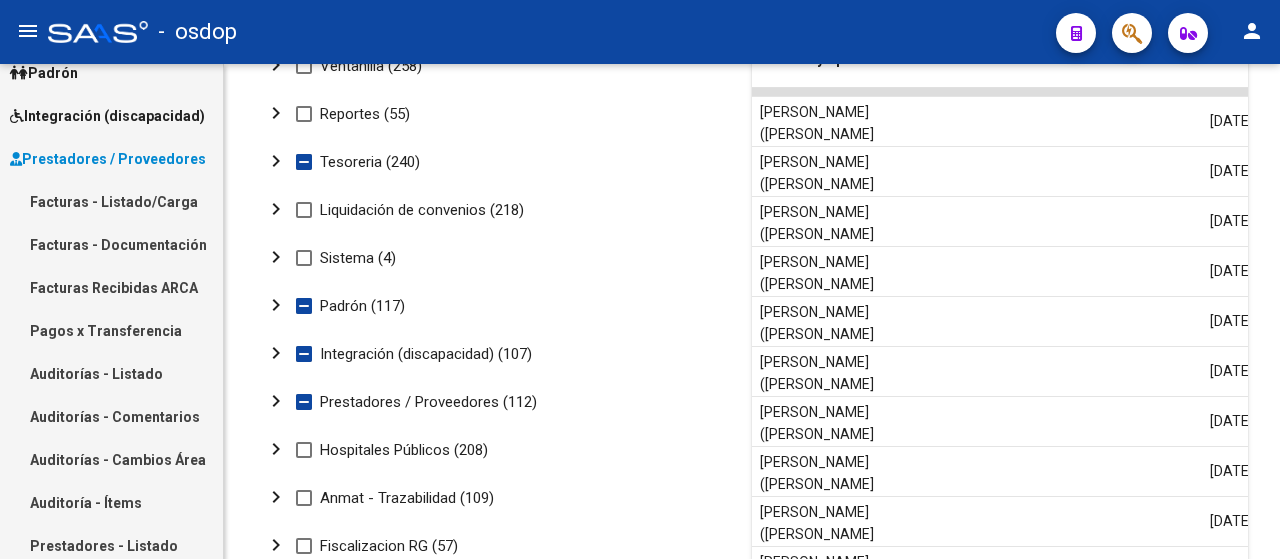 scroll, scrollTop: 232, scrollLeft: 0, axis: vertical 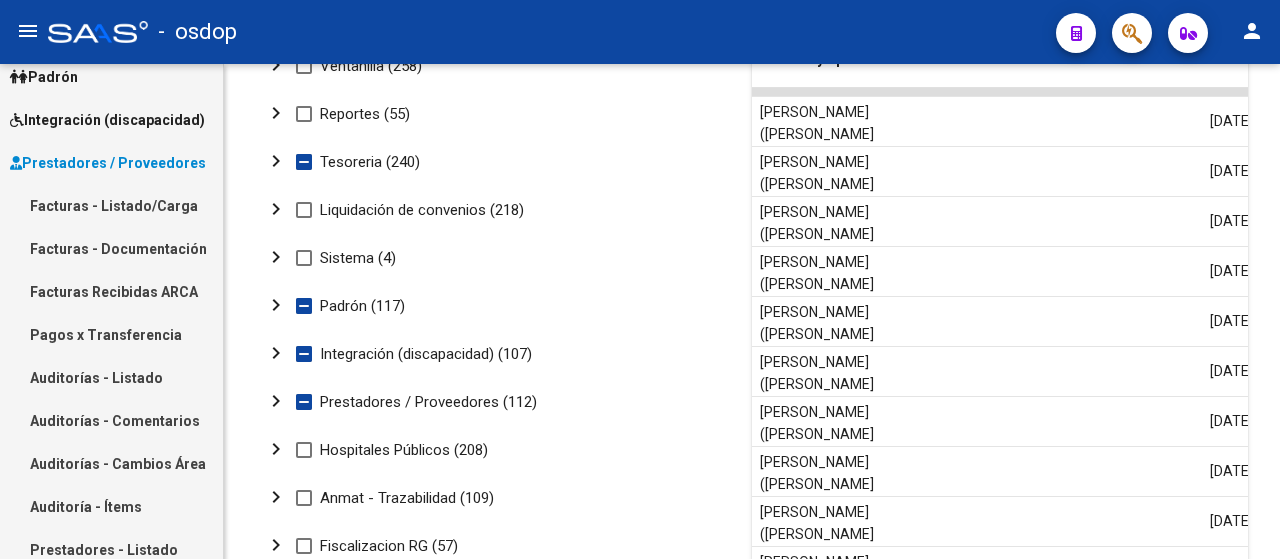 click on "Facturas - Listado/Carga" at bounding box center (111, 205) 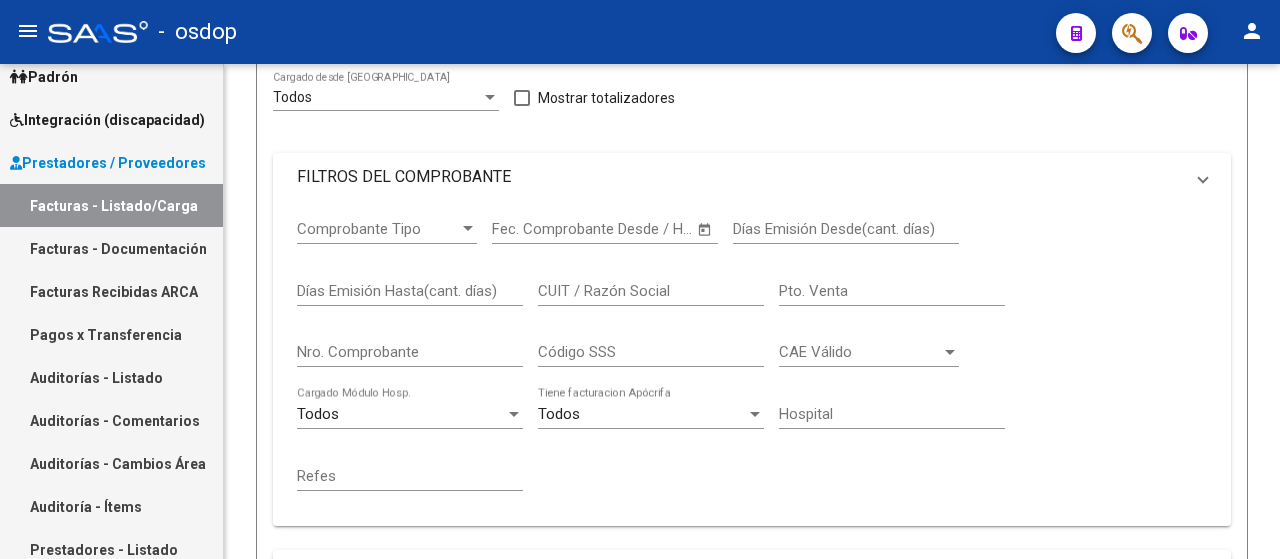 scroll, scrollTop: 0, scrollLeft: 0, axis: both 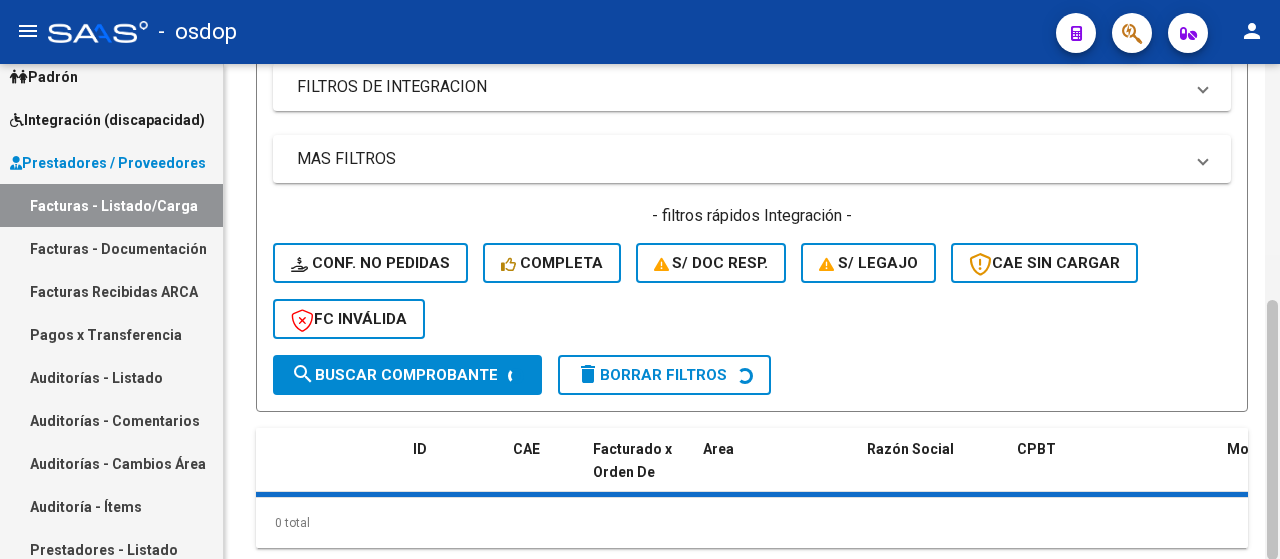 drag, startPoint x: 1279, startPoint y: 215, endPoint x: 1266, endPoint y: 354, distance: 139.60658 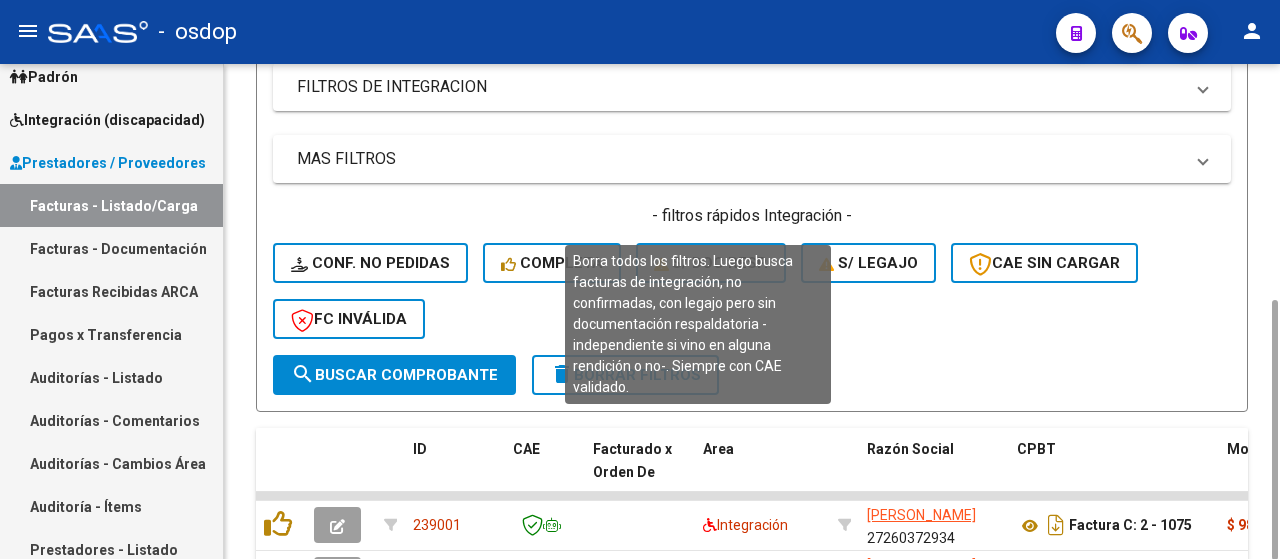 click on "S/ Doc Resp." 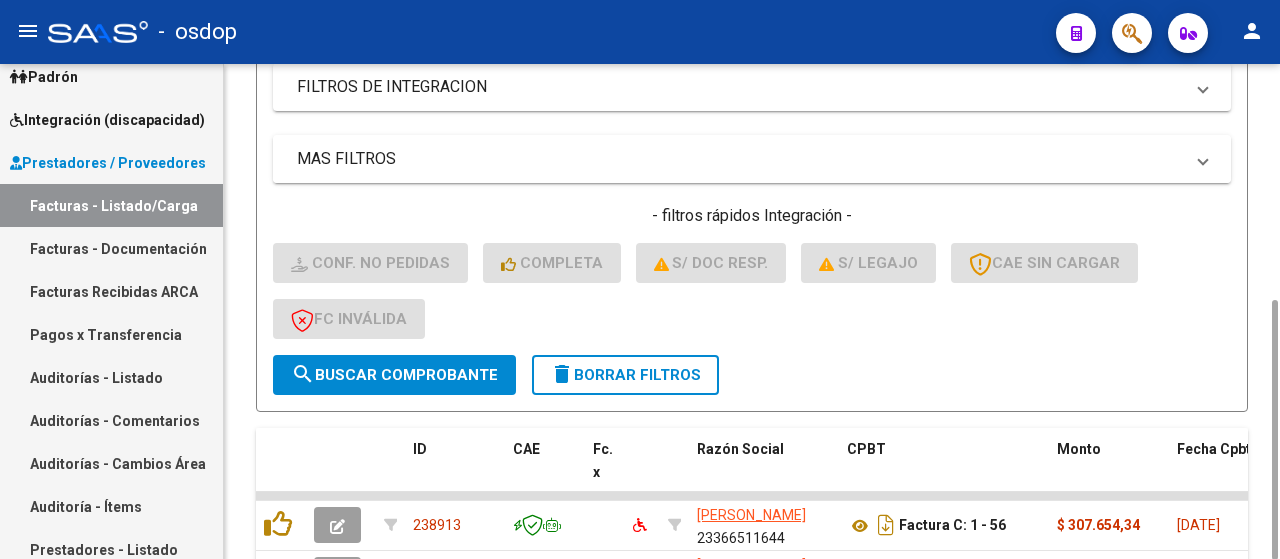 click on "MAS FILTROS" at bounding box center (740, 159) 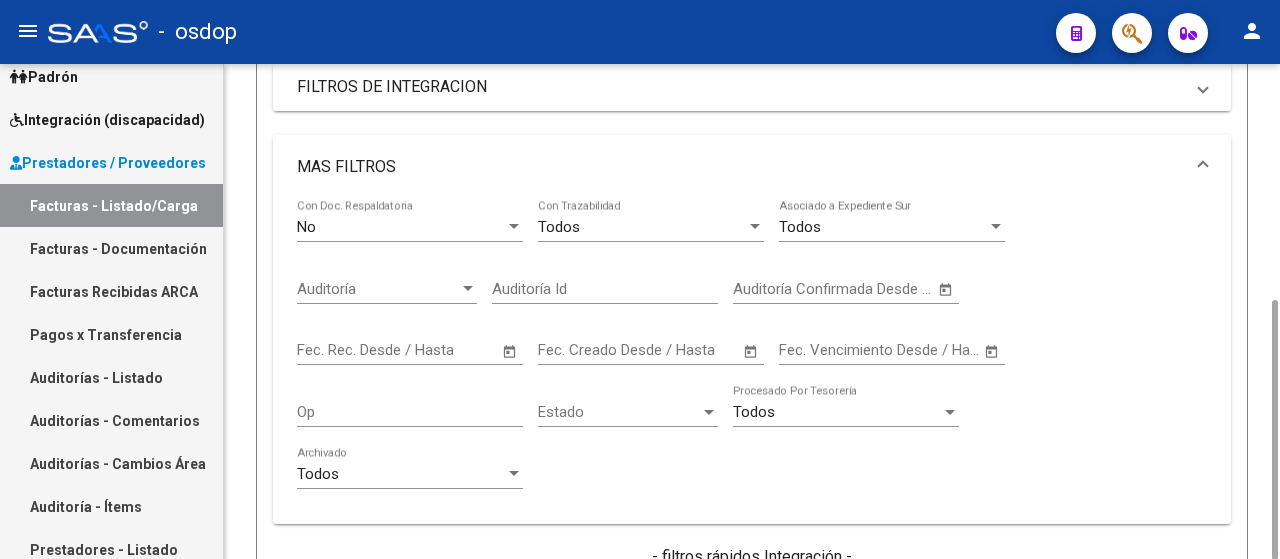 click on "MAS FILTROS" at bounding box center (740, 167) 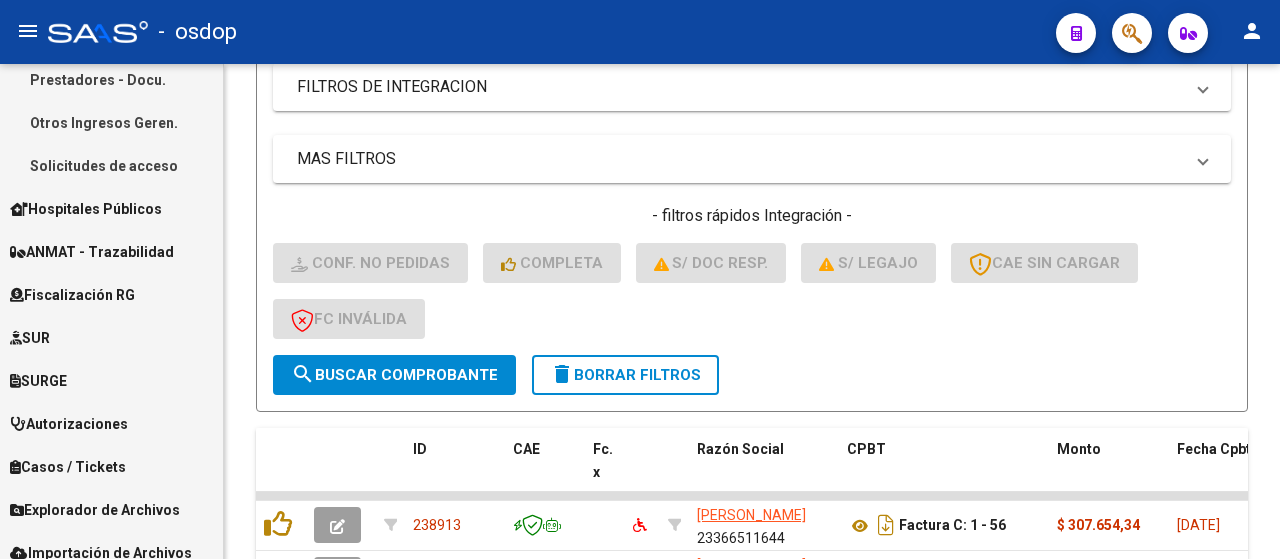 scroll, scrollTop: 753, scrollLeft: 0, axis: vertical 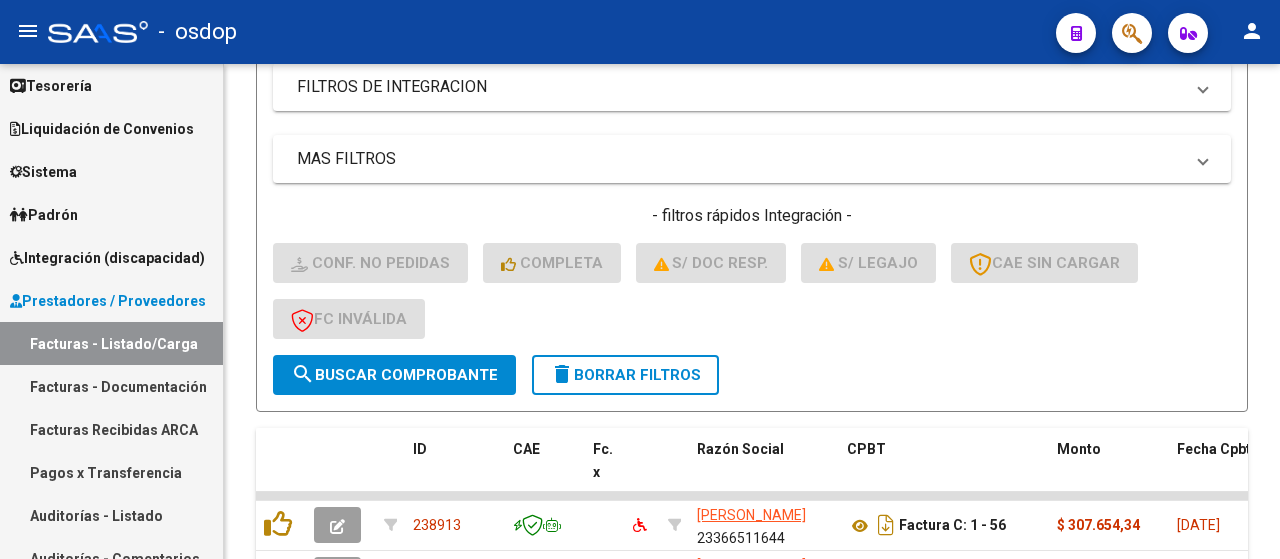 click on "Sistema" at bounding box center [111, 171] 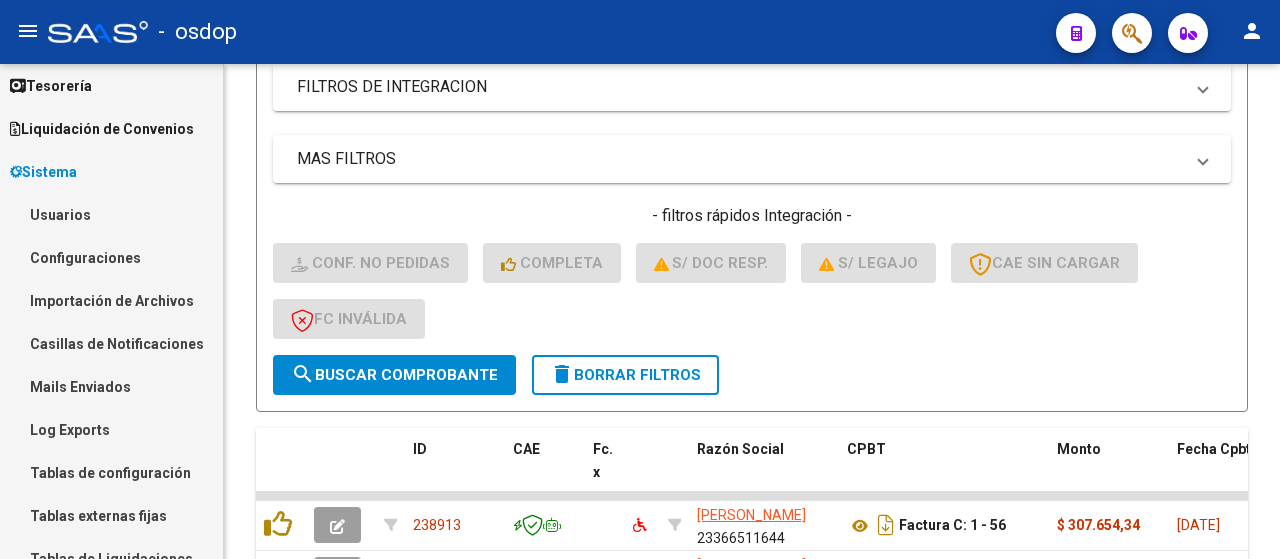 click on "Usuarios" at bounding box center (111, 214) 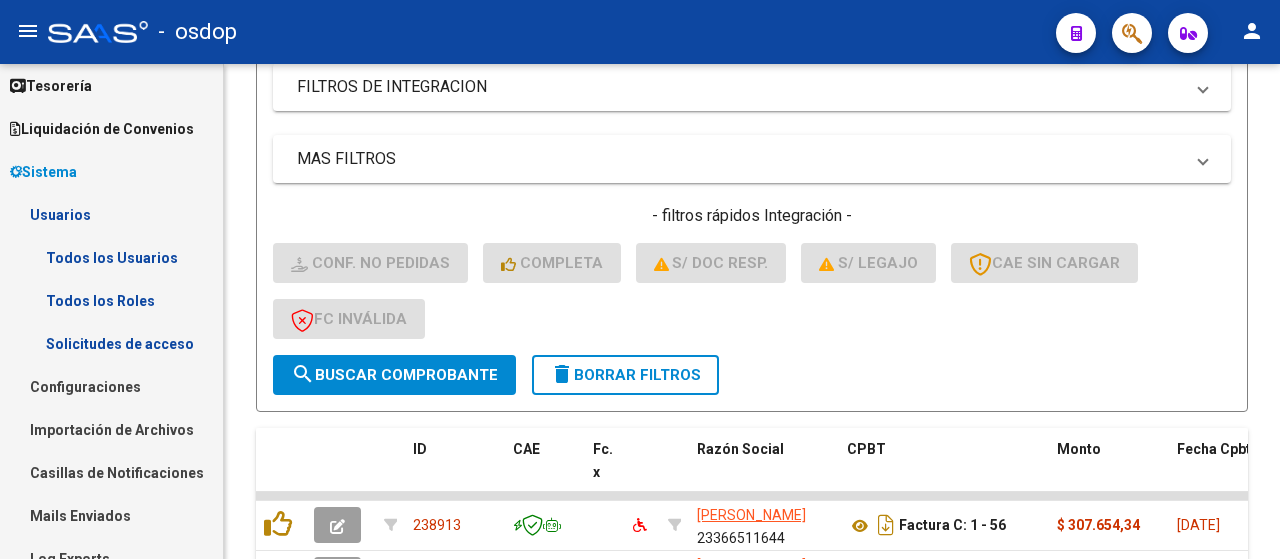 click on "Todos los Roles" at bounding box center [111, 300] 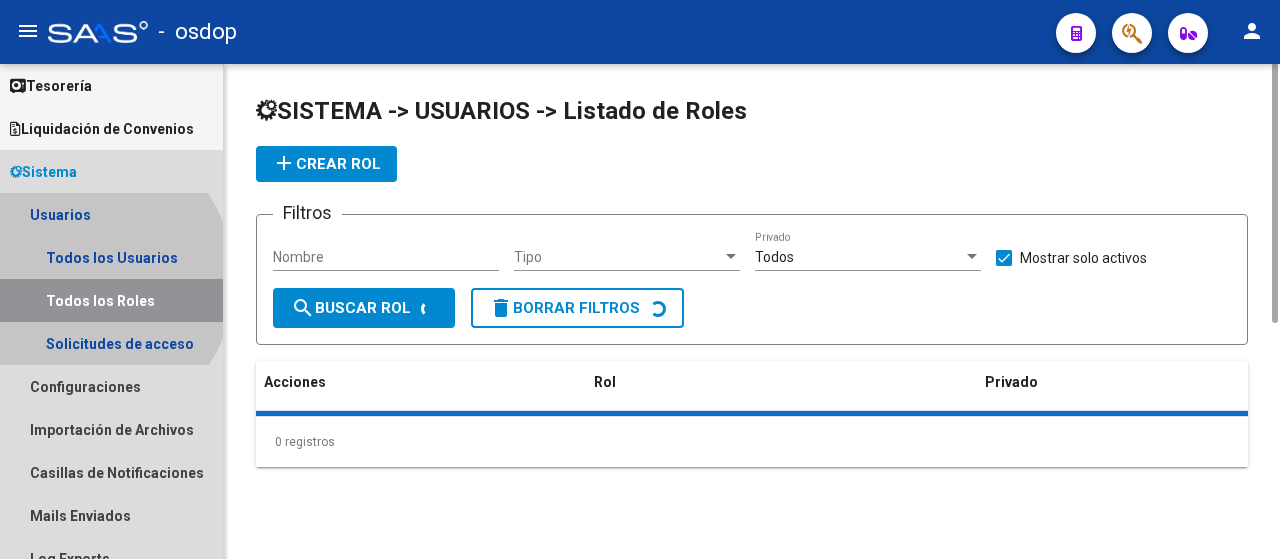 scroll, scrollTop: 0, scrollLeft: 0, axis: both 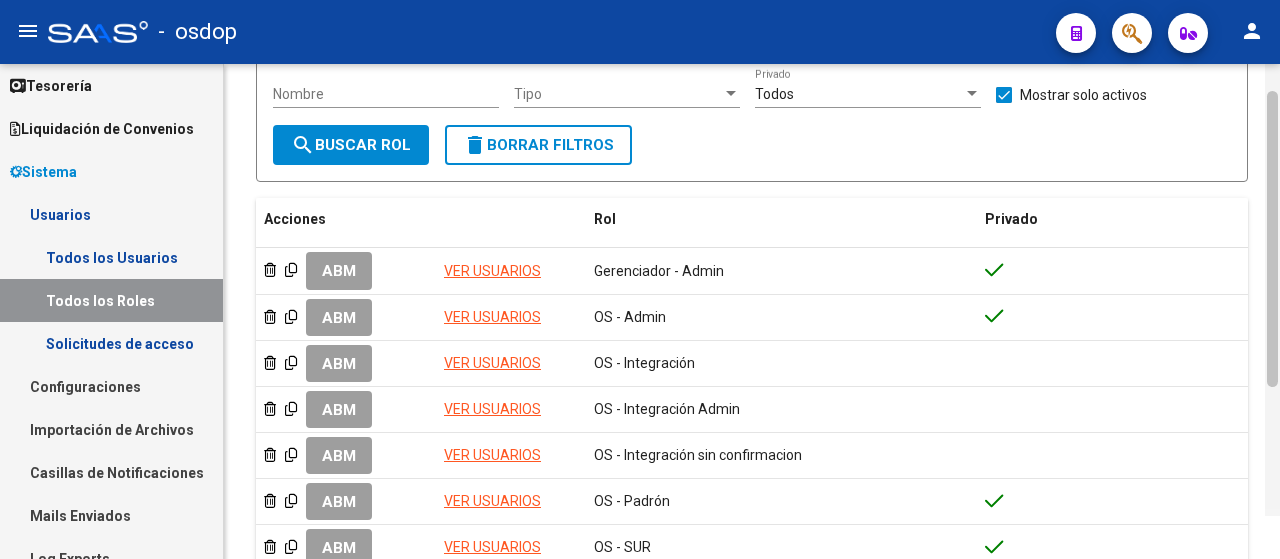 drag, startPoint x: 1276, startPoint y: 303, endPoint x: 1275, endPoint y: 403, distance: 100.005 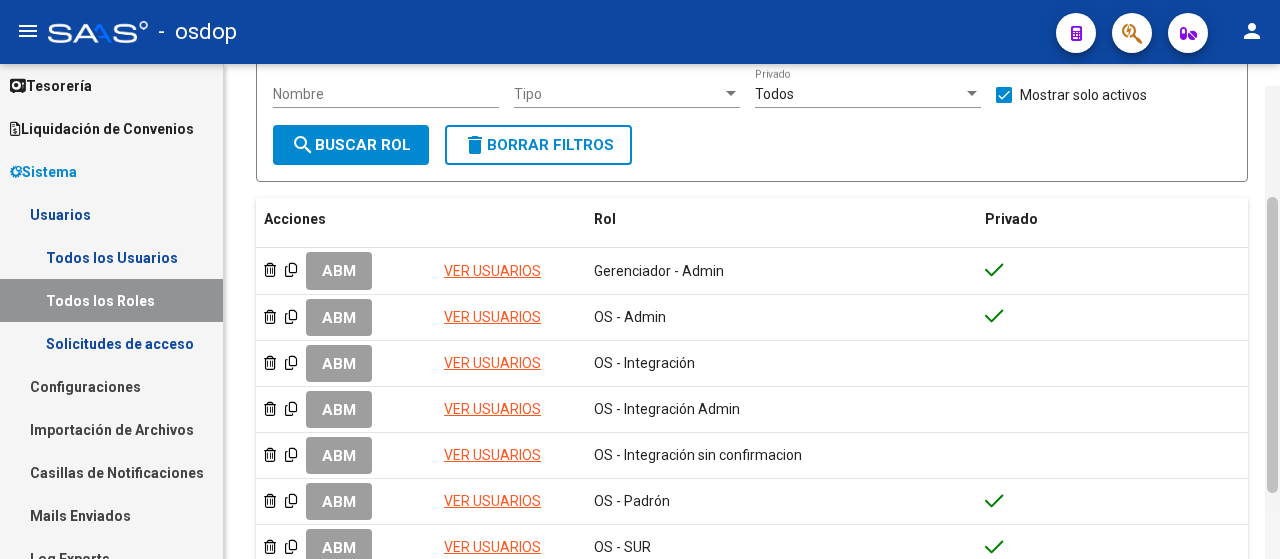 scroll, scrollTop: 186, scrollLeft: 0, axis: vertical 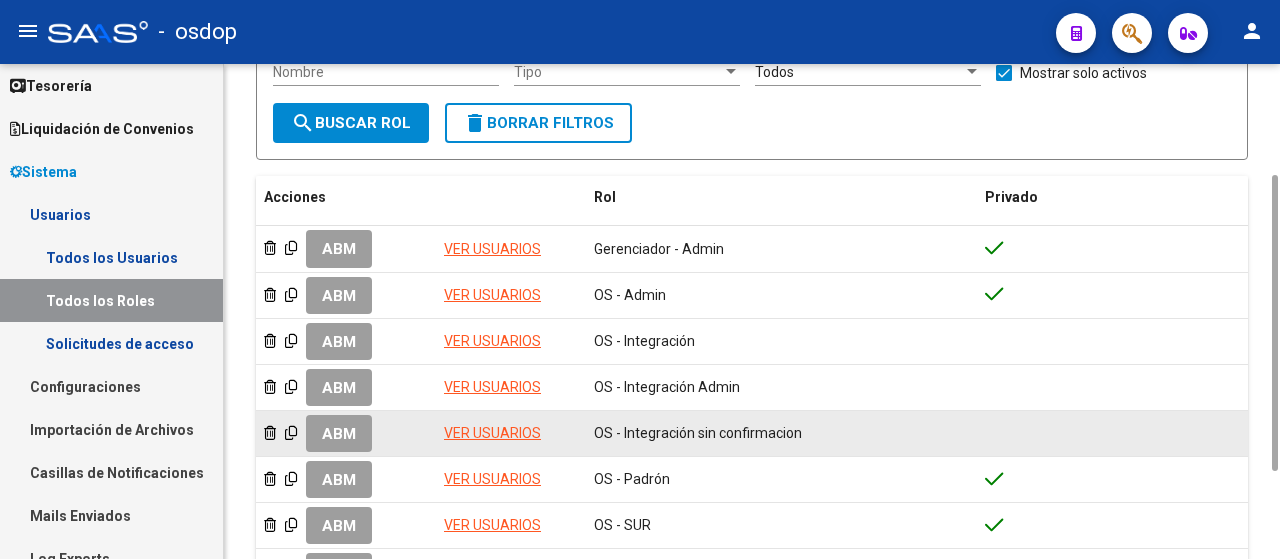 click on "ABM" 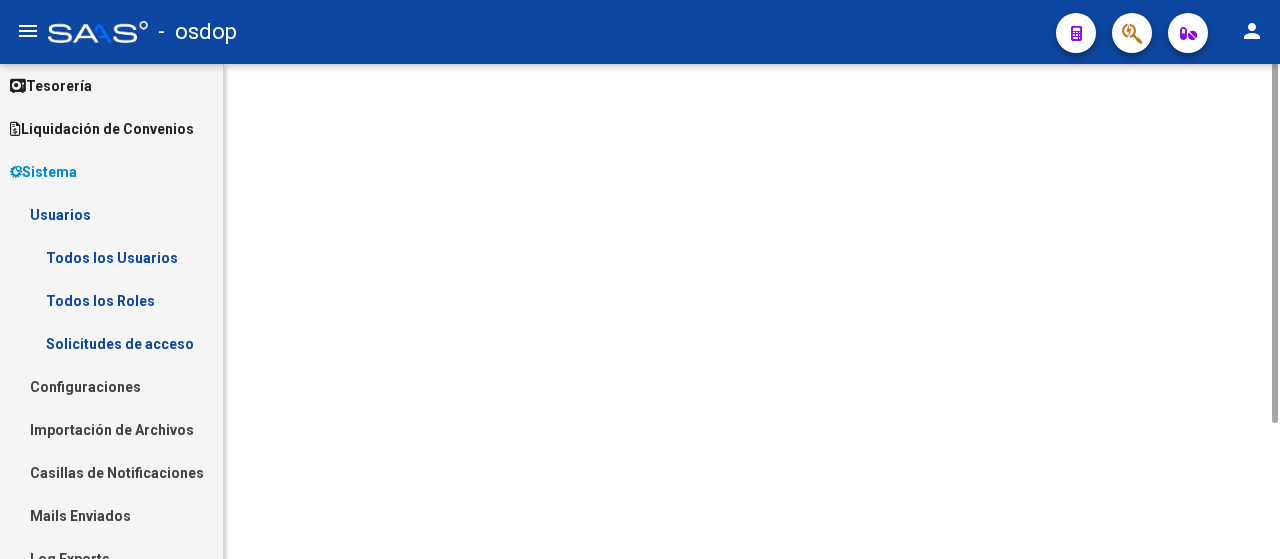 scroll, scrollTop: 0, scrollLeft: 0, axis: both 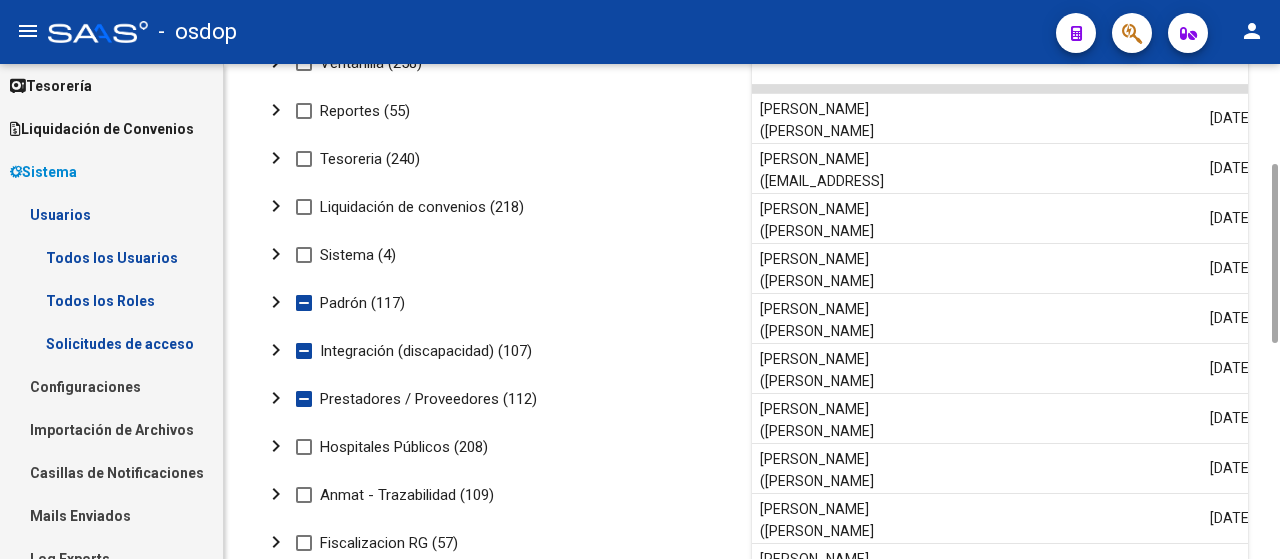 drag, startPoint x: 1277, startPoint y: 185, endPoint x: 1254, endPoint y: 398, distance: 214.23819 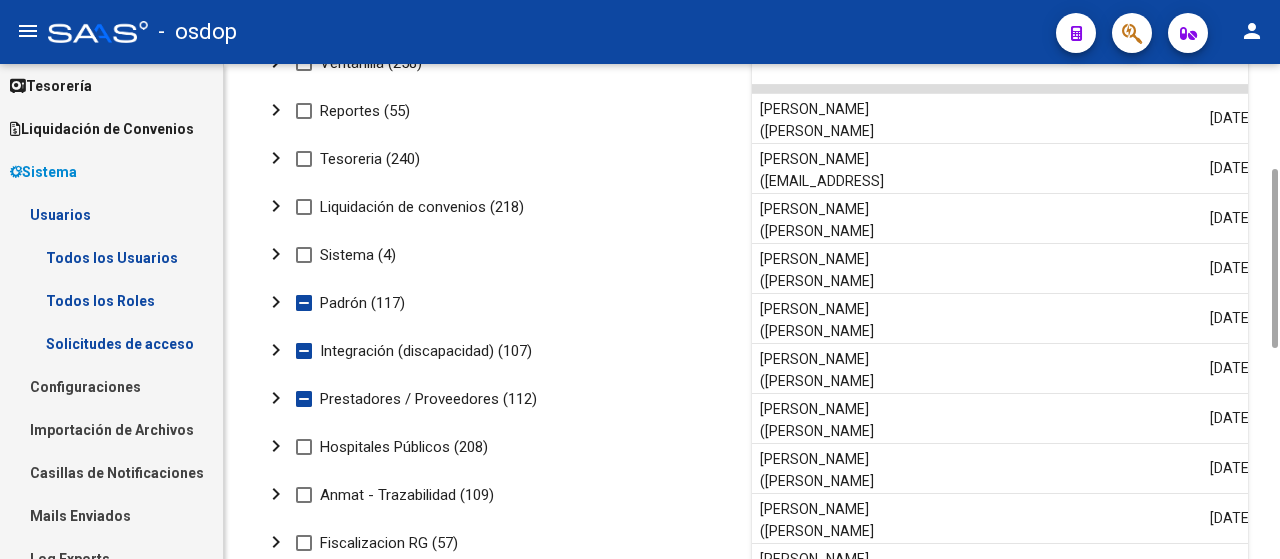click on "chevron_right" 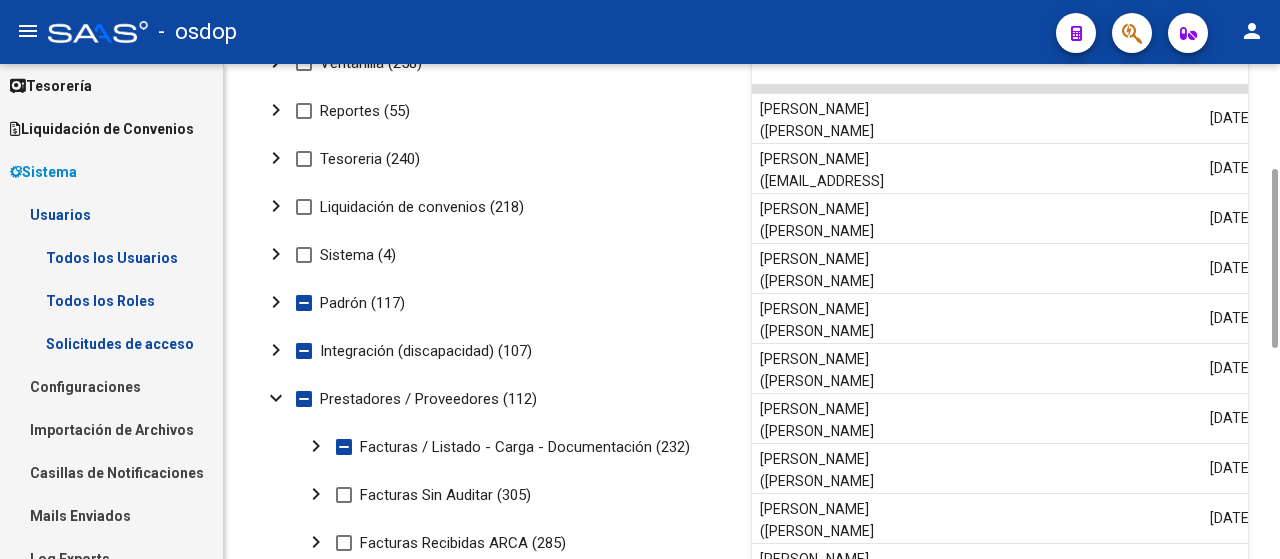 click on "chevron_right" 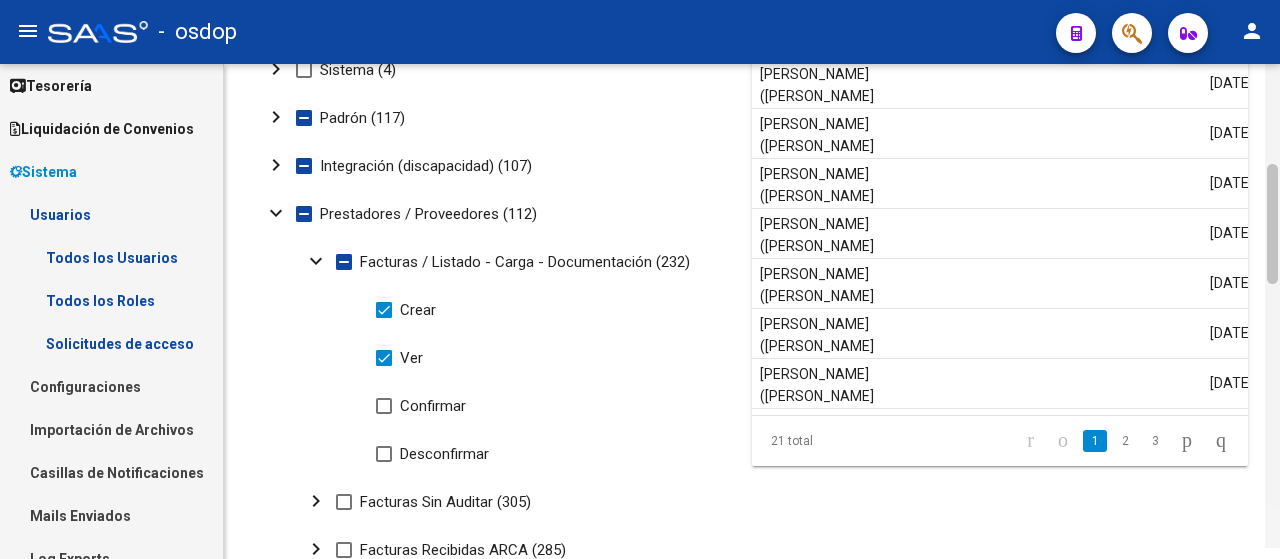 drag, startPoint x: 1274, startPoint y: 312, endPoint x: 1274, endPoint y: 381, distance: 69 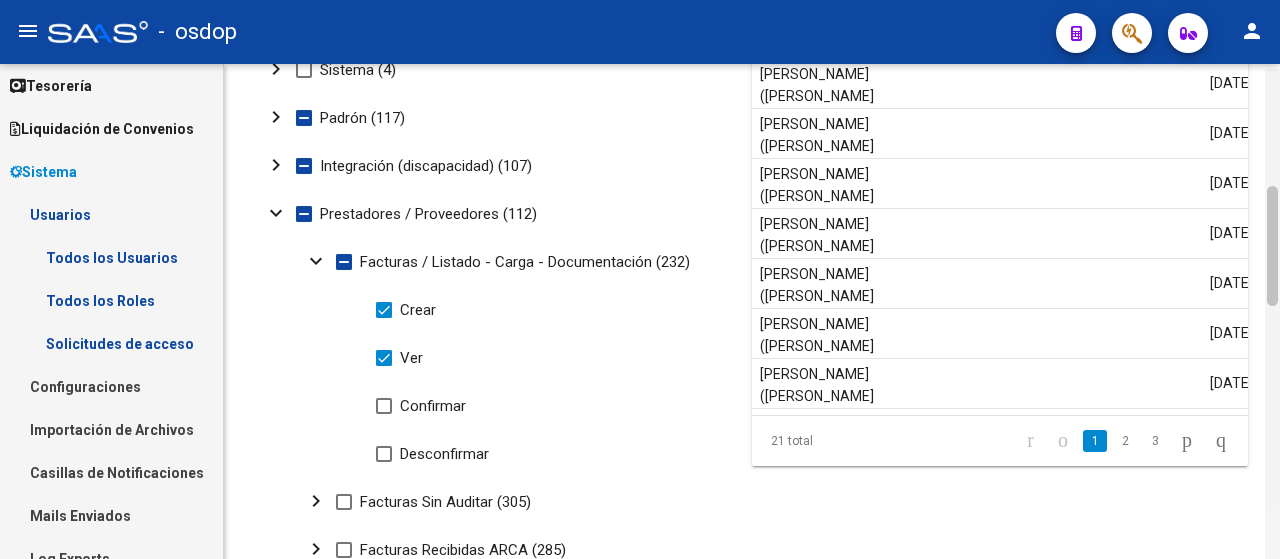 scroll, scrollTop: 481, scrollLeft: 0, axis: vertical 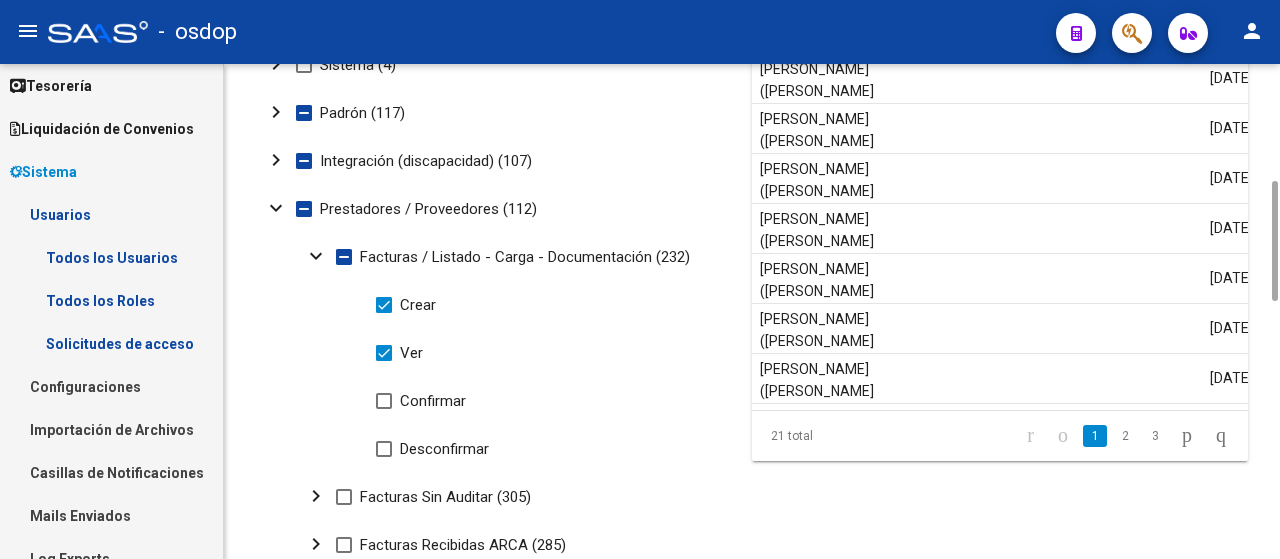 click at bounding box center [384, 401] 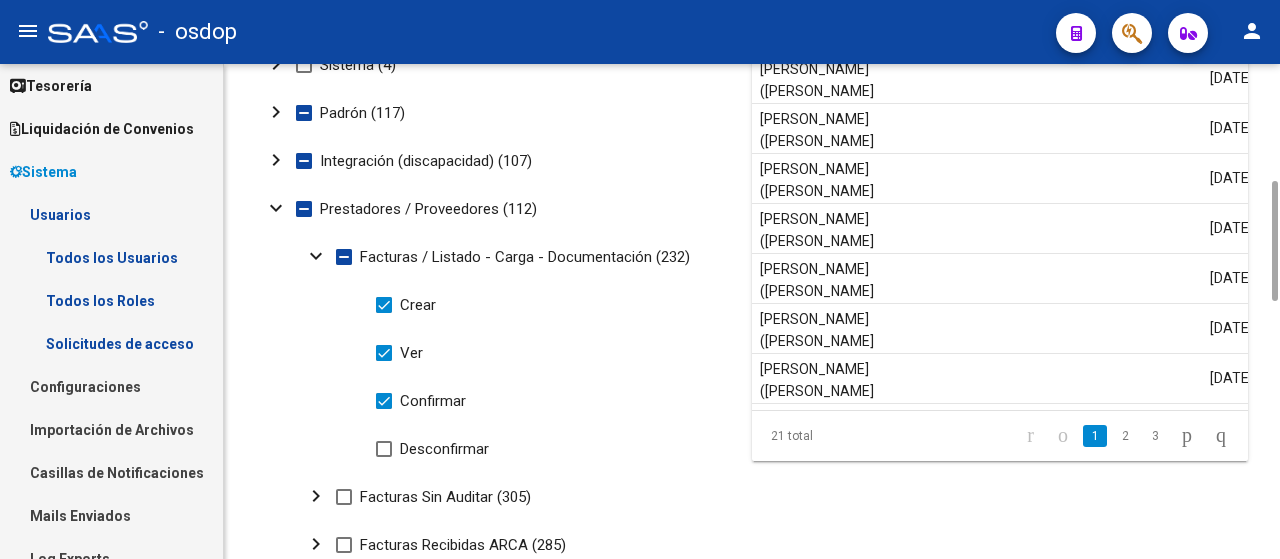 click at bounding box center (384, 449) 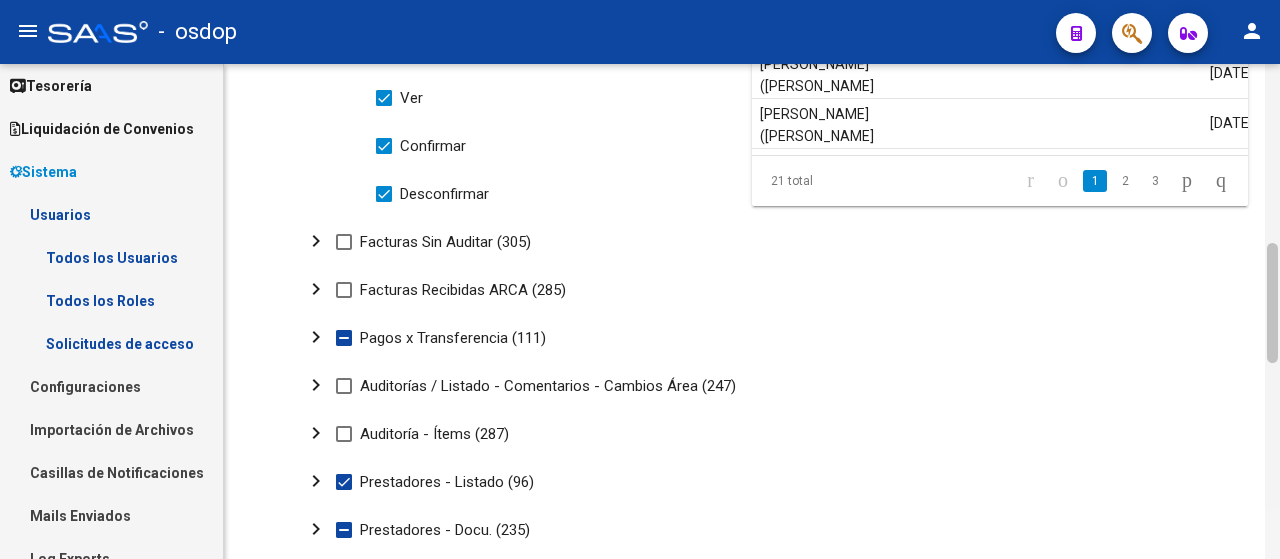 drag, startPoint x: 1276, startPoint y: 249, endPoint x: 1274, endPoint y: 307, distance: 58.034473 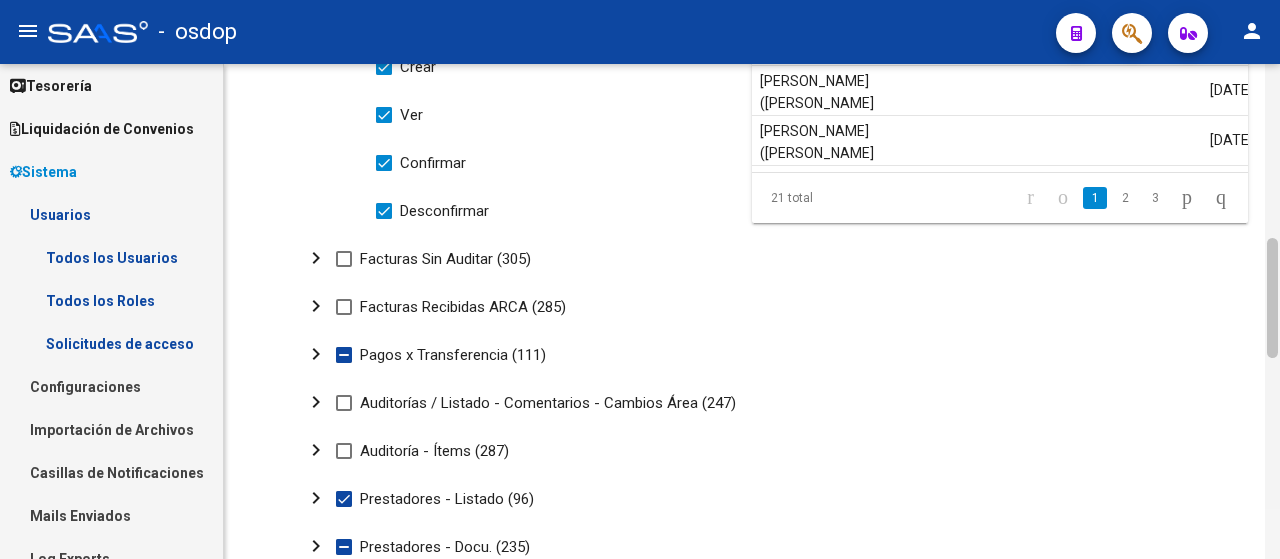 scroll, scrollTop: 1215, scrollLeft: 0, axis: vertical 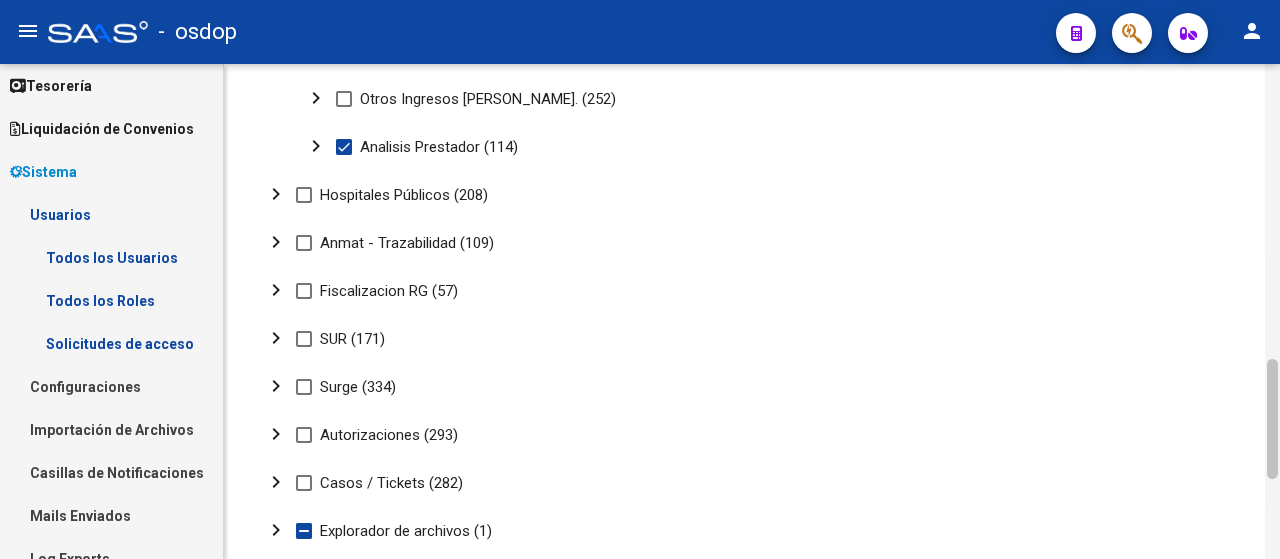 drag, startPoint x: 1278, startPoint y: 307, endPoint x: 1279, endPoint y: 193, distance: 114.00439 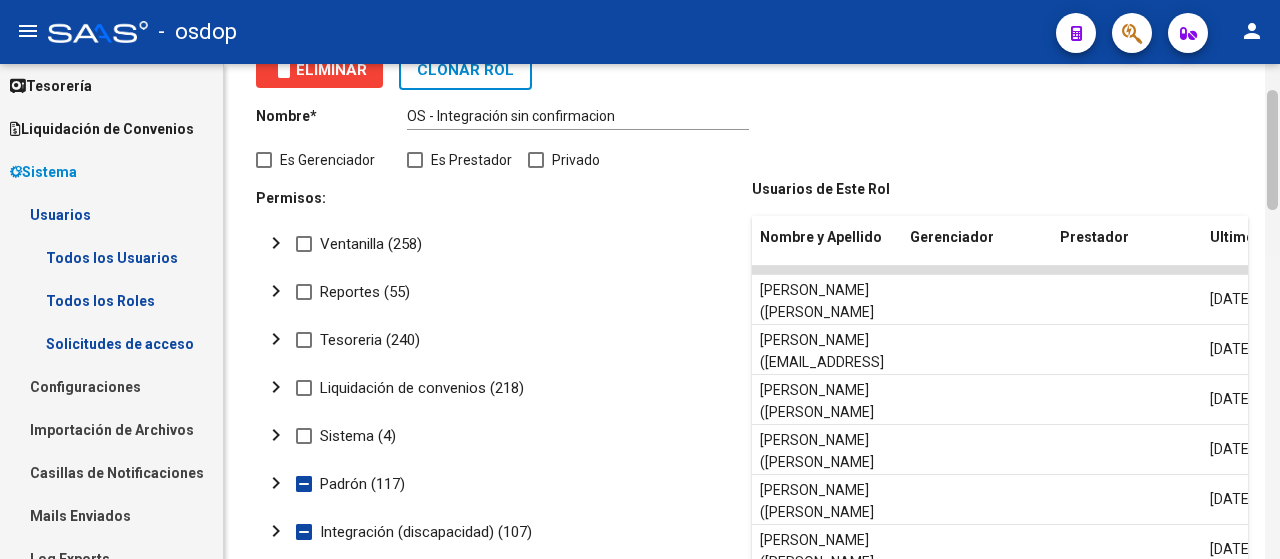 scroll, scrollTop: 0, scrollLeft: 0, axis: both 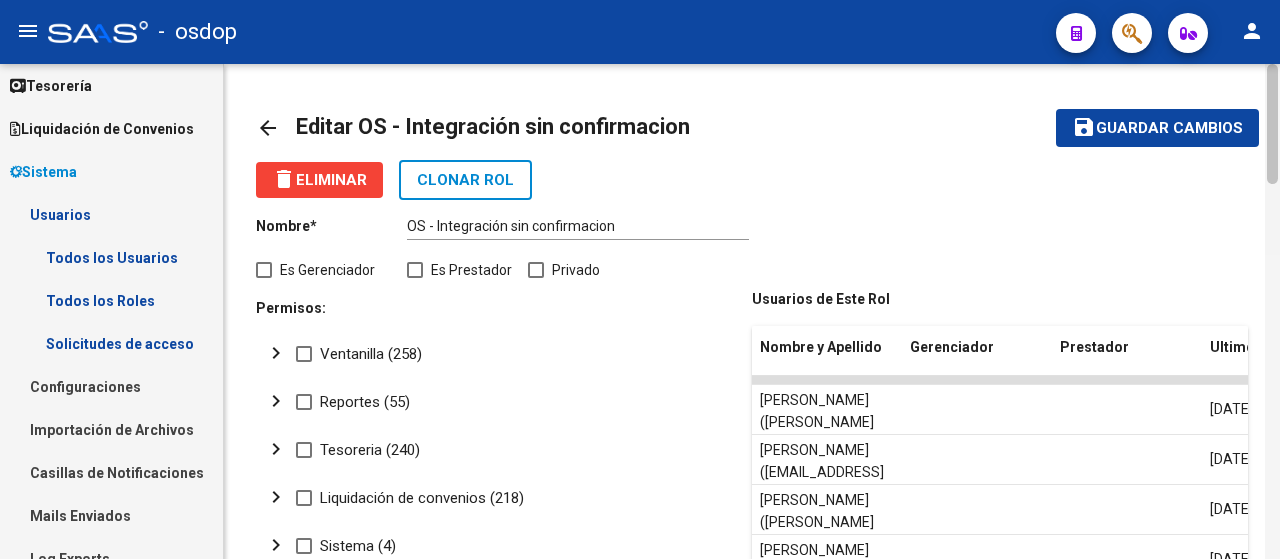 drag, startPoint x: 1270, startPoint y: 428, endPoint x: 1279, endPoint y: 119, distance: 309.13104 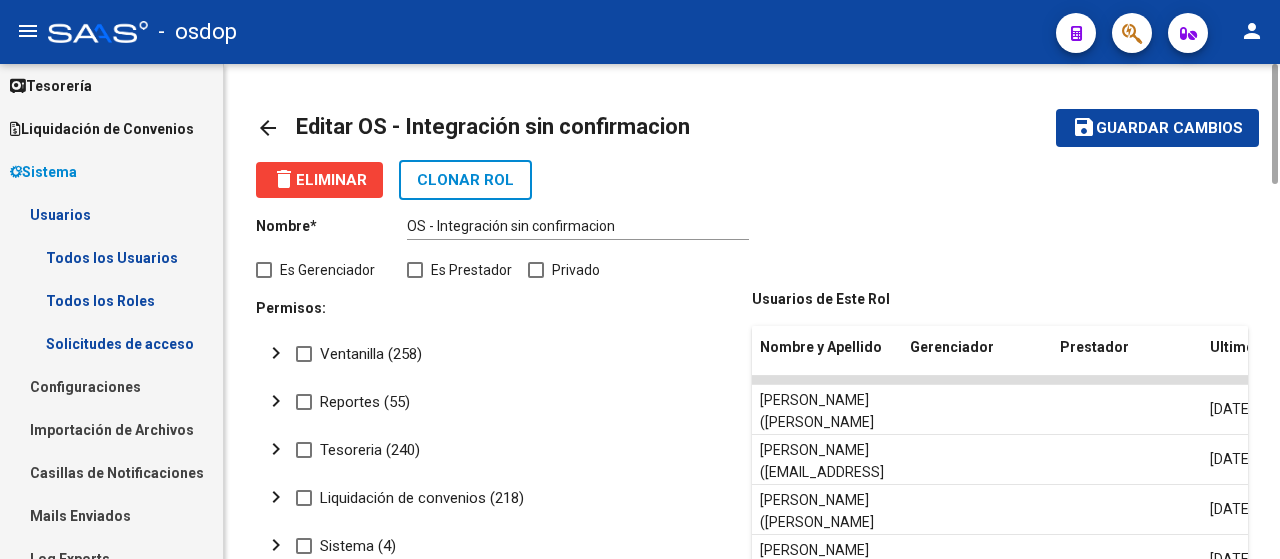 click on "Guardar cambios" 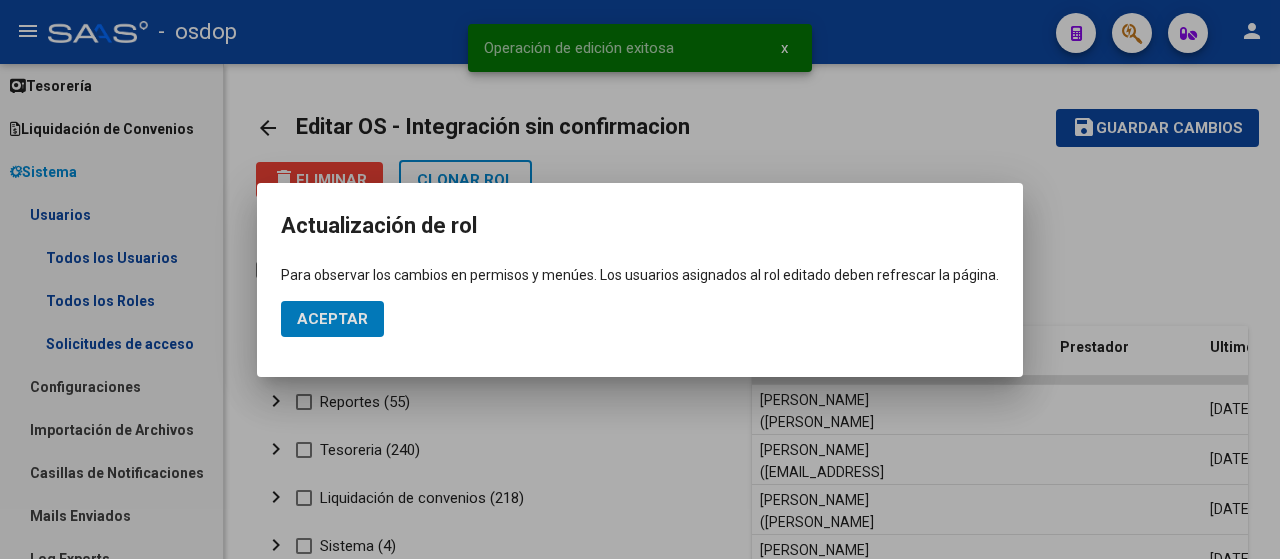 click on "Aceptar" 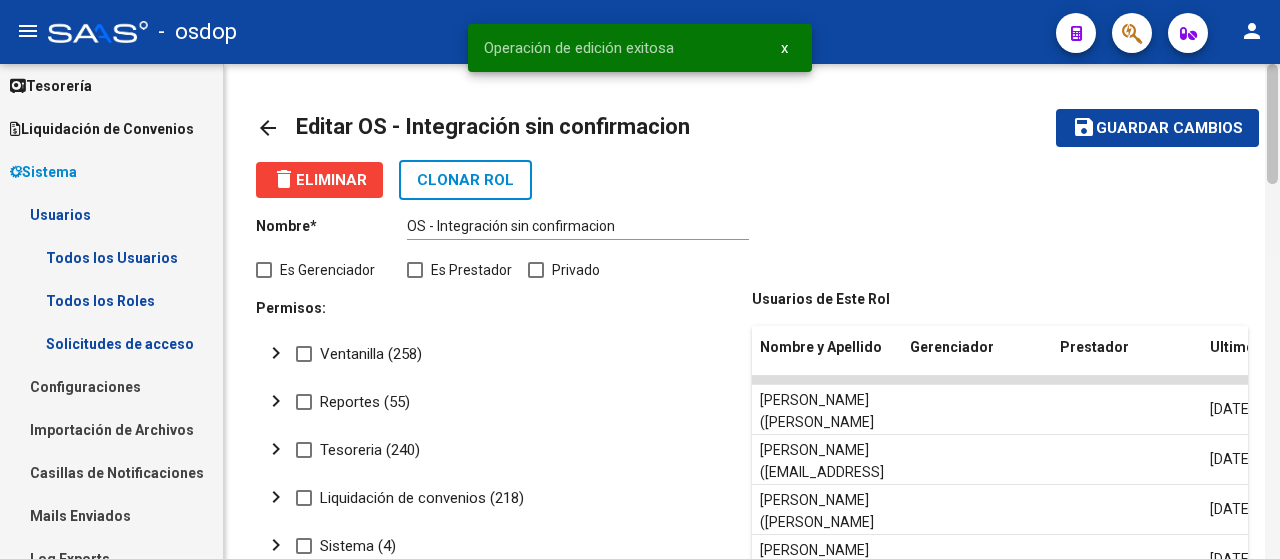 scroll, scrollTop: 496, scrollLeft: 0, axis: vertical 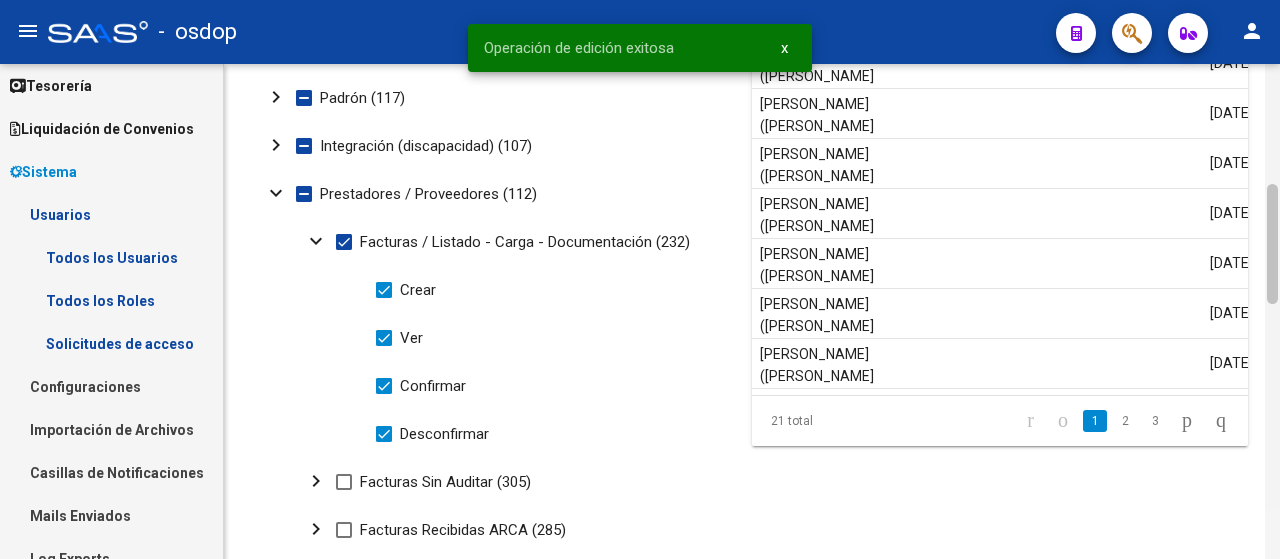 drag, startPoint x: 1279, startPoint y: 136, endPoint x: 1278, endPoint y: 157, distance: 21.023796 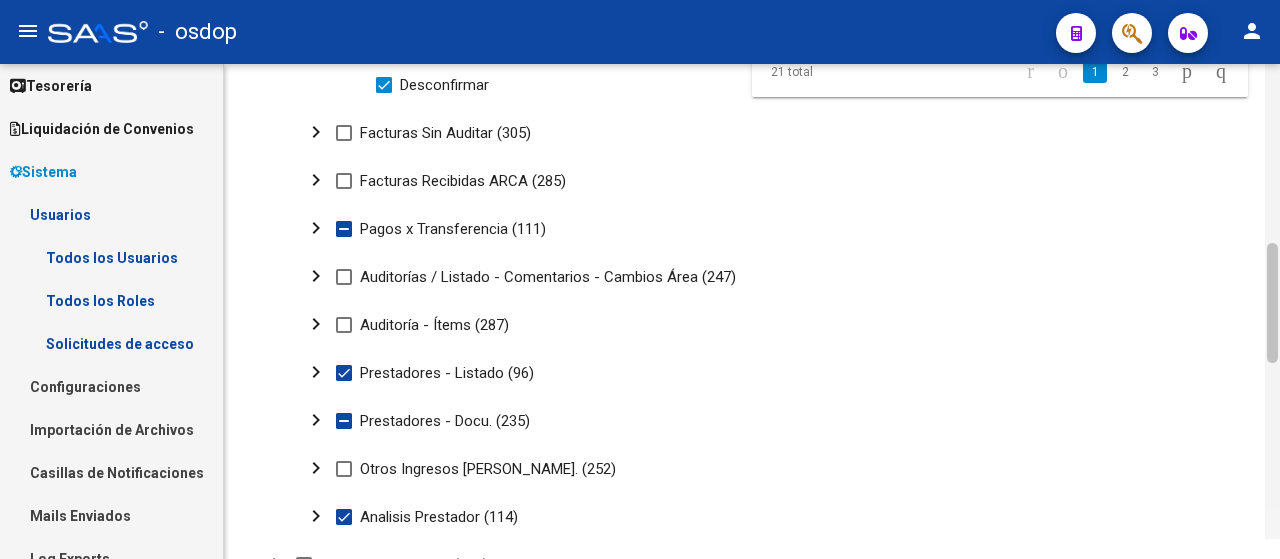 scroll, scrollTop: 849, scrollLeft: 0, axis: vertical 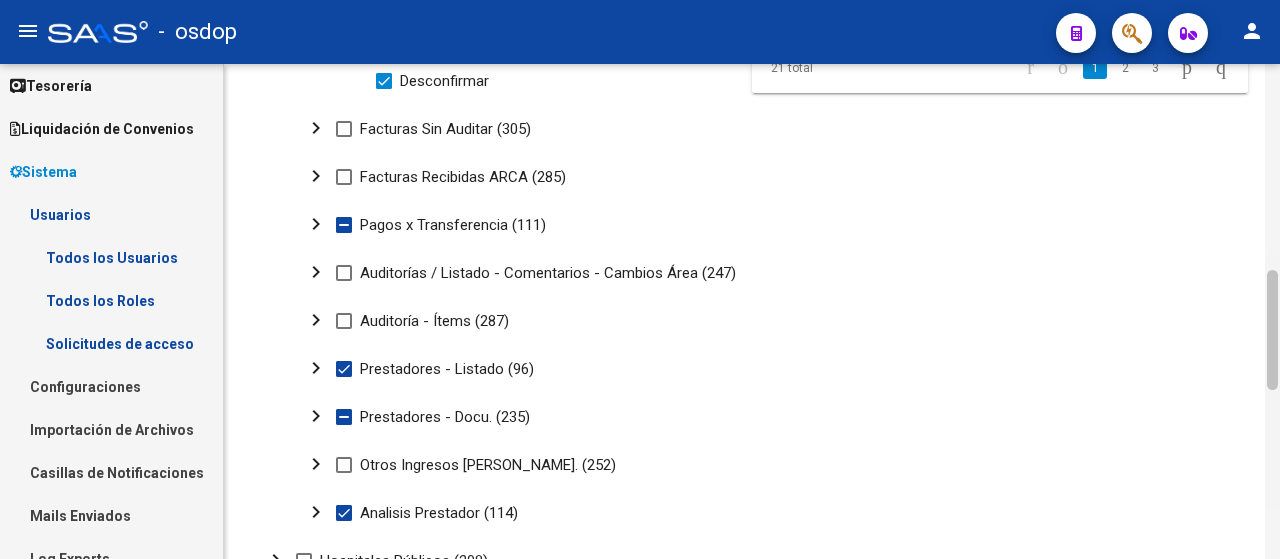 drag, startPoint x: 1271, startPoint y: 245, endPoint x: 1274, endPoint y: 331, distance: 86.05231 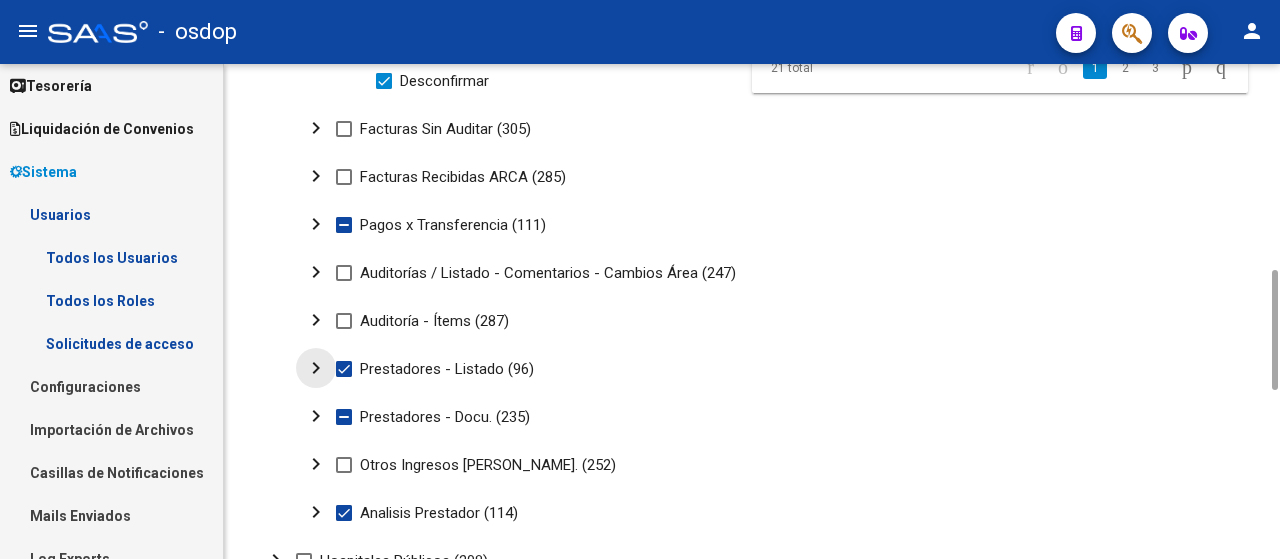 click on "chevron_right" 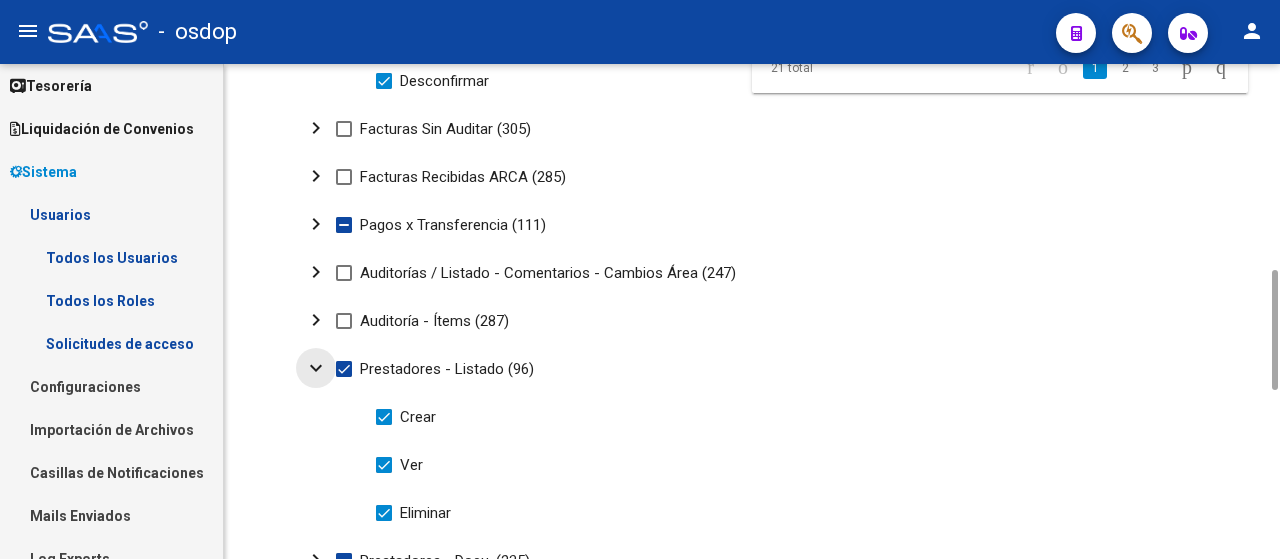click on "expand_more" 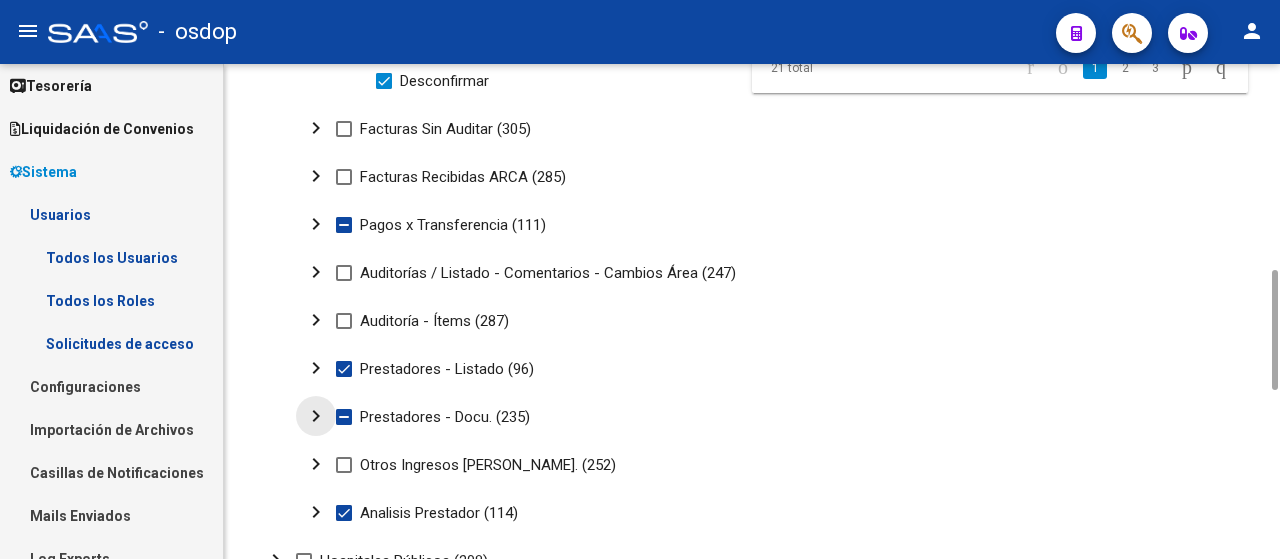 click on "chevron_right" 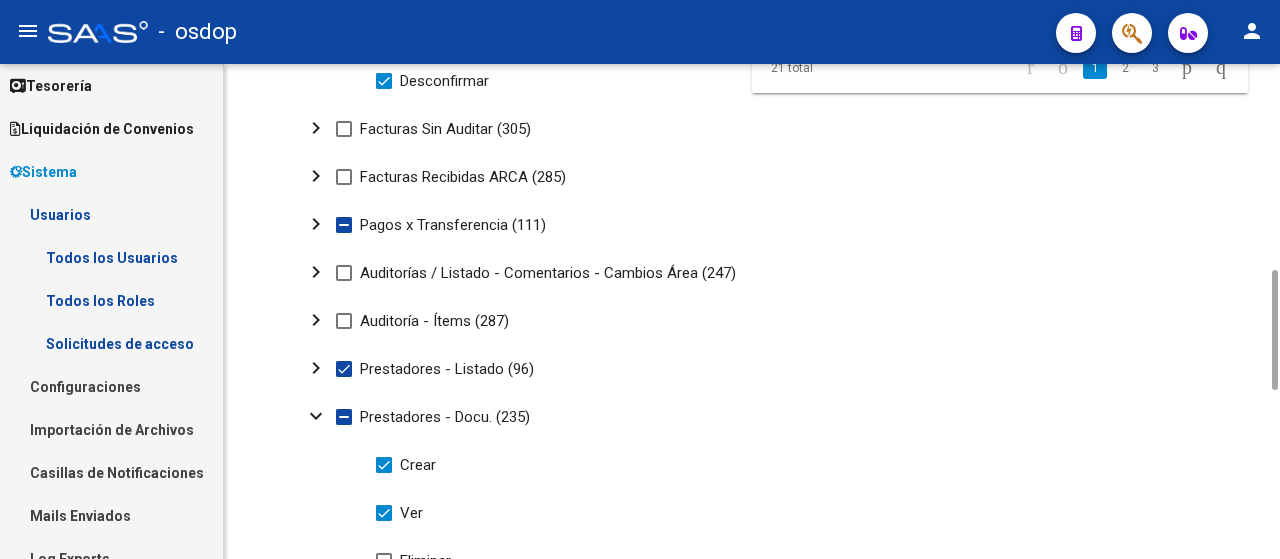 click on "expand_more" 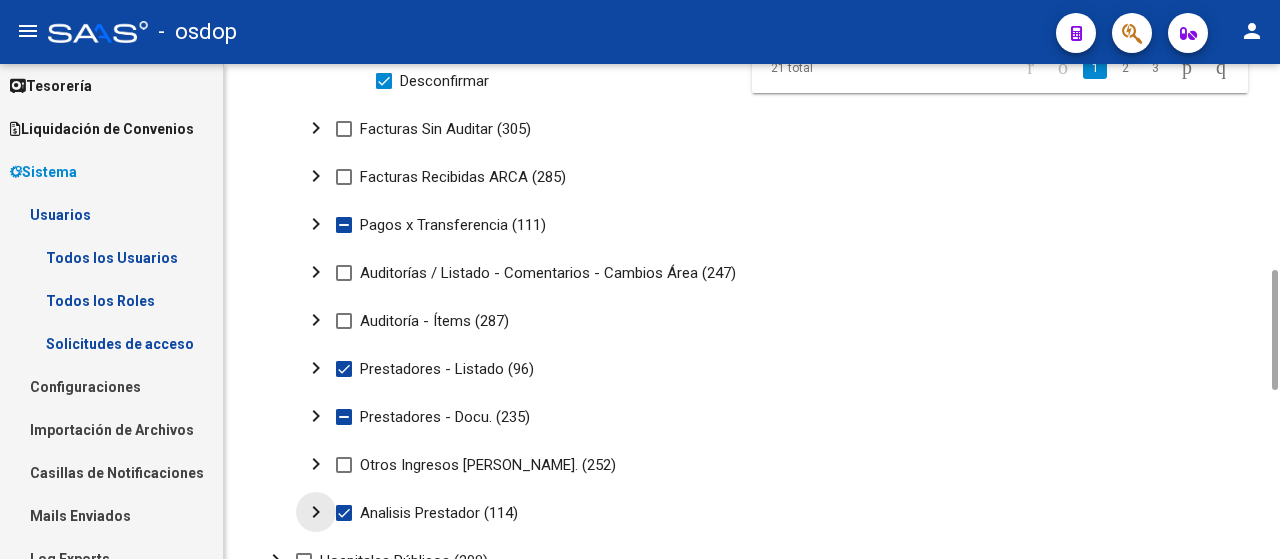 click on "chevron_right" 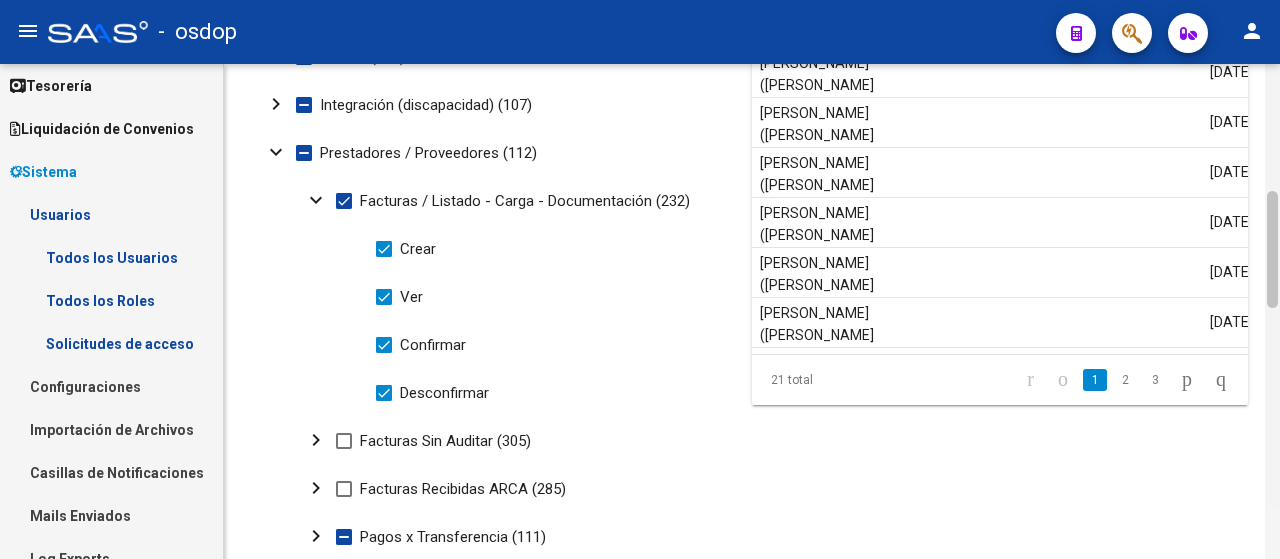 scroll, scrollTop: 524, scrollLeft: 0, axis: vertical 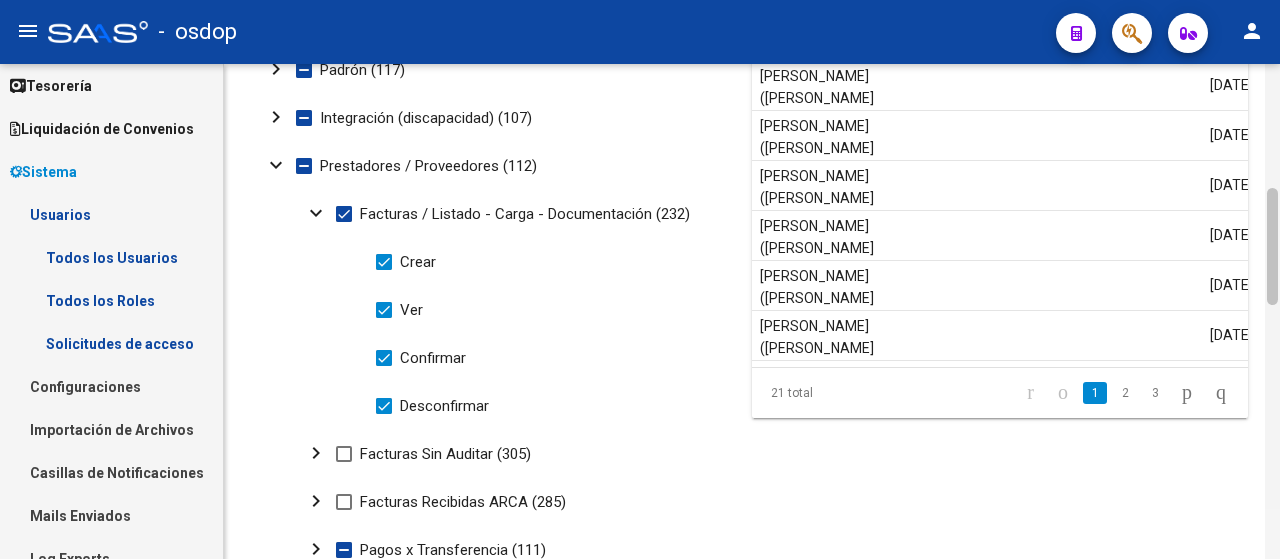 drag, startPoint x: 1270, startPoint y: 302, endPoint x: 1279, endPoint y: 223, distance: 79.51101 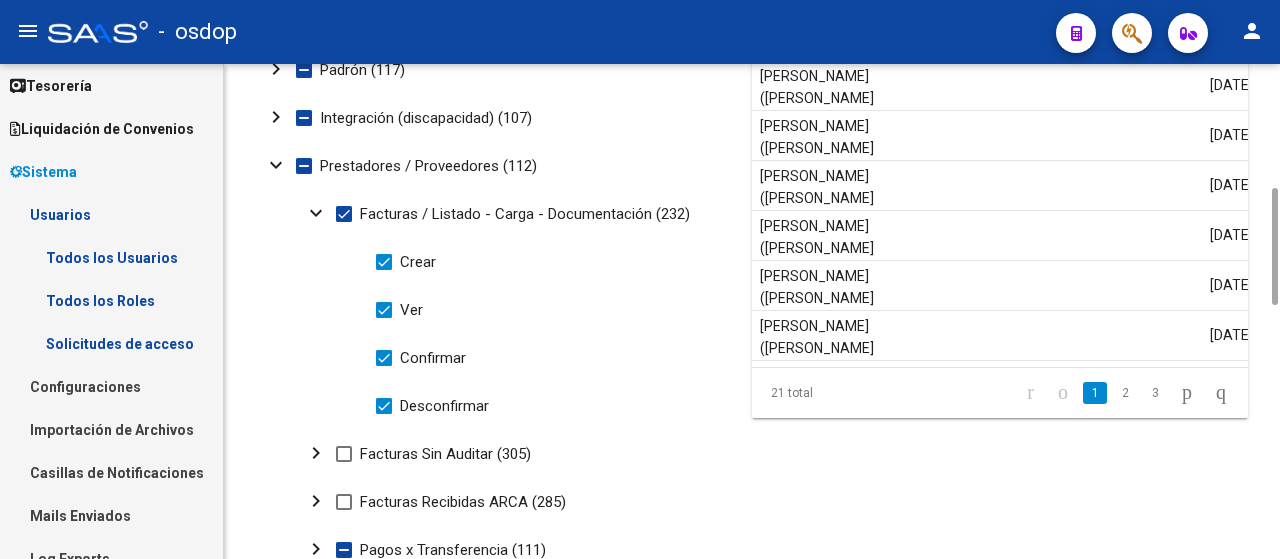 click on "Confirmar" at bounding box center [421, 358] 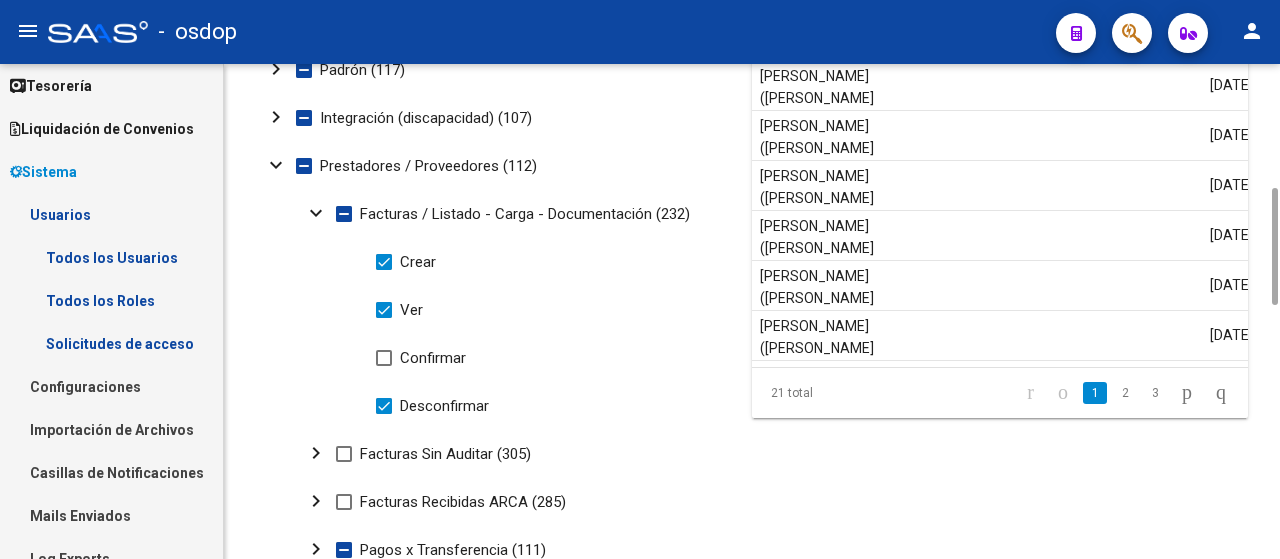 click at bounding box center (384, 406) 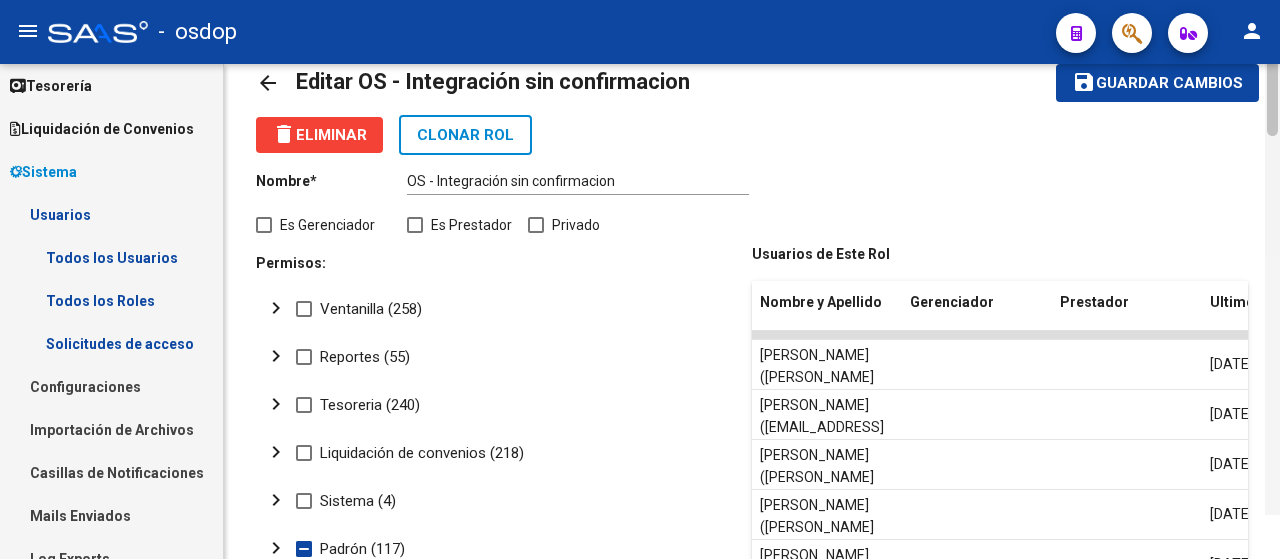 scroll, scrollTop: 0, scrollLeft: 0, axis: both 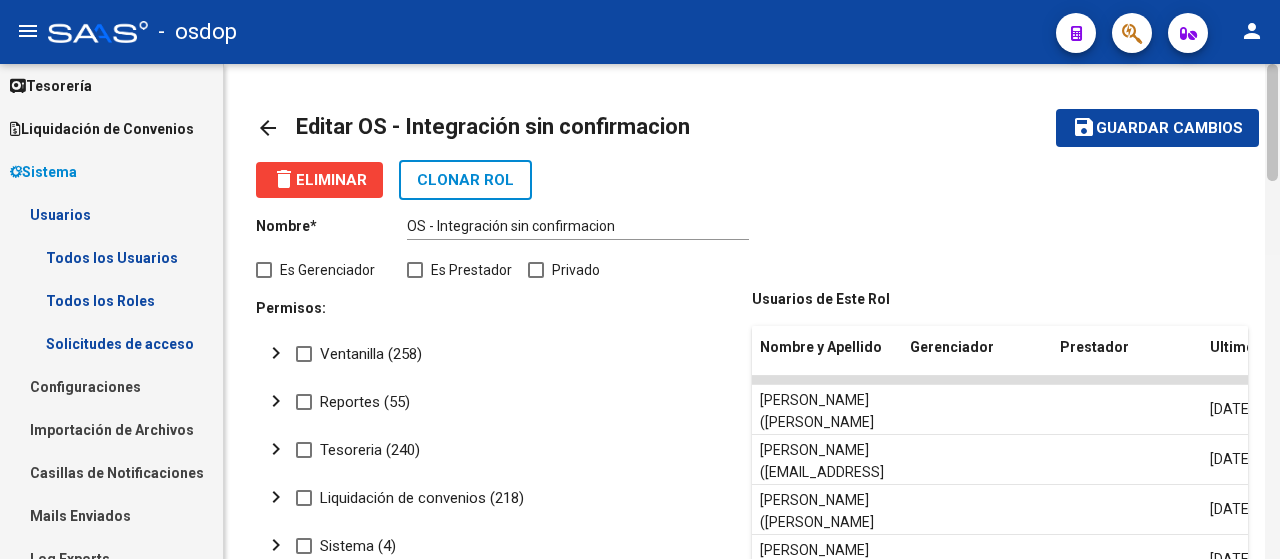 drag, startPoint x: 1277, startPoint y: 269, endPoint x: 1279, endPoint y: 86, distance: 183.01093 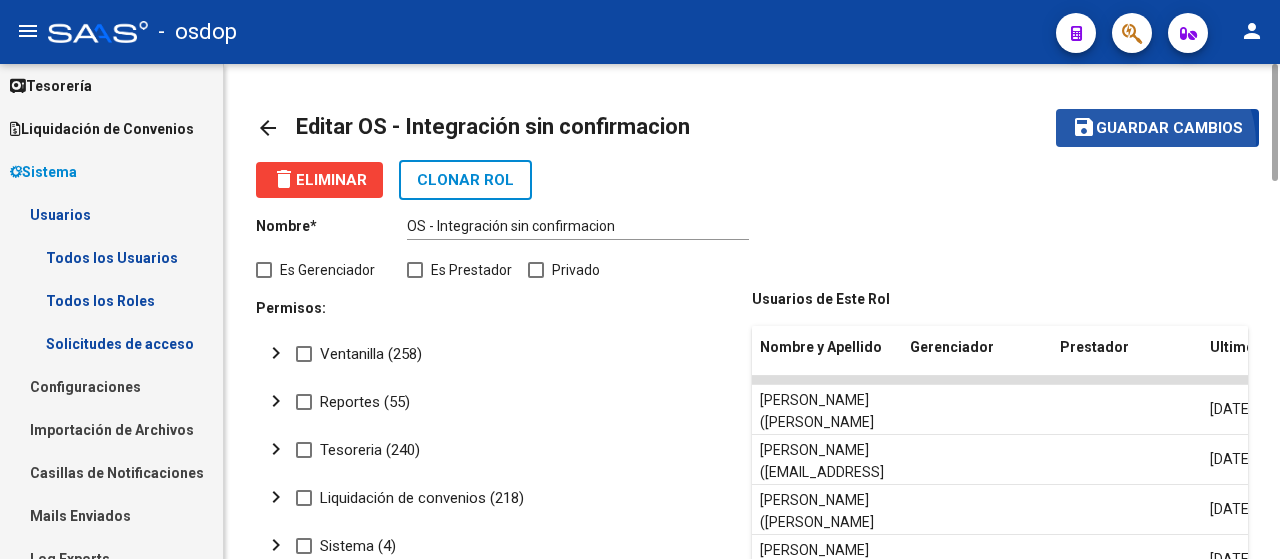 click on "save Guardar cambios" 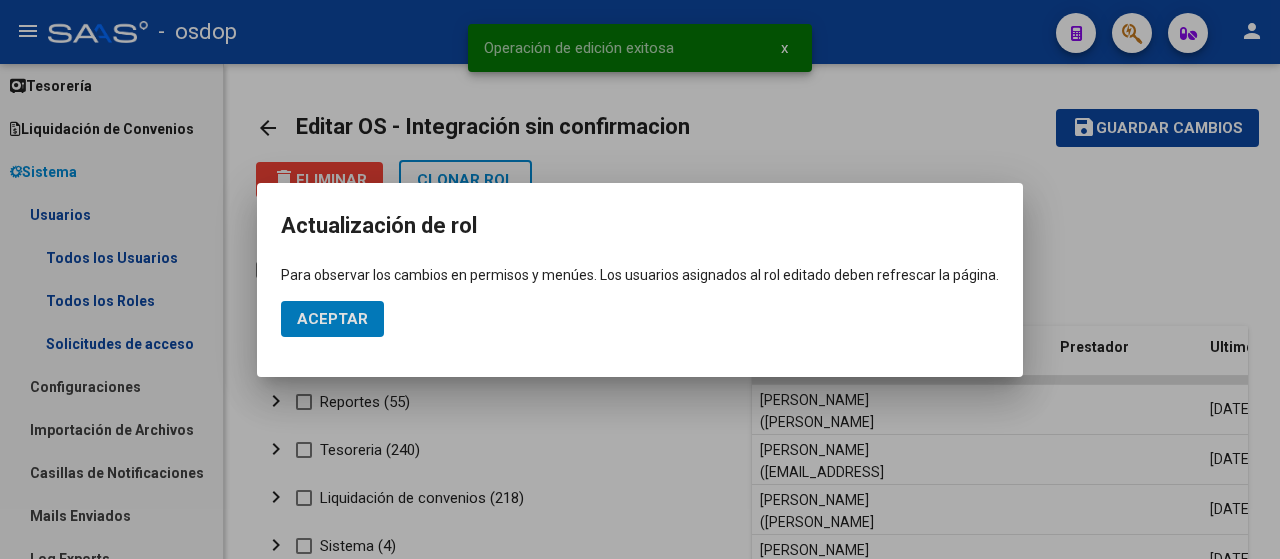 click on "Aceptar" 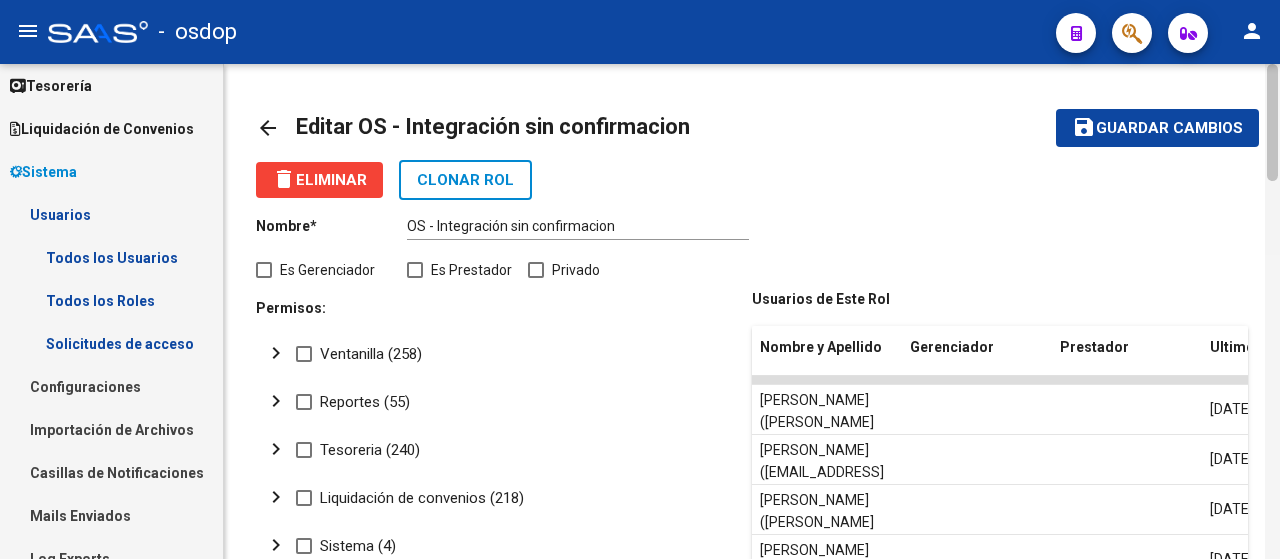 scroll, scrollTop: 496, scrollLeft: 0, axis: vertical 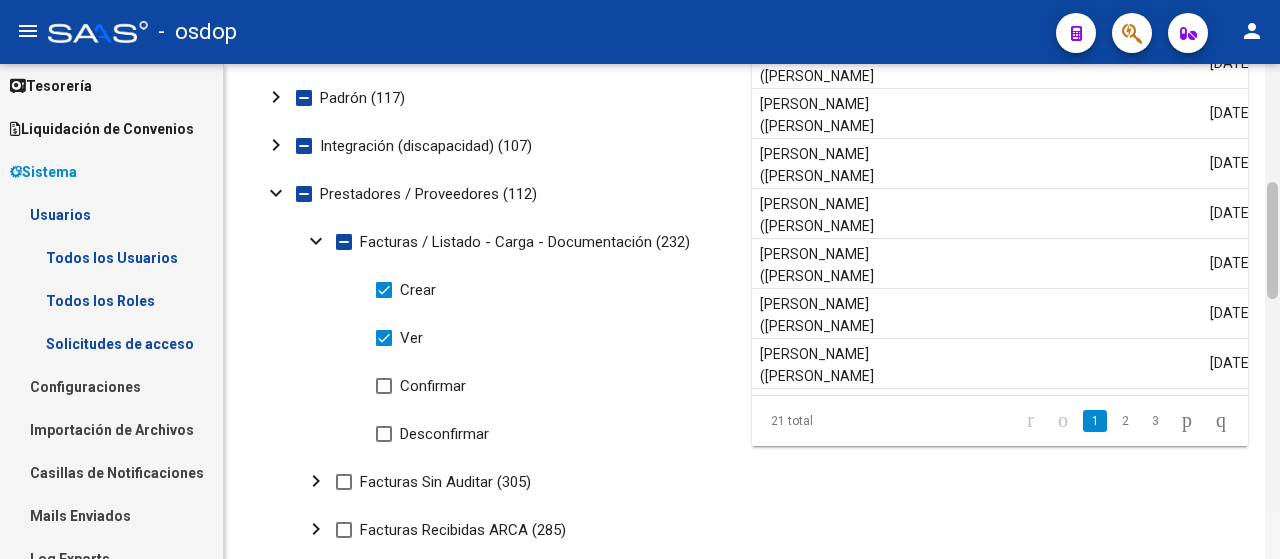drag, startPoint x: 1278, startPoint y: 149, endPoint x: 1278, endPoint y: 185, distance: 36 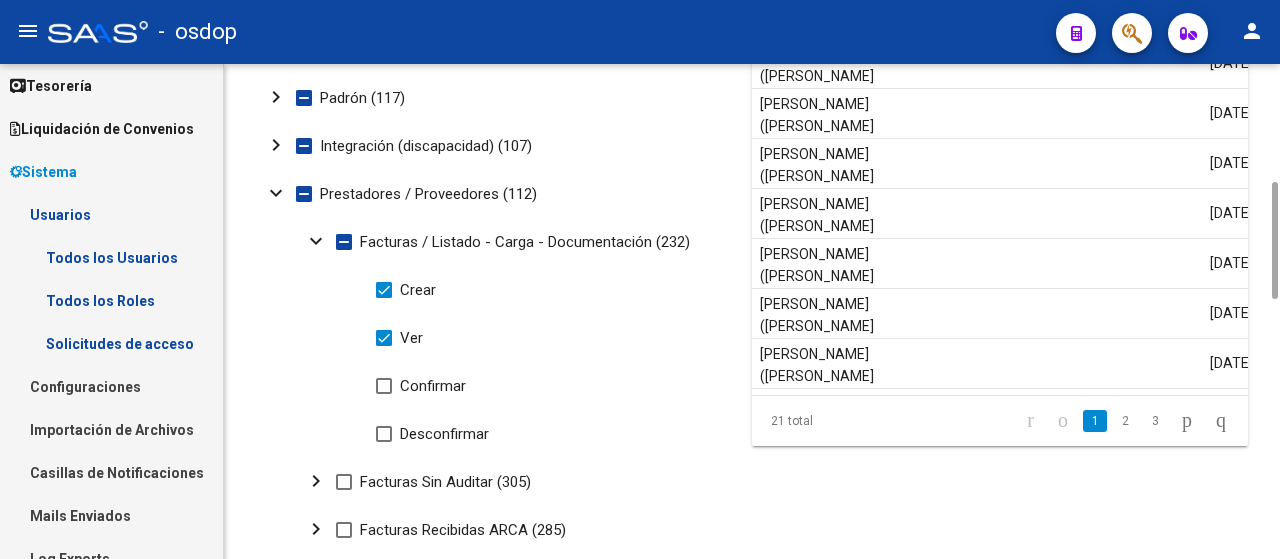 click on "expand_more" 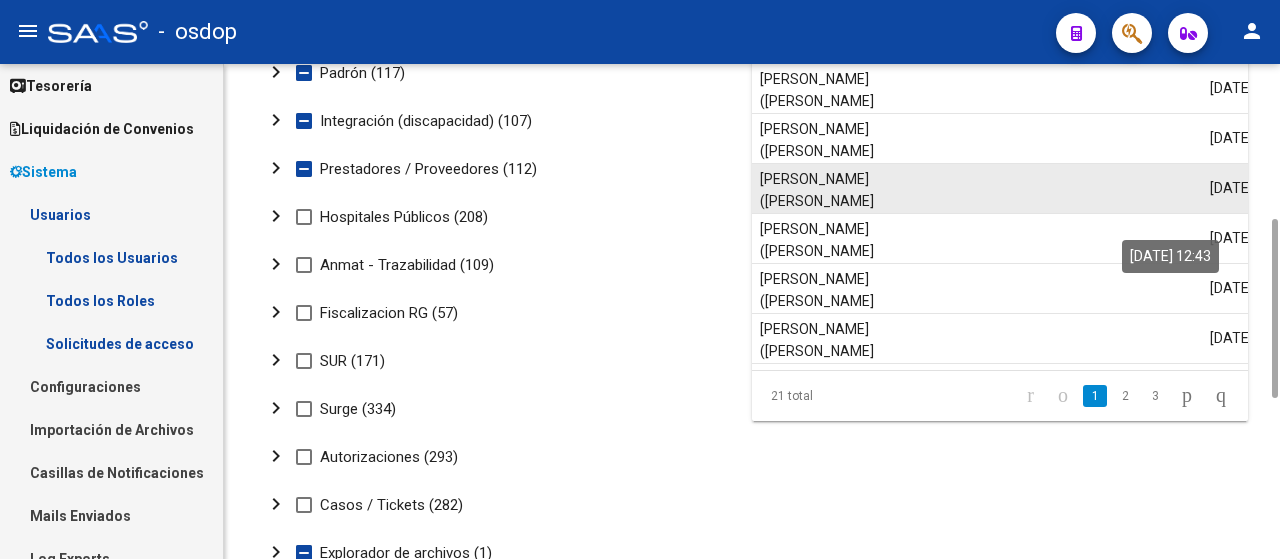 scroll, scrollTop: 474, scrollLeft: 0, axis: vertical 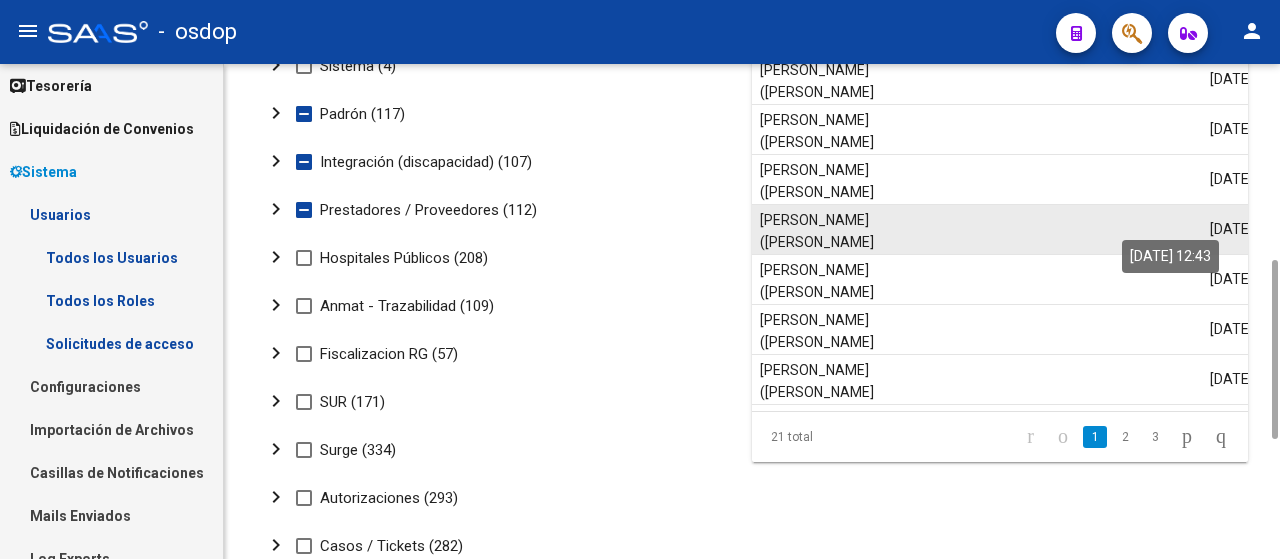 drag, startPoint x: 1277, startPoint y: 221, endPoint x: 1231, endPoint y: 216, distance: 46.270943 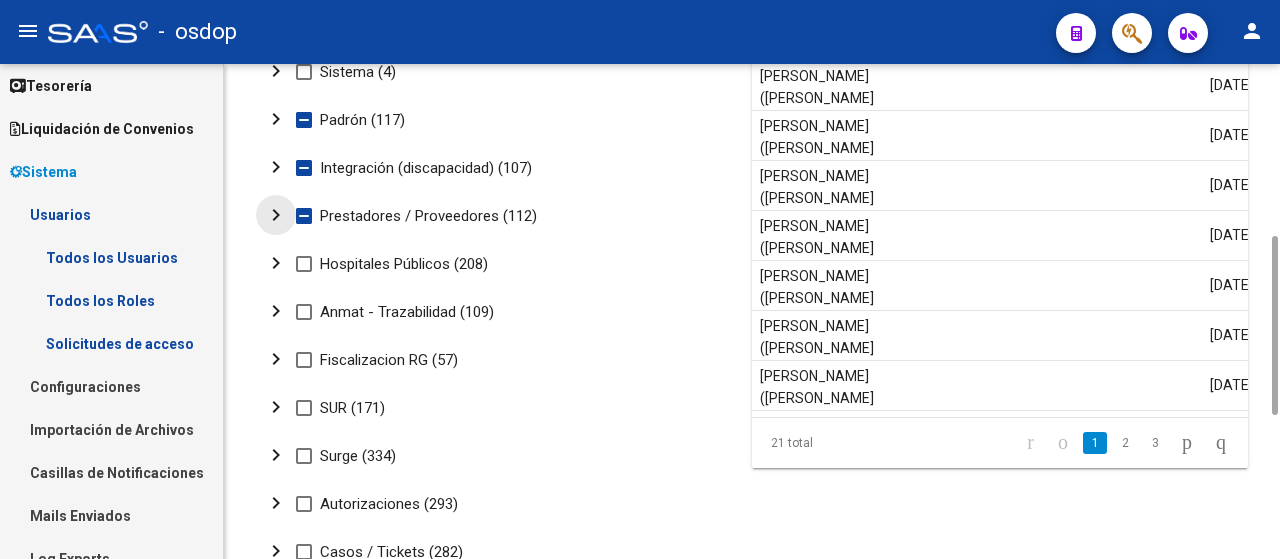 click on "chevron_right" 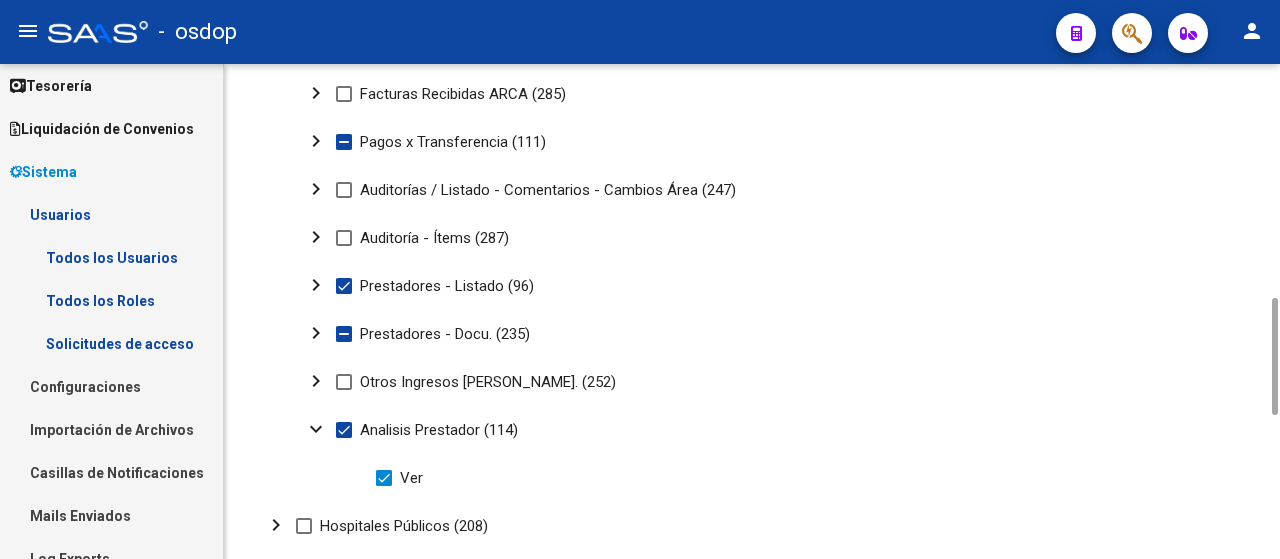 drag, startPoint x: 1272, startPoint y: 267, endPoint x: 1244, endPoint y: 431, distance: 166.37308 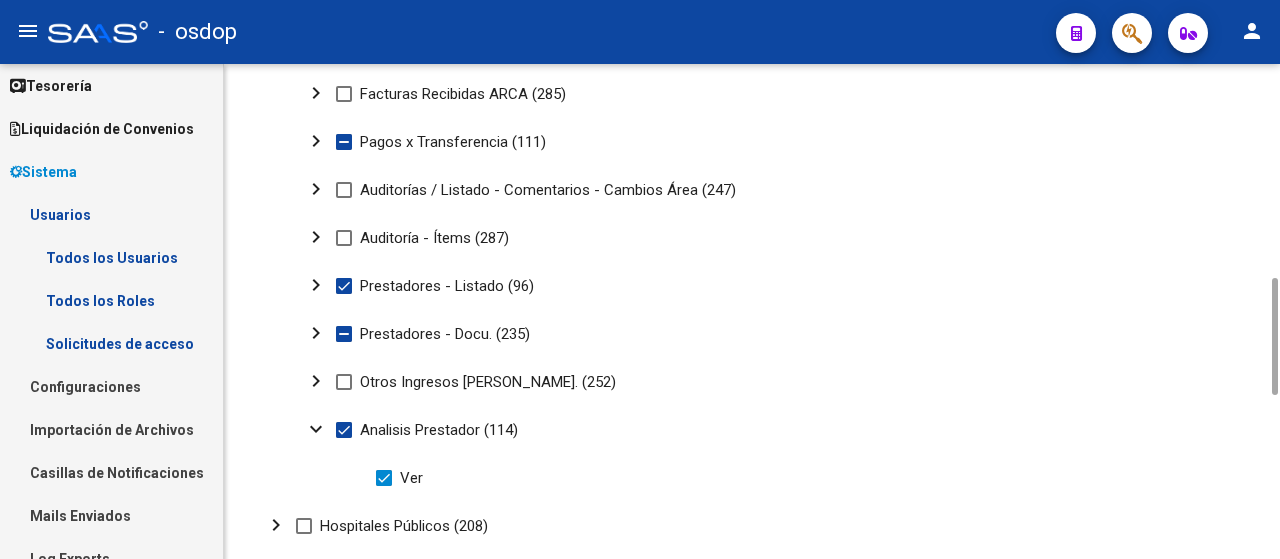 scroll, scrollTop: 926, scrollLeft: 0, axis: vertical 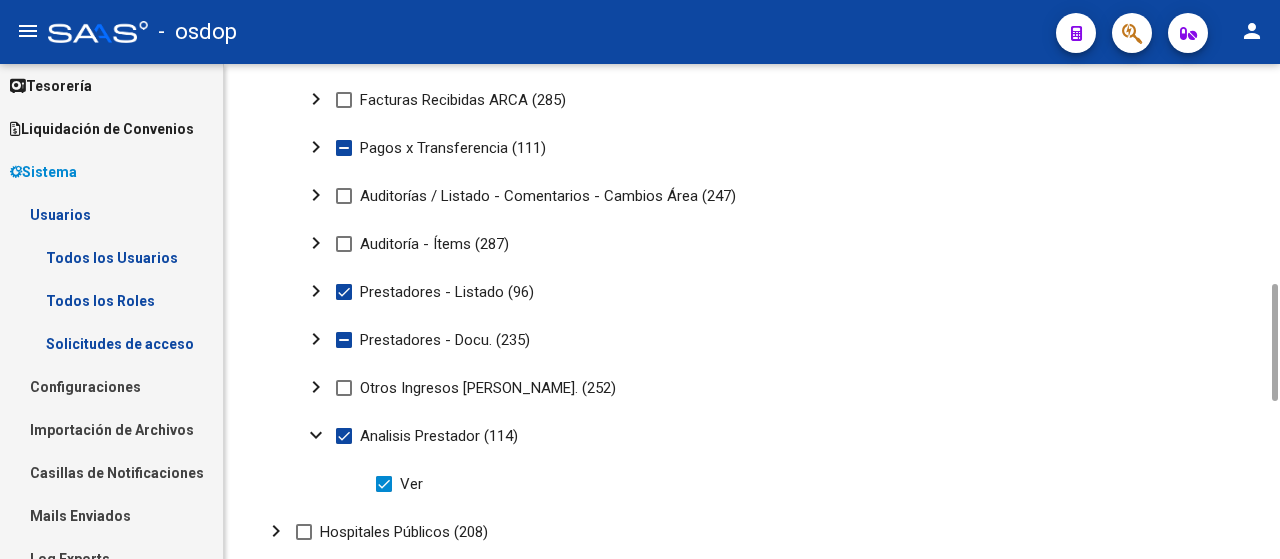 click on "chevron_right" 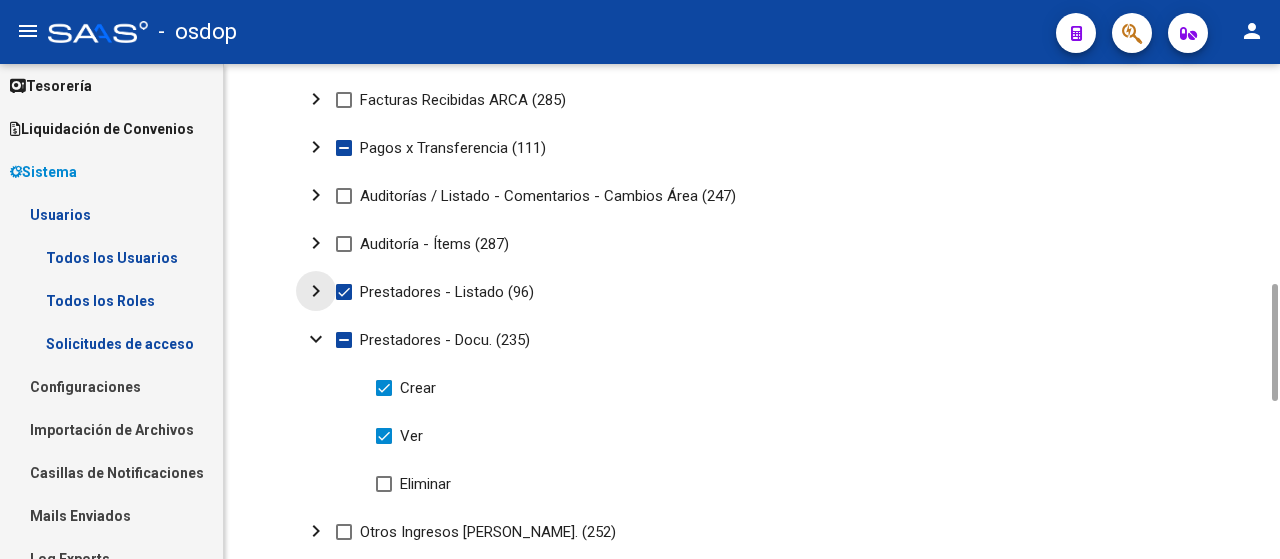 click on "chevron_right" 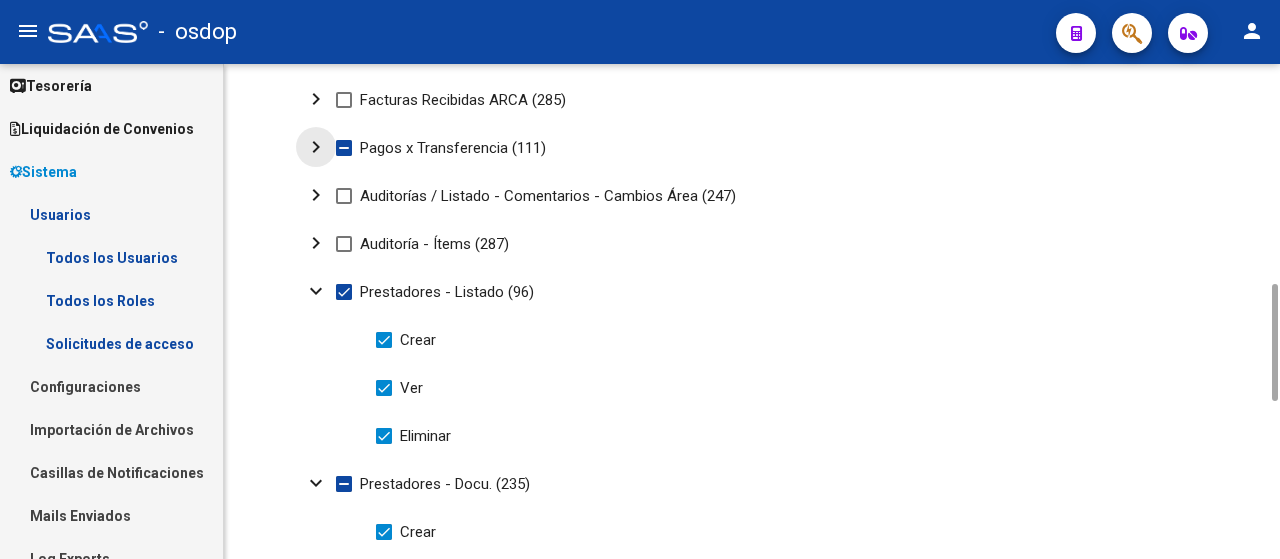 click on "chevron_right" 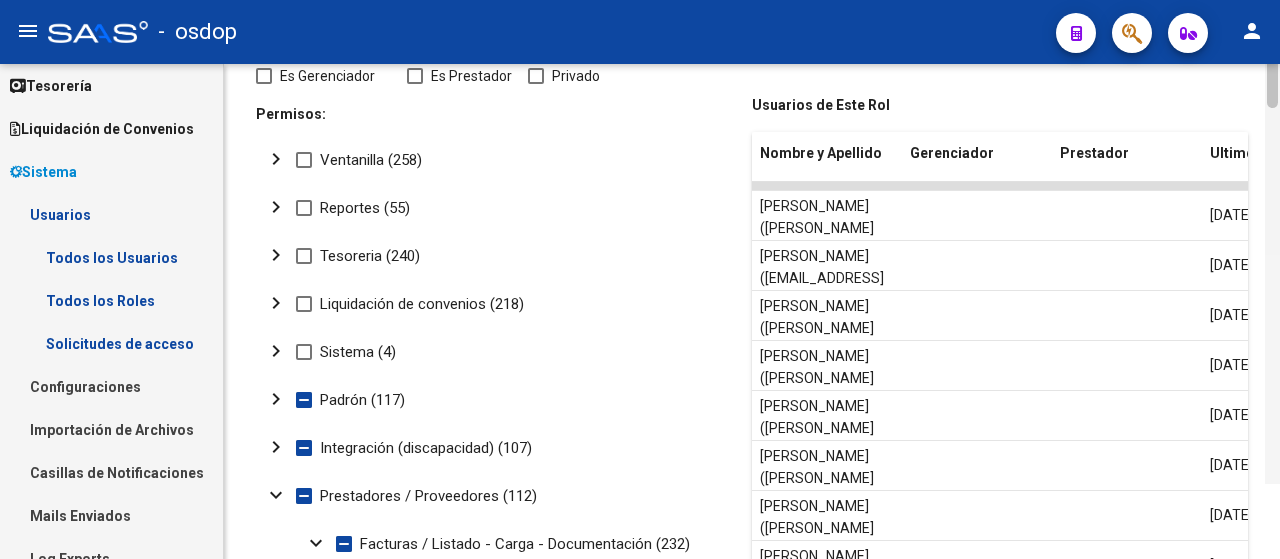 scroll, scrollTop: 0, scrollLeft: 0, axis: both 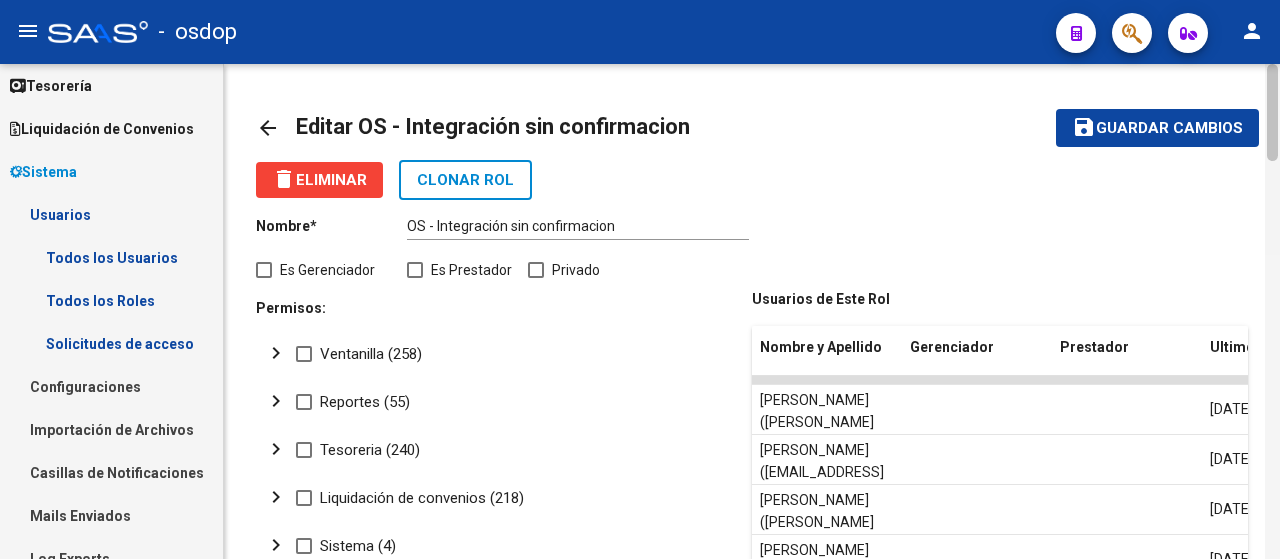 drag, startPoint x: 1274, startPoint y: 361, endPoint x: 1279, endPoint y: 115, distance: 246.05081 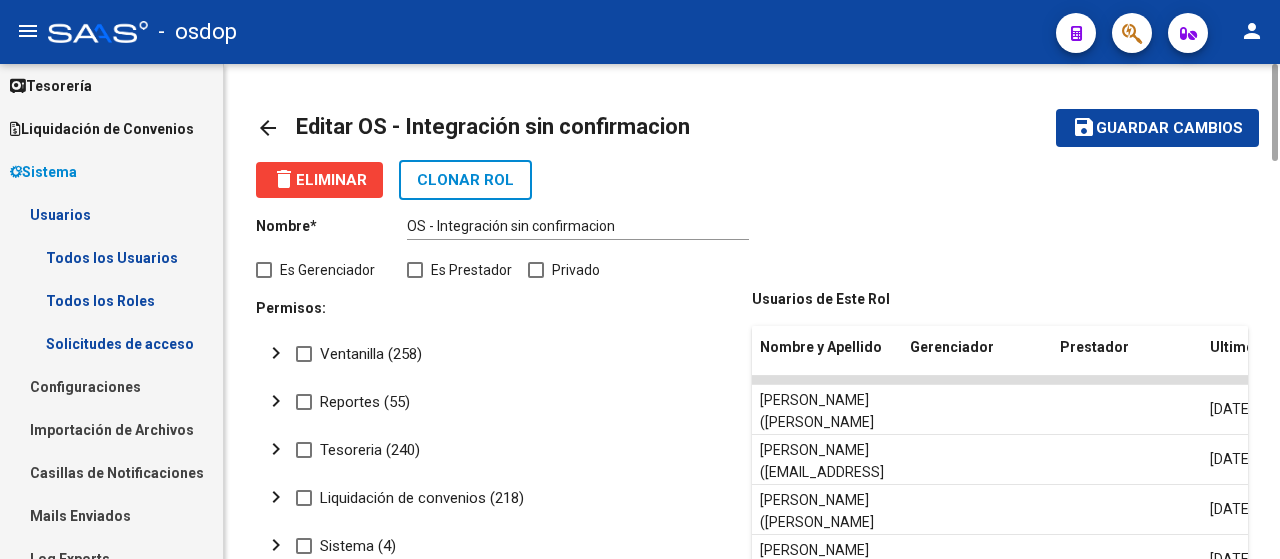 click on "Guardar cambios" 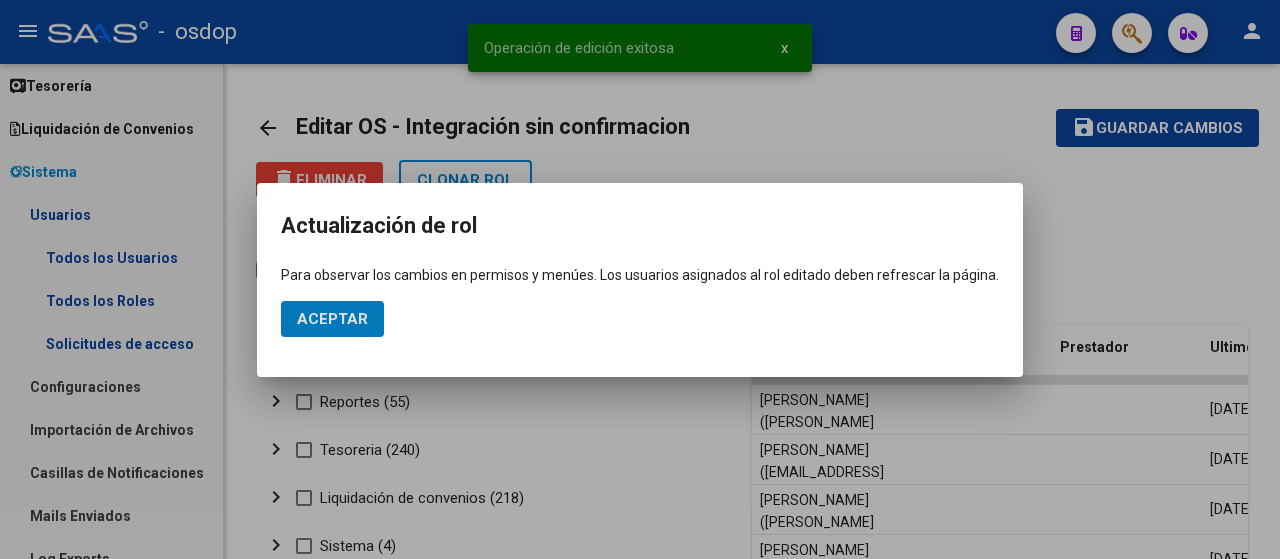 click on "Aceptar" 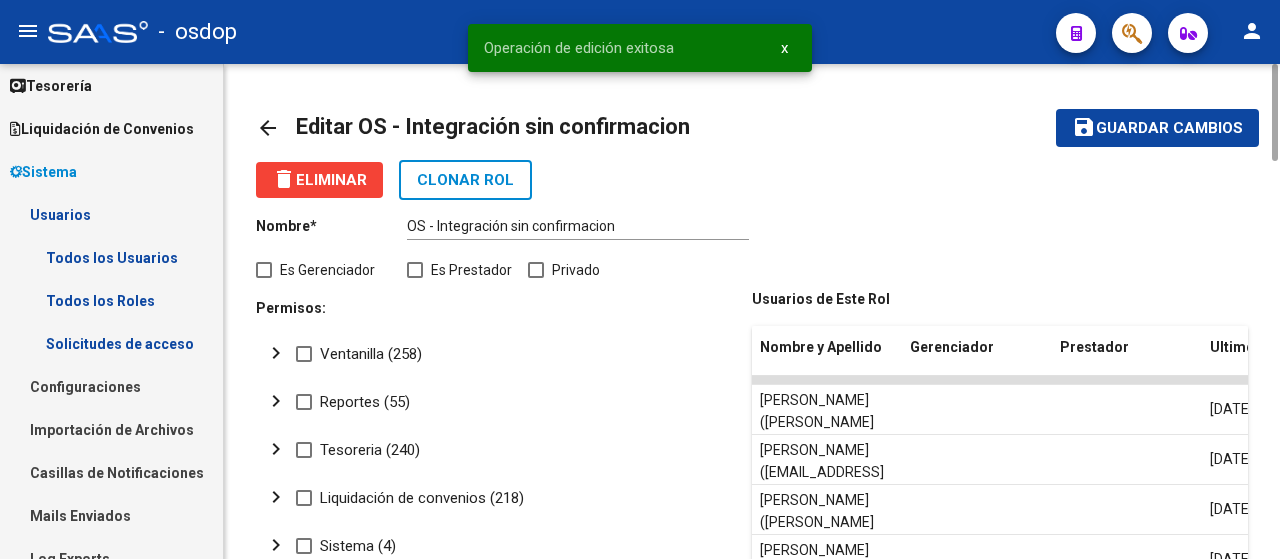 click on "arrow_back" 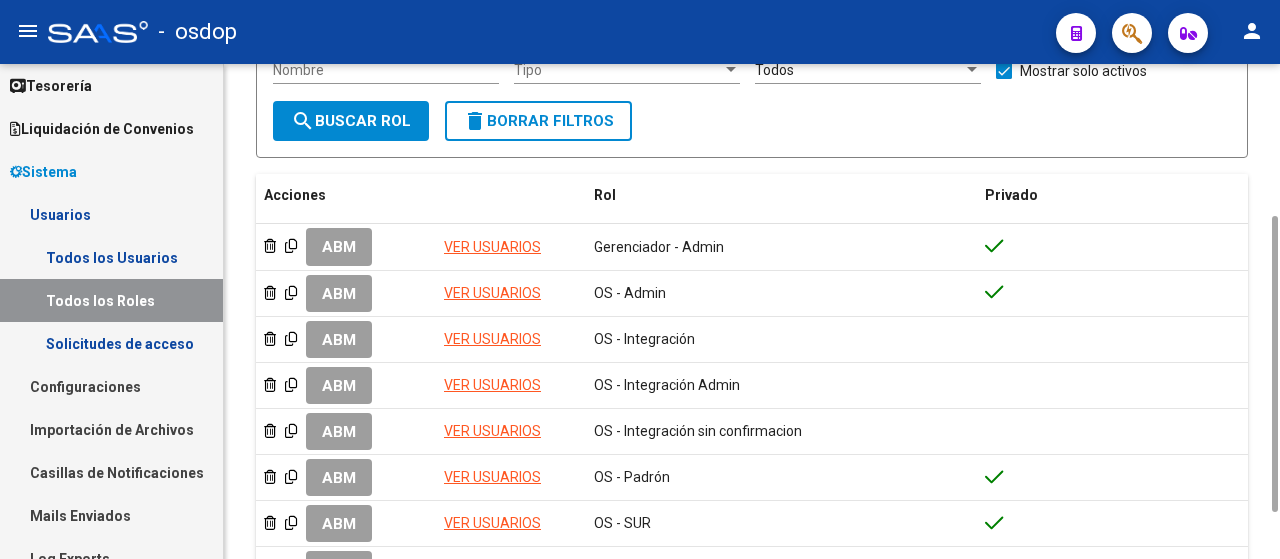 scroll, scrollTop: 213, scrollLeft: 0, axis: vertical 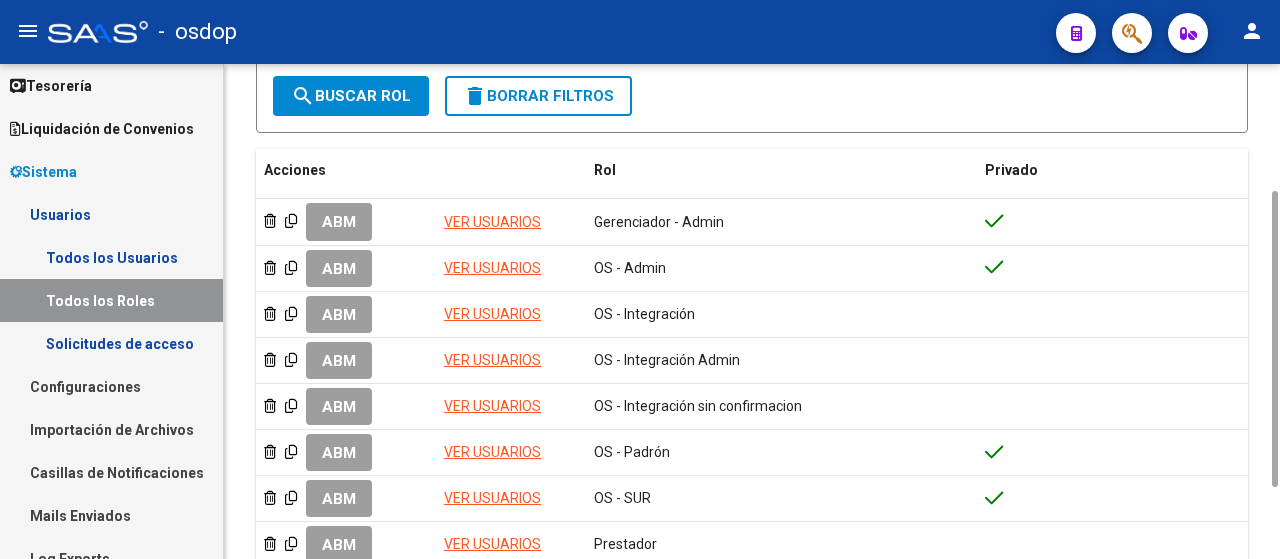 drag, startPoint x: 1270, startPoint y: 131, endPoint x: 1260, endPoint y: 173, distance: 43.174065 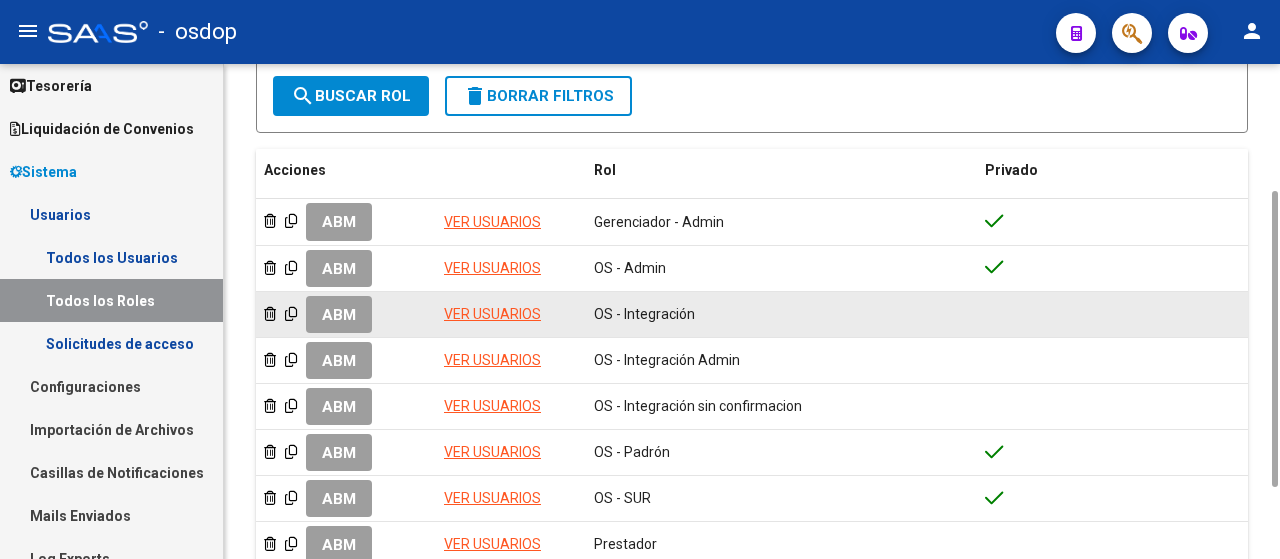 click on "ABM" 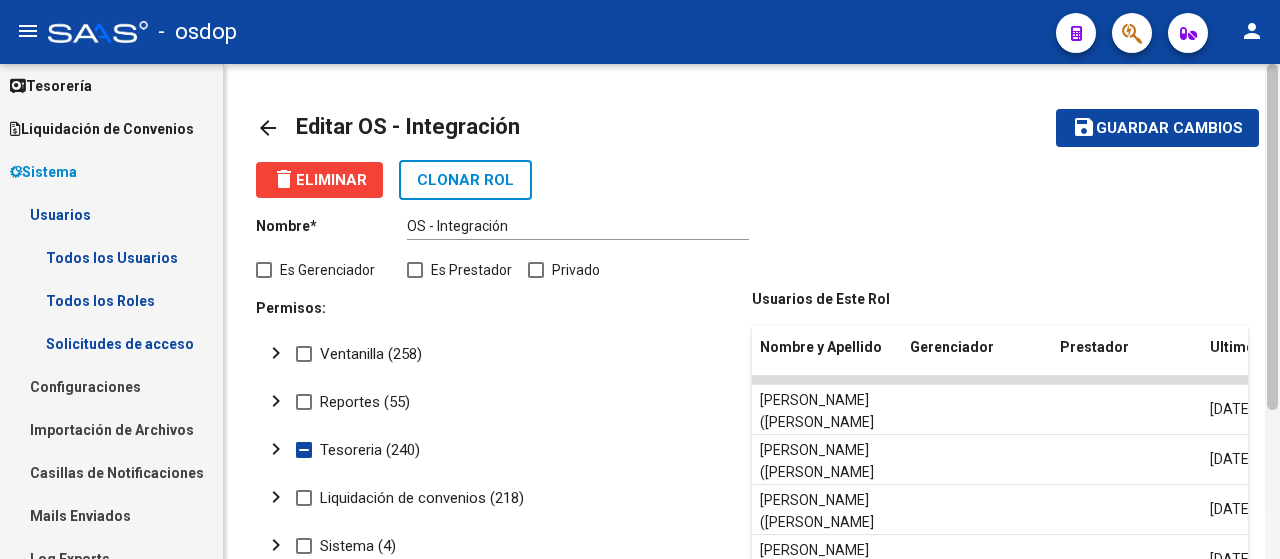 scroll, scrollTop: 496, scrollLeft: 0, axis: vertical 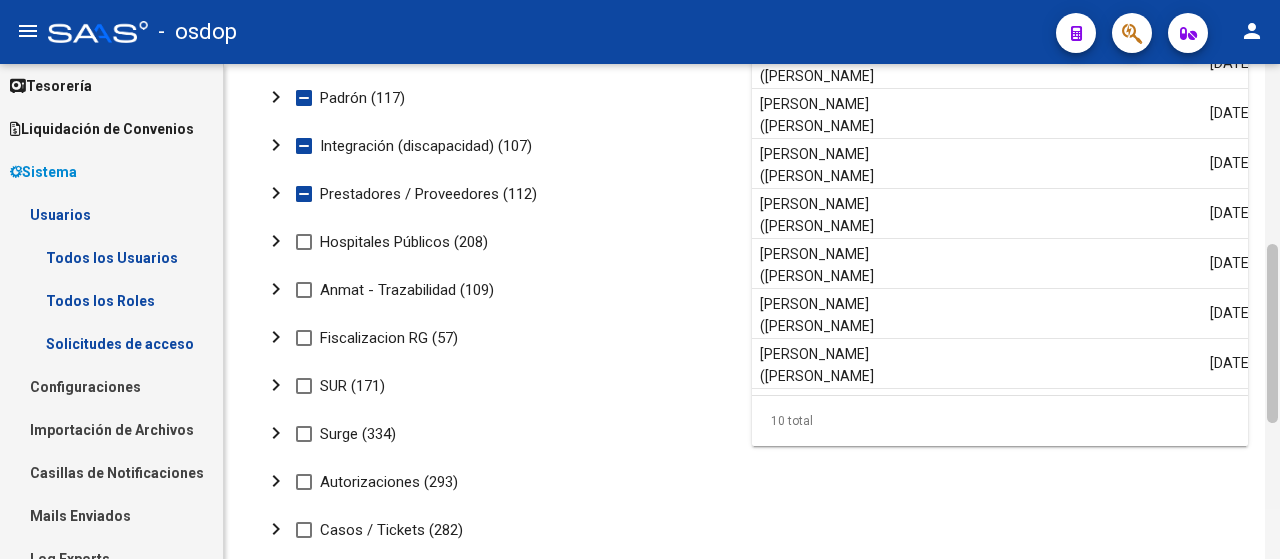 drag, startPoint x: 1278, startPoint y: 152, endPoint x: 1272, endPoint y: 208, distance: 56.32051 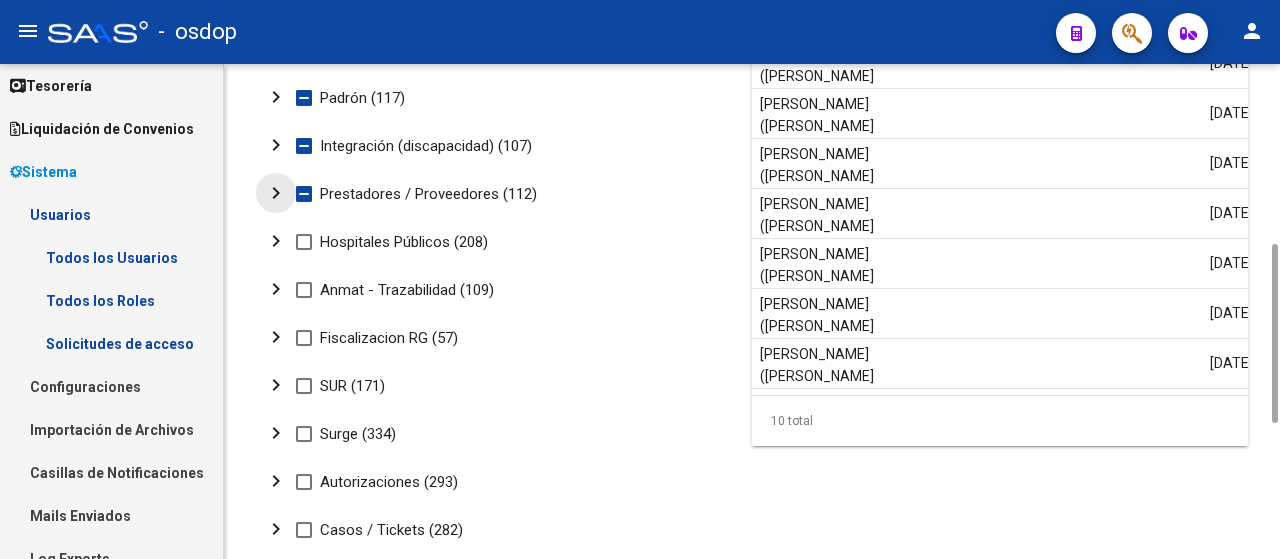 click on "chevron_right" 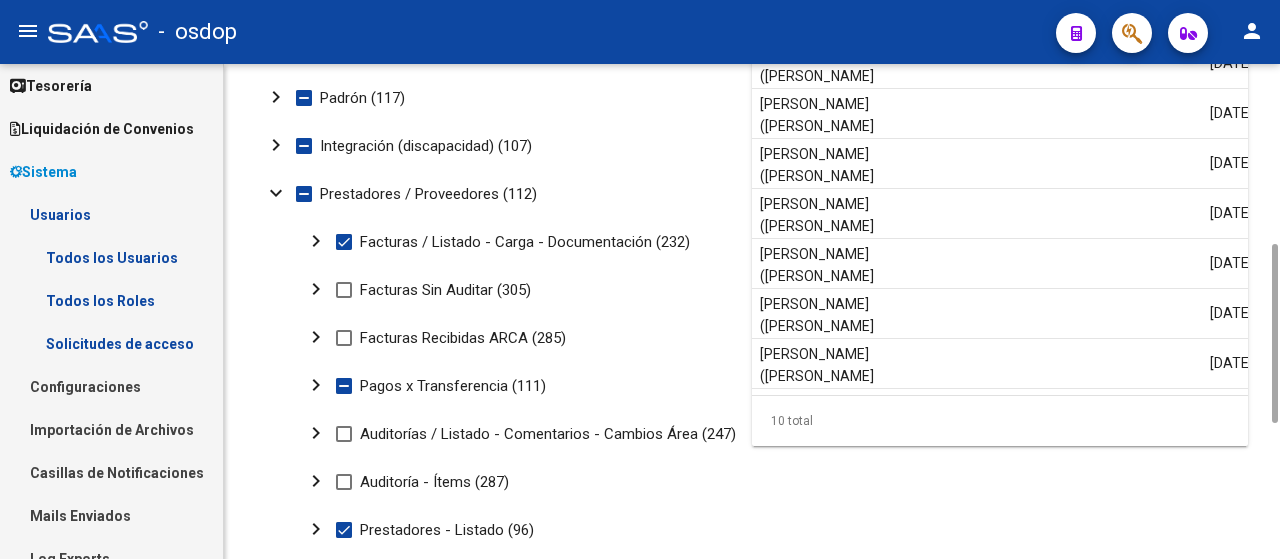 click on "chevron_right" 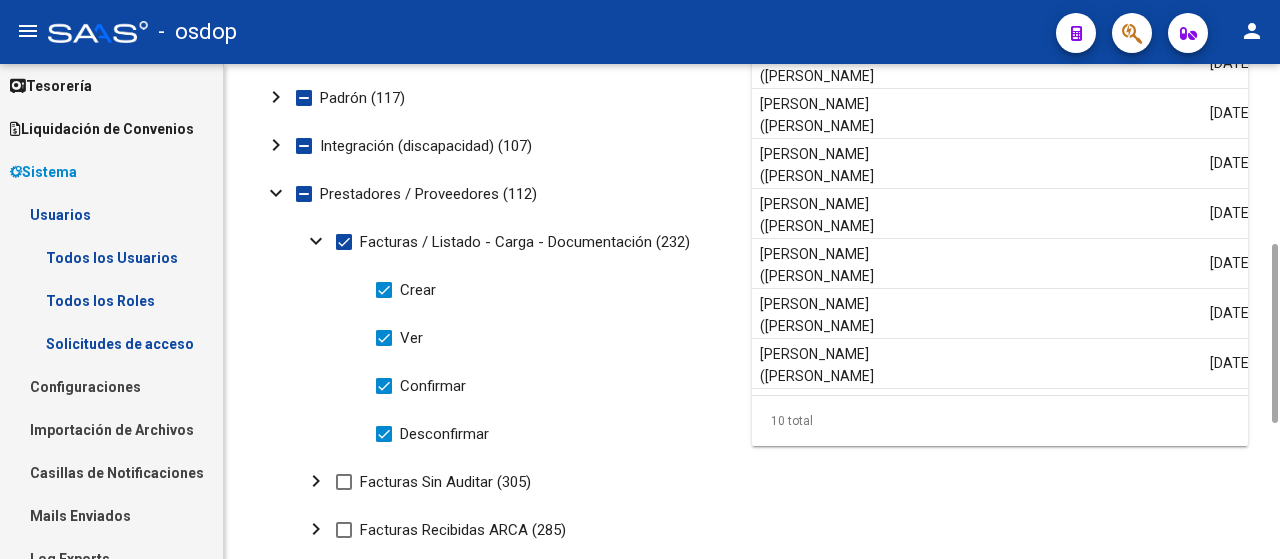 click on "expand_more" 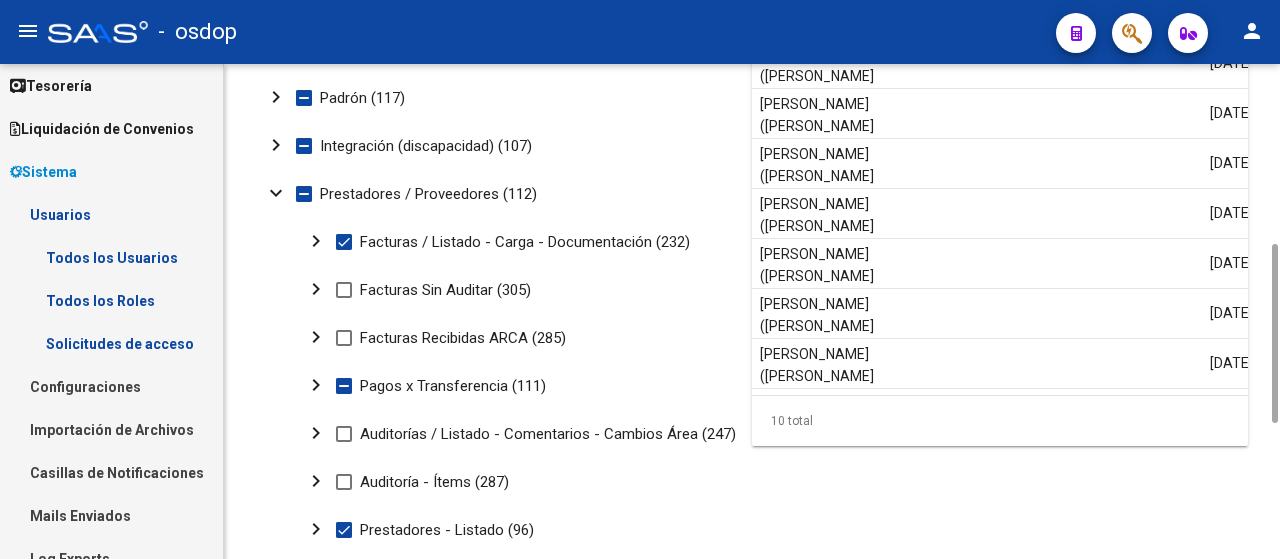 click on "chevron_right" 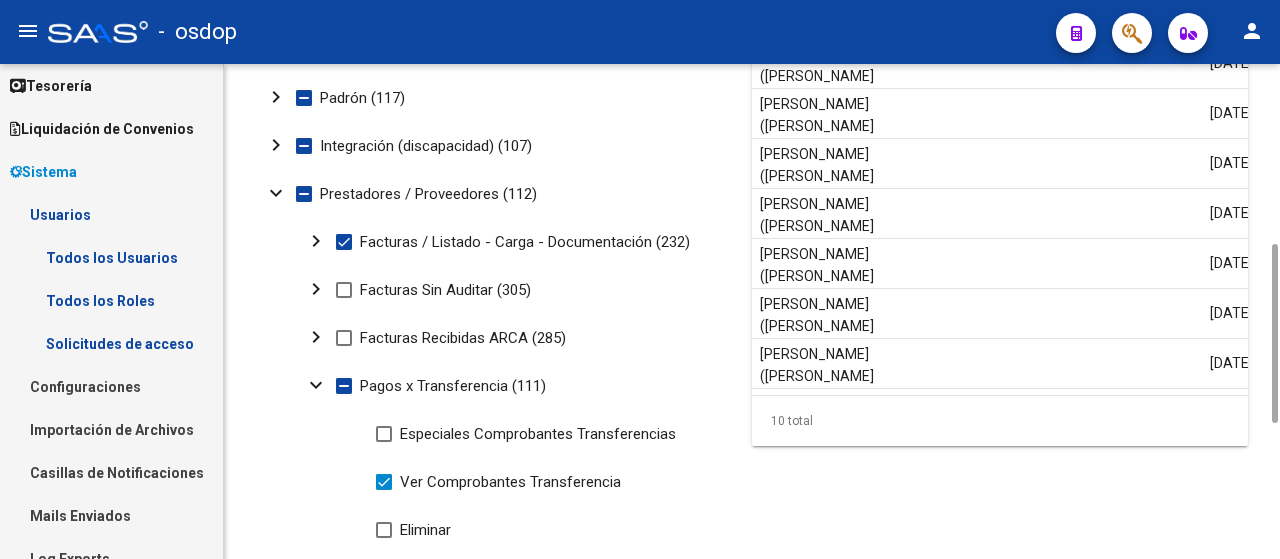 click on "expand_more" 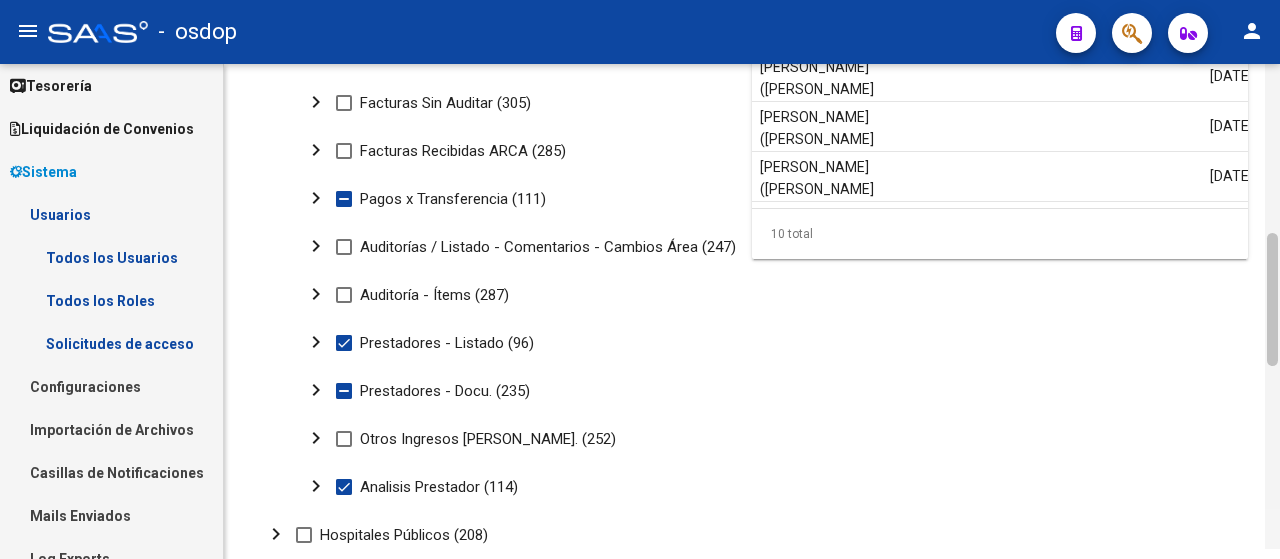 drag, startPoint x: 1272, startPoint y: 272, endPoint x: 1266, endPoint y: 343, distance: 71.25307 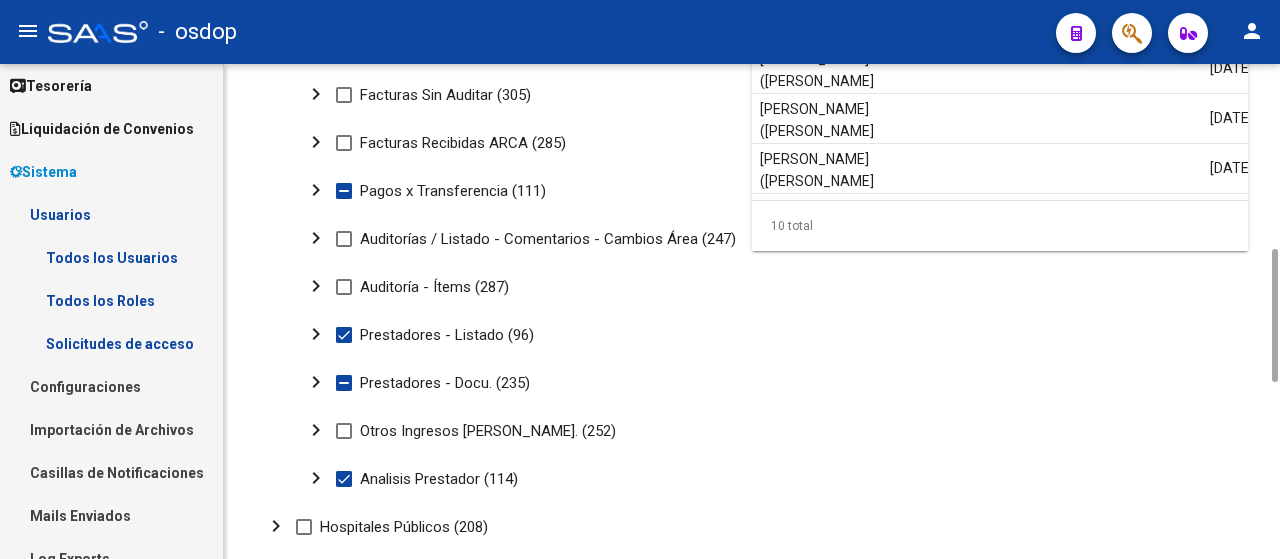 click on "chevron_right" 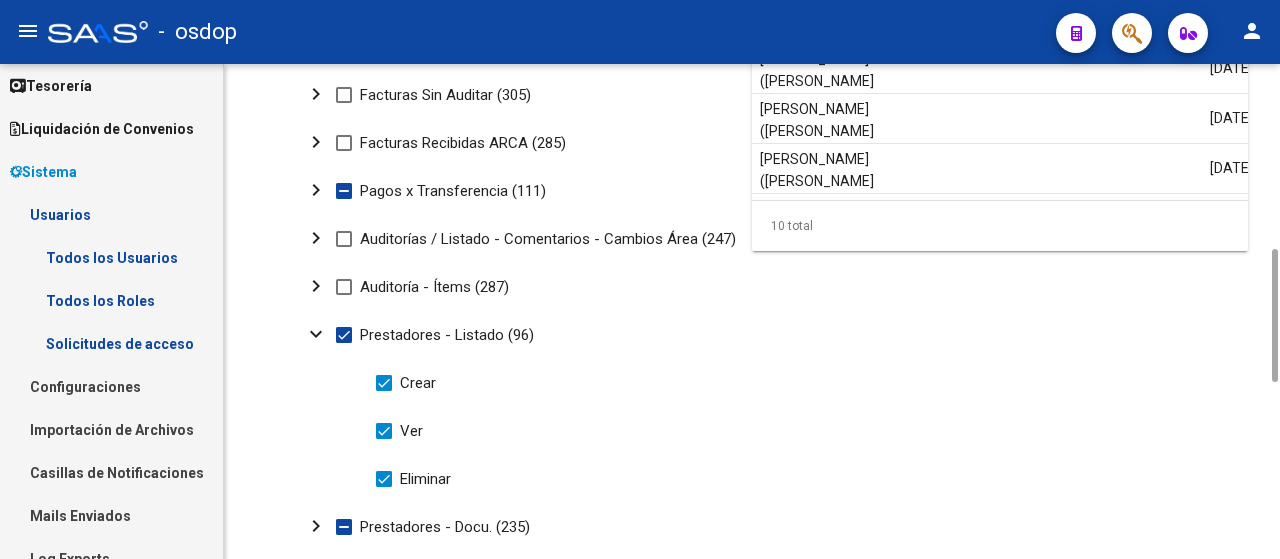 click on "expand_more" 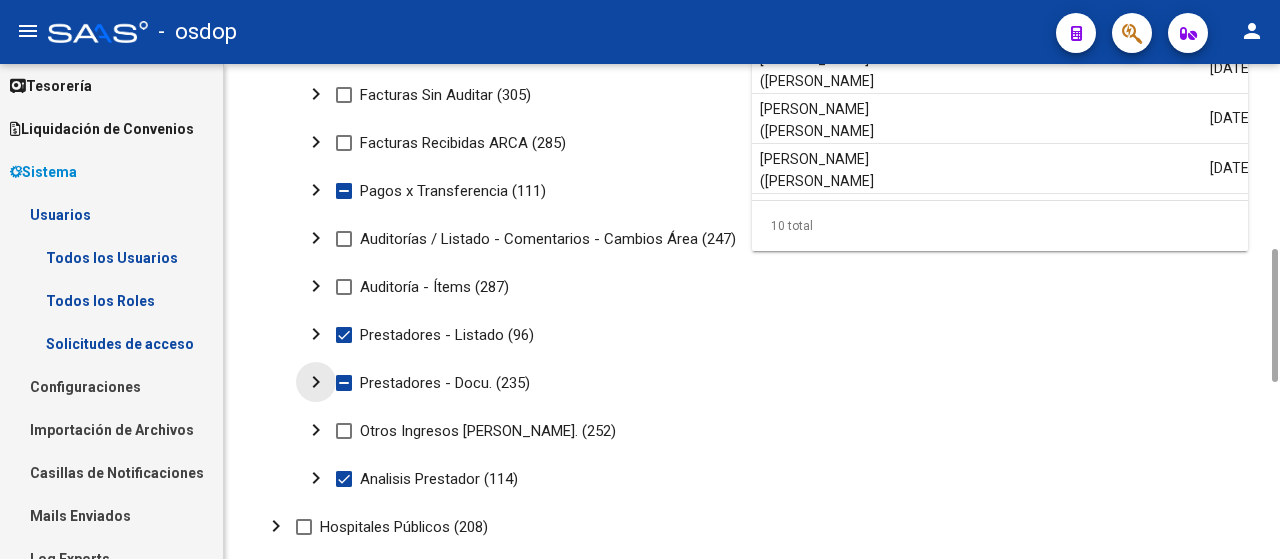 click on "chevron_right" 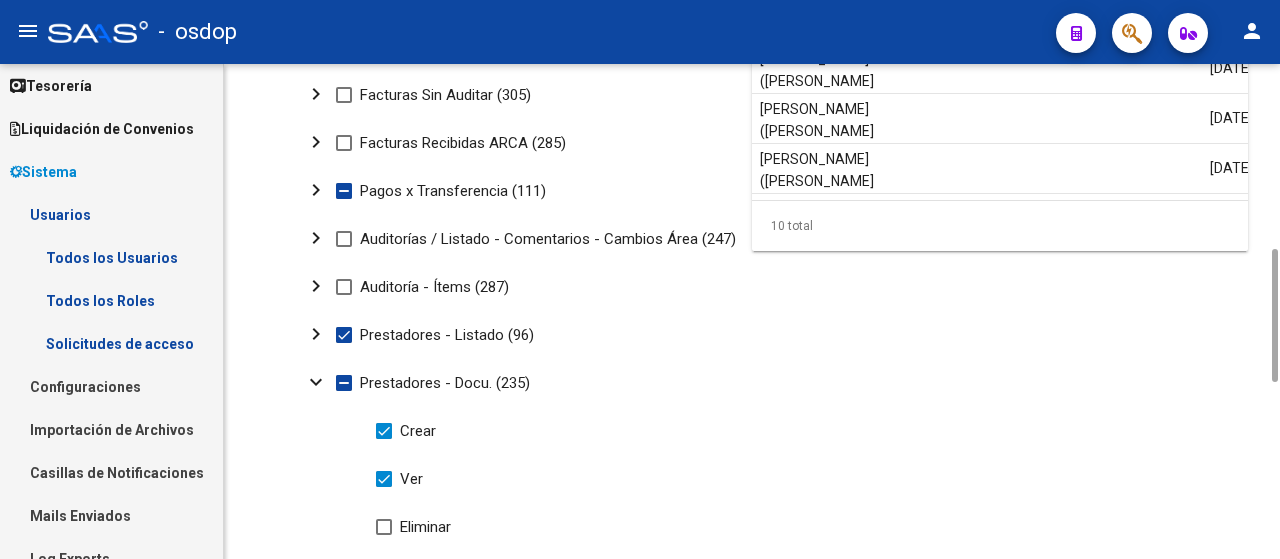 click on "expand_more" 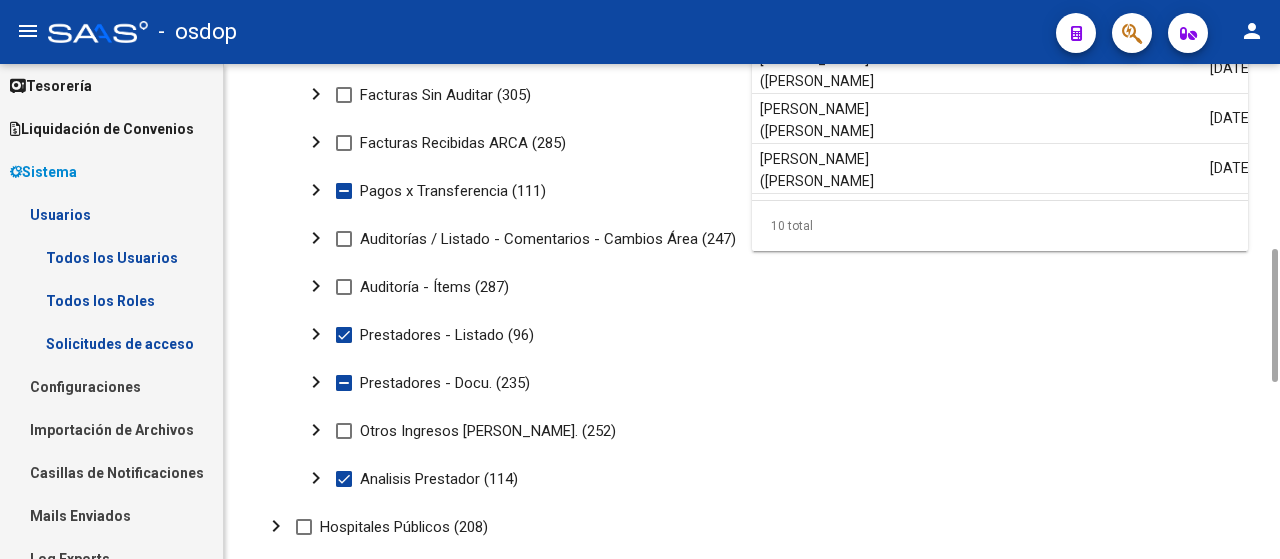 click on "chevron_right" 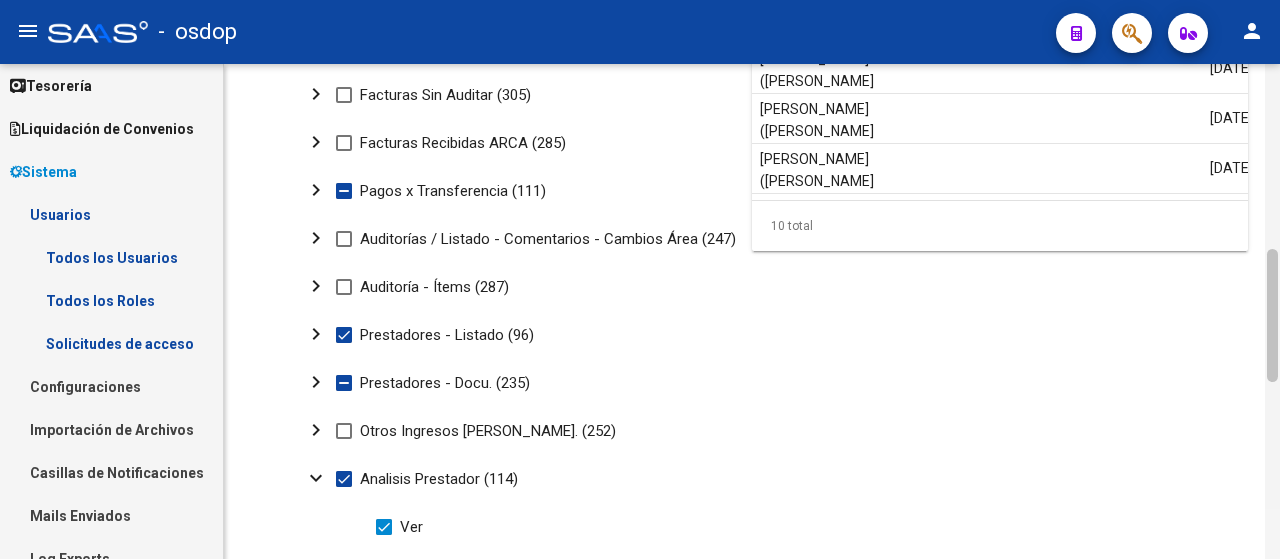 scroll, scrollTop: 1187, scrollLeft: 0, axis: vertical 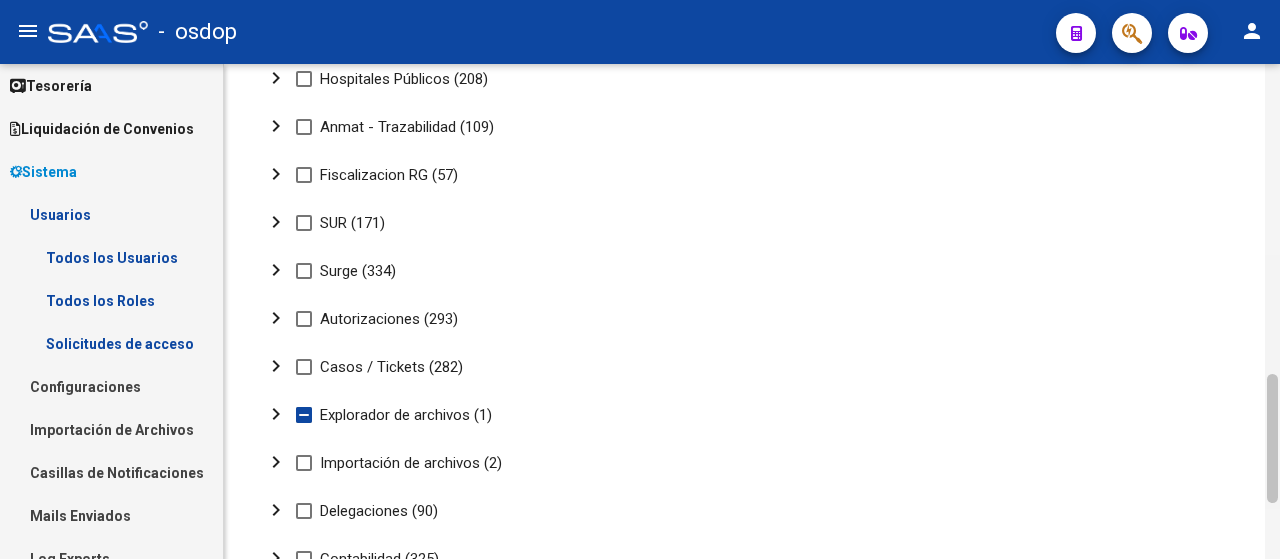 drag, startPoint x: 1279, startPoint y: 280, endPoint x: 1270, endPoint y: 315, distance: 36.138622 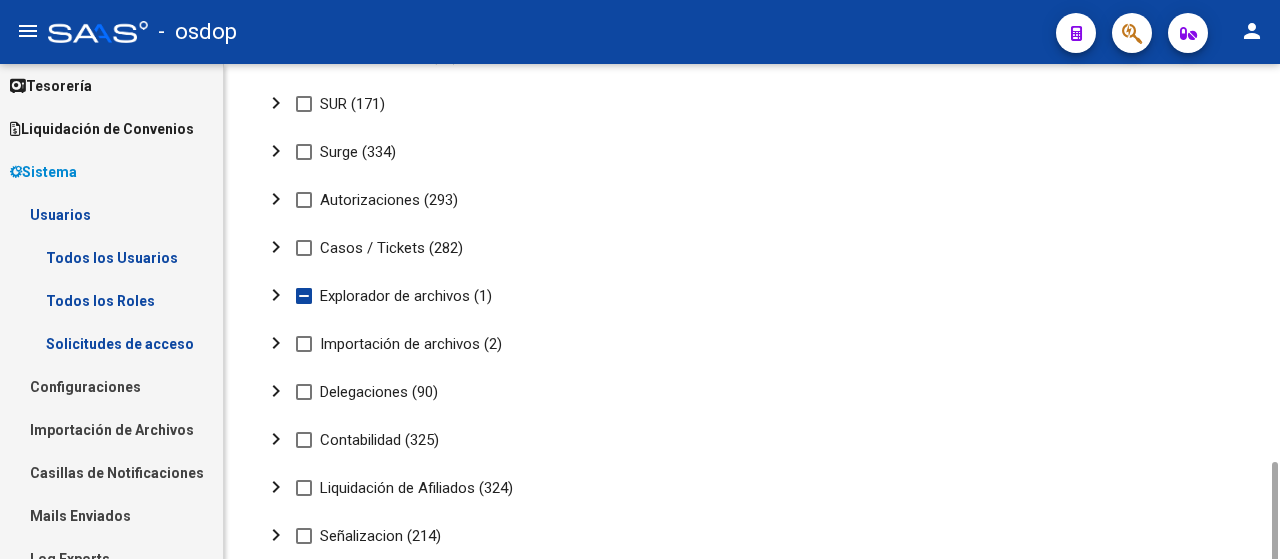 scroll, scrollTop: 1402, scrollLeft: 0, axis: vertical 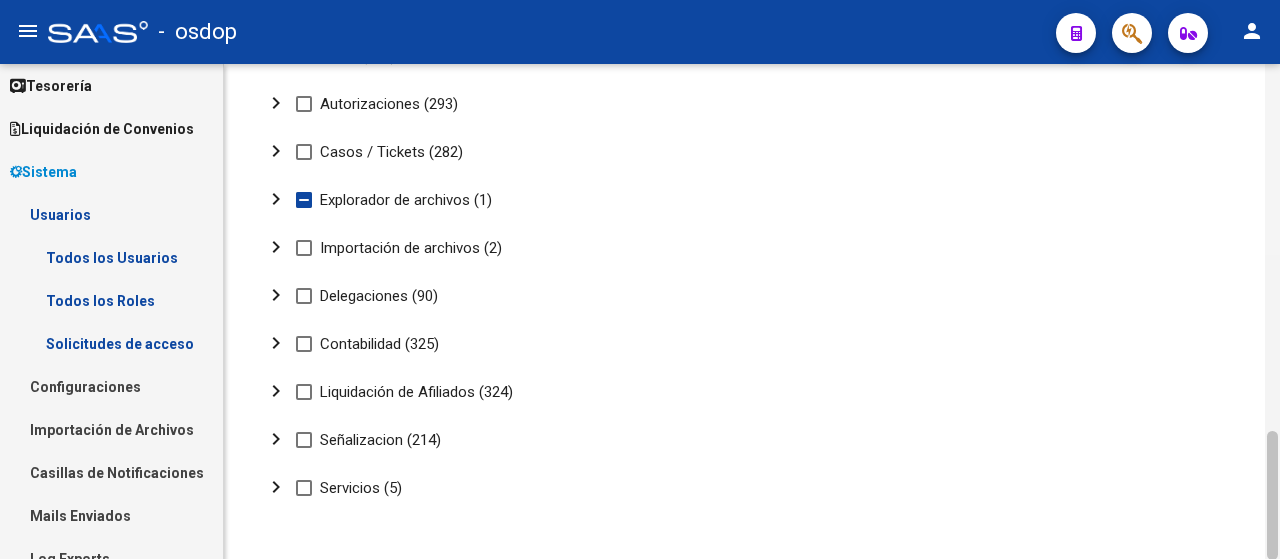 drag, startPoint x: 1270, startPoint y: 401, endPoint x: 1264, endPoint y: 474, distance: 73.24616 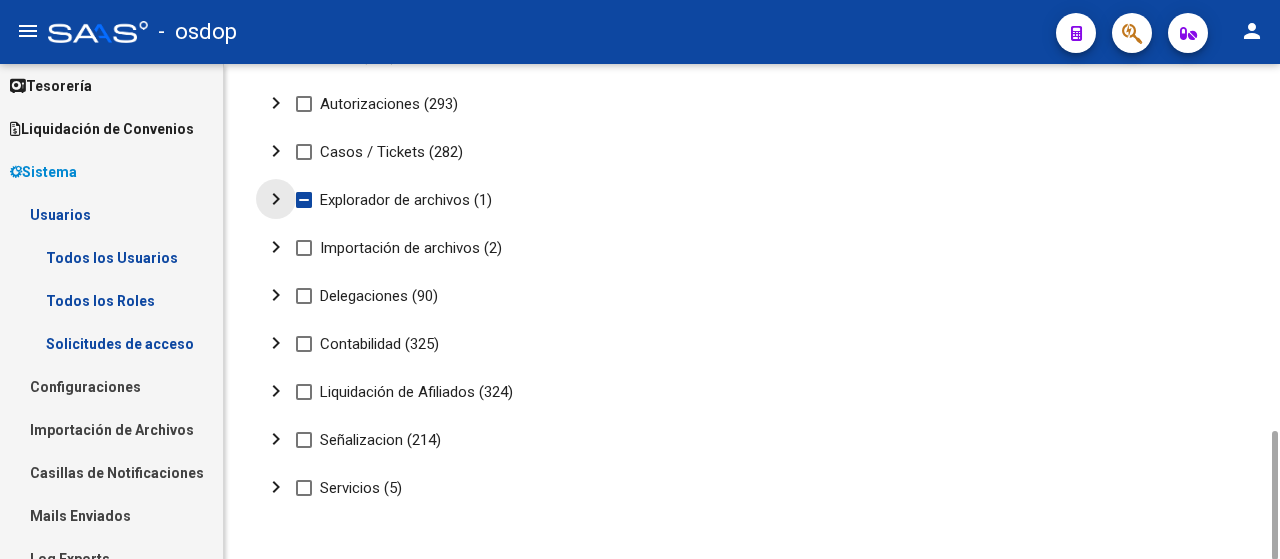 click on "chevron_right" 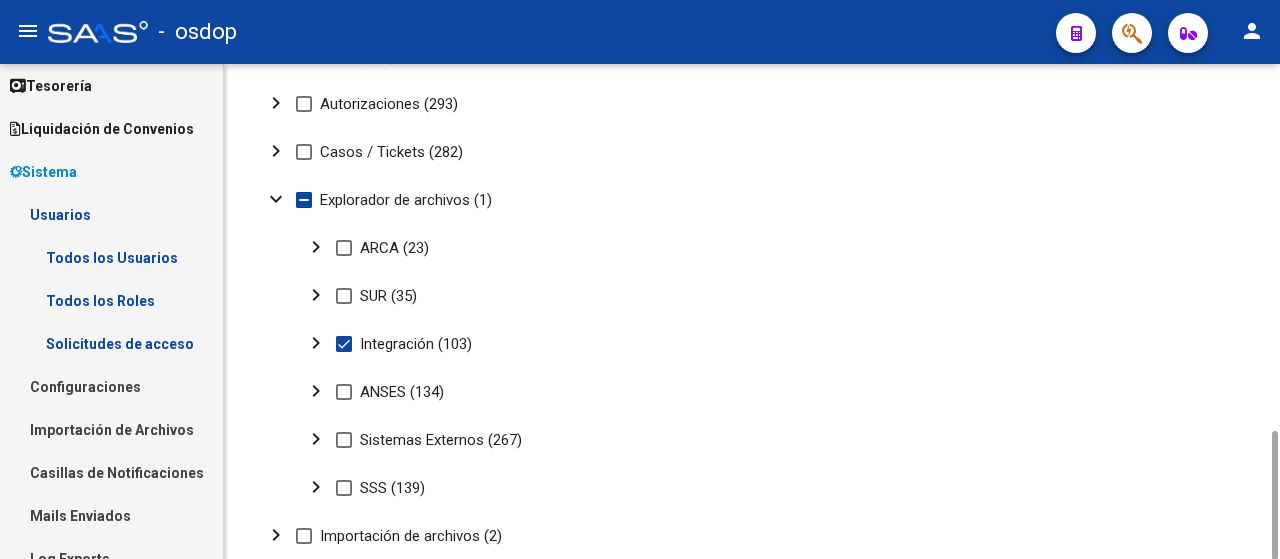 click on "chevron_right" 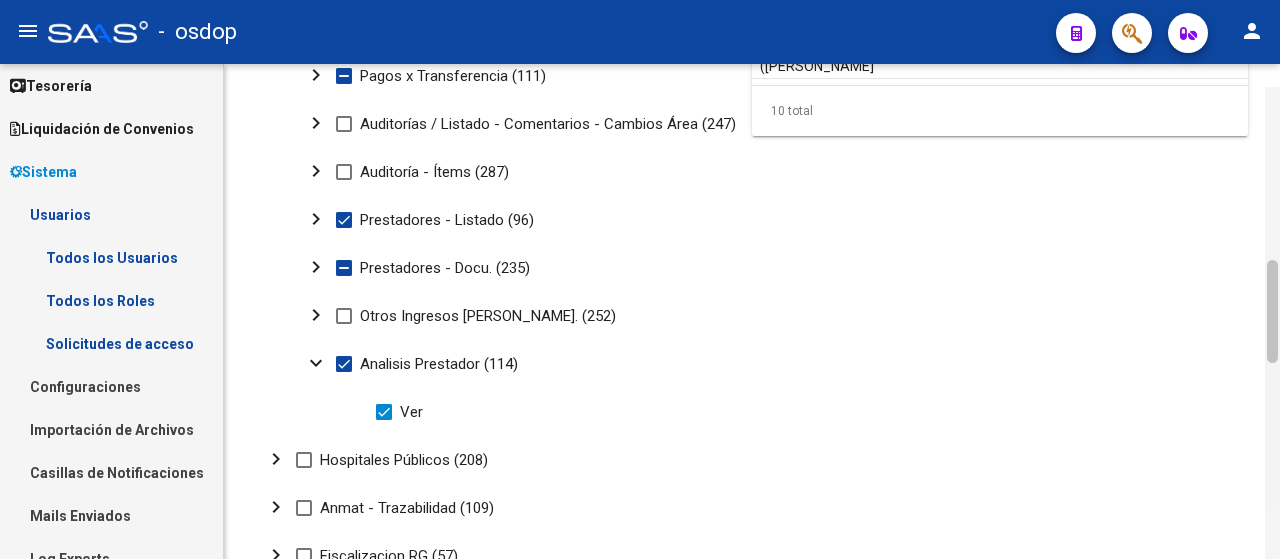 scroll, scrollTop: 795, scrollLeft: 0, axis: vertical 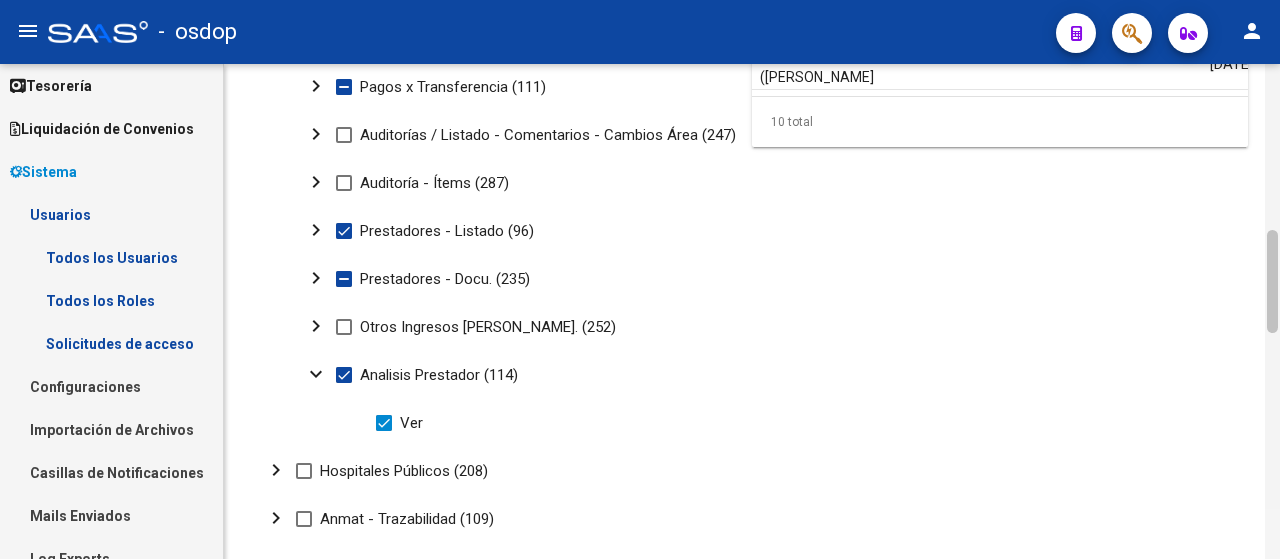 drag, startPoint x: 1272, startPoint y: 494, endPoint x: 1279, endPoint y: 335, distance: 159.154 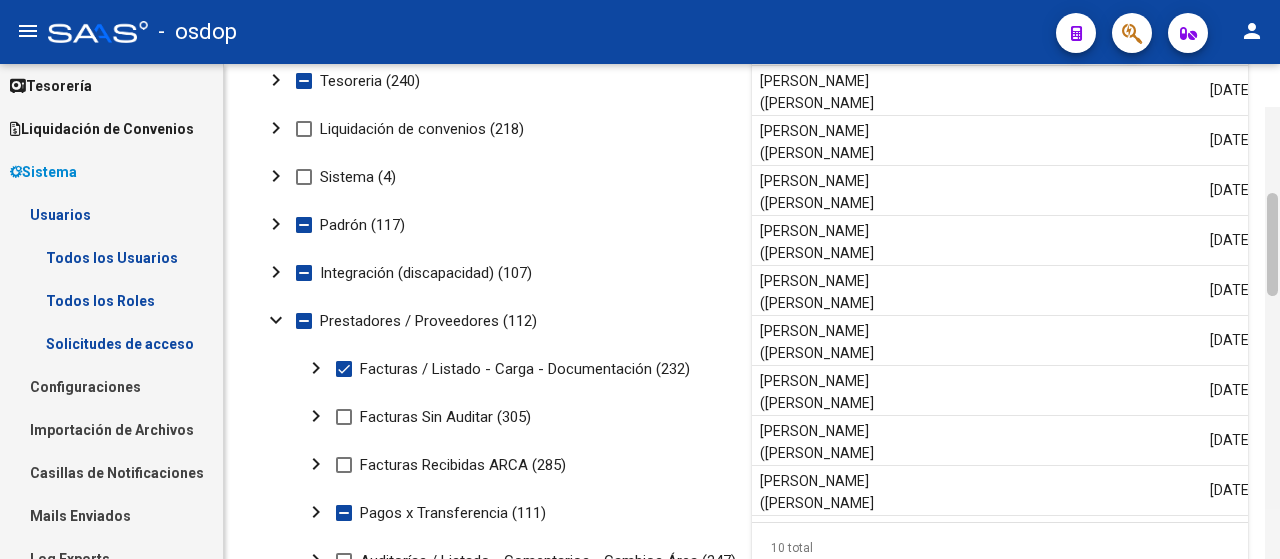 scroll, scrollTop: 354, scrollLeft: 0, axis: vertical 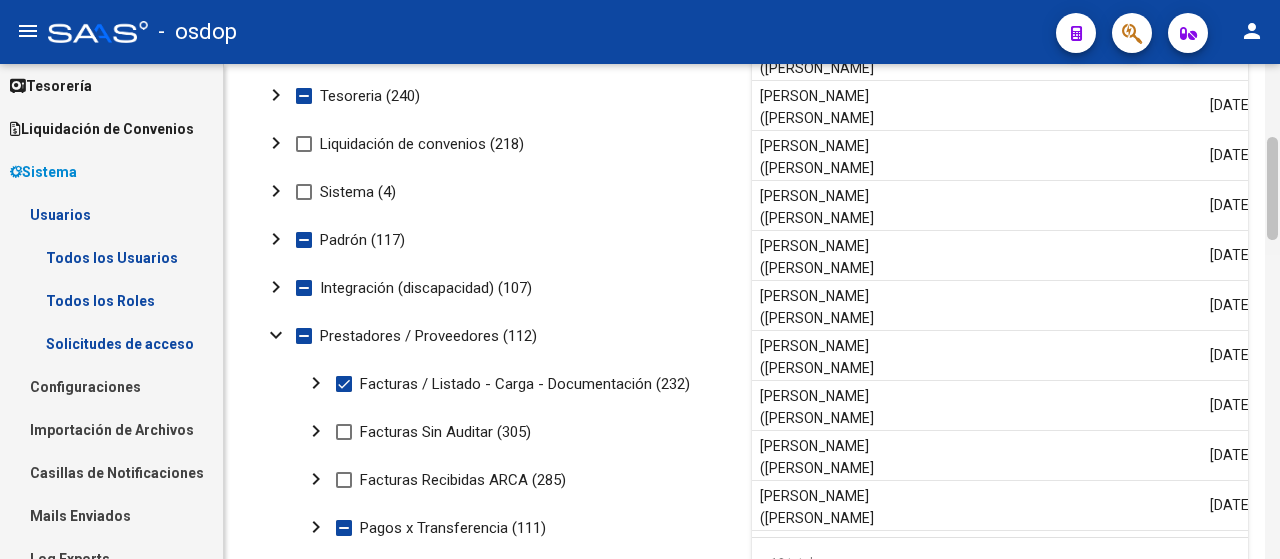 drag, startPoint x: 1272, startPoint y: 287, endPoint x: 1279, endPoint y: 195, distance: 92.26592 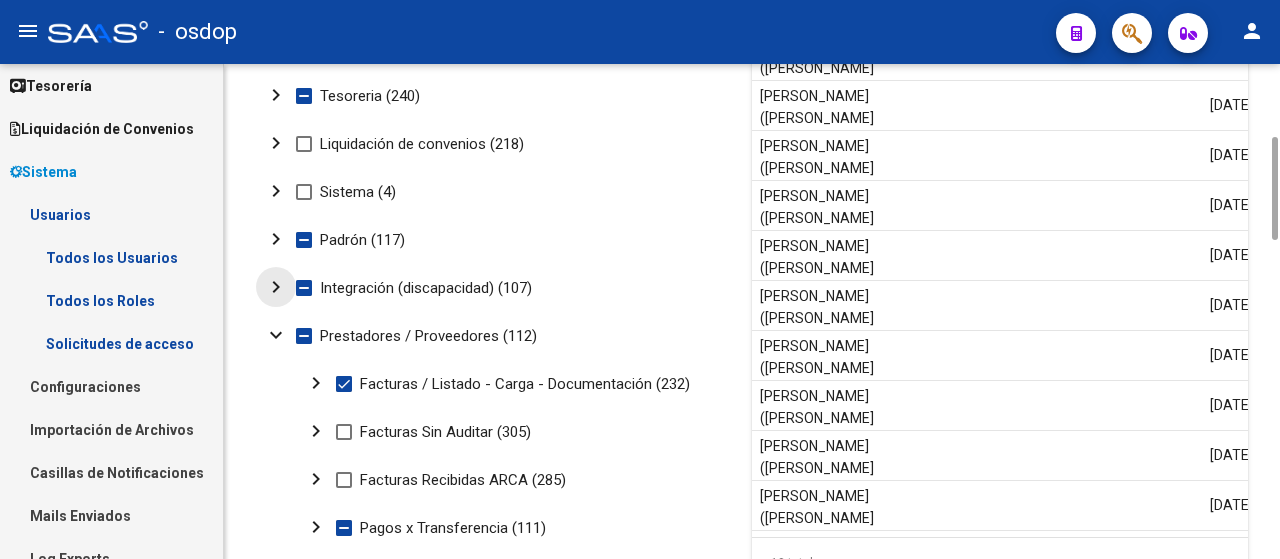 click on "chevron_right" 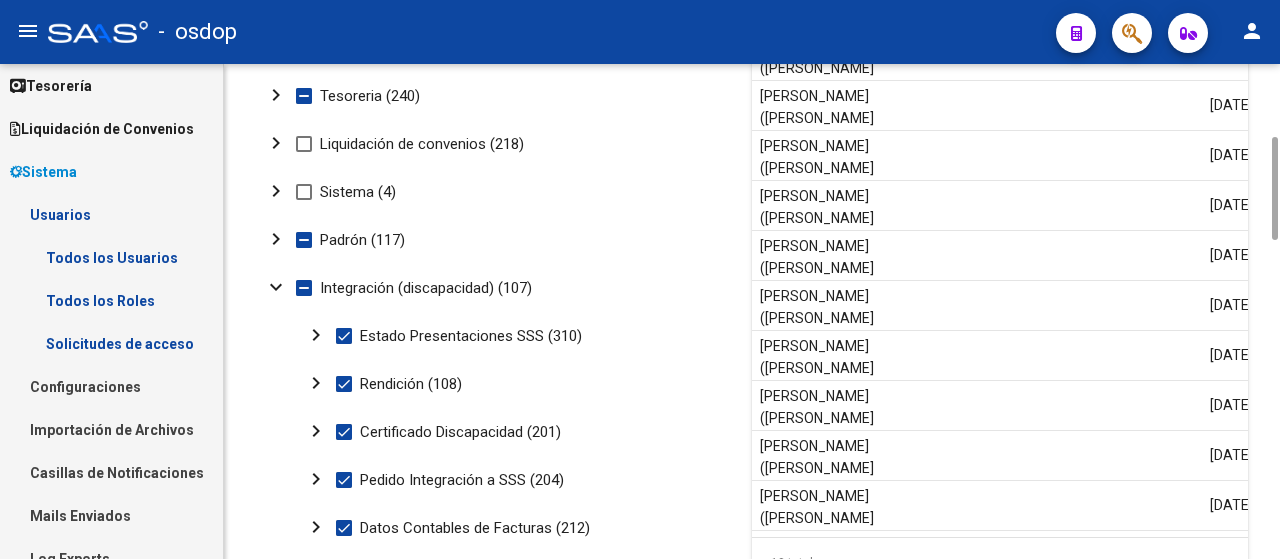 click on "chevron_right" 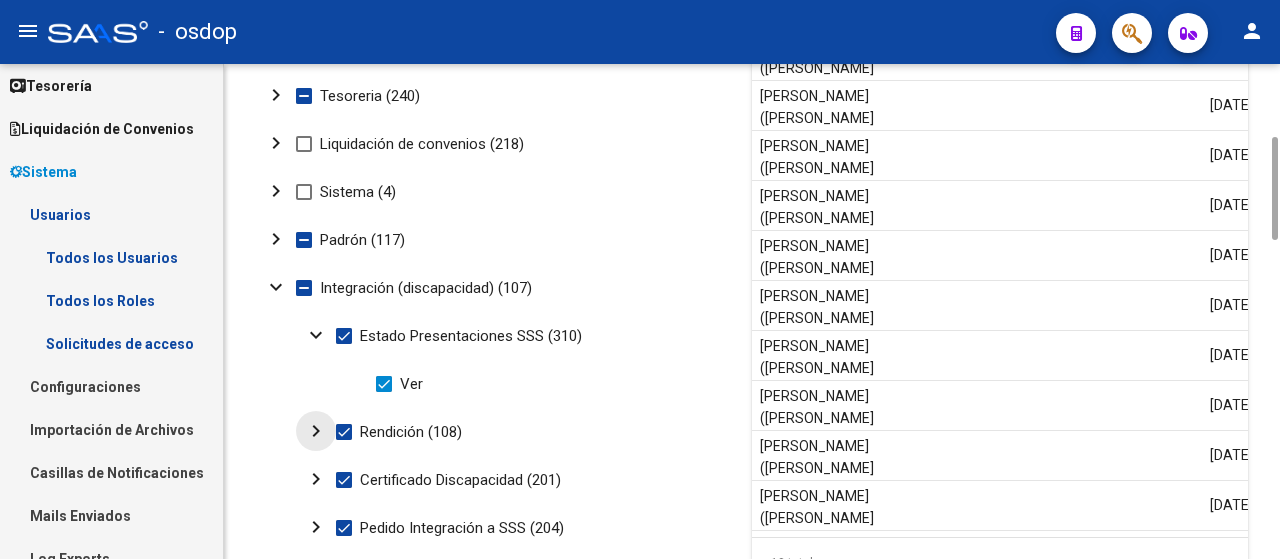click on "chevron_right" 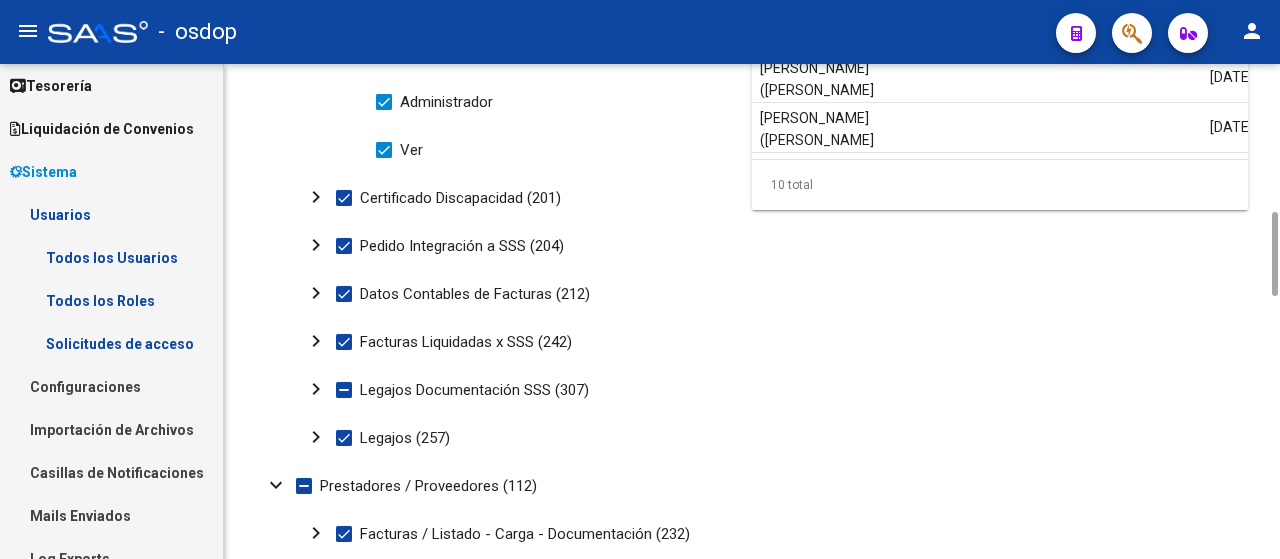 scroll, scrollTop: 752, scrollLeft: 0, axis: vertical 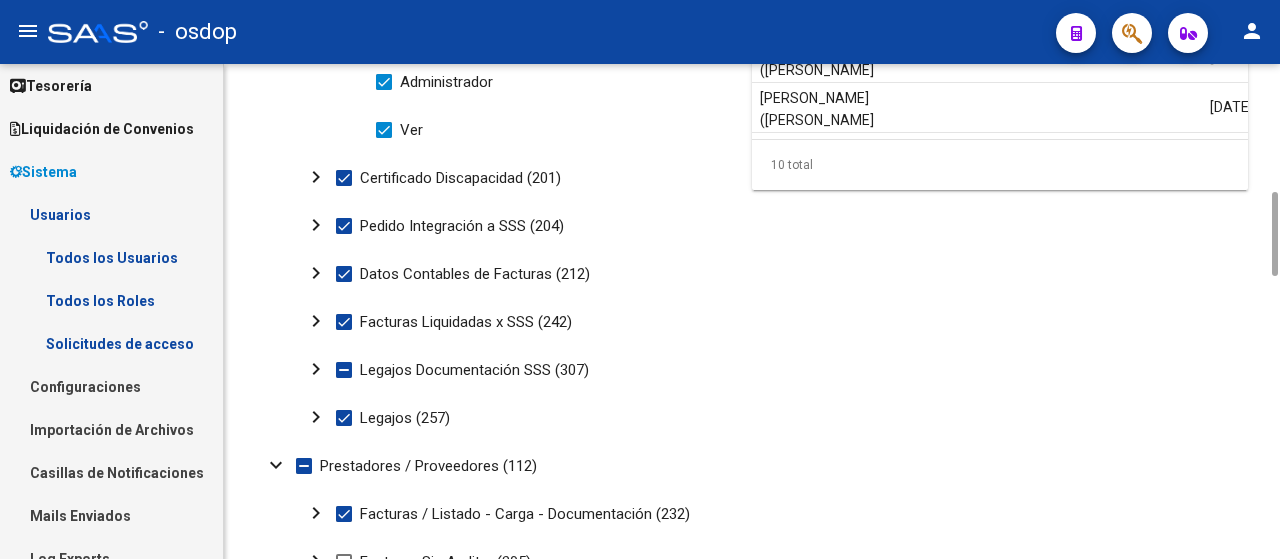 drag, startPoint x: 1276, startPoint y: 221, endPoint x: 1258, endPoint y: 304, distance: 84.92938 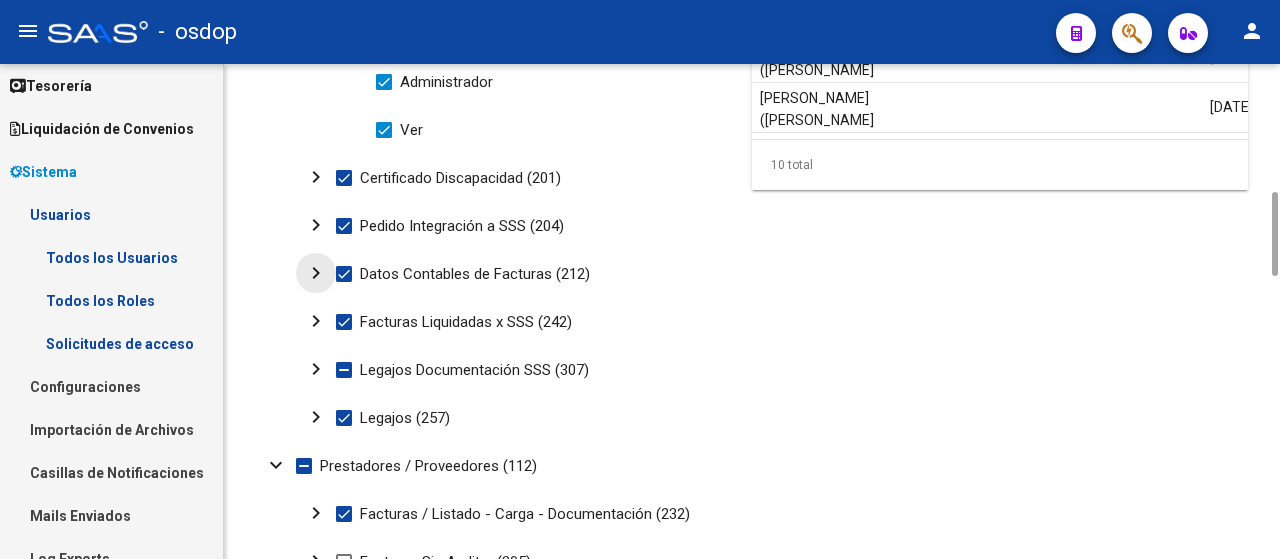 click on "chevron_right" 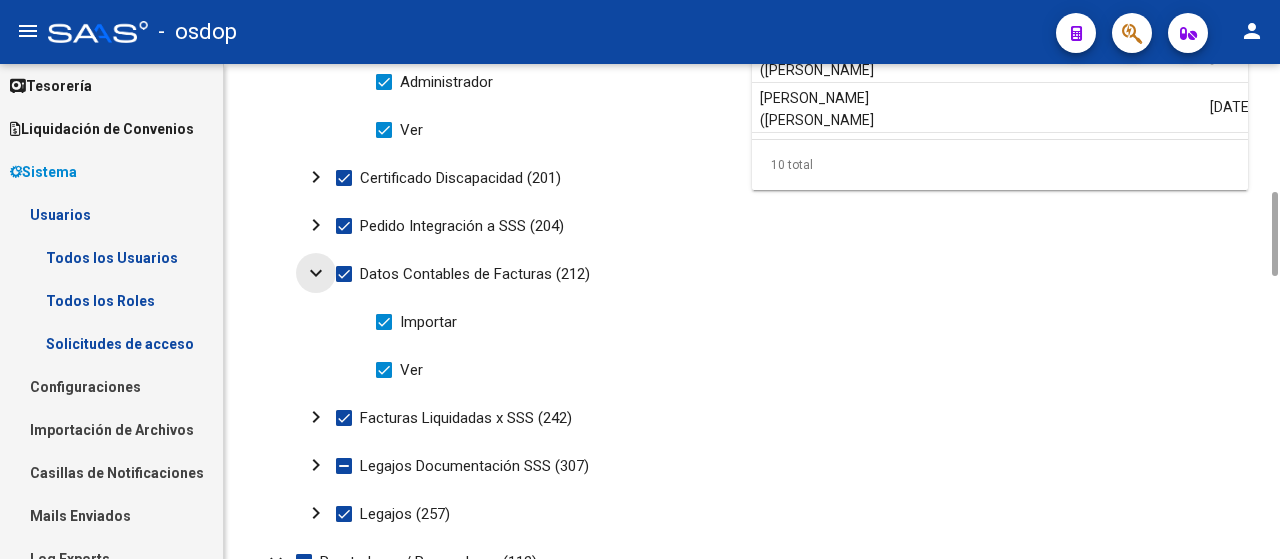 click on "expand_more" 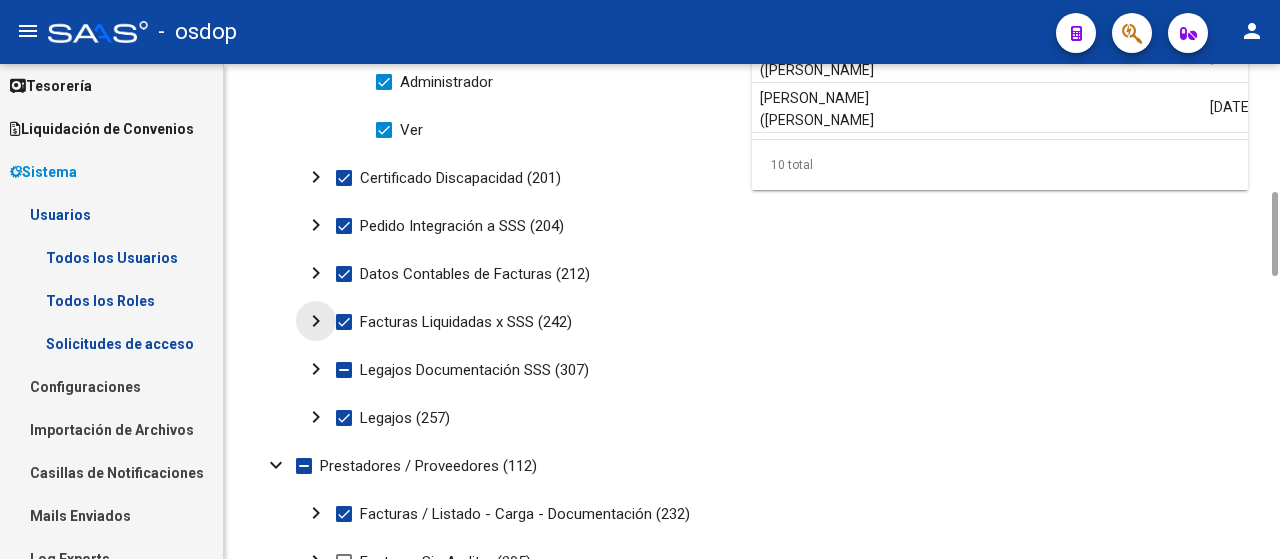 click on "chevron_right" 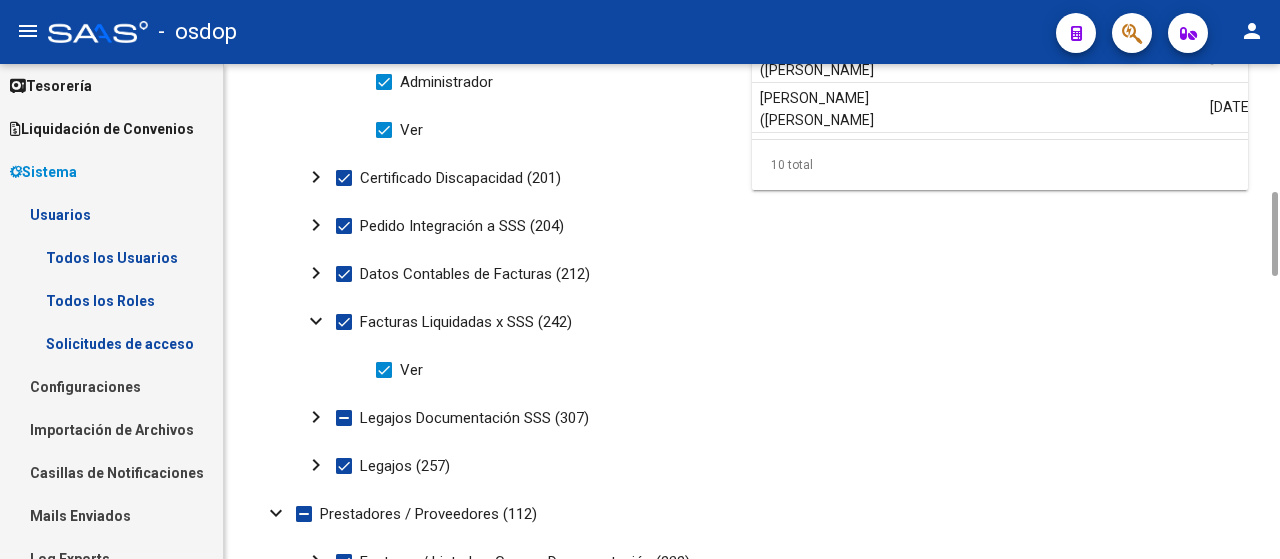 click on "chevron_right" 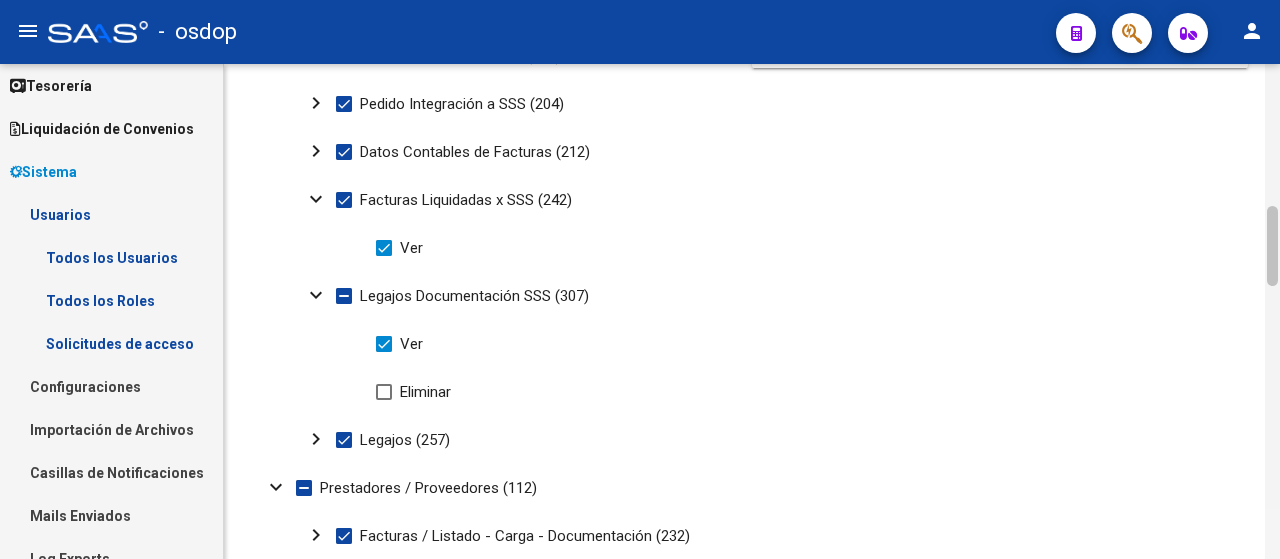 drag, startPoint x: 1268, startPoint y: 261, endPoint x: 1266, endPoint y: 285, distance: 24.083189 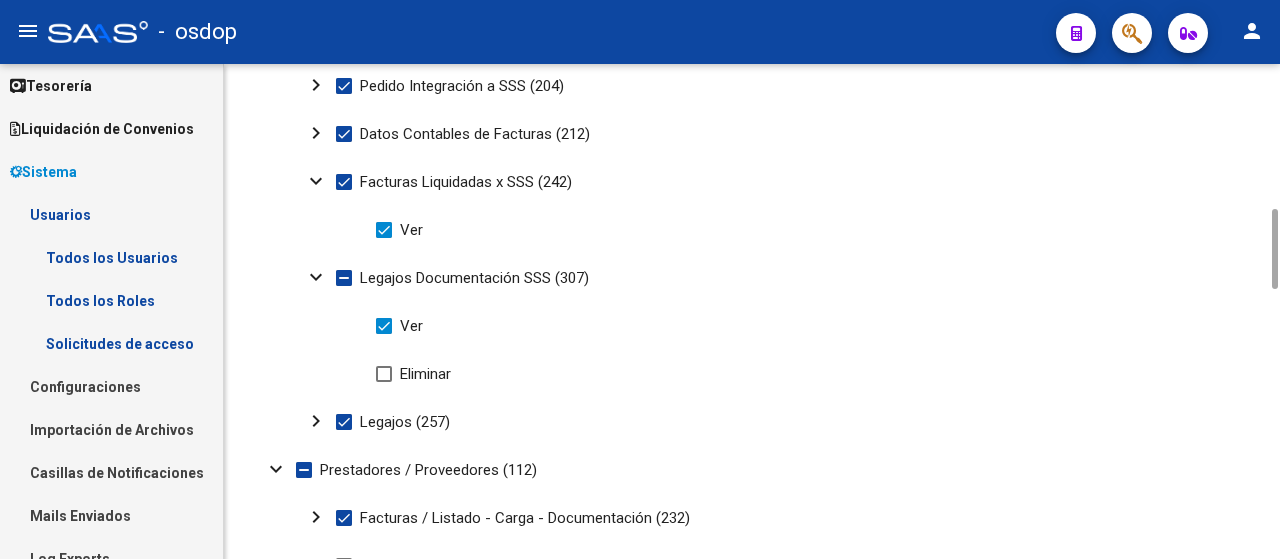click on "chevron_right" 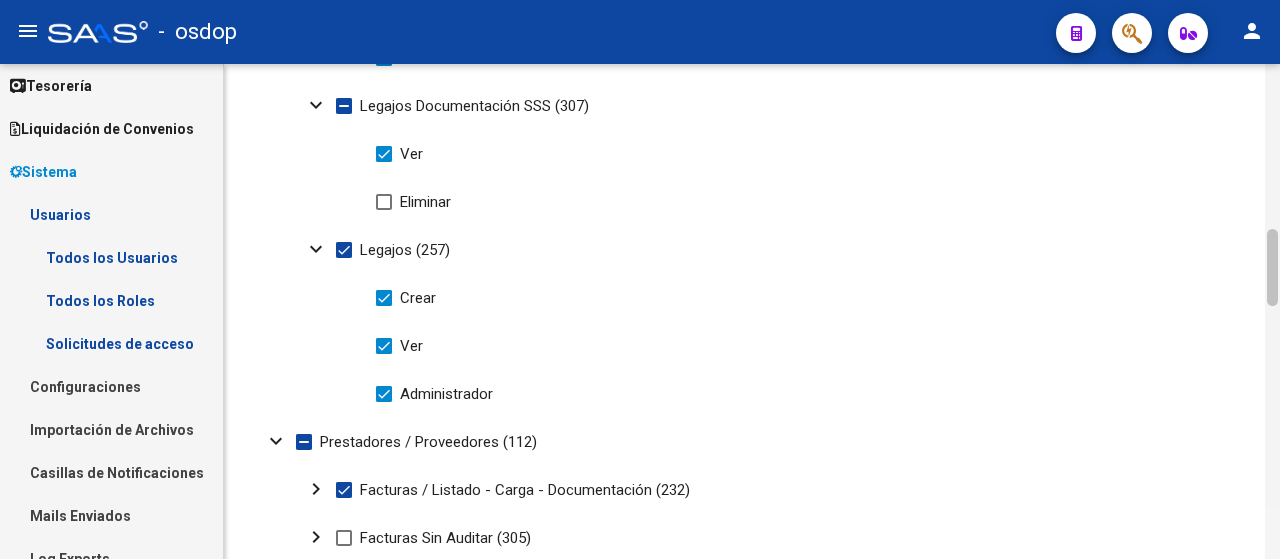 scroll, scrollTop: 1070, scrollLeft: 0, axis: vertical 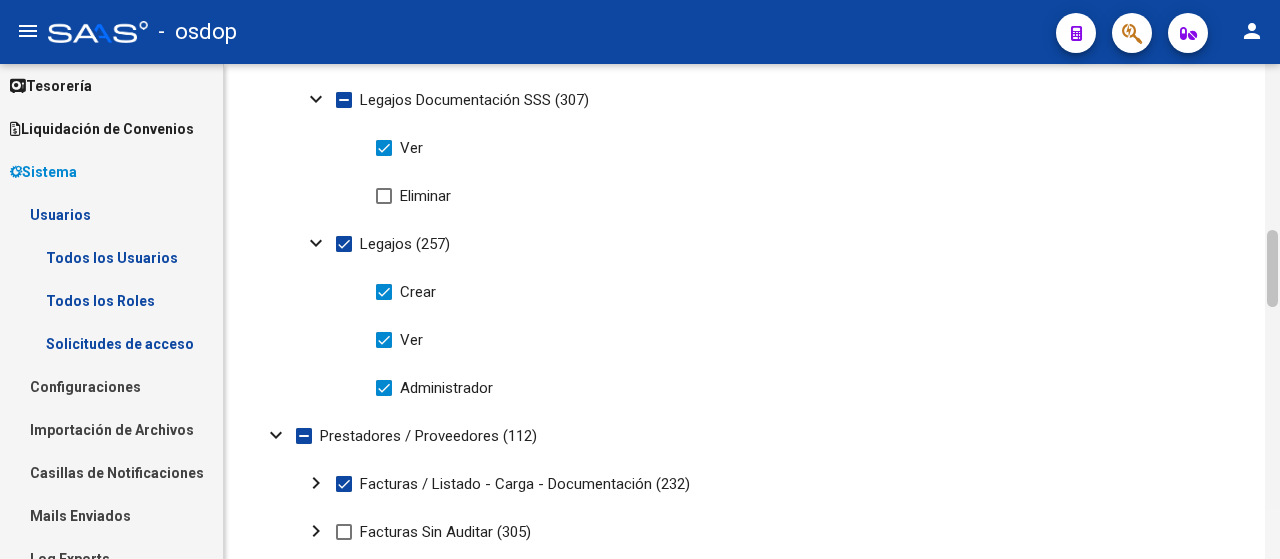 drag, startPoint x: 1270, startPoint y: 270, endPoint x: 1270, endPoint y: 299, distance: 29 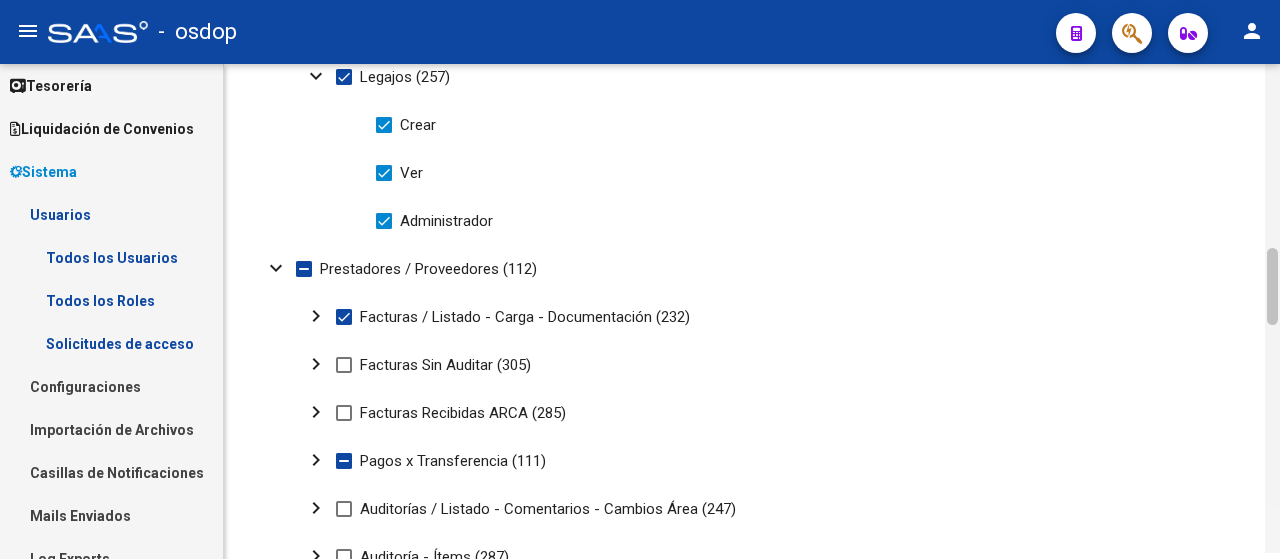 scroll, scrollTop: 1244, scrollLeft: 0, axis: vertical 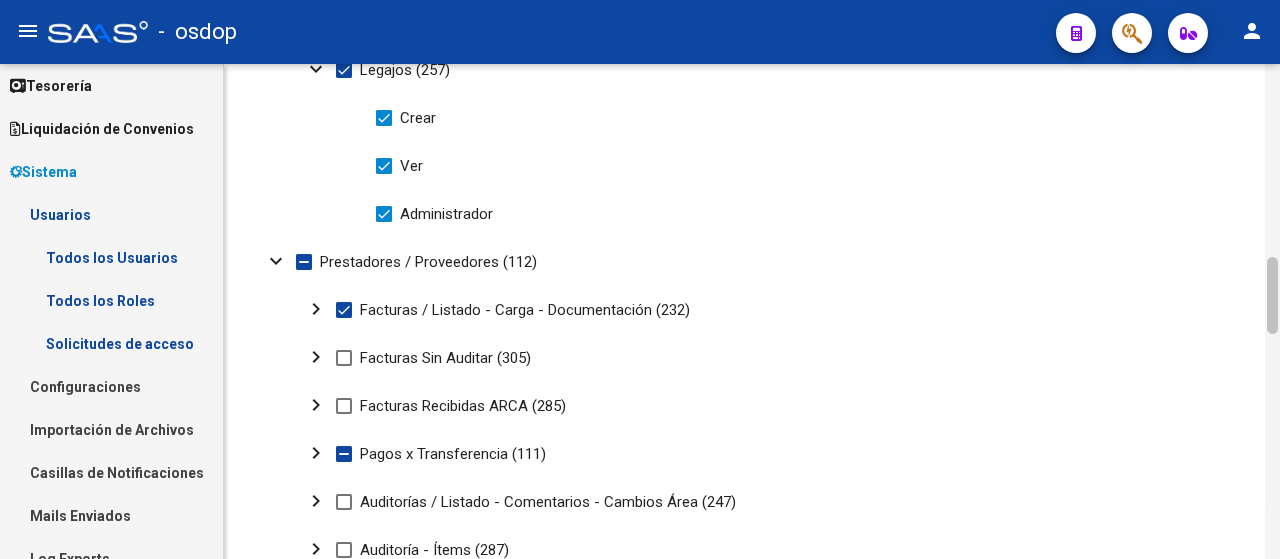 drag, startPoint x: 1269, startPoint y: 302, endPoint x: 1272, endPoint y: 329, distance: 27.166155 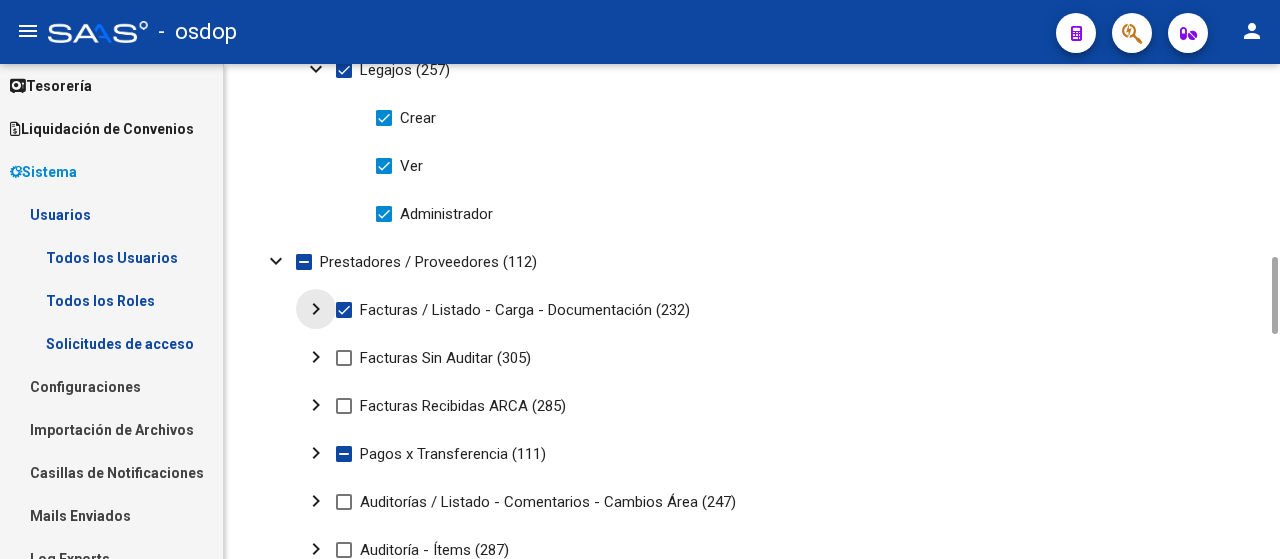 click on "chevron_right" 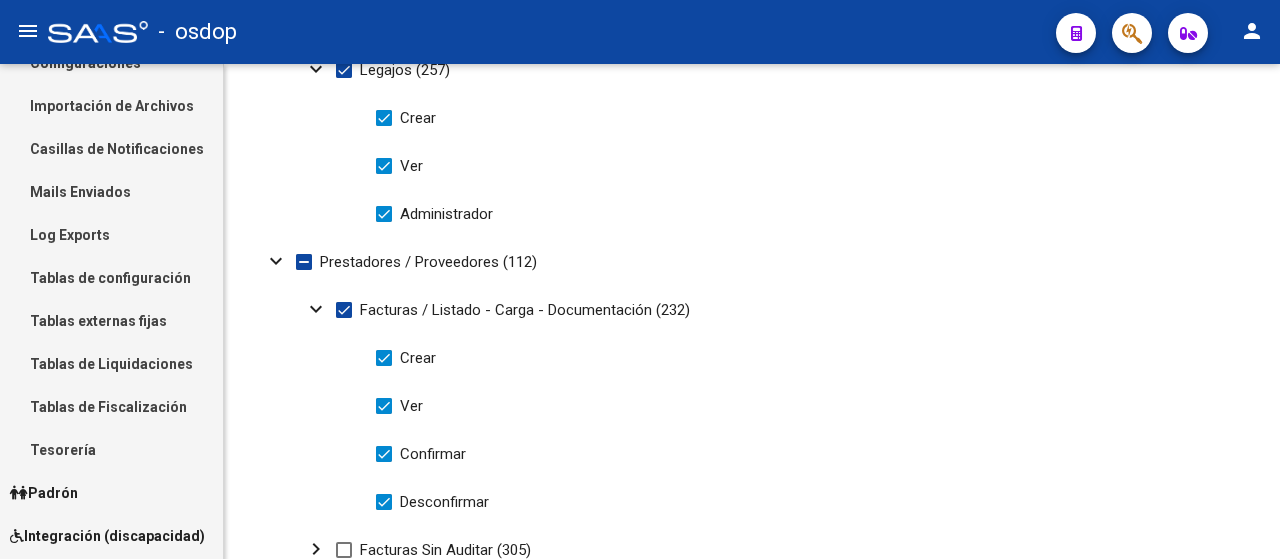 scroll, scrollTop: 460, scrollLeft: 0, axis: vertical 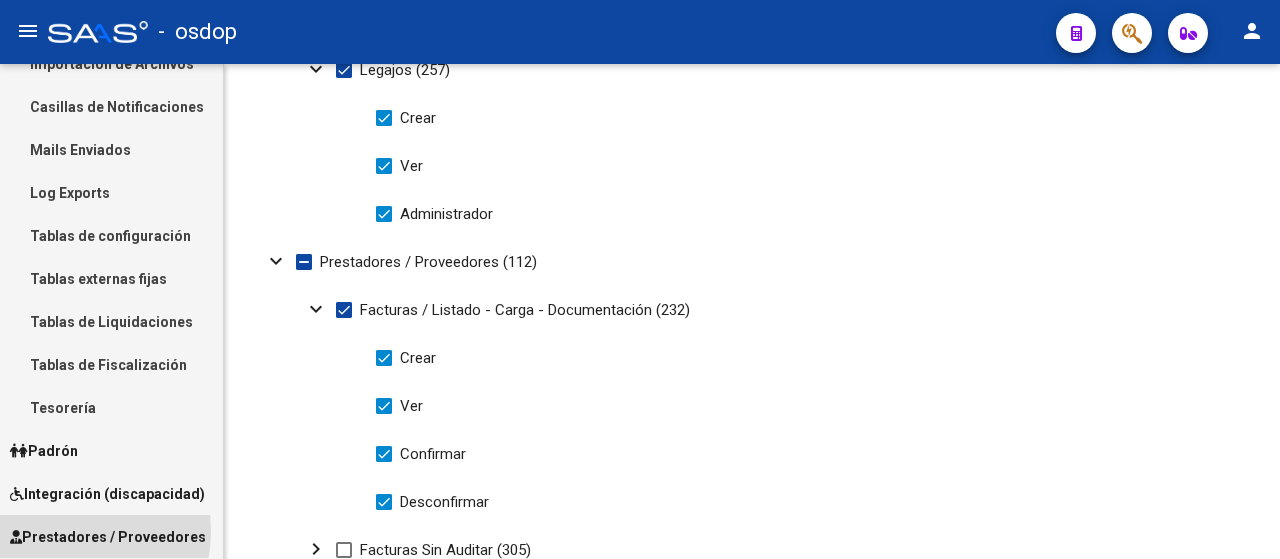 click on "Prestadores / Proveedores" at bounding box center [108, 537] 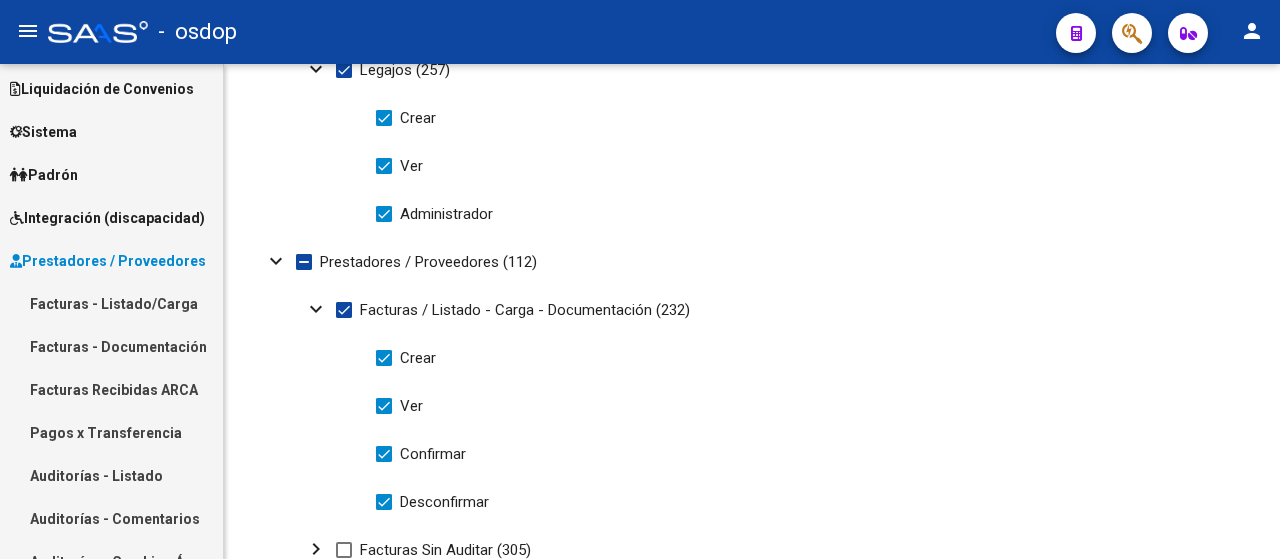 scroll, scrollTop: 115, scrollLeft: 0, axis: vertical 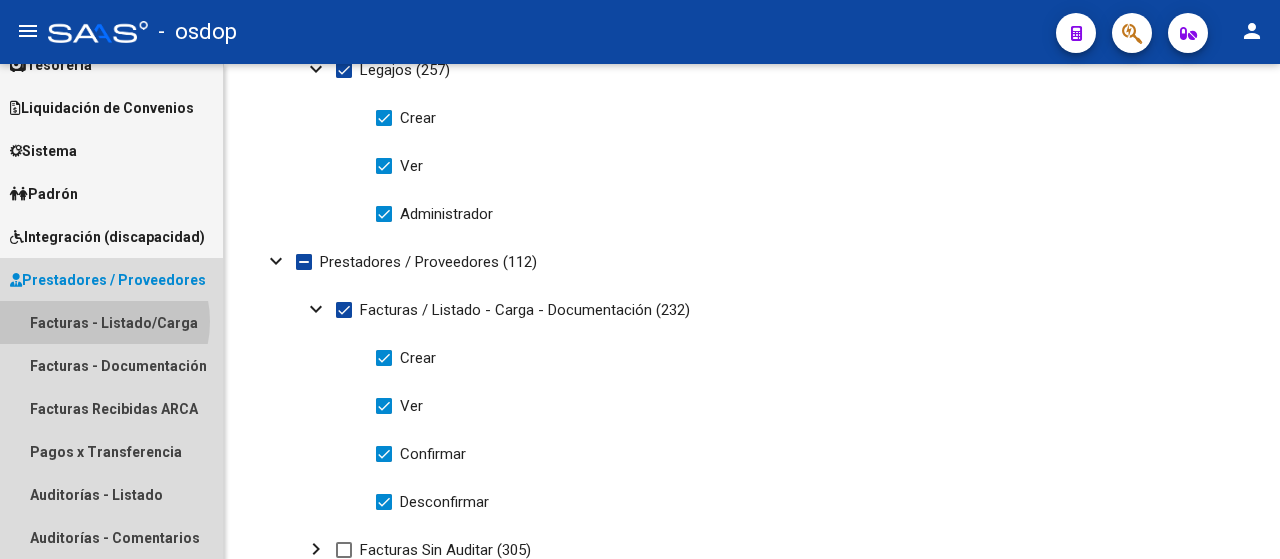 click on "Facturas - Listado/Carga" at bounding box center (111, 322) 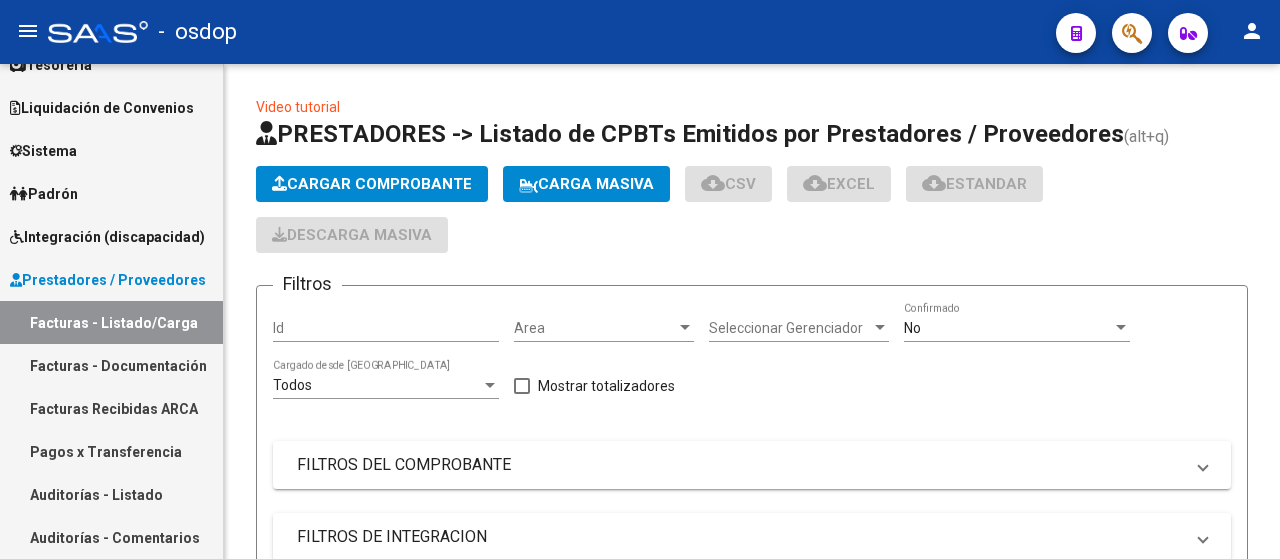 scroll, scrollTop: 496, scrollLeft: 0, axis: vertical 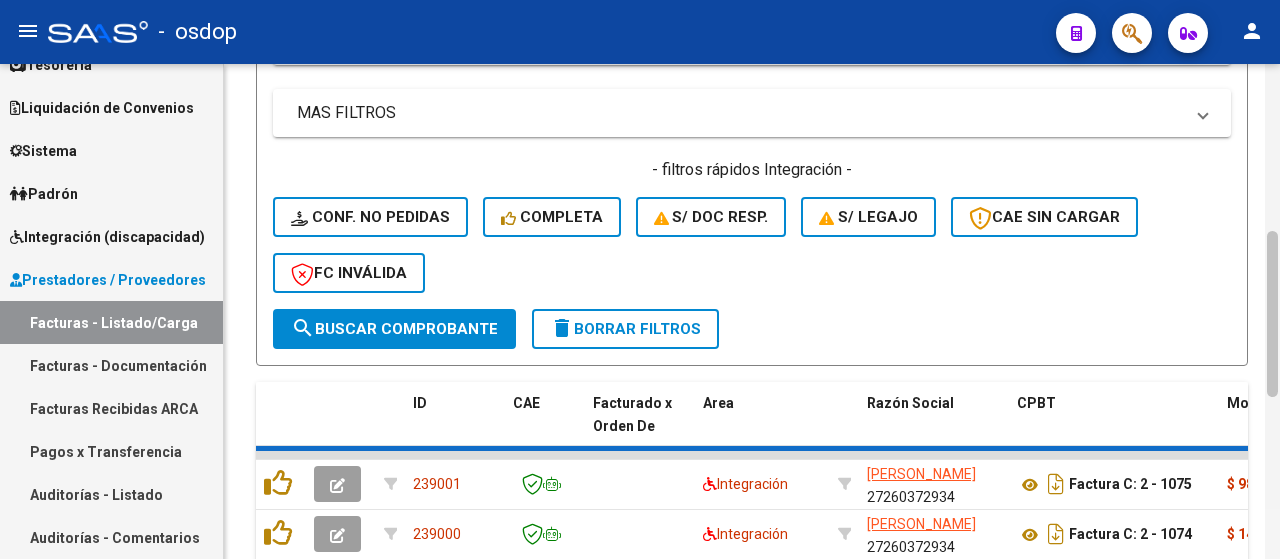 drag, startPoint x: 1272, startPoint y: 269, endPoint x: 1279, endPoint y: 337, distance: 68.359344 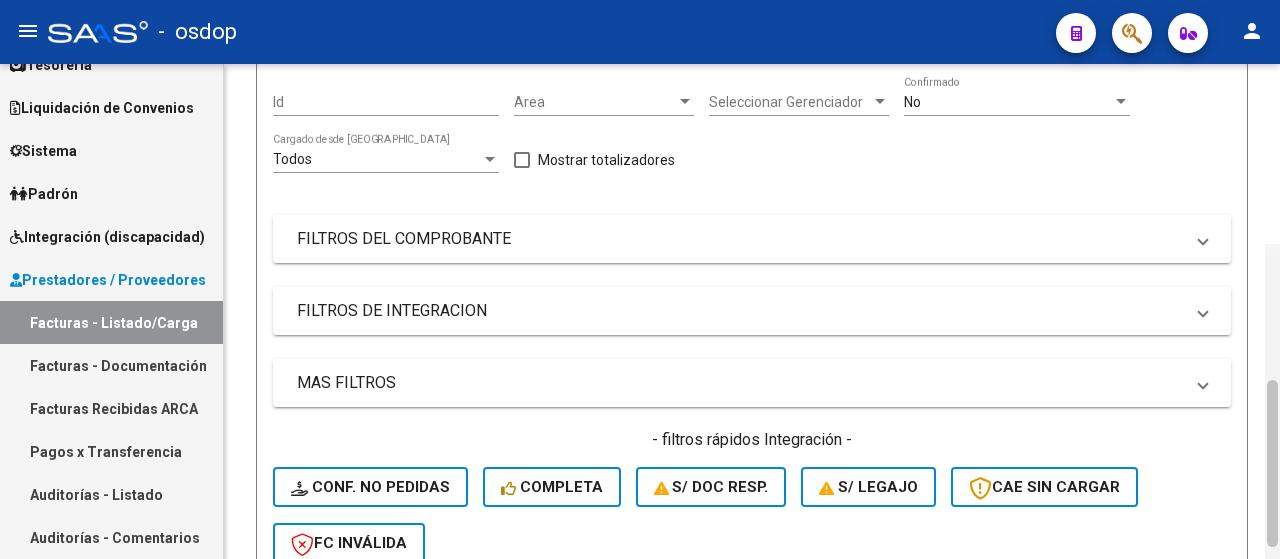 scroll, scrollTop: 406, scrollLeft: 0, axis: vertical 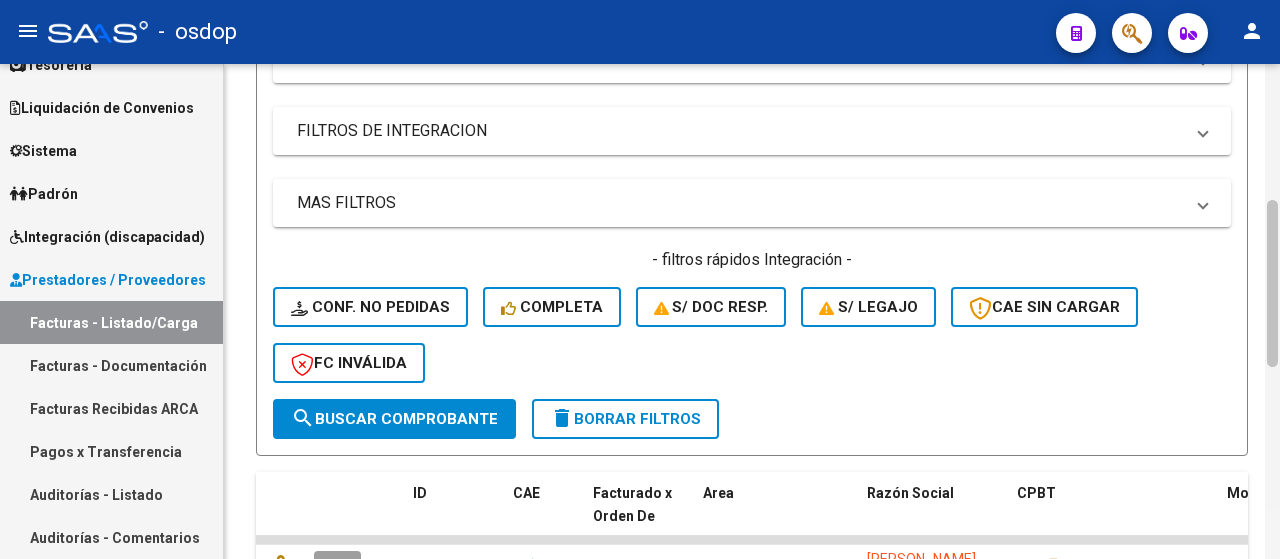 drag, startPoint x: 1276, startPoint y: 375, endPoint x: 1271, endPoint y: 345, distance: 30.413813 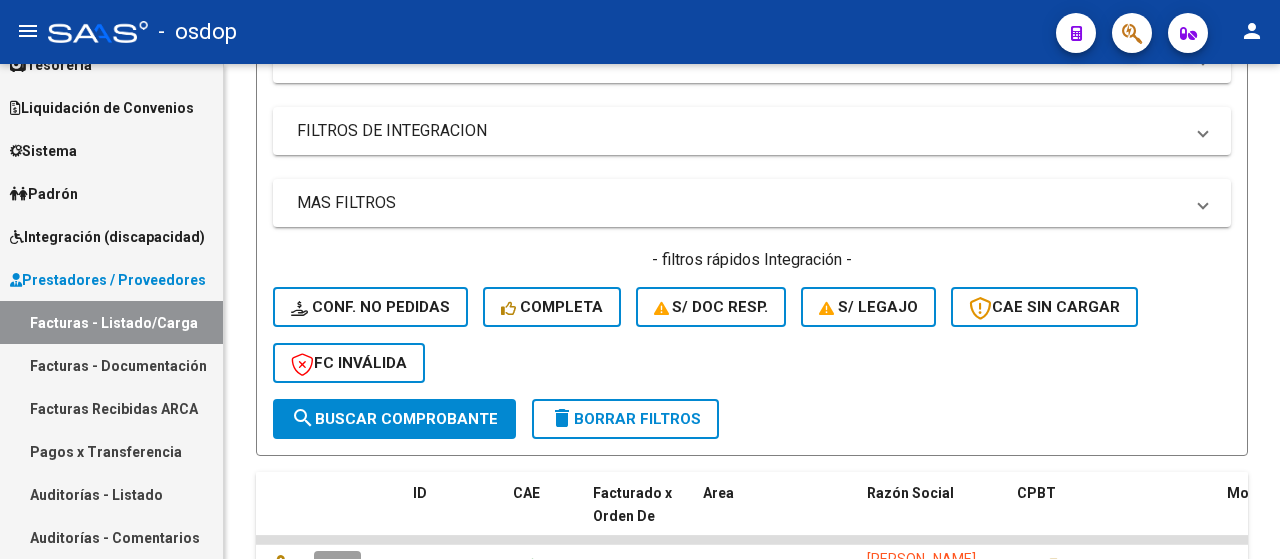 click on "Padrón" at bounding box center [44, 194] 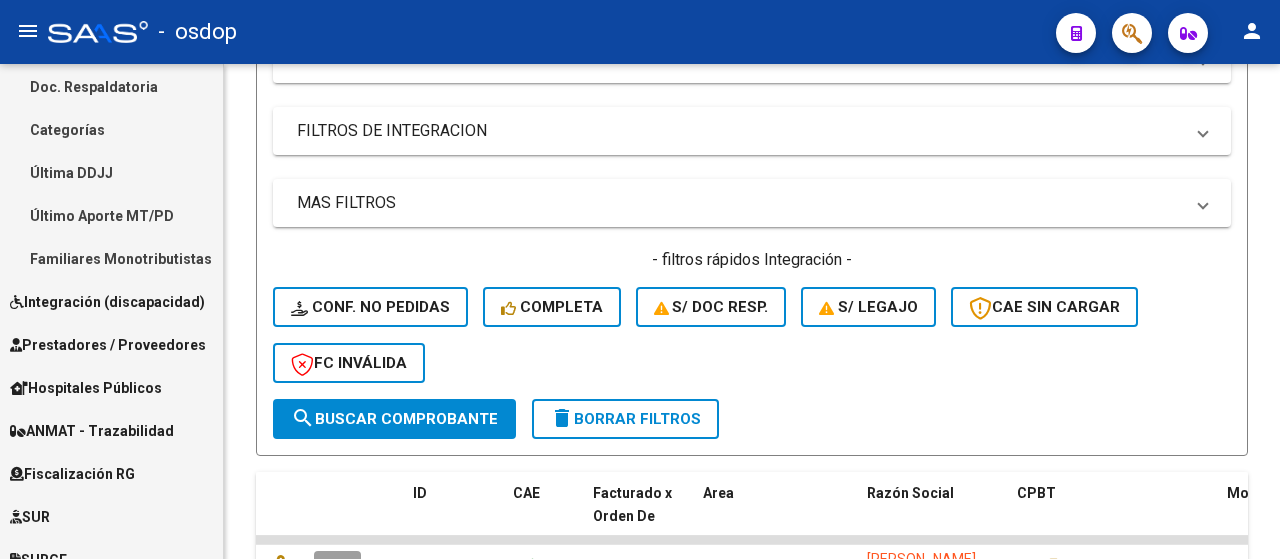 scroll, scrollTop: 496, scrollLeft: 0, axis: vertical 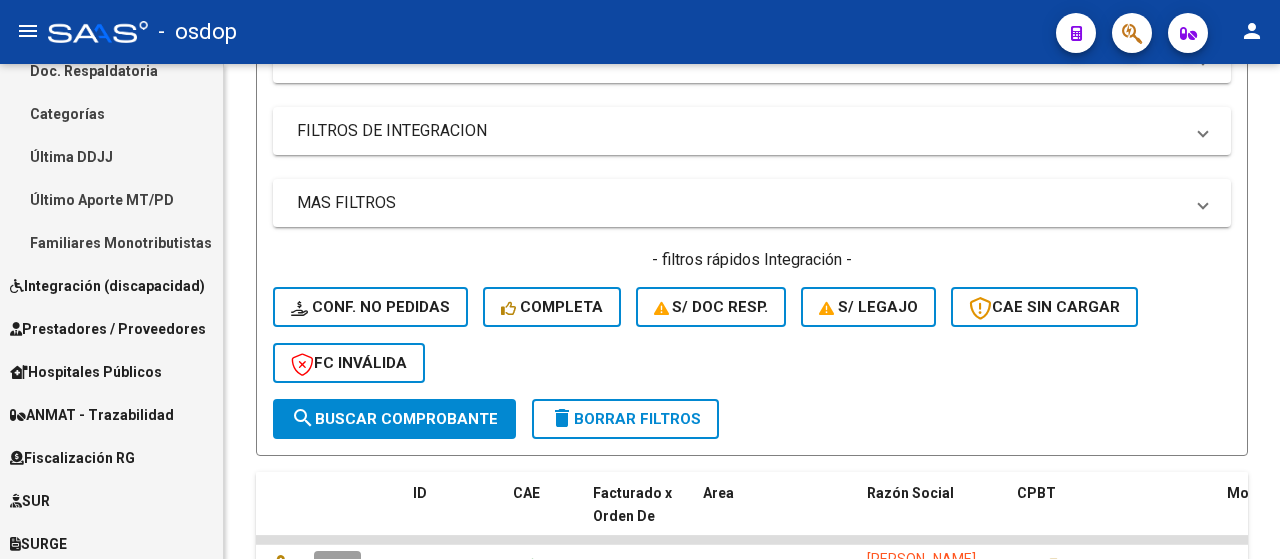 click on "Prestadores / Proveedores" at bounding box center (108, 329) 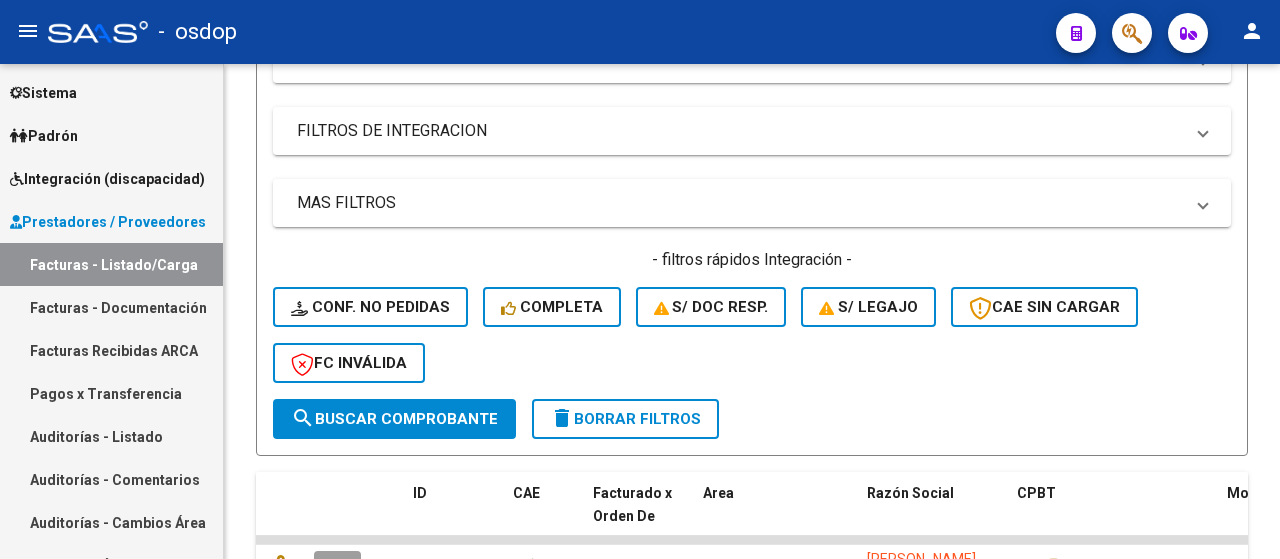 scroll, scrollTop: 159, scrollLeft: 0, axis: vertical 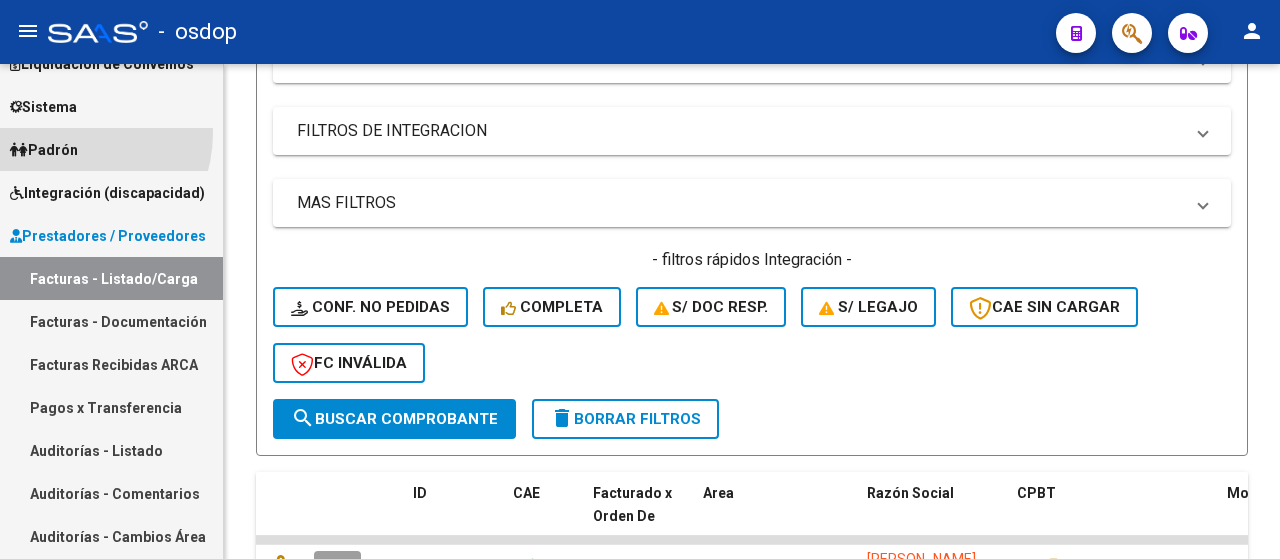 click on "Padrón" at bounding box center (111, 149) 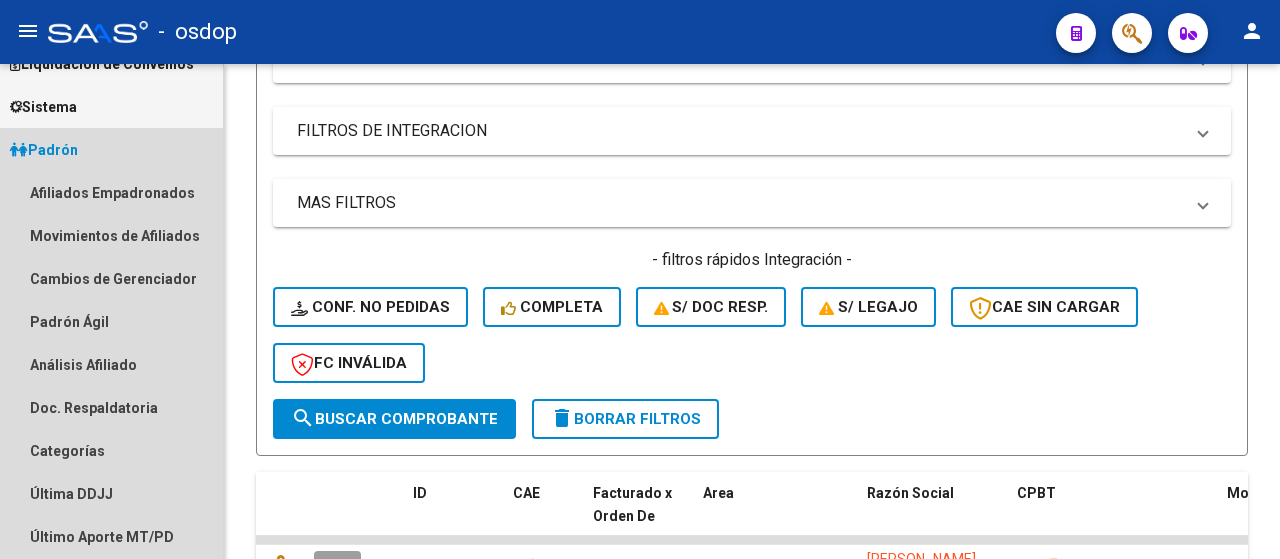 click on "Padrón" at bounding box center [44, 150] 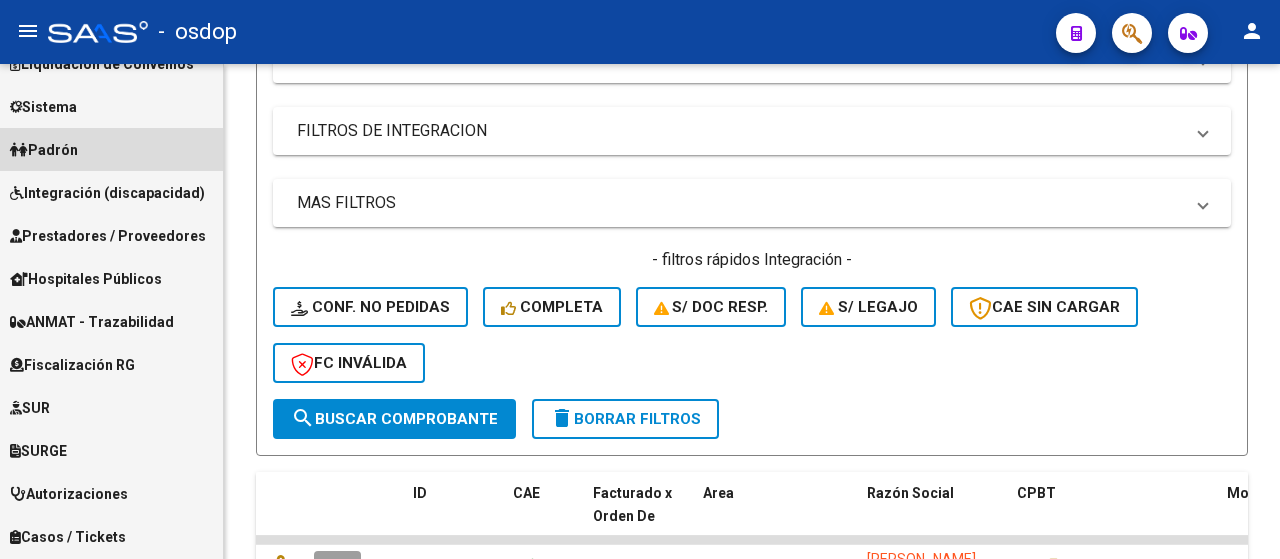 click on "Sistema" at bounding box center (43, 107) 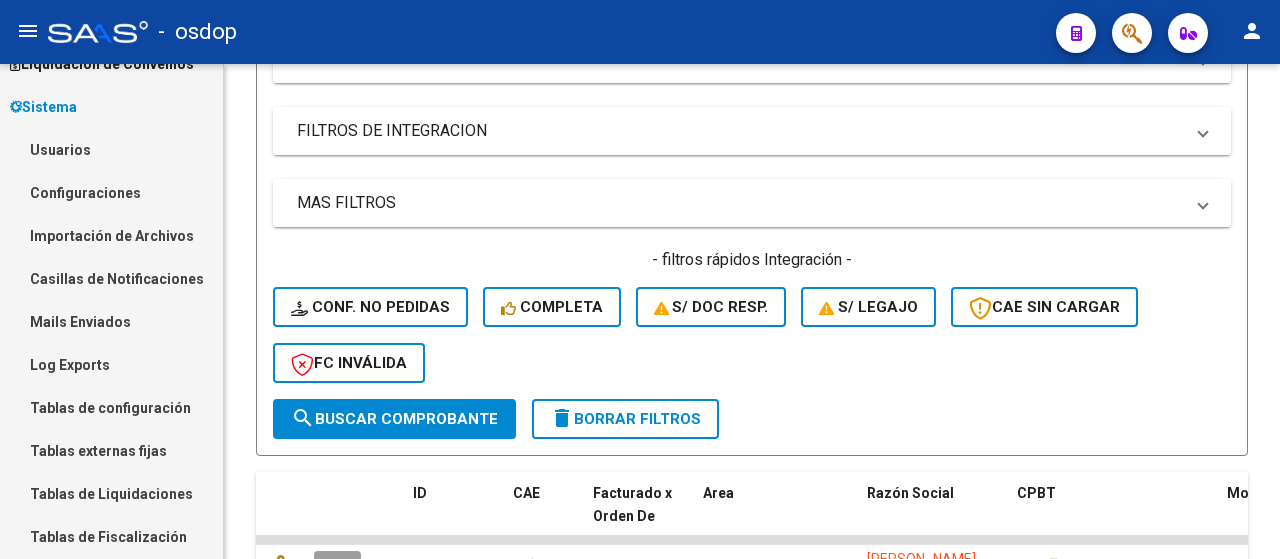 click on "Usuarios" at bounding box center [111, 149] 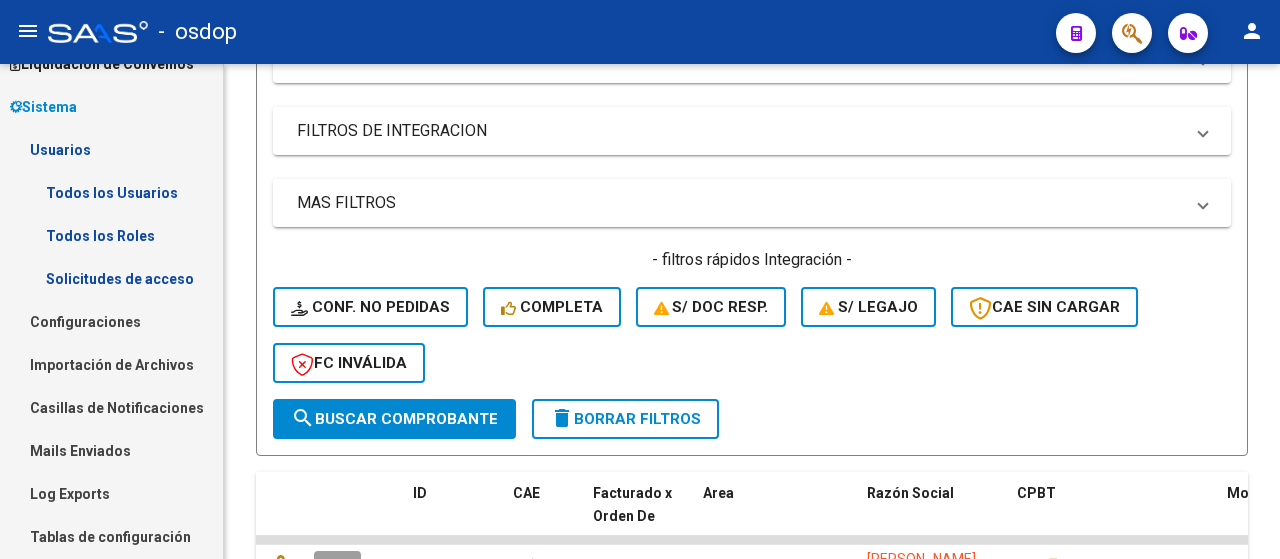 click on "Solicitudes de acceso" at bounding box center [111, 278] 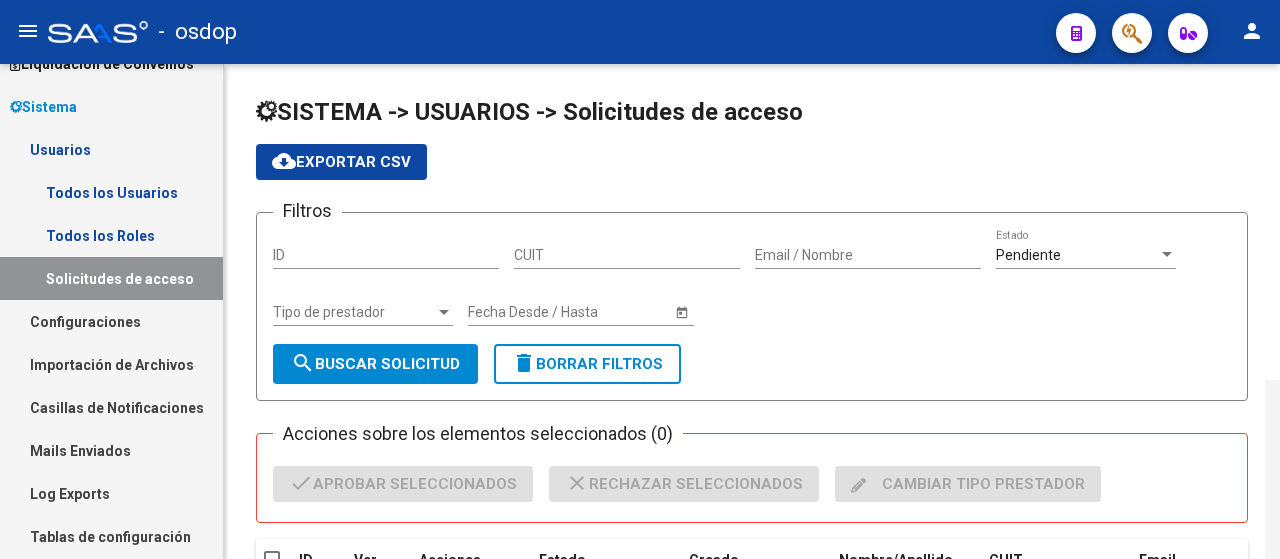 scroll, scrollTop: 316, scrollLeft: 0, axis: vertical 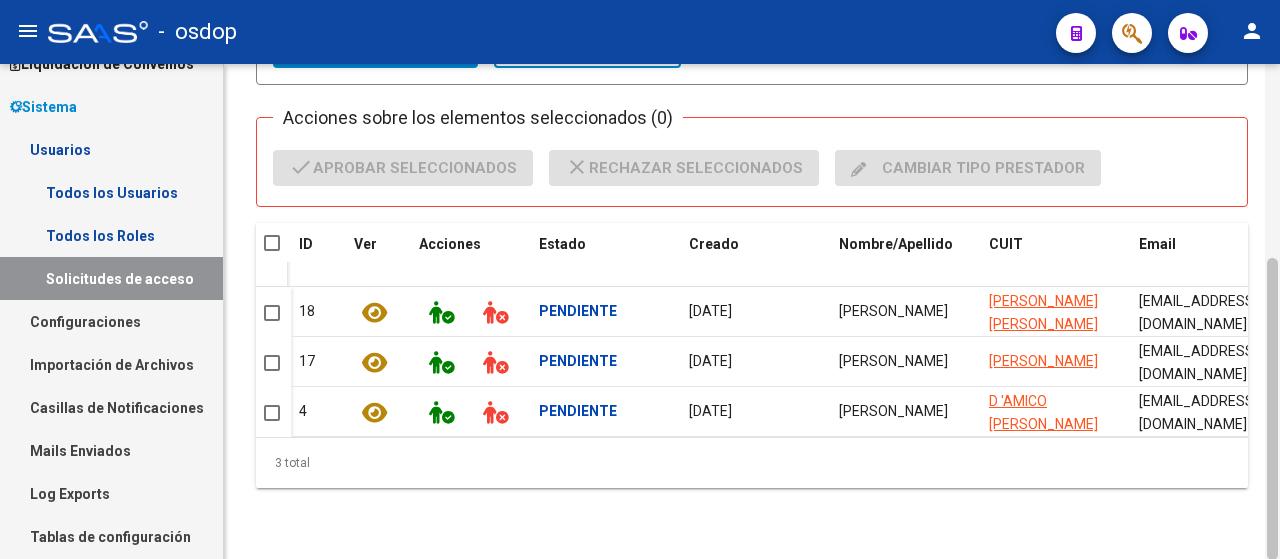 drag, startPoint x: 1279, startPoint y: 281, endPoint x: 1269, endPoint y: 338, distance: 57.870544 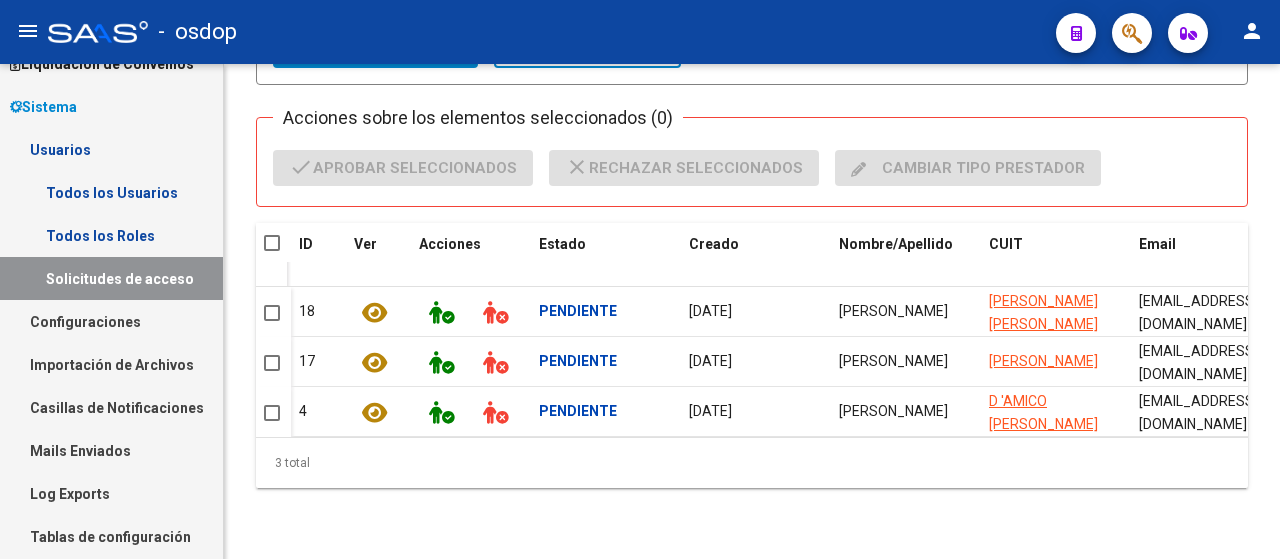 click on "Todos los Roles" at bounding box center (111, 235) 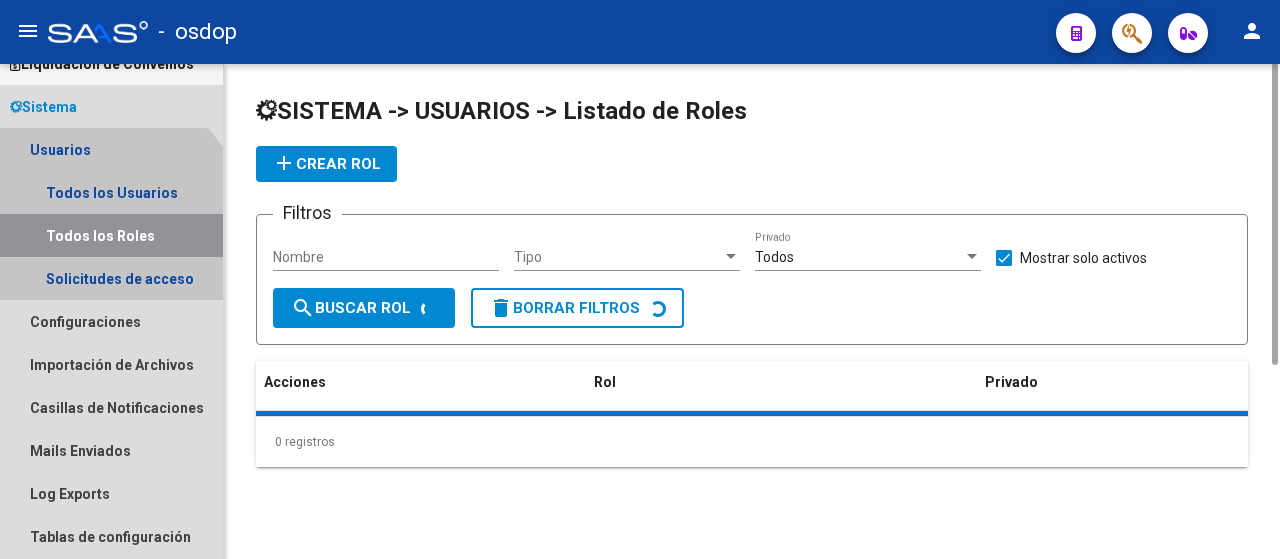 scroll, scrollTop: 0, scrollLeft: 0, axis: both 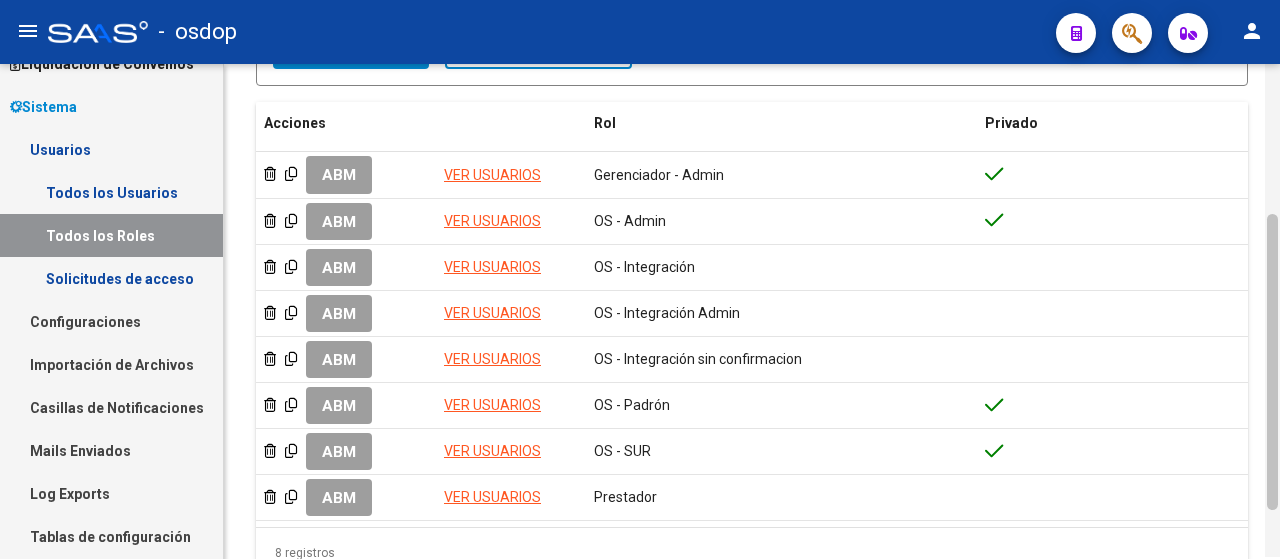 drag, startPoint x: 1274, startPoint y: 330, endPoint x: 1279, endPoint y: 486, distance: 156.08011 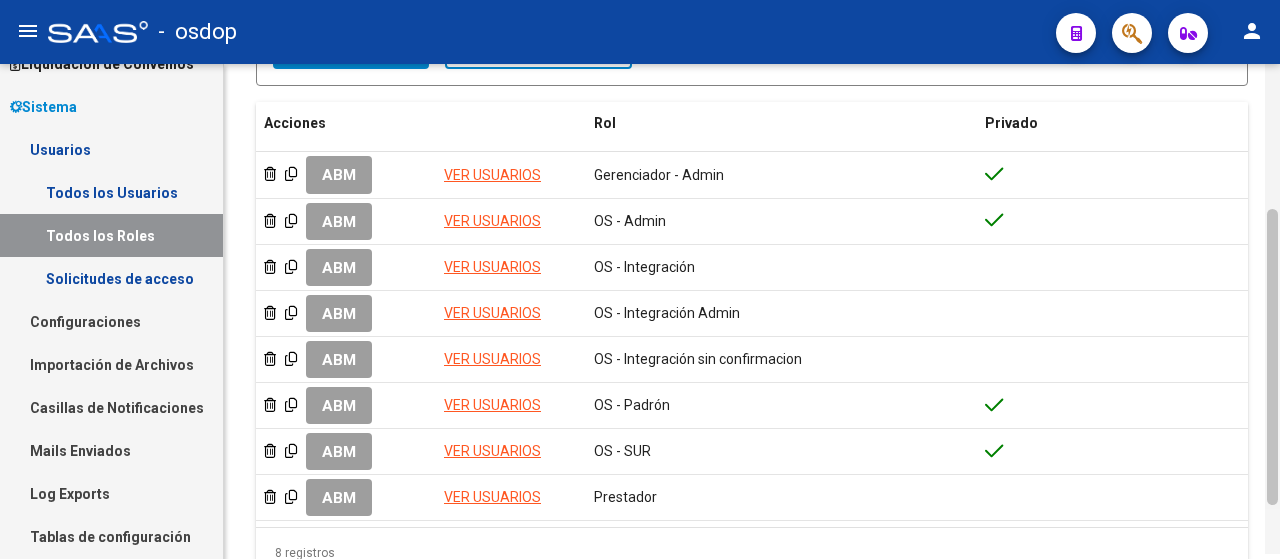 scroll, scrollTop: 254, scrollLeft: 0, axis: vertical 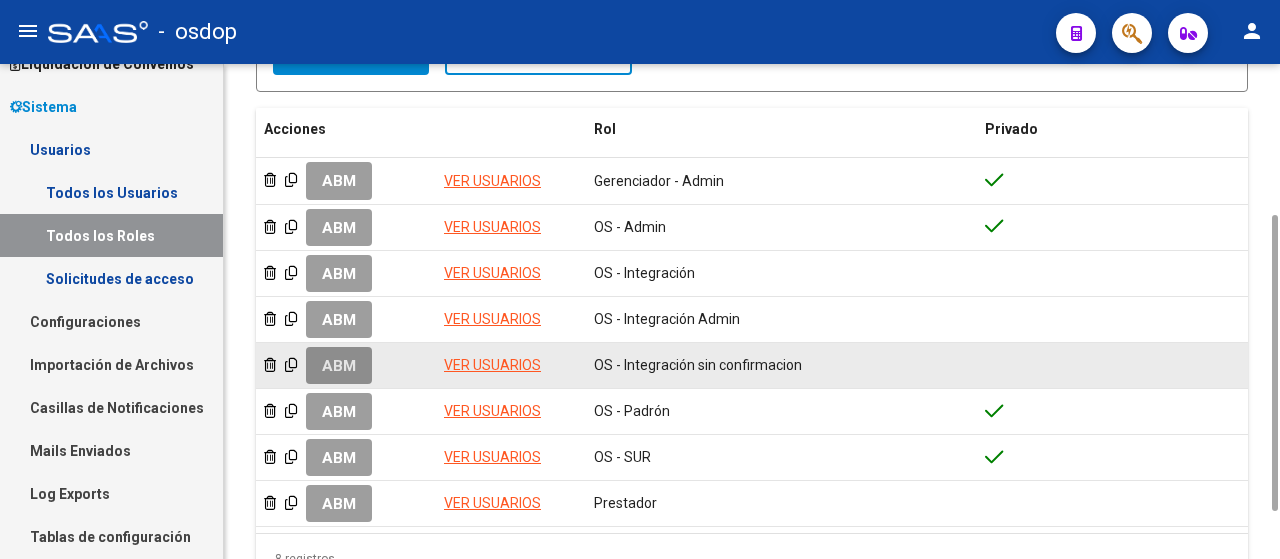 click on "ABM" 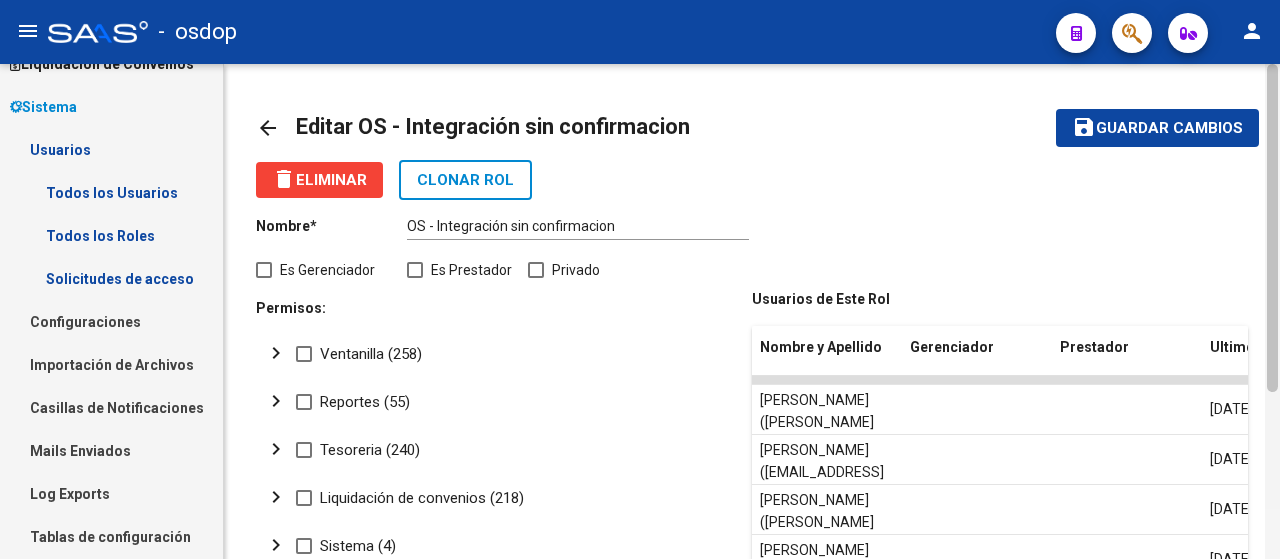 scroll, scrollTop: 496, scrollLeft: 0, axis: vertical 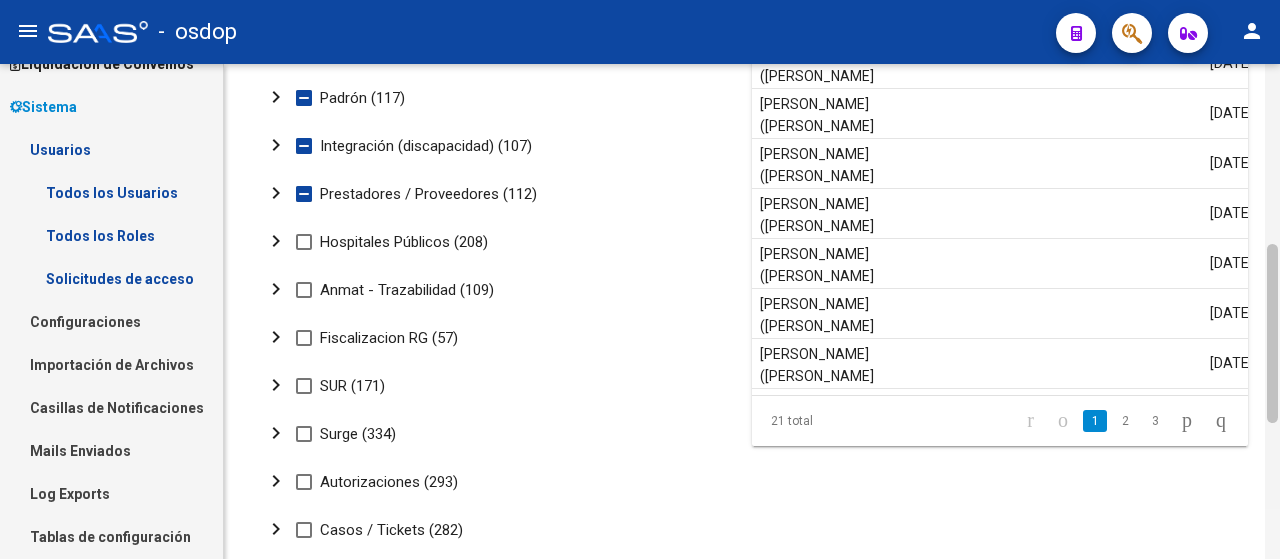 drag, startPoint x: 1278, startPoint y: 323, endPoint x: 1274, endPoint y: 344, distance: 21.377558 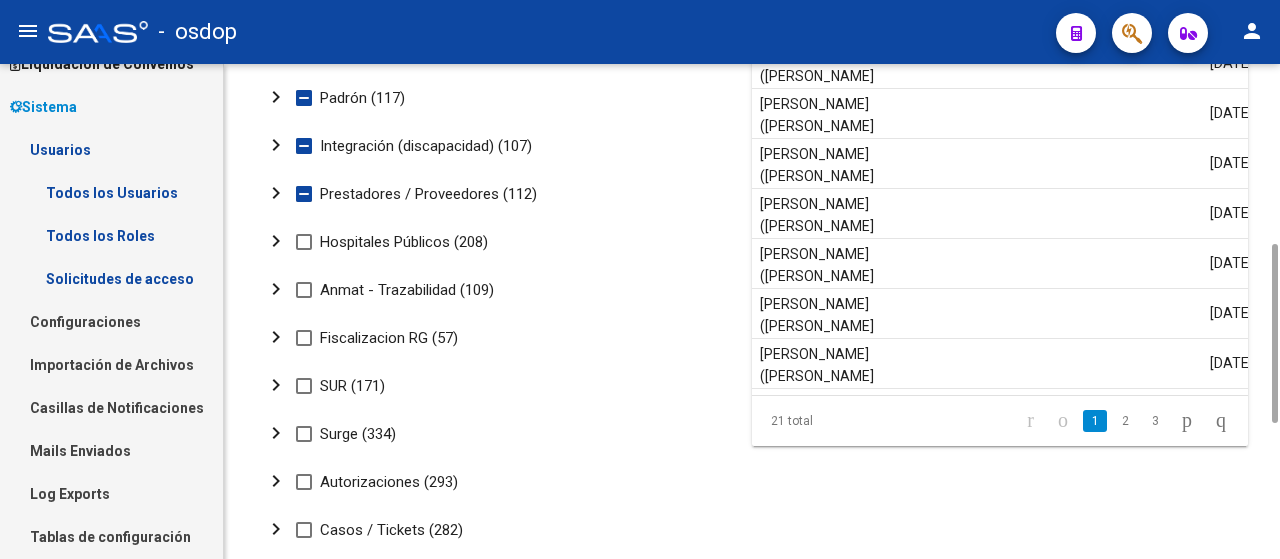 click on "chevron_right" 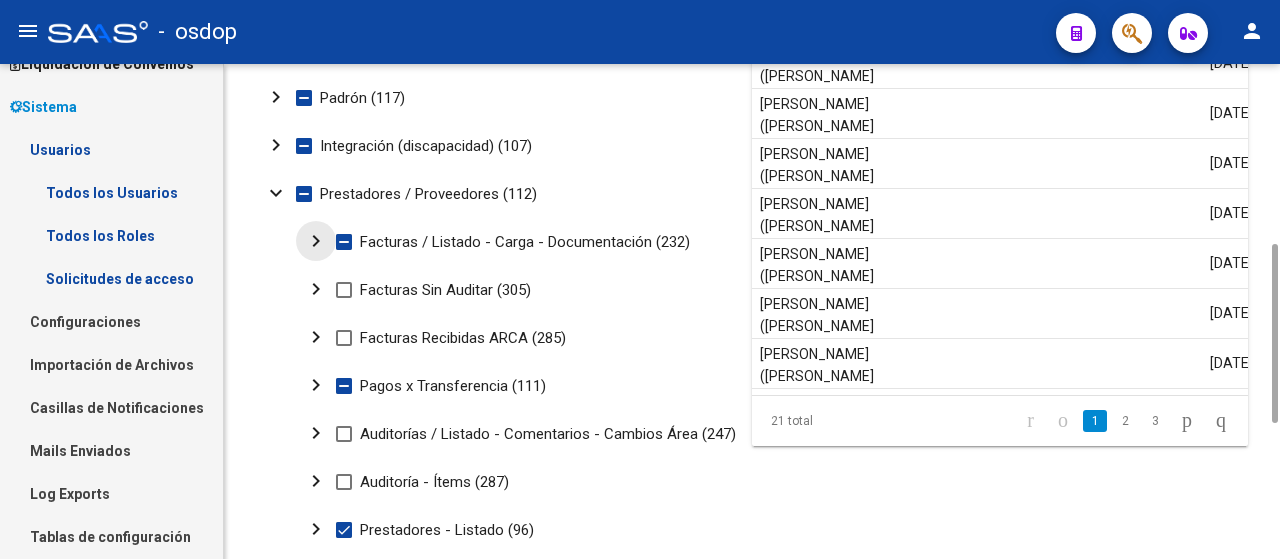 click on "chevron_right" 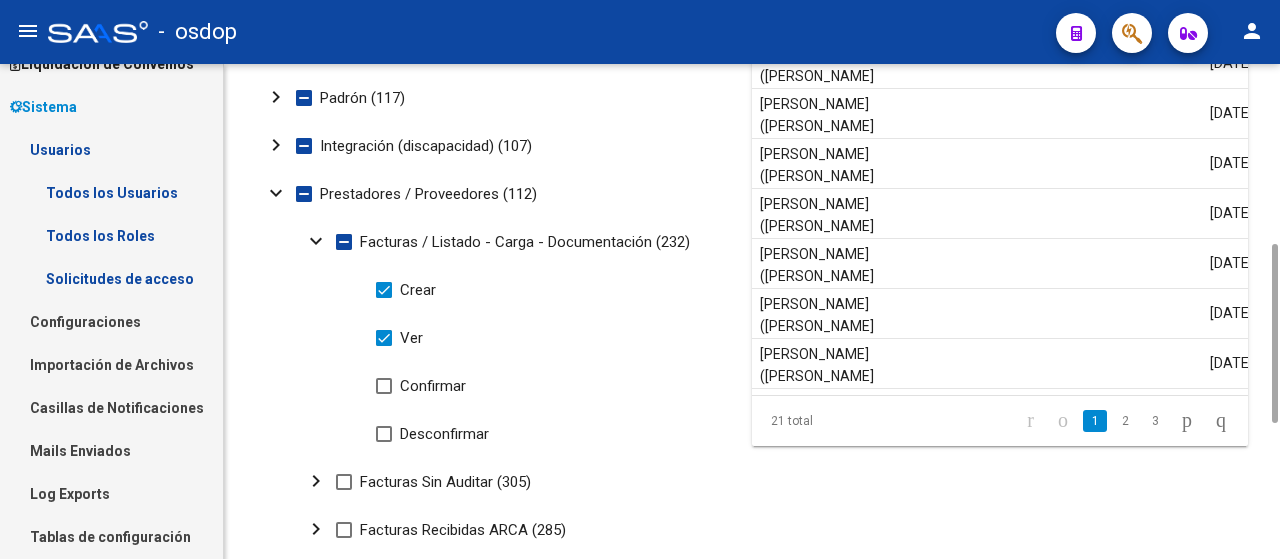 click on "expand_more" 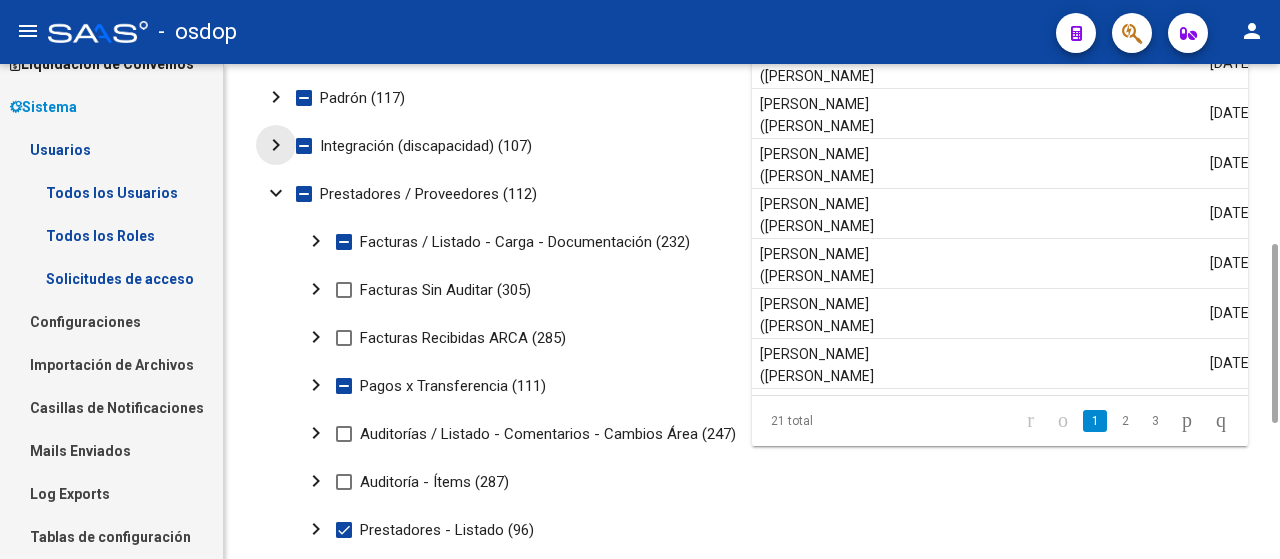 click on "chevron_right" 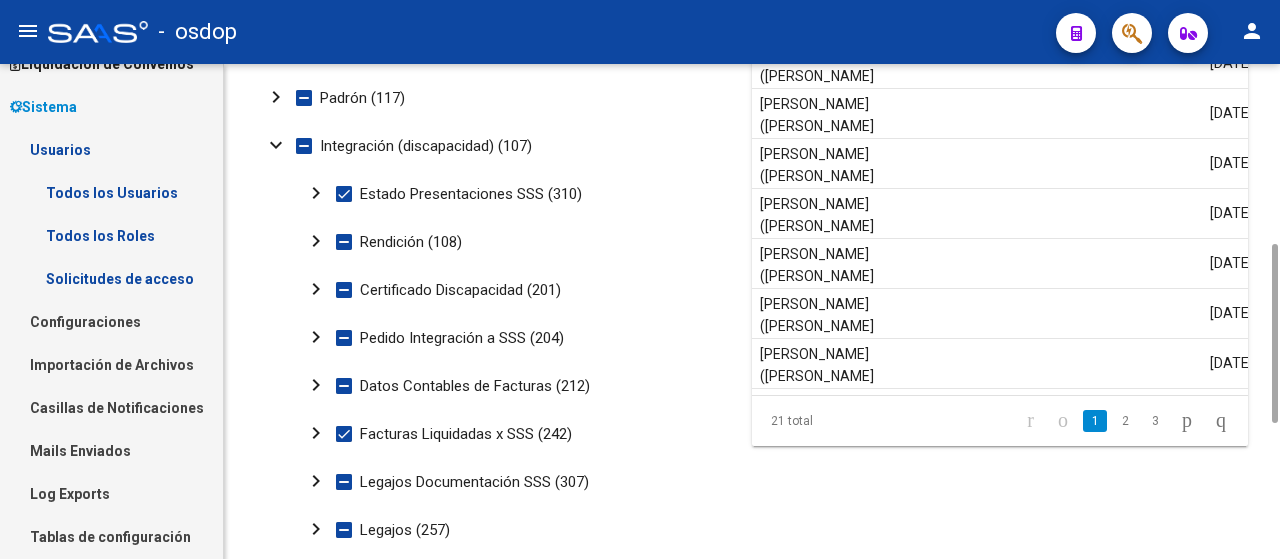 click on "chevron_right" 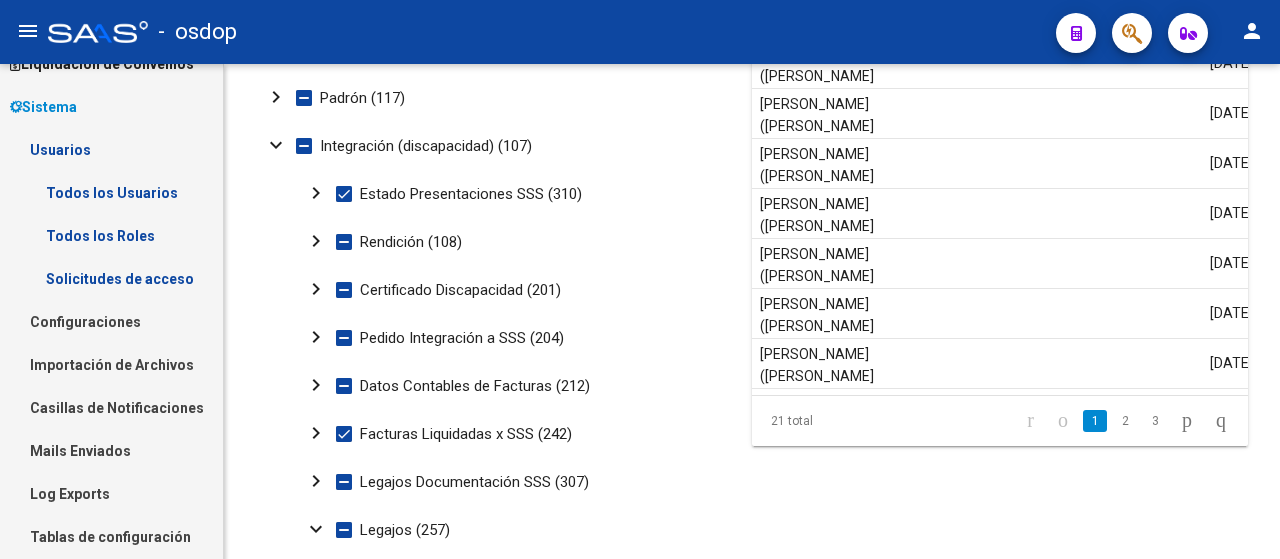 scroll, scrollTop: 992, scrollLeft: 0, axis: vertical 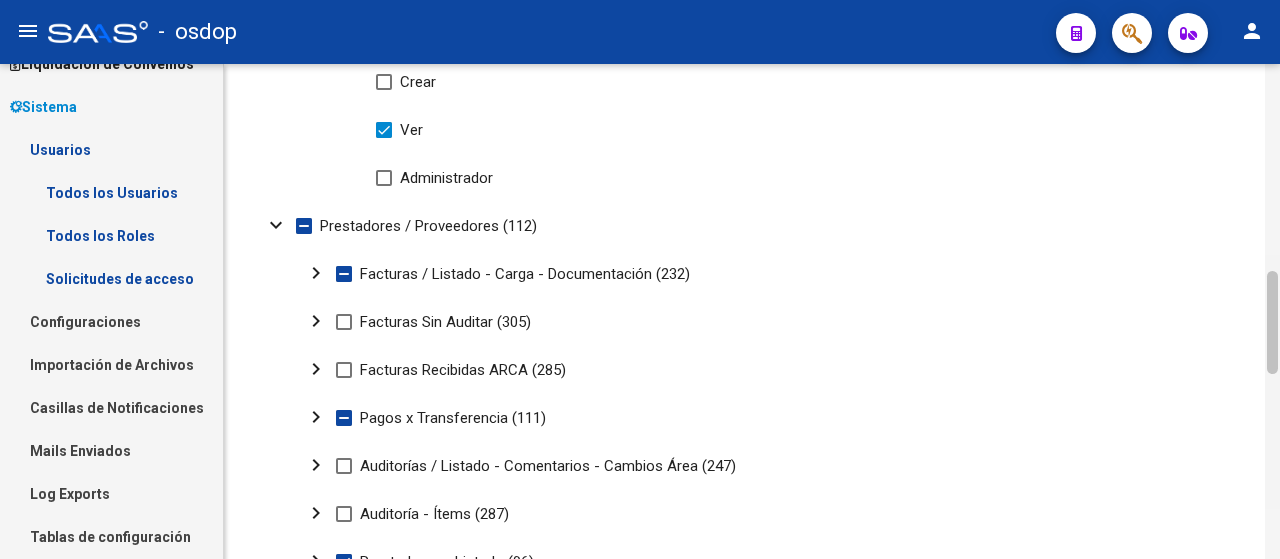 drag, startPoint x: 1278, startPoint y: 306, endPoint x: 1276, endPoint y: 353, distance: 47.042534 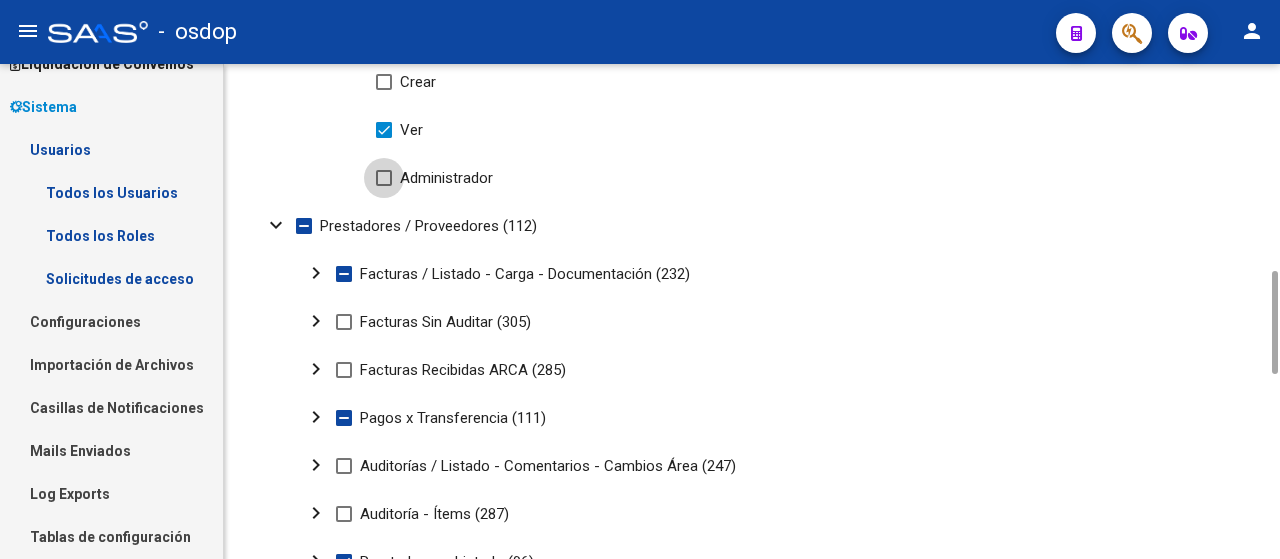 click at bounding box center [384, 178] 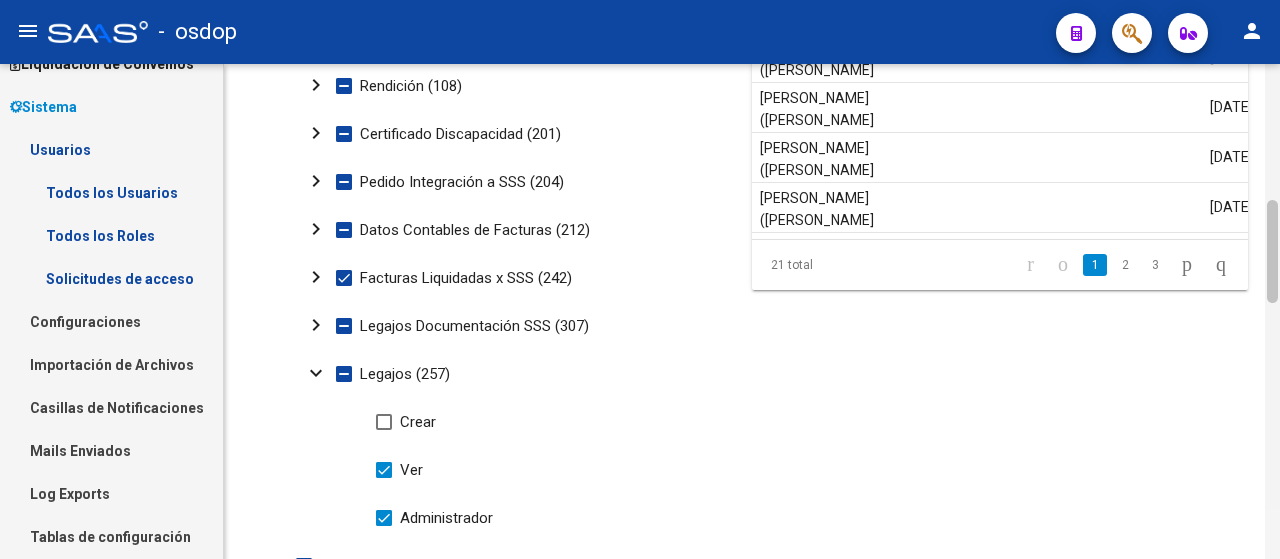 scroll, scrollTop: 642, scrollLeft: 0, axis: vertical 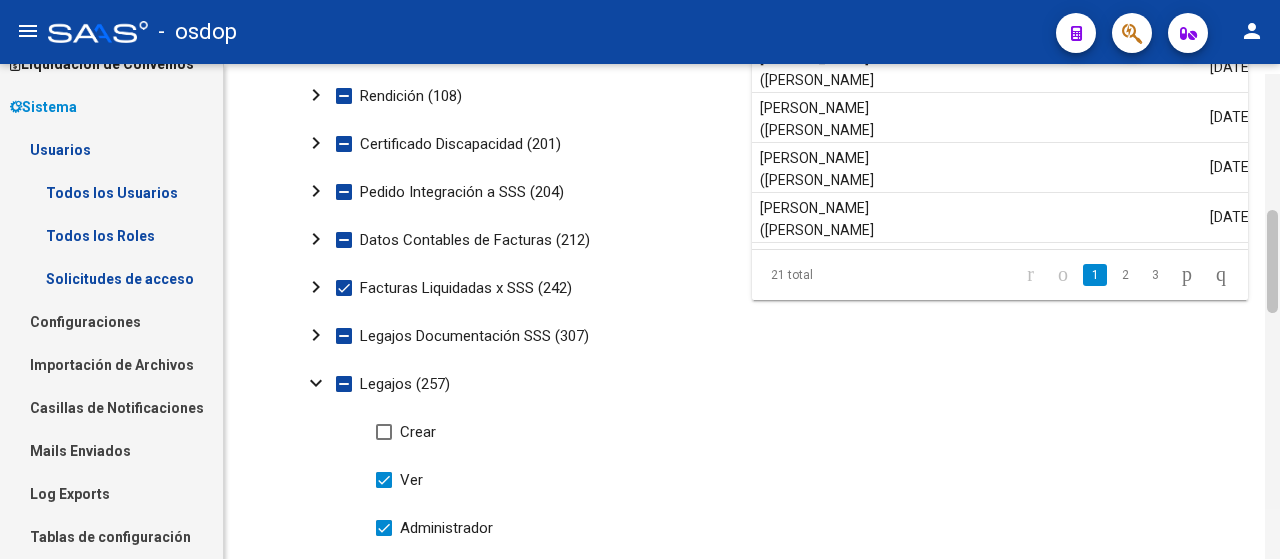 drag, startPoint x: 1276, startPoint y: 358, endPoint x: 1277, endPoint y: 285, distance: 73.00685 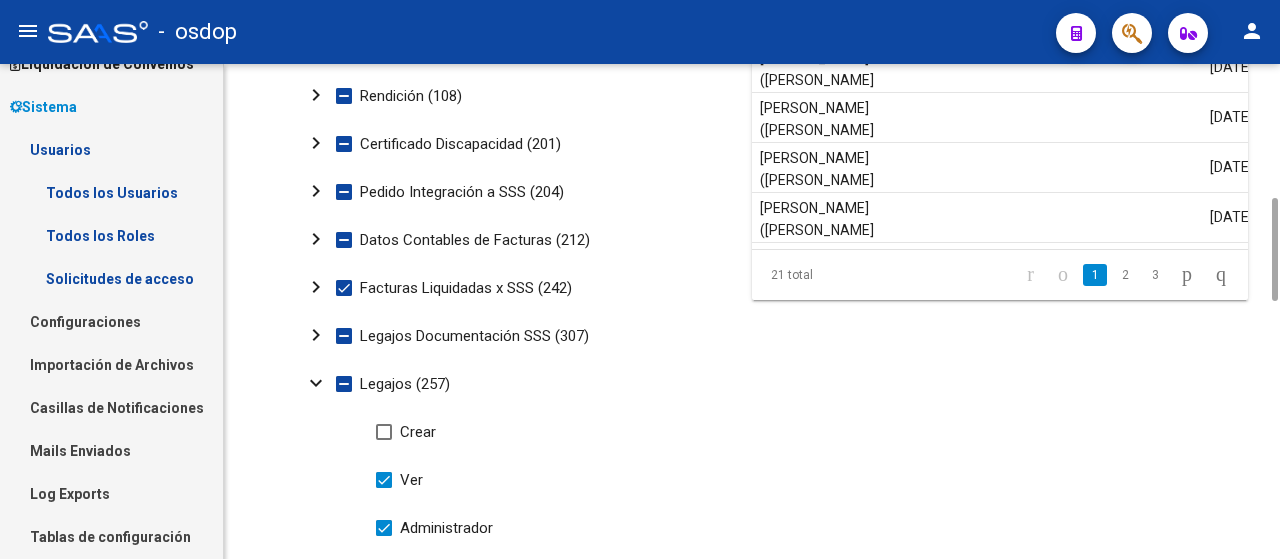 click on "chevron_right" 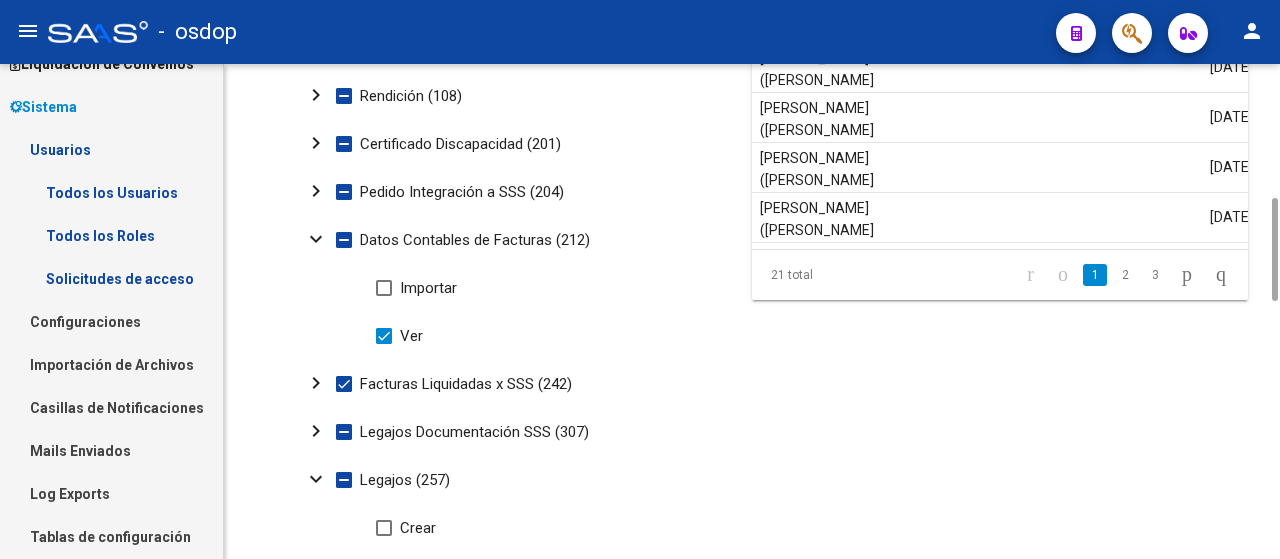 click on "expand_more" 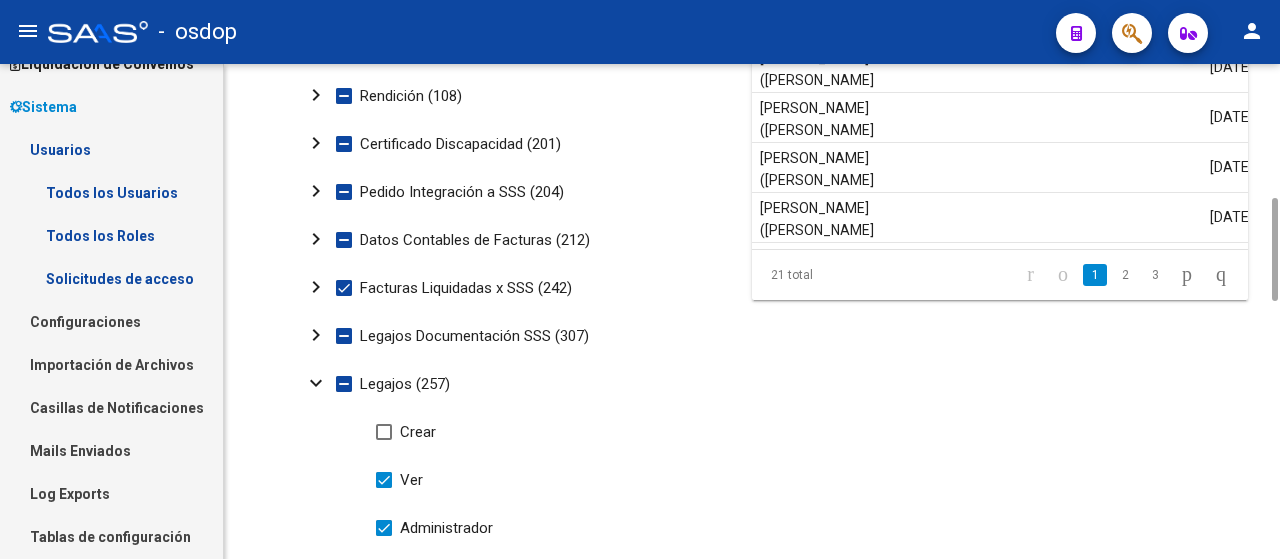click on "chevron_right" 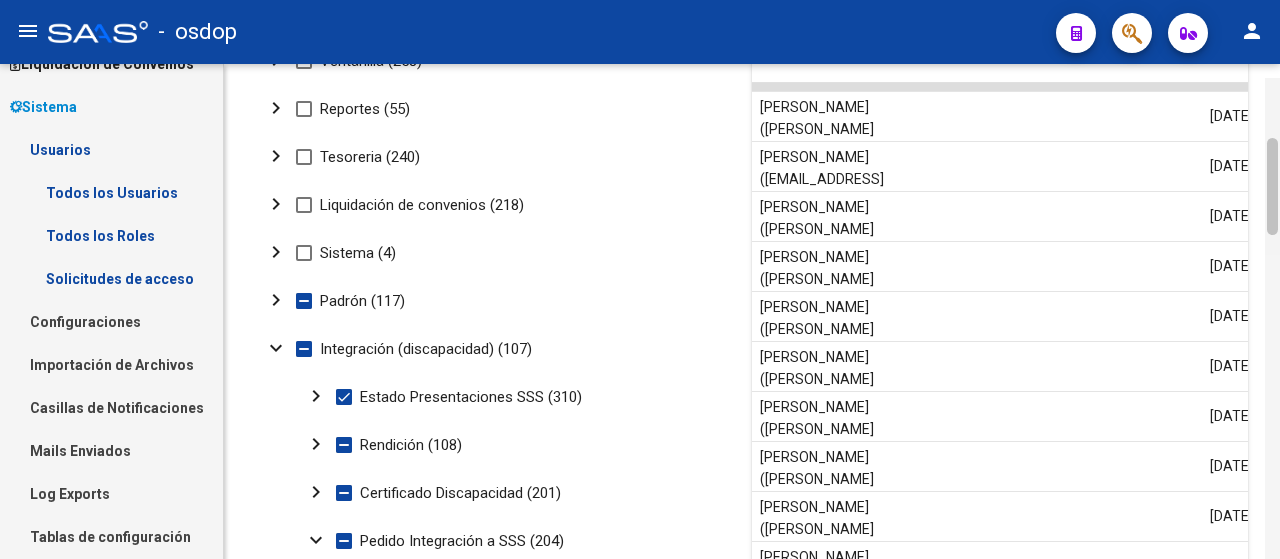 scroll, scrollTop: 312, scrollLeft: 0, axis: vertical 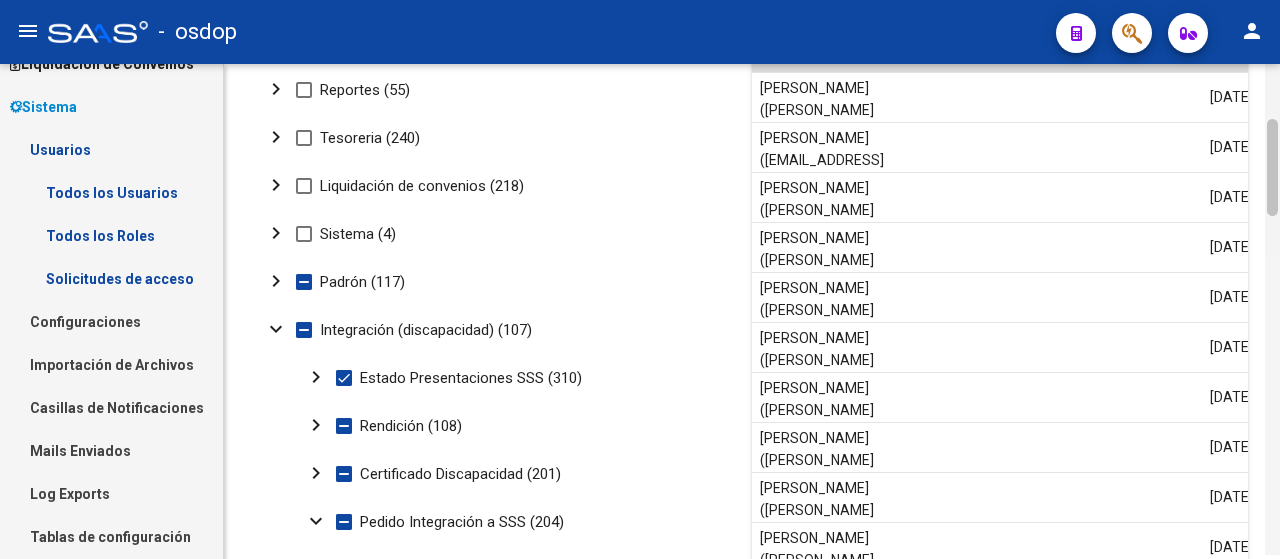 drag, startPoint x: 1272, startPoint y: 257, endPoint x: 1279, endPoint y: 188, distance: 69.354164 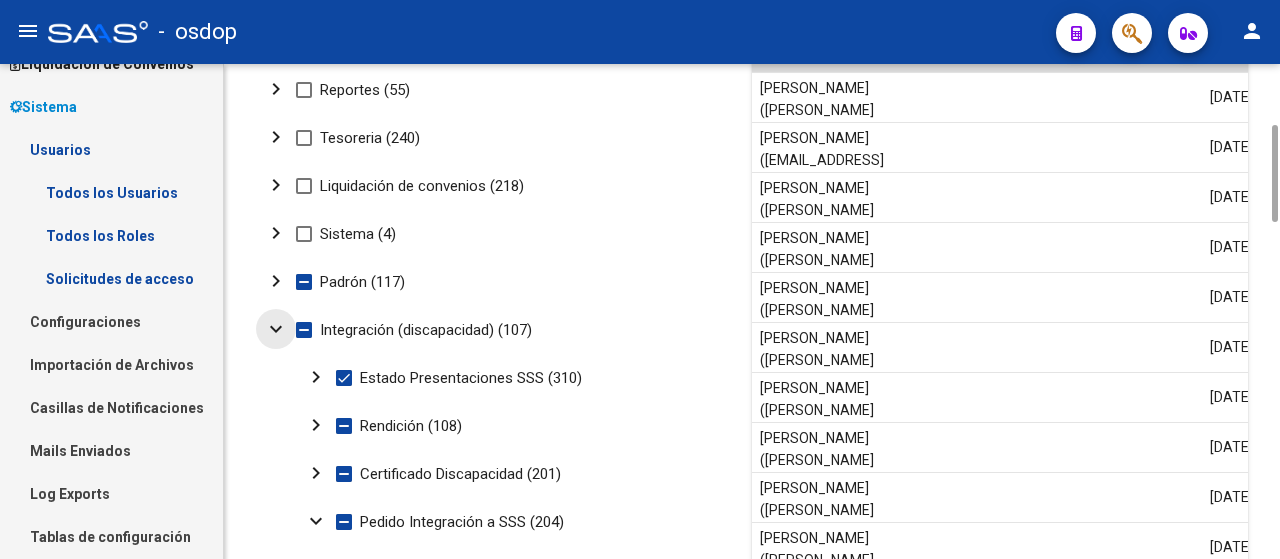click on "expand_more" 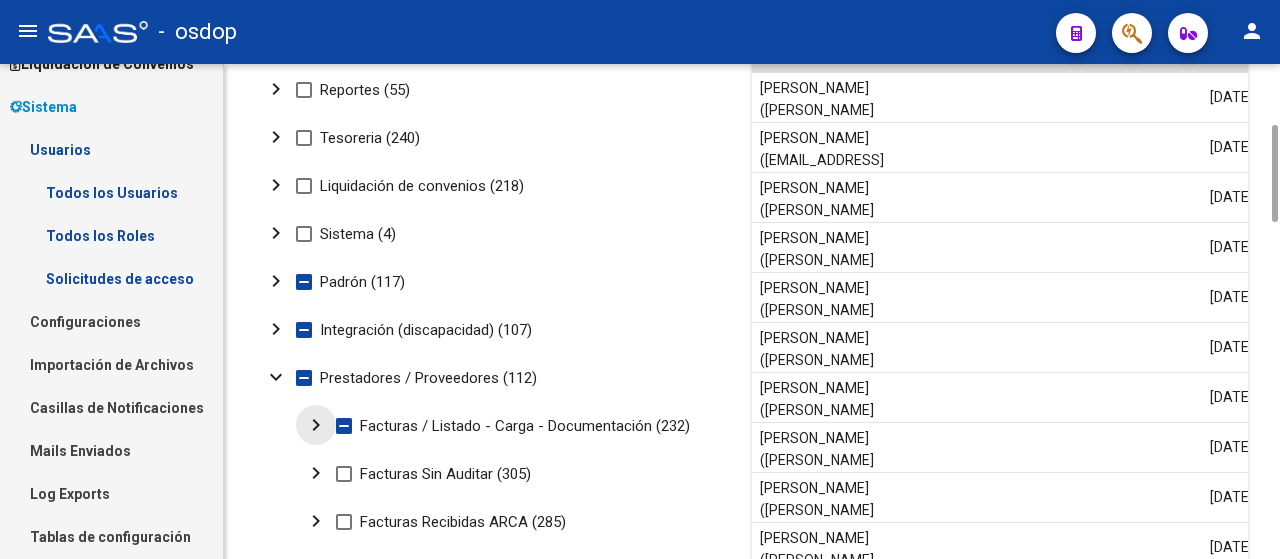 click on "chevron_right" 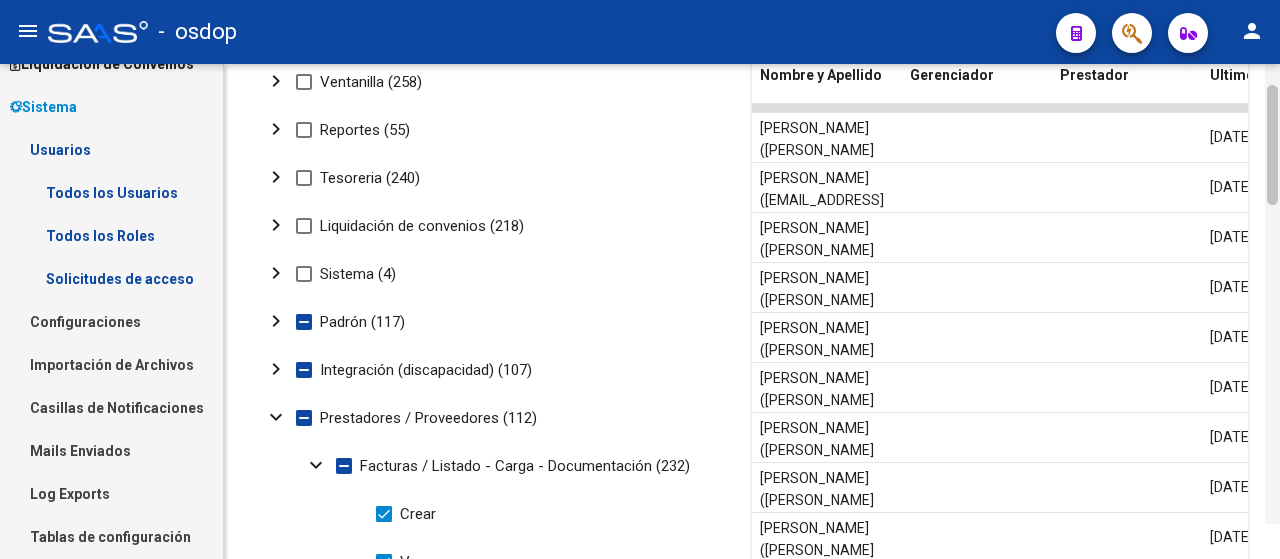 scroll, scrollTop: 302, scrollLeft: 0, axis: vertical 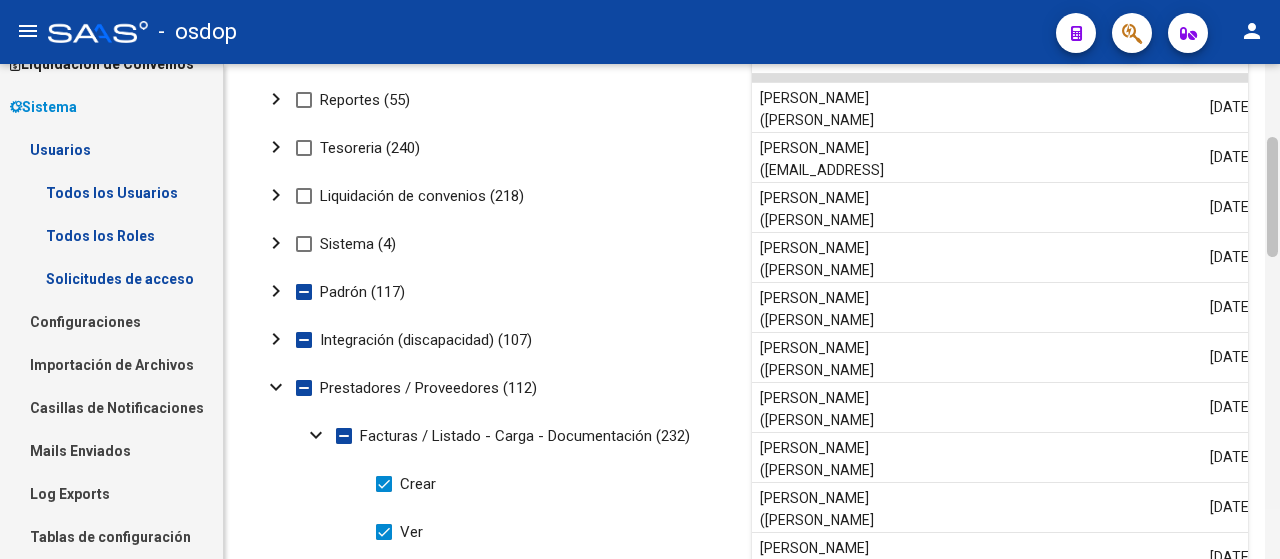 click 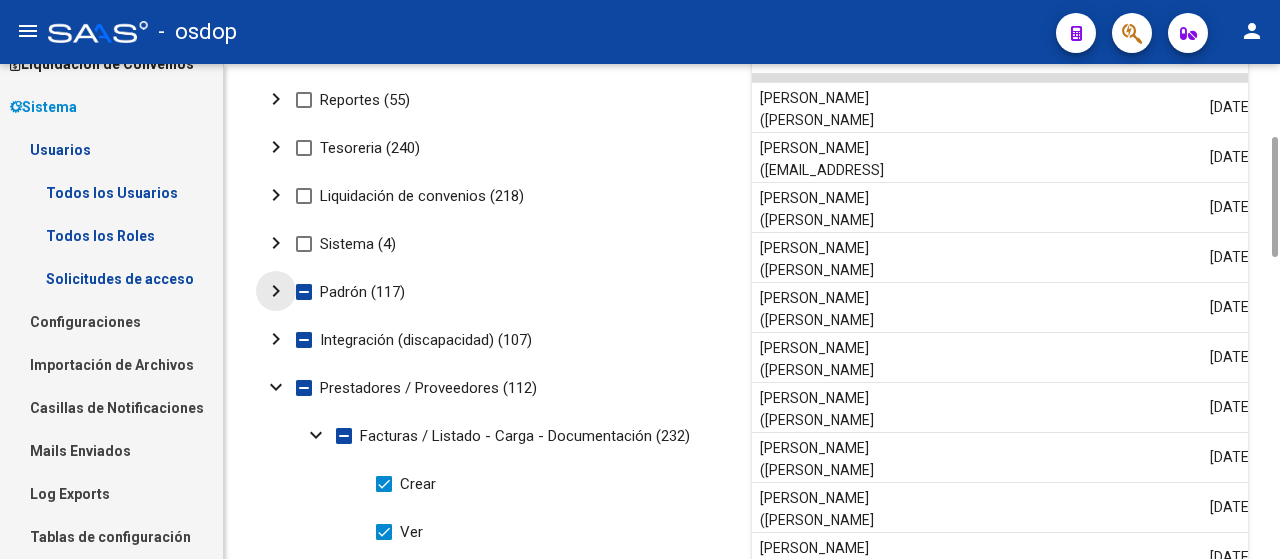 click on "chevron_right" 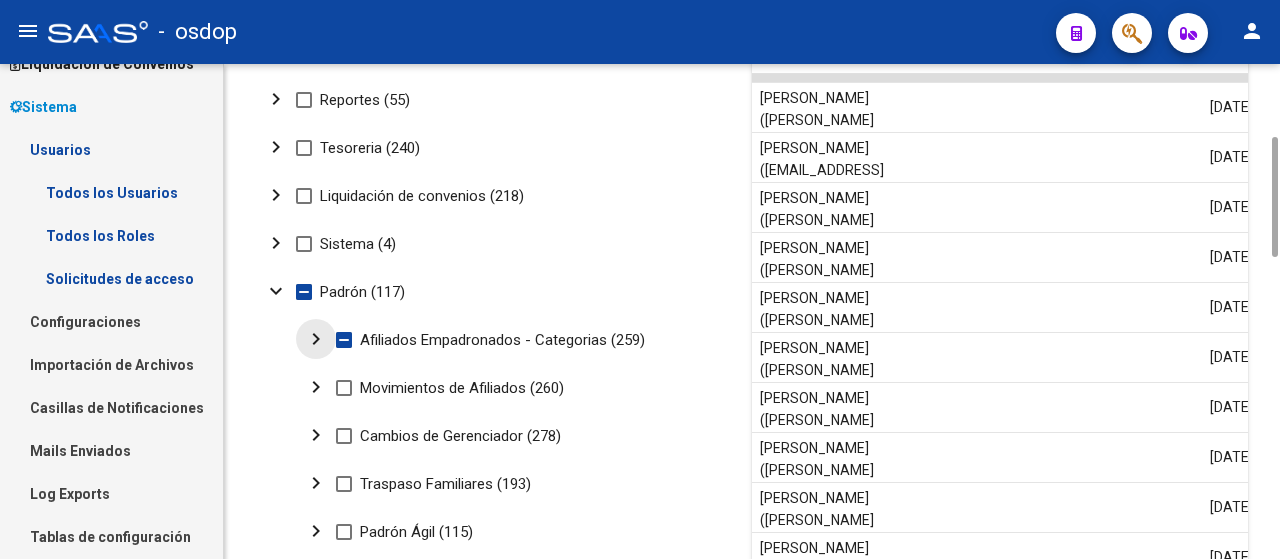 click on "chevron_right" 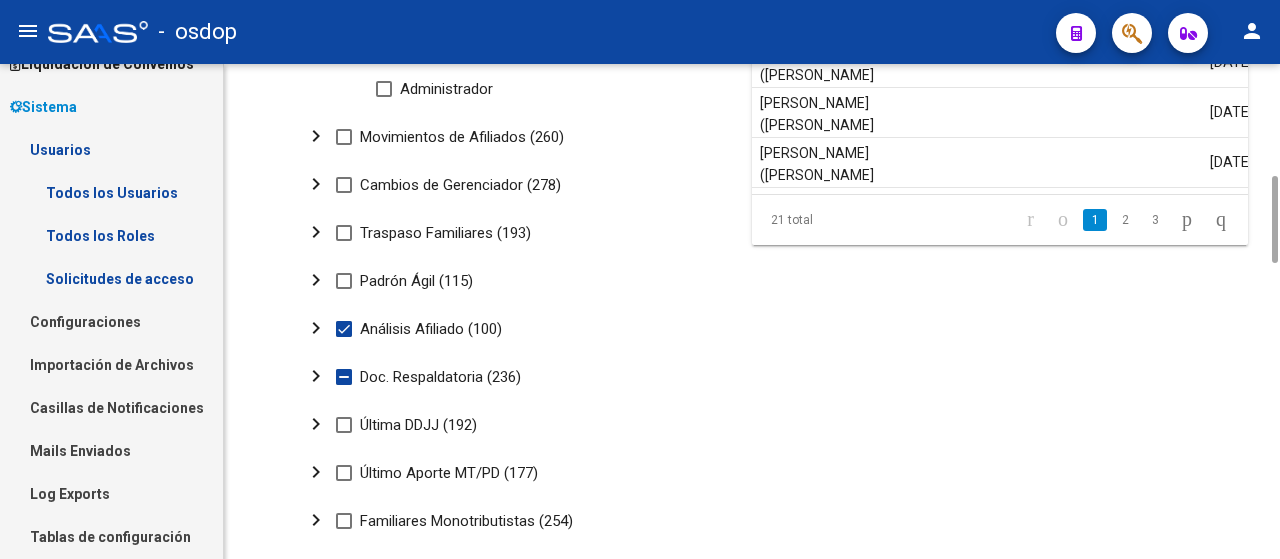 scroll, scrollTop: 705, scrollLeft: 0, axis: vertical 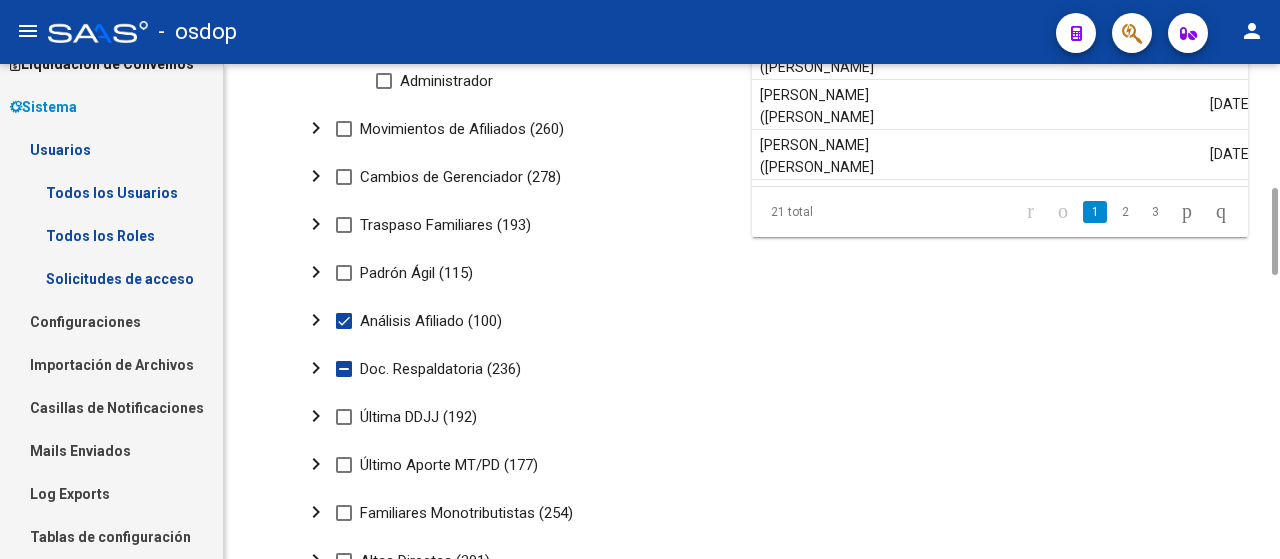 drag, startPoint x: 1276, startPoint y: 235, endPoint x: 1245, endPoint y: 333, distance: 102.78619 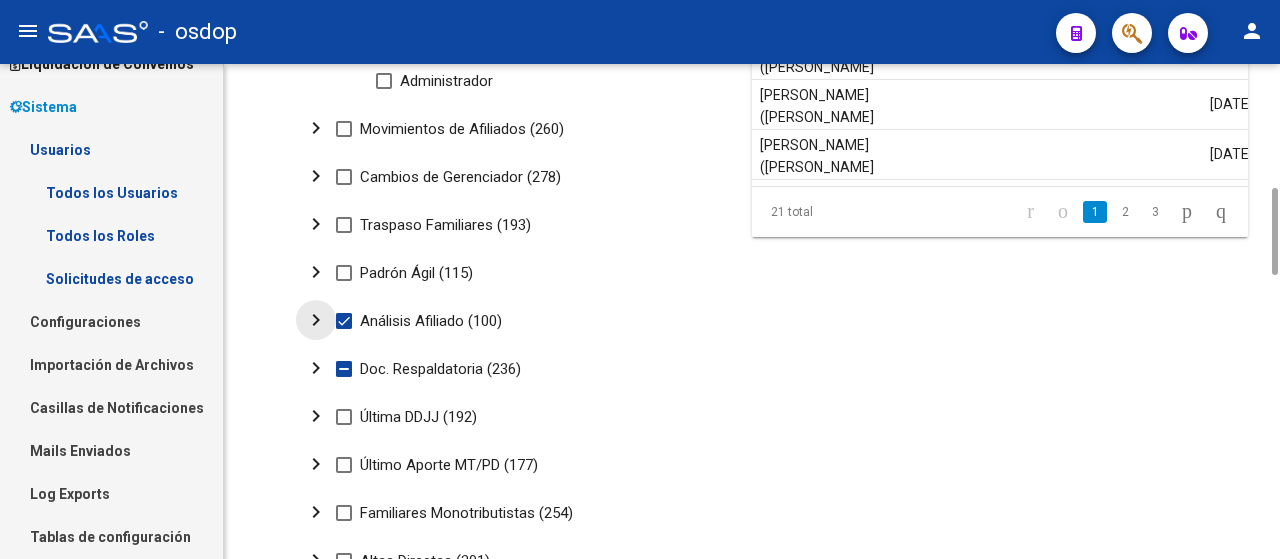 click on "chevron_right" 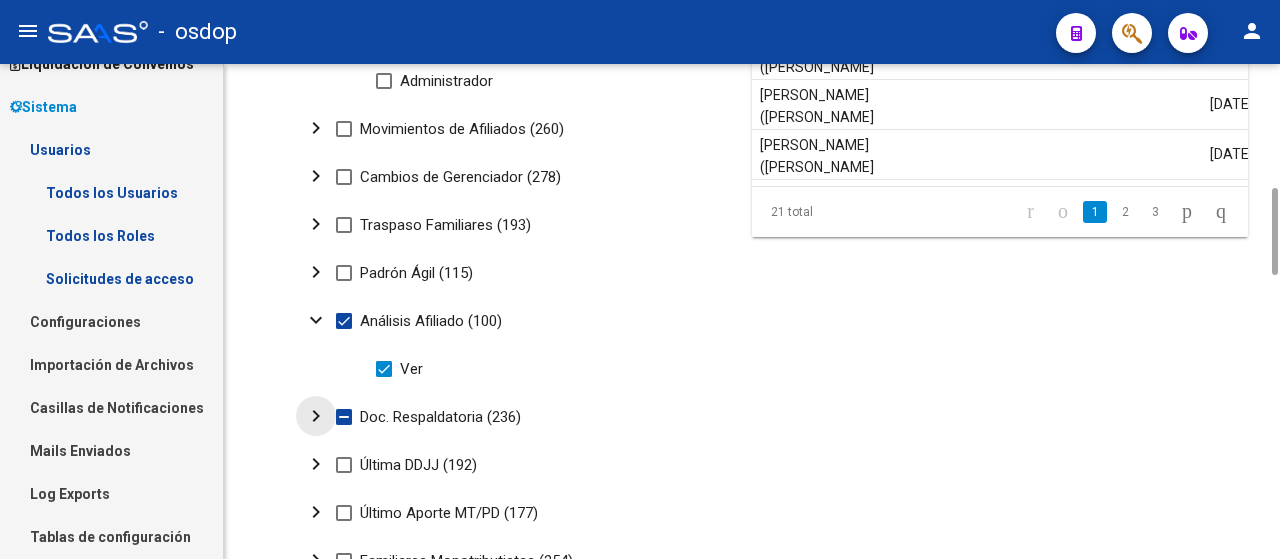 click on "chevron_right" 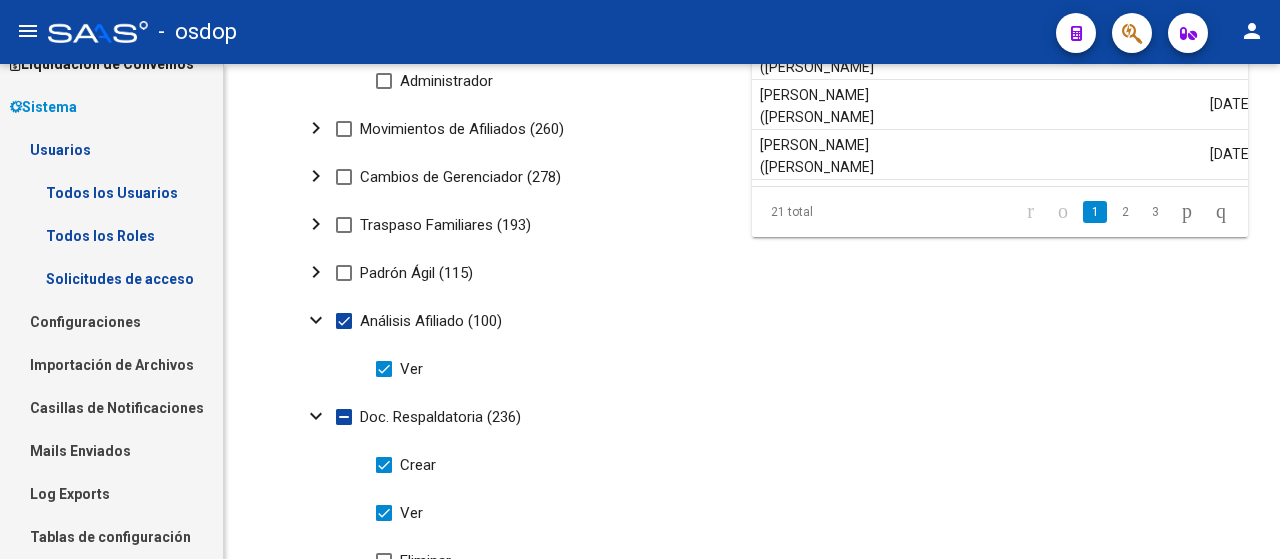 scroll, scrollTop: 1201, scrollLeft: 0, axis: vertical 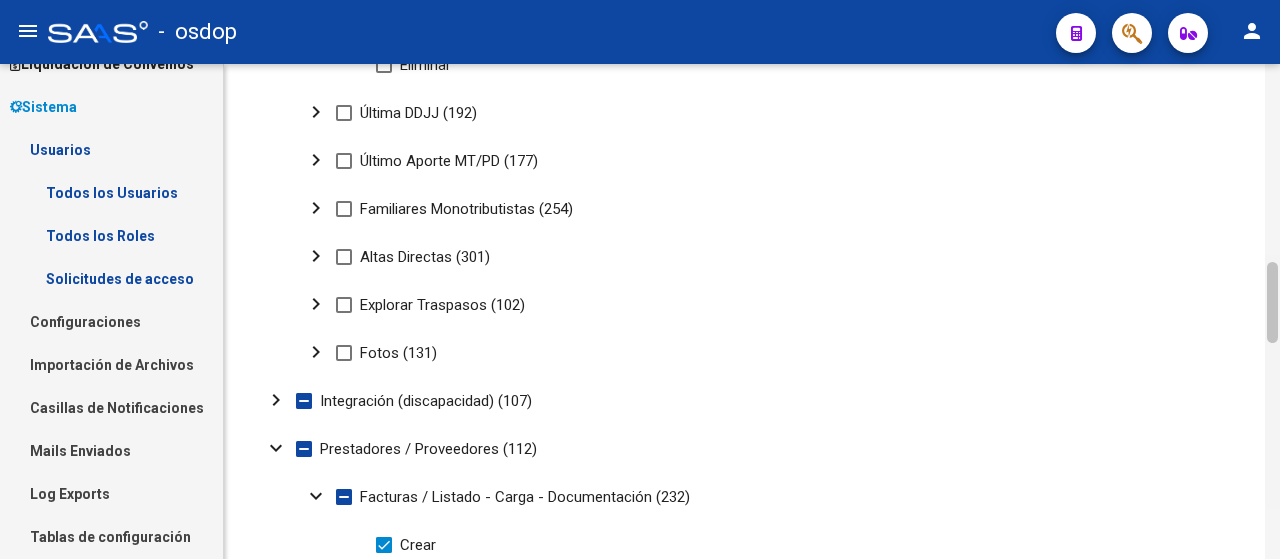 click 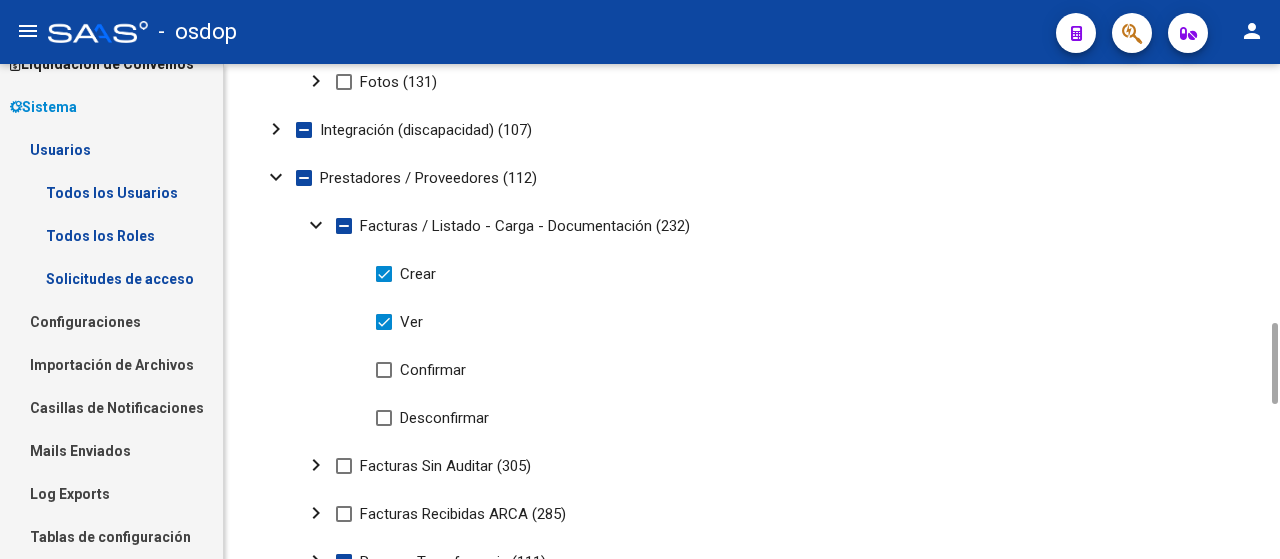 scroll, scrollTop: 1491, scrollLeft: 0, axis: vertical 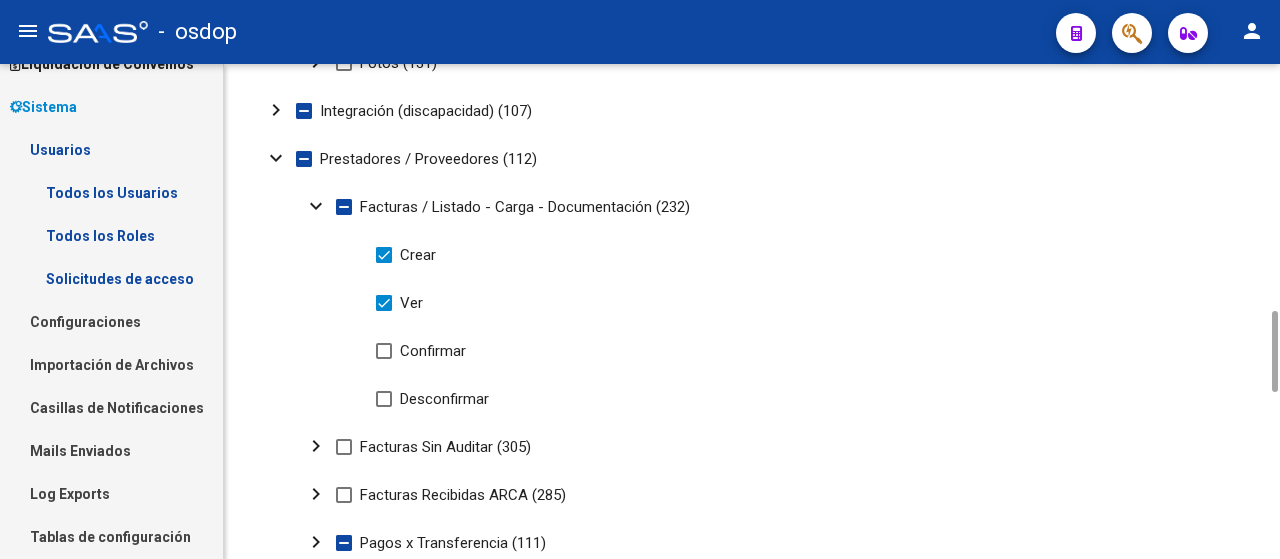 drag, startPoint x: 1276, startPoint y: 287, endPoint x: 1244, endPoint y: 335, distance: 57.68882 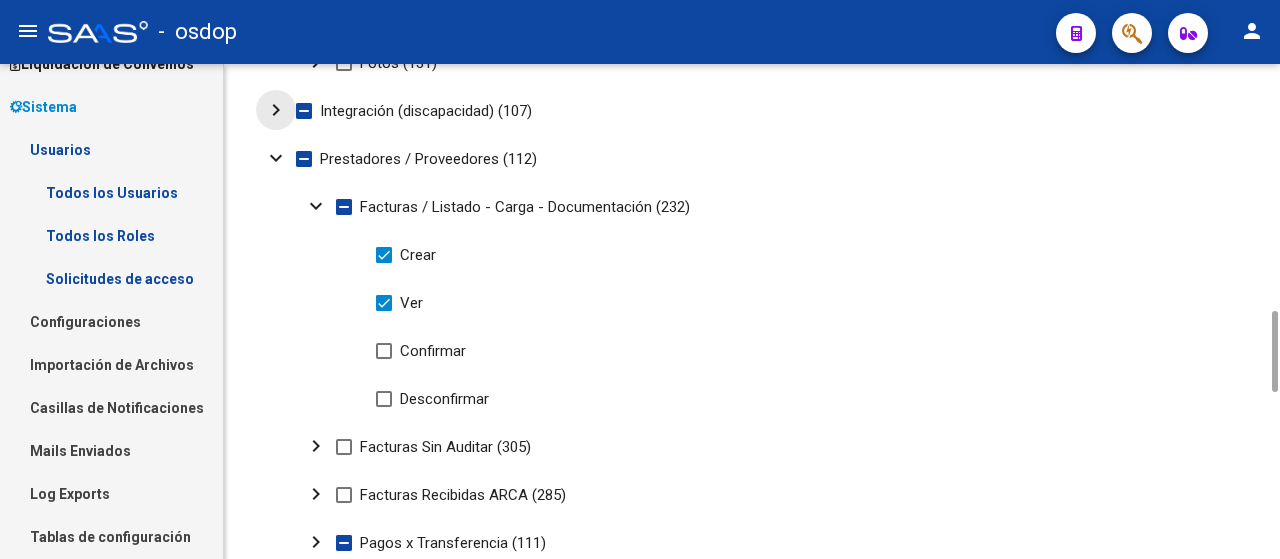 click on "chevron_right" 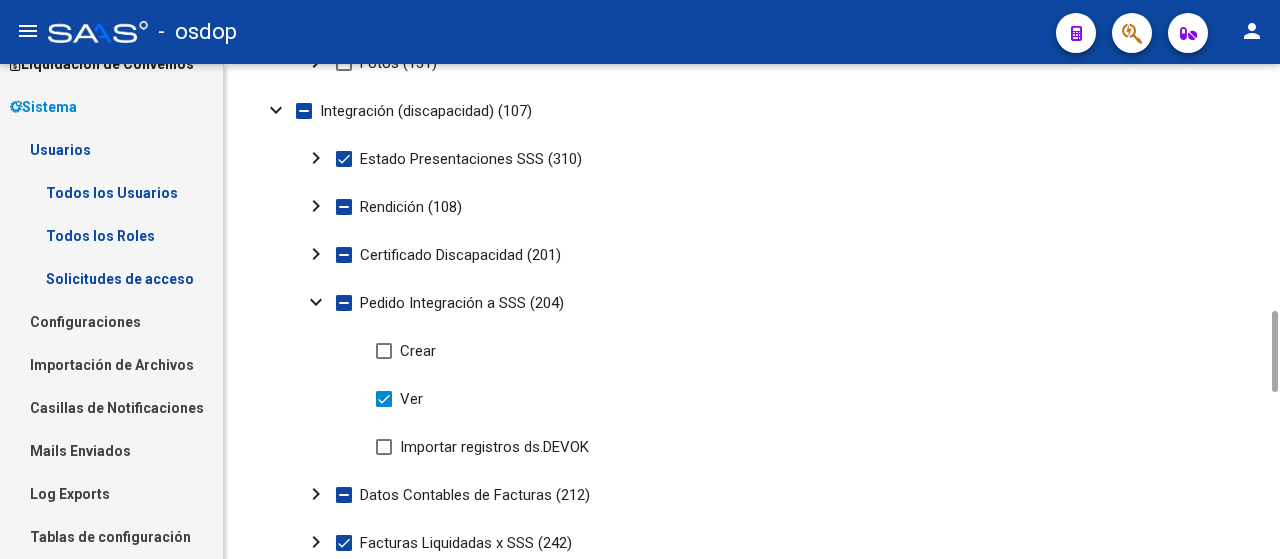 click on "chevron_right" 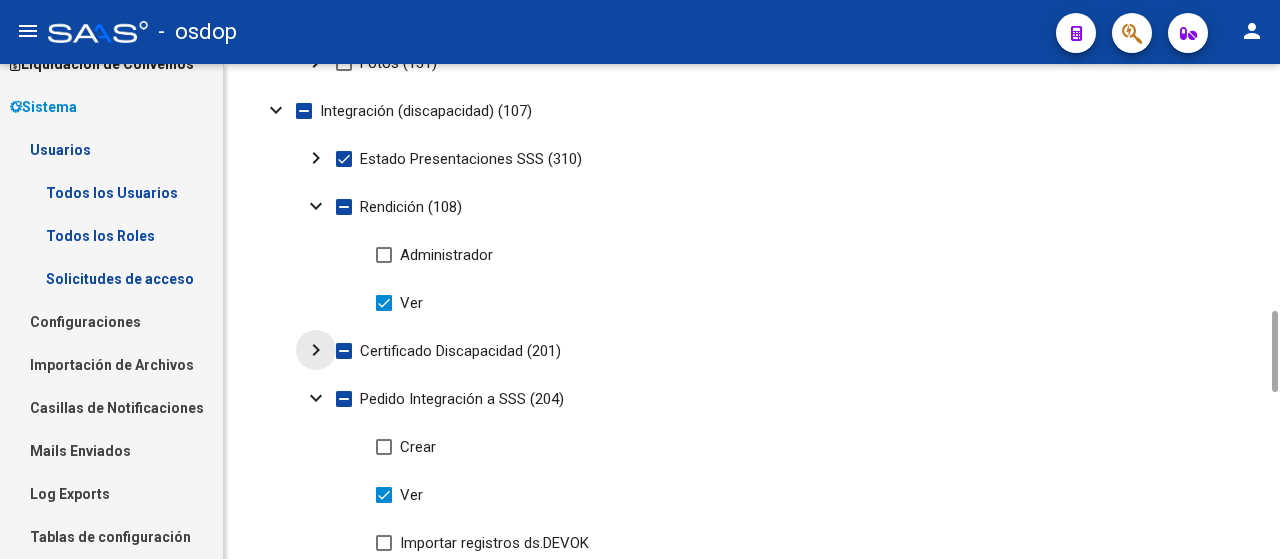 click on "chevron_right" 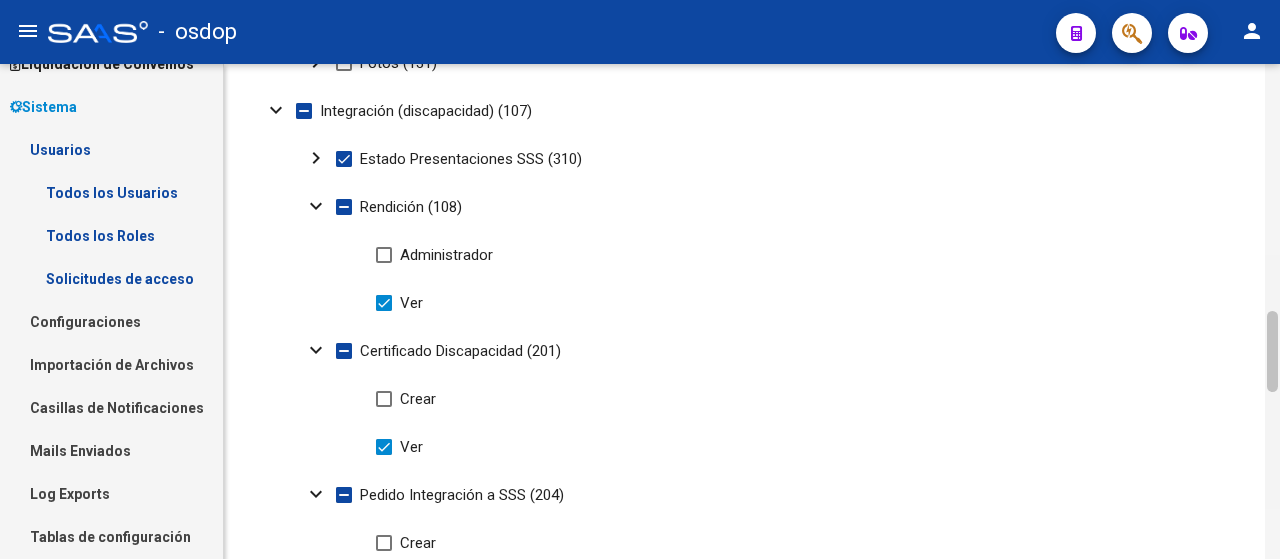 scroll, scrollTop: 1987, scrollLeft: 0, axis: vertical 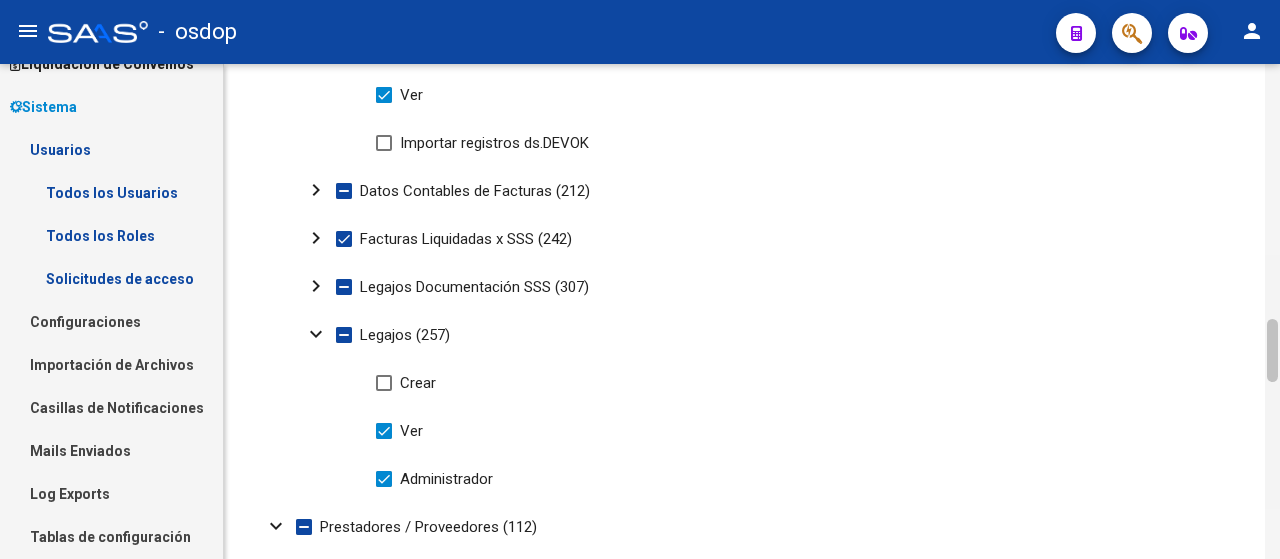 drag, startPoint x: 1278, startPoint y: 361, endPoint x: 1273, endPoint y: 374, distance: 13.928389 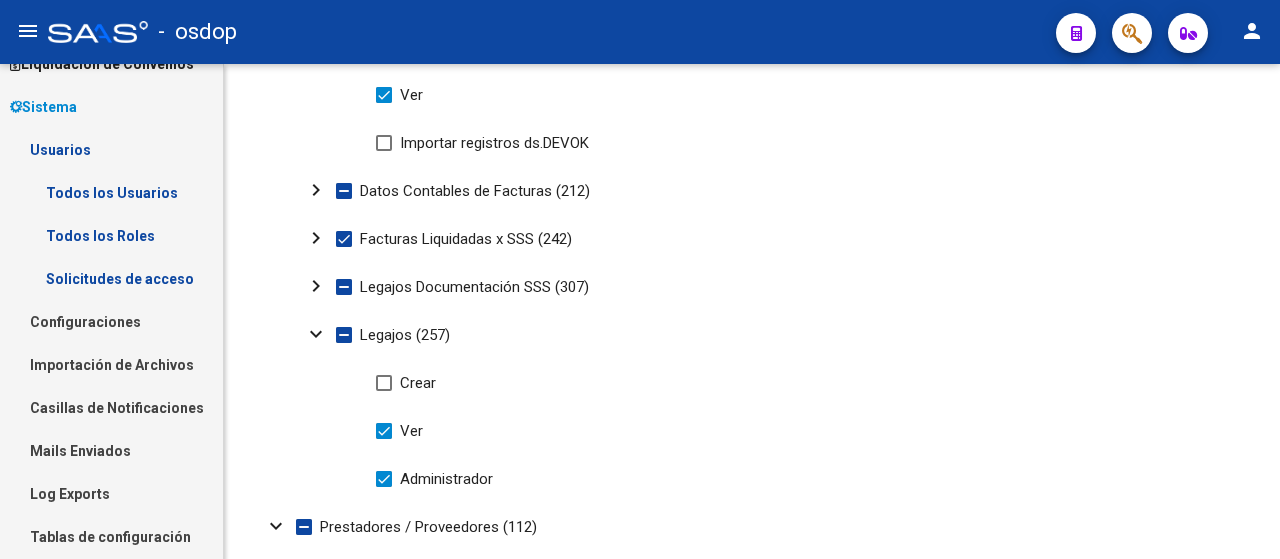 scroll, scrollTop: 2483, scrollLeft: 0, axis: vertical 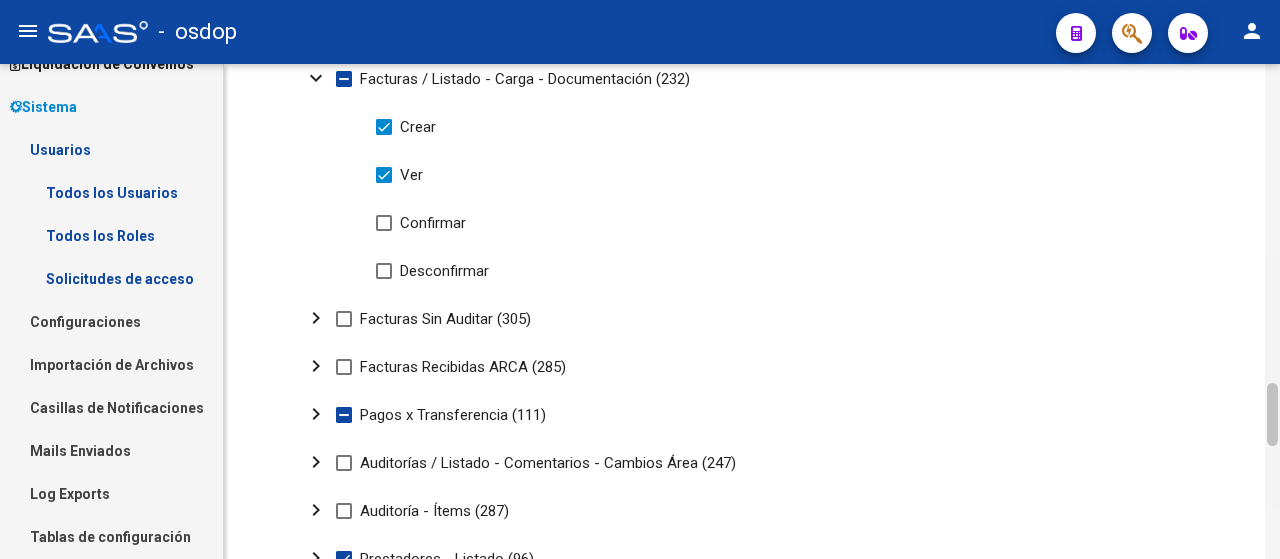 click 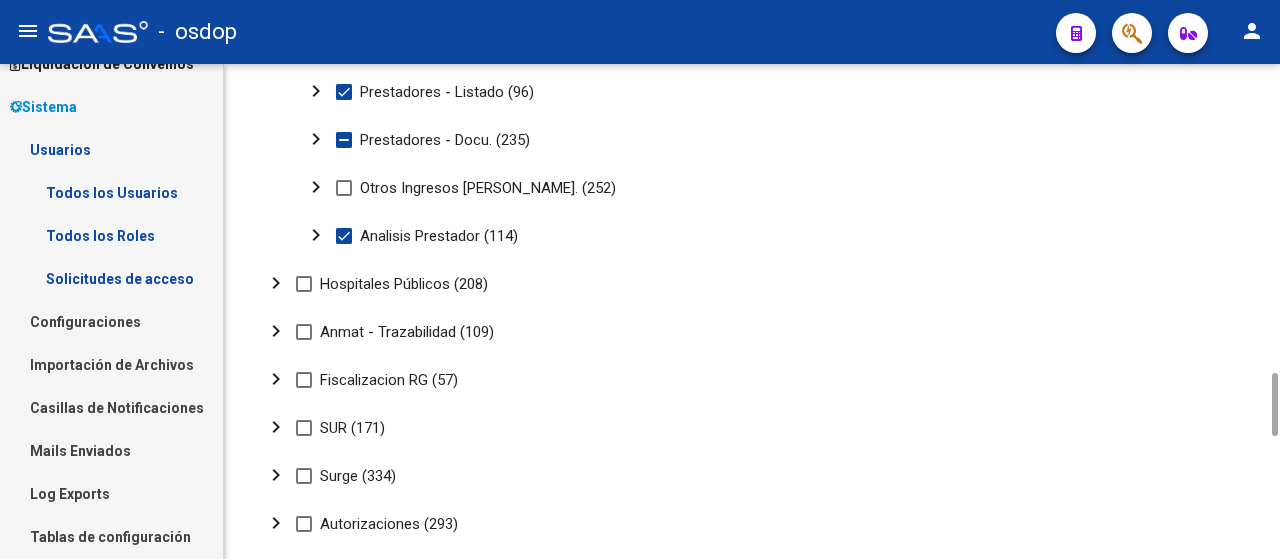 scroll, scrollTop: 2880, scrollLeft: 0, axis: vertical 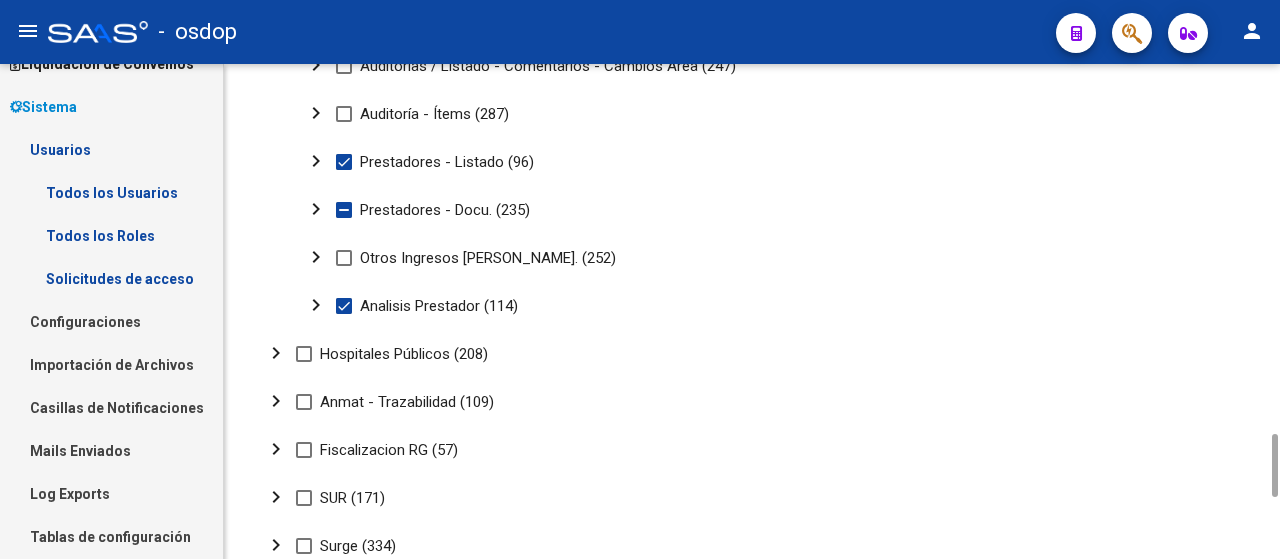 drag, startPoint x: 1273, startPoint y: 403, endPoint x: 1262, endPoint y: 454, distance: 52.17279 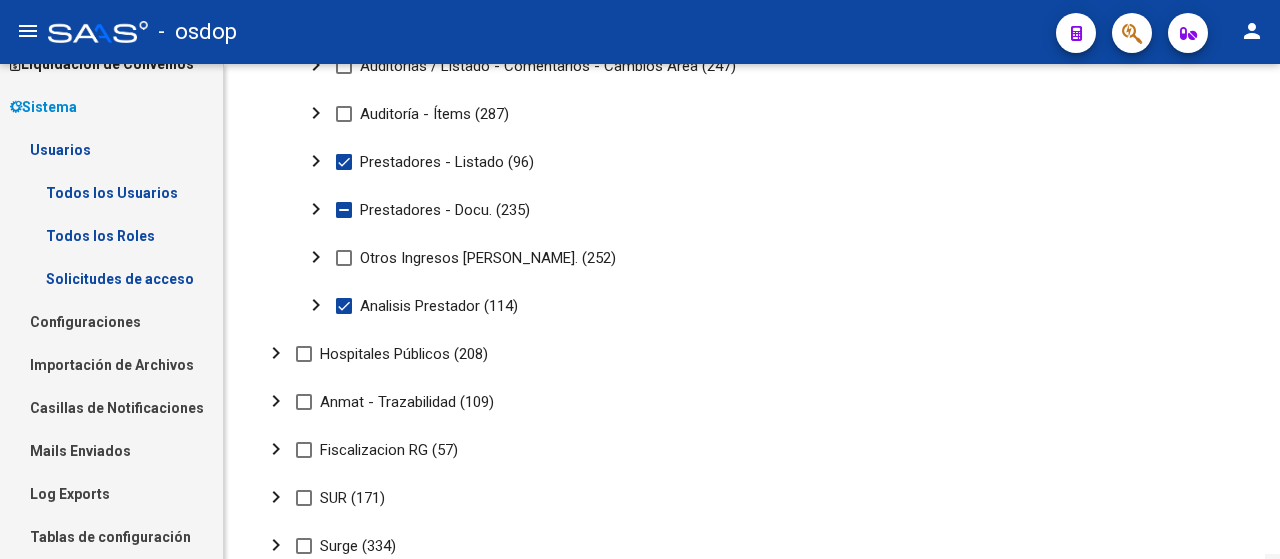 scroll, scrollTop: 3370, scrollLeft: 0, axis: vertical 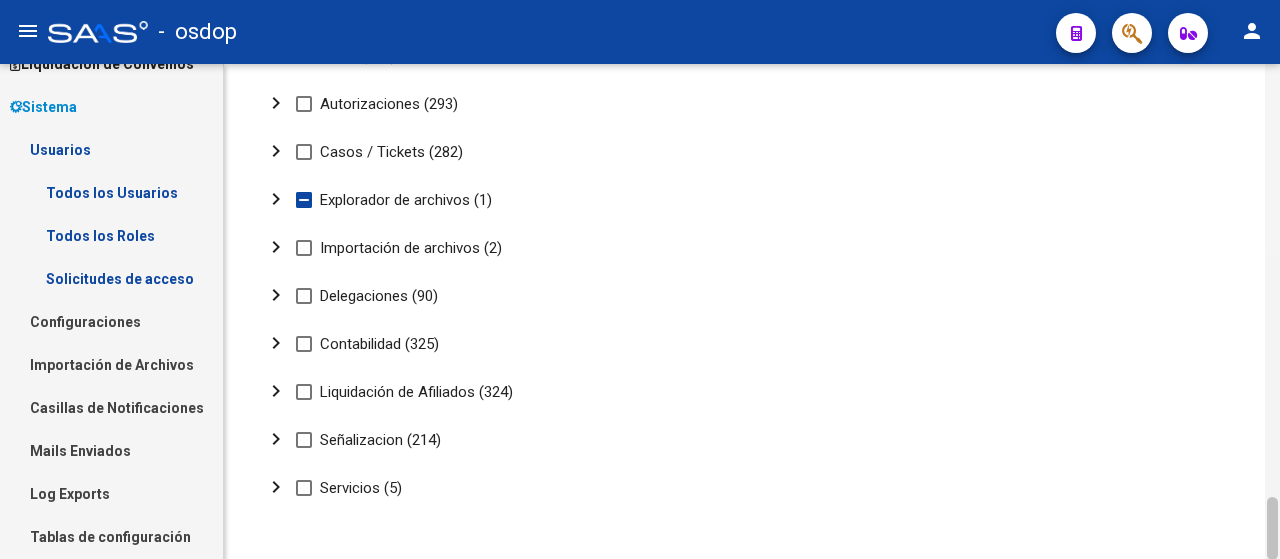 drag, startPoint x: 1278, startPoint y: 469, endPoint x: 1279, endPoint y: 452, distance: 17.029387 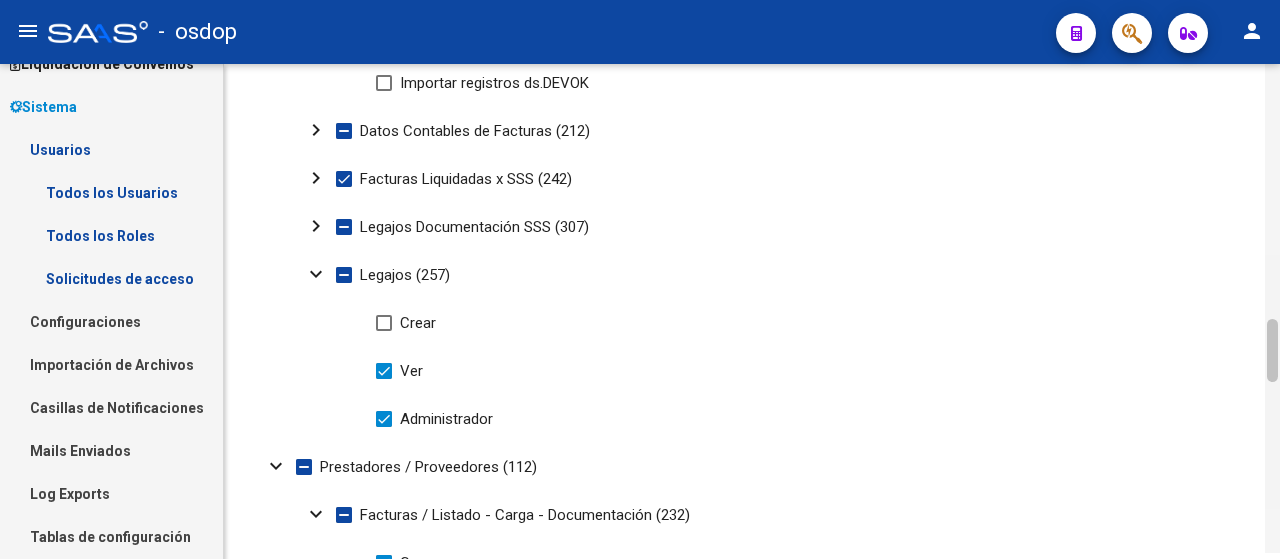 scroll, scrollTop: 2102, scrollLeft: 0, axis: vertical 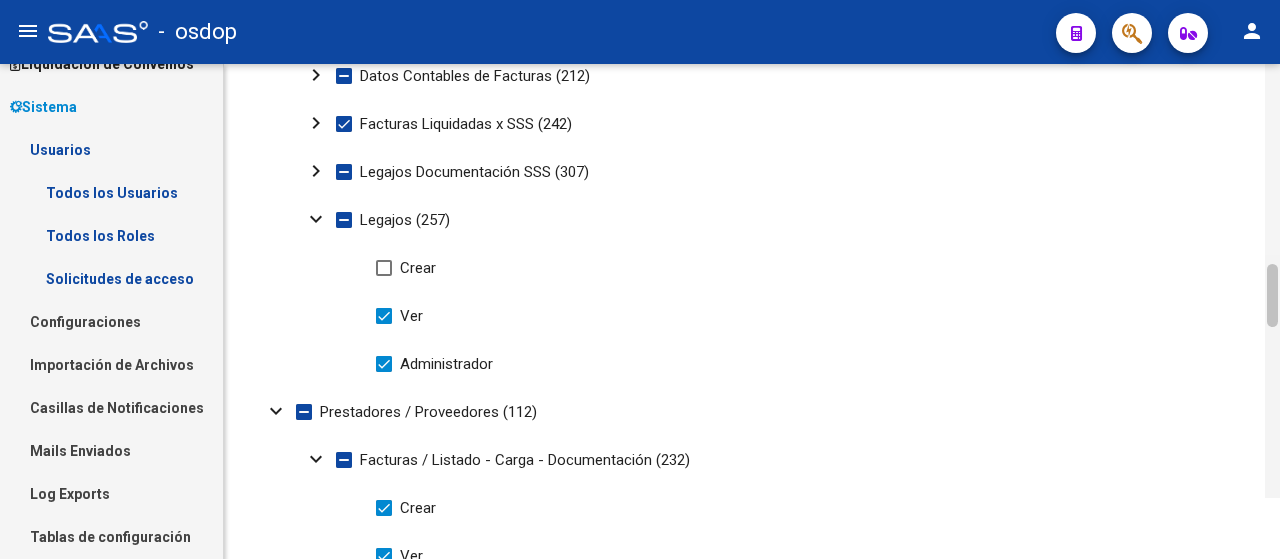 drag, startPoint x: 1274, startPoint y: 534, endPoint x: 1269, endPoint y: 371, distance: 163.07668 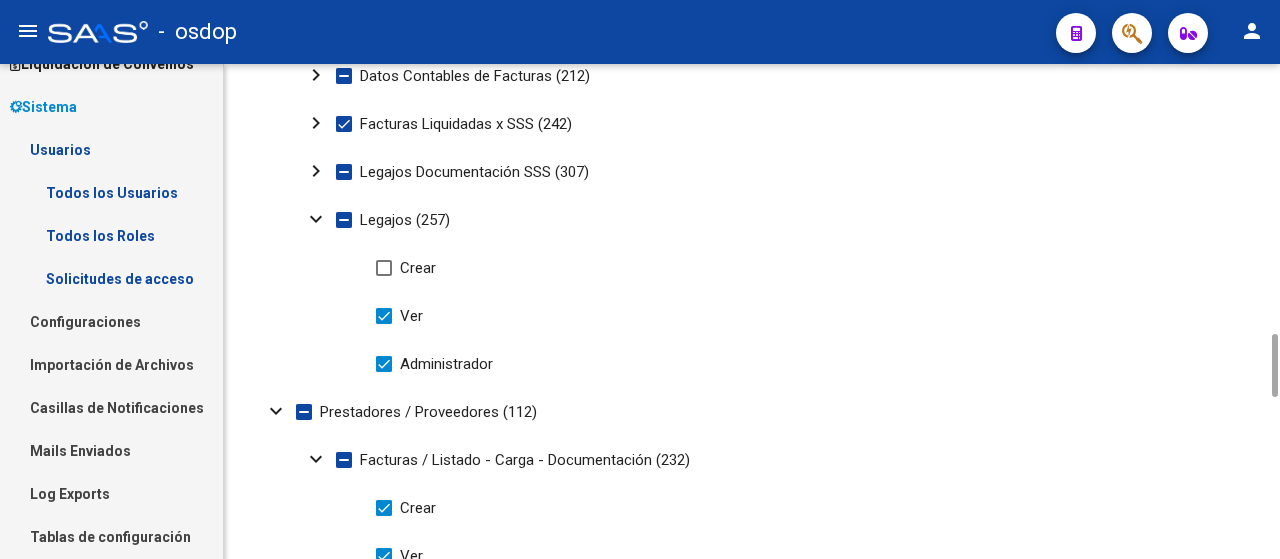 click on "expand_more" 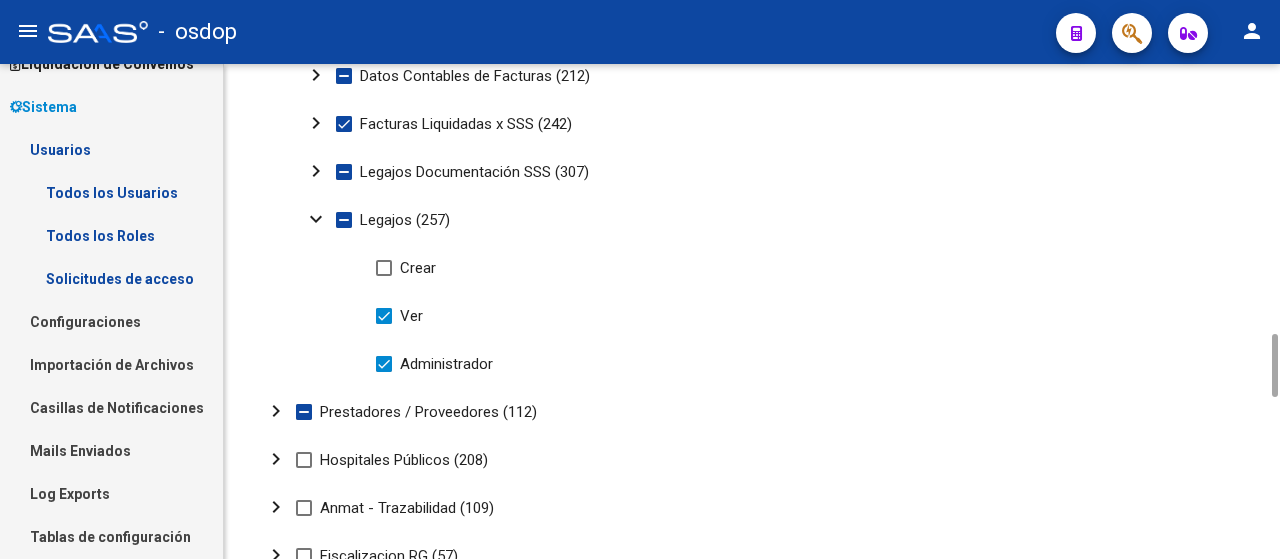click on "expand_more" 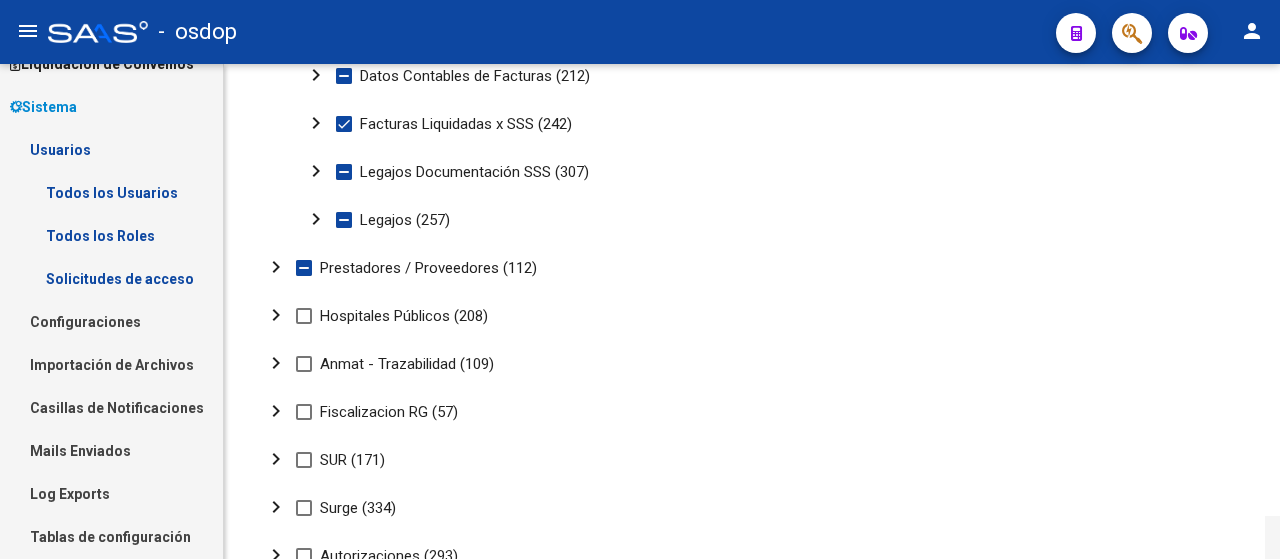 scroll, scrollTop: 2554, scrollLeft: 0, axis: vertical 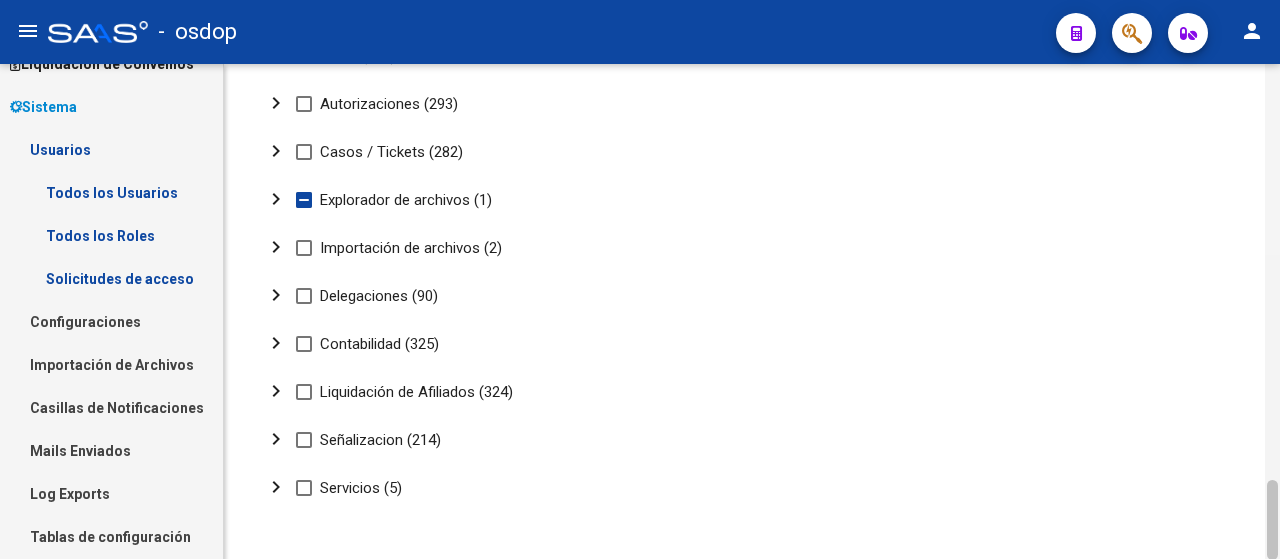 click 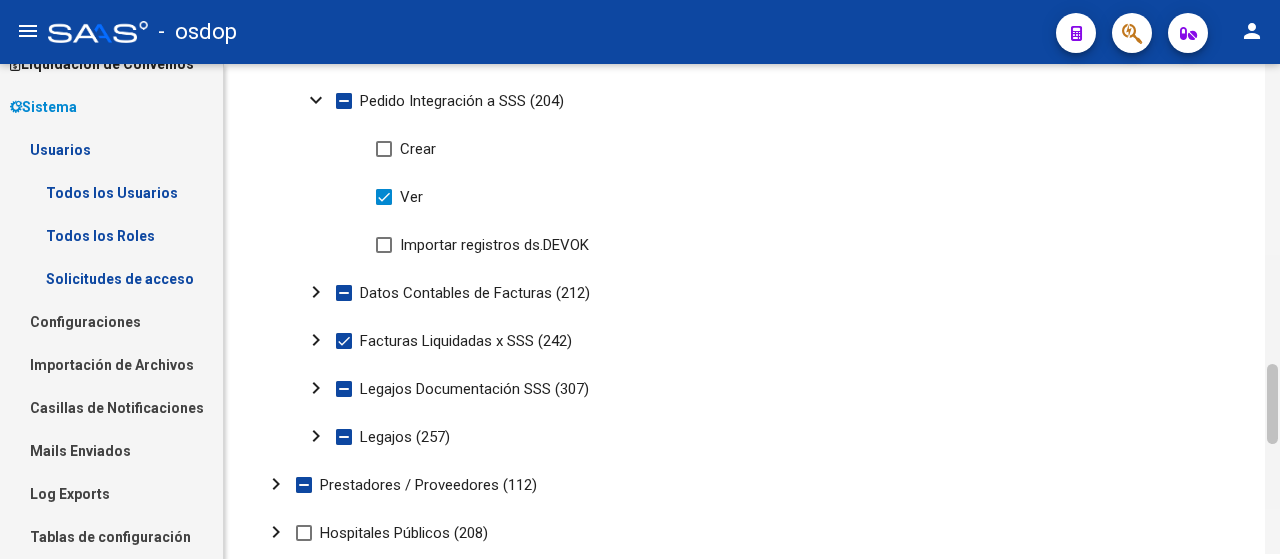 scroll, scrollTop: 1873, scrollLeft: 0, axis: vertical 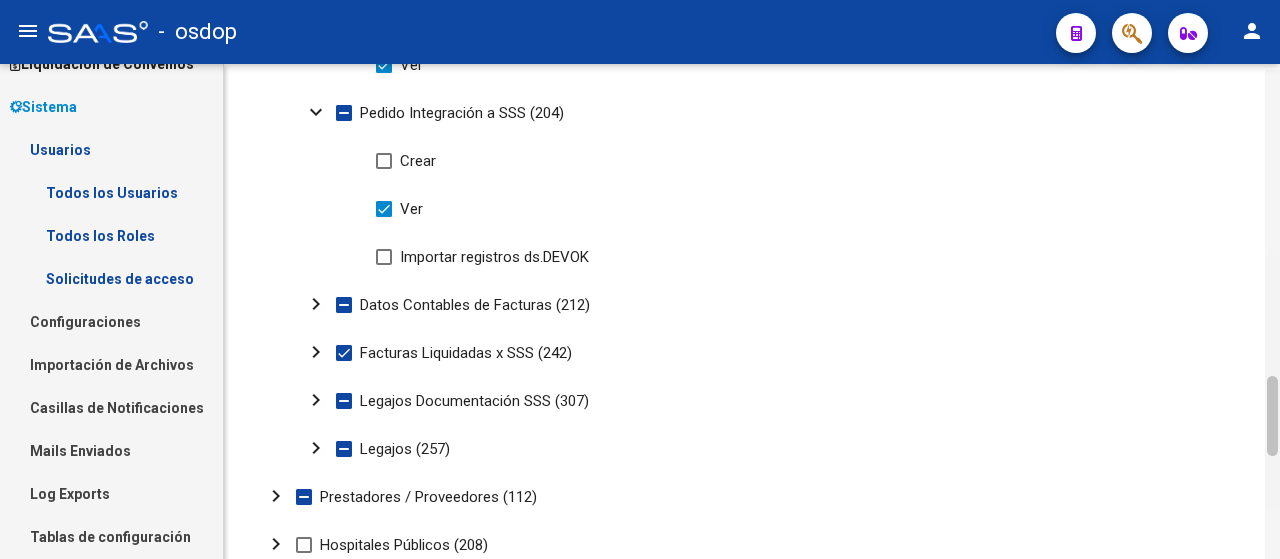 drag, startPoint x: 1275, startPoint y: 504, endPoint x: 1279, endPoint y: 393, distance: 111.07205 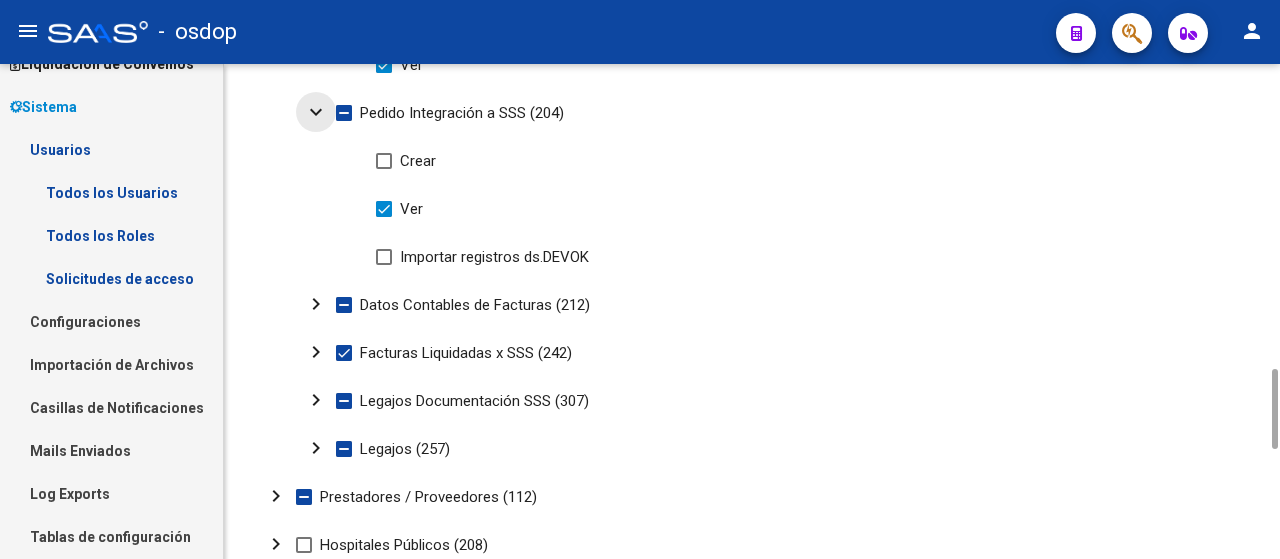 click on "expand_more" 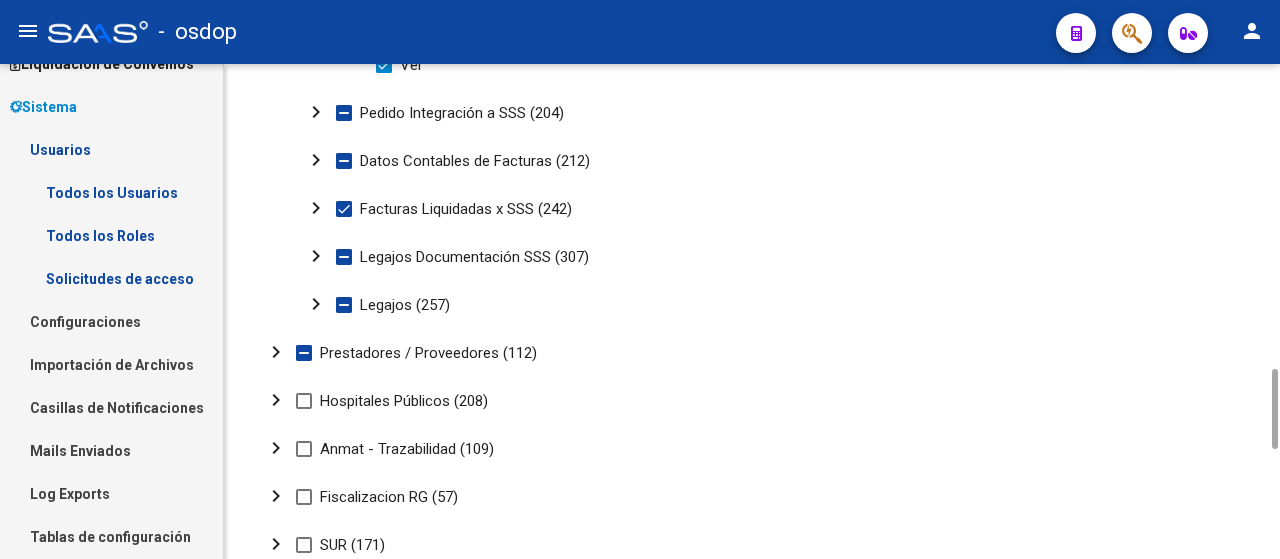 scroll, scrollTop: 1673, scrollLeft: 0, axis: vertical 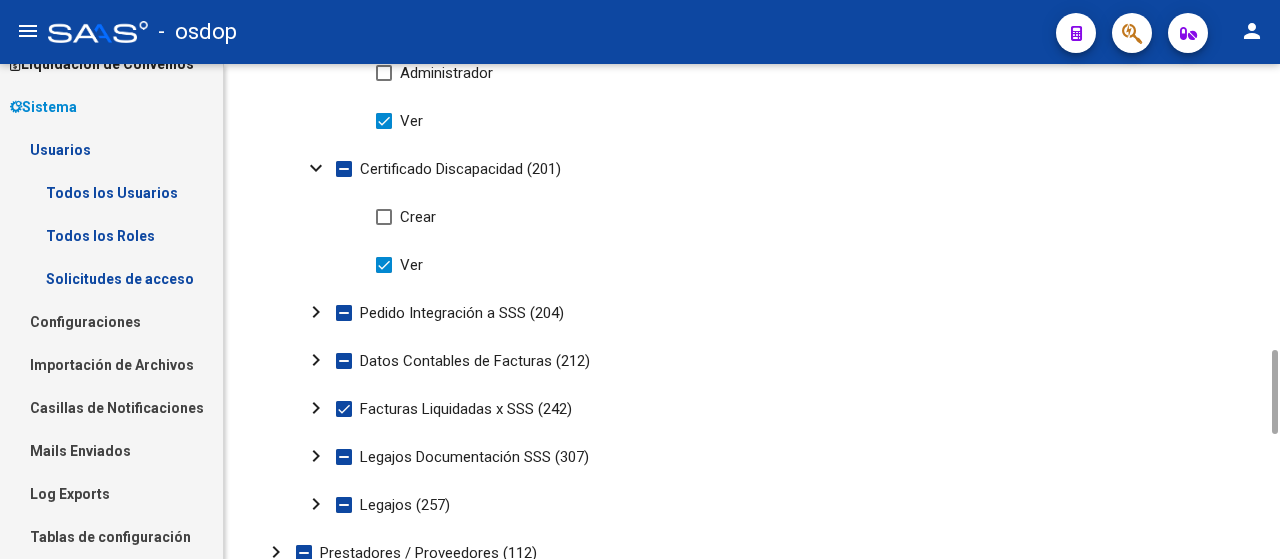 click on "chevron_right" 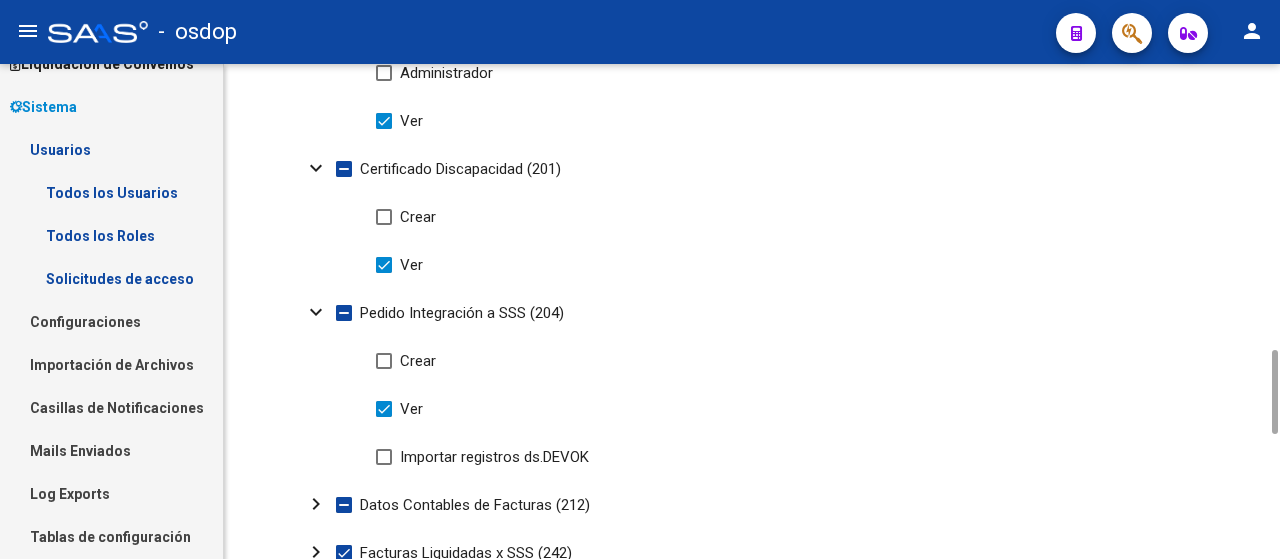 click on "expand_more" 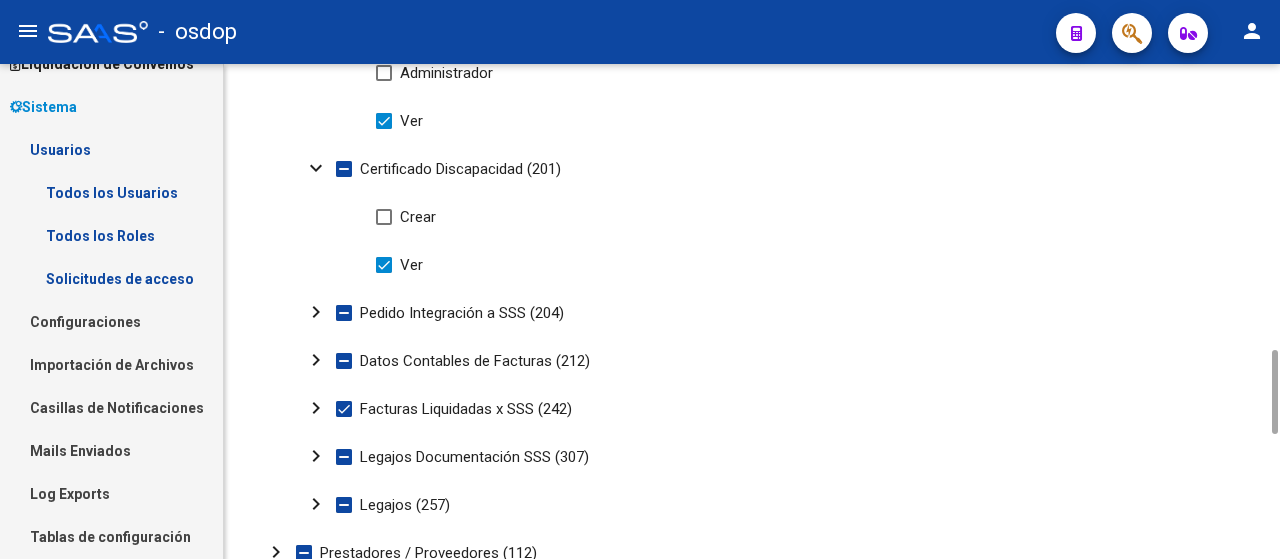 click on "expand_more" 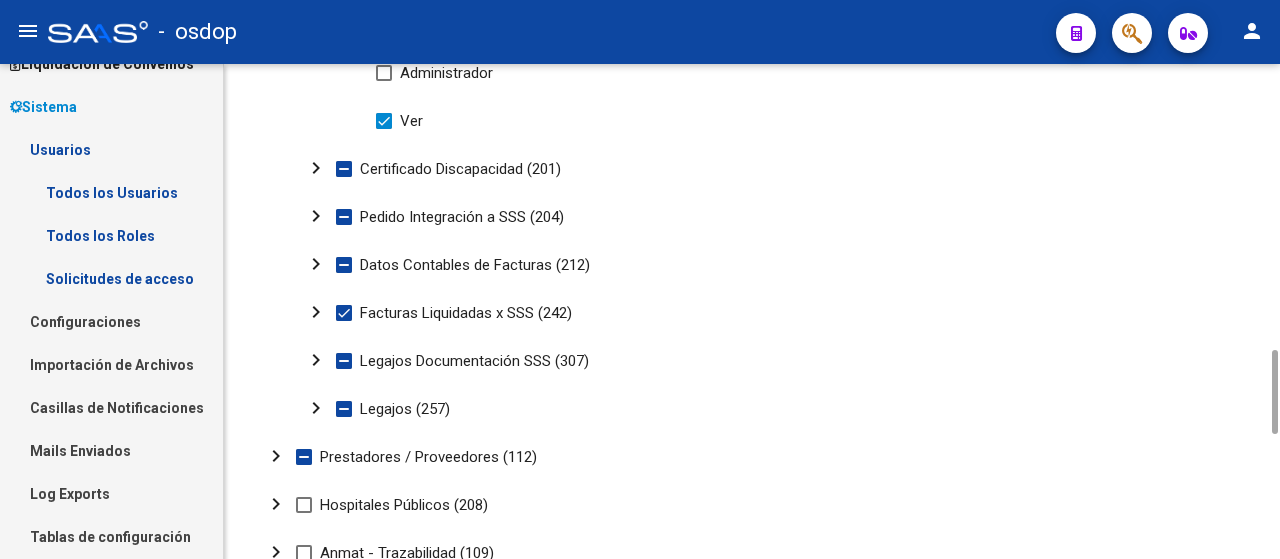 scroll, scrollTop: 1273, scrollLeft: 0, axis: vertical 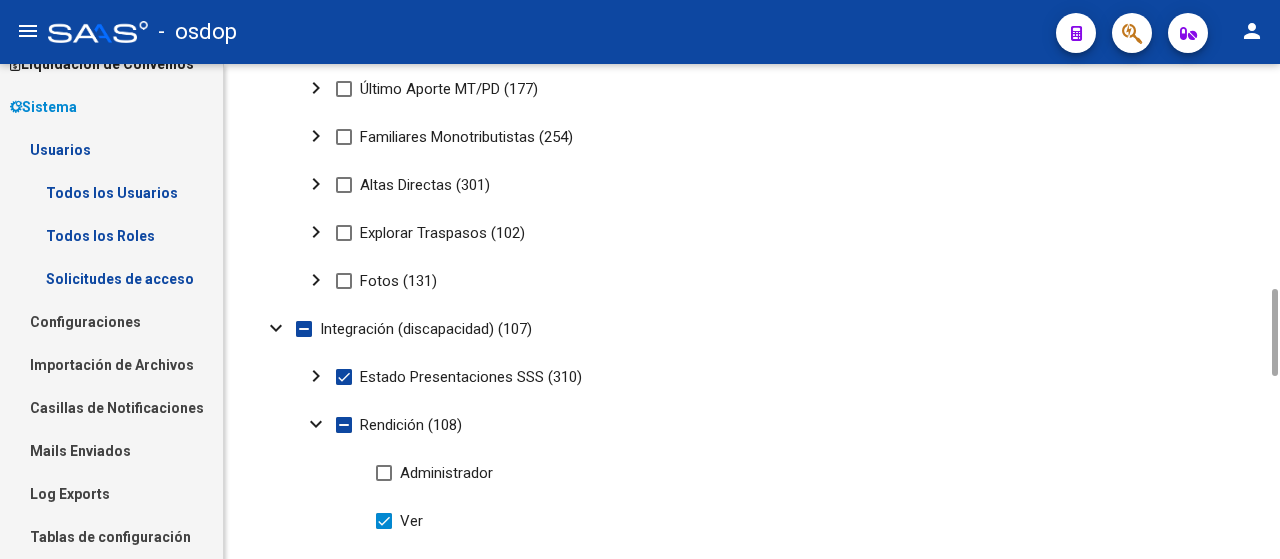 click on "expand_more" 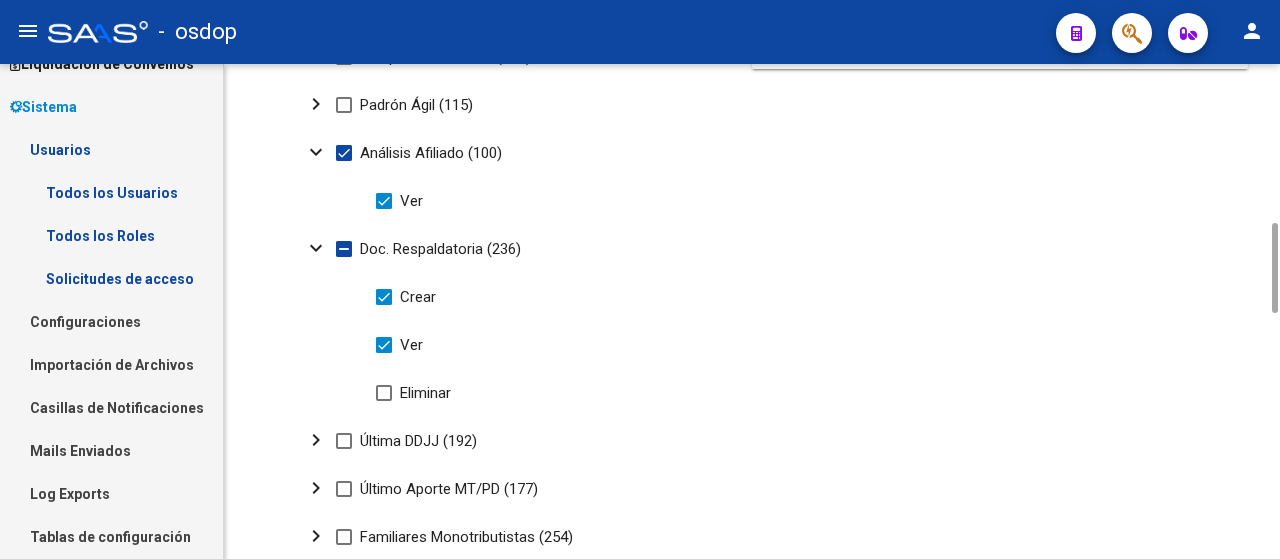scroll, scrollTop: 673, scrollLeft: 0, axis: vertical 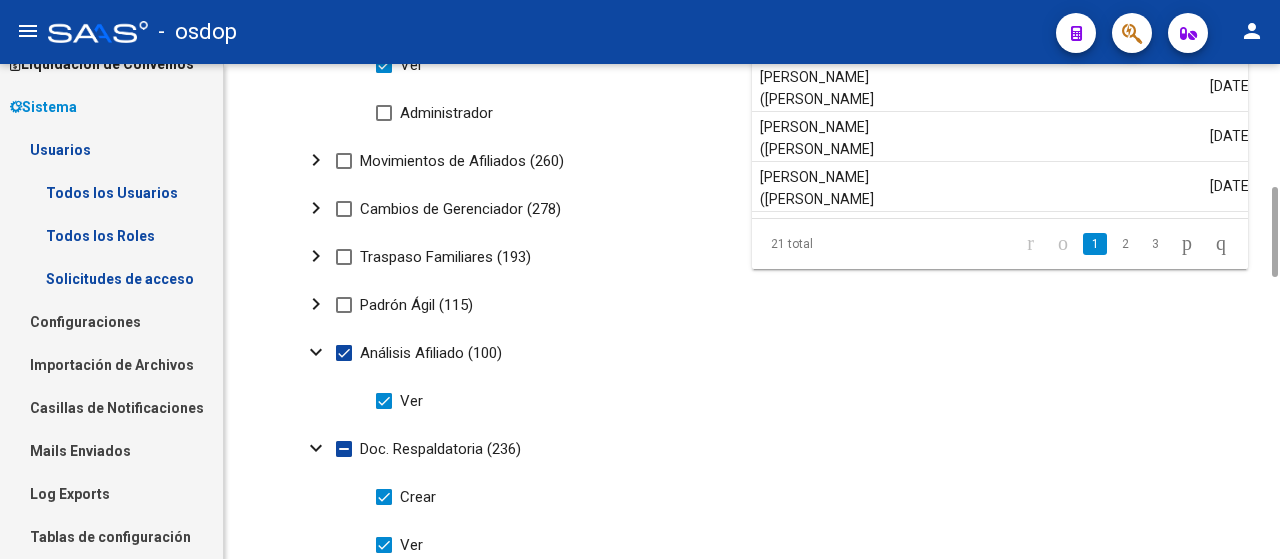 click on "expand_more" 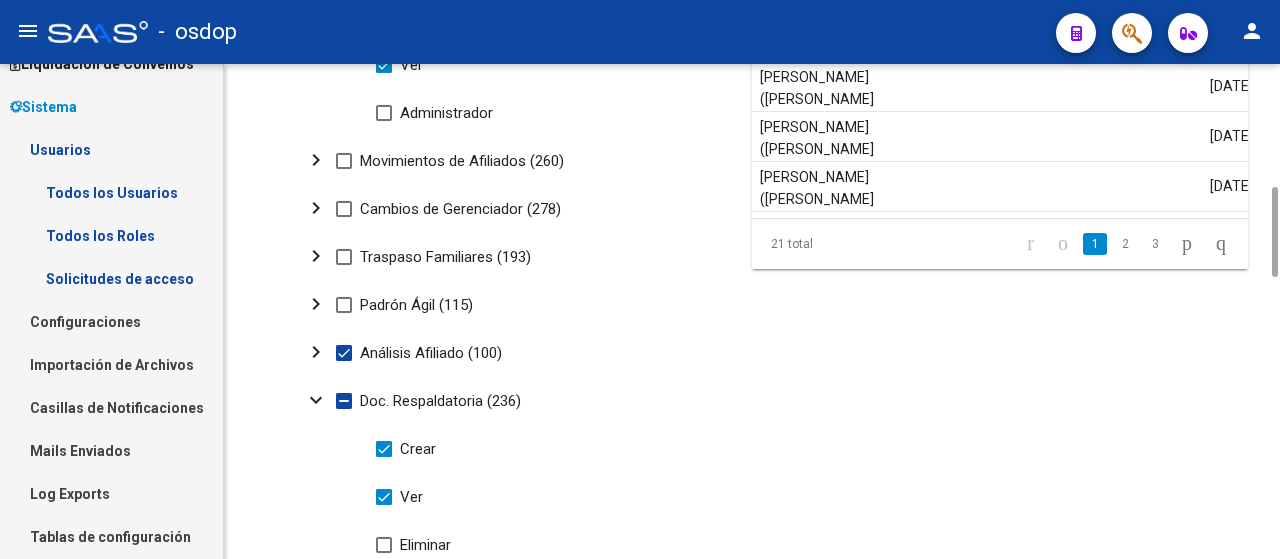 click on "expand_more" 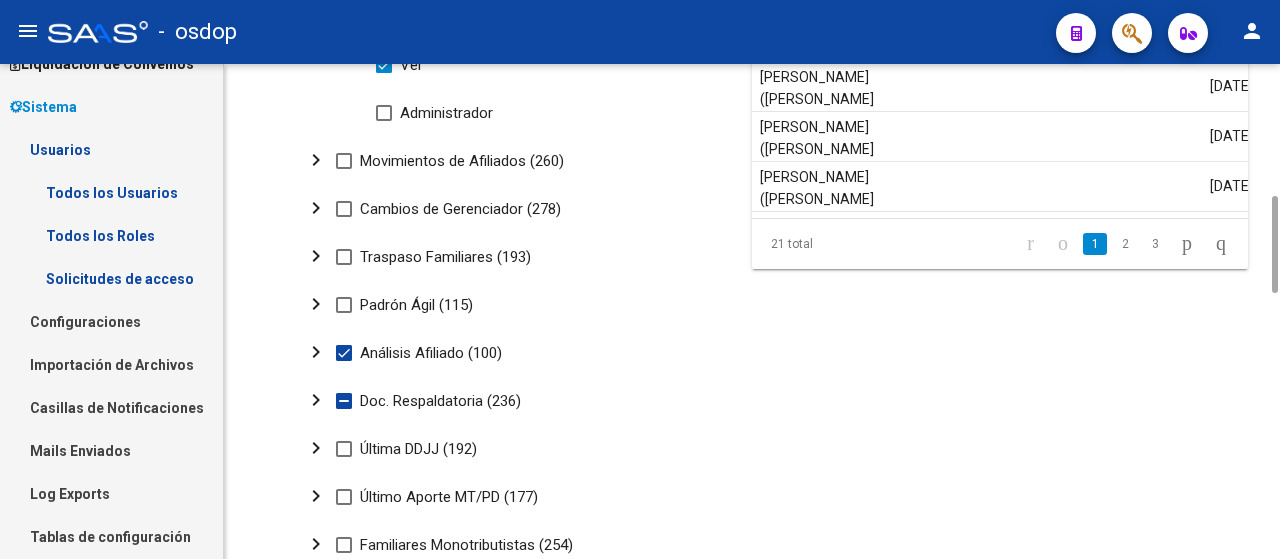 scroll, scrollTop: 273, scrollLeft: 0, axis: vertical 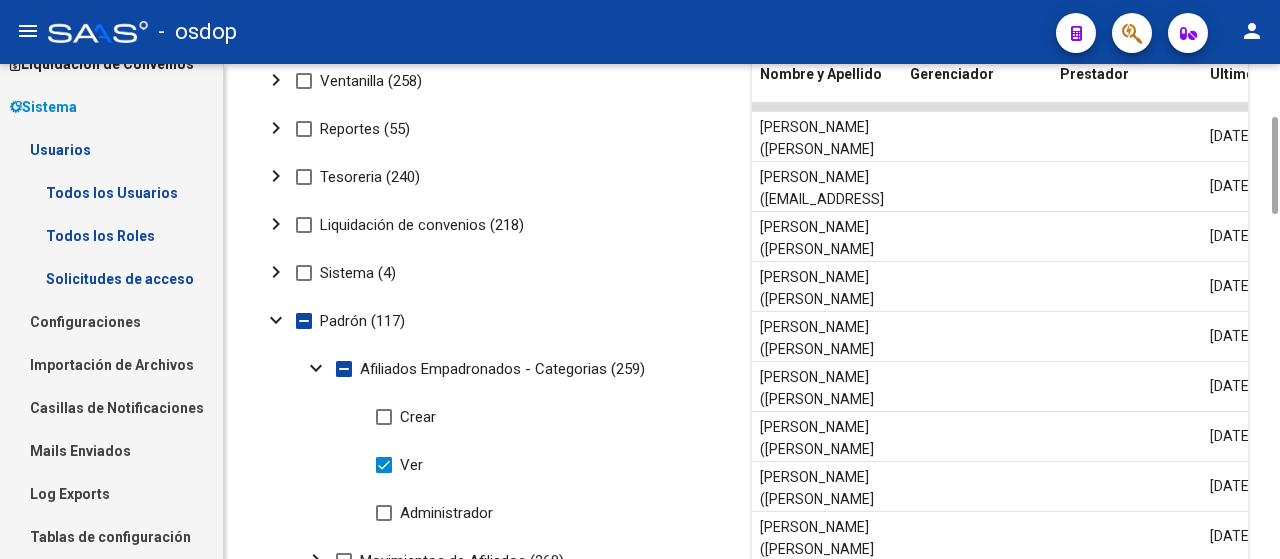 click on "expand_more" 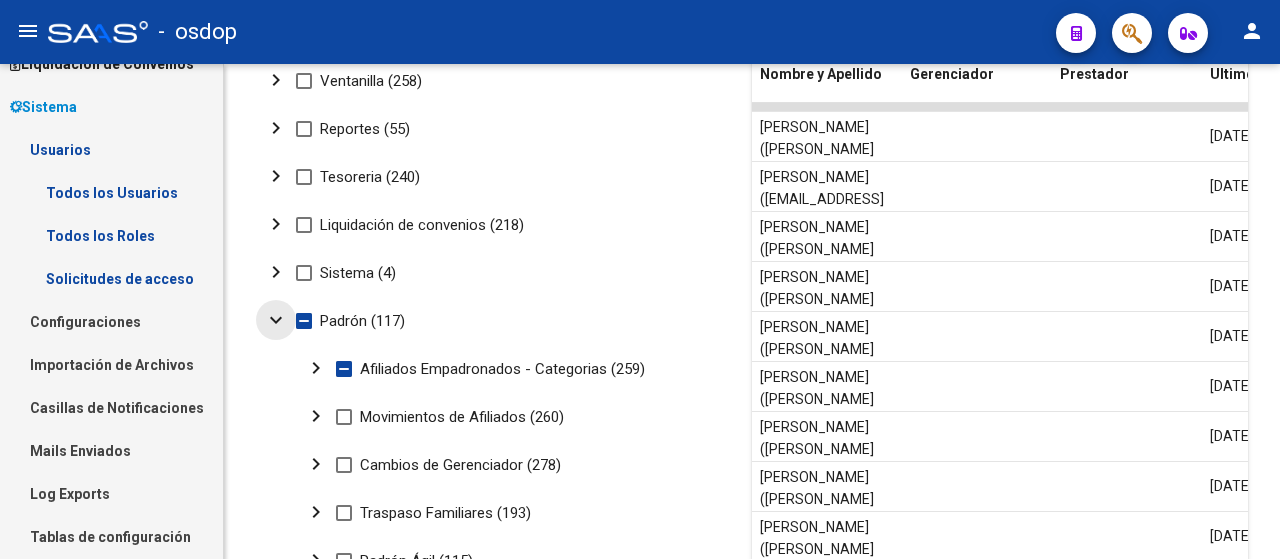 drag, startPoint x: 272, startPoint y: 324, endPoint x: 219, endPoint y: 333, distance: 53.75872 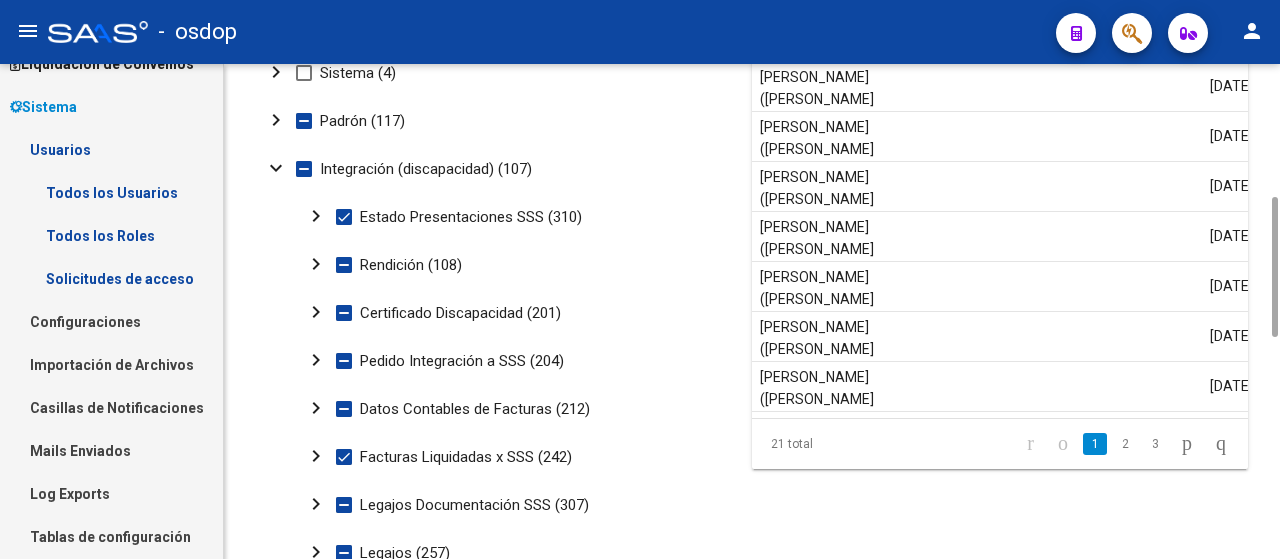 scroll, scrollTop: 673, scrollLeft: 0, axis: vertical 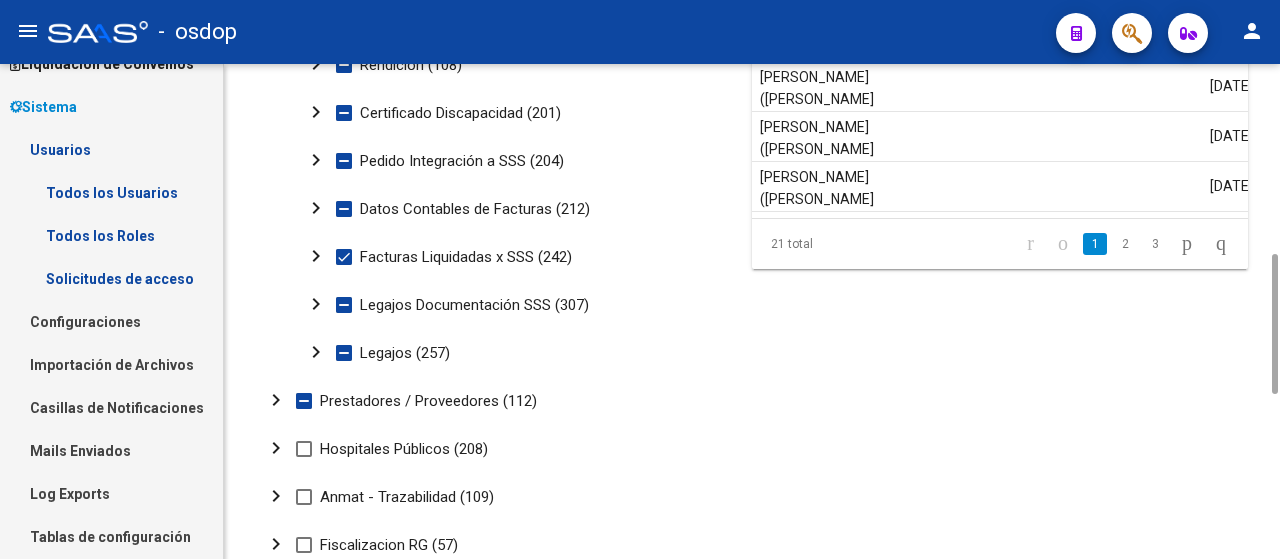 click on "chevron_right" 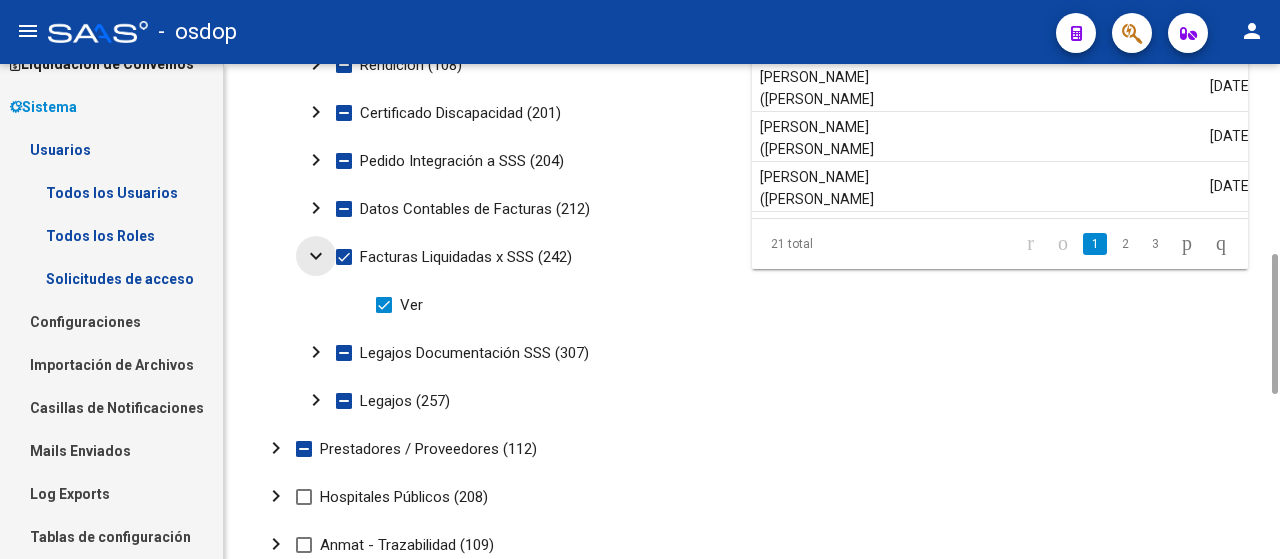 click on "expand_more" 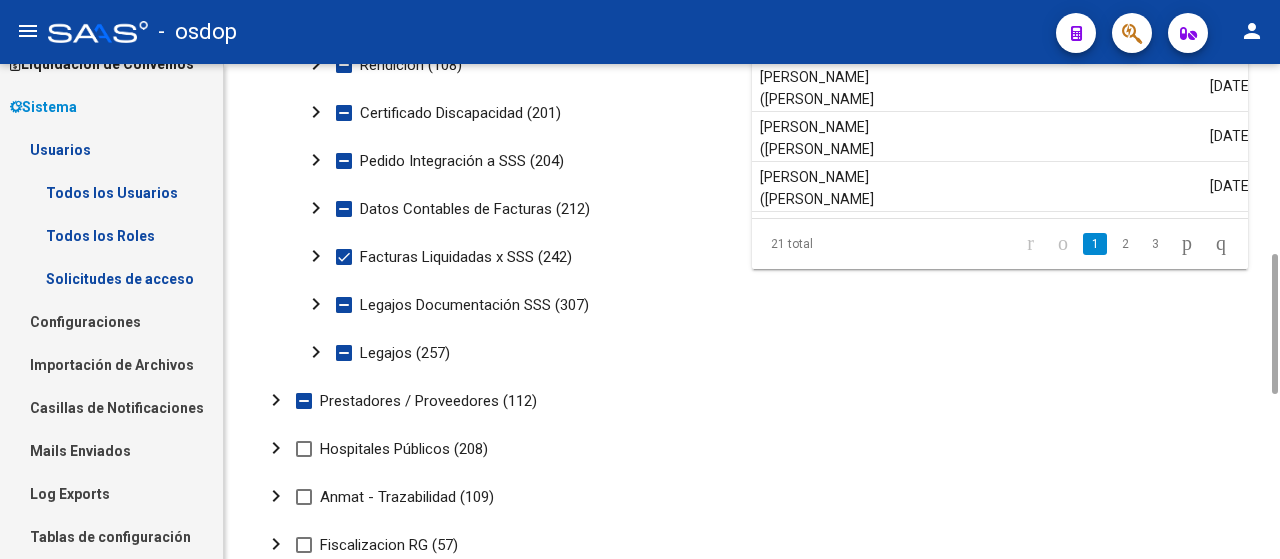 click on "chevron_right" 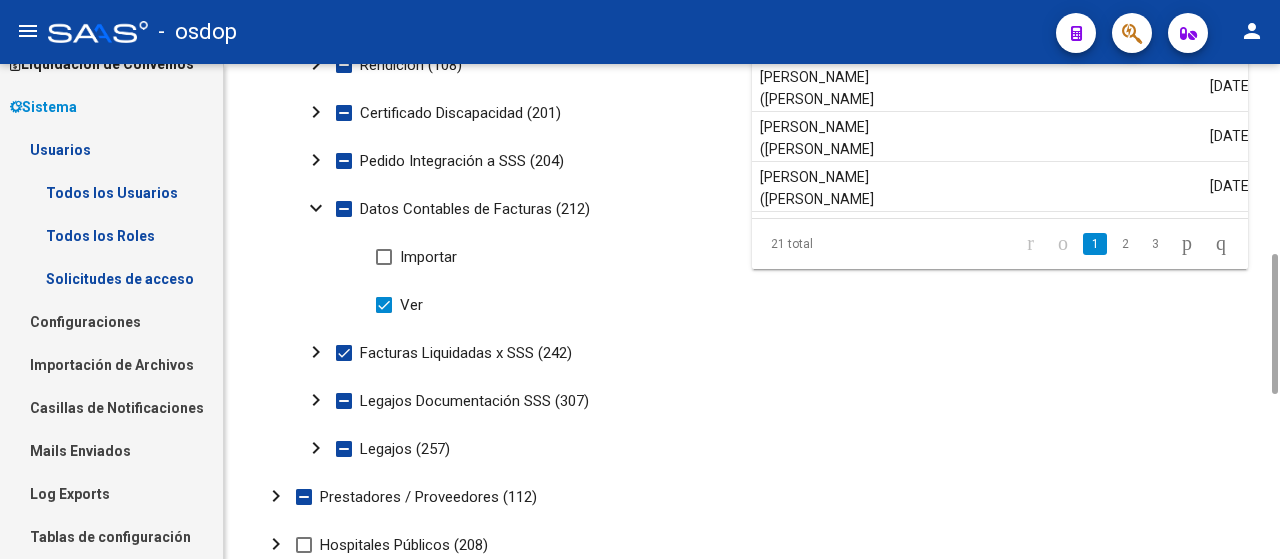 click on "expand_more" 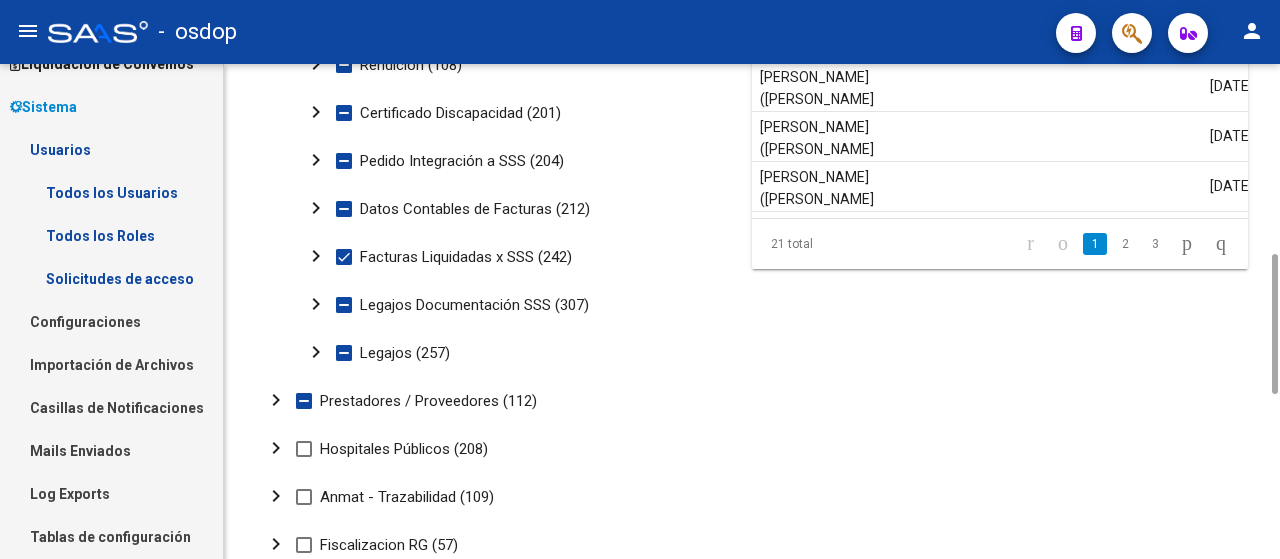 click on "chevron_right" 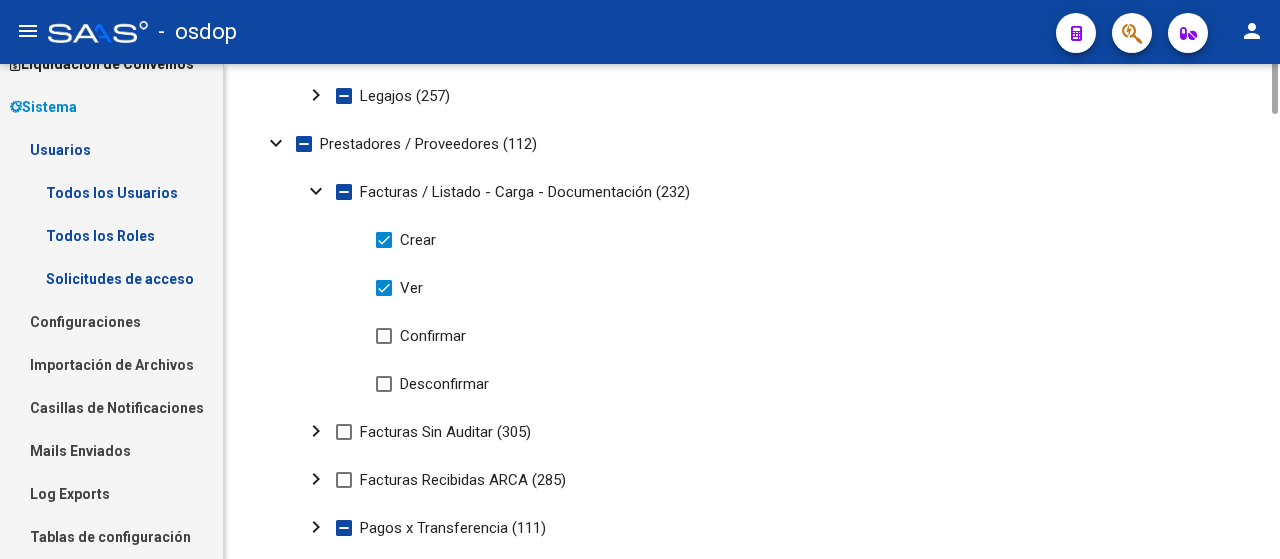 scroll, scrollTop: 730, scrollLeft: 0, axis: vertical 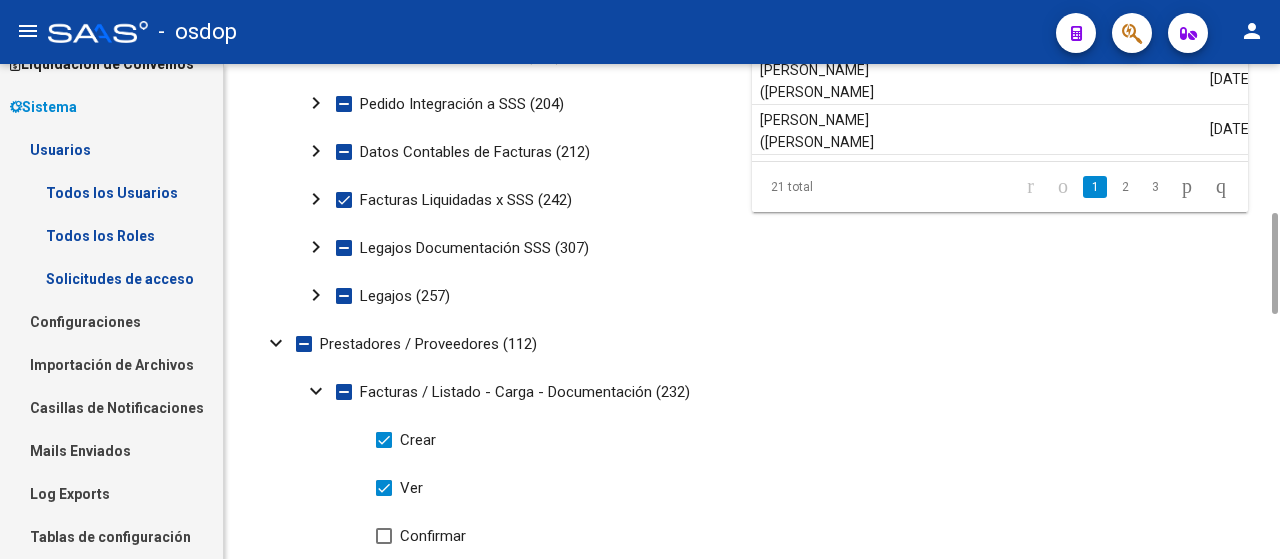 click on "expand_more" 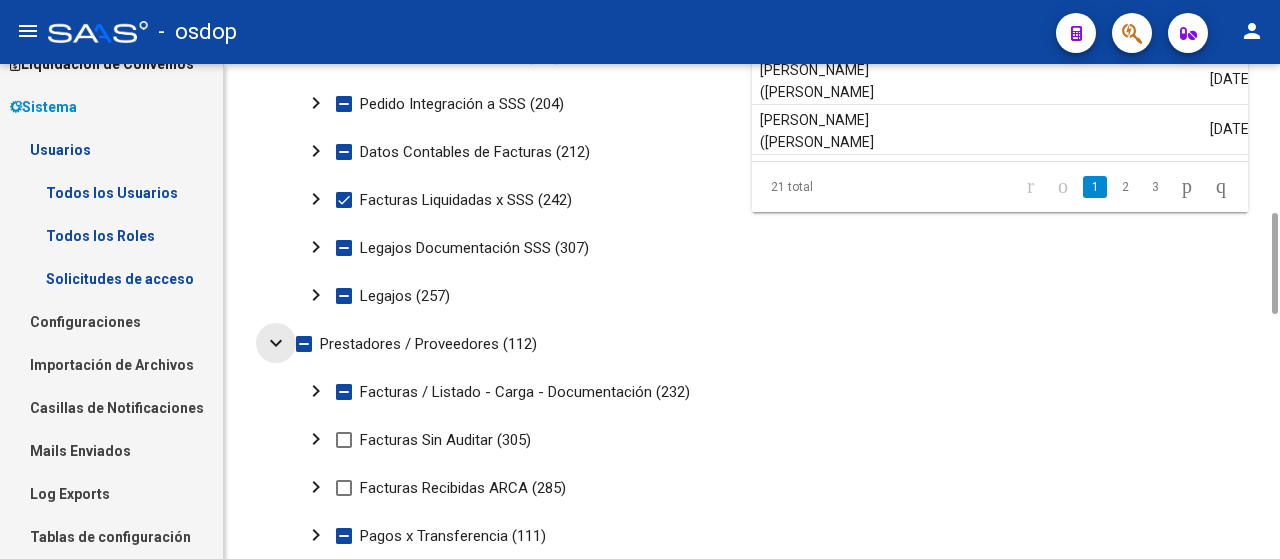 click on "expand_more" 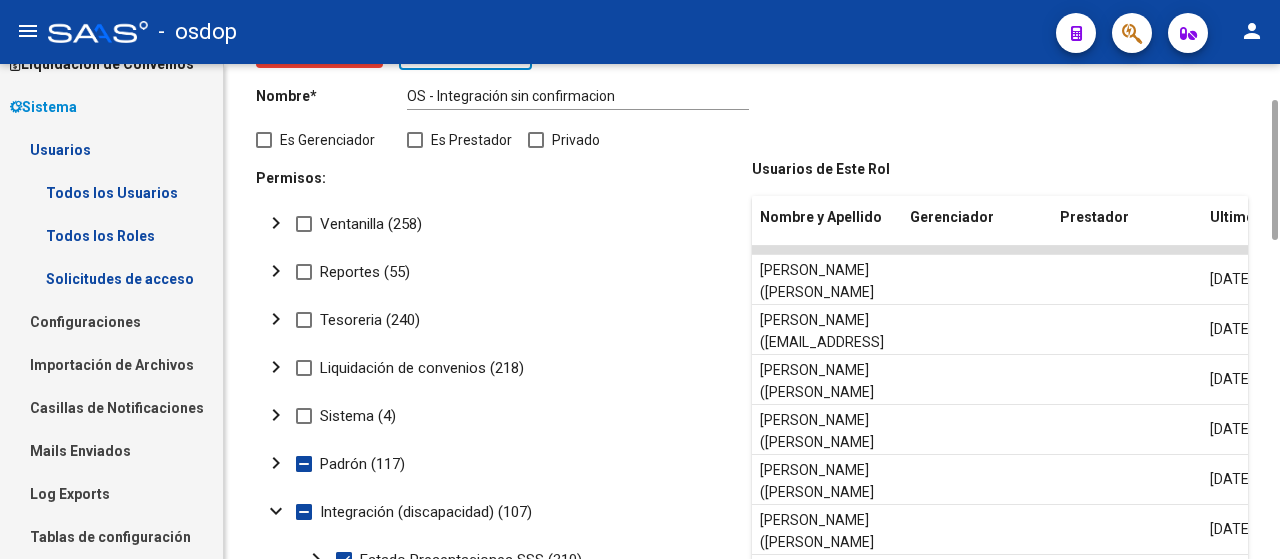 scroll, scrollTop: 0, scrollLeft: 0, axis: both 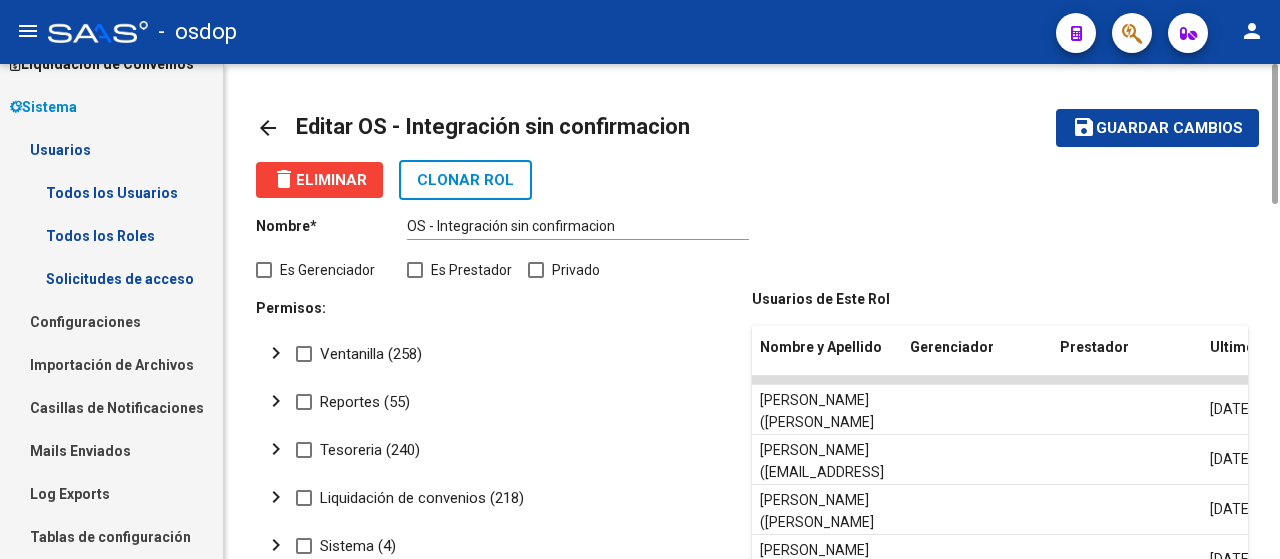 click on "arrow_back" 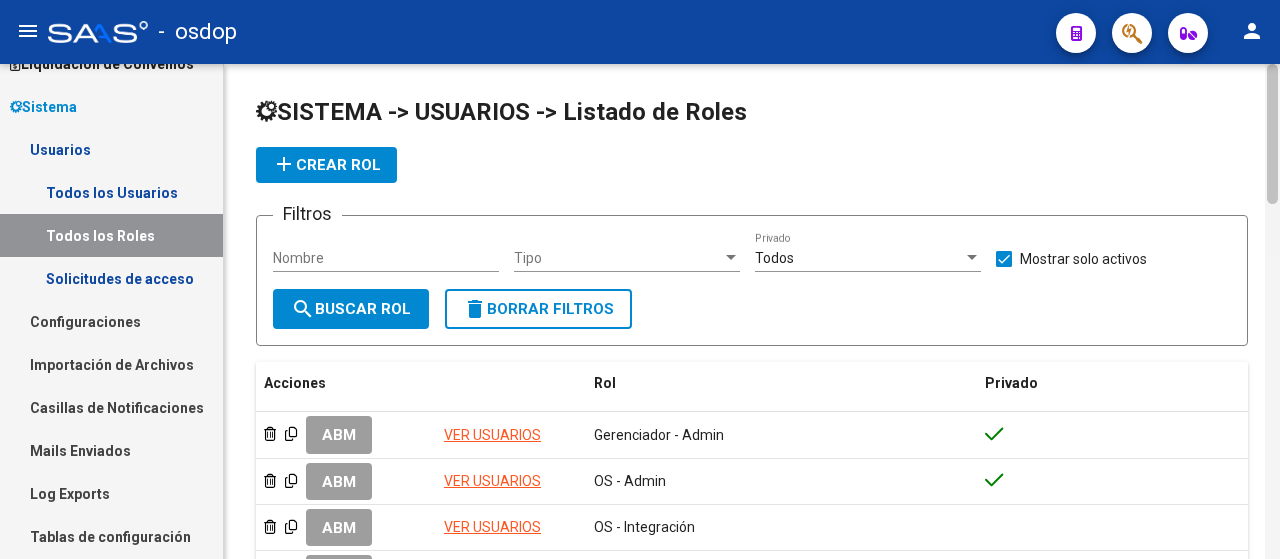 click 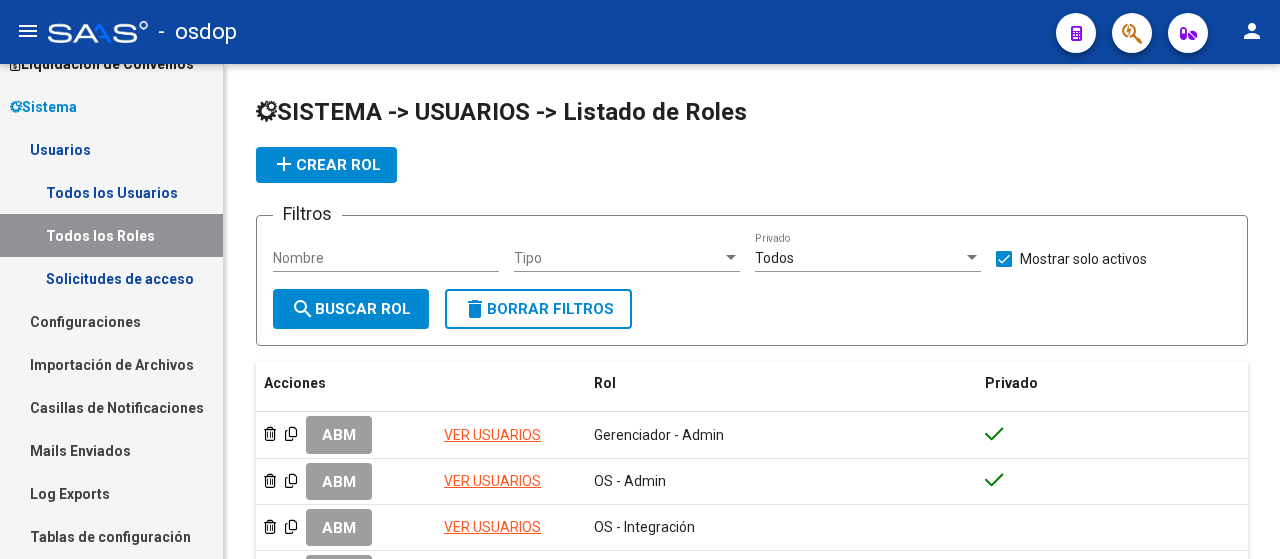 click on "Sistema" at bounding box center (43, 107) 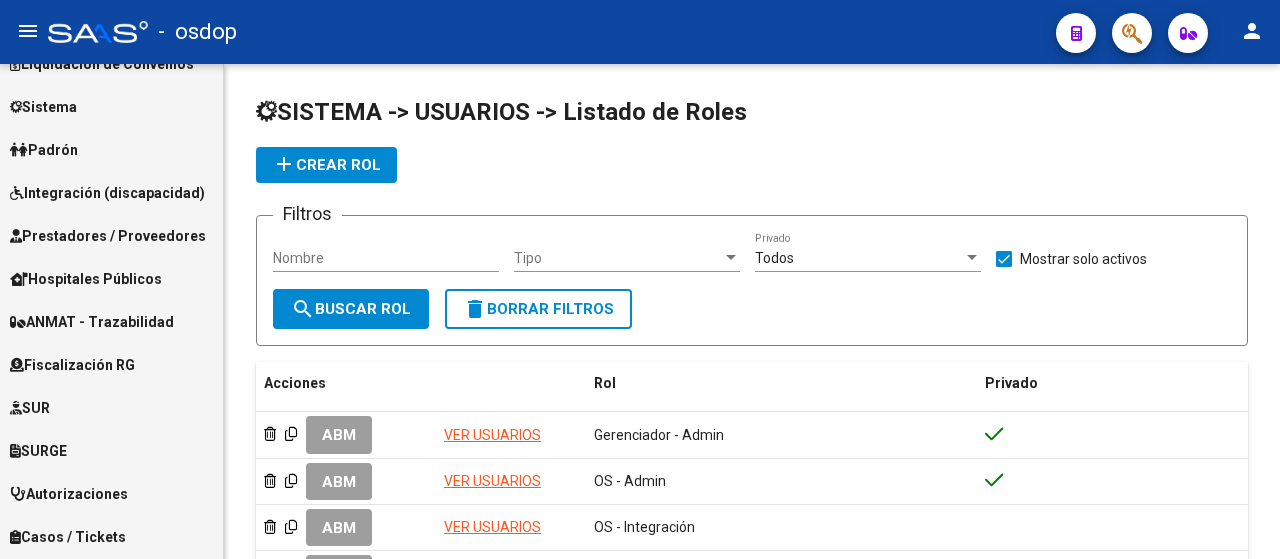 click on "Sistema" at bounding box center (111, 106) 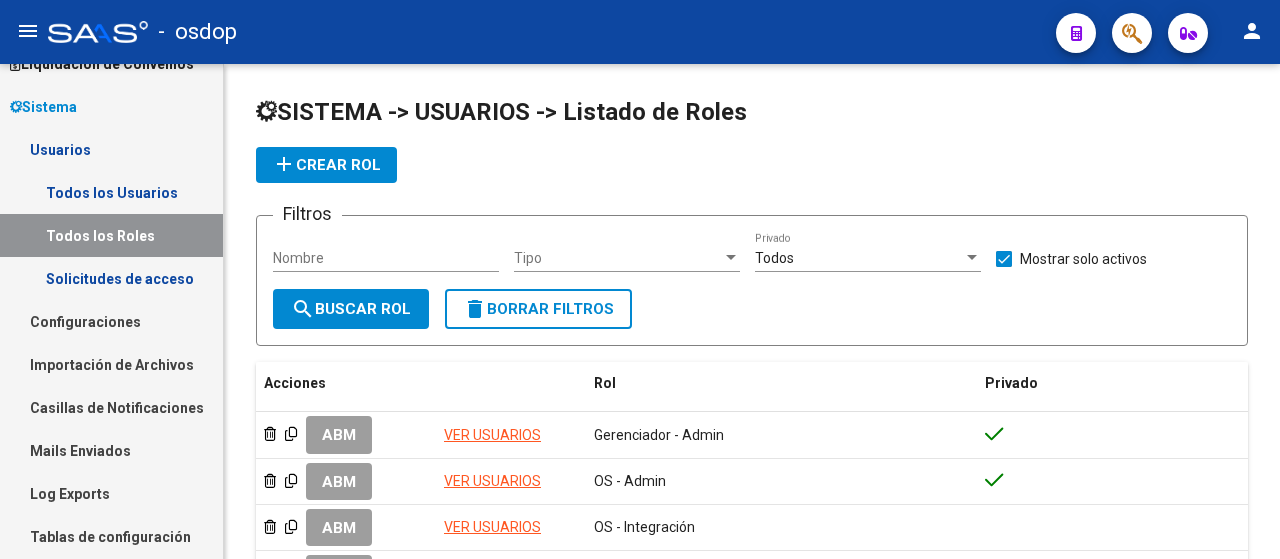click on "Usuarios" at bounding box center (111, 149) 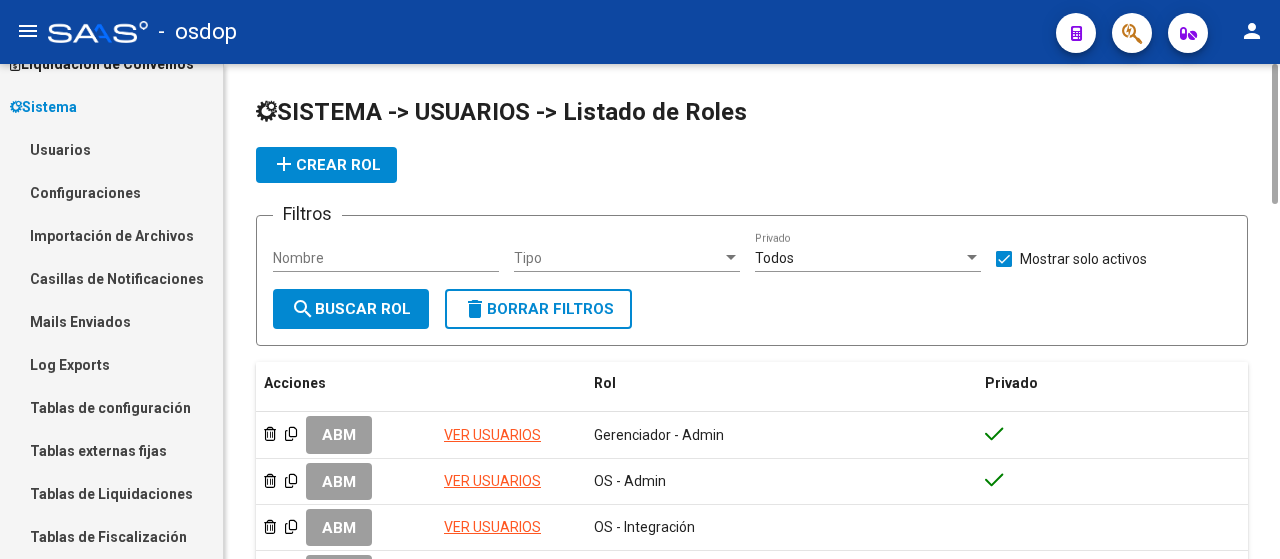 click on "Nombre" at bounding box center [386, 258] 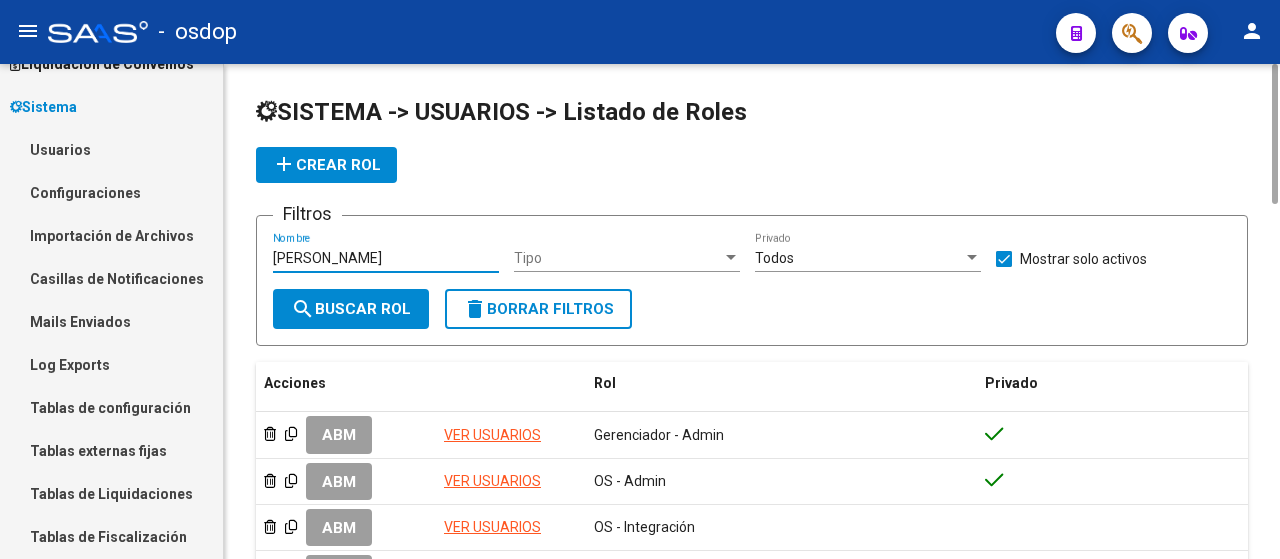 type on "[PERSON_NAME]" 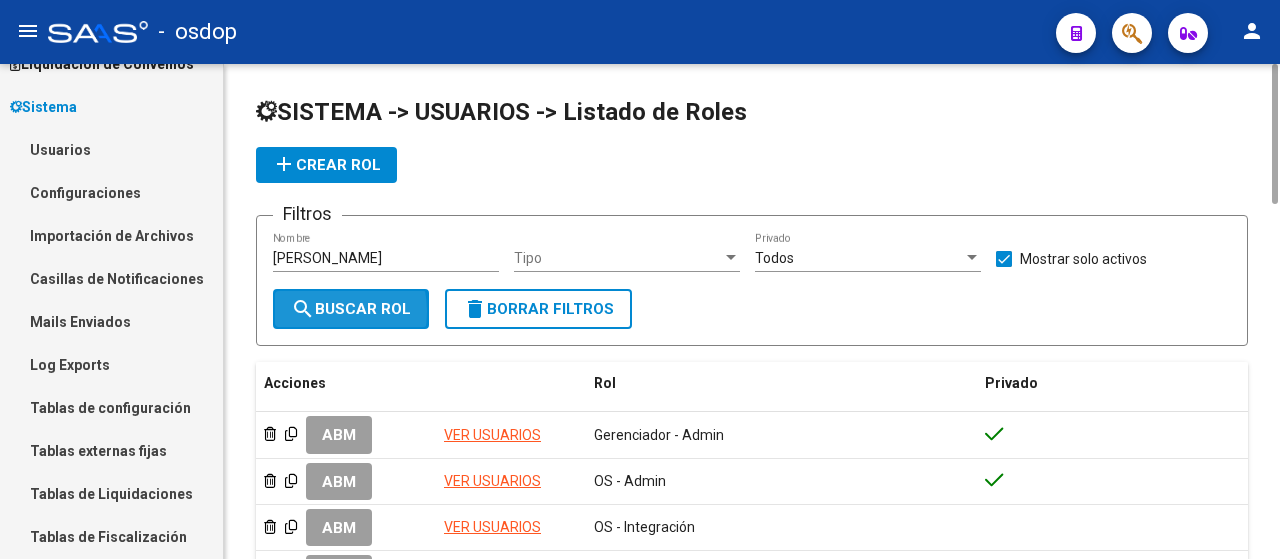 click on "search  Buscar Rol" 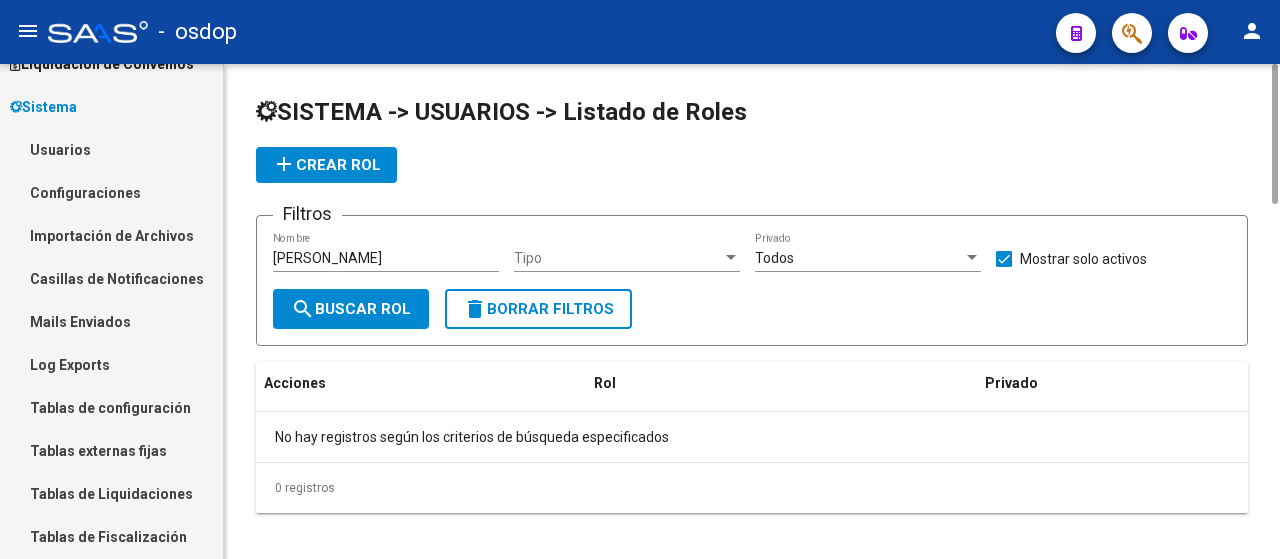 click on "[PERSON_NAME]" at bounding box center (386, 258) 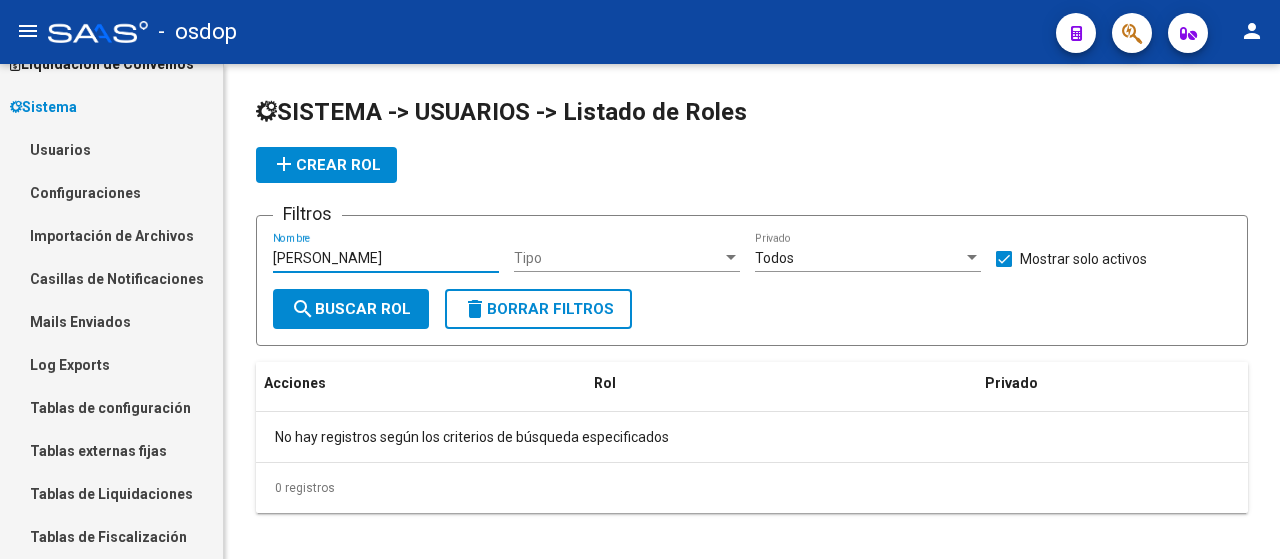 click on "Usuarios" at bounding box center [111, 149] 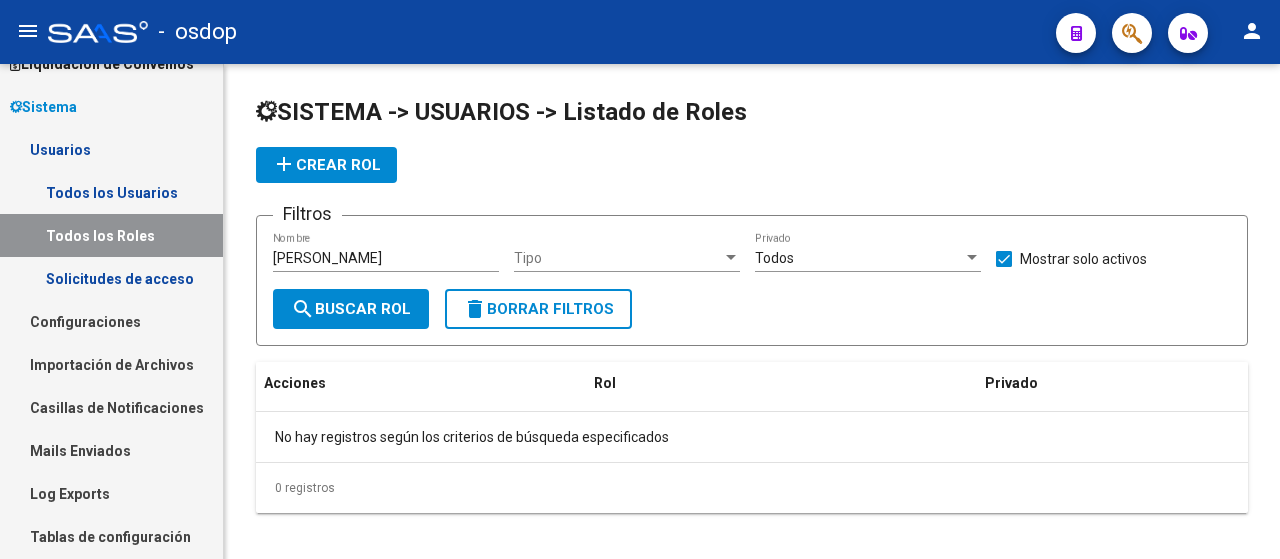 click on "Todos los Usuarios" at bounding box center [111, 192] 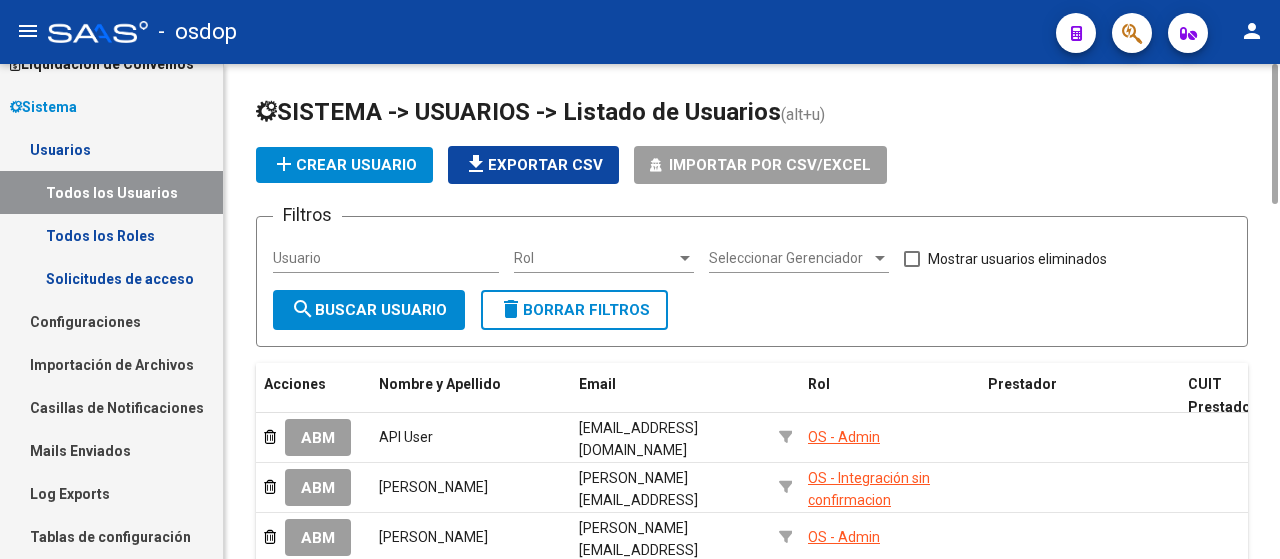 click on "Usuario" at bounding box center [386, 258] 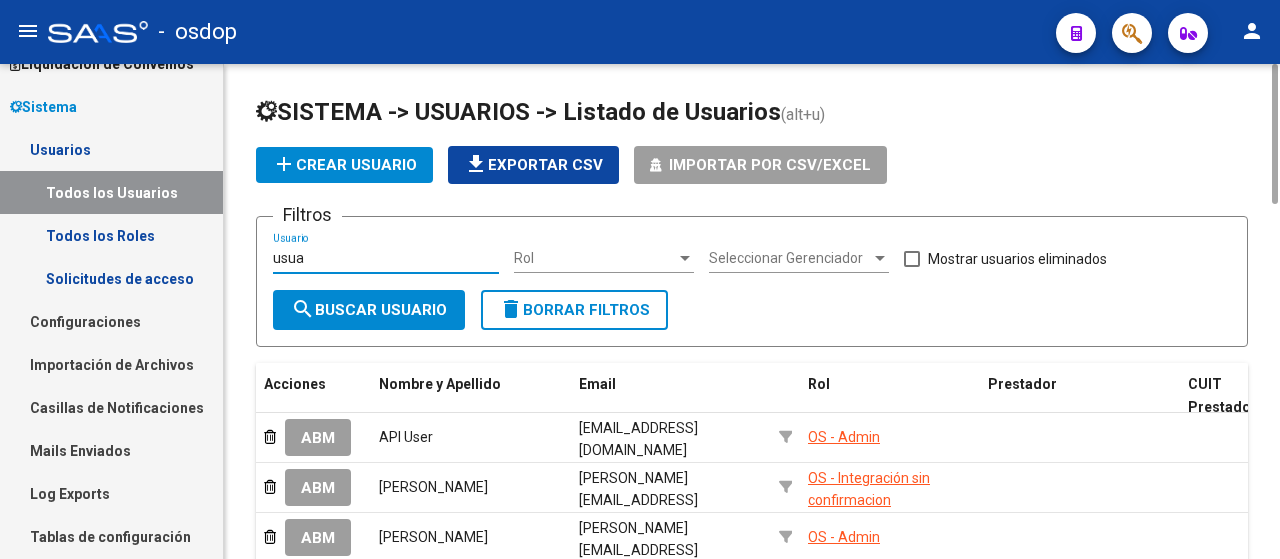 click on "search  Buscar Usuario" 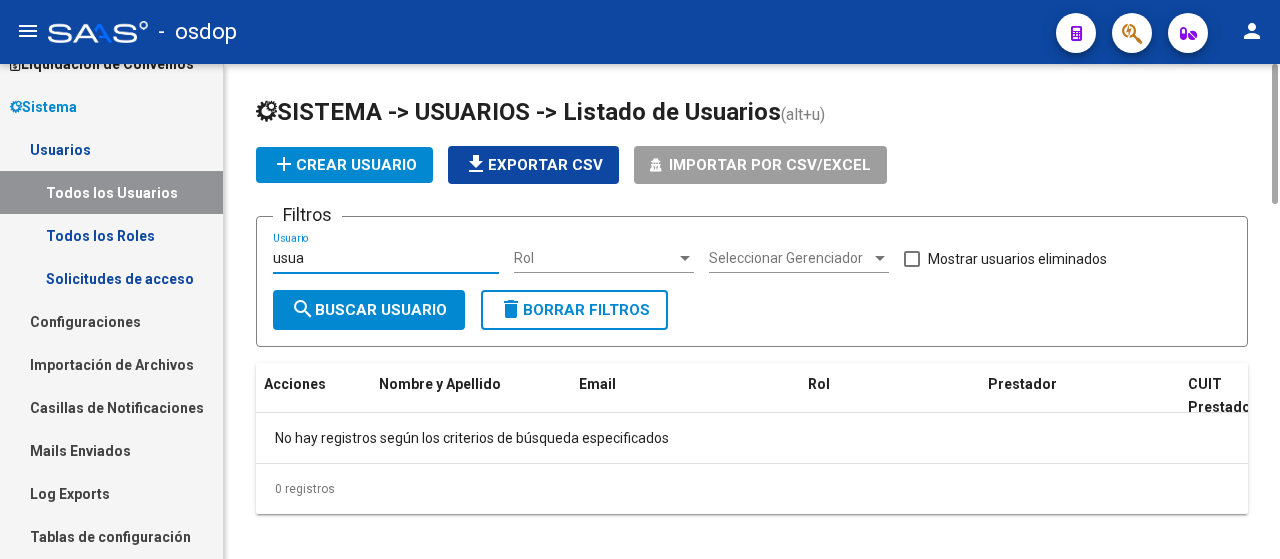 drag, startPoint x: 320, startPoint y: 257, endPoint x: 237, endPoint y: 272, distance: 84.34453 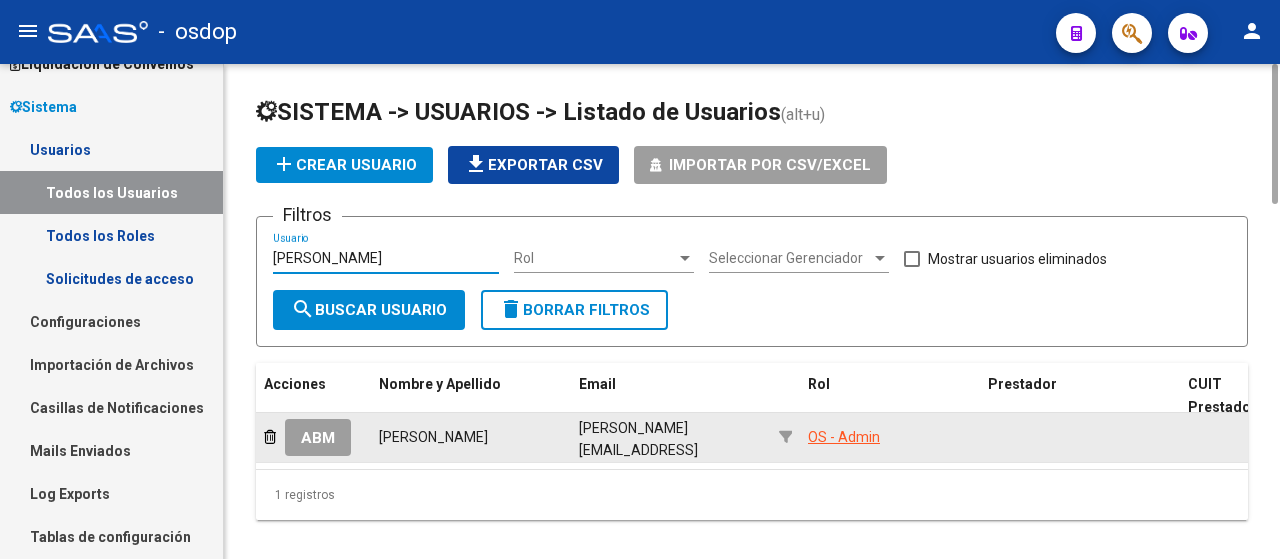type on "[PERSON_NAME]" 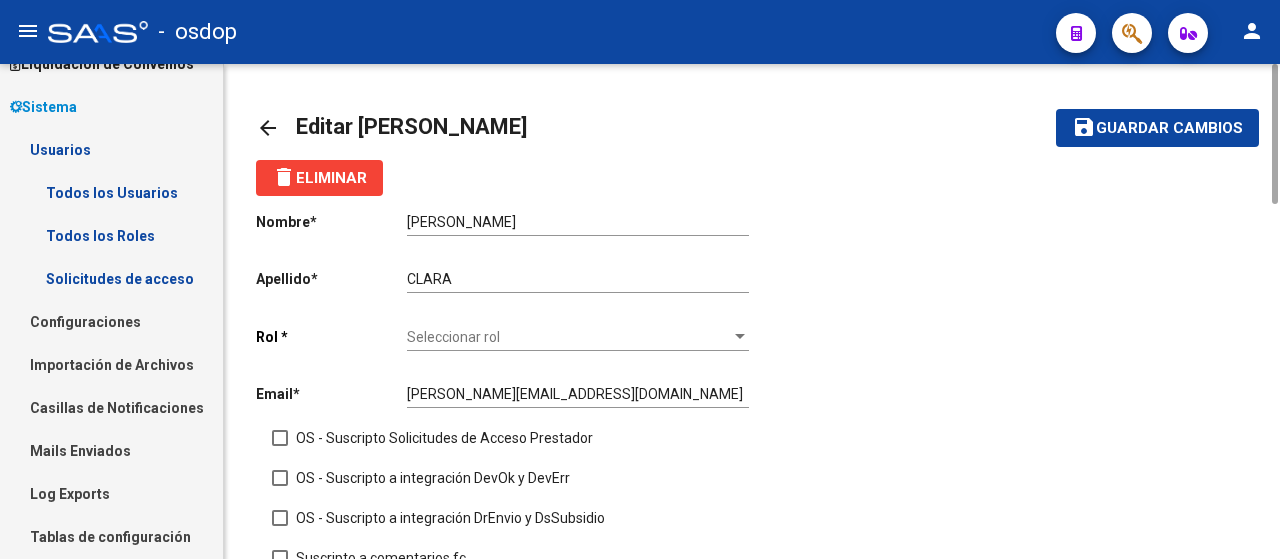 click on "Seleccionar rol" at bounding box center [569, 337] 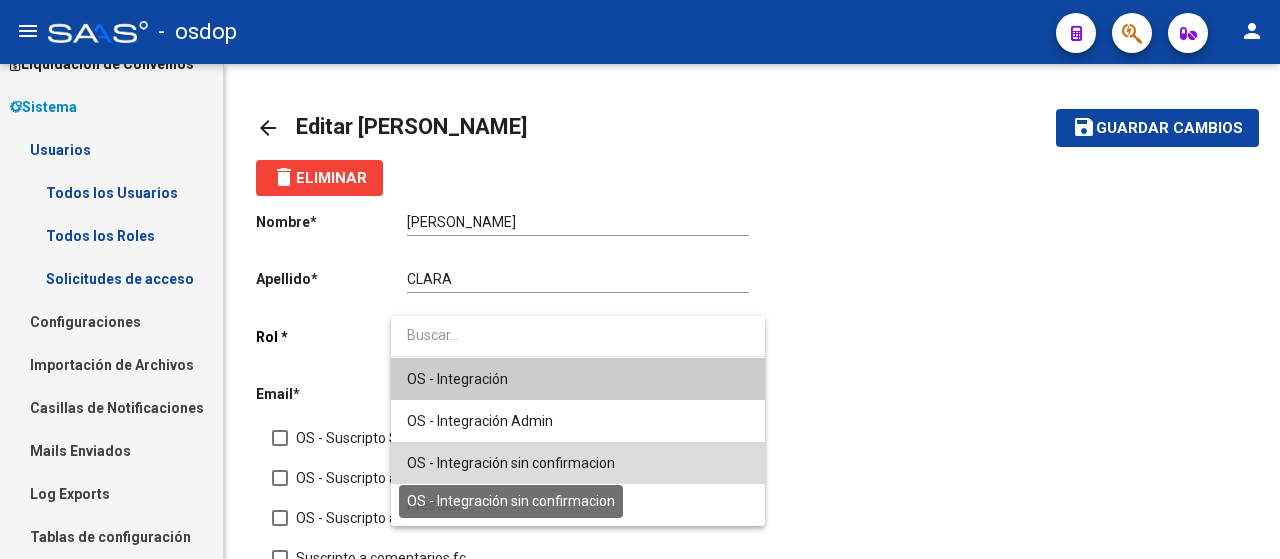click on "OS - Integración sin confirmacion" at bounding box center (511, 463) 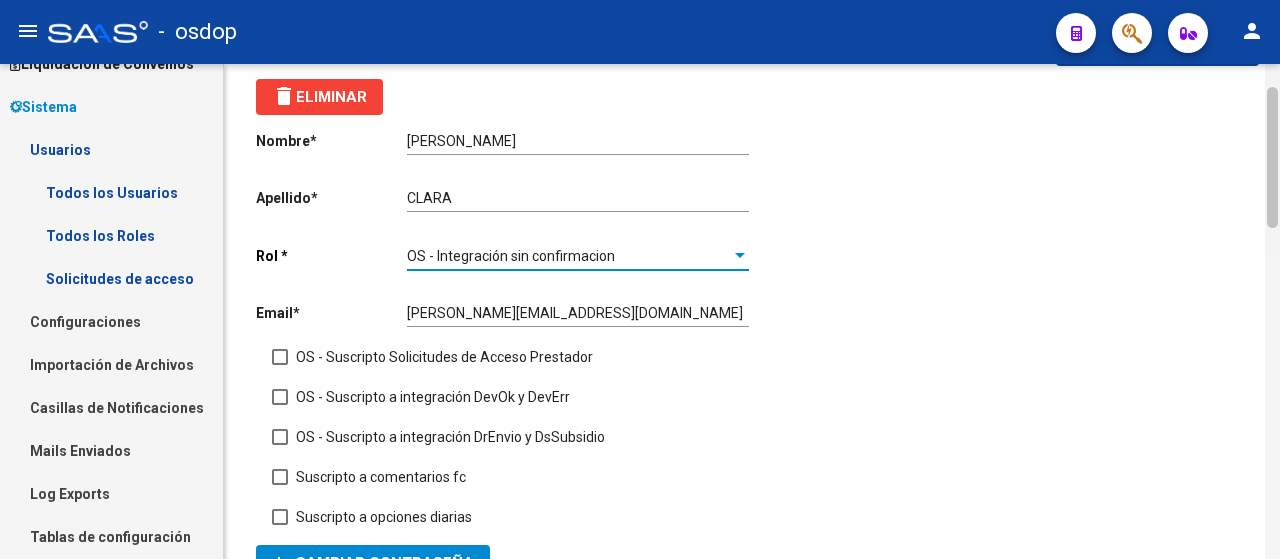 scroll, scrollTop: 78, scrollLeft: 0, axis: vertical 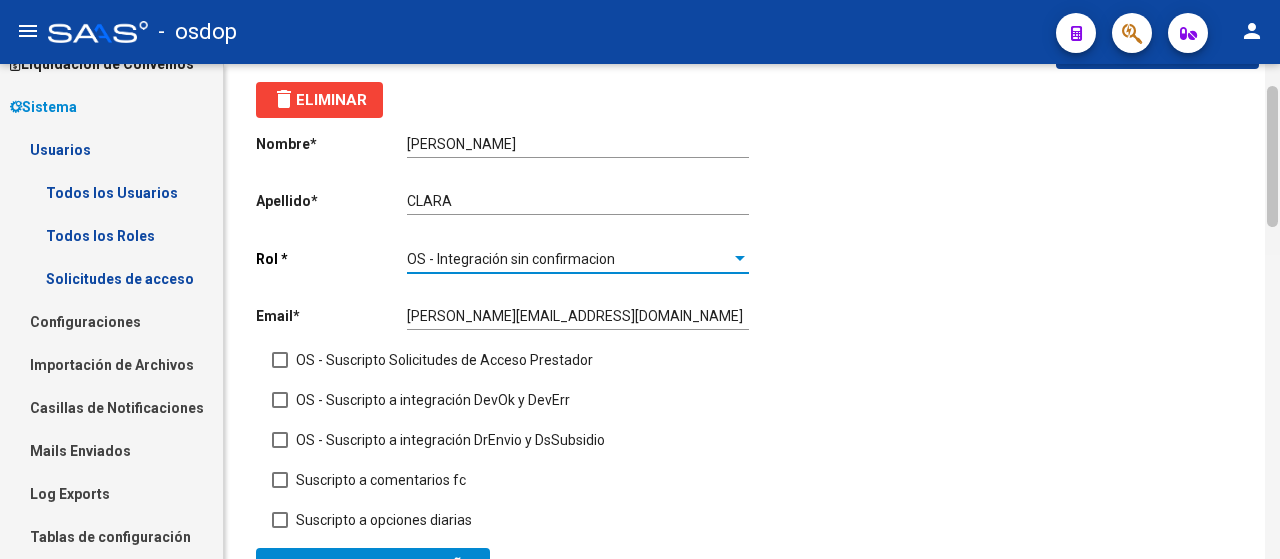 drag, startPoint x: 1275, startPoint y: 190, endPoint x: 1275, endPoint y: 212, distance: 22 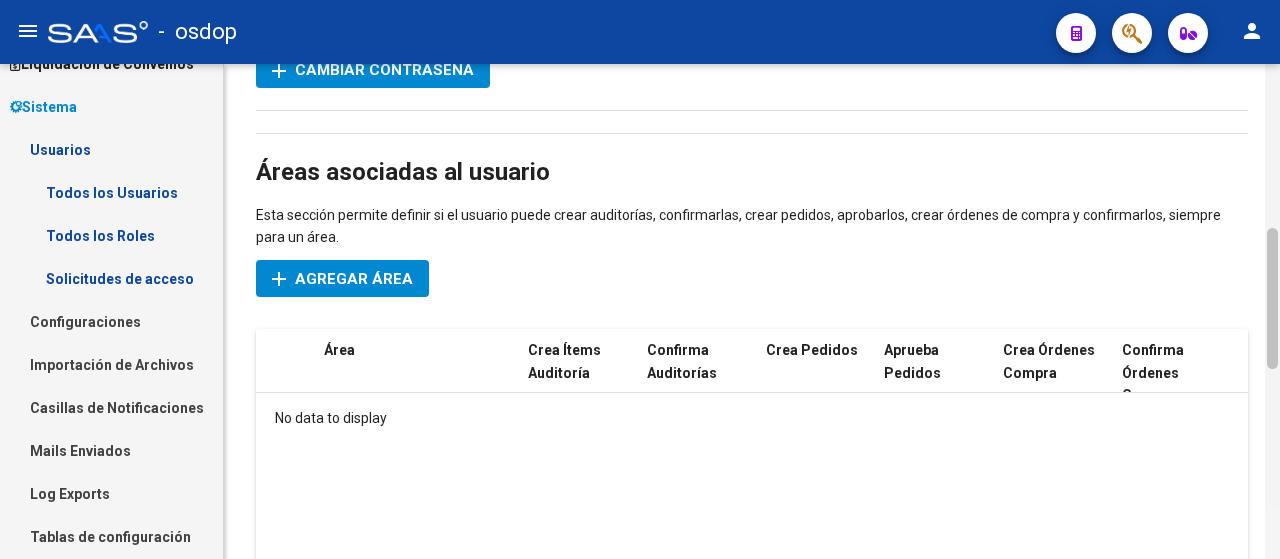 drag, startPoint x: 1279, startPoint y: 184, endPoint x: 1279, endPoint y: 126, distance: 58 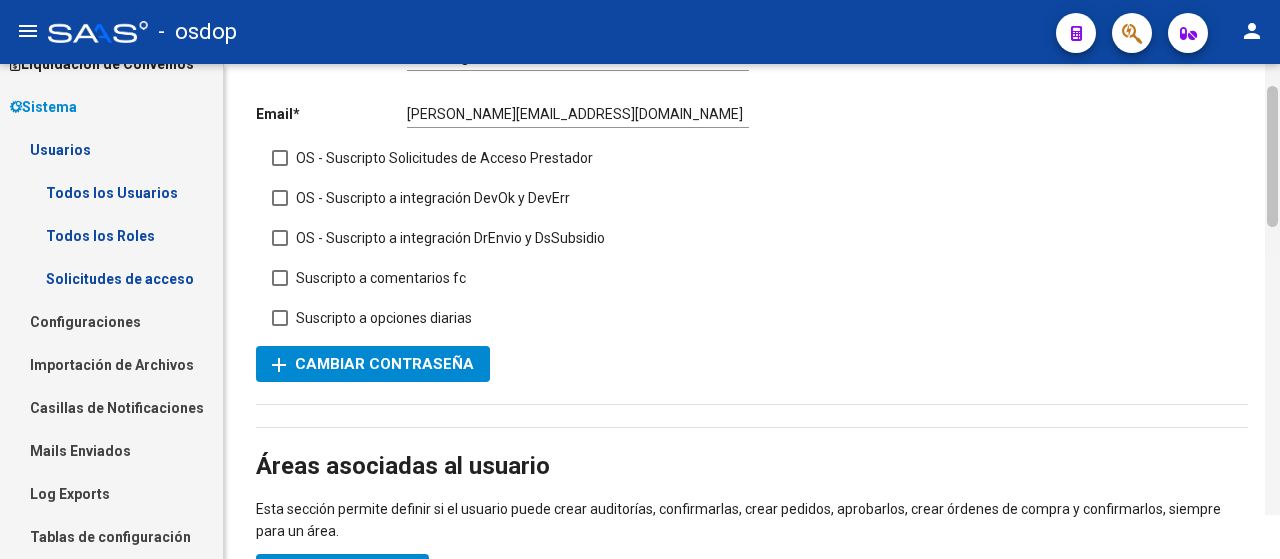 scroll, scrollTop: 144, scrollLeft: 0, axis: vertical 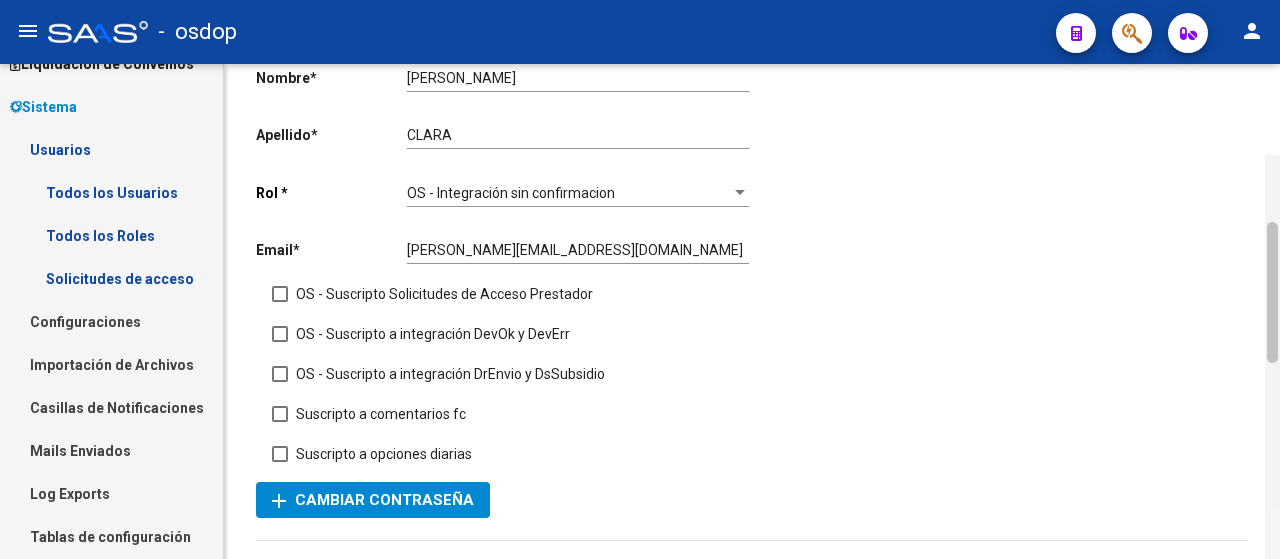 drag, startPoint x: 1274, startPoint y: 325, endPoint x: 1279, endPoint y: 202, distance: 123.101585 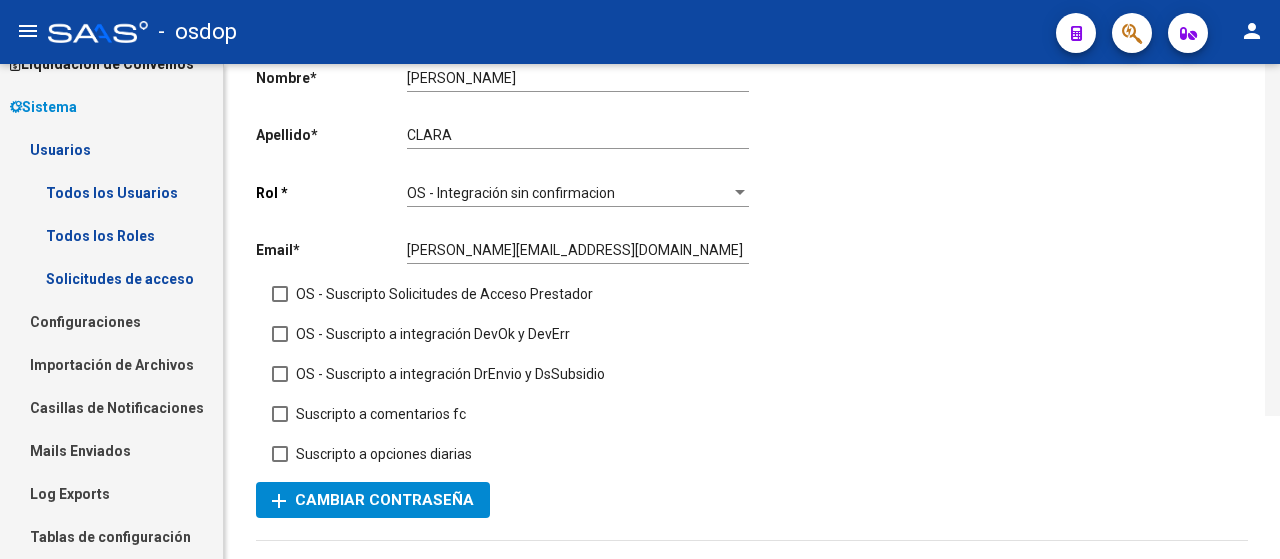 scroll, scrollTop: 0, scrollLeft: 0, axis: both 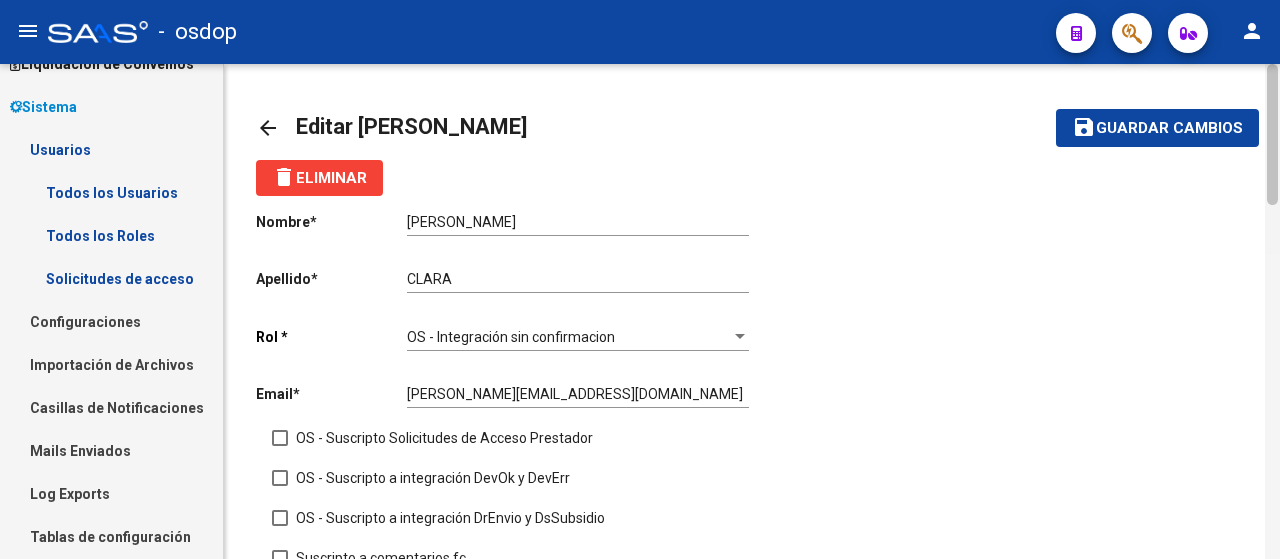 drag, startPoint x: 1274, startPoint y: 218, endPoint x: 1272, endPoint y: 117, distance: 101.0198 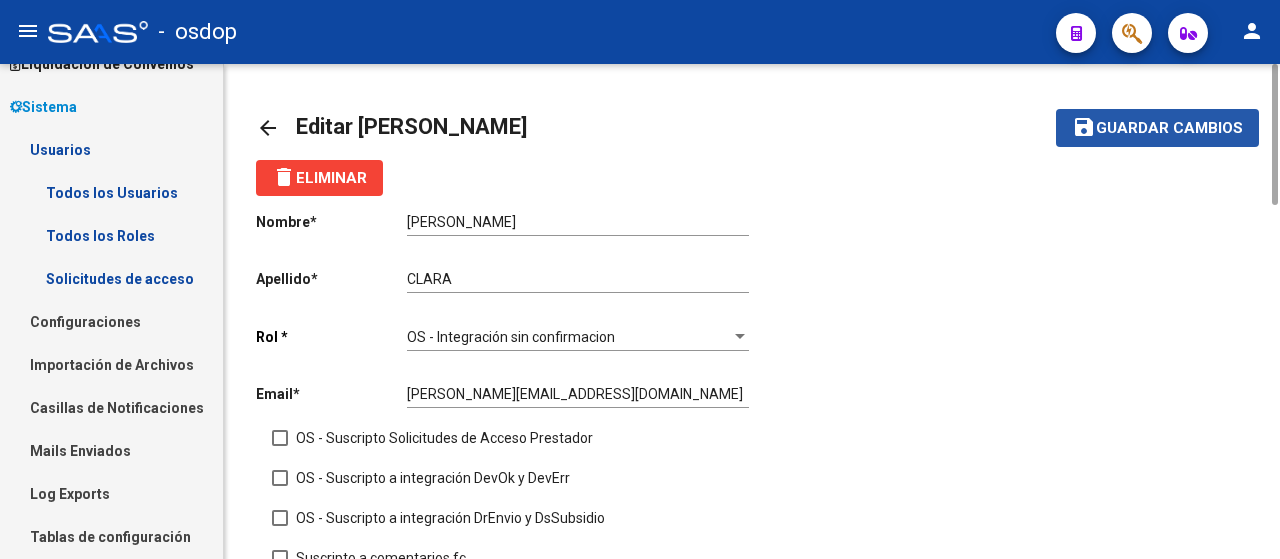 click on "Guardar cambios" 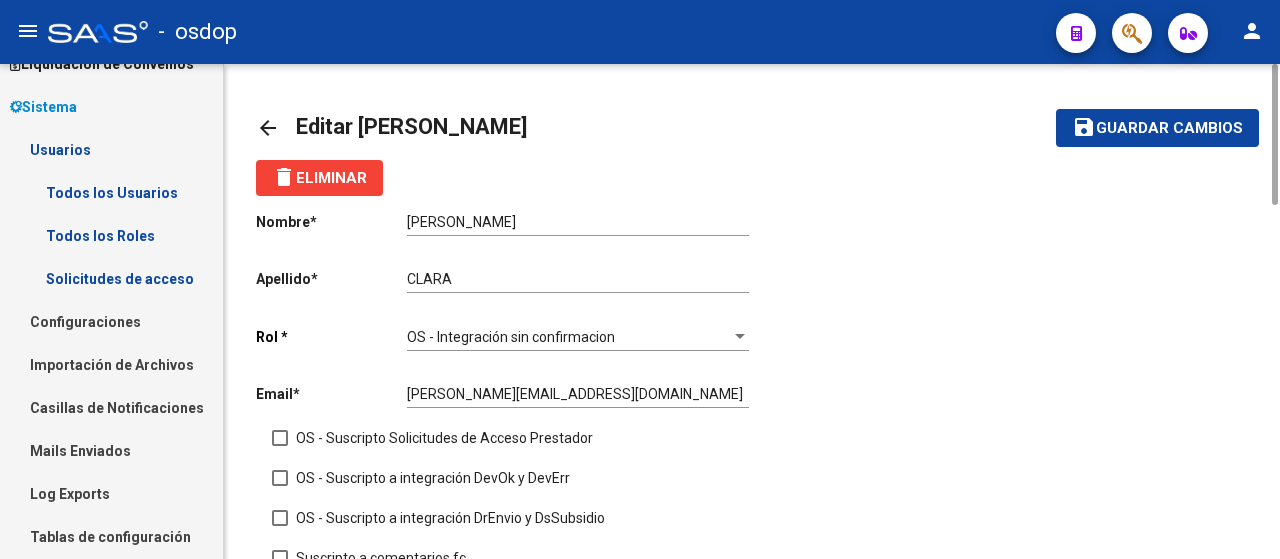 click on "arrow_back" 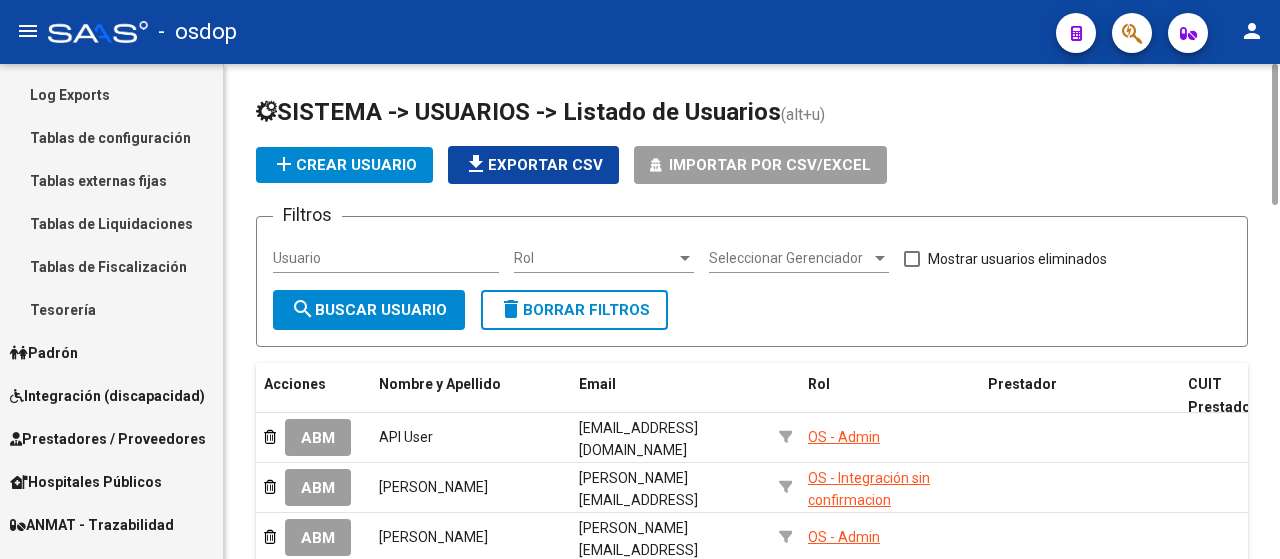 scroll, scrollTop: 566, scrollLeft: 0, axis: vertical 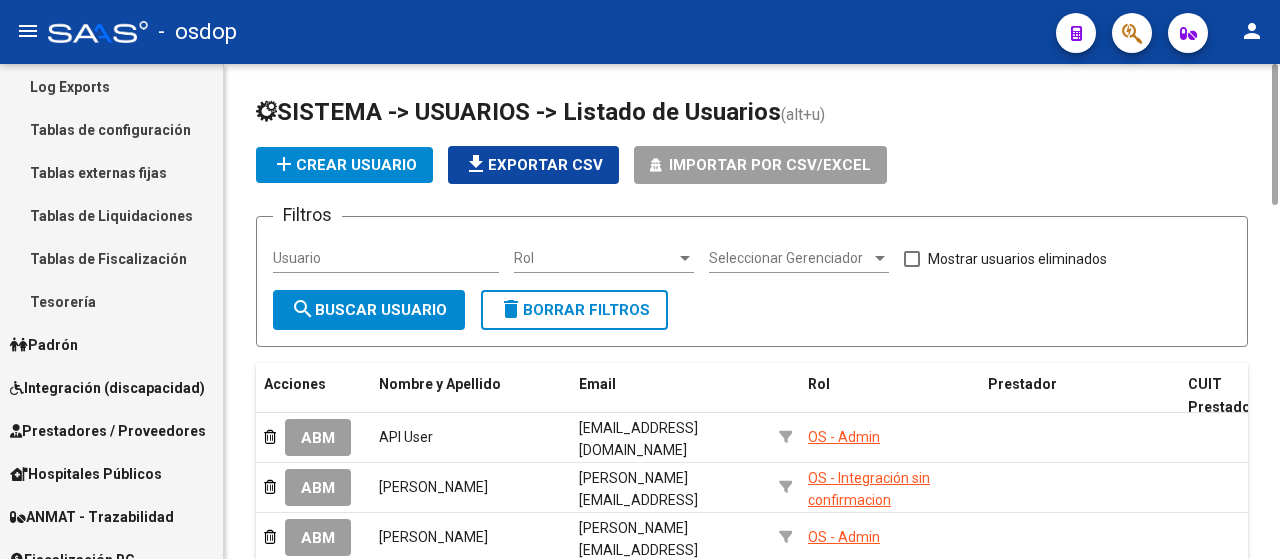 click on "Prestadores / Proveedores" at bounding box center (108, 431) 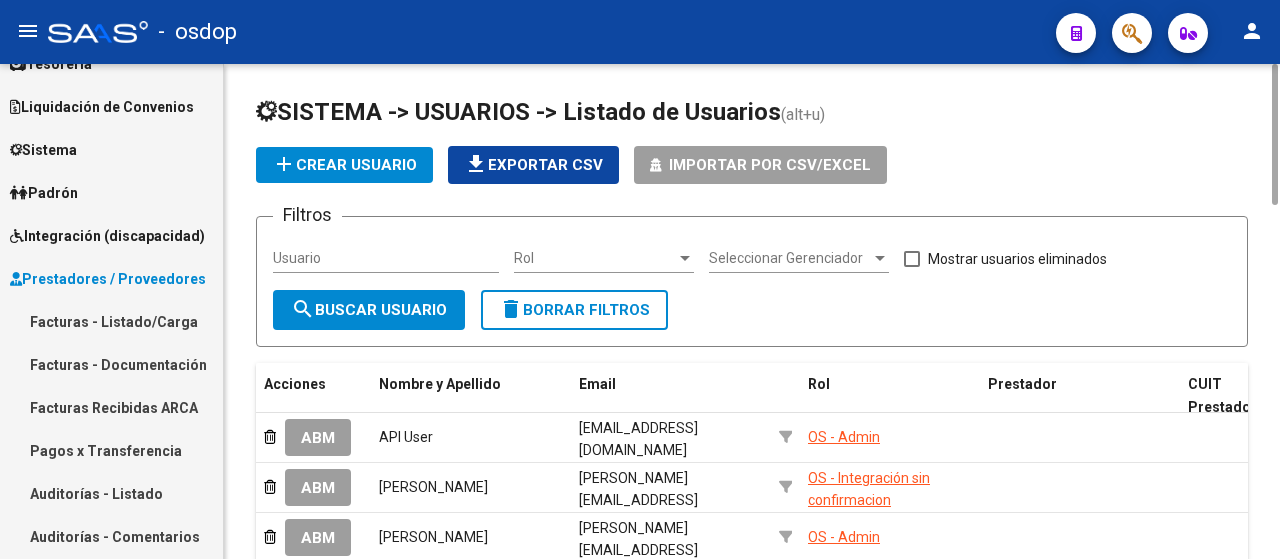 scroll, scrollTop: 102, scrollLeft: 0, axis: vertical 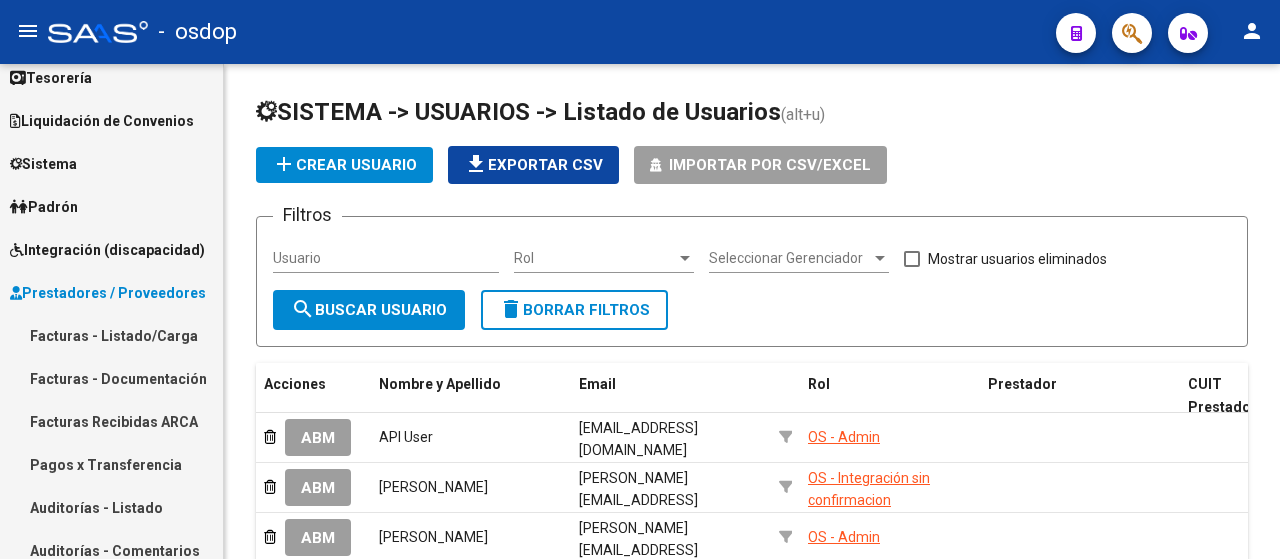 click on "Sistema" at bounding box center (111, 163) 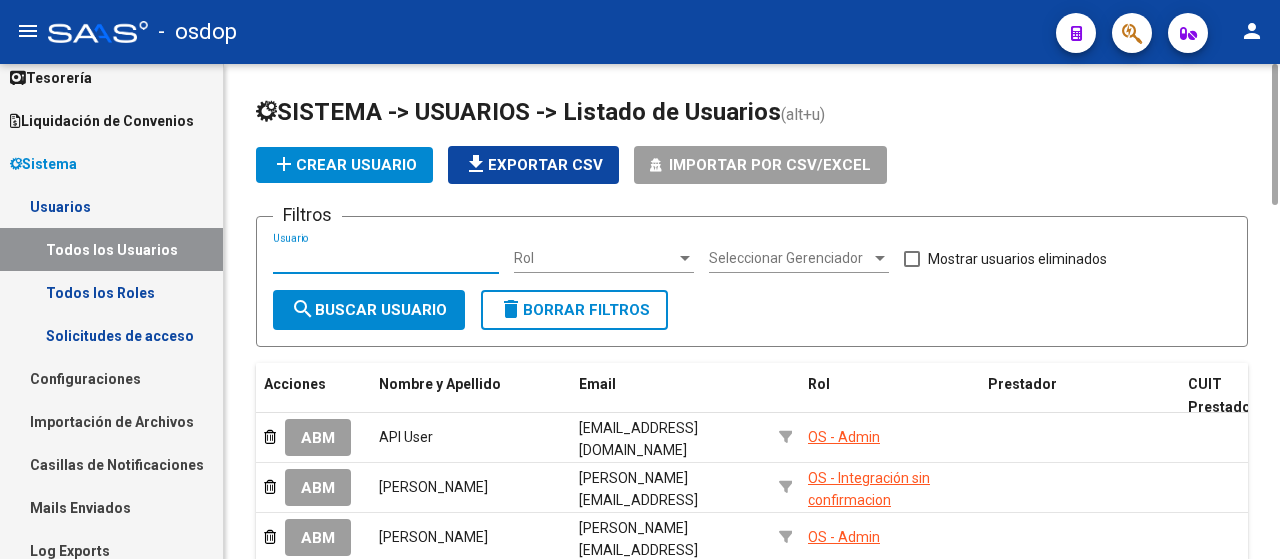 click on "Usuario" at bounding box center (386, 258) 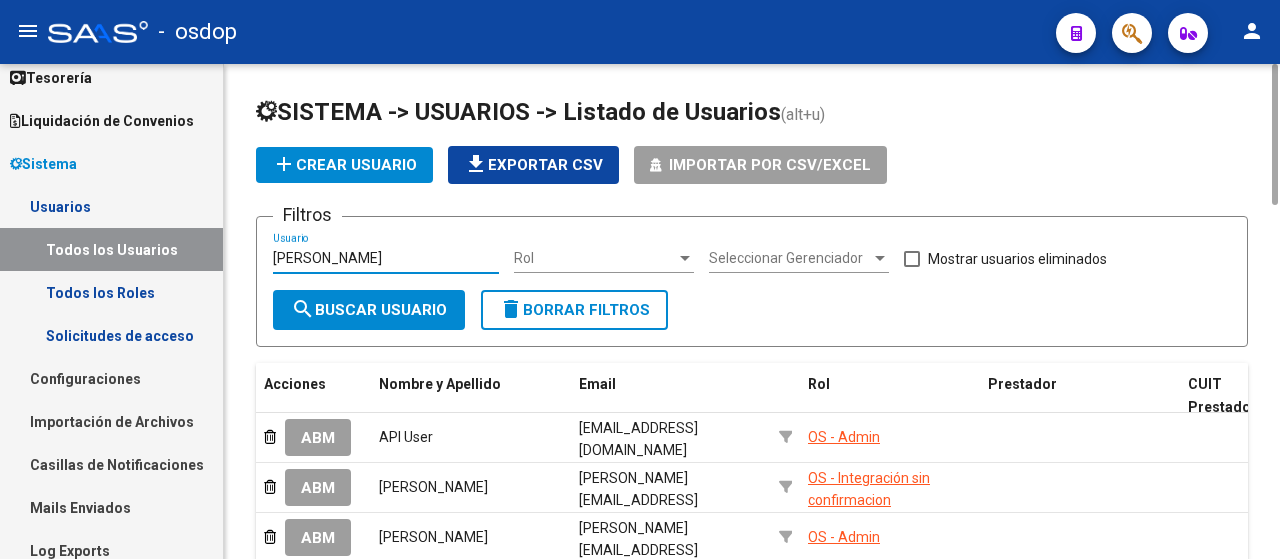 type on "[PERSON_NAME]" 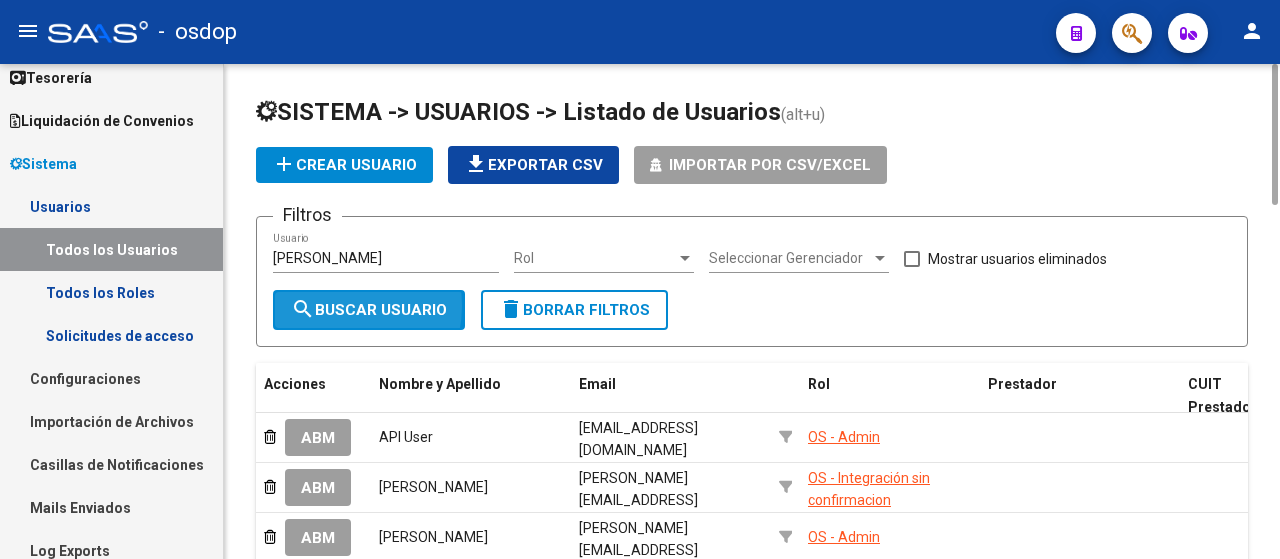 click on "search  Buscar Usuario" 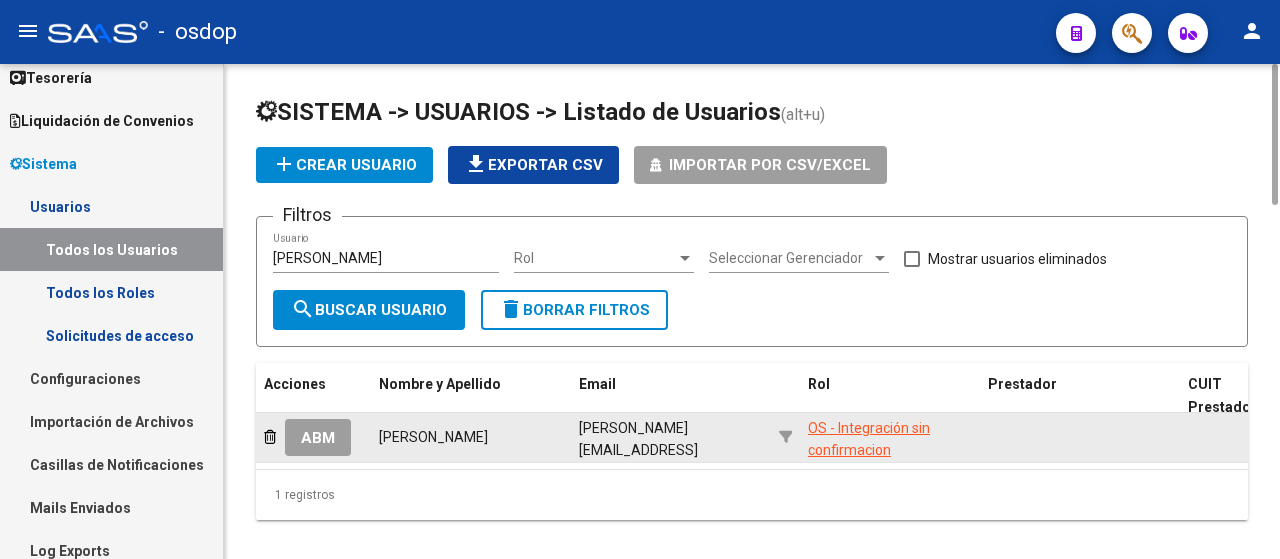 click on "ABM" 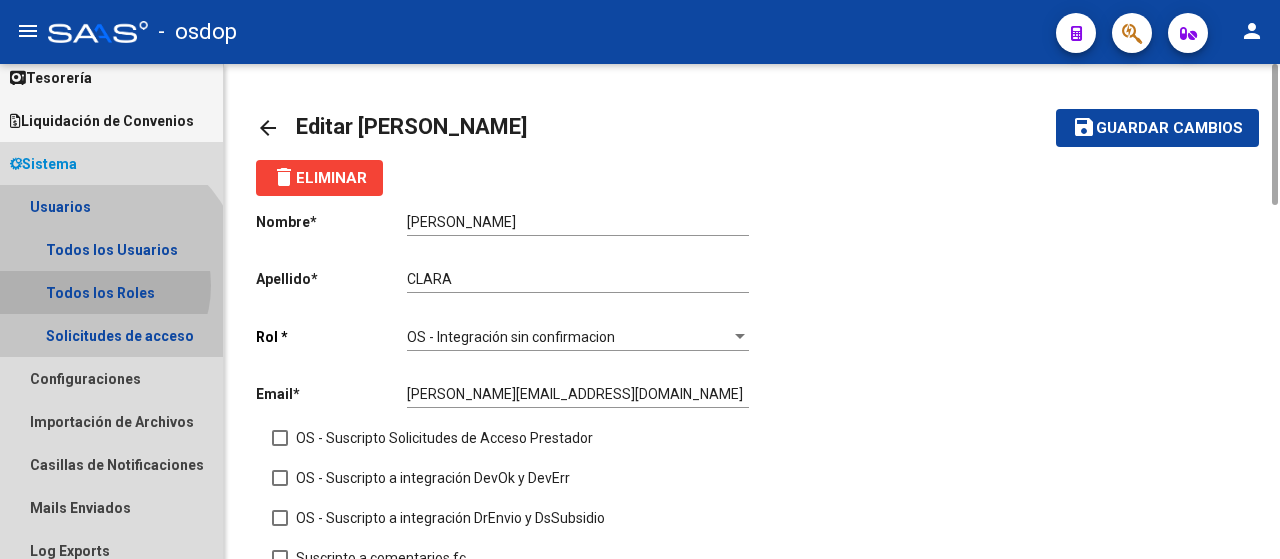 click on "Todos los Roles" at bounding box center (111, 292) 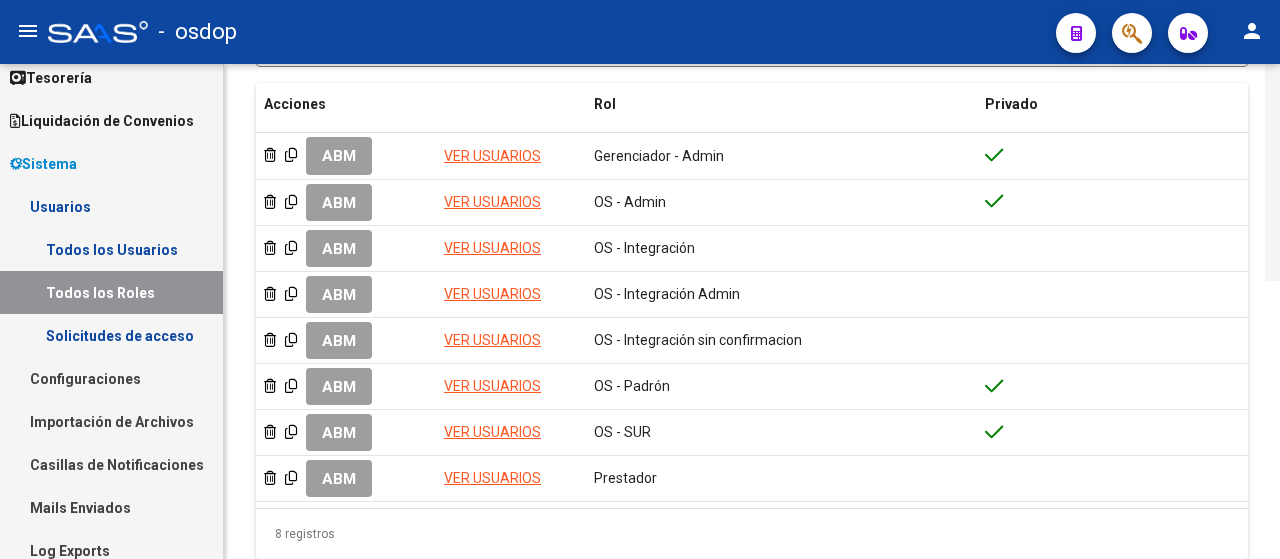 scroll, scrollTop: 336, scrollLeft: 0, axis: vertical 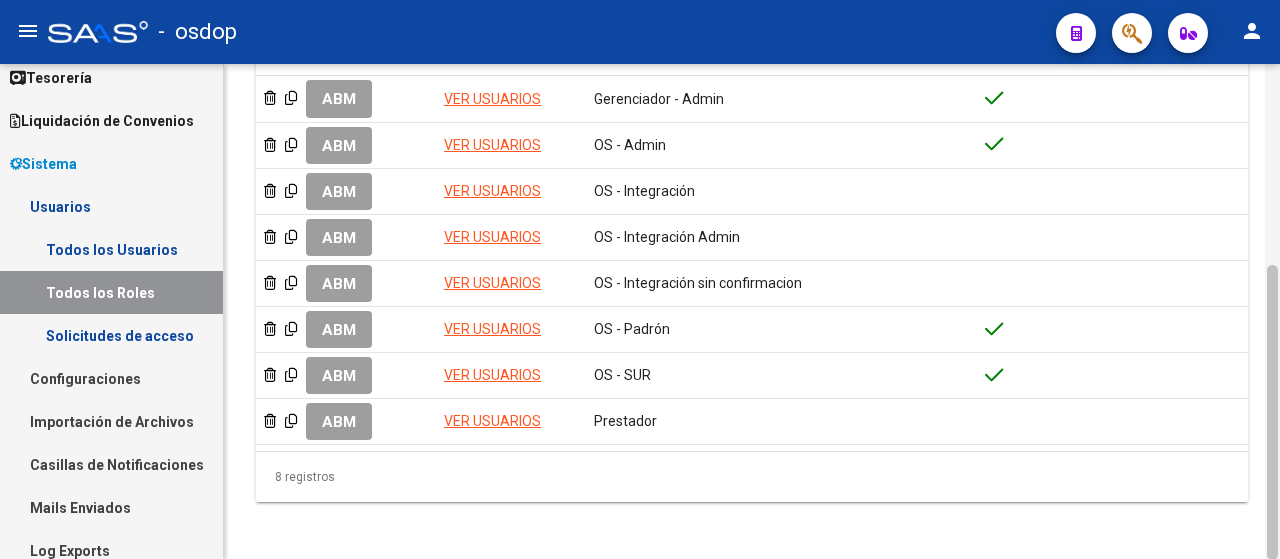 drag, startPoint x: 1274, startPoint y: 173, endPoint x: 1266, endPoint y: 285, distance: 112.28535 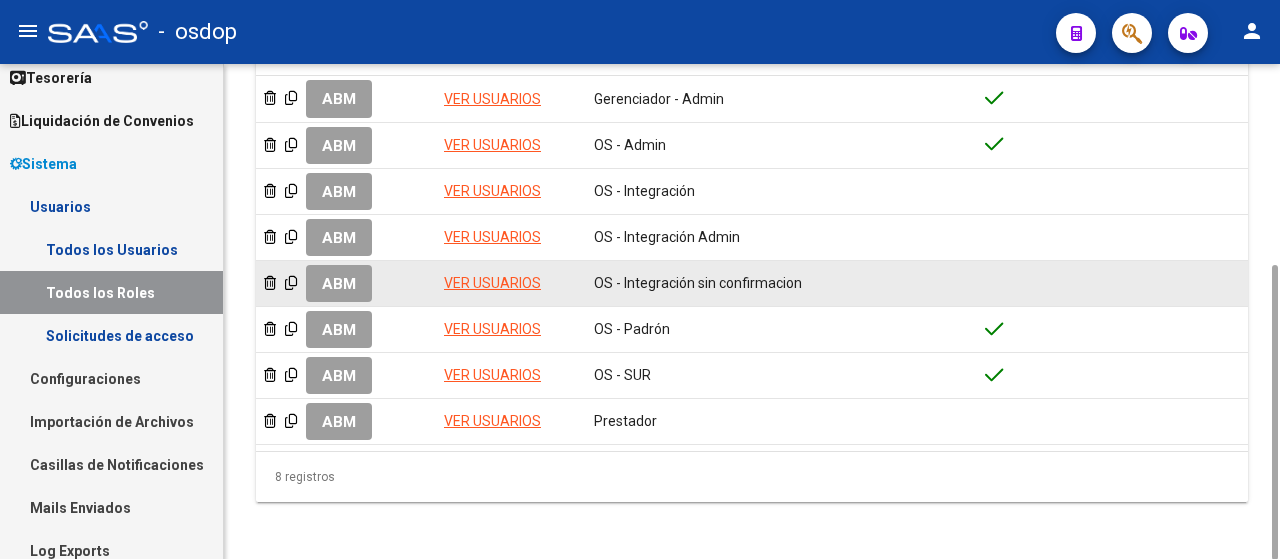 click on "ABM" 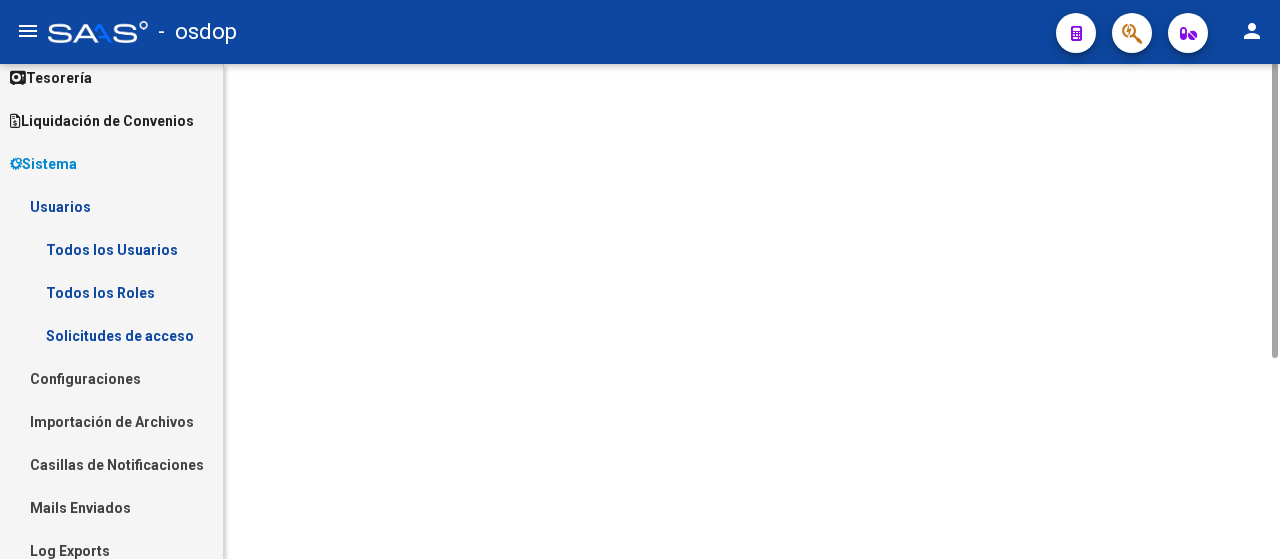 scroll, scrollTop: 0, scrollLeft: 0, axis: both 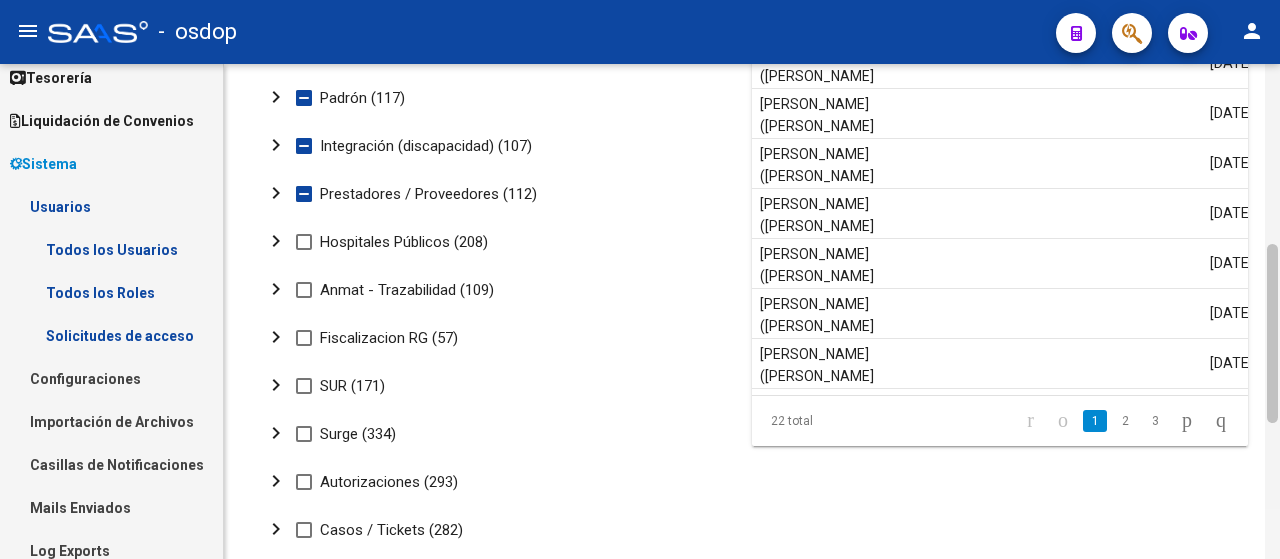 drag, startPoint x: 1278, startPoint y: 202, endPoint x: 1279, endPoint y: 256, distance: 54.00926 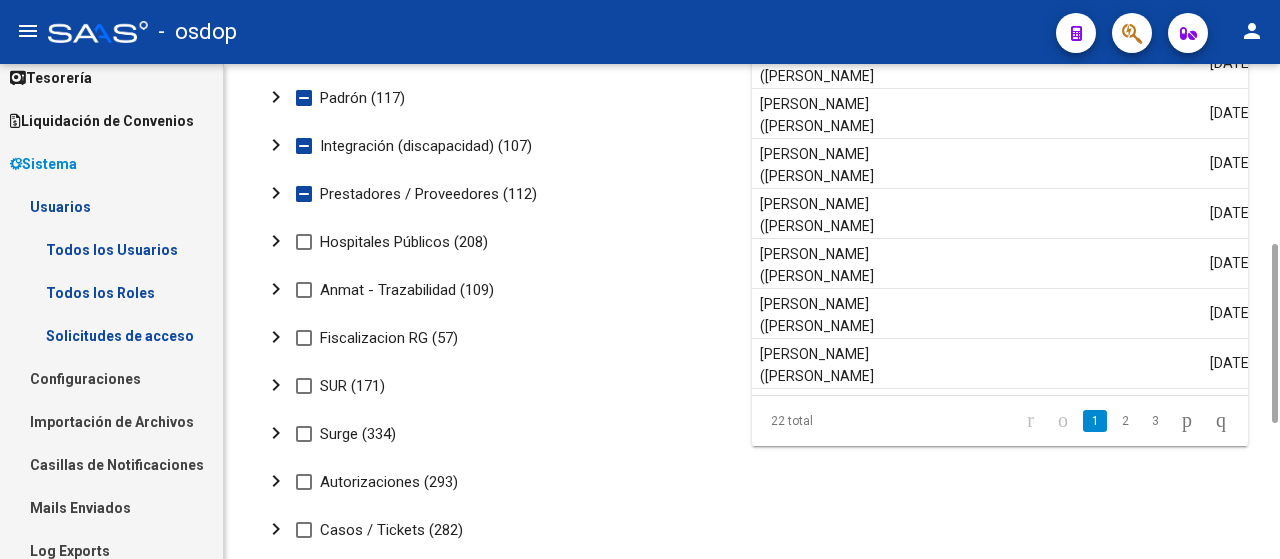 click on "chevron_right" 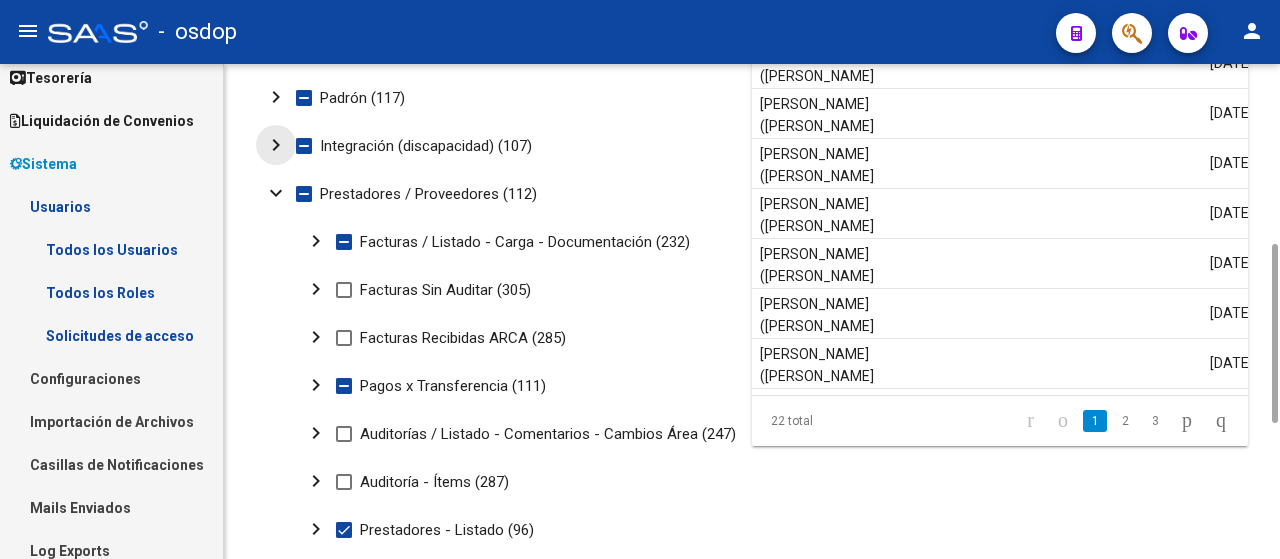 click on "chevron_right" 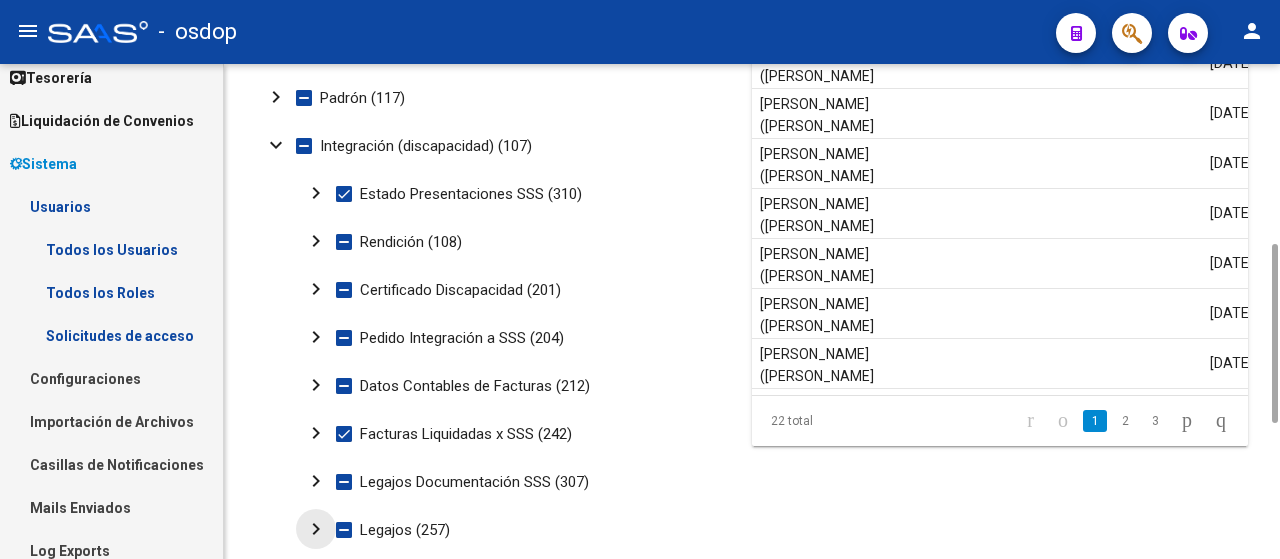 click on "chevron_right" 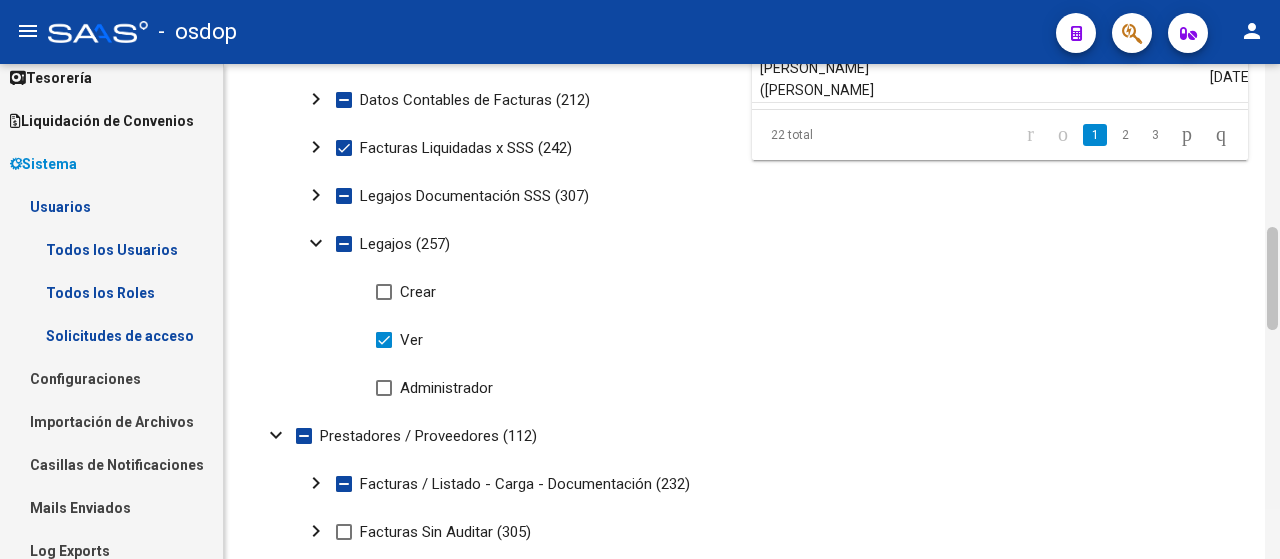 drag, startPoint x: 1270, startPoint y: 323, endPoint x: 1268, endPoint y: 423, distance: 100.02 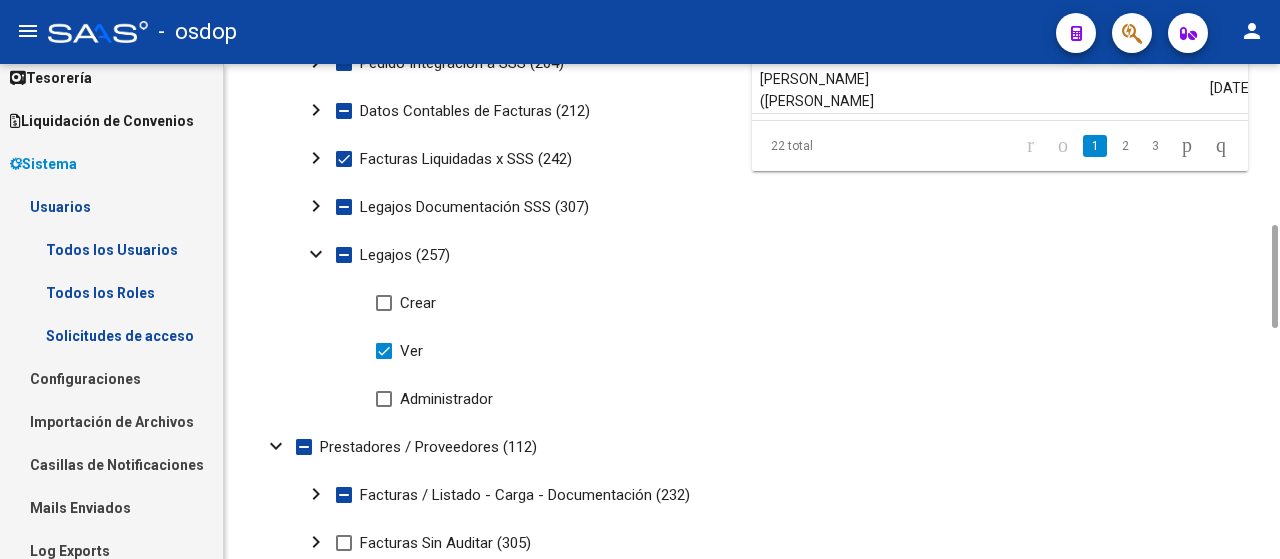 click at bounding box center (384, 399) 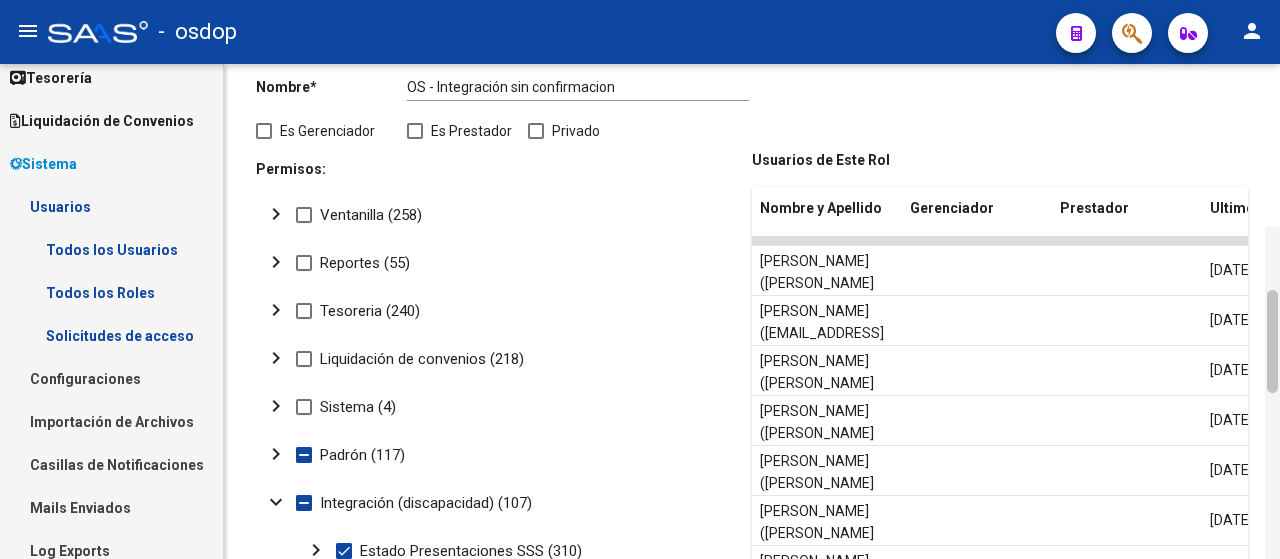scroll, scrollTop: 0, scrollLeft: 0, axis: both 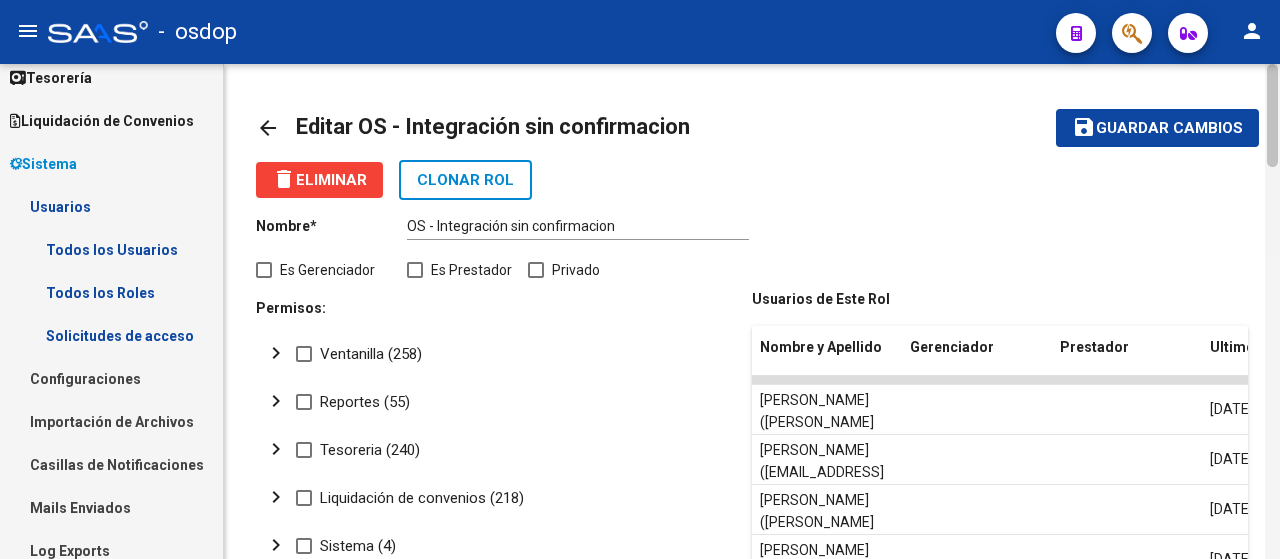 drag, startPoint x: 1274, startPoint y: 281, endPoint x: 1279, endPoint y: 96, distance: 185.06755 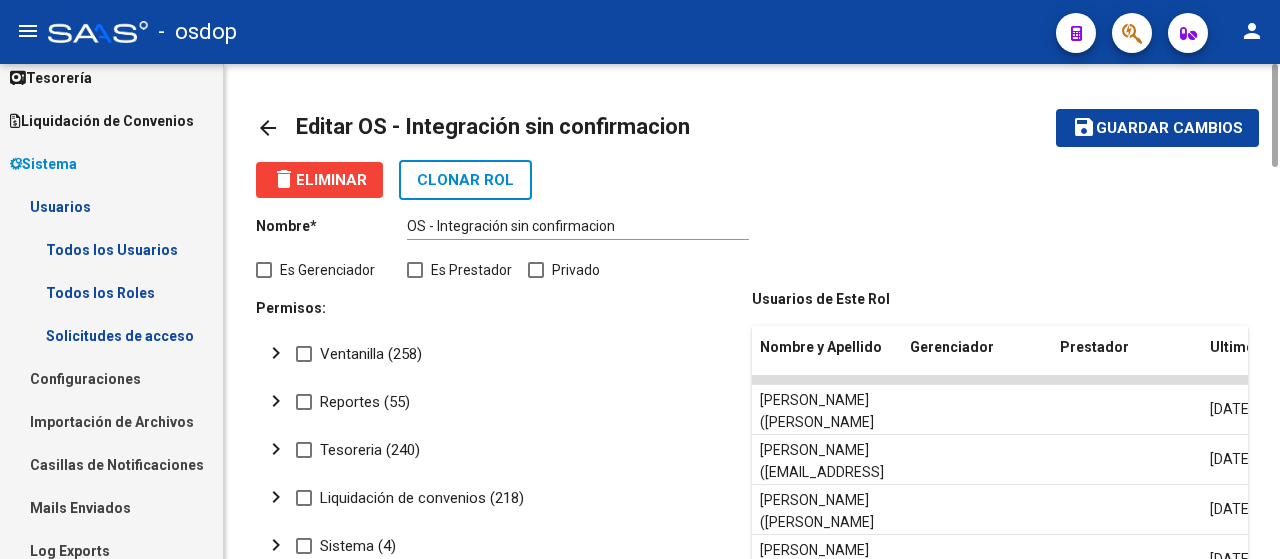 click on "save" 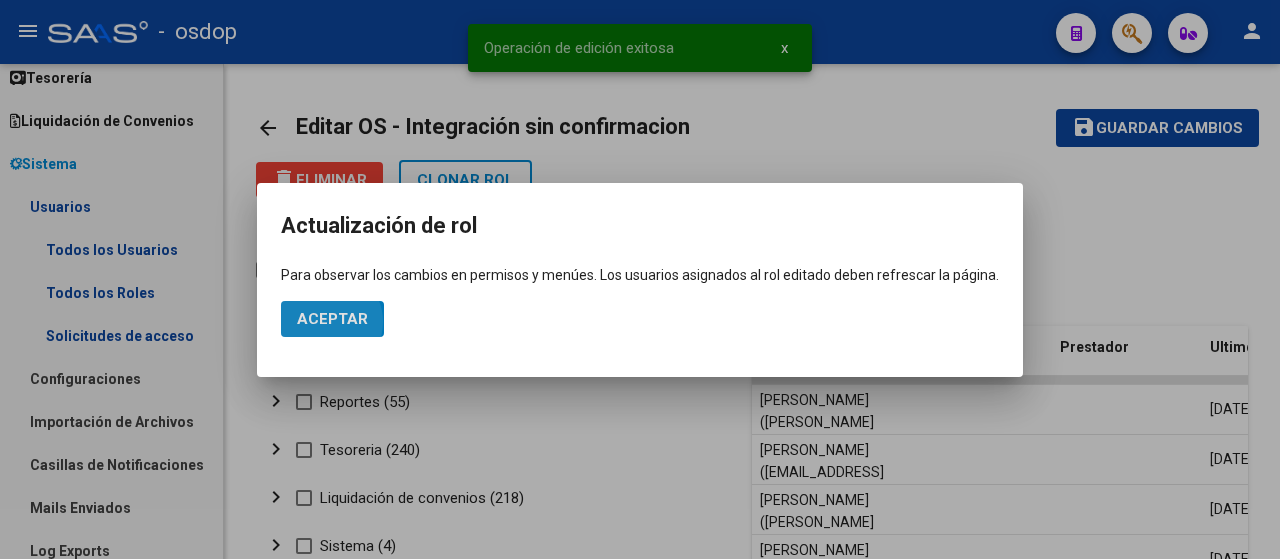 click on "Aceptar" 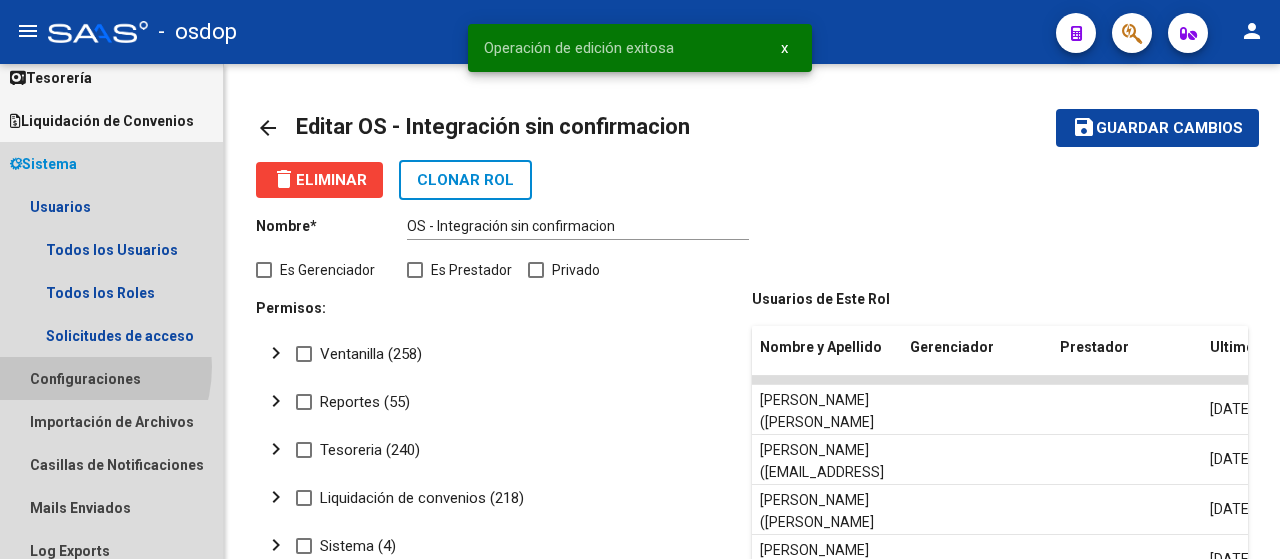 click on "Configuraciones" at bounding box center (111, 378) 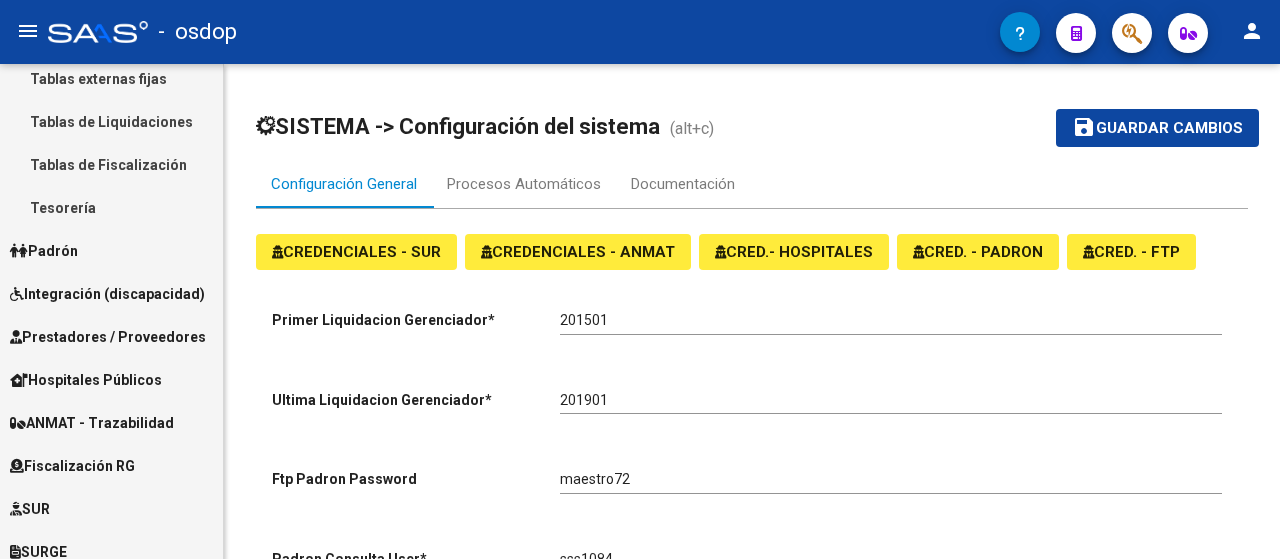 scroll, scrollTop: 538, scrollLeft: 0, axis: vertical 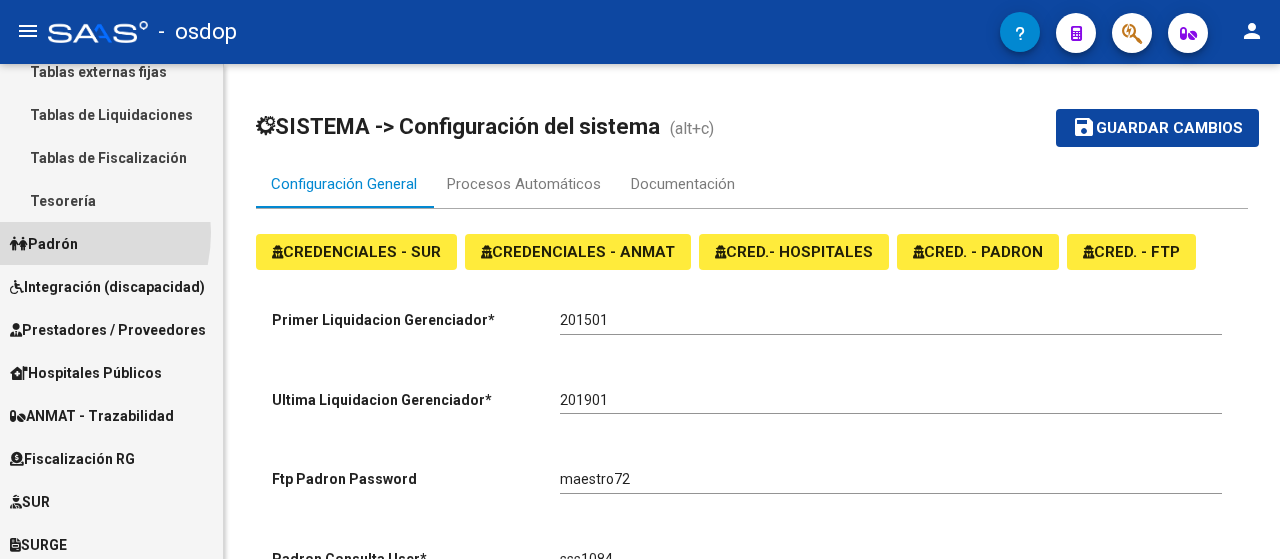 click on "Padrón" at bounding box center (44, 244) 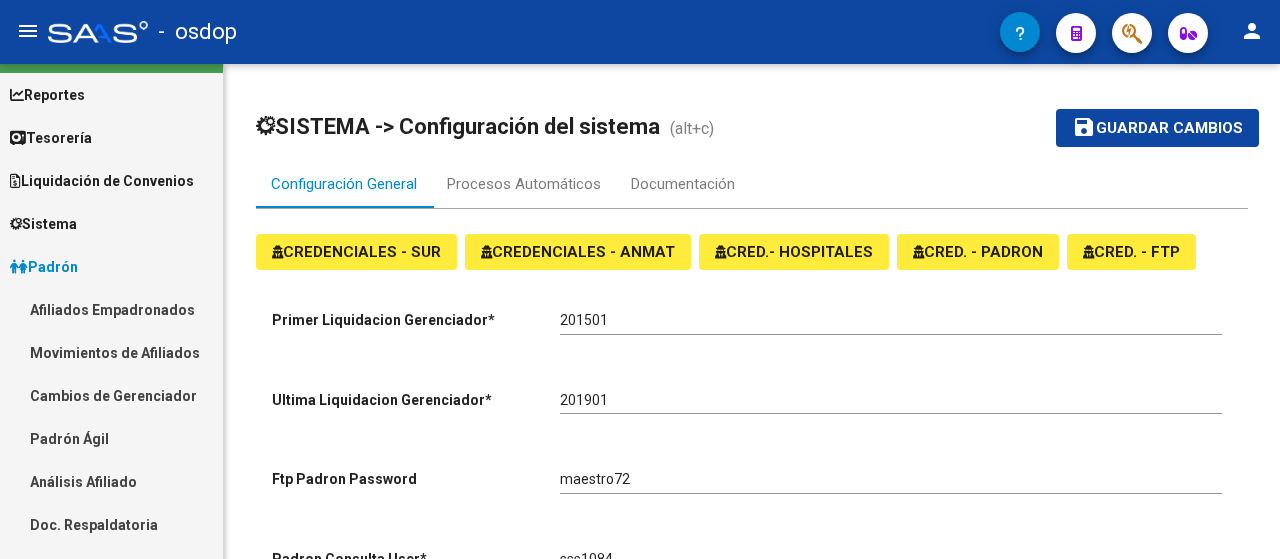 scroll, scrollTop: 27, scrollLeft: 0, axis: vertical 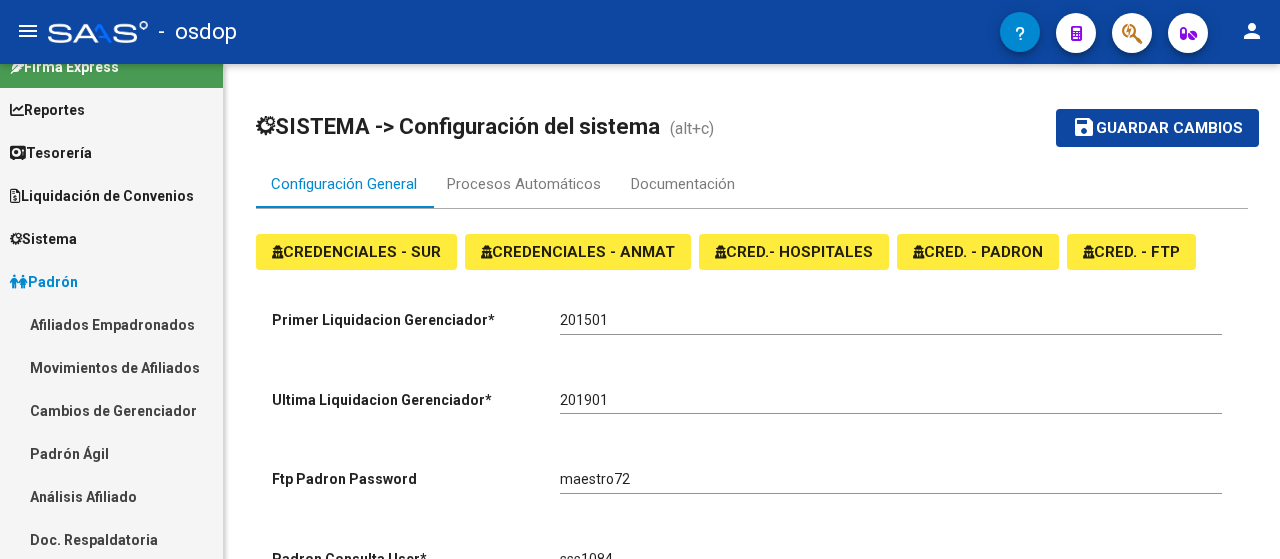 click on "Padrón" at bounding box center (44, 282) 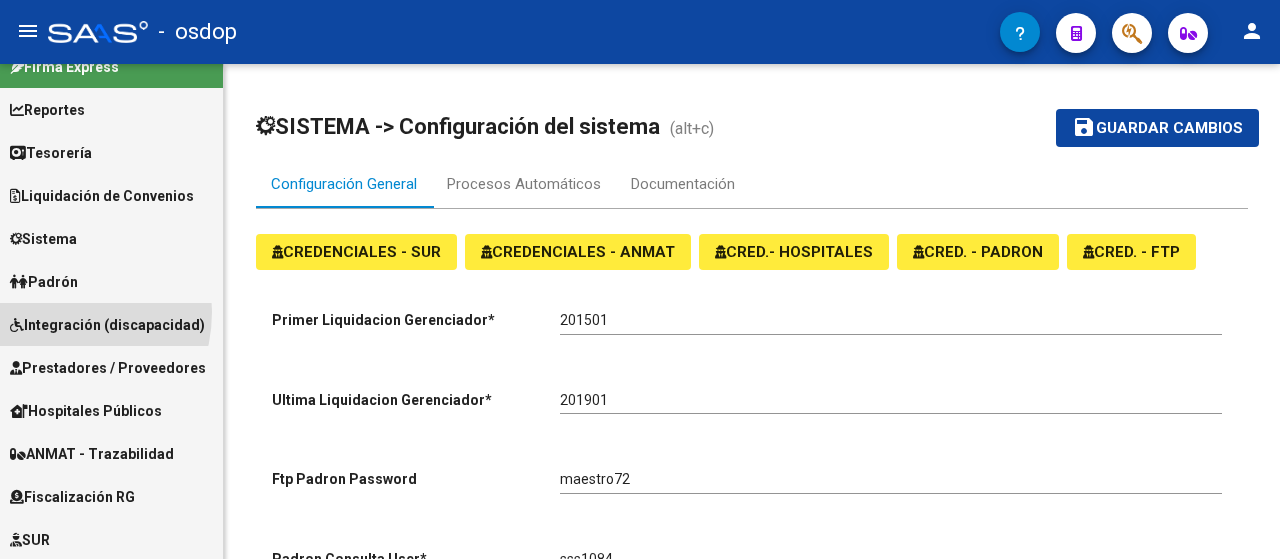 click on "Integración (discapacidad)" at bounding box center [107, 325] 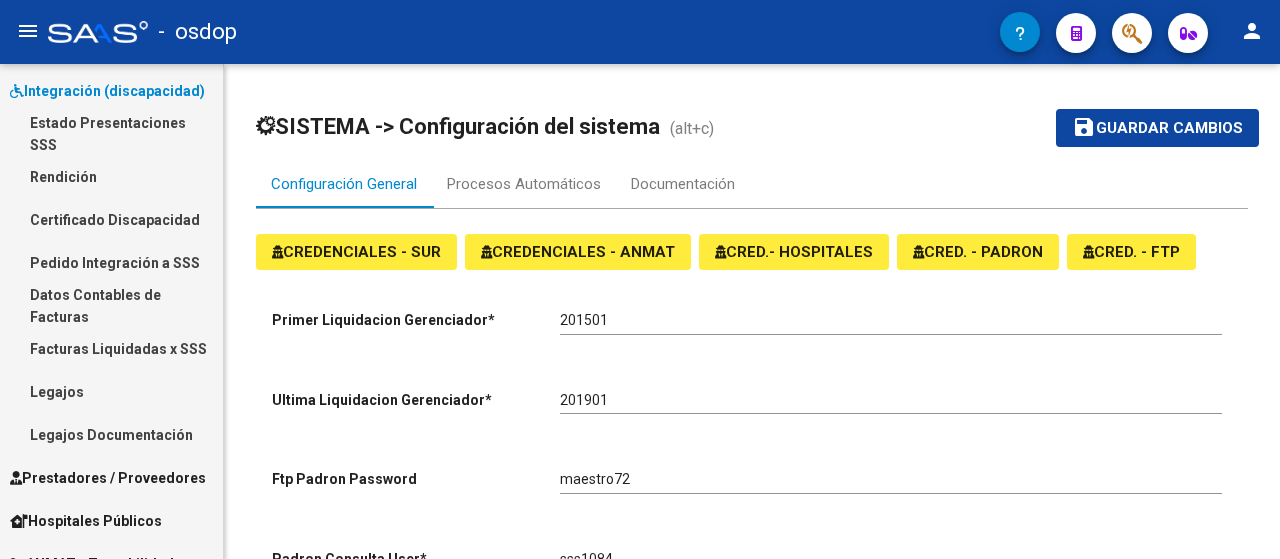 scroll, scrollTop: 262, scrollLeft: 0, axis: vertical 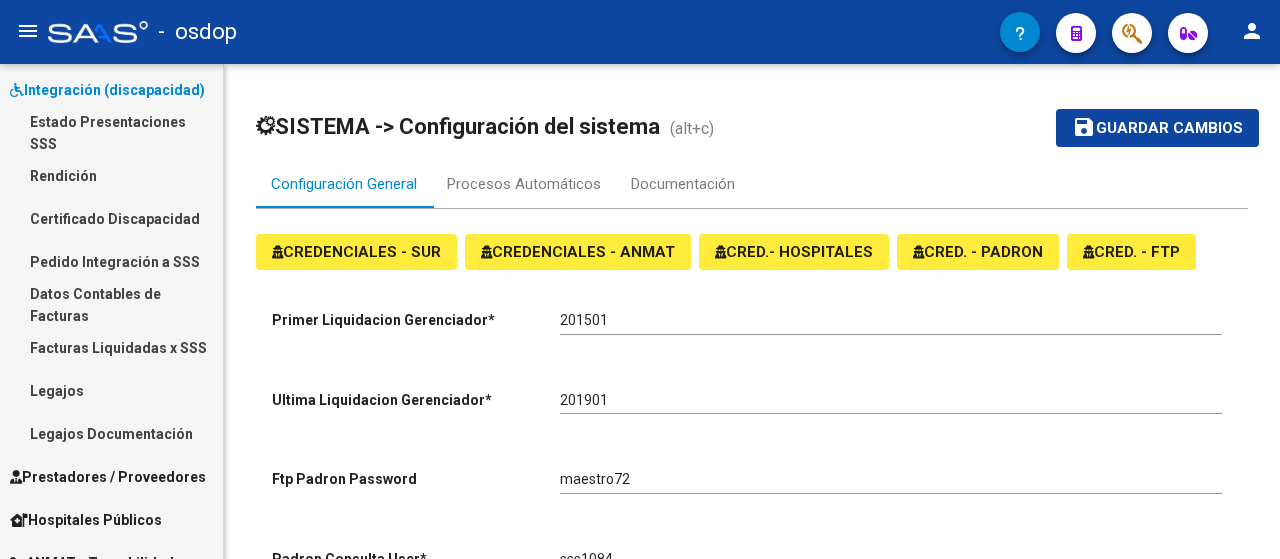click on "Legajos" at bounding box center [111, 390] 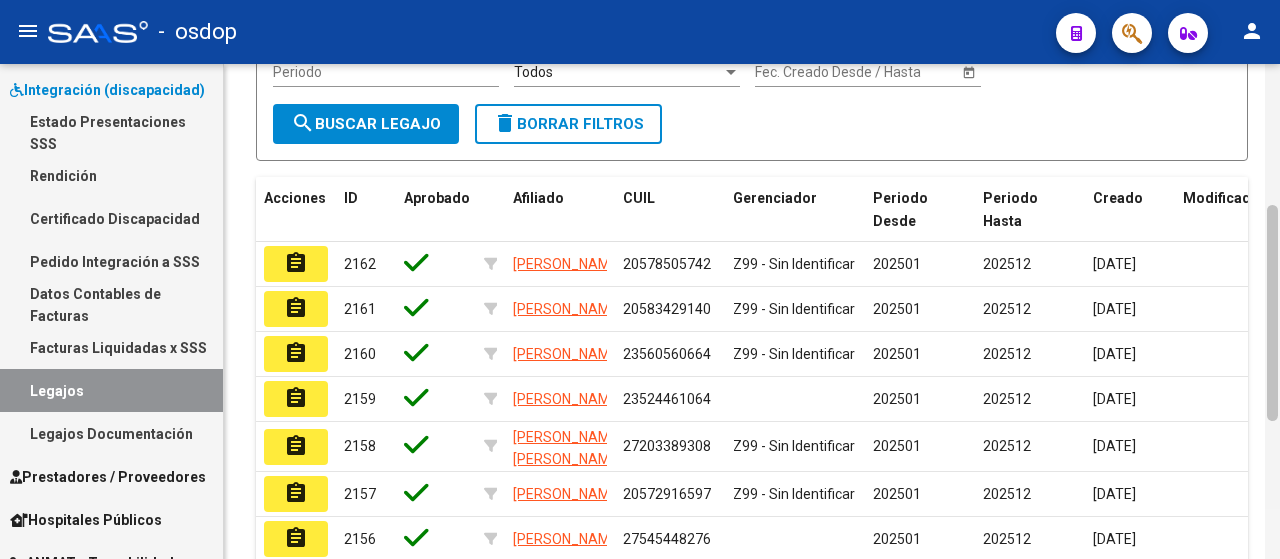 drag, startPoint x: 1276, startPoint y: 140, endPoint x: 1270, endPoint y: 209, distance: 69.260376 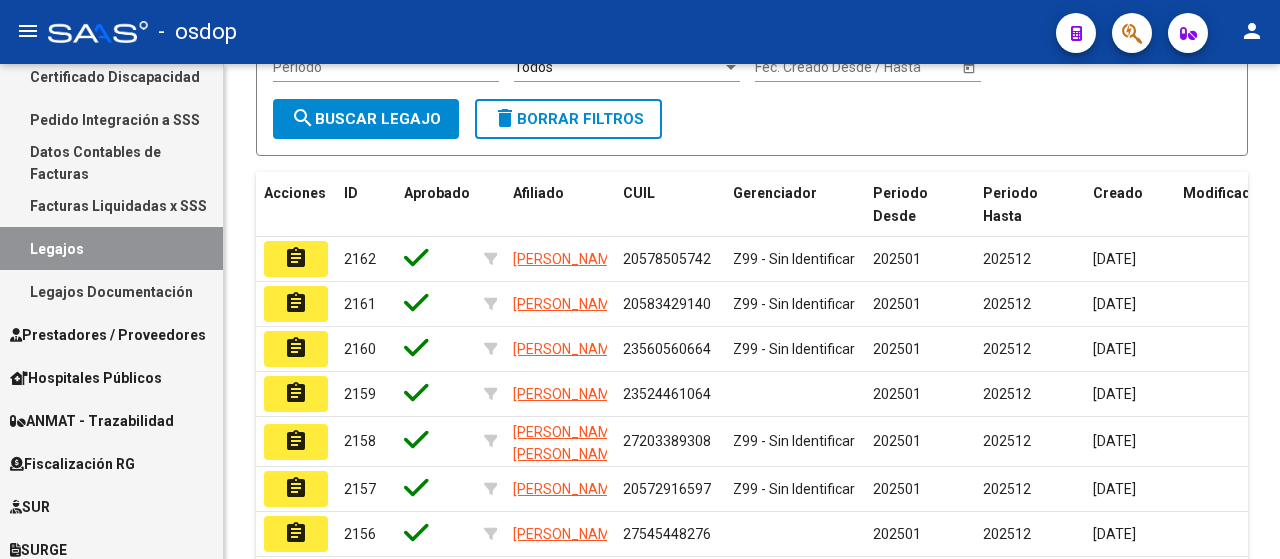 scroll, scrollTop: 414, scrollLeft: 0, axis: vertical 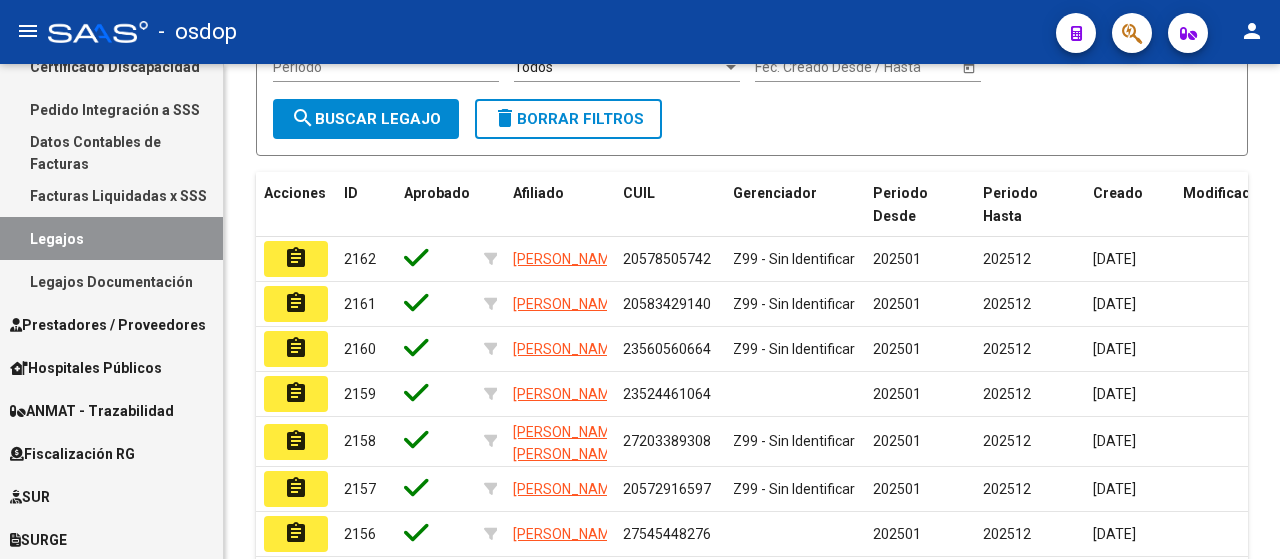 click on "Prestadores / Proveedores" at bounding box center [108, 325] 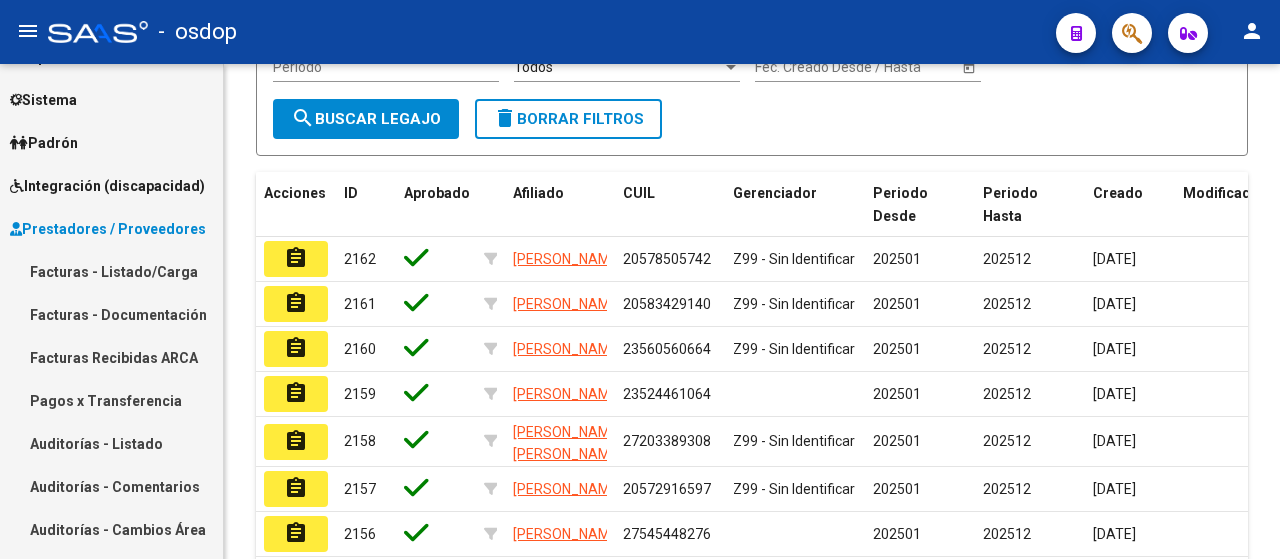 scroll, scrollTop: 155, scrollLeft: 0, axis: vertical 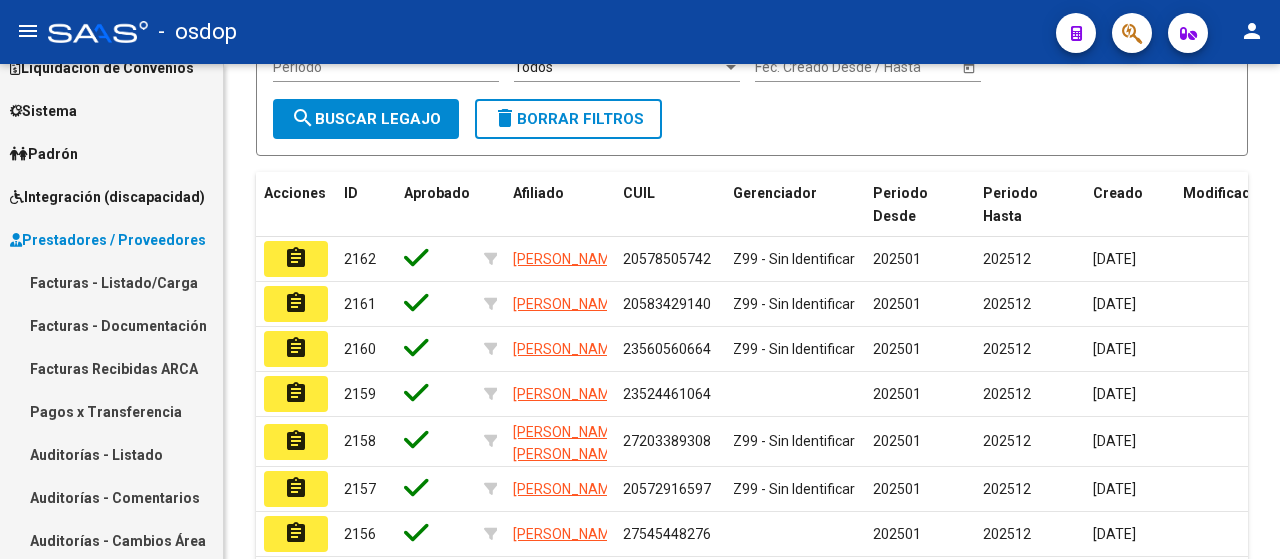 click on "Sistema" at bounding box center (43, 111) 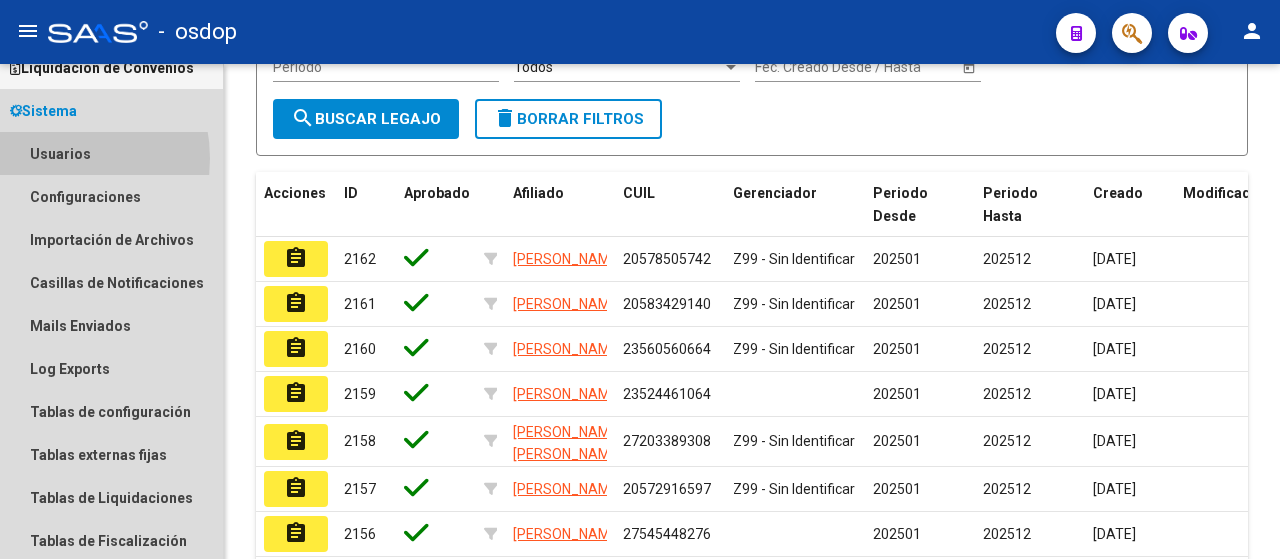 click on "Usuarios" at bounding box center [111, 153] 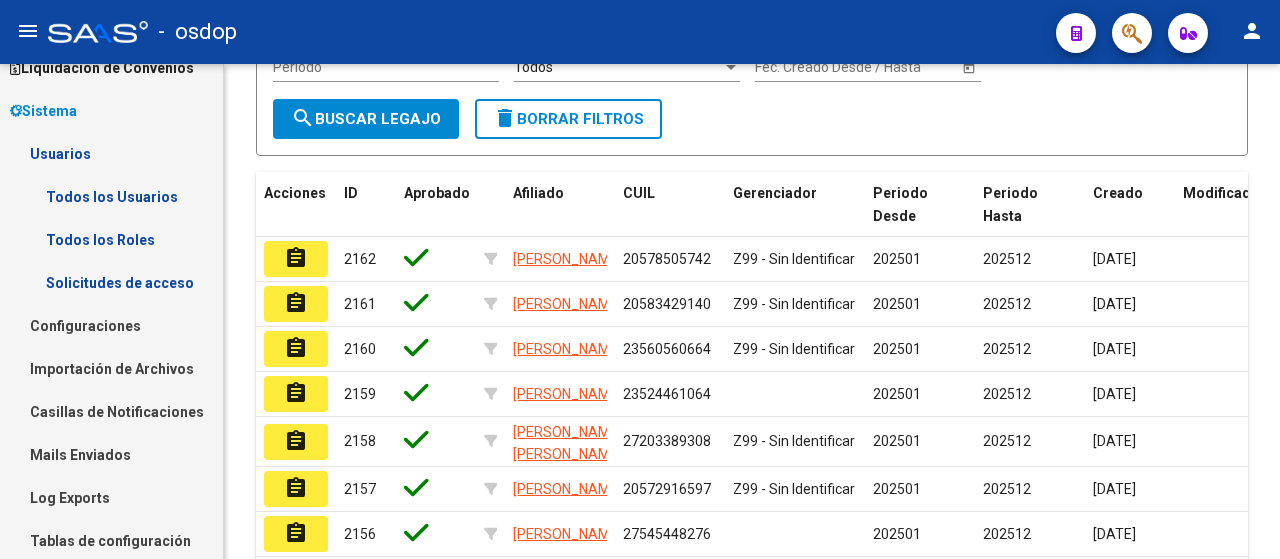 click on "Todos los Roles" at bounding box center (111, 239) 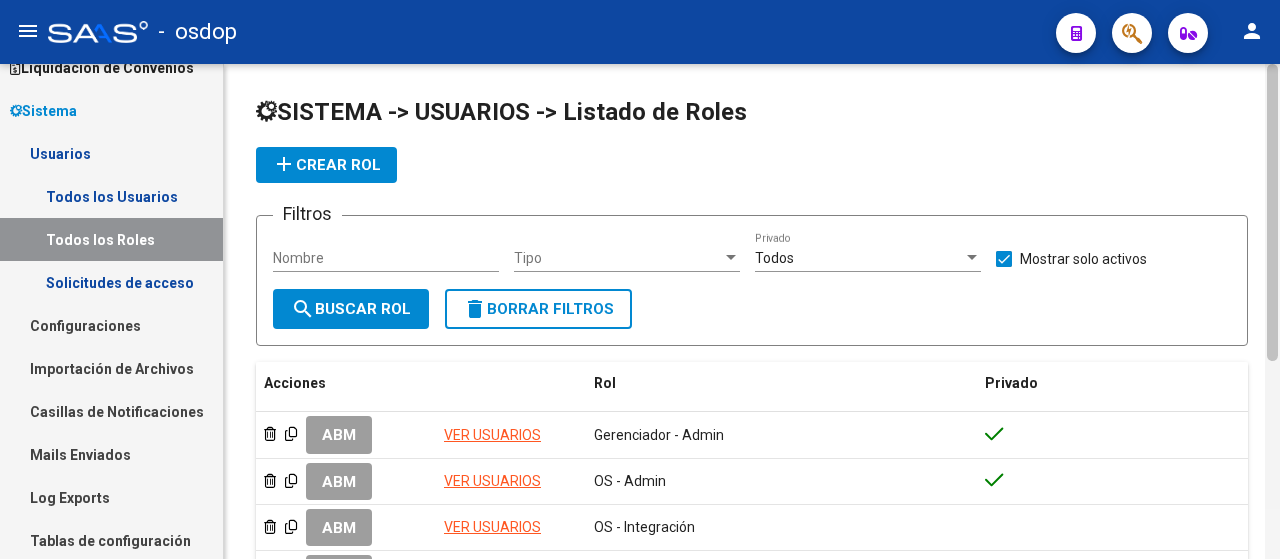 scroll, scrollTop: 336, scrollLeft: 0, axis: vertical 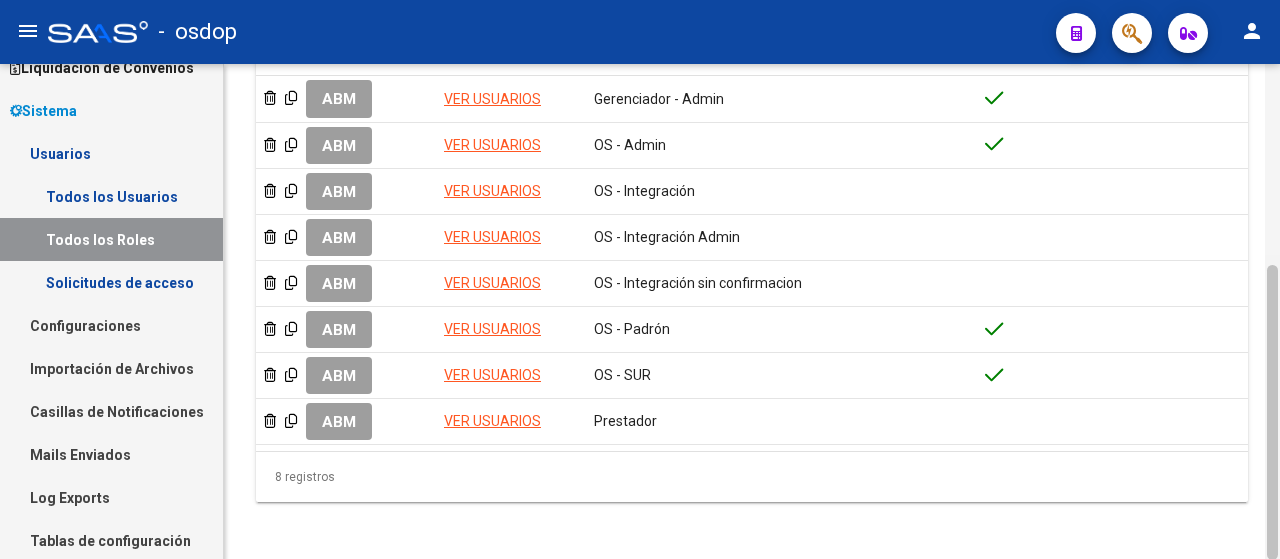 drag, startPoint x: 1276, startPoint y: 289, endPoint x: 1271, endPoint y: 419, distance: 130.09612 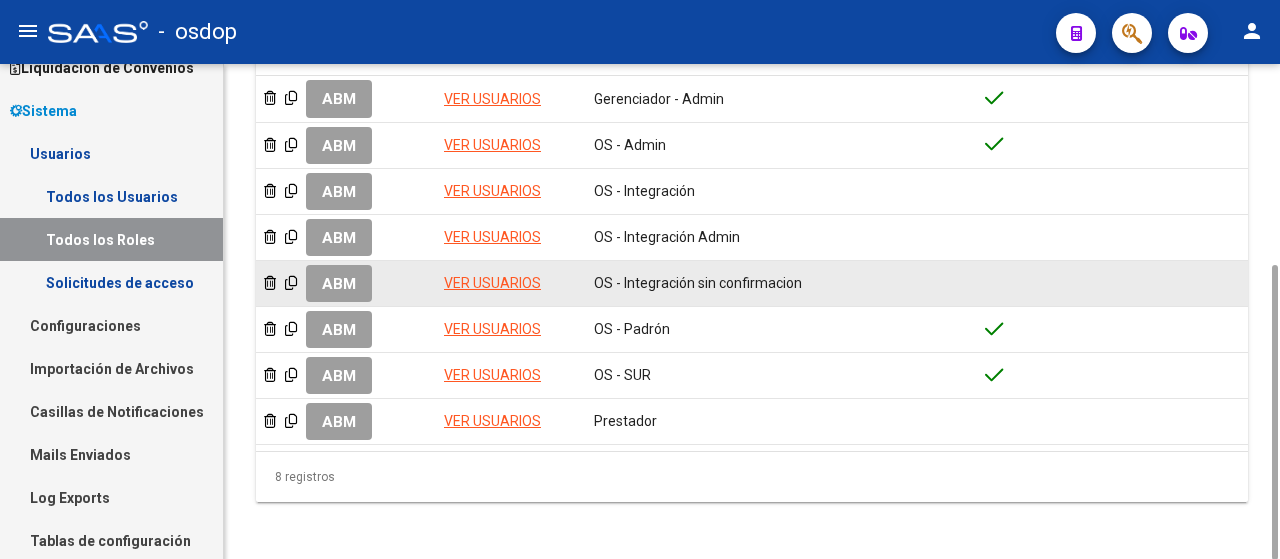 click on "ABM" 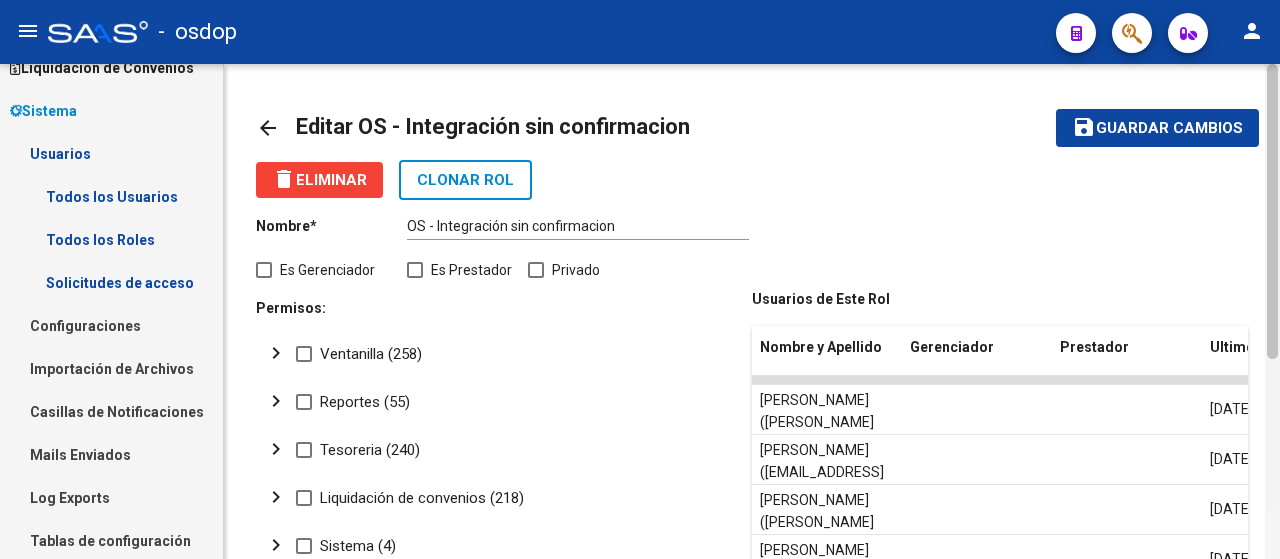 scroll, scrollTop: 496, scrollLeft: 0, axis: vertical 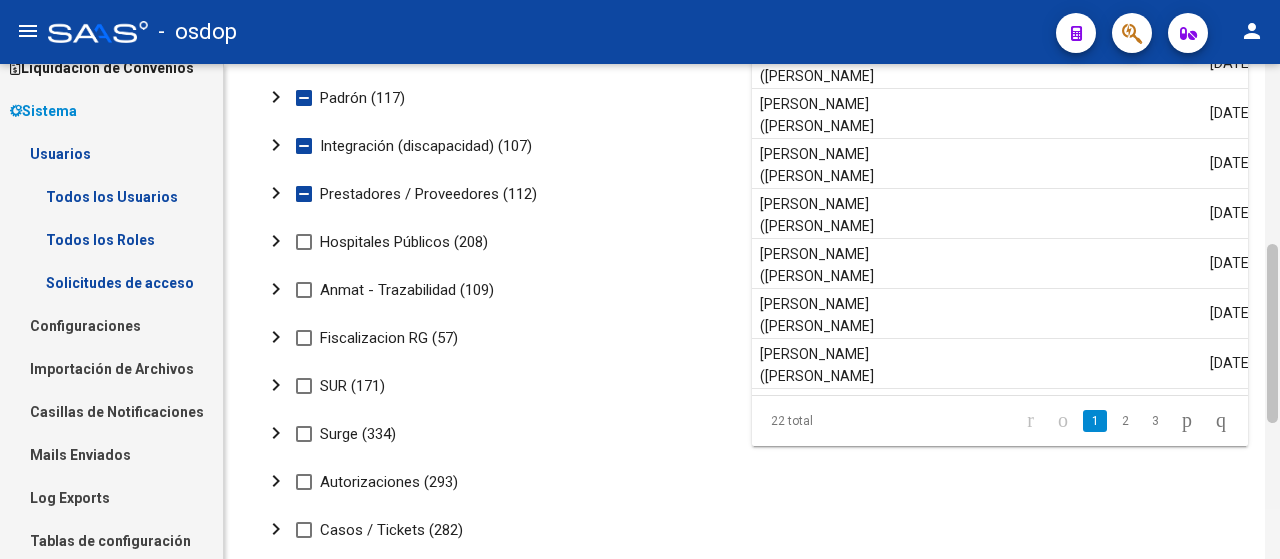drag, startPoint x: 1279, startPoint y: 192, endPoint x: 1274, endPoint y: 229, distance: 37.336308 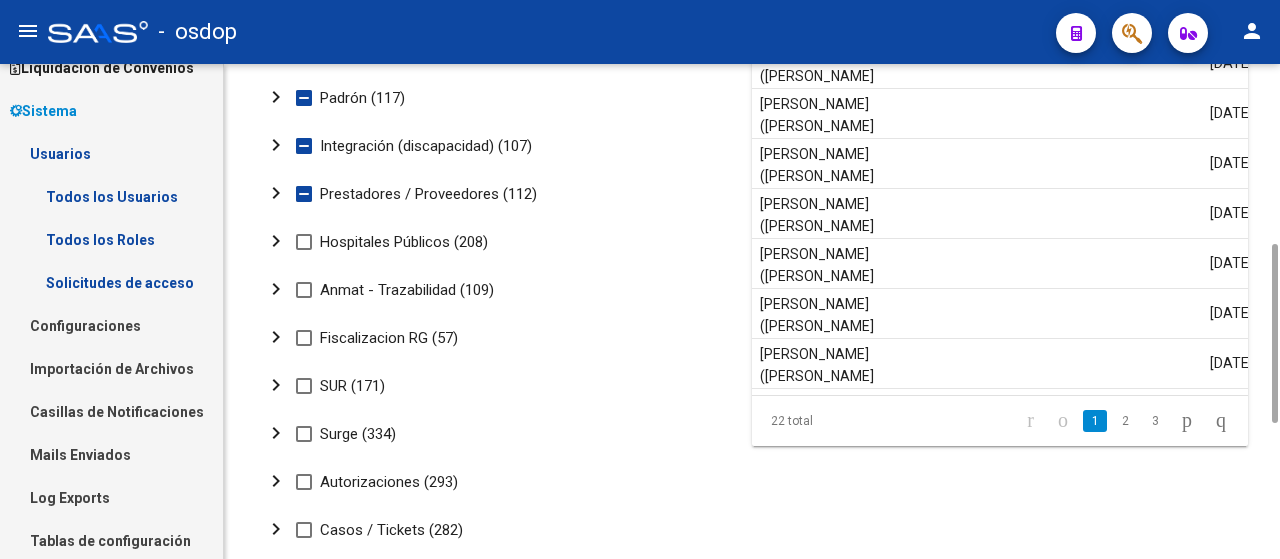 click on "chevron_right" 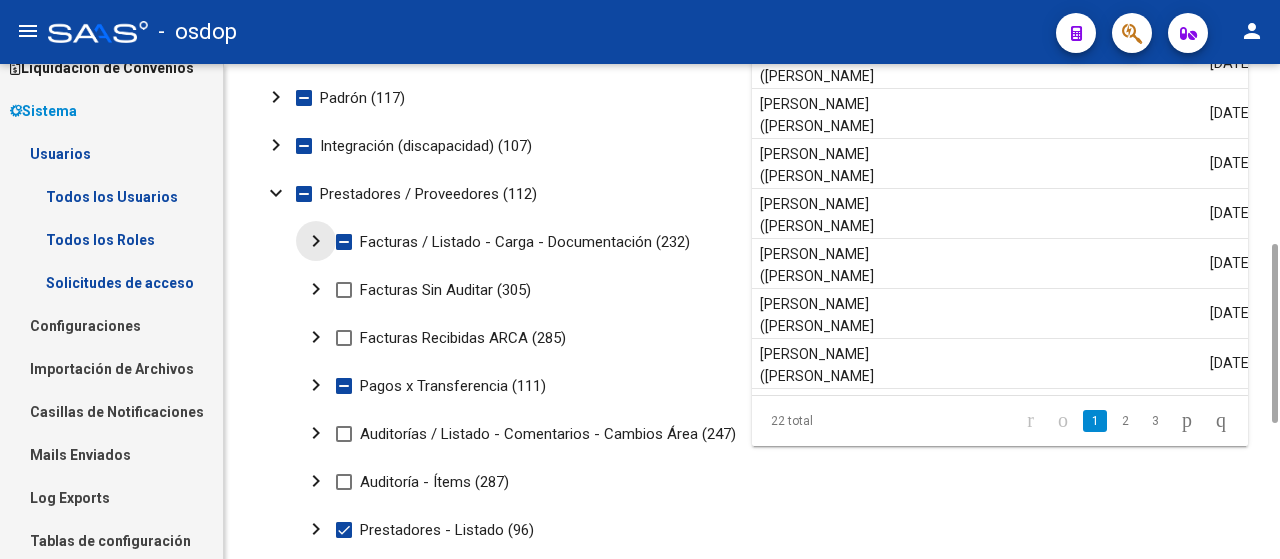 click on "chevron_right" 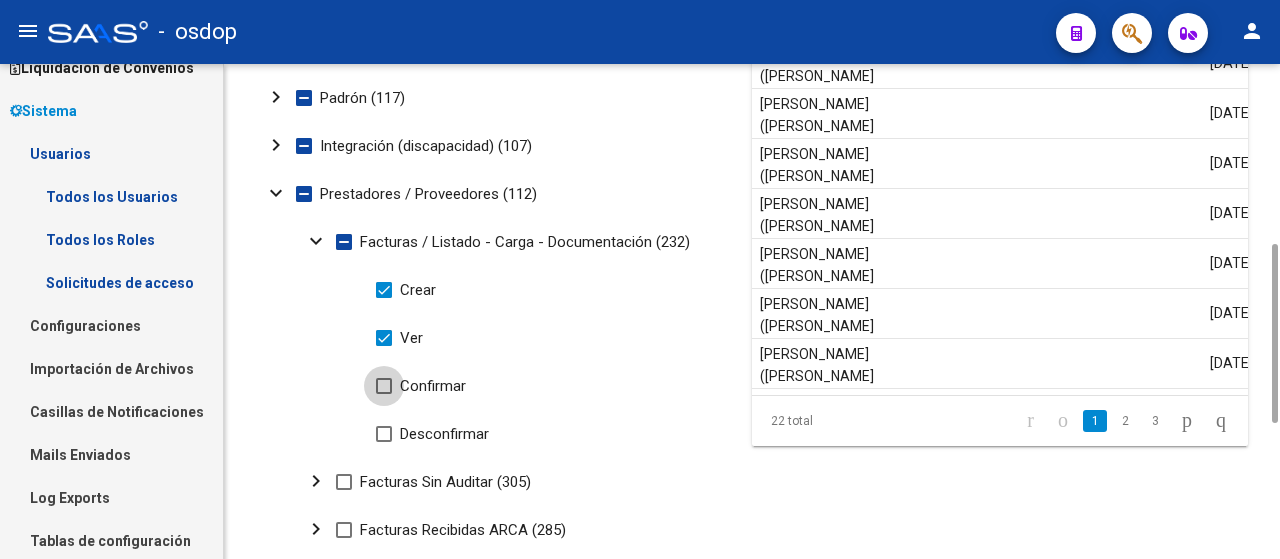 click on "Confirmar" at bounding box center [421, 386] 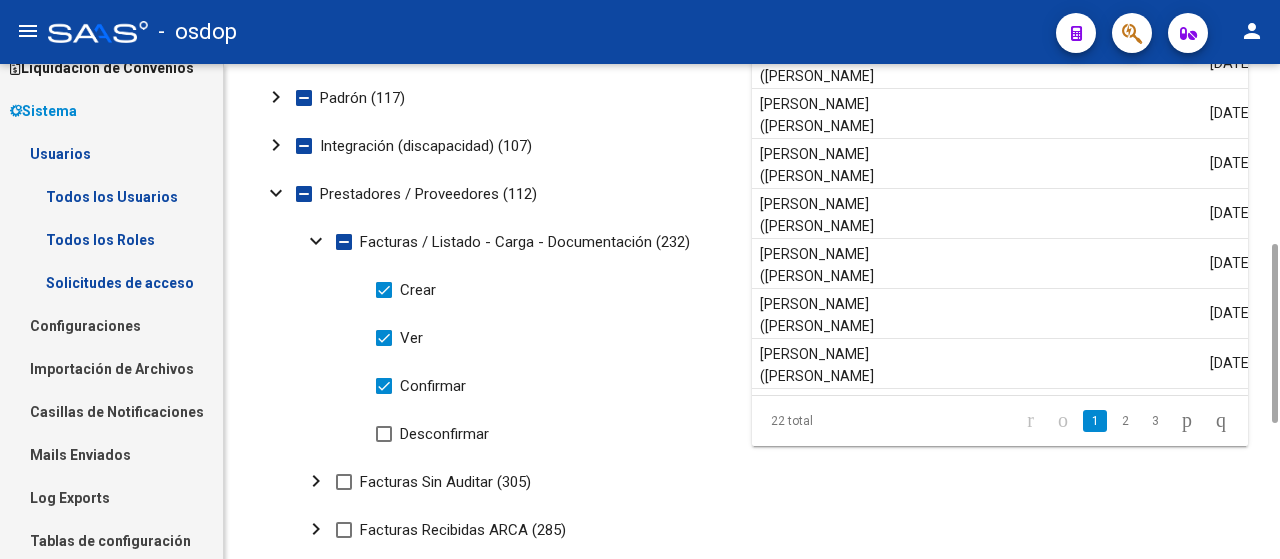 click at bounding box center (384, 434) 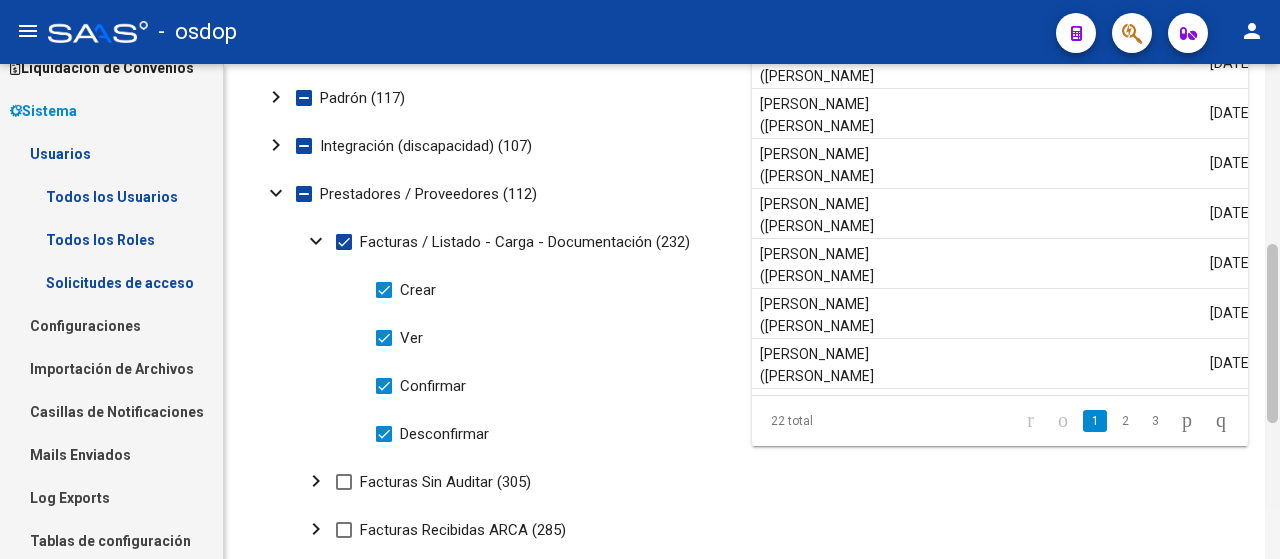 scroll, scrollTop: 992, scrollLeft: 0, axis: vertical 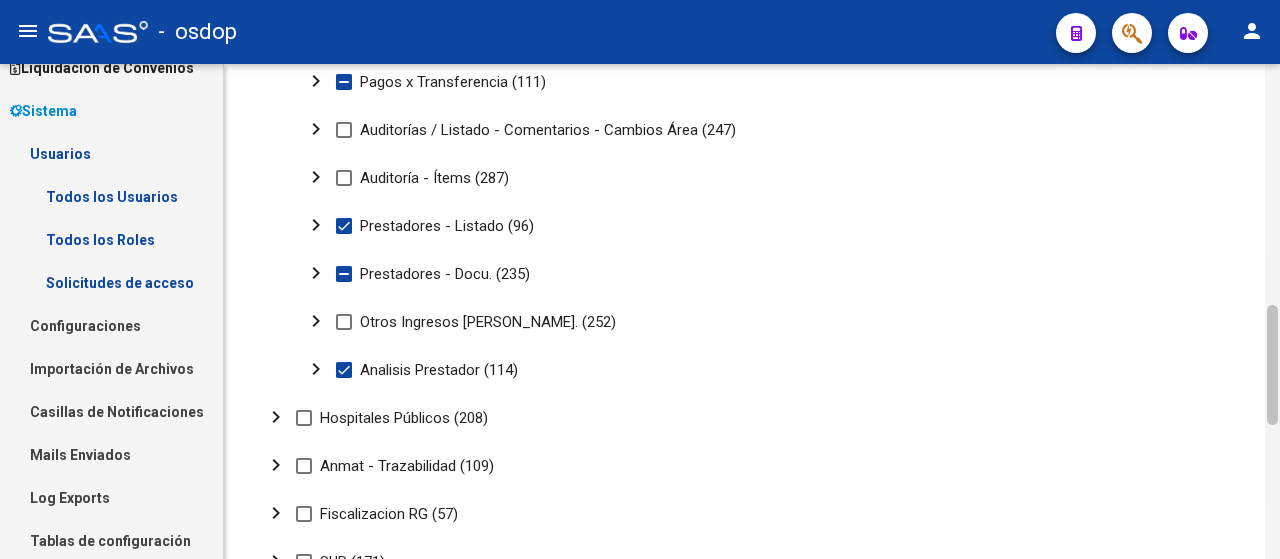 drag, startPoint x: 1278, startPoint y: 297, endPoint x: 1279, endPoint y: 227, distance: 70.00714 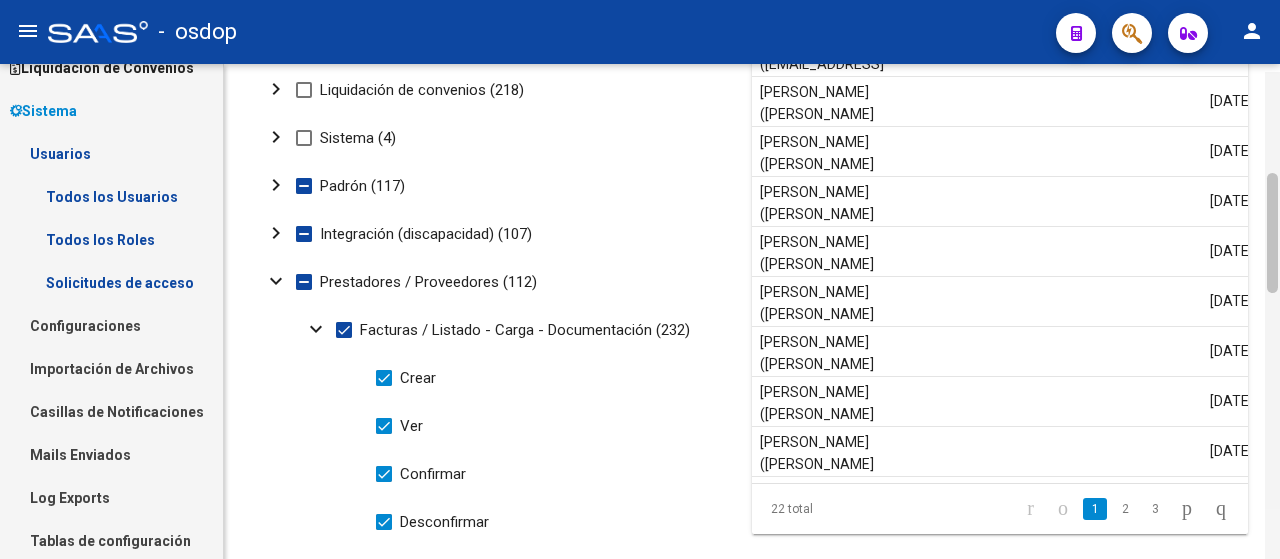 drag, startPoint x: 1272, startPoint y: 331, endPoint x: 1279, endPoint y: 176, distance: 155.15799 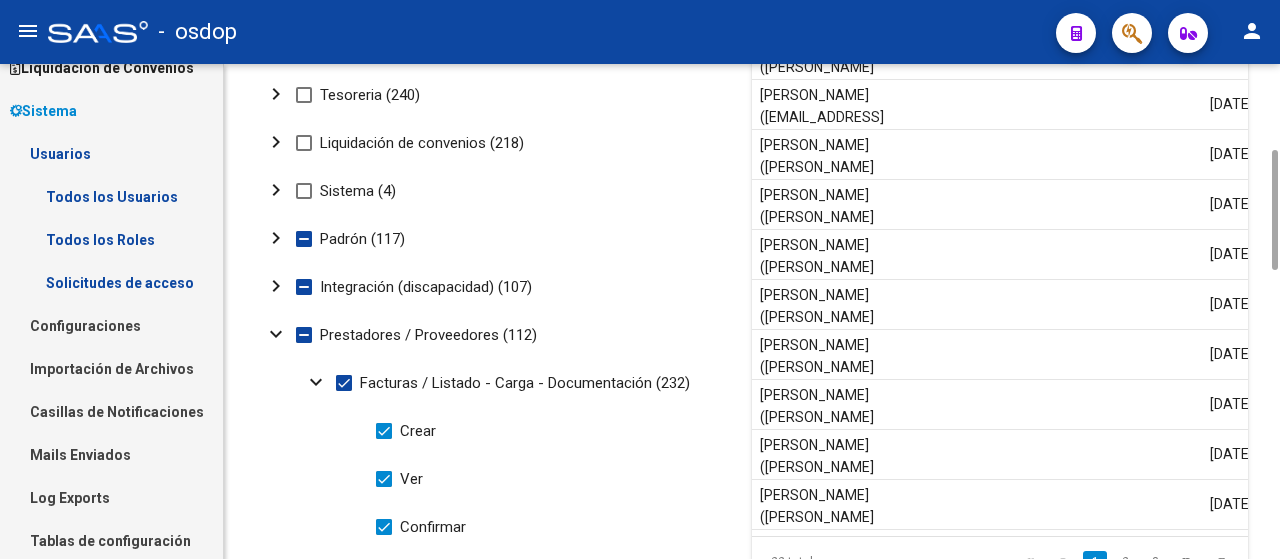 click on "chevron_right" 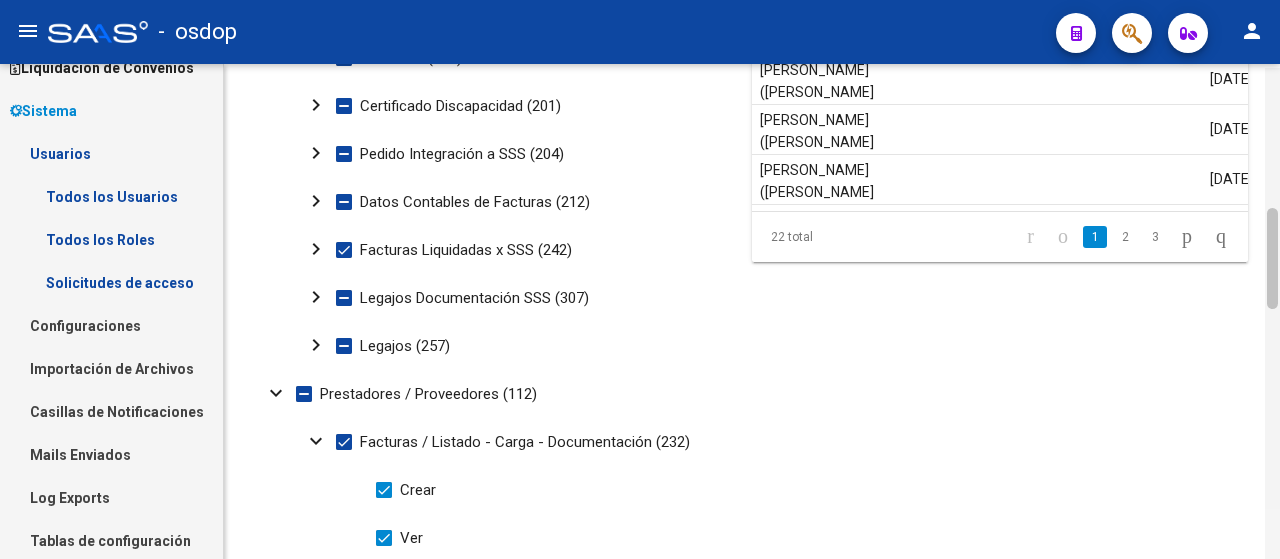 scroll, scrollTop: 684, scrollLeft: 0, axis: vertical 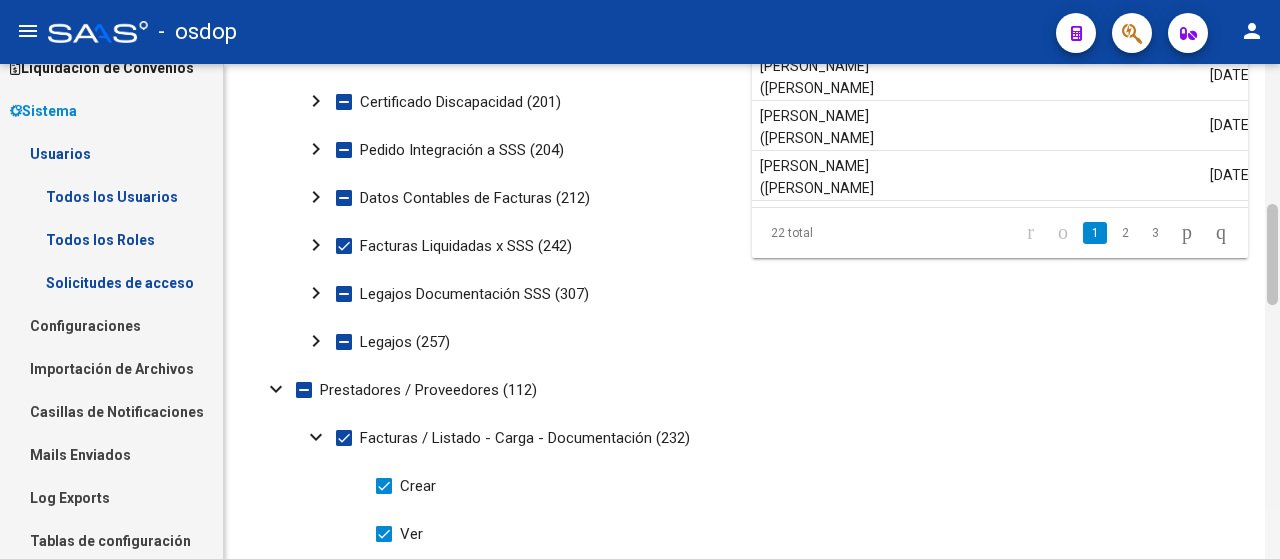 drag, startPoint x: 1272, startPoint y: 248, endPoint x: 1267, endPoint y: 328, distance: 80.1561 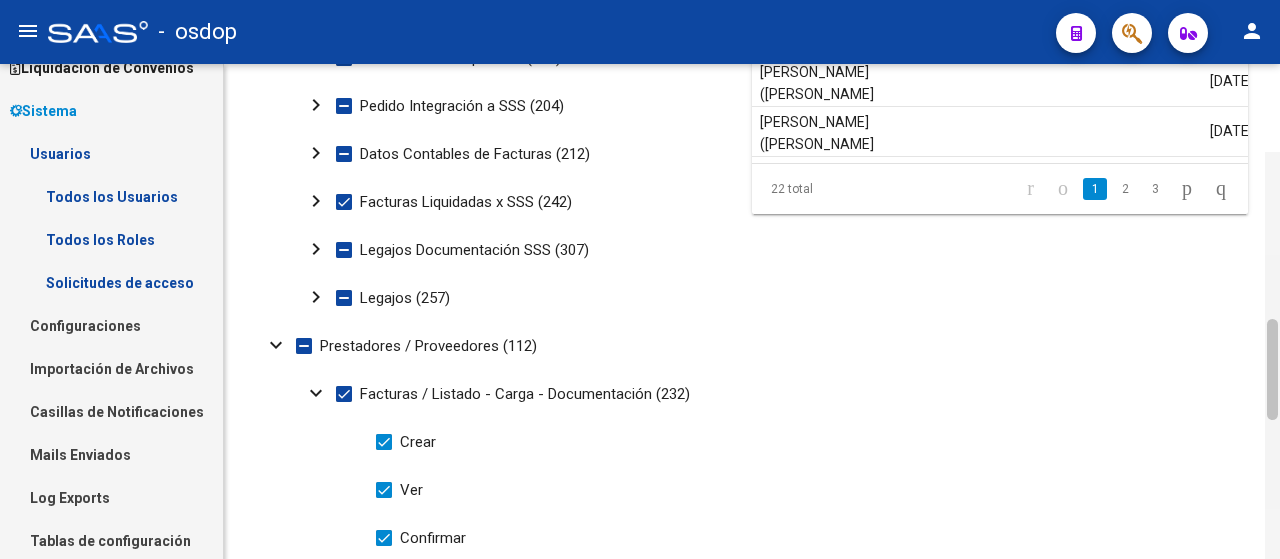 scroll, scrollTop: 952, scrollLeft: 0, axis: vertical 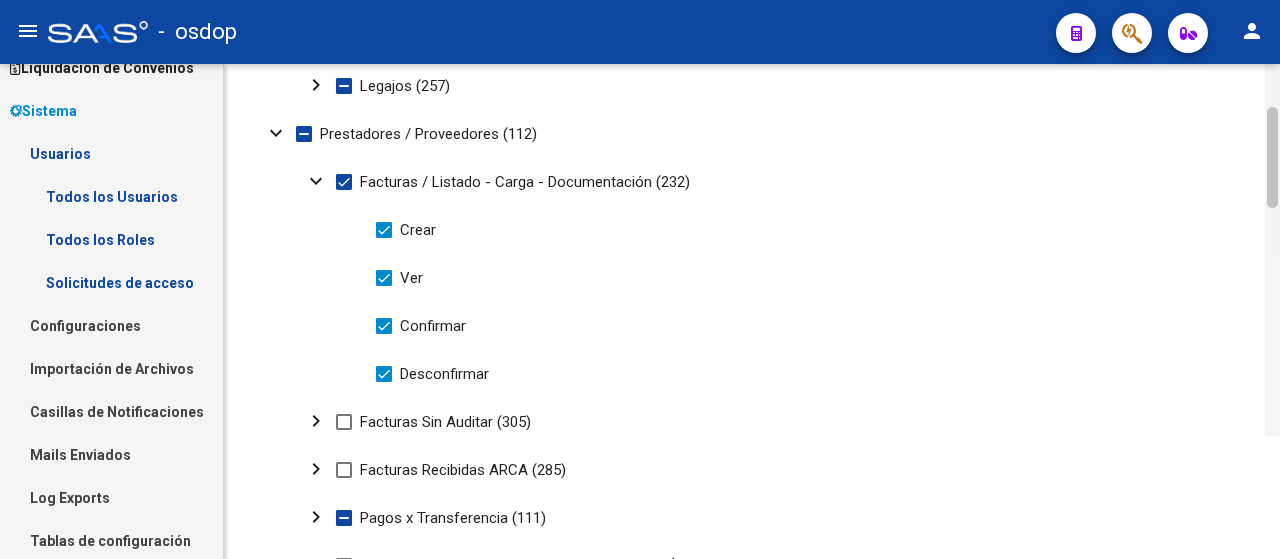 drag, startPoint x: 1270, startPoint y: 242, endPoint x: 1267, endPoint y: 297, distance: 55.081757 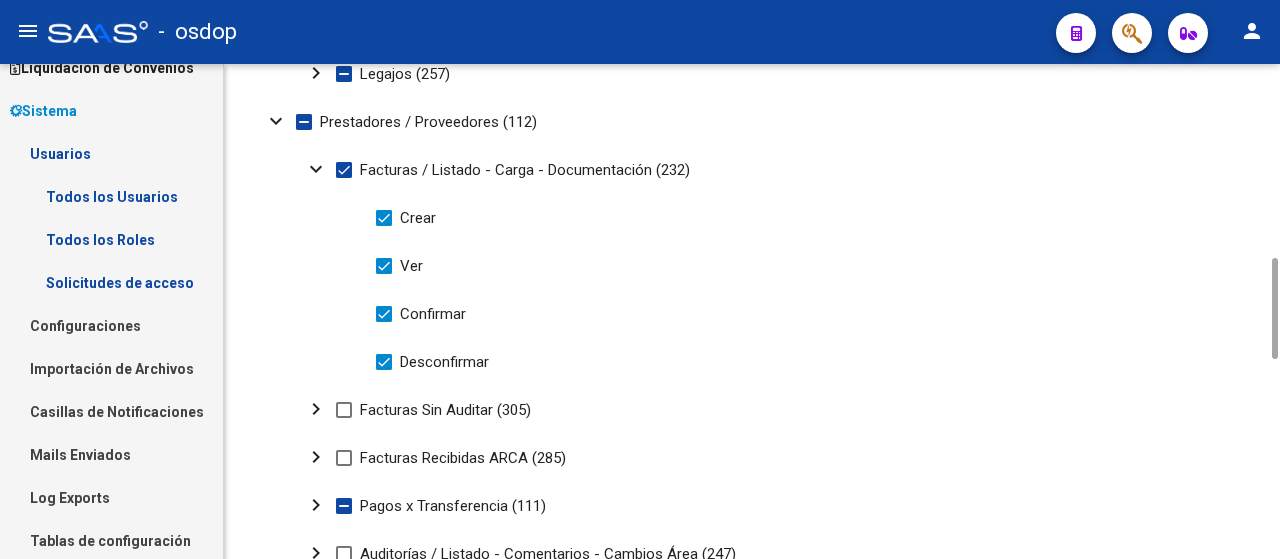click on "chevron_right" 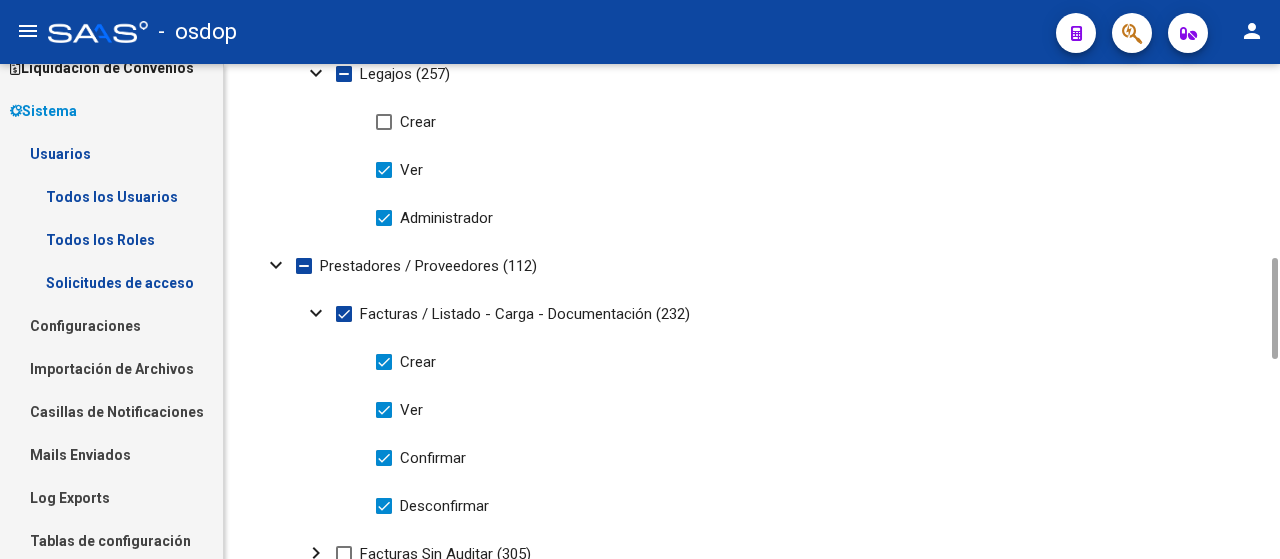 click at bounding box center [384, 218] 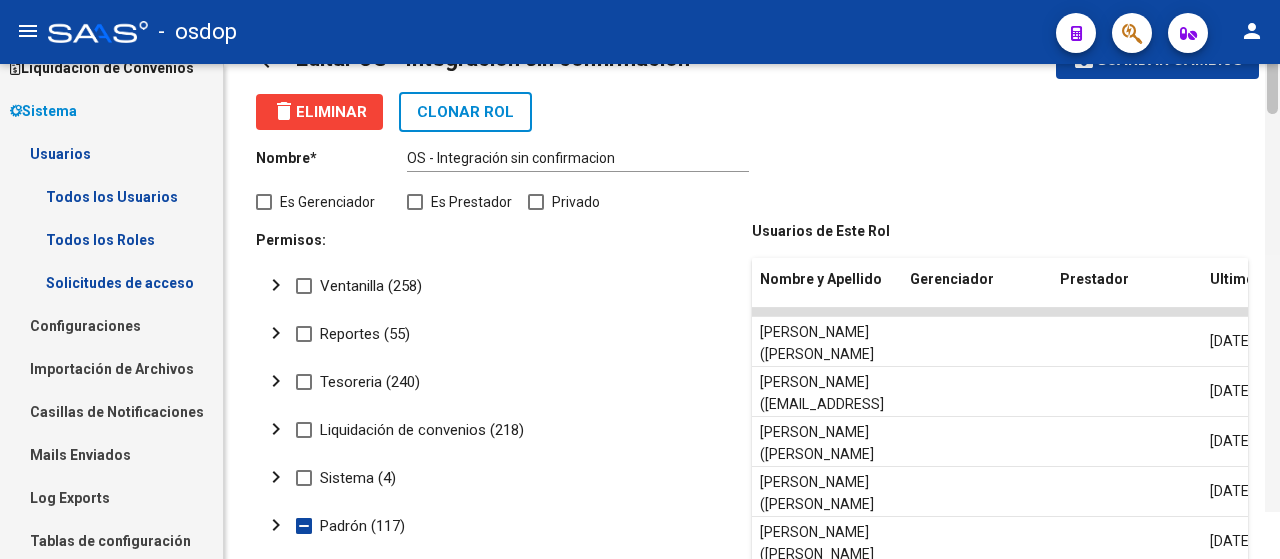 scroll, scrollTop: 0, scrollLeft: 0, axis: both 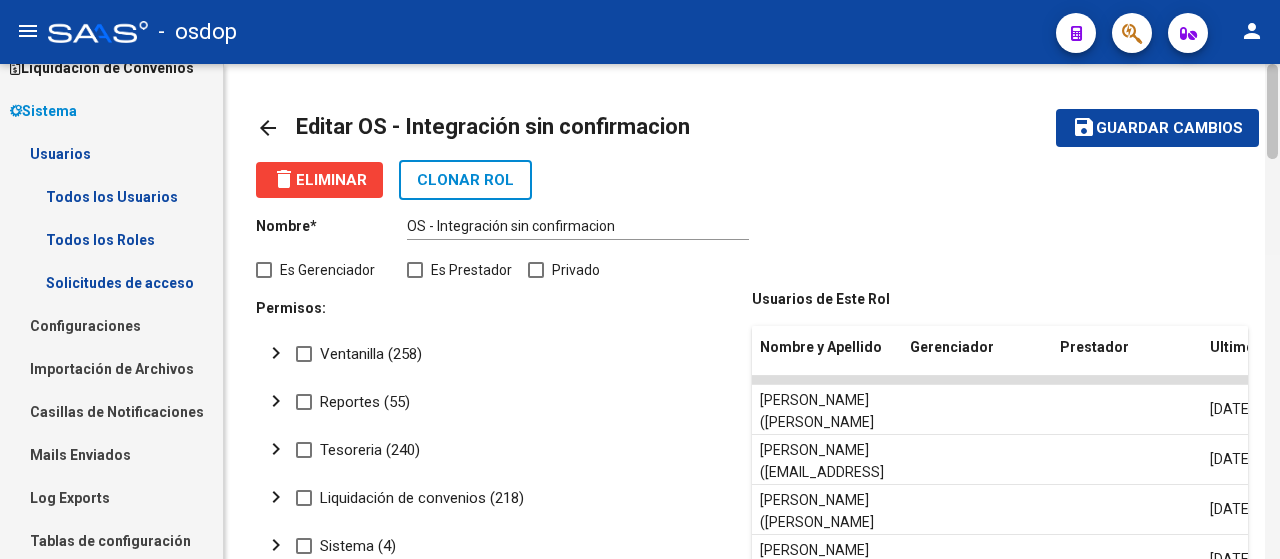 drag, startPoint x: 1269, startPoint y: 321, endPoint x: 1279, endPoint y: 107, distance: 214.23352 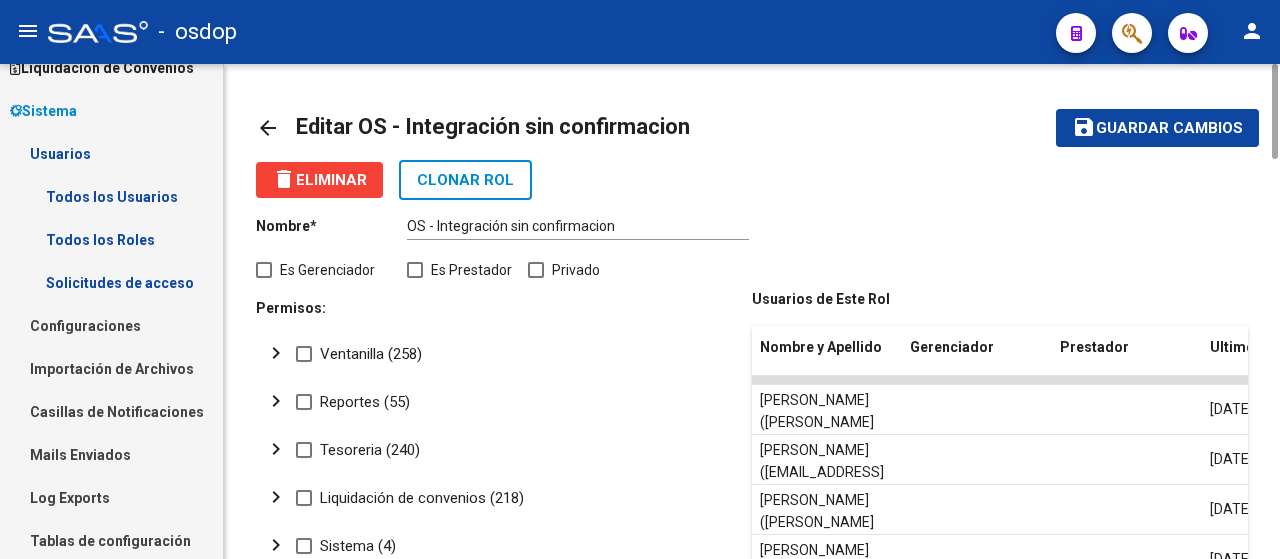 click on "Guardar cambios" 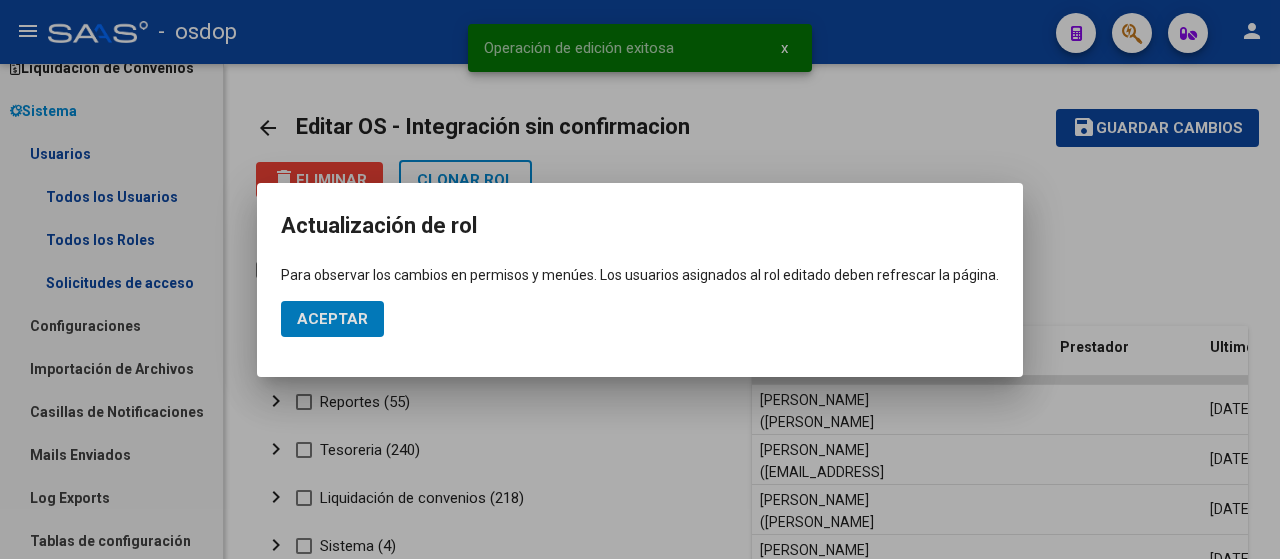 click on "Aceptar" 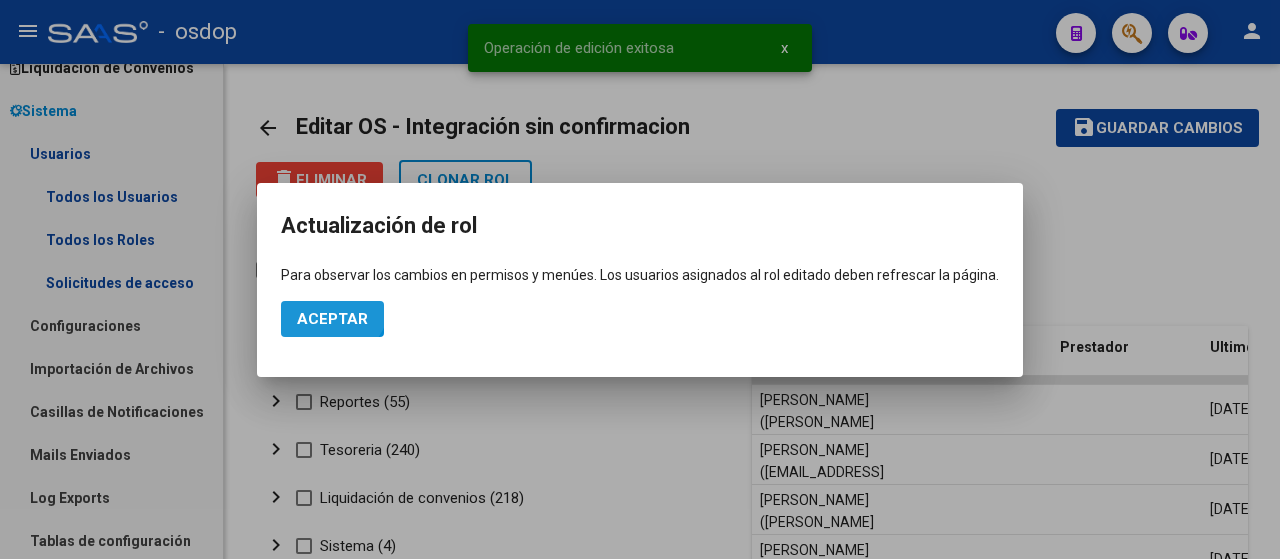 click on "Aceptar" 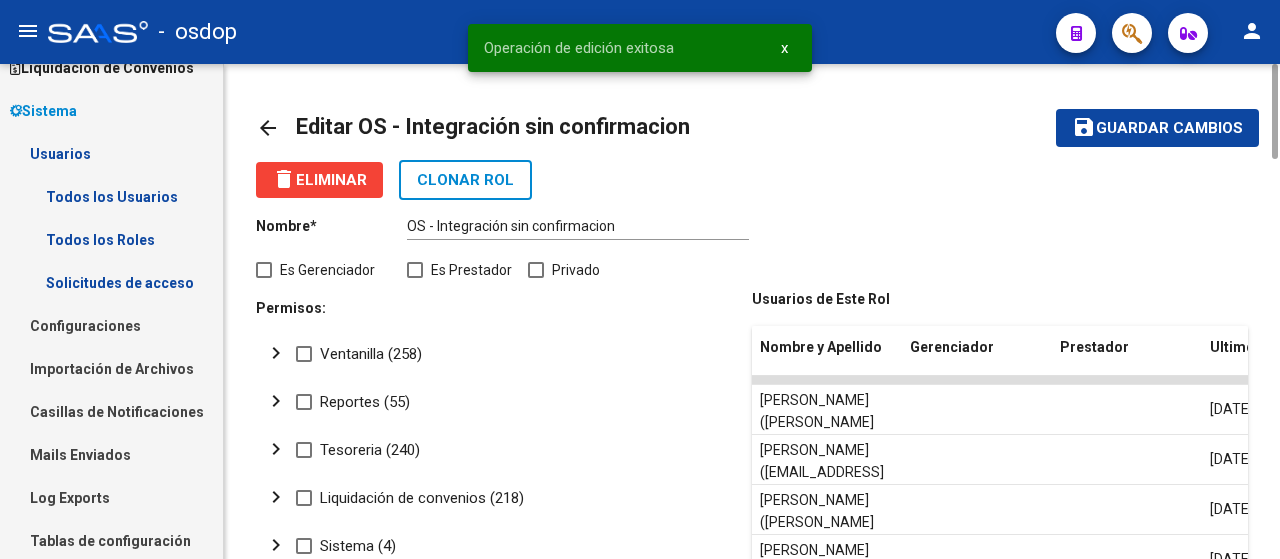 click on "arrow_back" 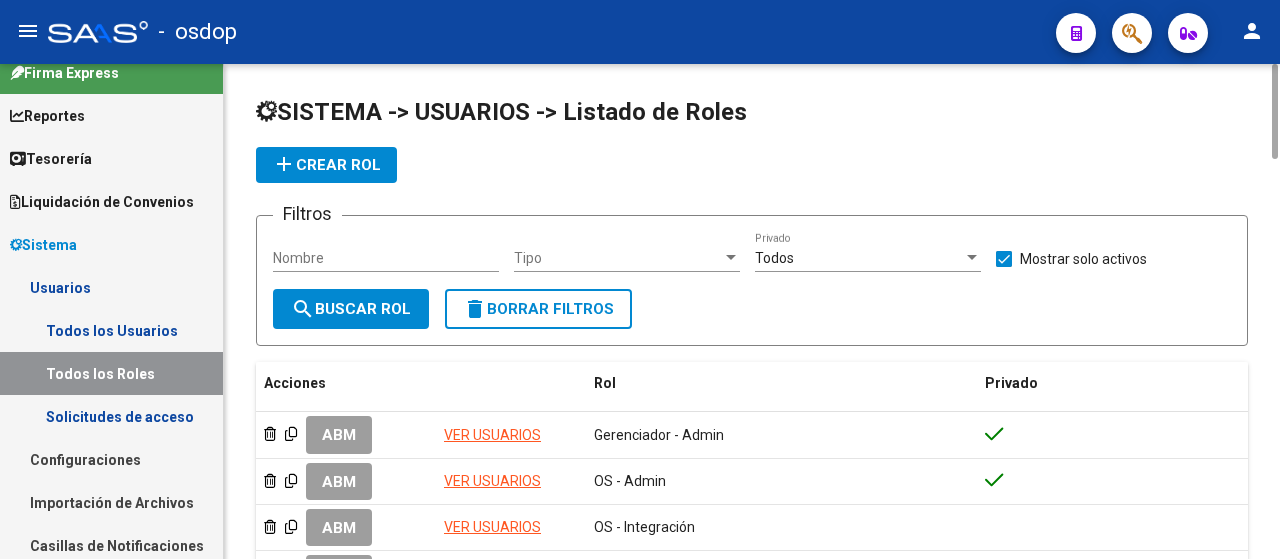 scroll, scrollTop: 0, scrollLeft: 0, axis: both 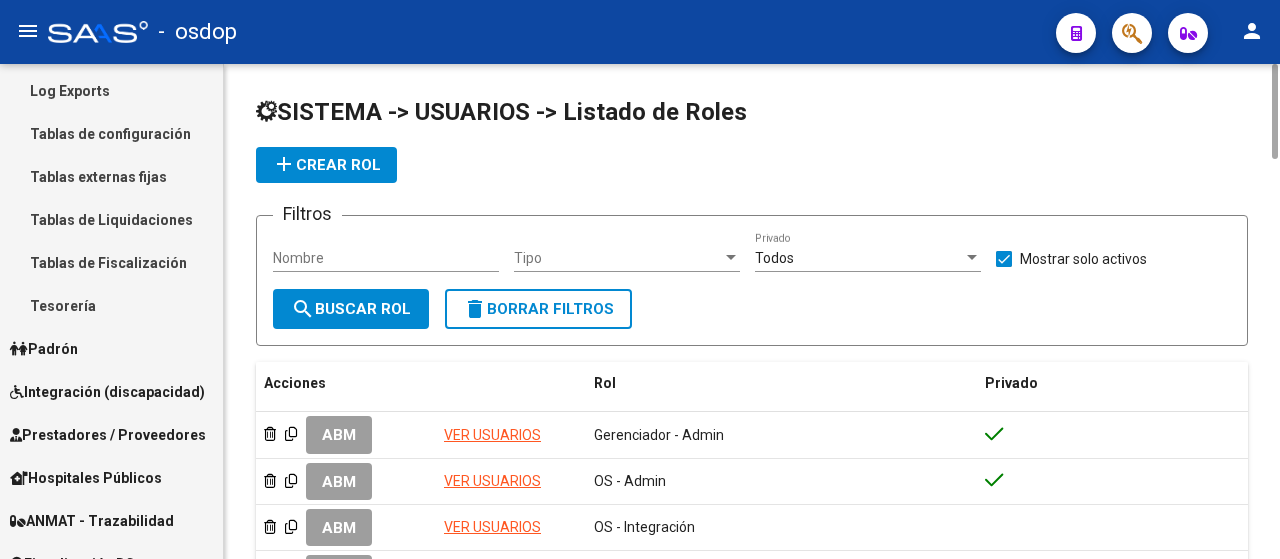 click on "Prestadores / Proveedores" at bounding box center (108, 435) 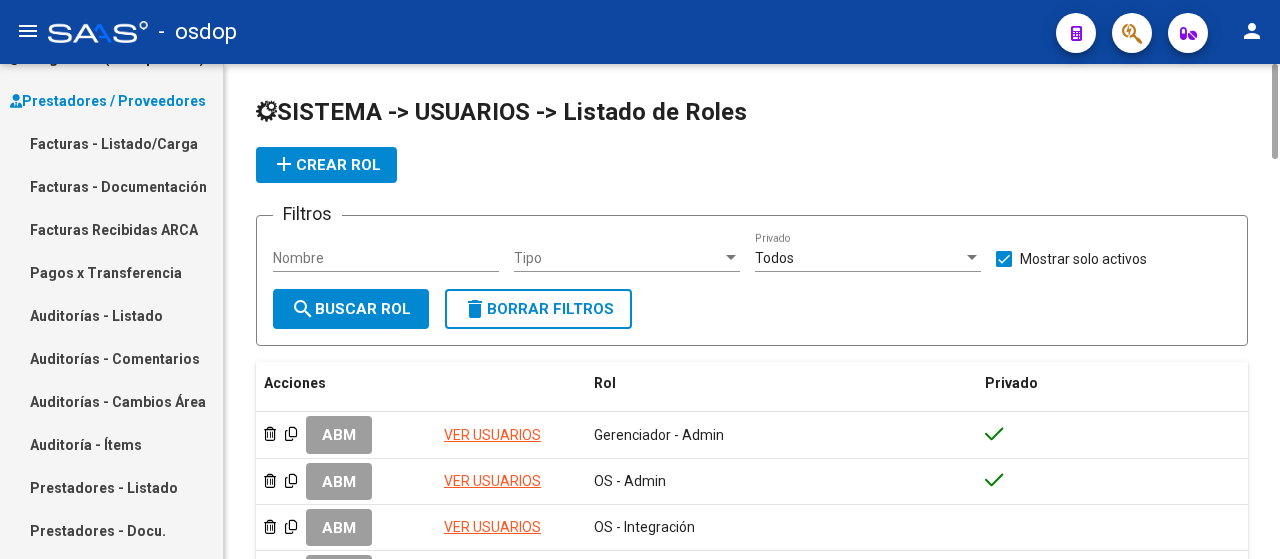 scroll, scrollTop: 195, scrollLeft: 0, axis: vertical 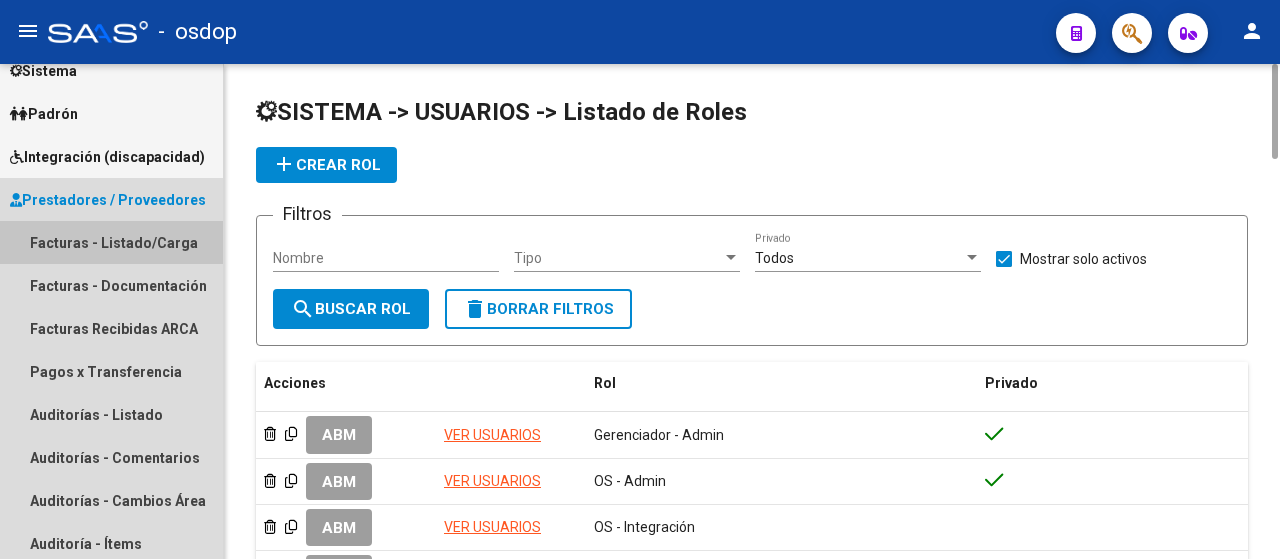 click on "Facturas - Listado/Carga" at bounding box center (111, 242) 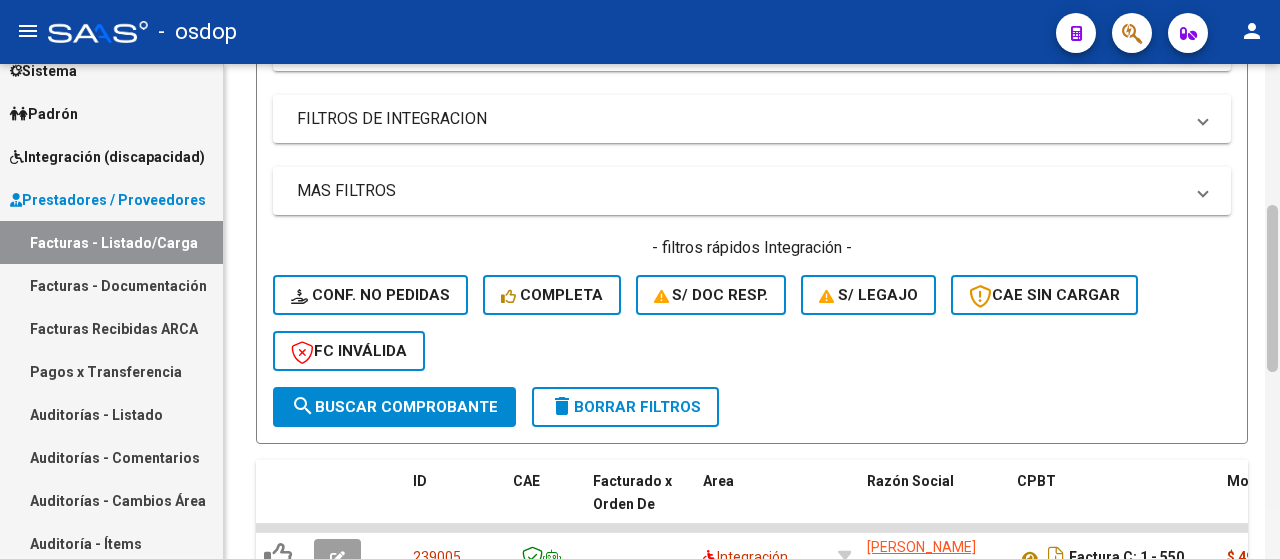 scroll, scrollTop: 434, scrollLeft: 0, axis: vertical 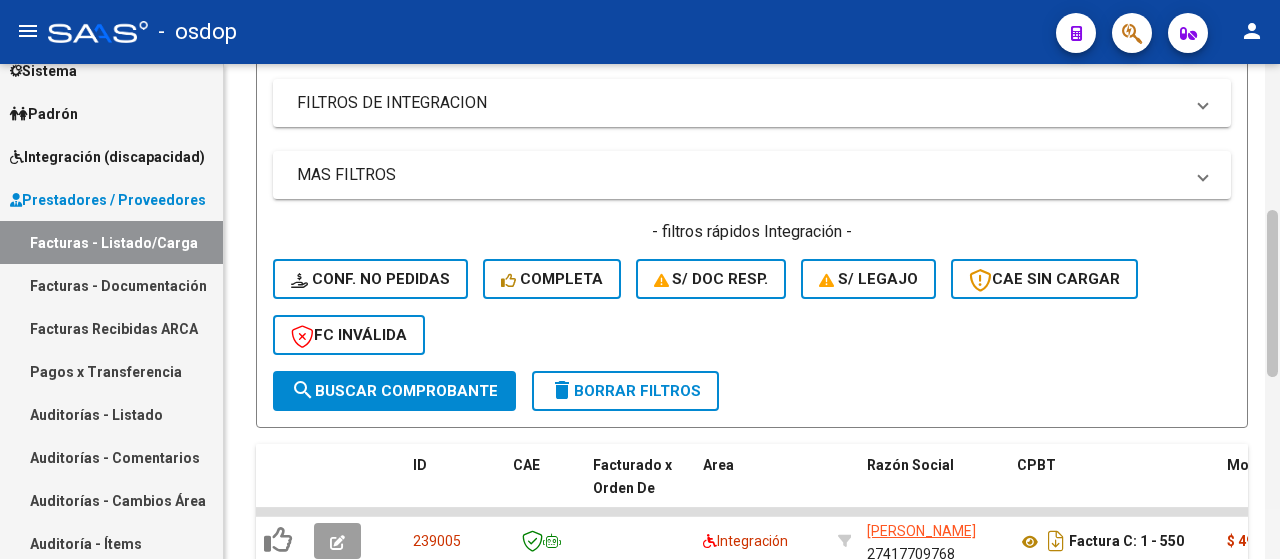 drag, startPoint x: 1270, startPoint y: 131, endPoint x: 1273, endPoint y: 215, distance: 84.05355 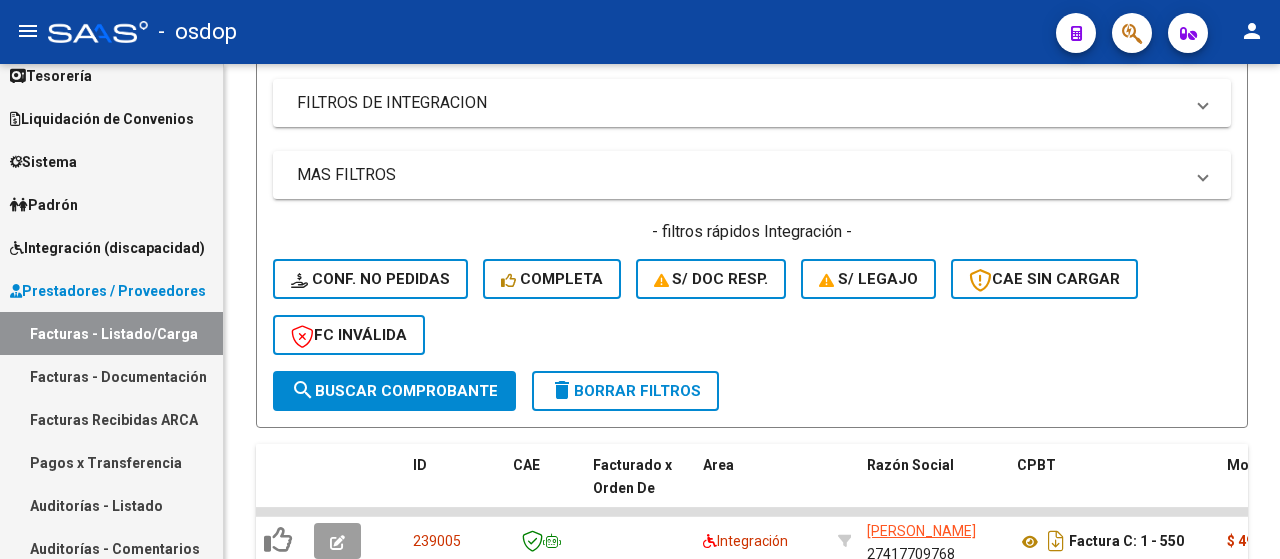 scroll, scrollTop: 87, scrollLeft: 0, axis: vertical 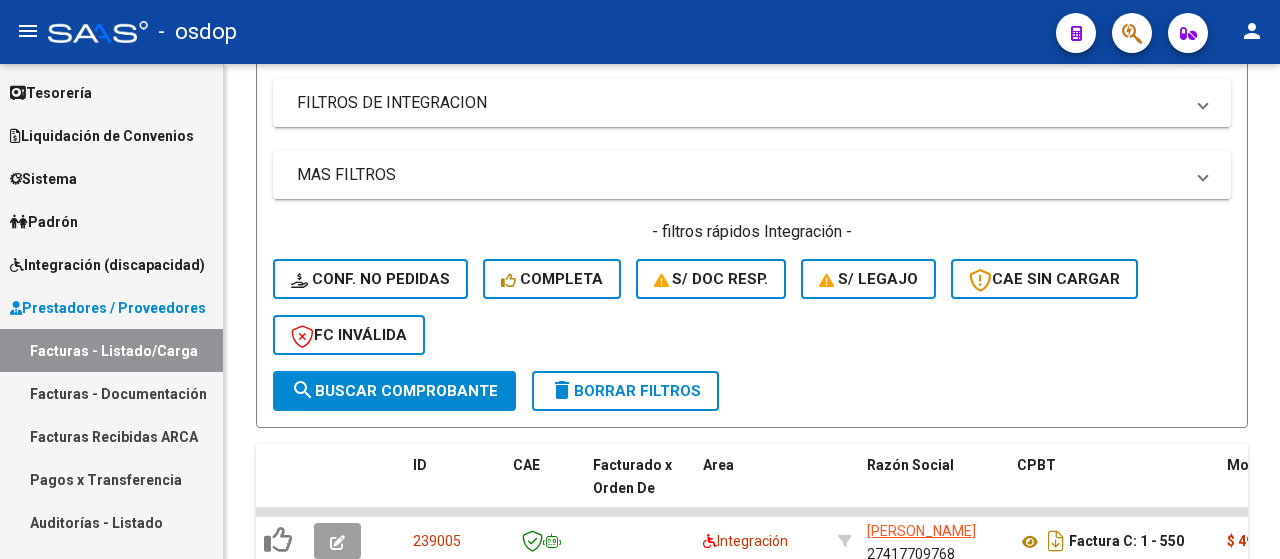 click on "Sistema" at bounding box center (111, 178) 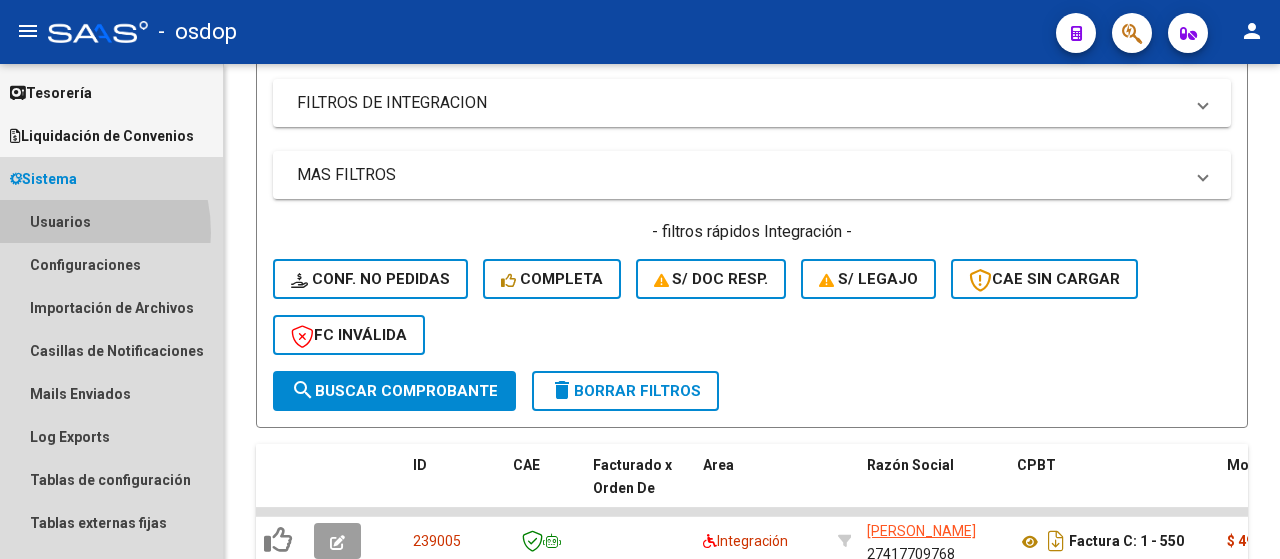 click on "Usuarios" at bounding box center (111, 221) 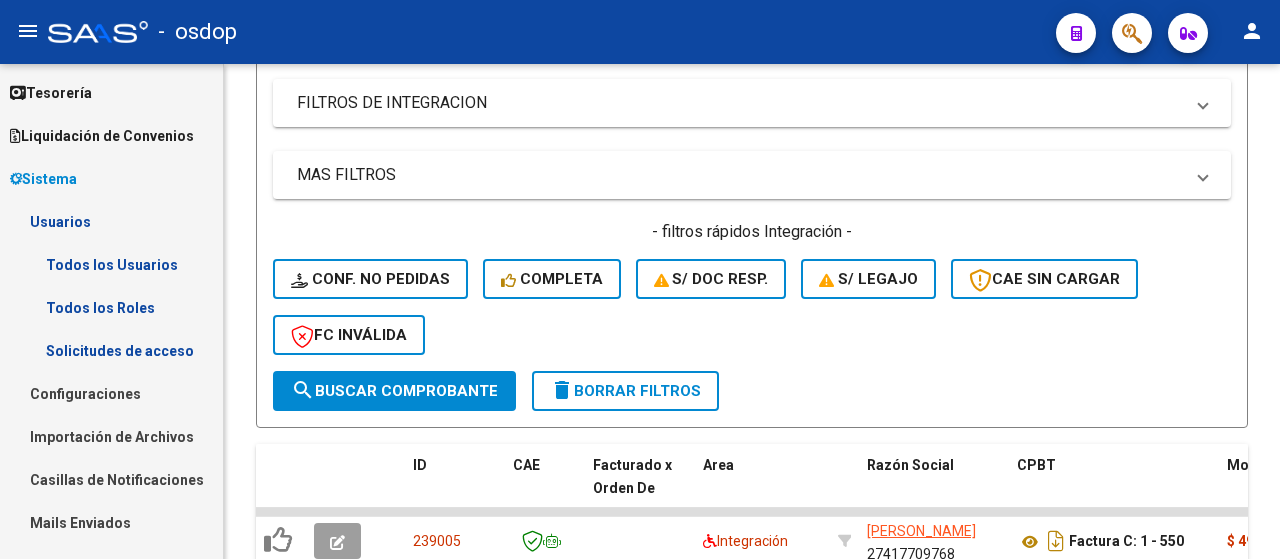 click on "Todos los Roles" at bounding box center (111, 307) 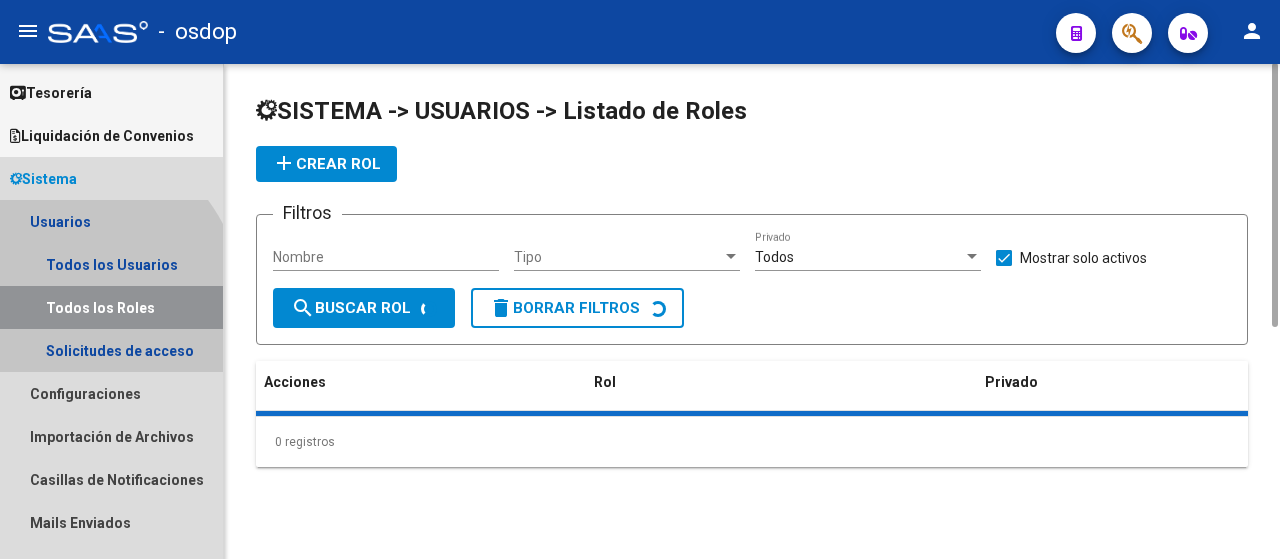 scroll, scrollTop: 0, scrollLeft: 0, axis: both 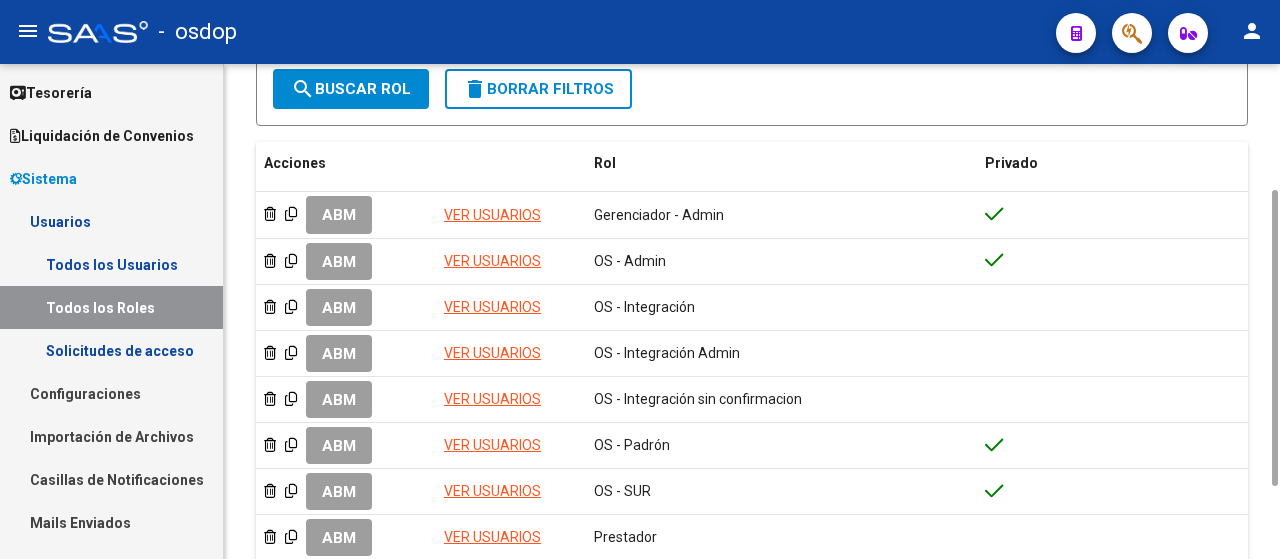 drag, startPoint x: 1276, startPoint y: 319, endPoint x: 1258, endPoint y: 429, distance: 111.463 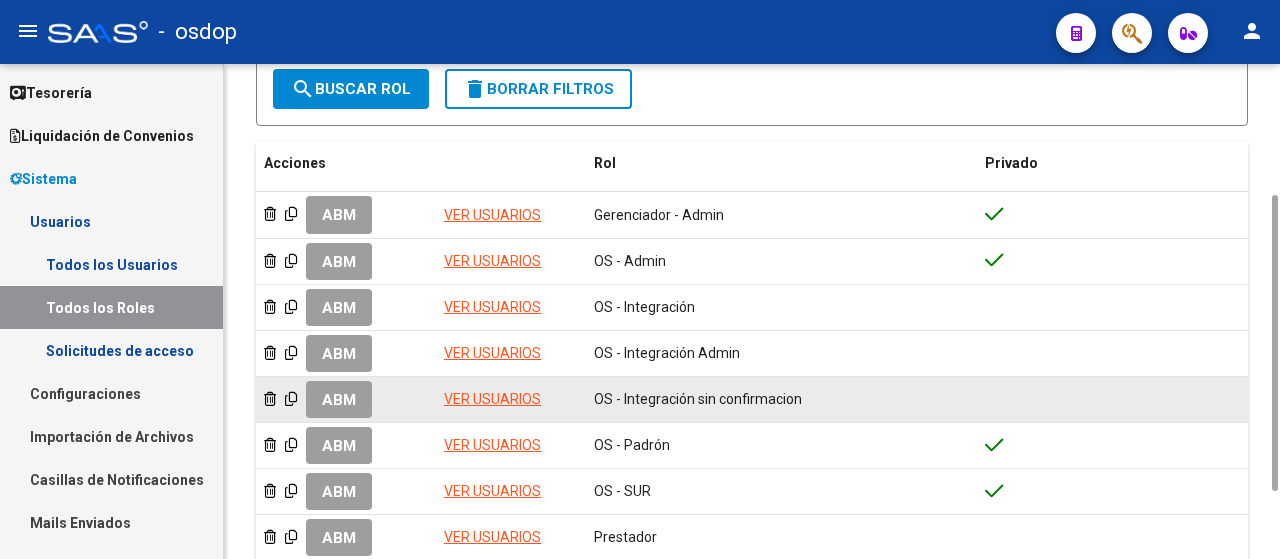click on "ABM" 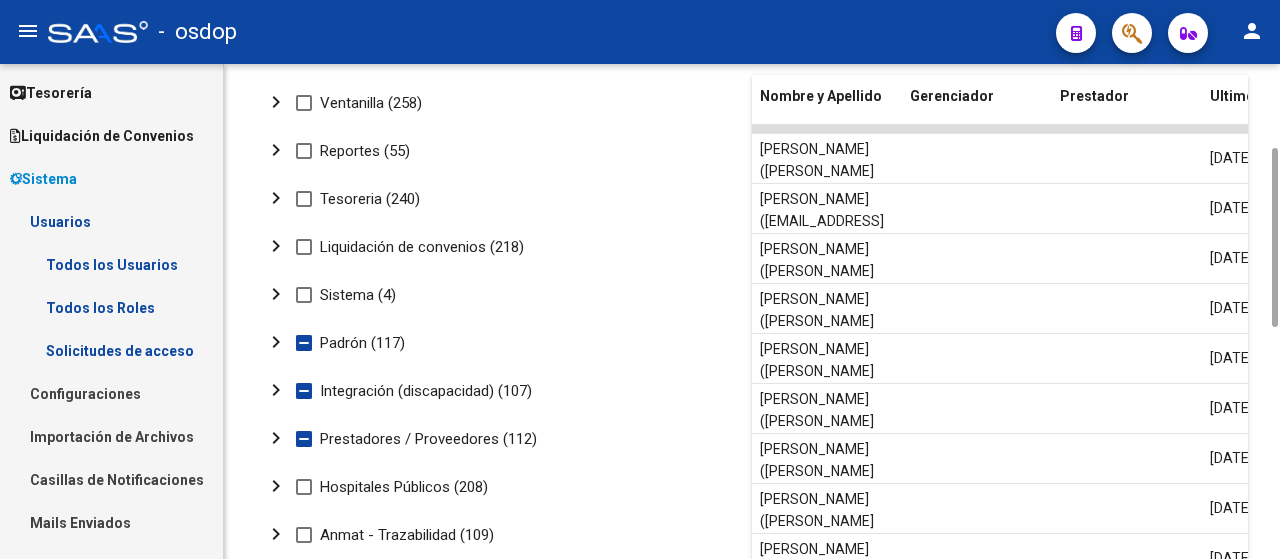 scroll, scrollTop: 256, scrollLeft: 0, axis: vertical 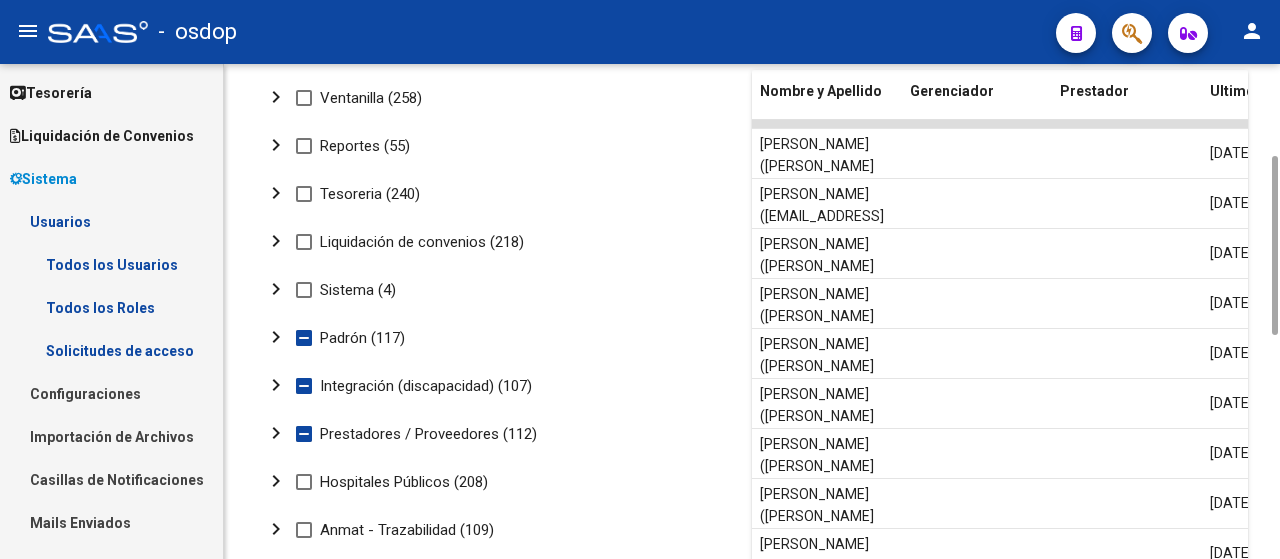 drag, startPoint x: 1276, startPoint y: 328, endPoint x: 1248, endPoint y: 506, distance: 180.1888 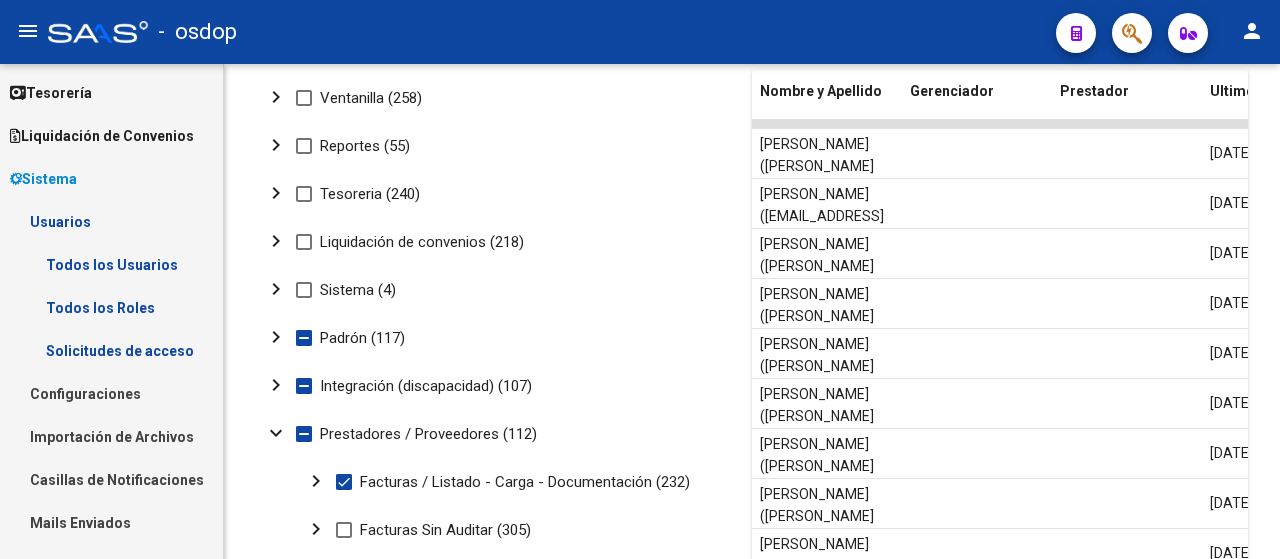 scroll, scrollTop: 752, scrollLeft: 0, axis: vertical 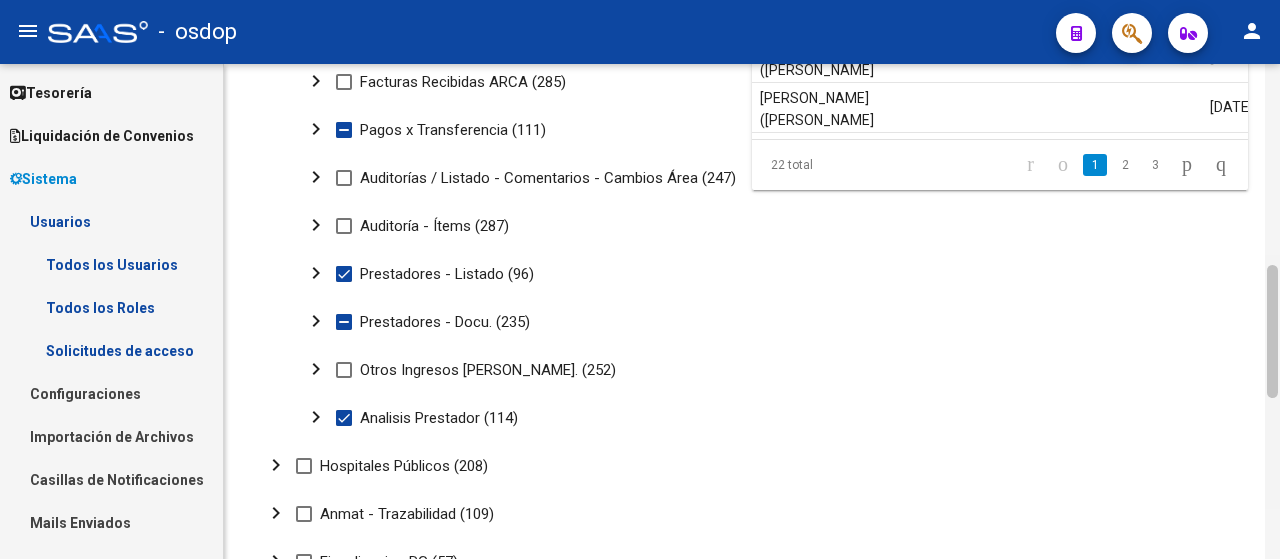 click 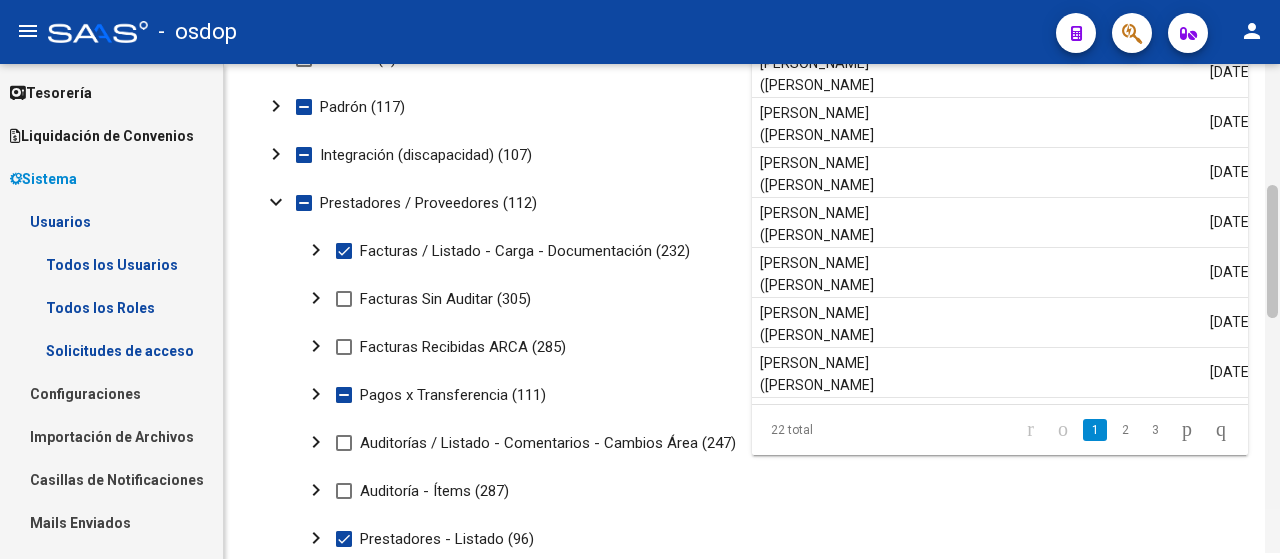 scroll, scrollTop: 480, scrollLeft: 0, axis: vertical 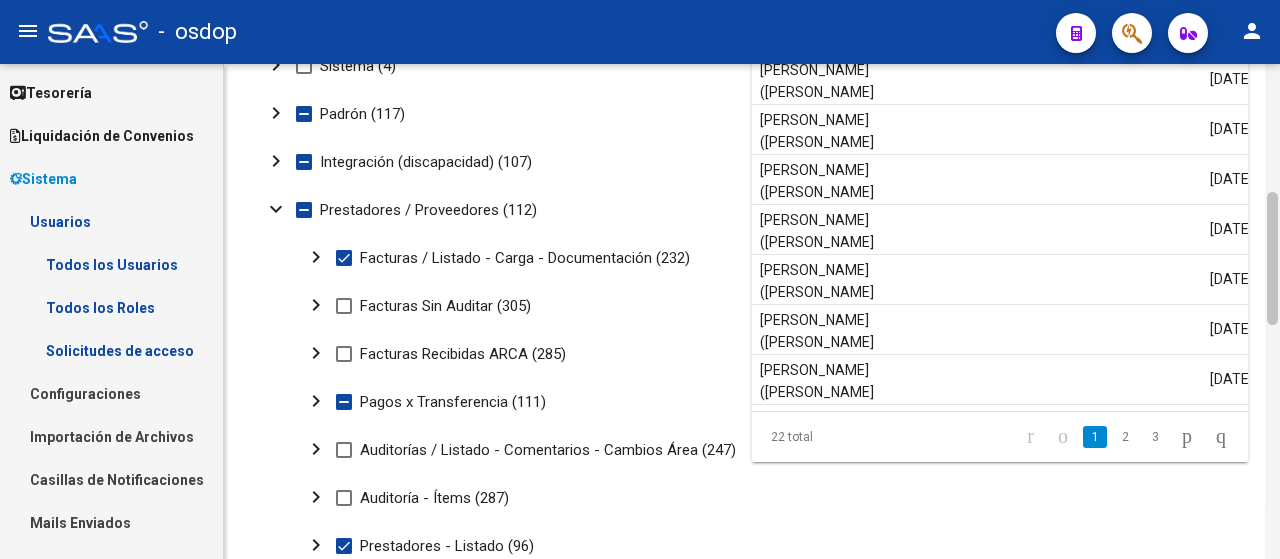 drag, startPoint x: 1277, startPoint y: 334, endPoint x: 1279, endPoint y: 261, distance: 73.02739 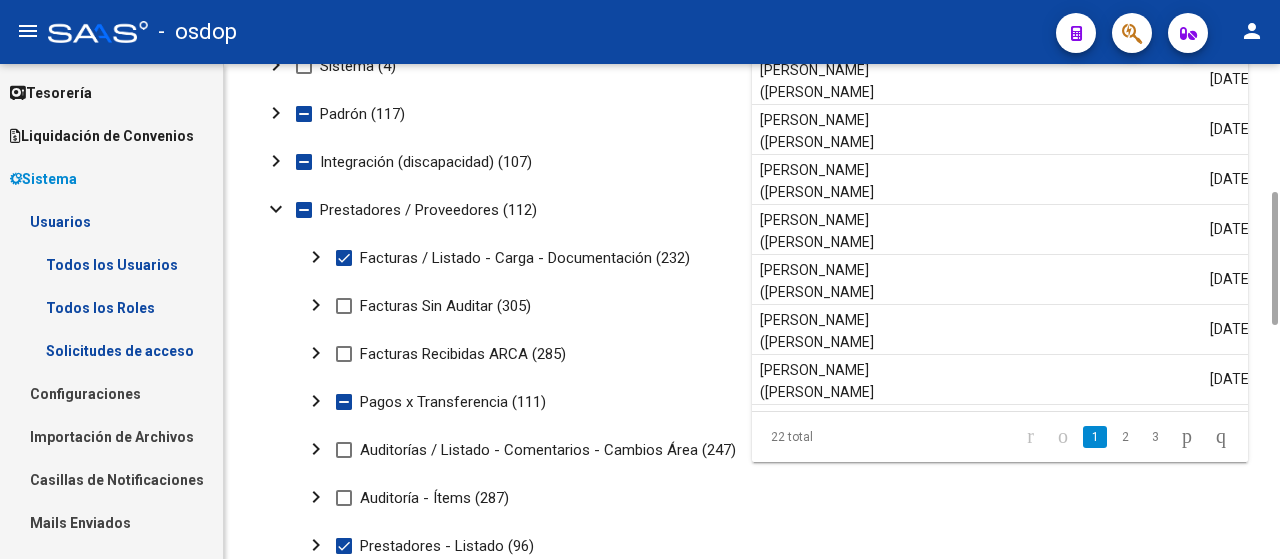 click at bounding box center [344, 306] 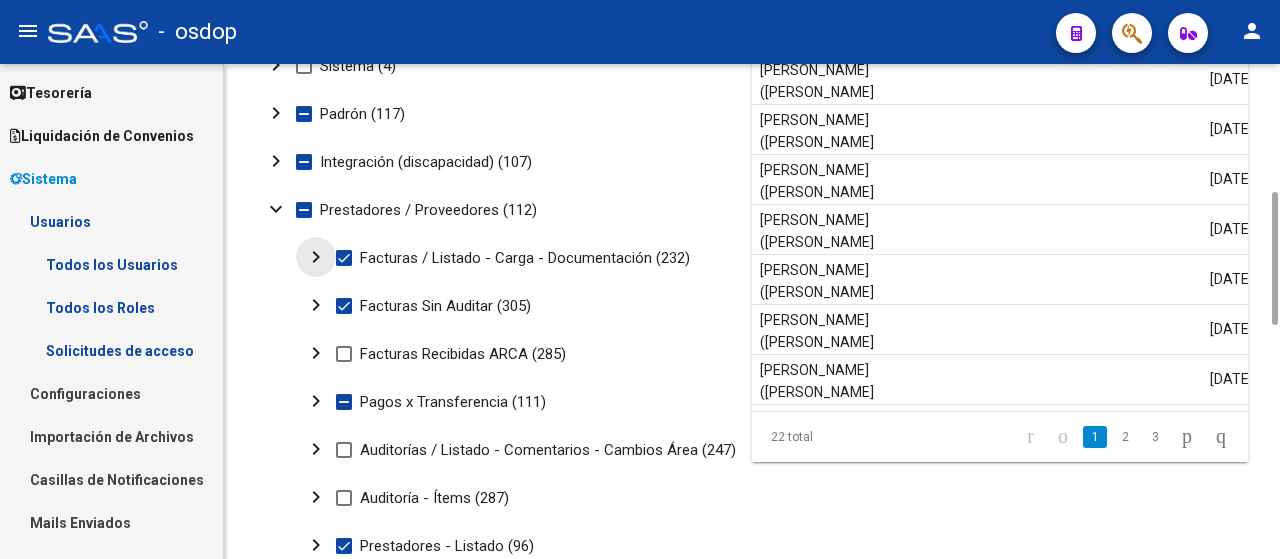 click on "chevron_right" 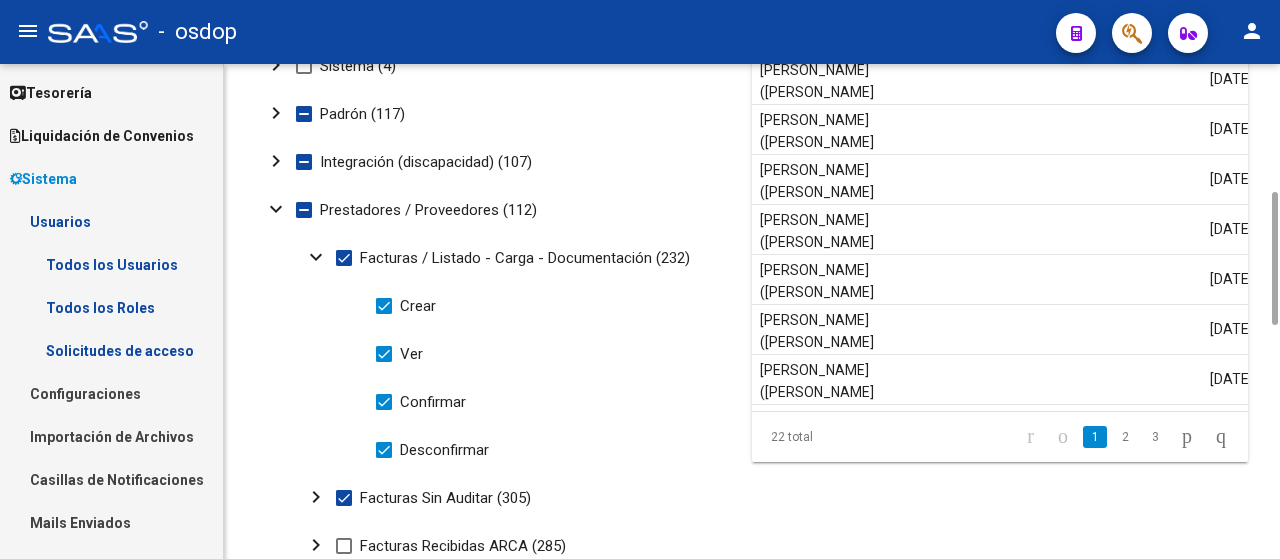 click on "Confirmar" at bounding box center (421, 402) 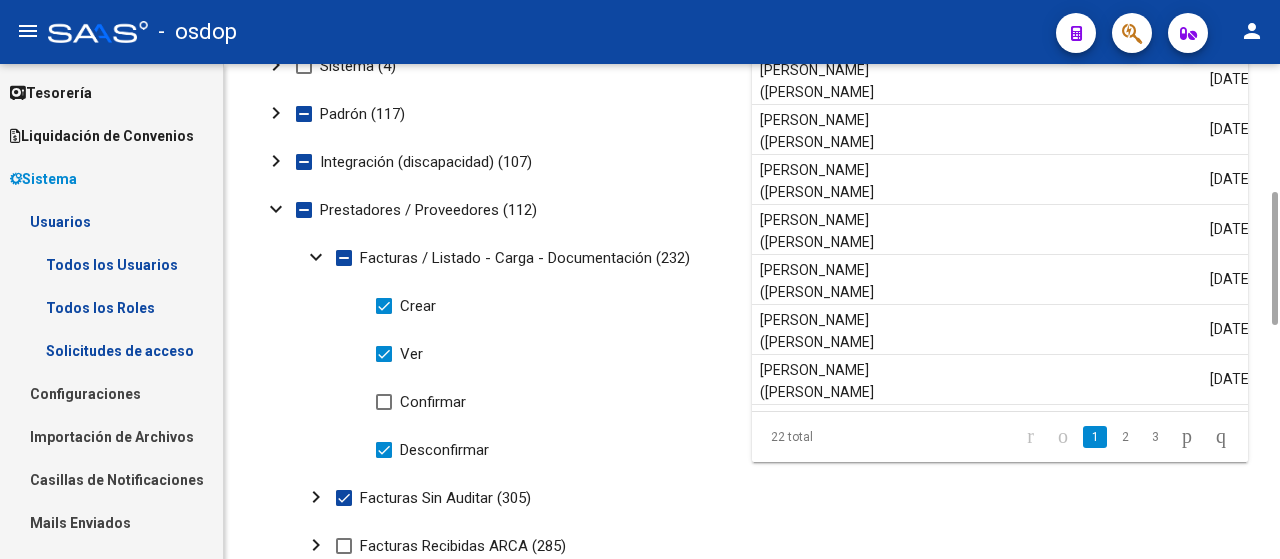 click at bounding box center [384, 450] 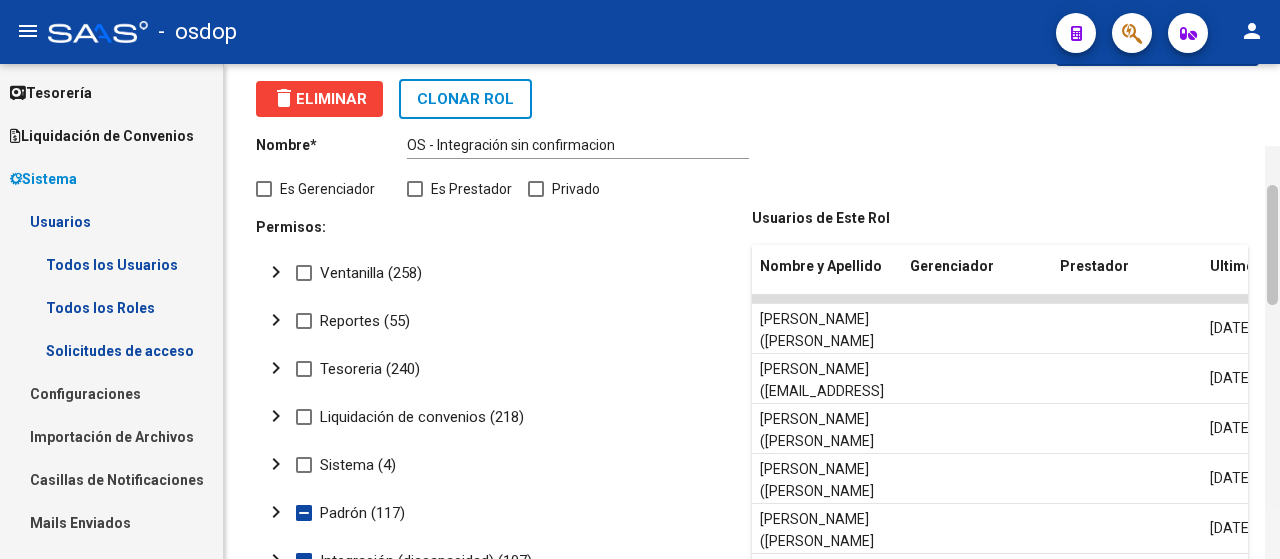 scroll, scrollTop: 0, scrollLeft: 0, axis: both 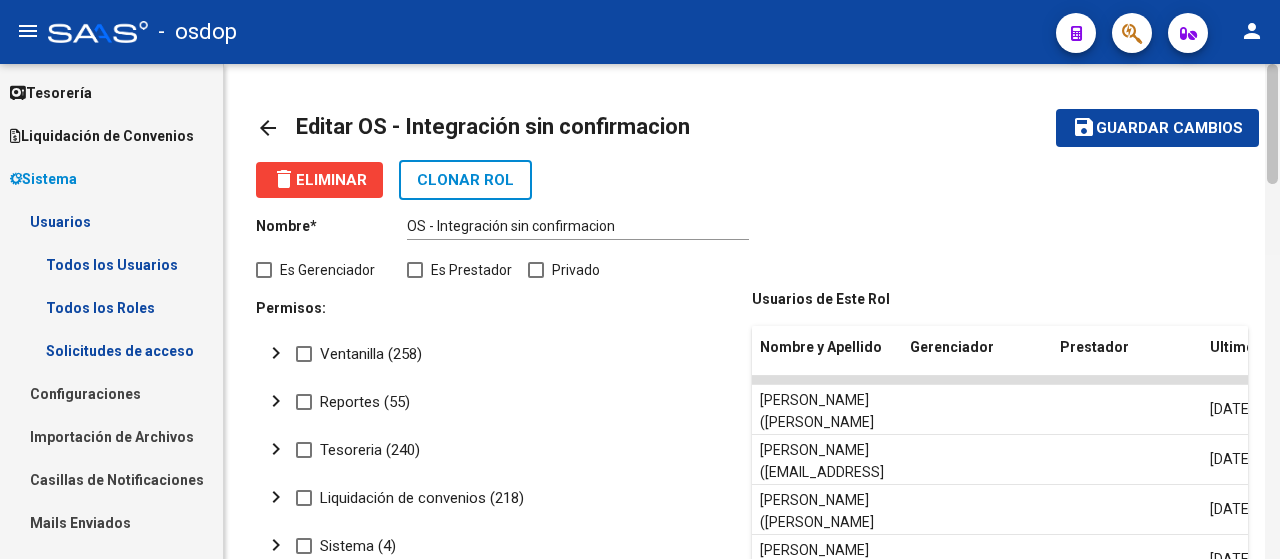 drag, startPoint x: 1269, startPoint y: 301, endPoint x: 1278, endPoint y: 142, distance: 159.25452 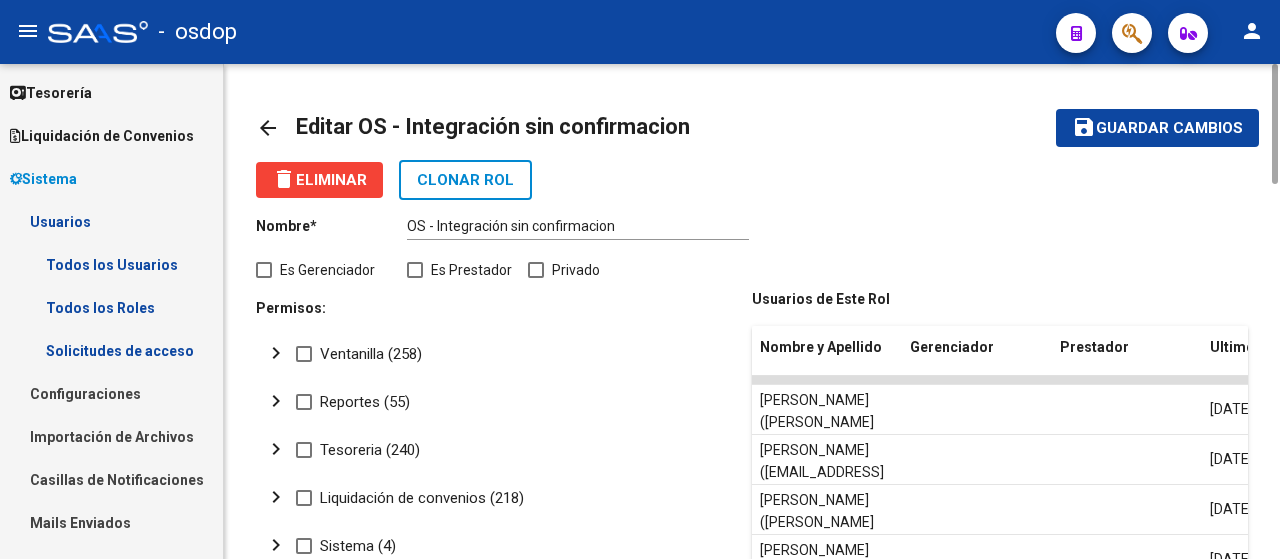 click on "Guardar cambios" 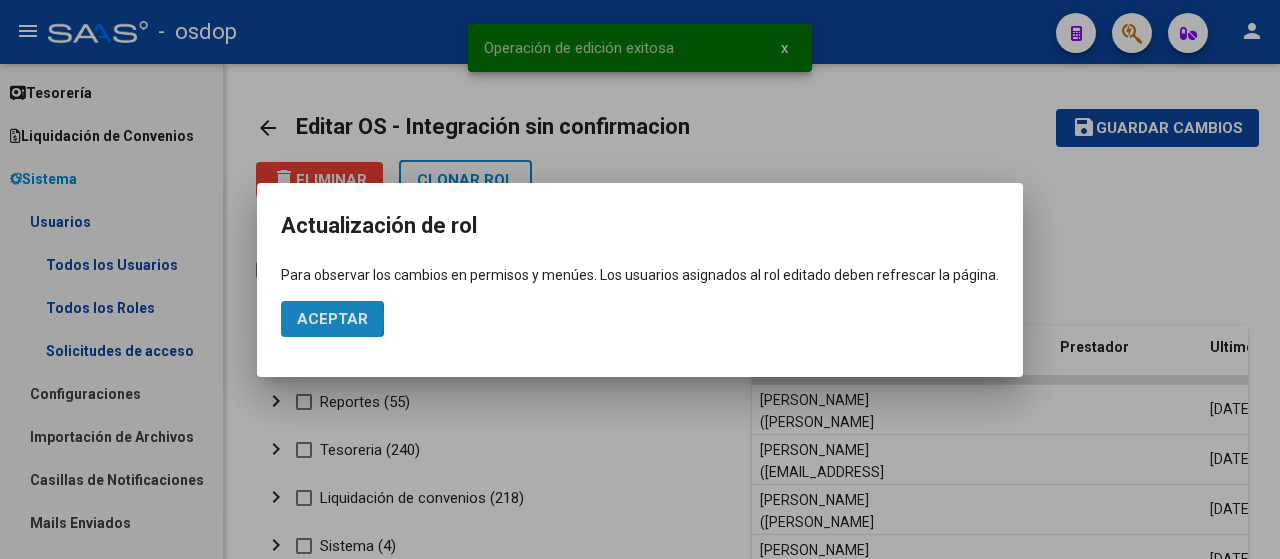 click on "Aceptar" 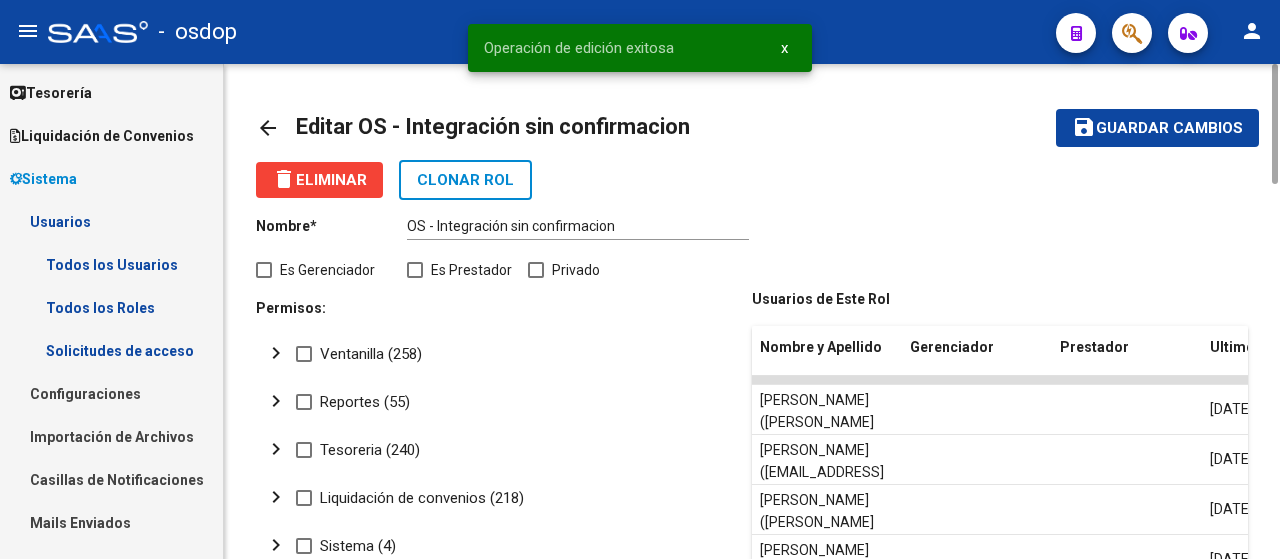 click on "arrow_back" 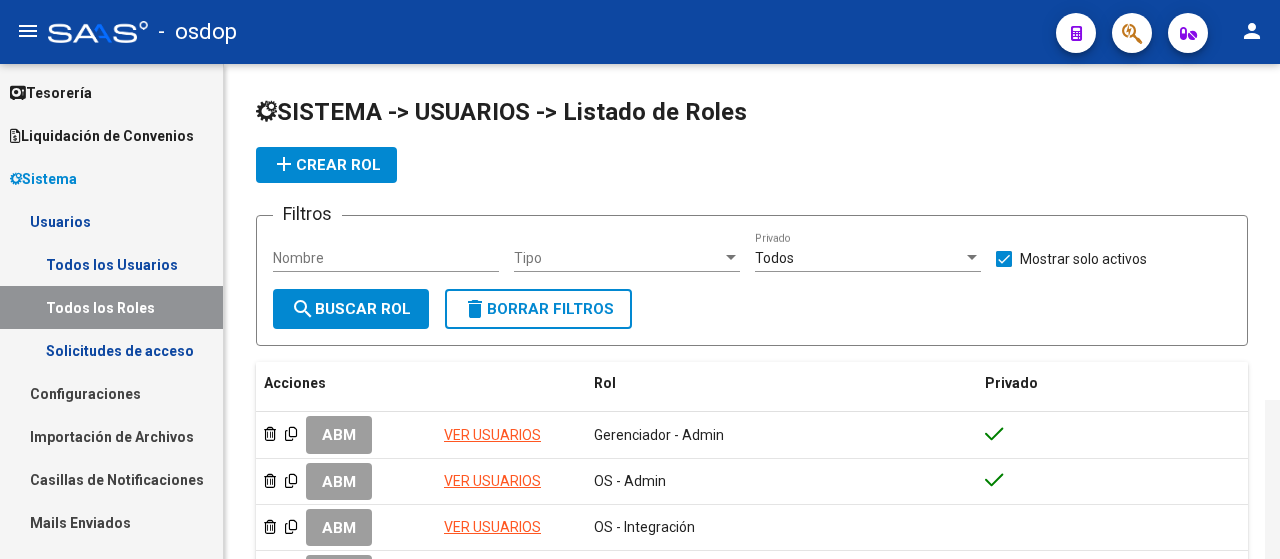 scroll, scrollTop: 336, scrollLeft: 0, axis: vertical 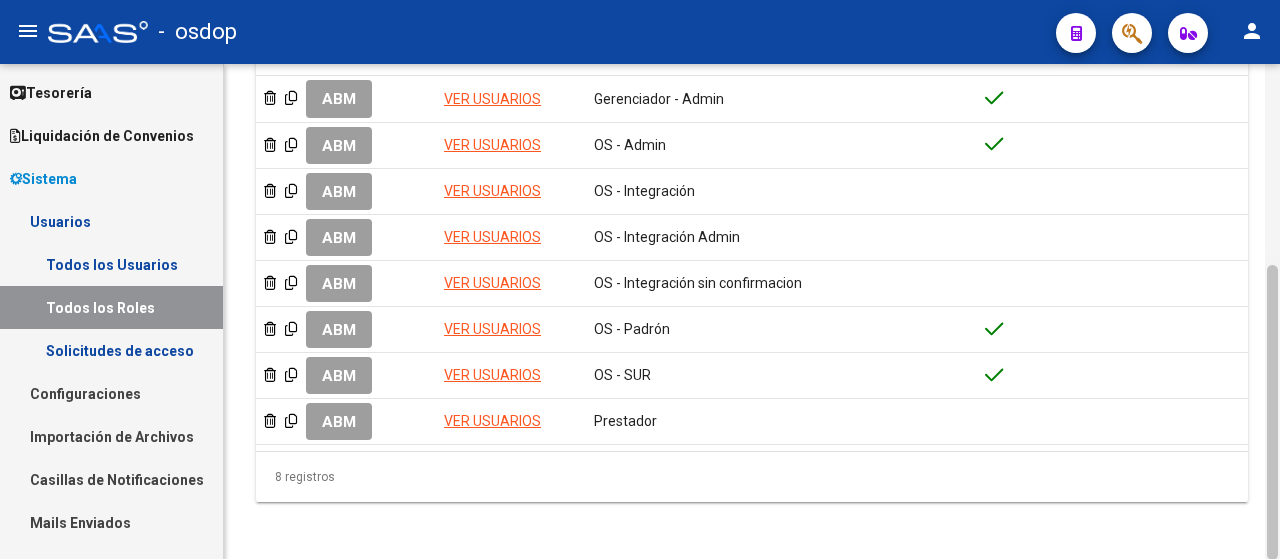 click 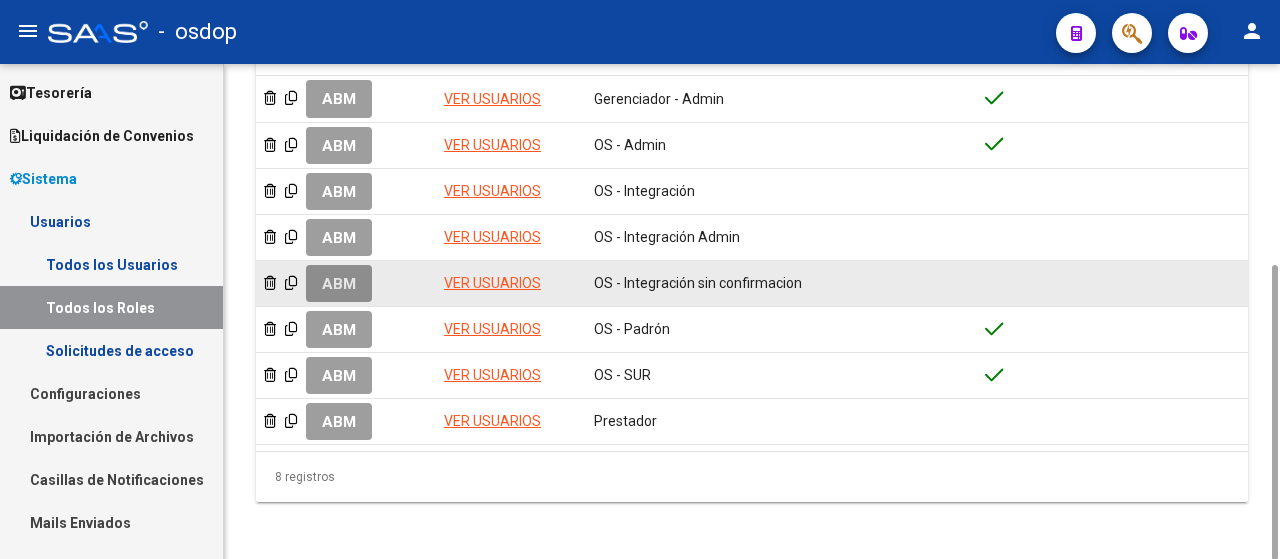 click on "ABM" 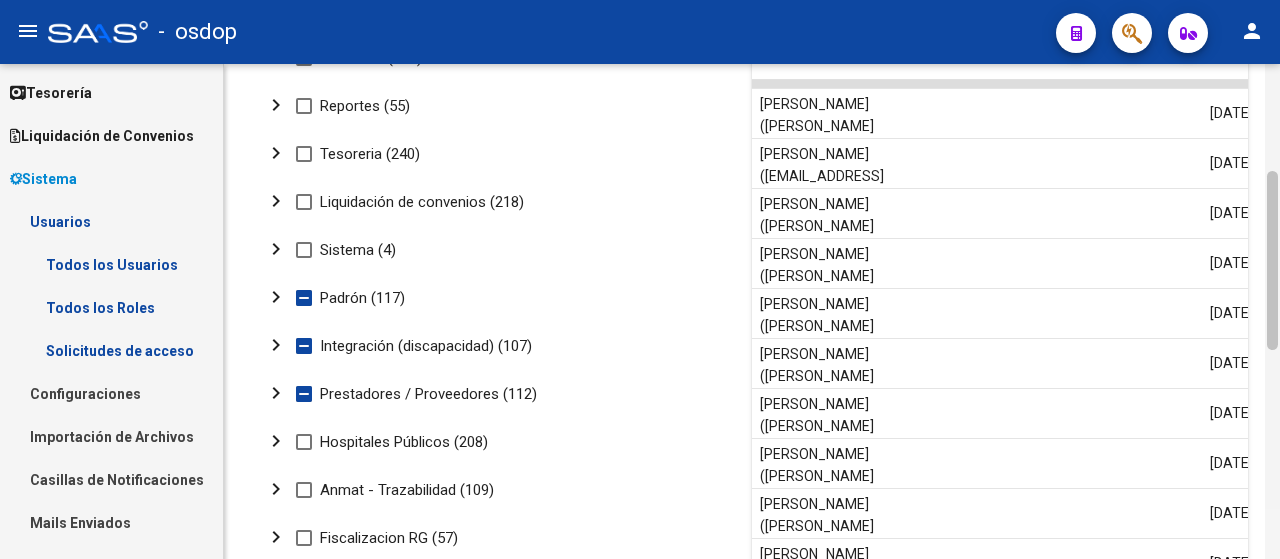 drag, startPoint x: 1276, startPoint y: 258, endPoint x: 1279, endPoint y: 436, distance: 178.02528 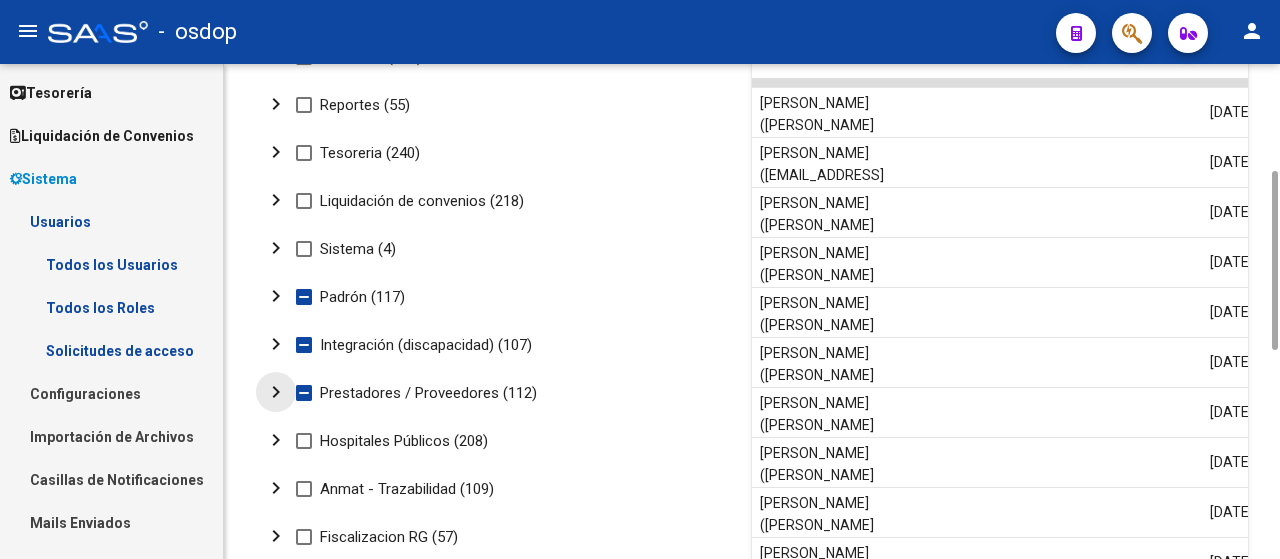 click on "chevron_right" 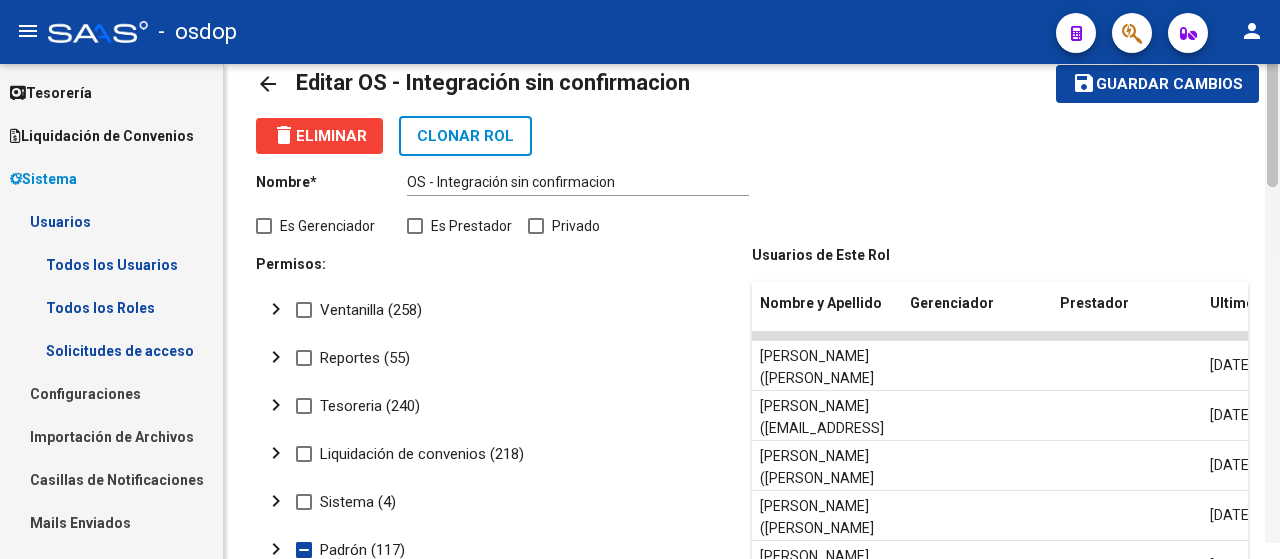 scroll, scrollTop: 0, scrollLeft: 0, axis: both 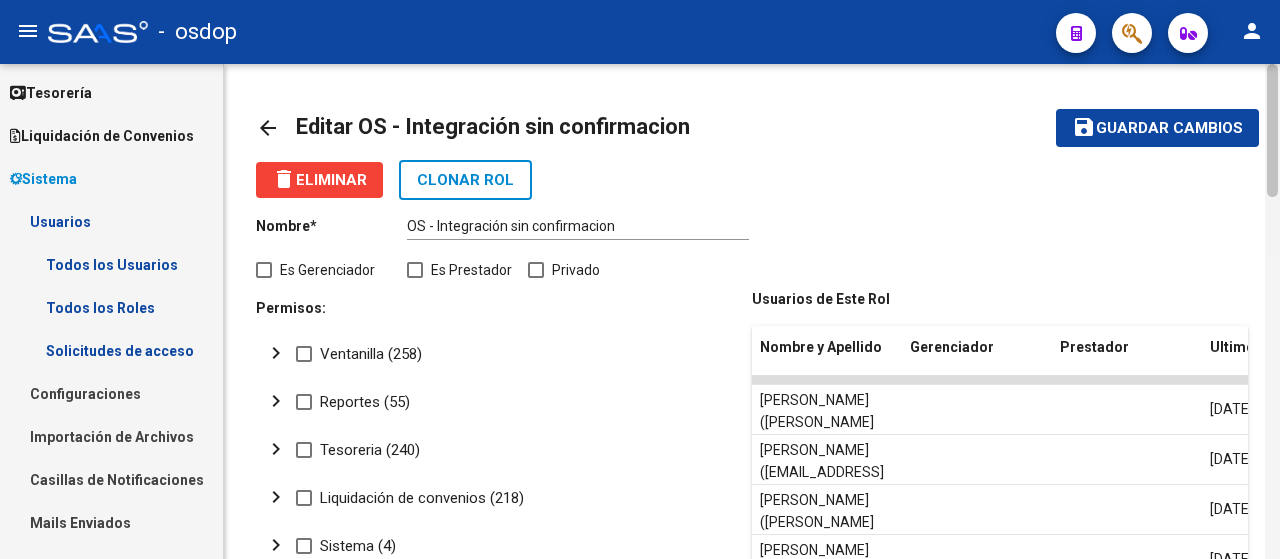 drag, startPoint x: 1272, startPoint y: 271, endPoint x: 1279, endPoint y: 147, distance: 124.197426 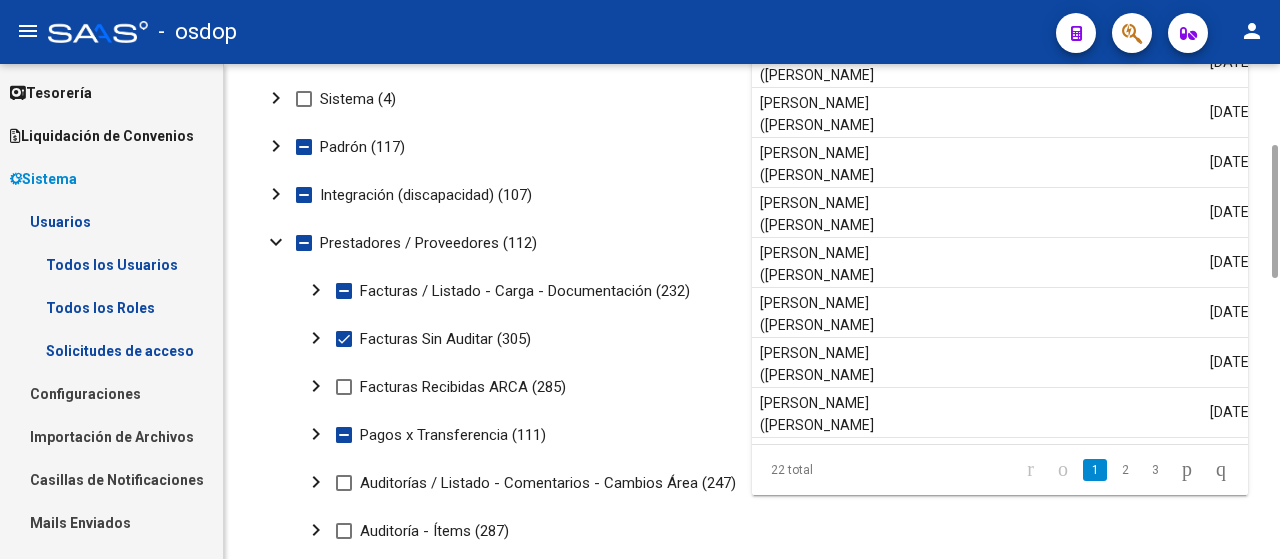 scroll, scrollTop: 451, scrollLeft: 0, axis: vertical 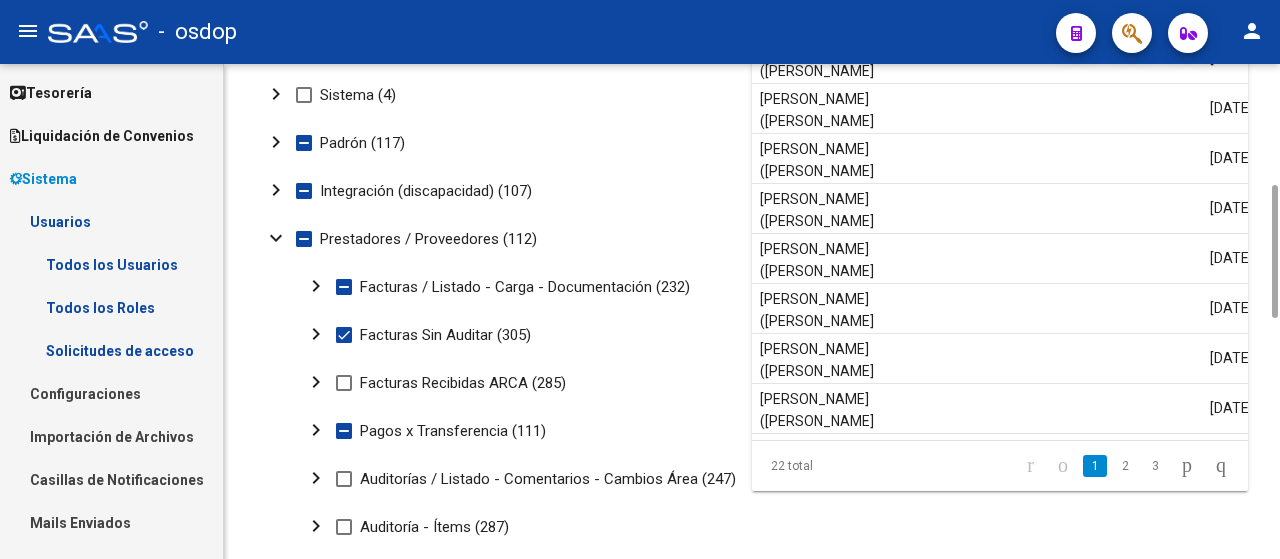 drag, startPoint x: 1272, startPoint y: 171, endPoint x: 1263, endPoint y: 292, distance: 121.33425 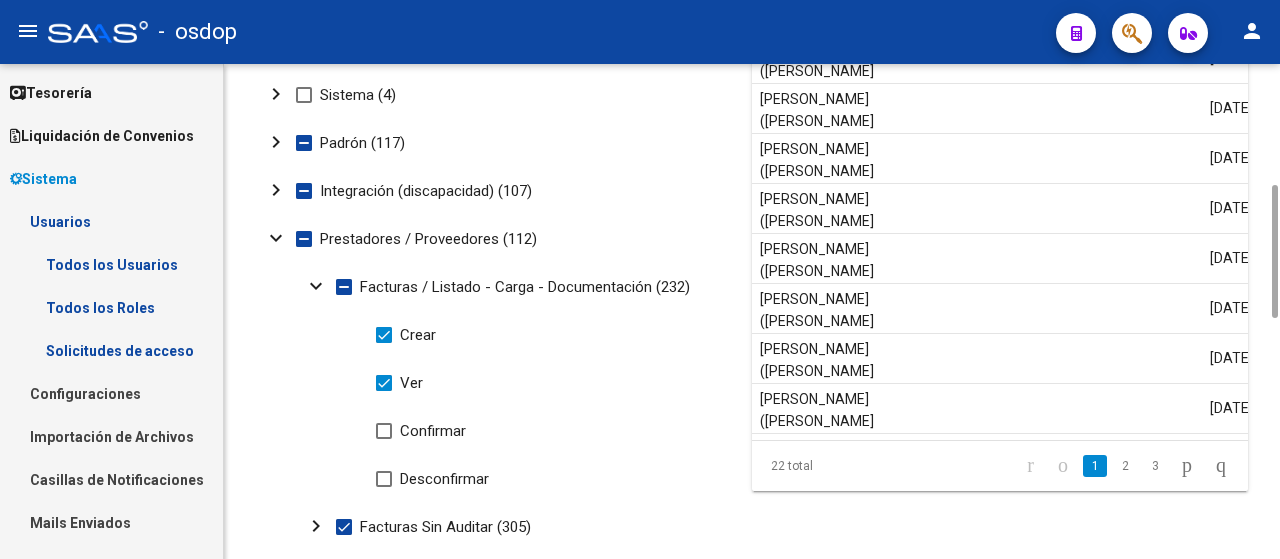 click on "expand_more" 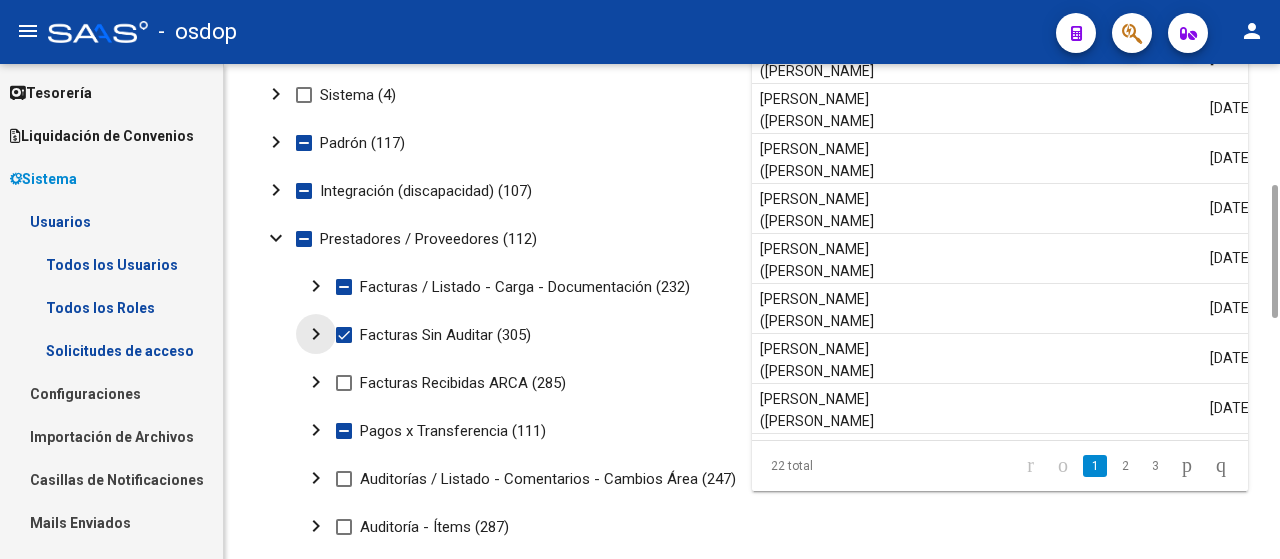 click on "chevron_right" 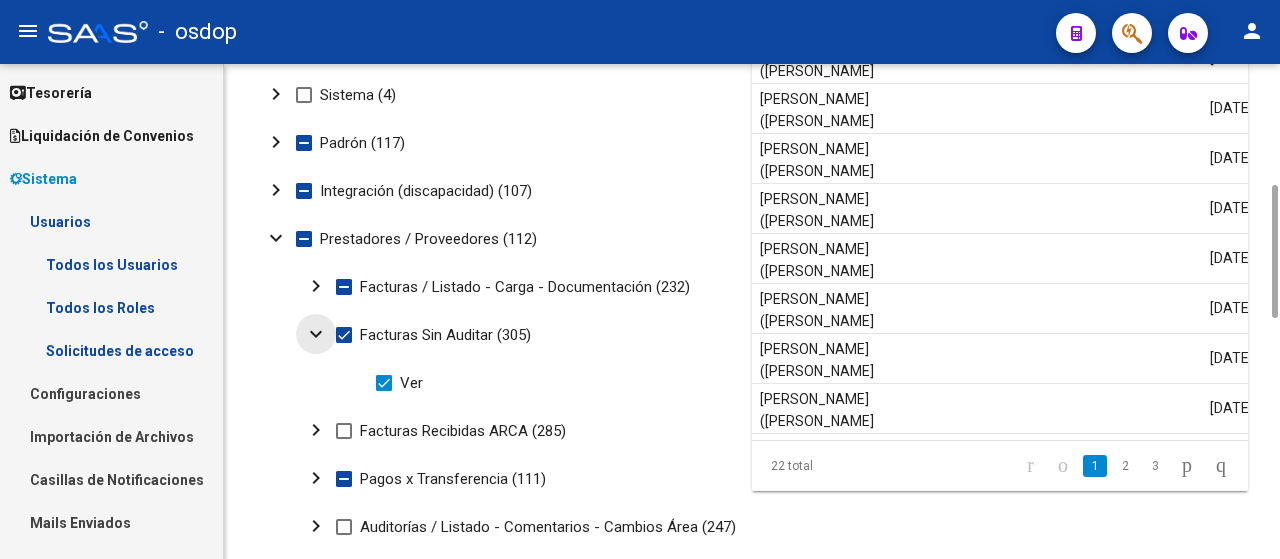 click on "expand_more" 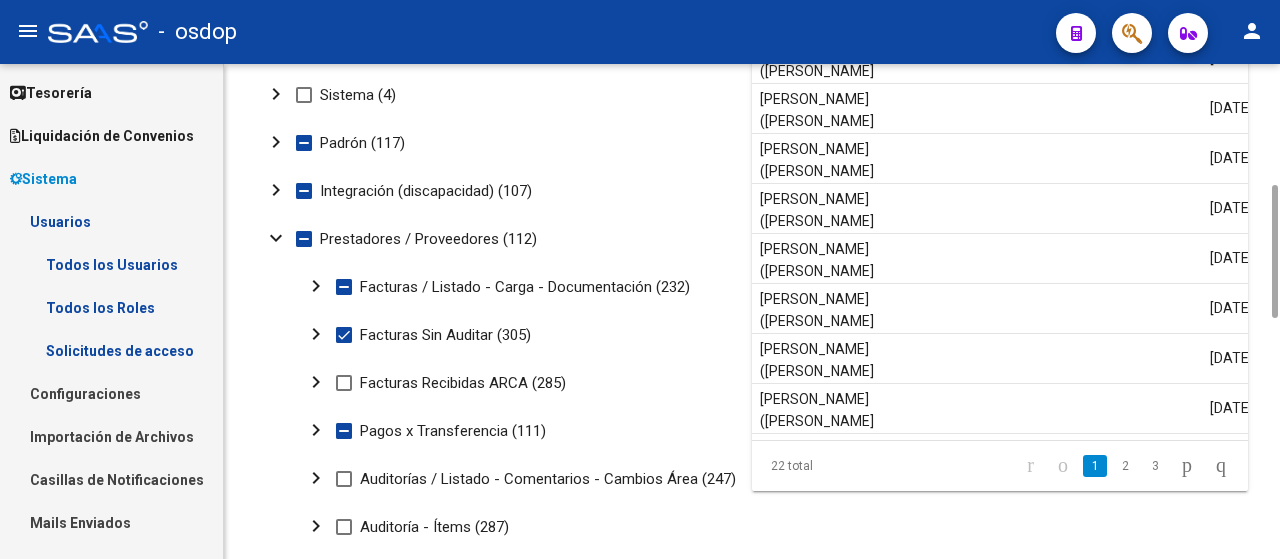 click on "chevron_right" 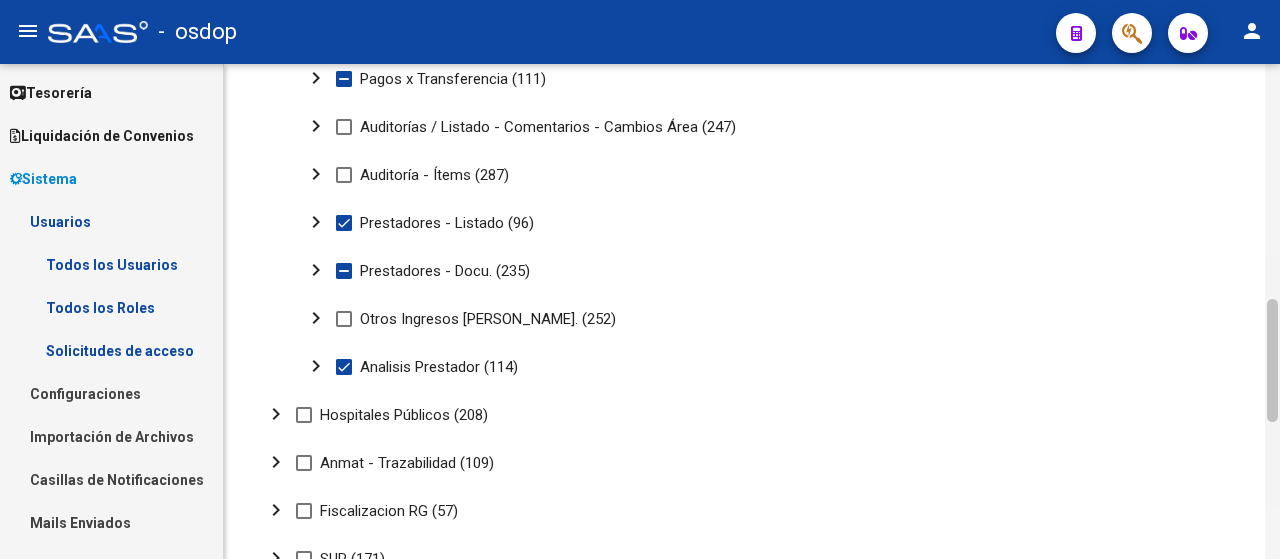 click 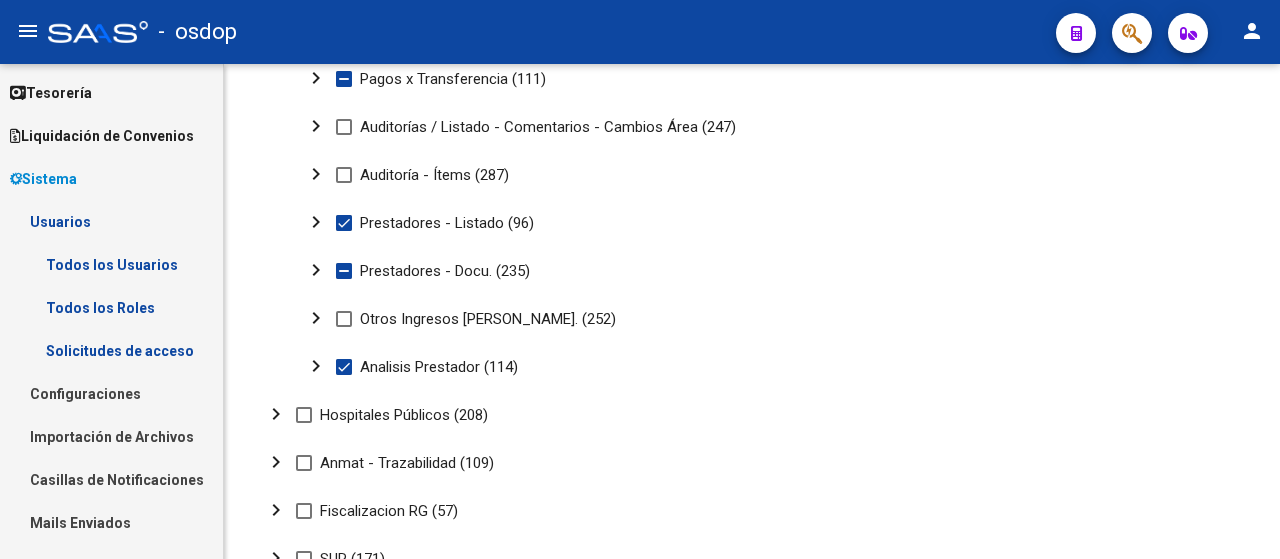 click 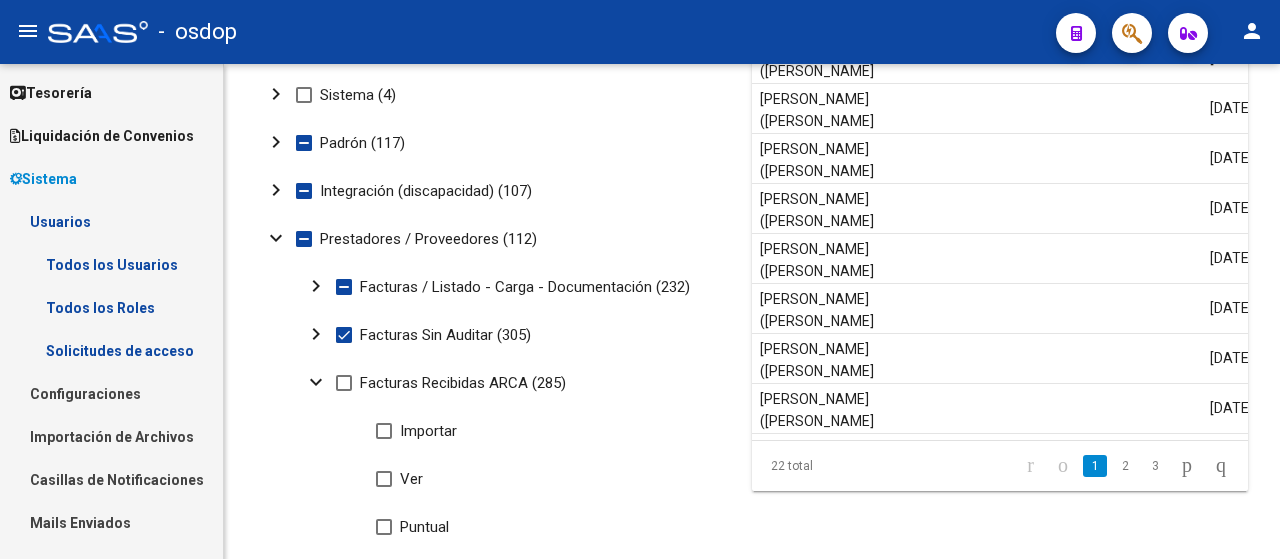 scroll, scrollTop: 947, scrollLeft: 0, axis: vertical 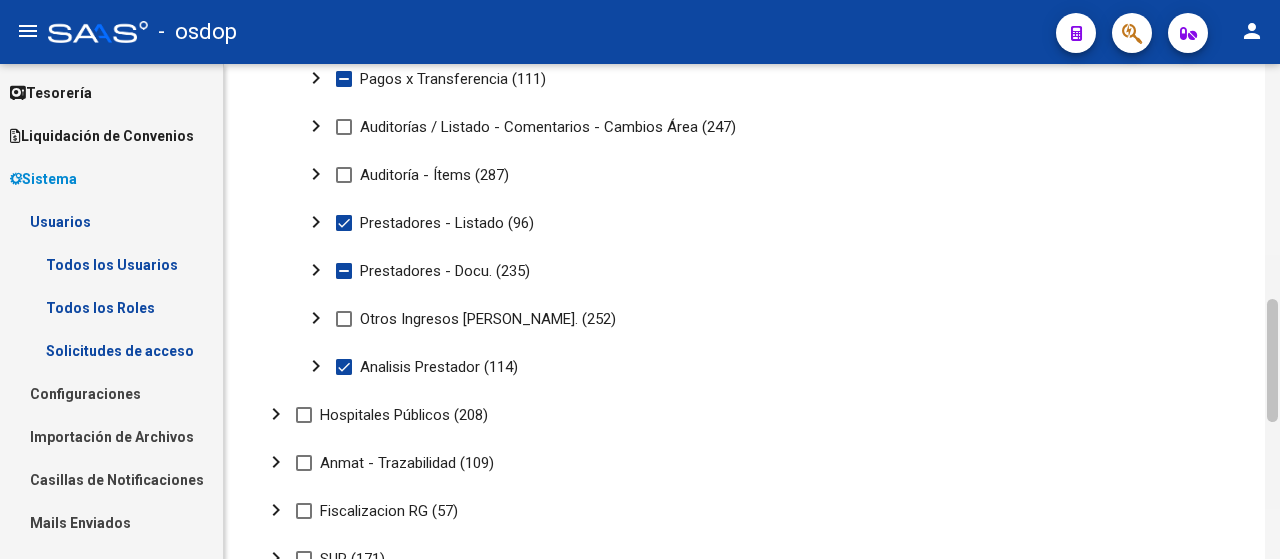 drag, startPoint x: 1279, startPoint y: 270, endPoint x: 1279, endPoint y: 256, distance: 14 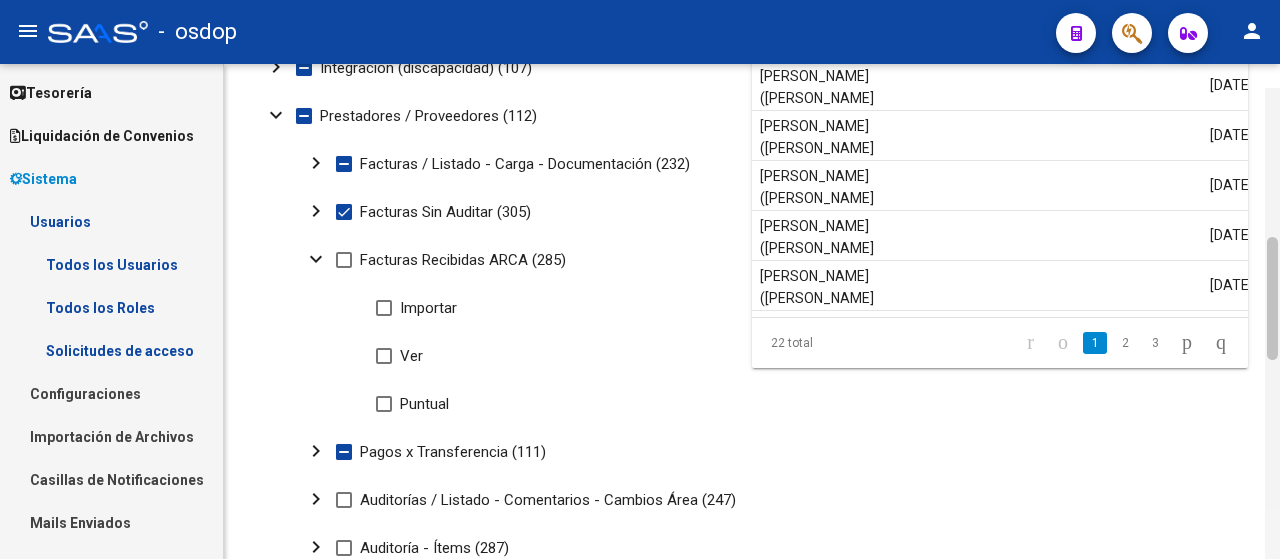 scroll, scrollTop: 562, scrollLeft: 0, axis: vertical 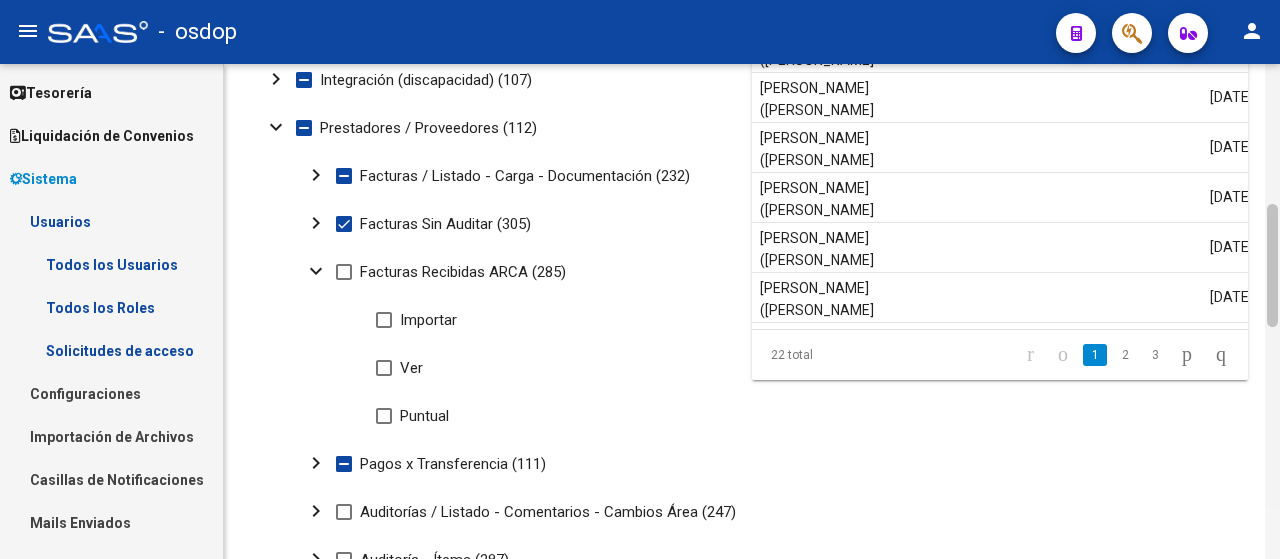 drag, startPoint x: 1274, startPoint y: 337, endPoint x: 1279, endPoint y: 241, distance: 96.13012 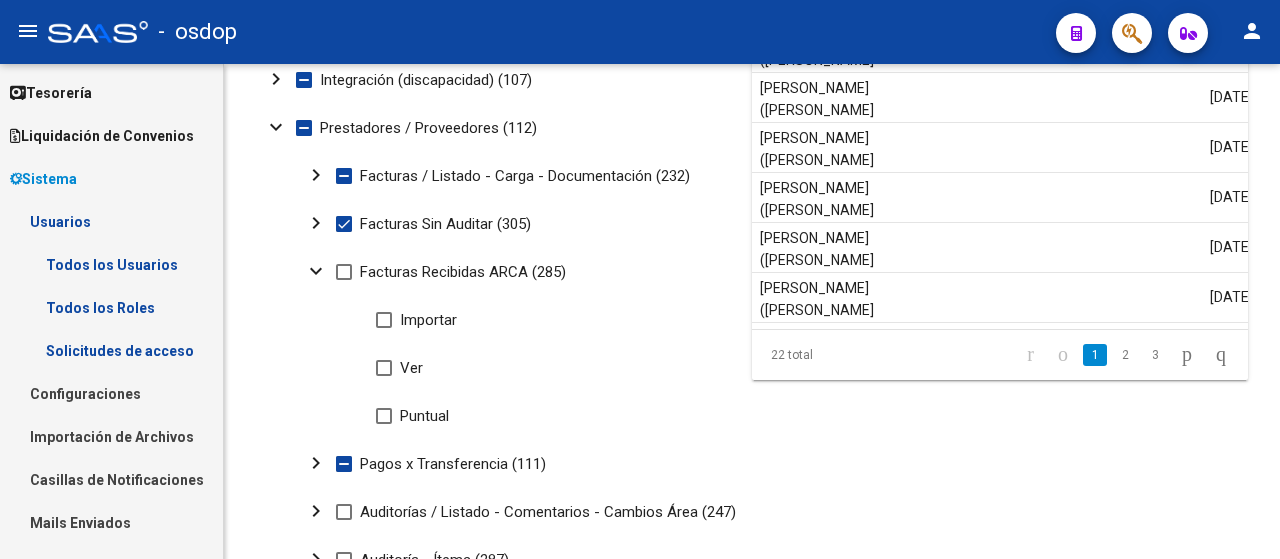 click on "Todos los Usuarios" at bounding box center [111, 264] 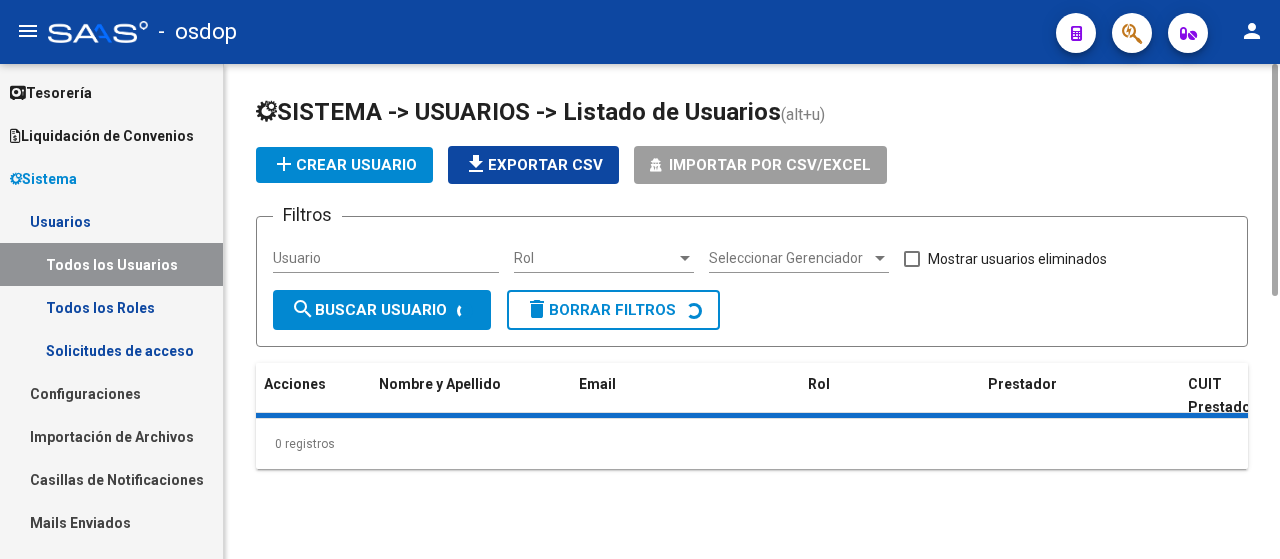 scroll, scrollTop: 0, scrollLeft: 0, axis: both 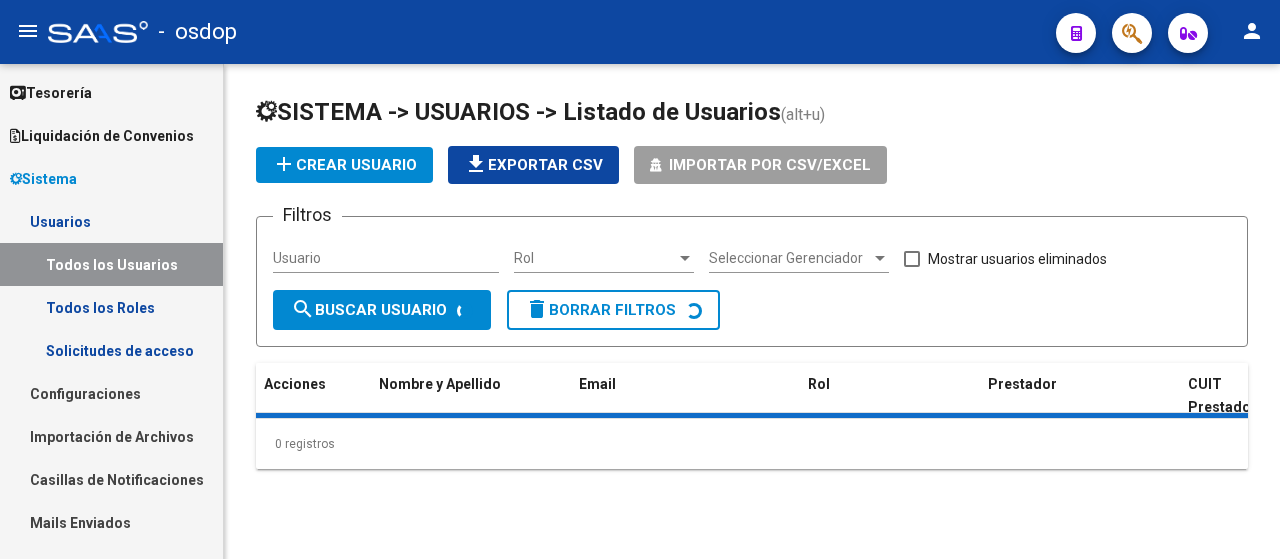 drag, startPoint x: 1274, startPoint y: 238, endPoint x: 1268, endPoint y: 272, distance: 34.525352 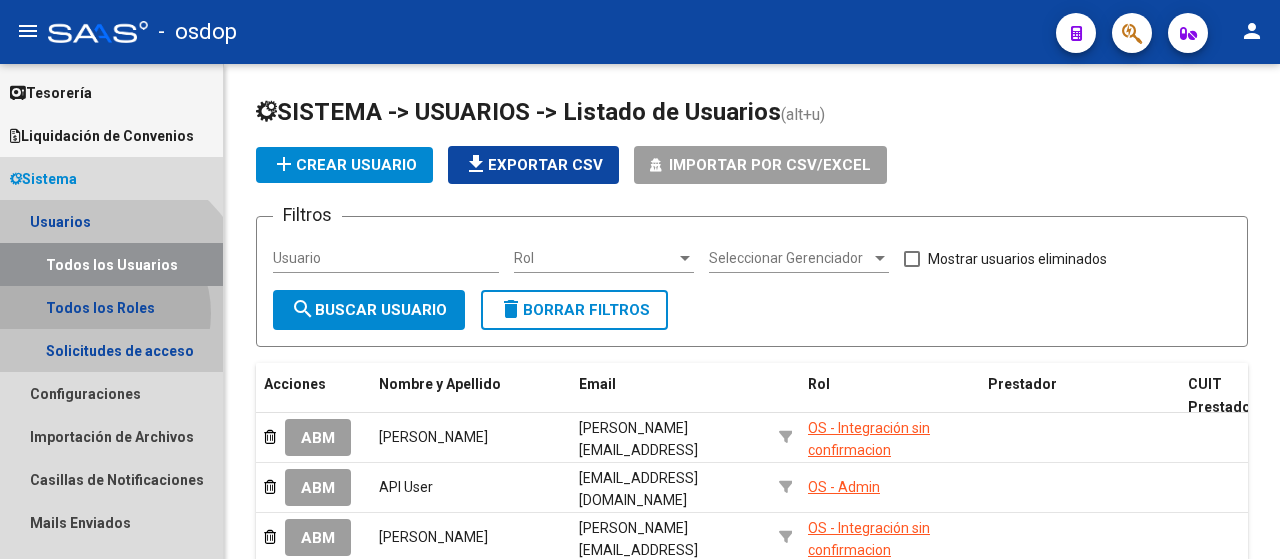click on "Todos los Roles" at bounding box center [111, 307] 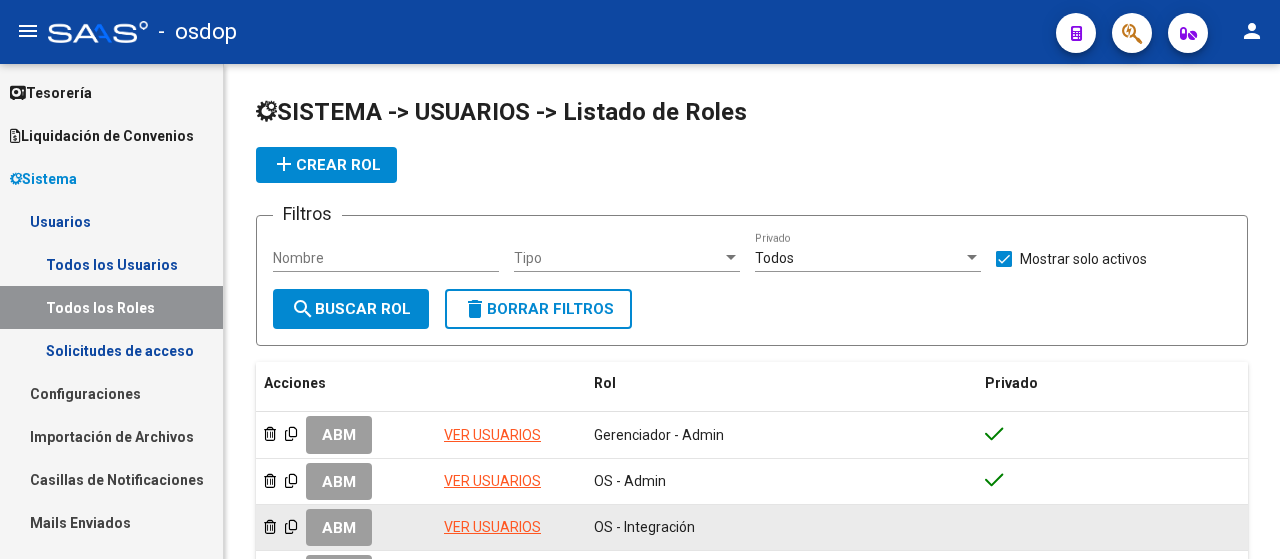 click on "ABM" 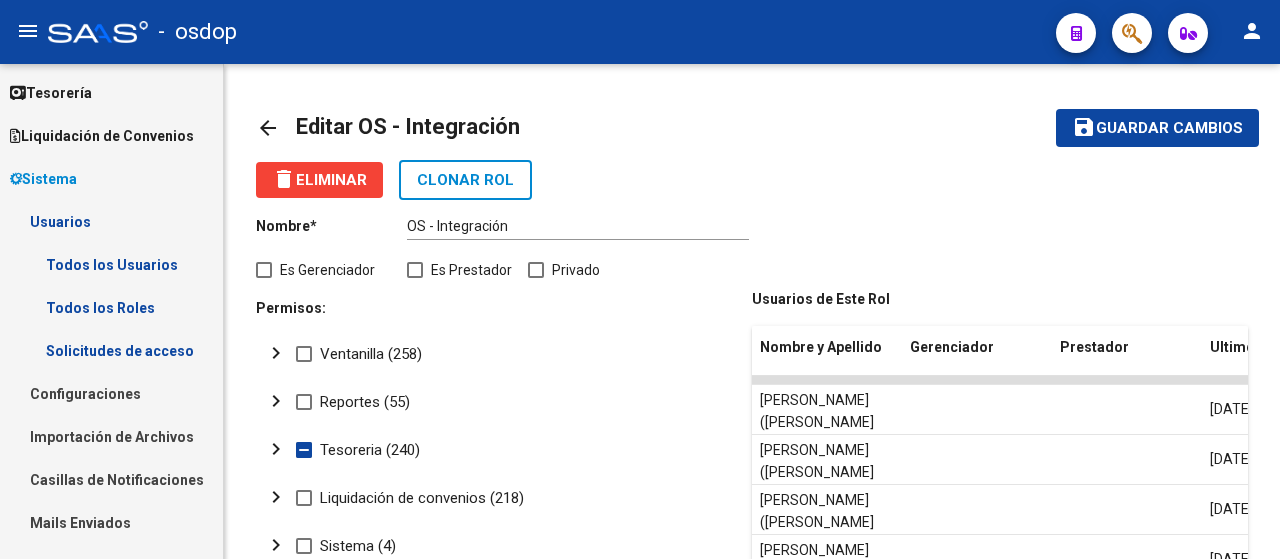 click on "chevron_right" 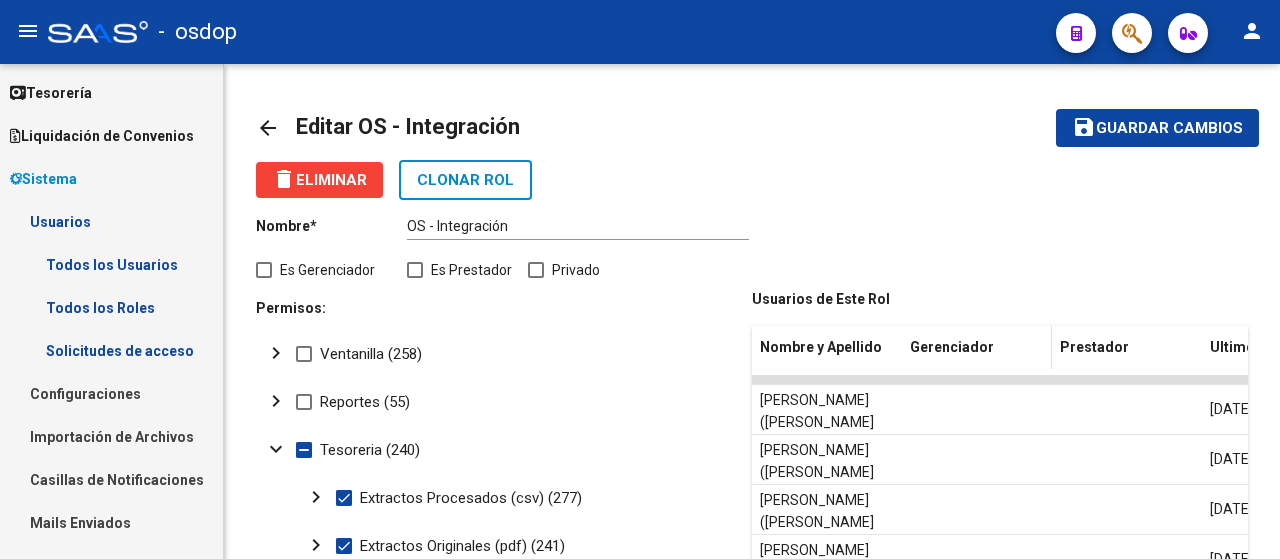 type 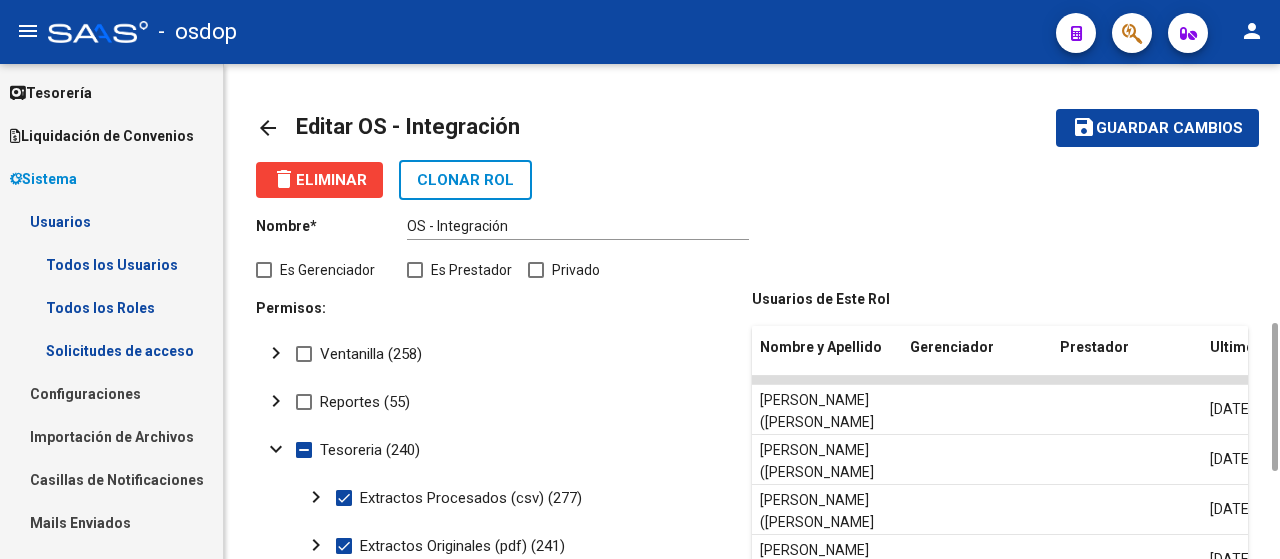 scroll, scrollTop: 200, scrollLeft: 0, axis: vertical 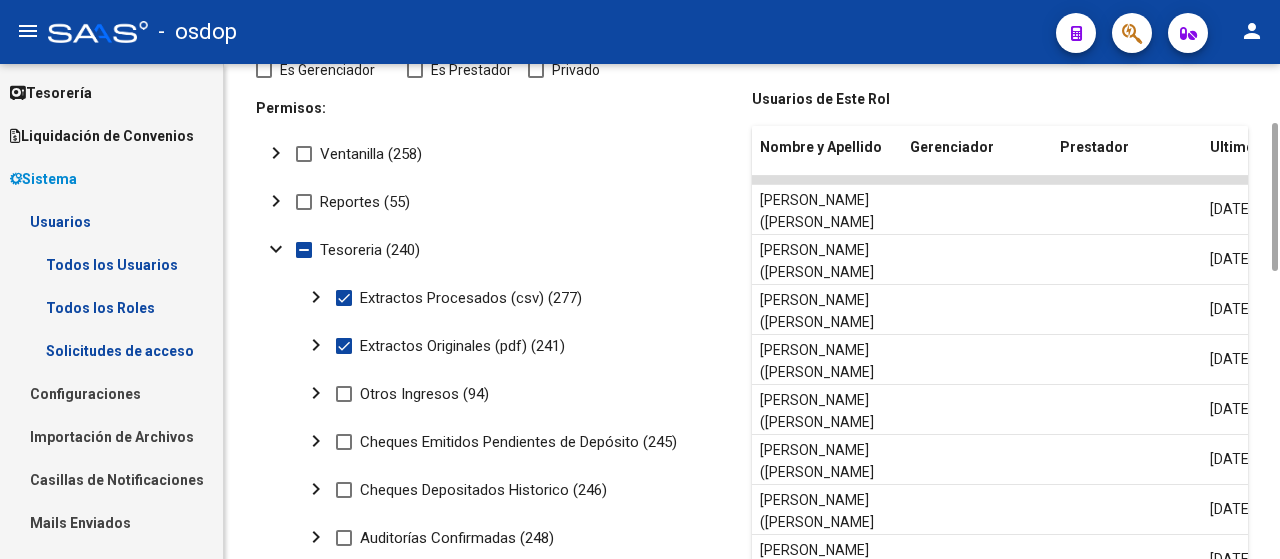click on "chevron_right" 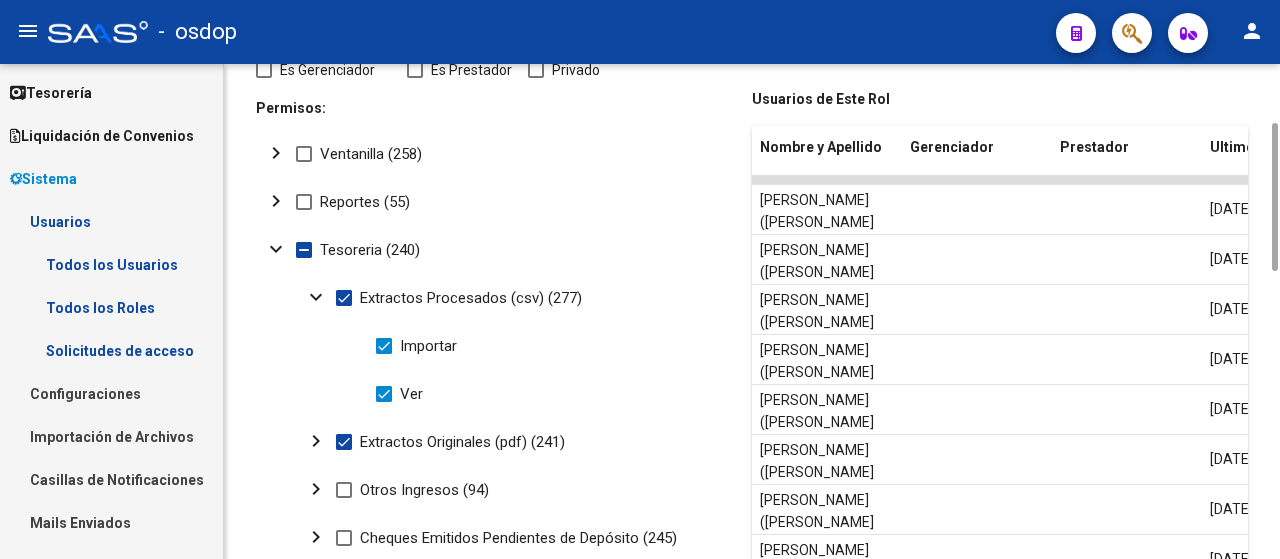 click on "expand_more" 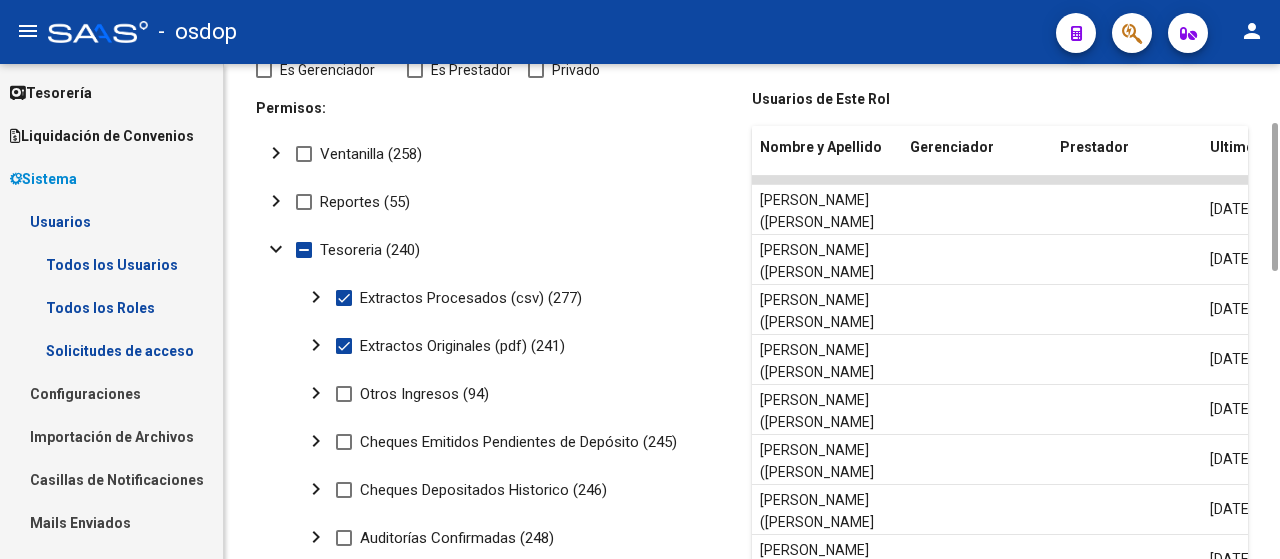 click on "chevron_right" 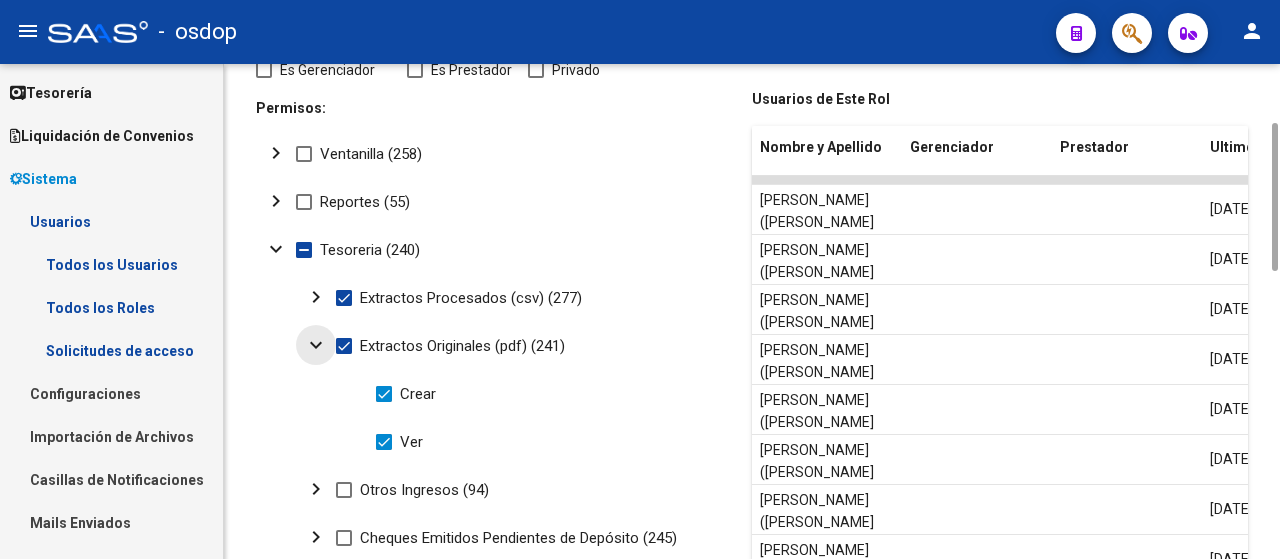 click on "expand_more" 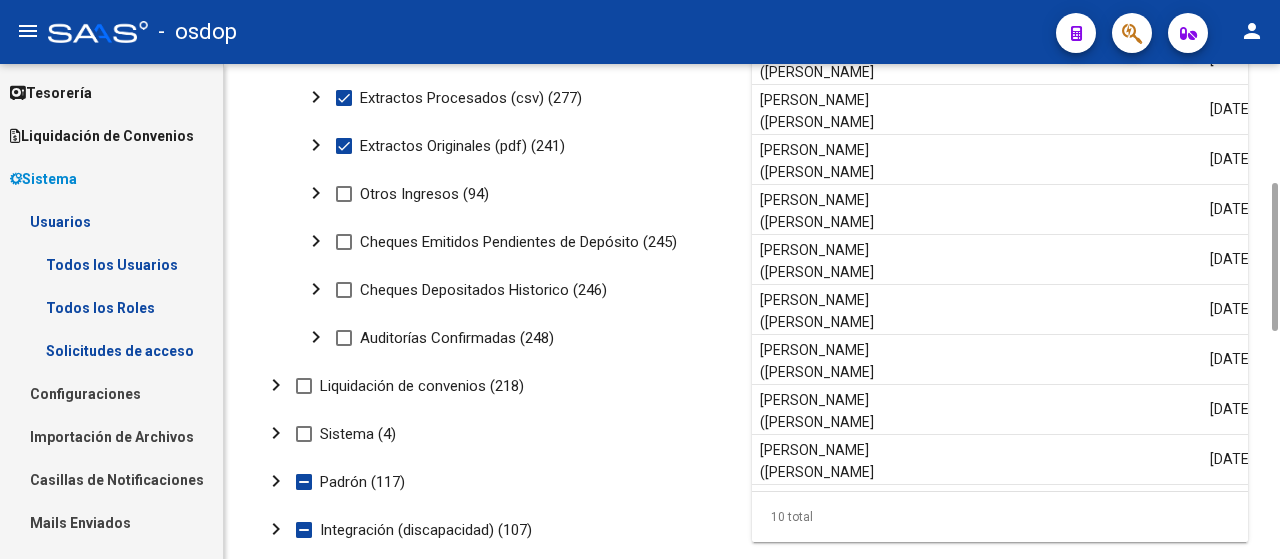 scroll, scrollTop: 200, scrollLeft: 0, axis: vertical 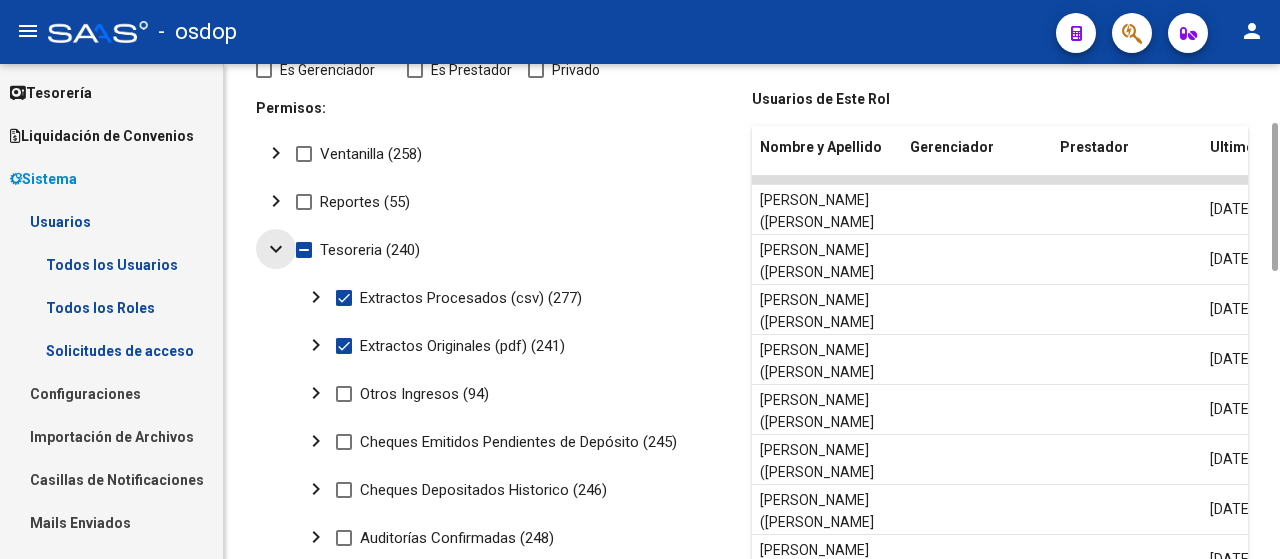click on "expand_more" 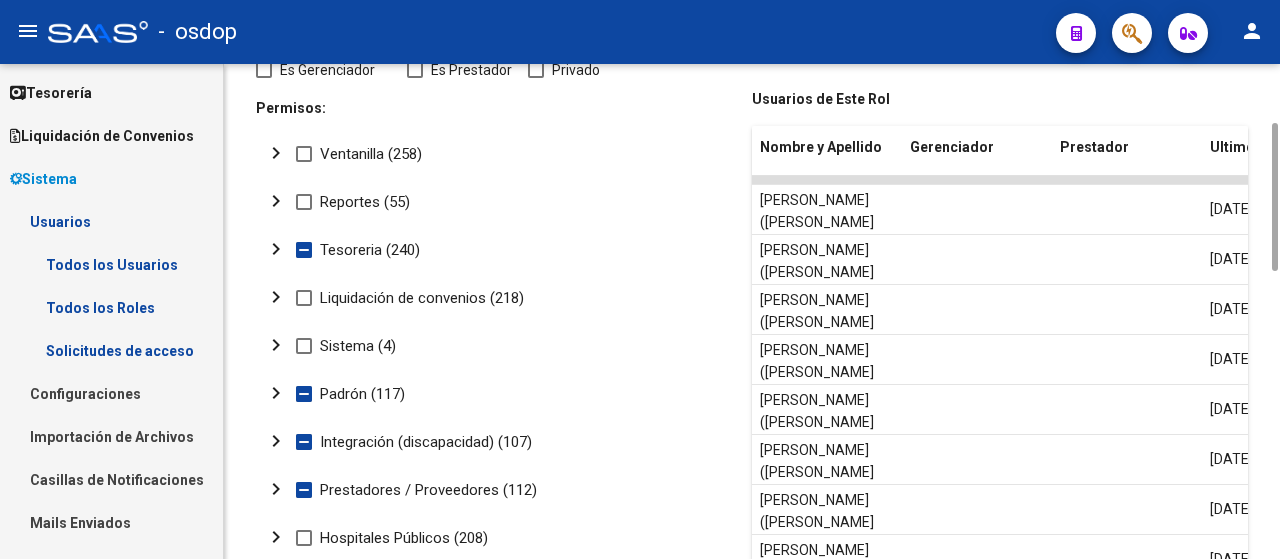 click on "chevron_right" 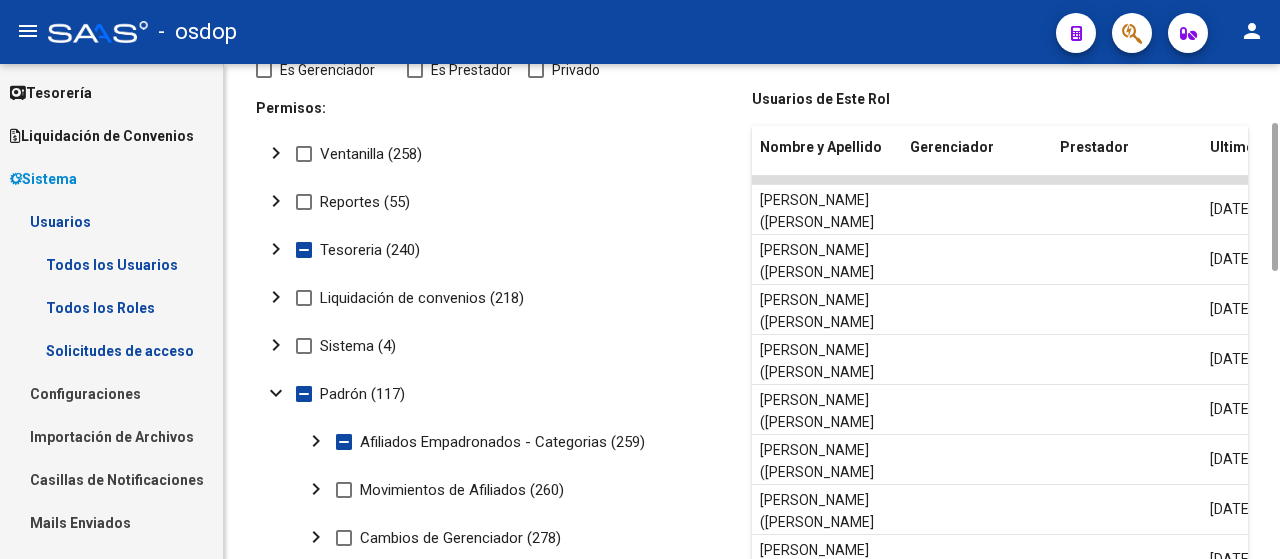 click on "chevron_right" 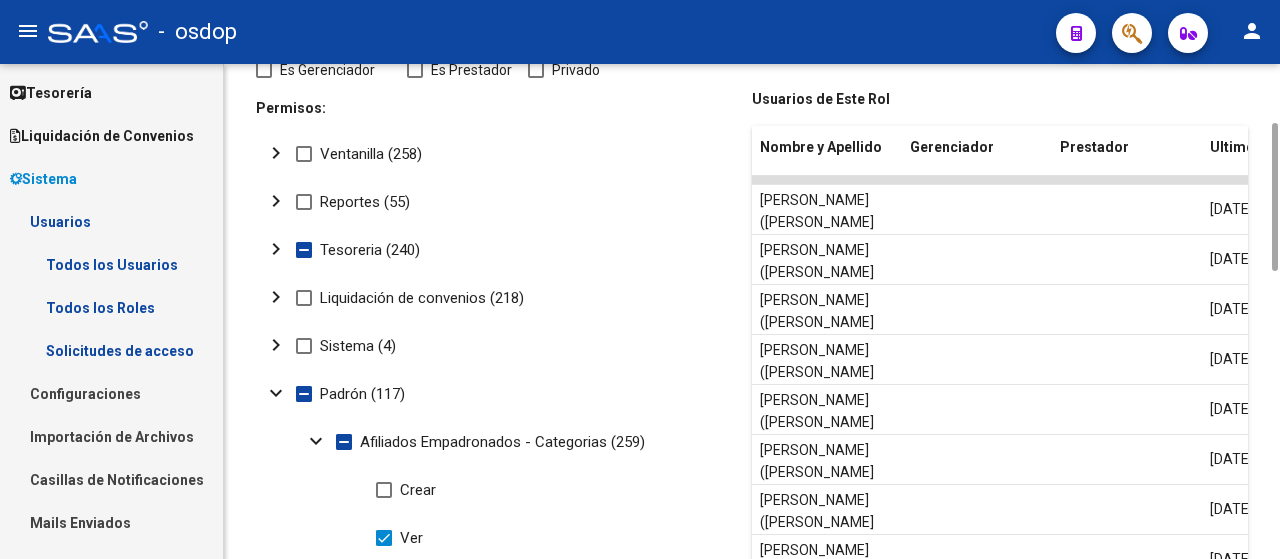 scroll, scrollTop: 400, scrollLeft: 0, axis: vertical 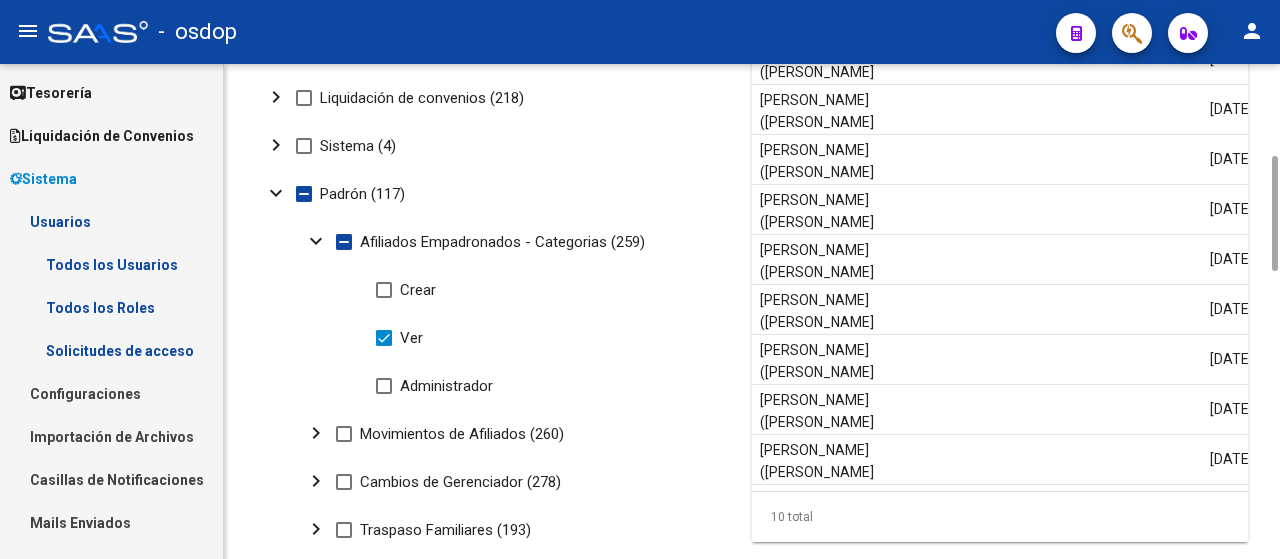 click on "expand_more" 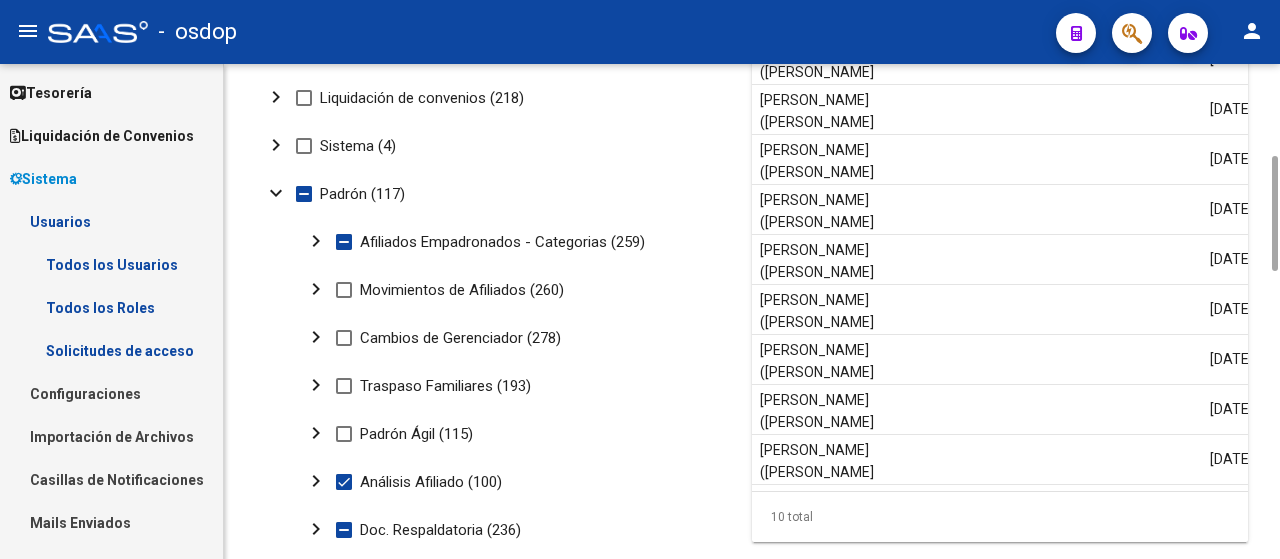 scroll, scrollTop: 600, scrollLeft: 0, axis: vertical 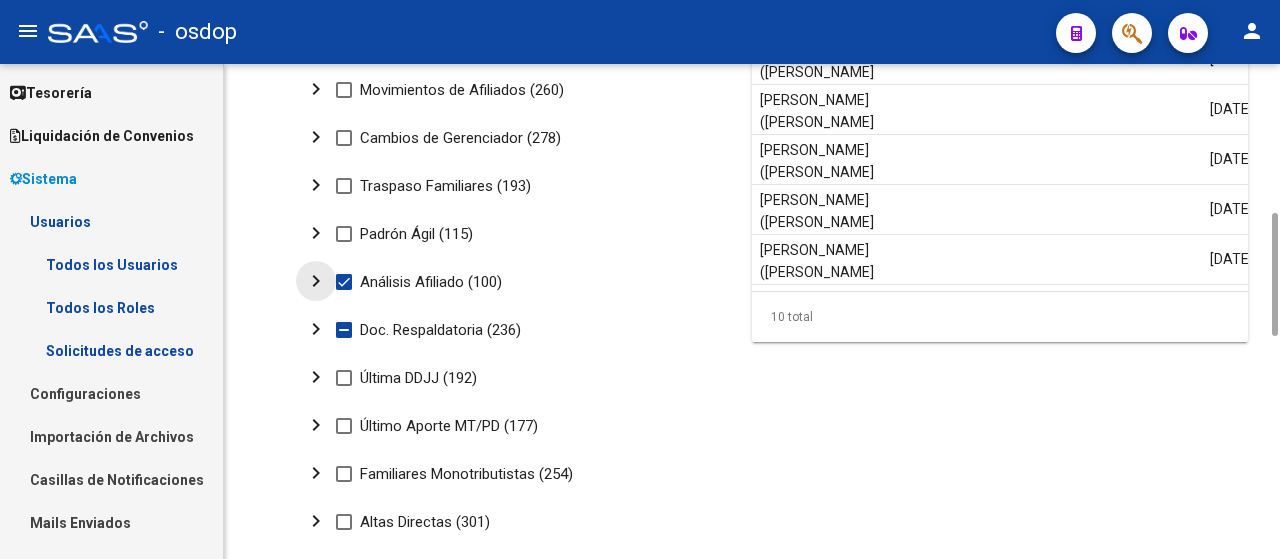 click on "chevron_right" 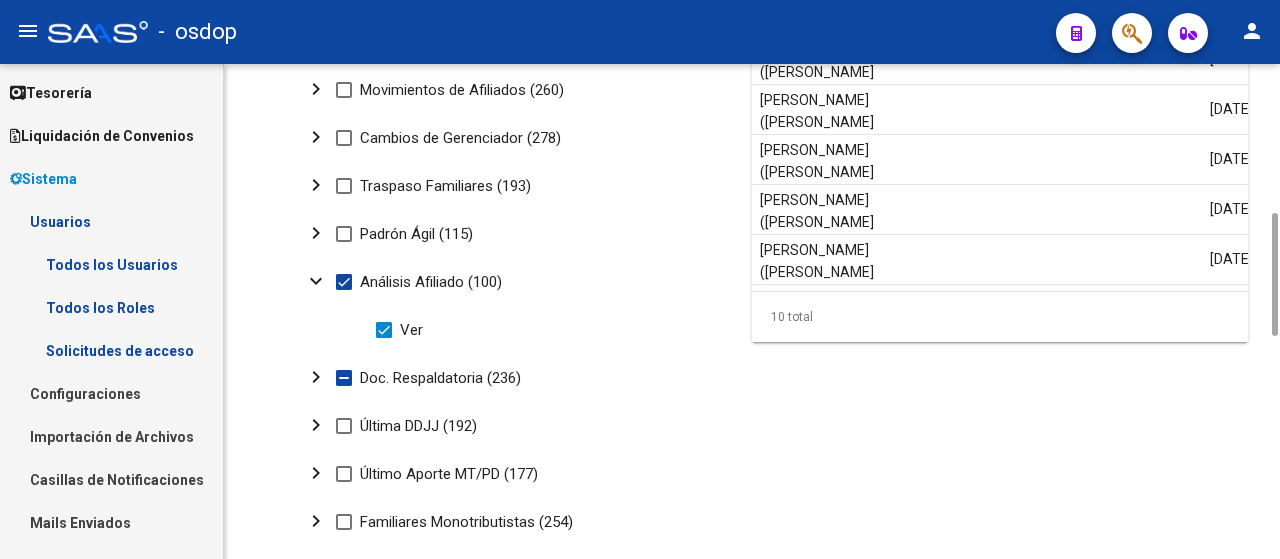 click on "expand_more" 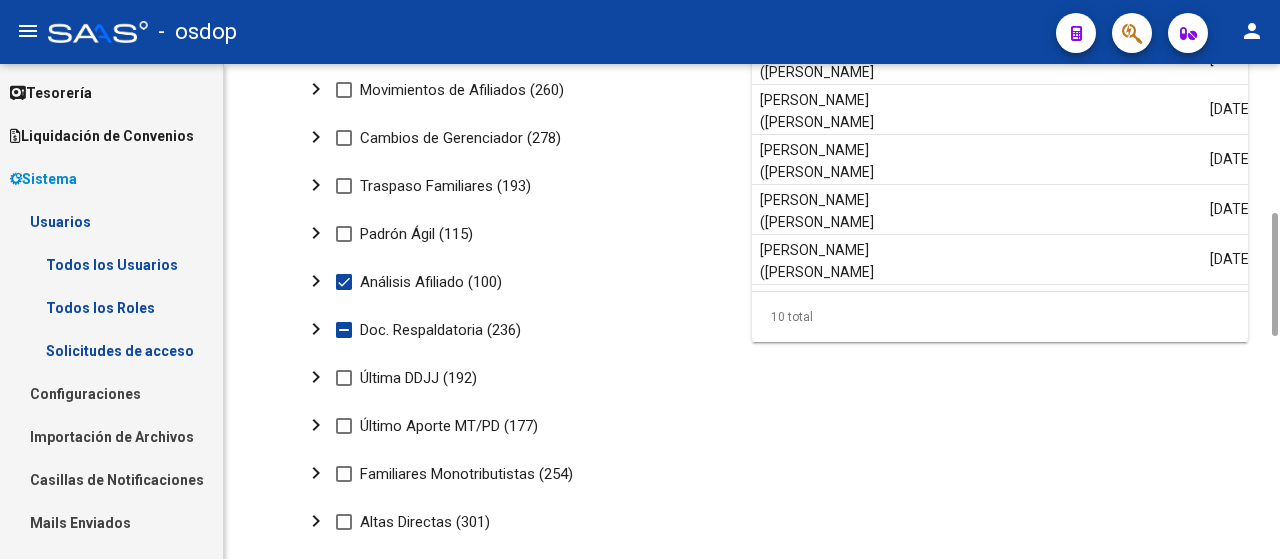 click on "chevron_right" 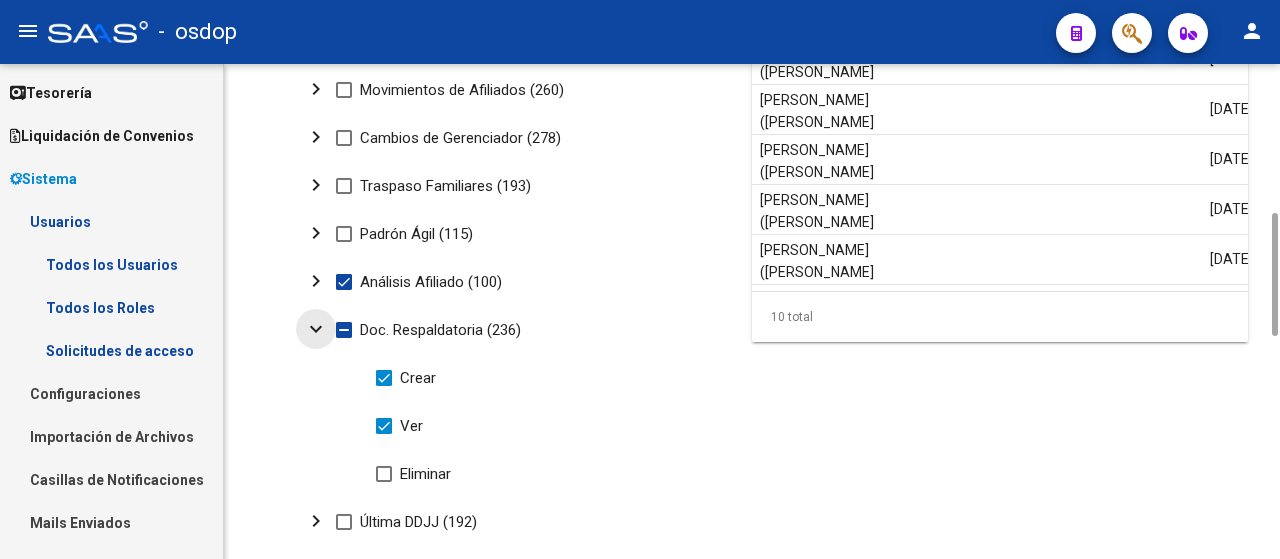 drag, startPoint x: 312, startPoint y: 319, endPoint x: 283, endPoint y: 394, distance: 80.411446 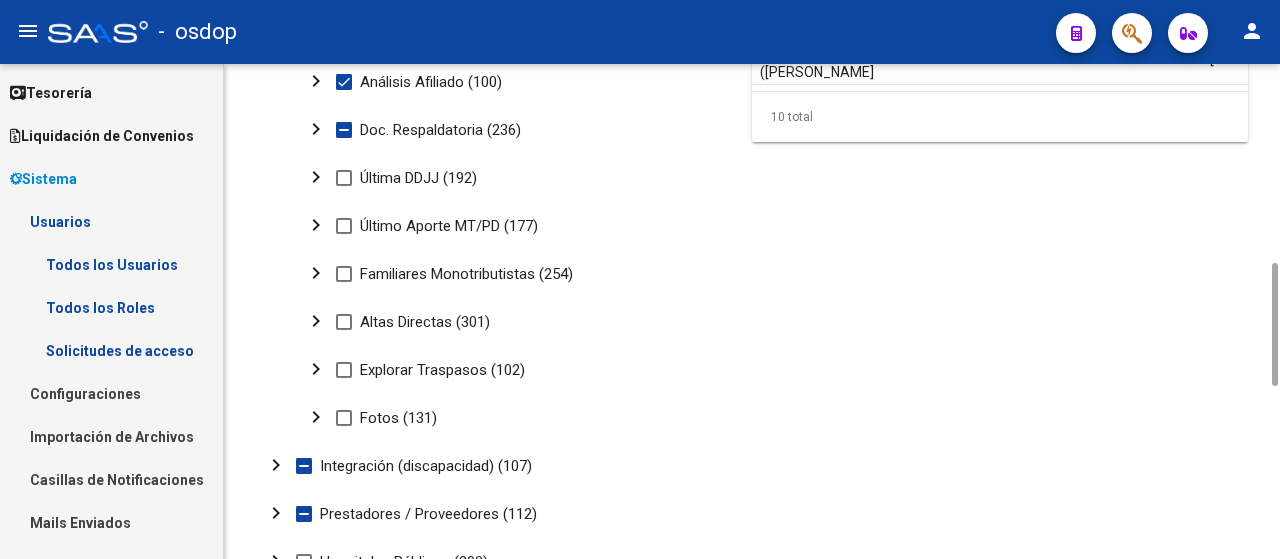 scroll, scrollTop: 1000, scrollLeft: 0, axis: vertical 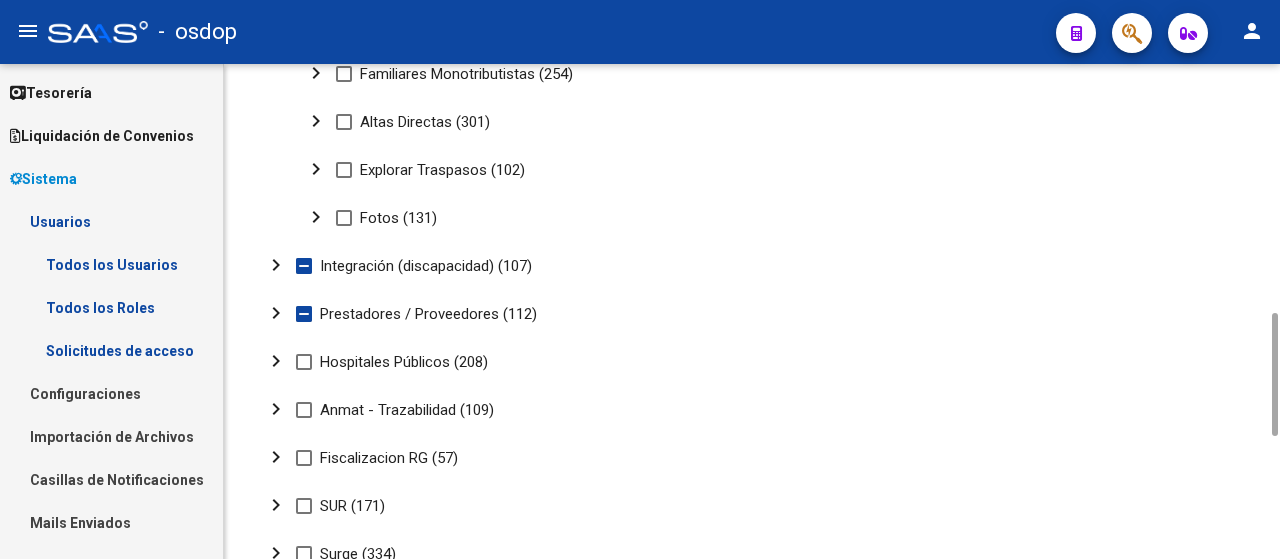 click on "chevron_right" 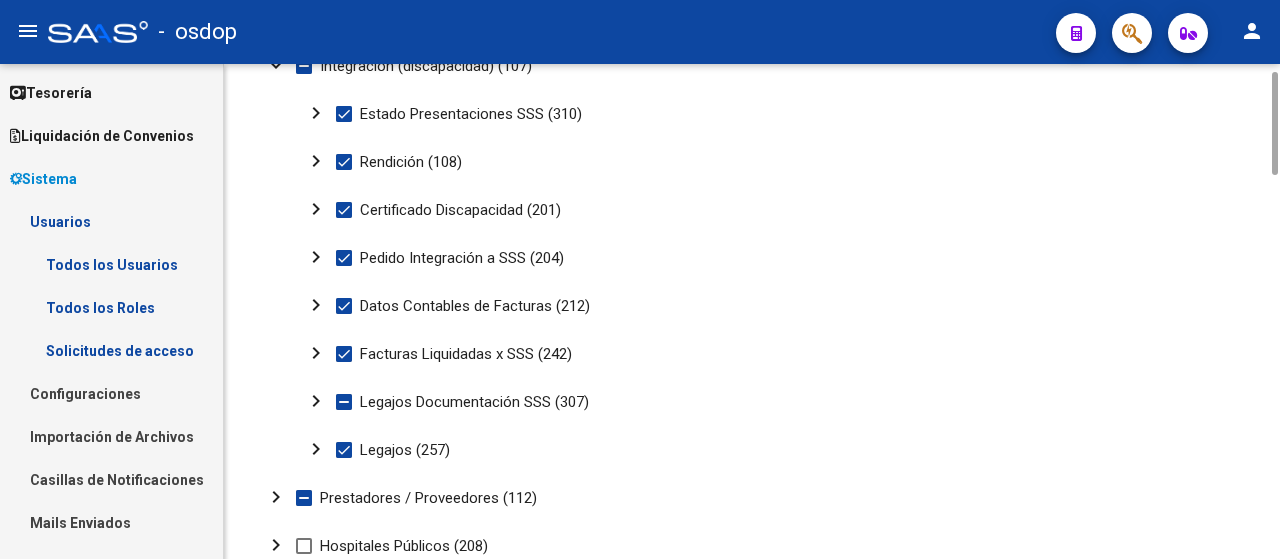 scroll, scrollTop: 1000, scrollLeft: 0, axis: vertical 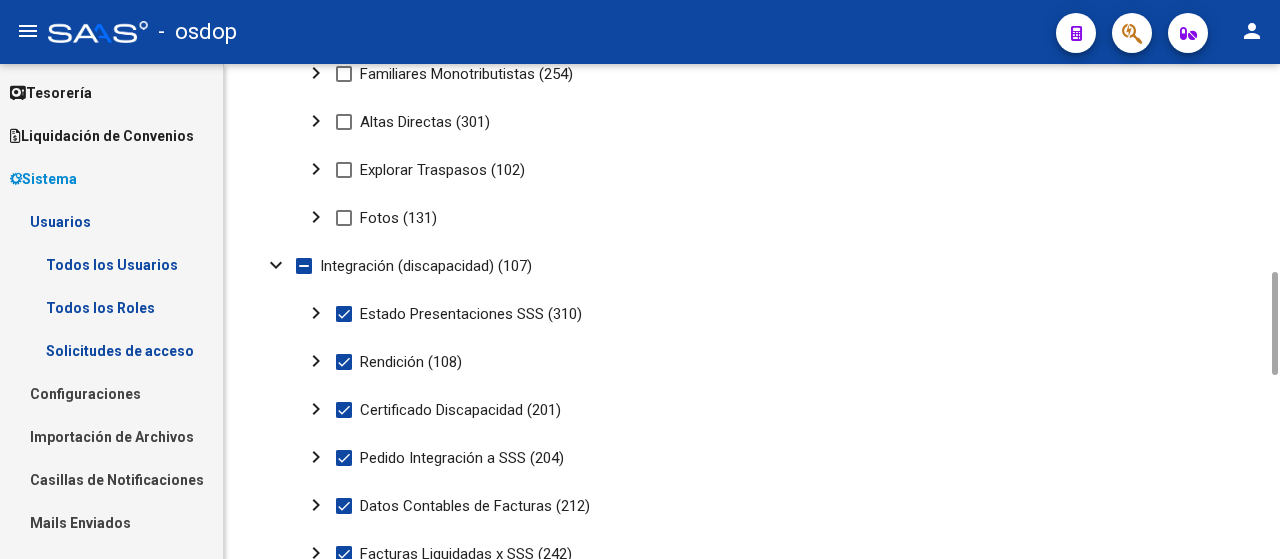 click on "chevron_right" 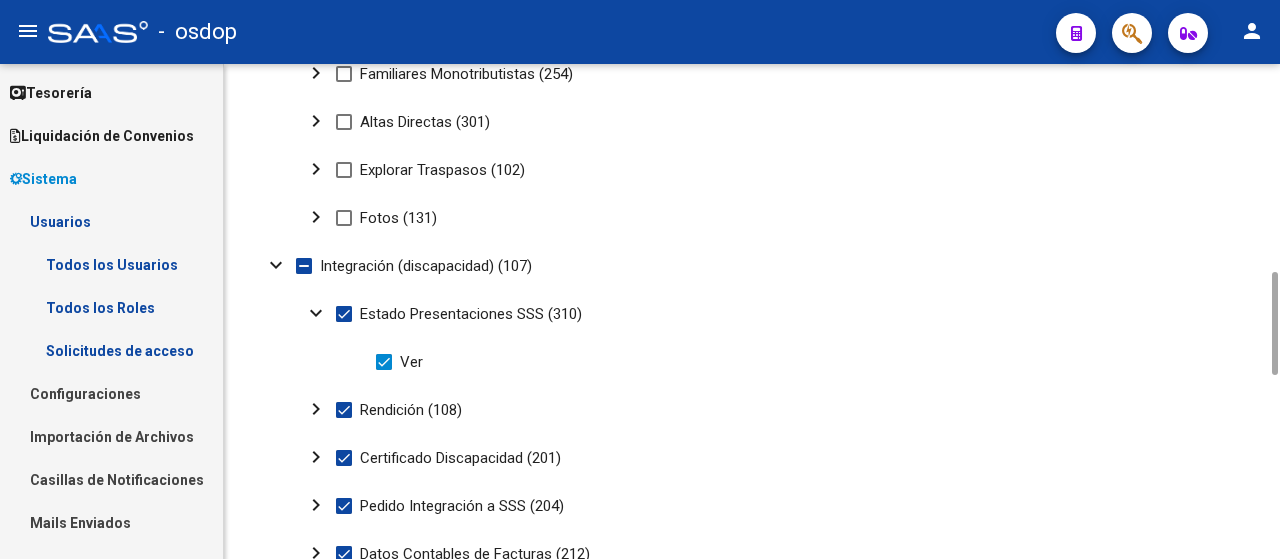 click on "expand_more" 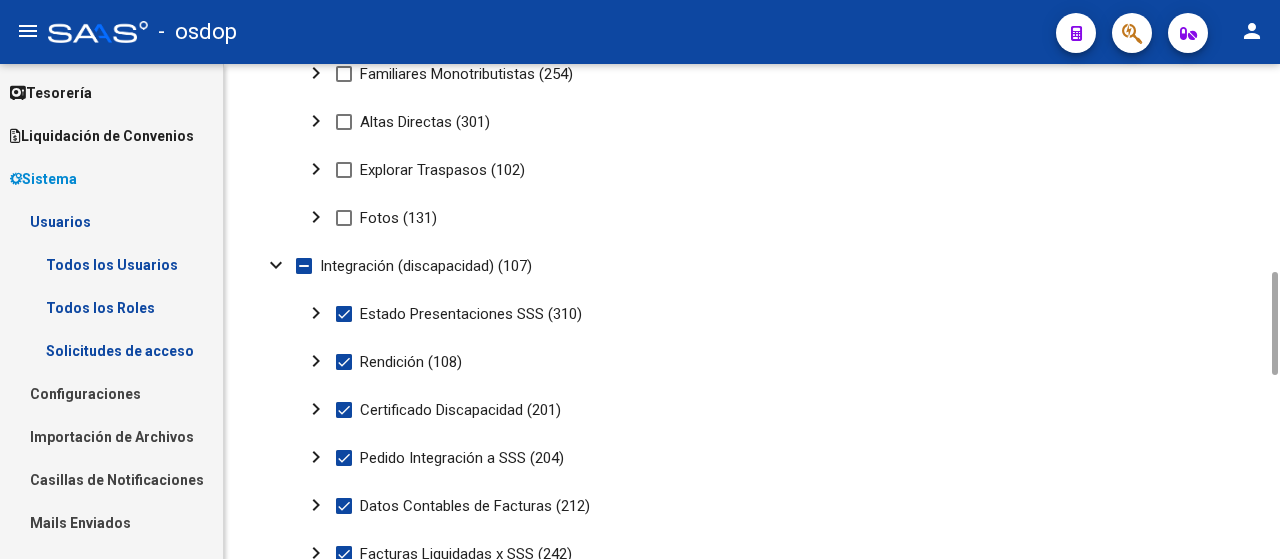click on "chevron_right" 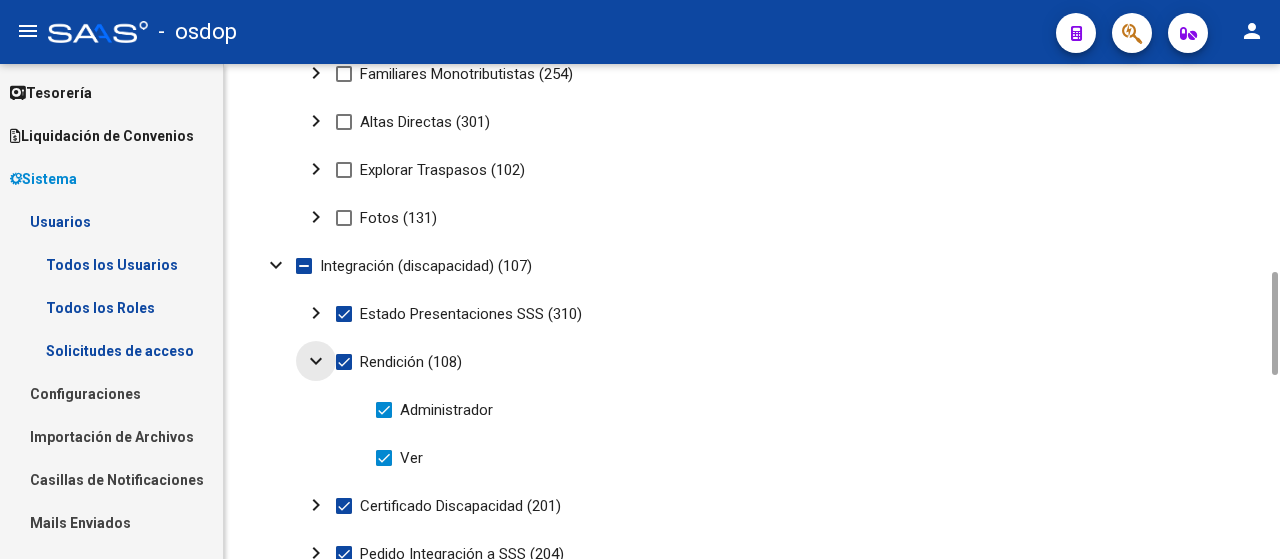 click on "expand_more" 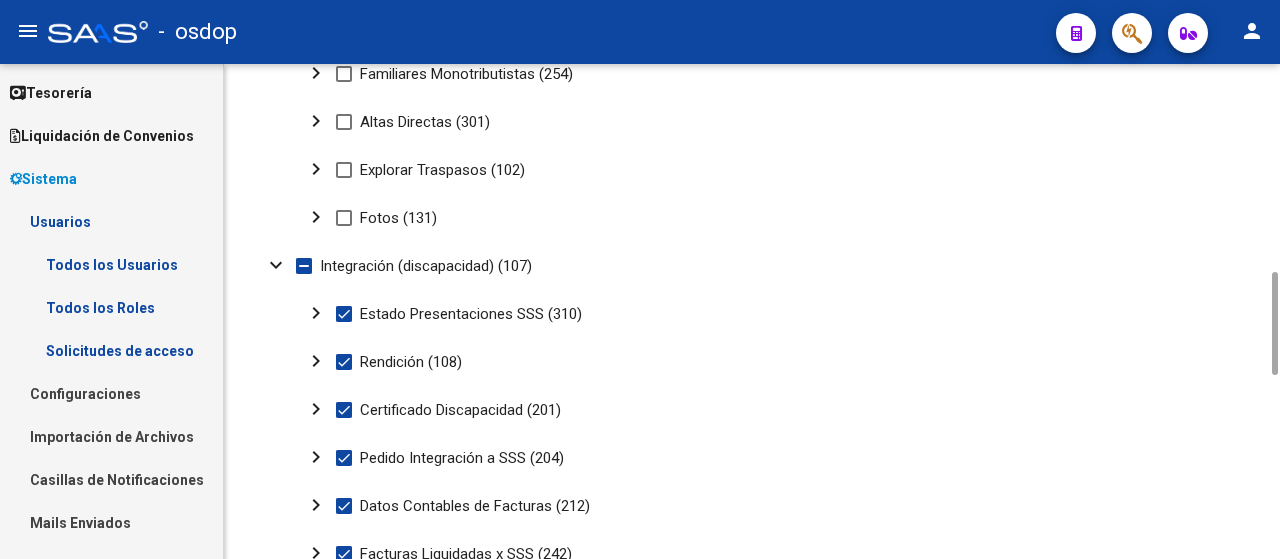 click on "chevron_right" 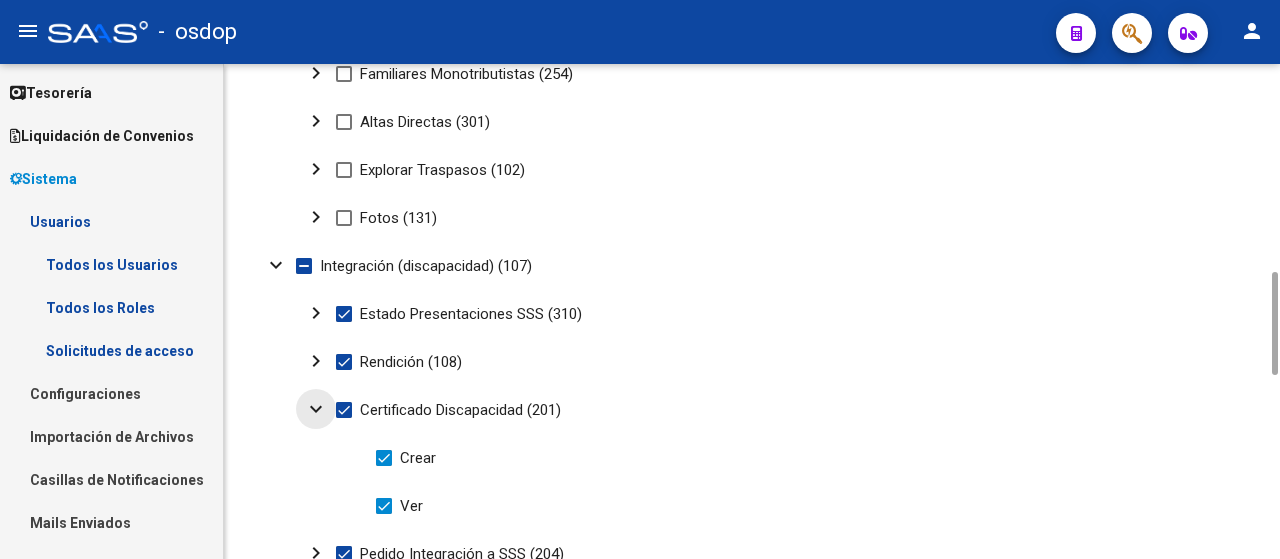click on "expand_more" 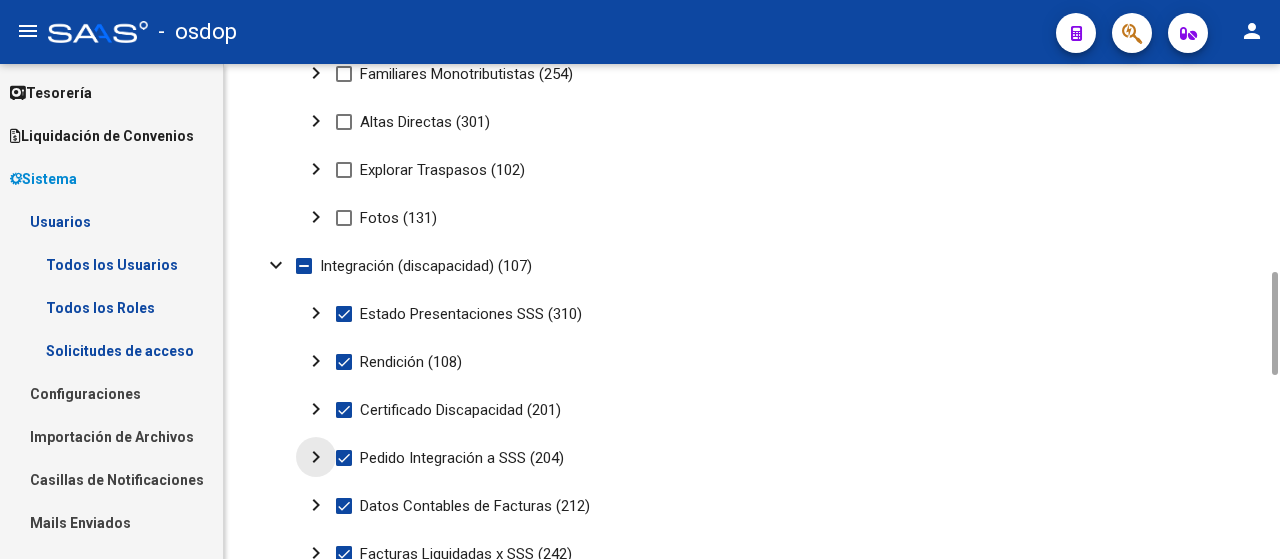 click on "chevron_right" 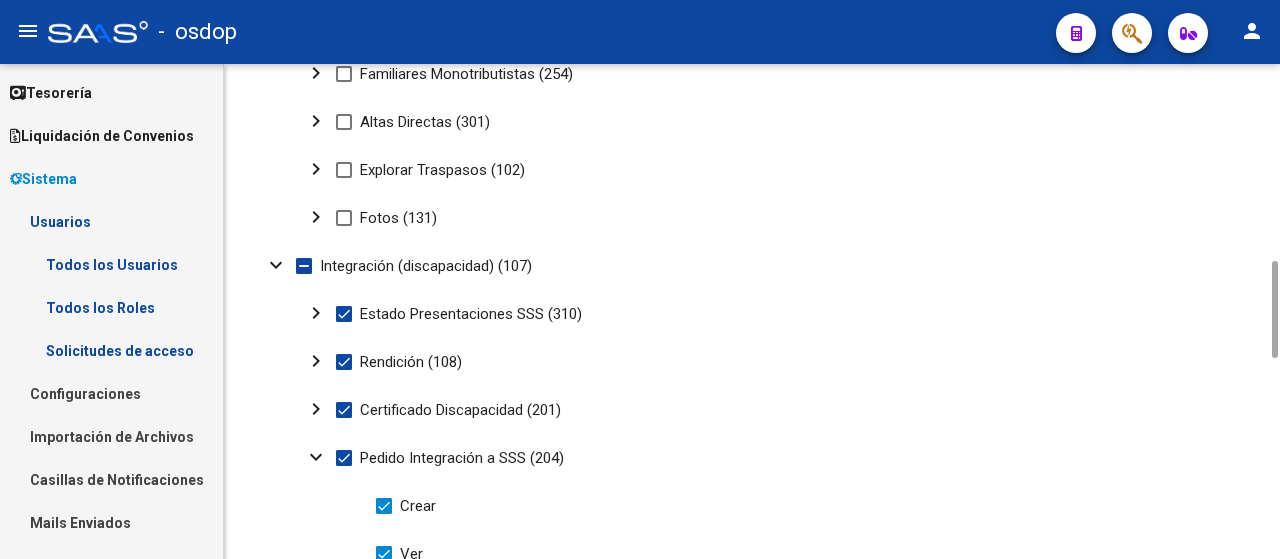scroll, scrollTop: 1200, scrollLeft: 0, axis: vertical 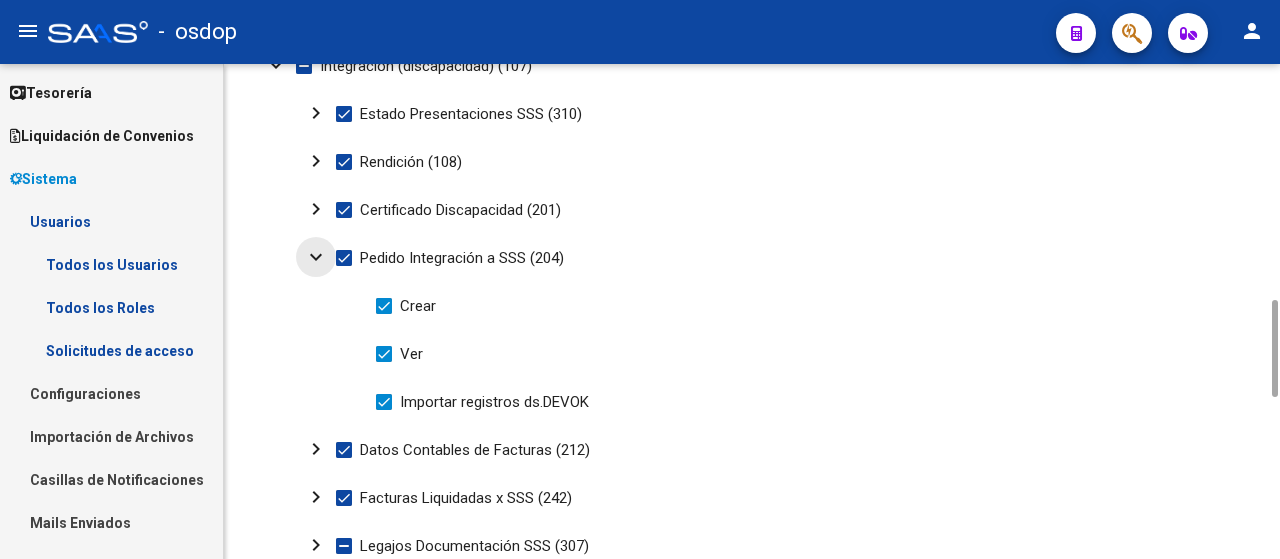 click on "expand_more" 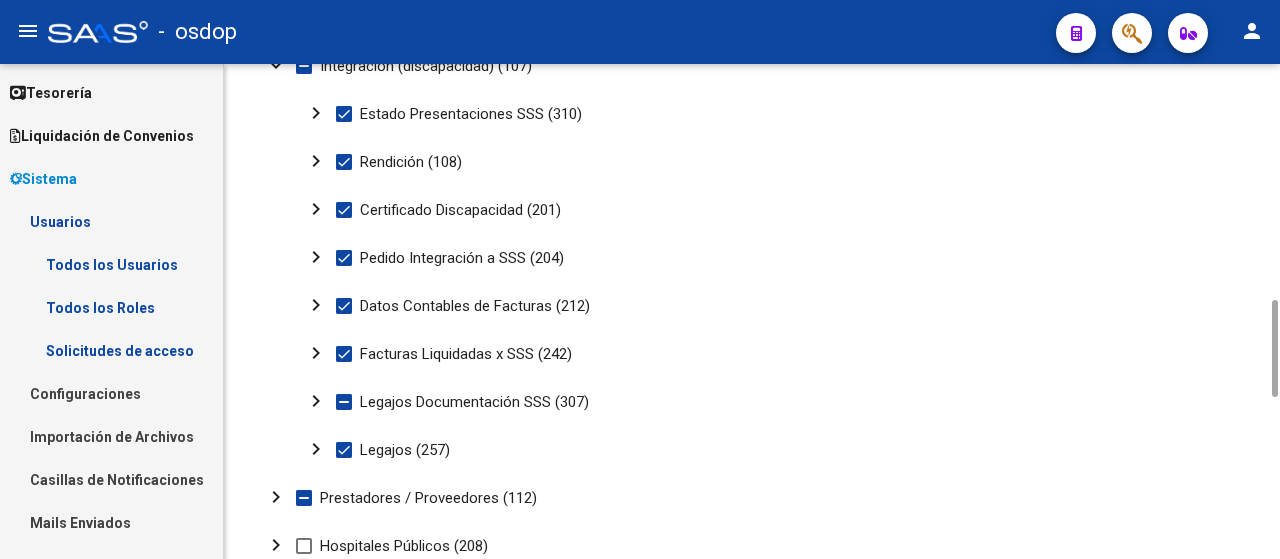 click on "chevron_right" 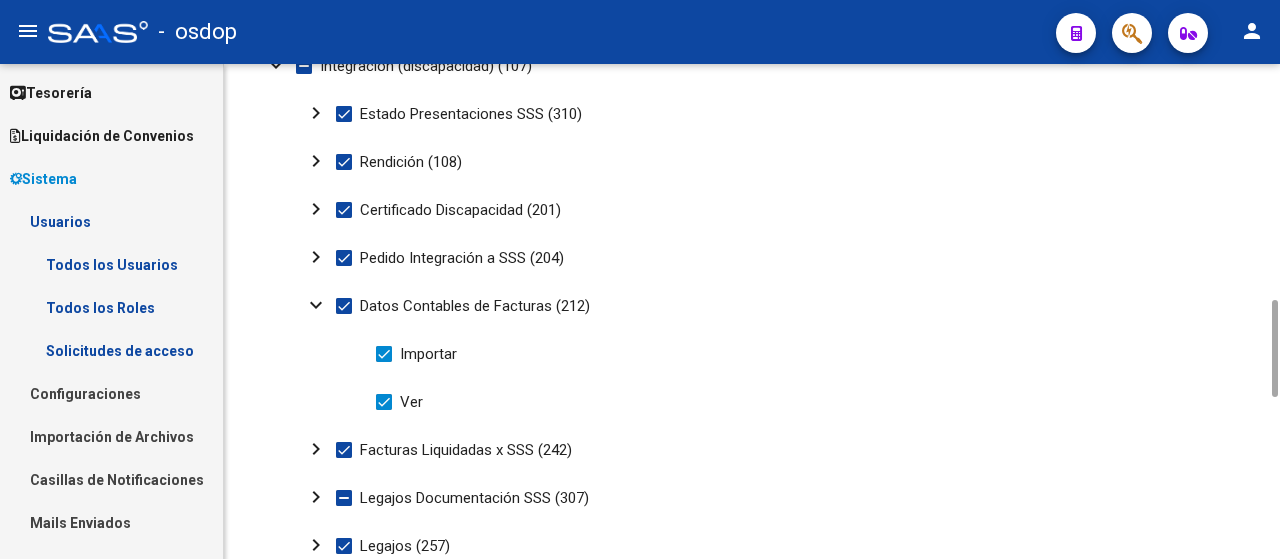 click on "expand_more" 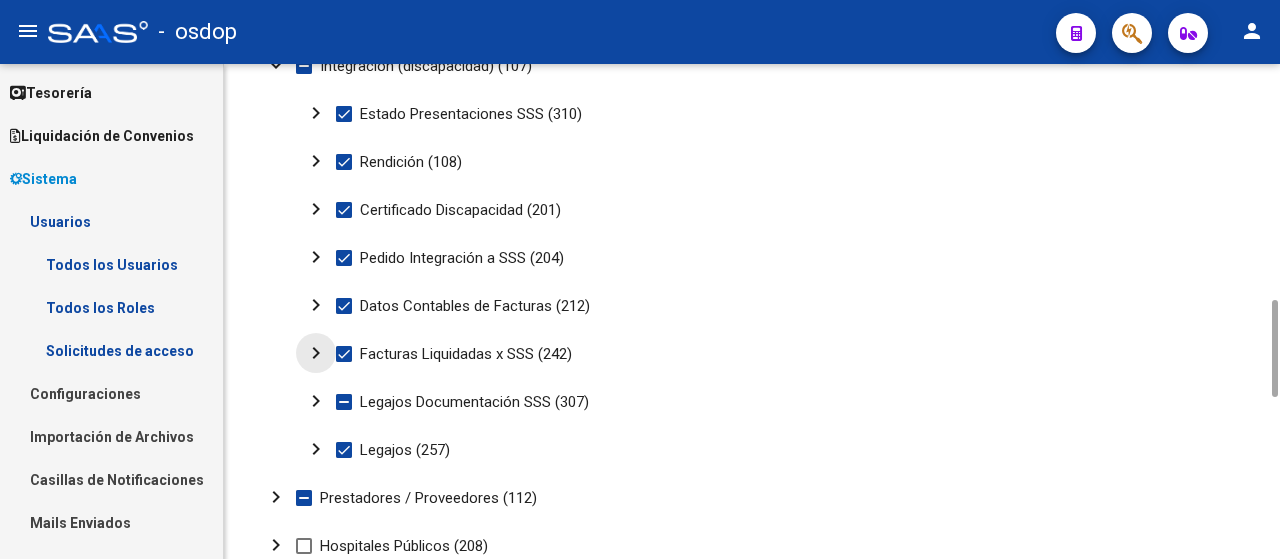 click on "chevron_right" 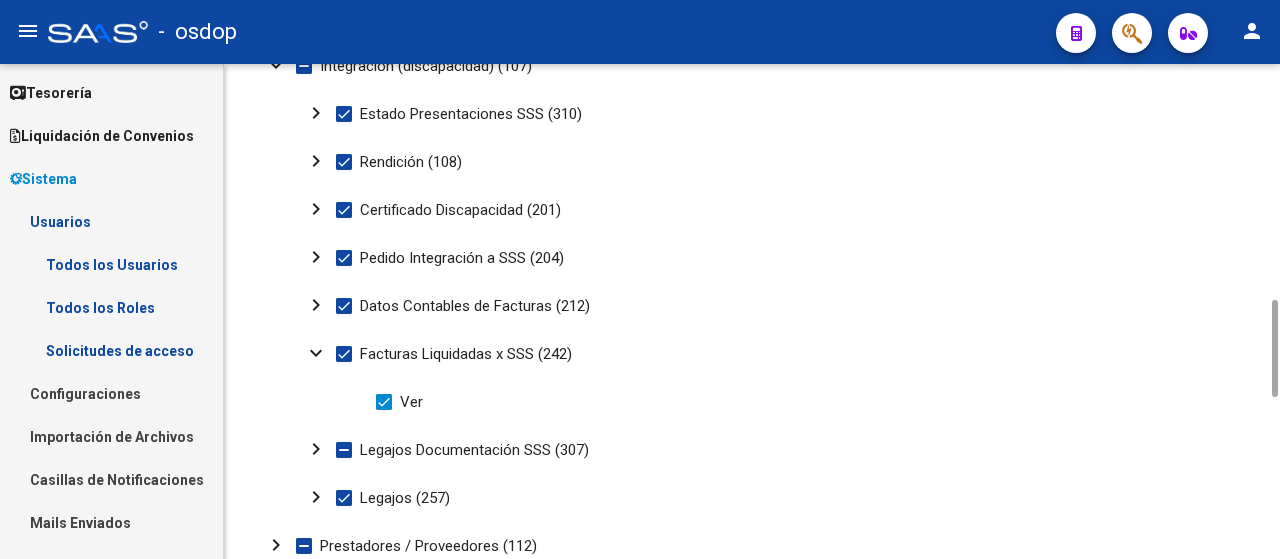 click on "expand_more" 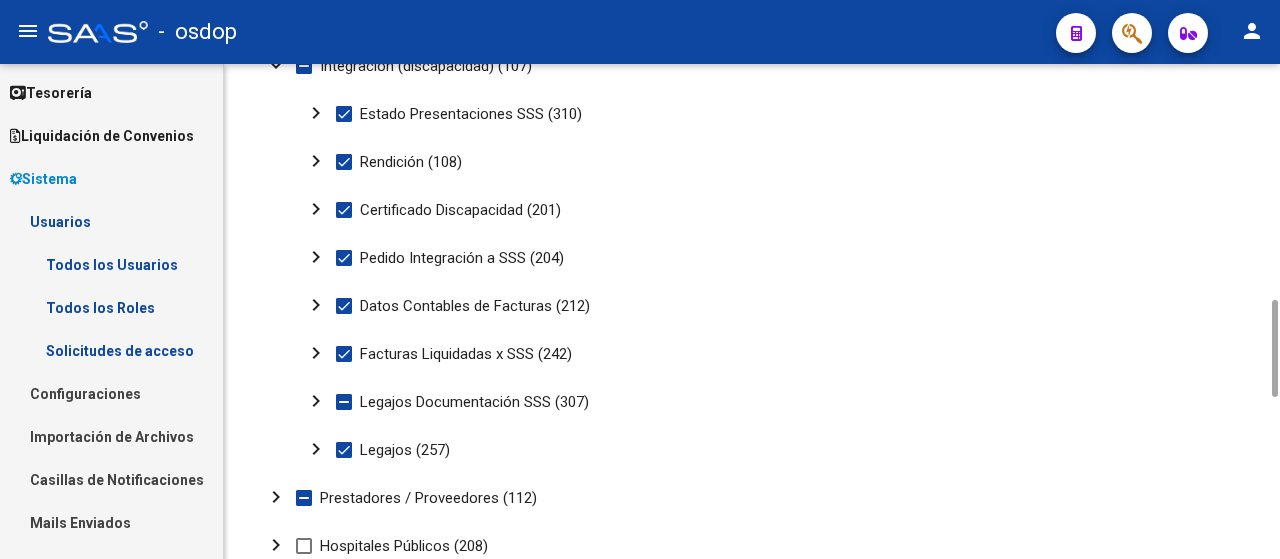 click on "chevron_right" 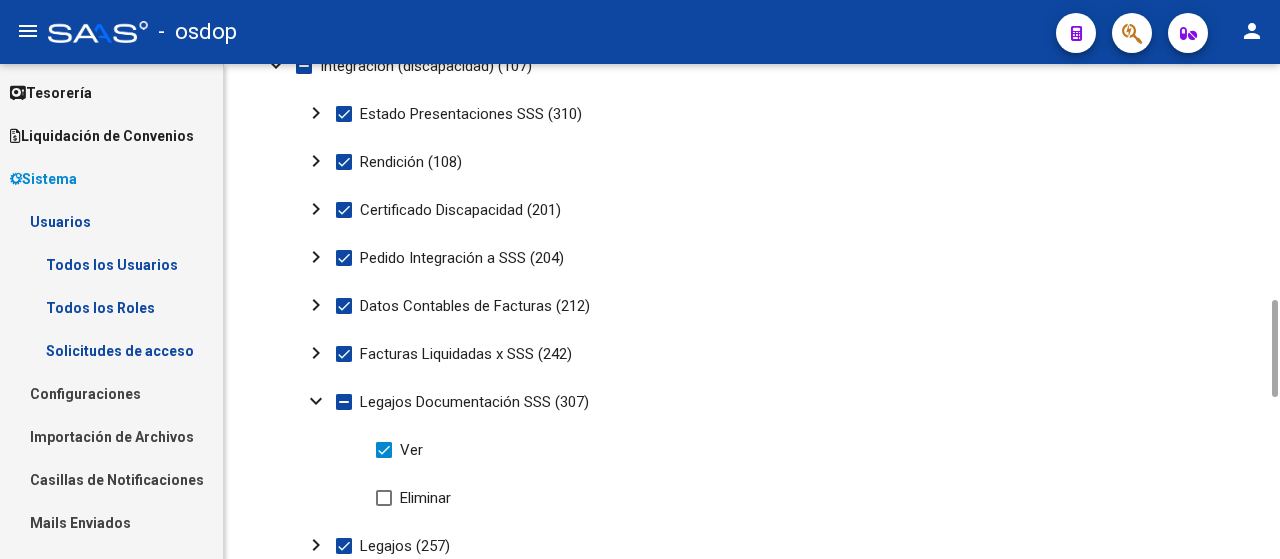 click on "expand_more" 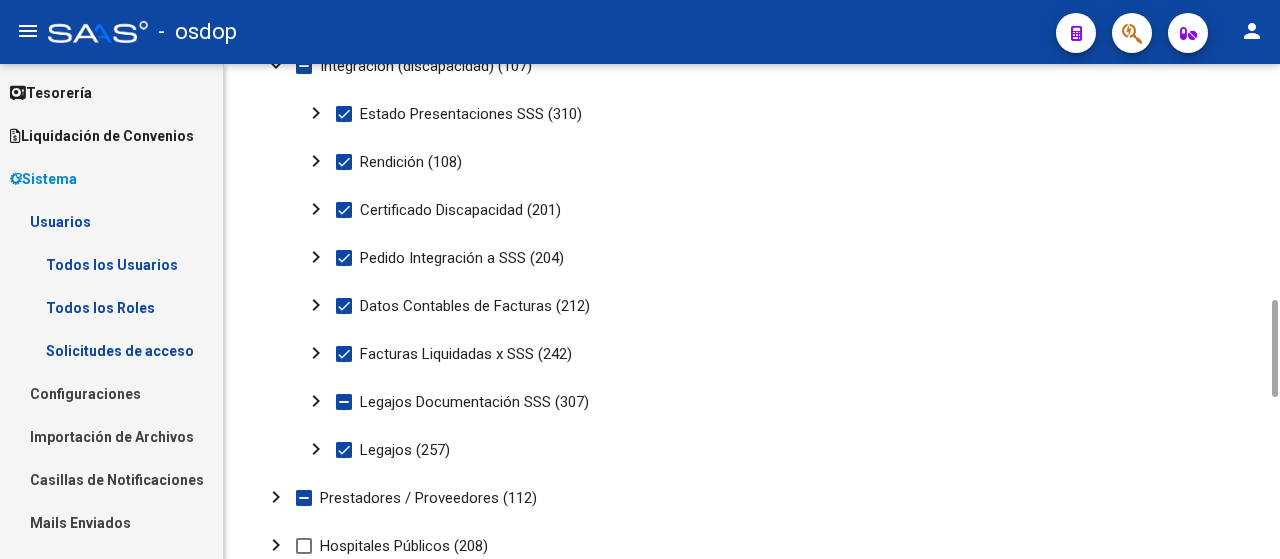 click on "chevron_right" 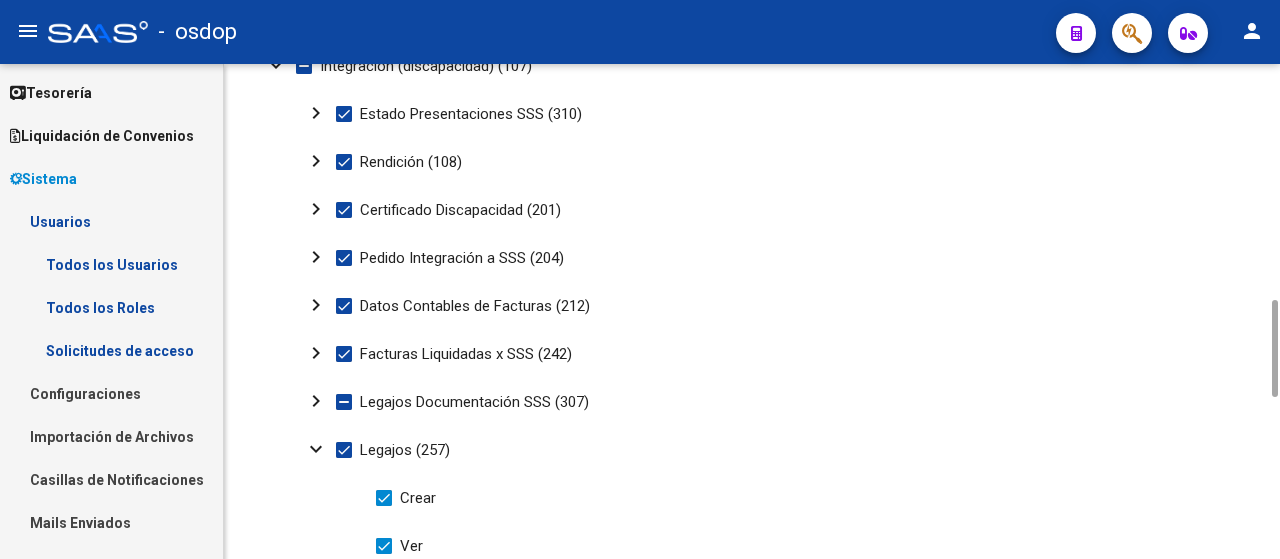 scroll, scrollTop: 1400, scrollLeft: 0, axis: vertical 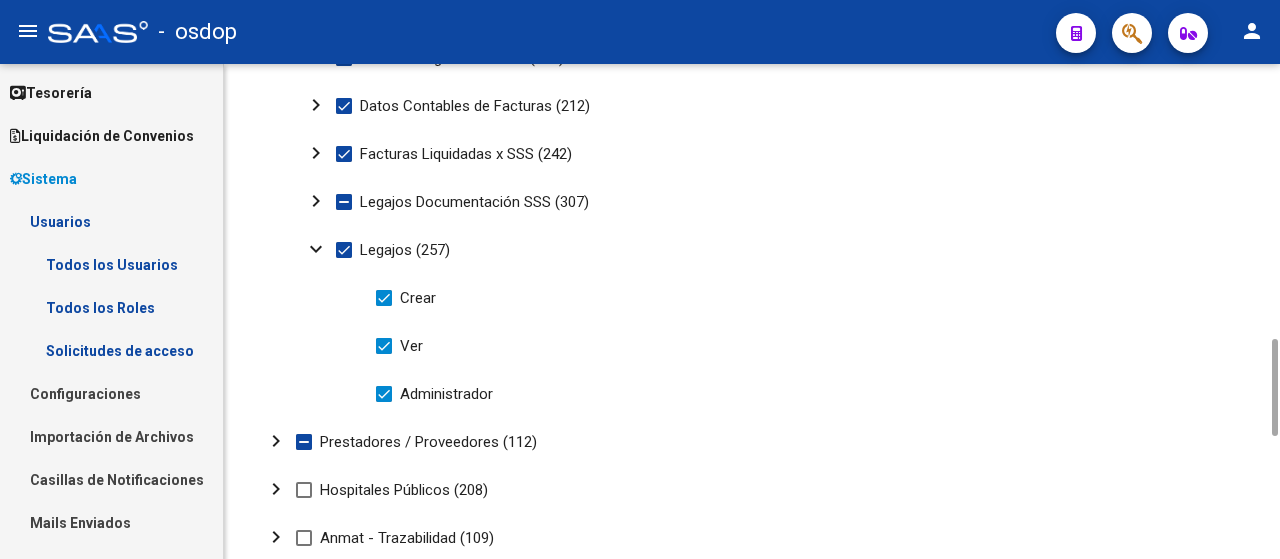click on "expand_more" 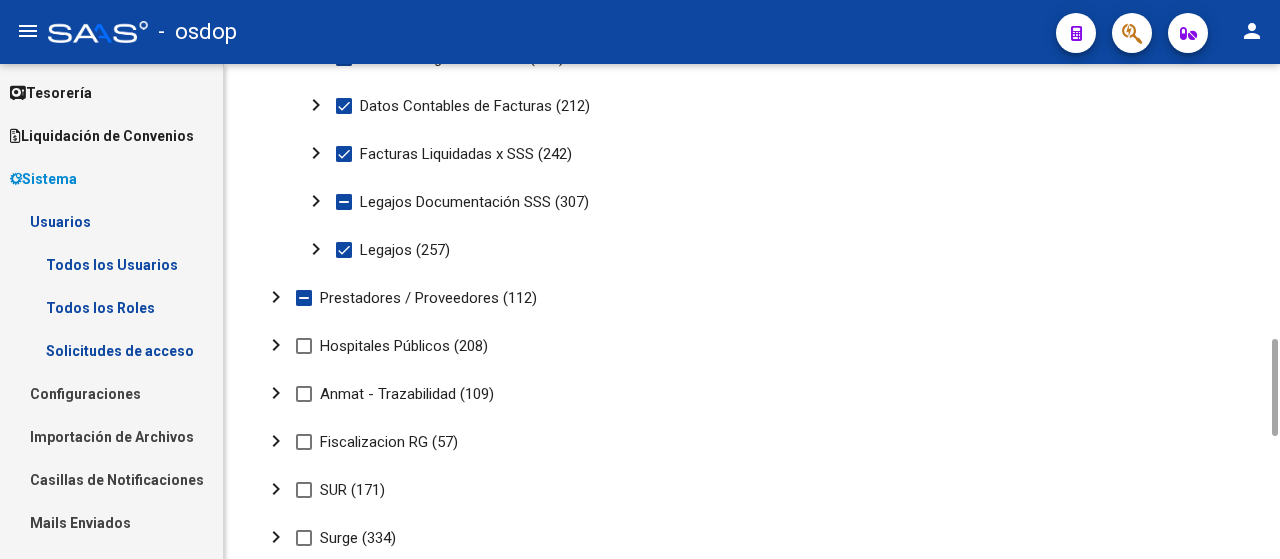 click on "chevron_right" 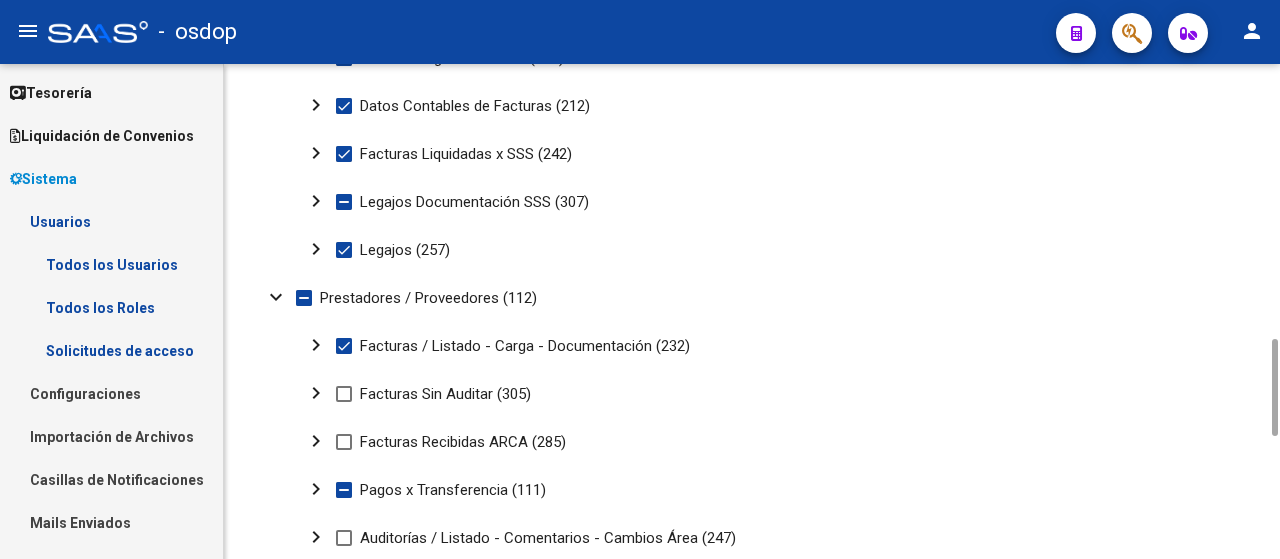 scroll, scrollTop: 1600, scrollLeft: 0, axis: vertical 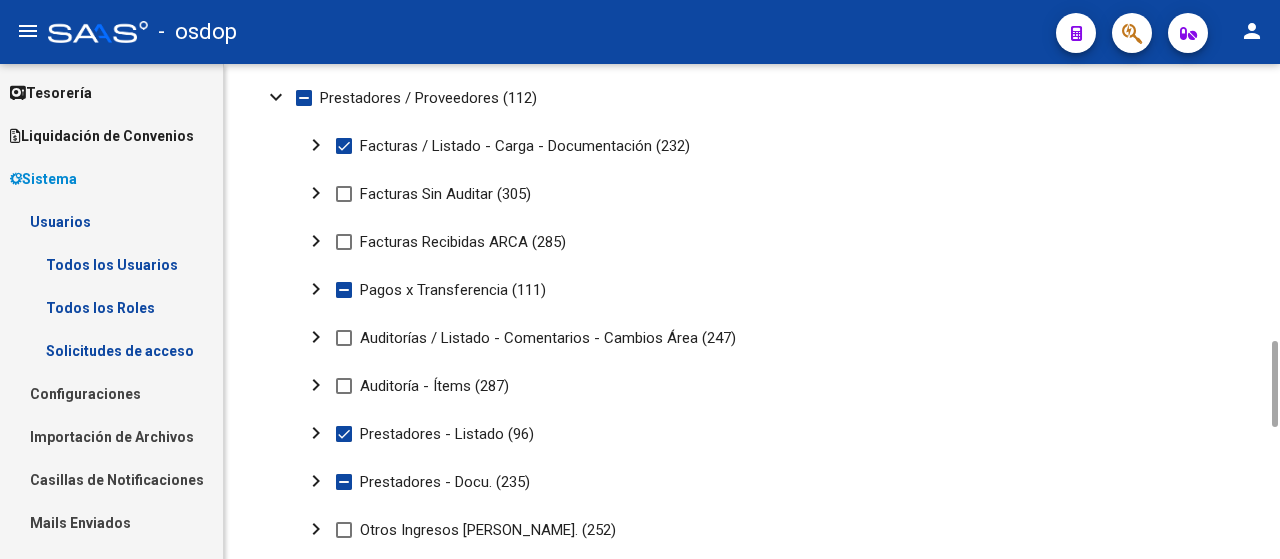 click on "chevron_right" 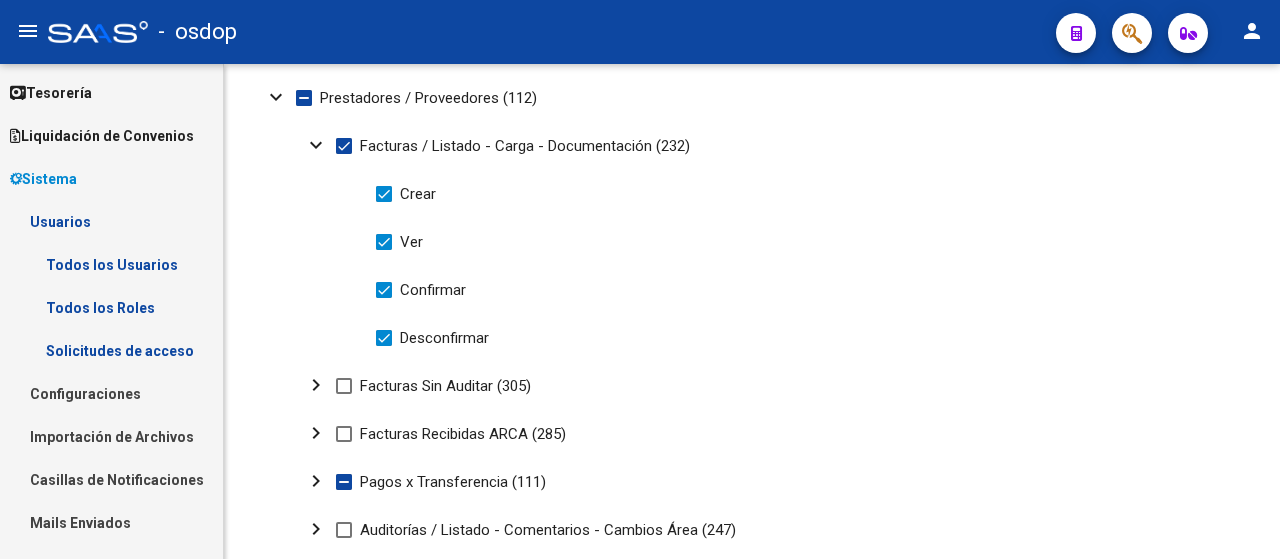 type 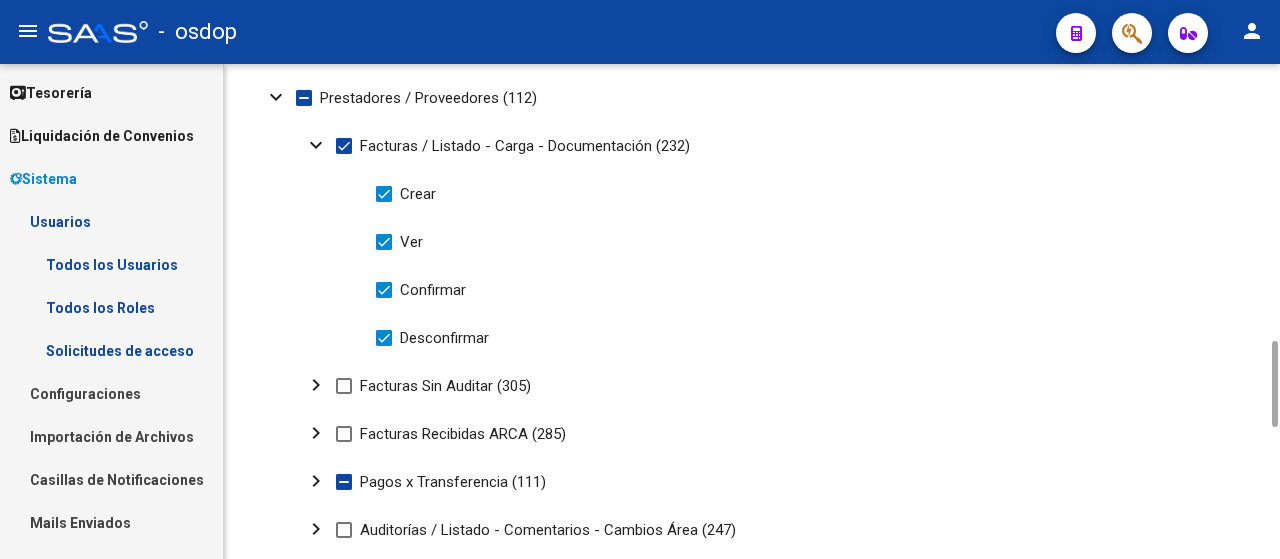 scroll, scrollTop: 1800, scrollLeft: 0, axis: vertical 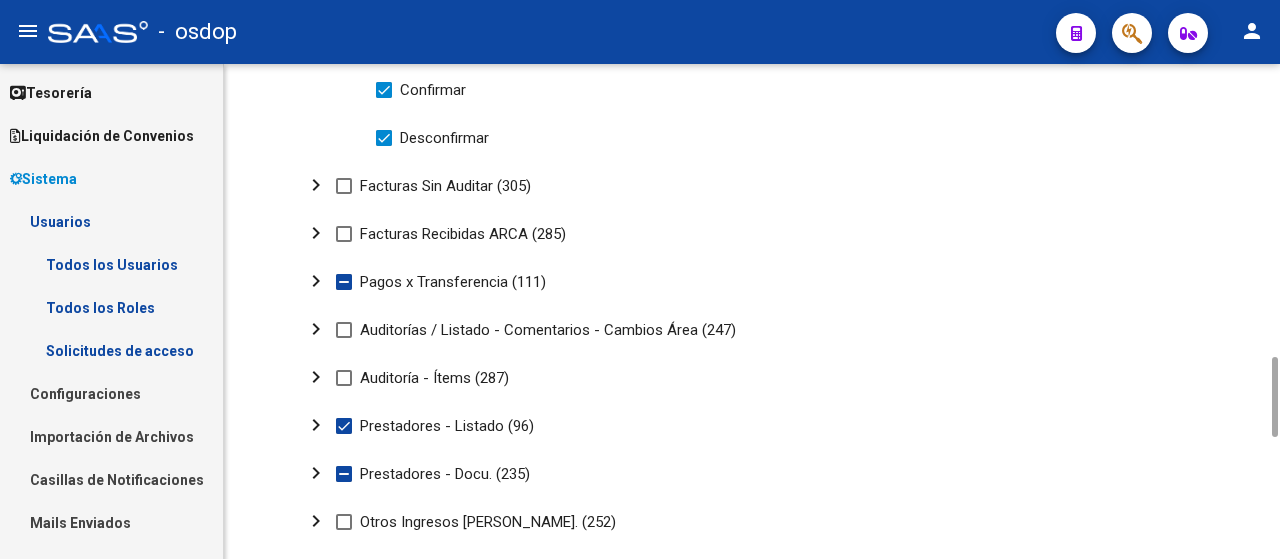 click on "chevron_right" 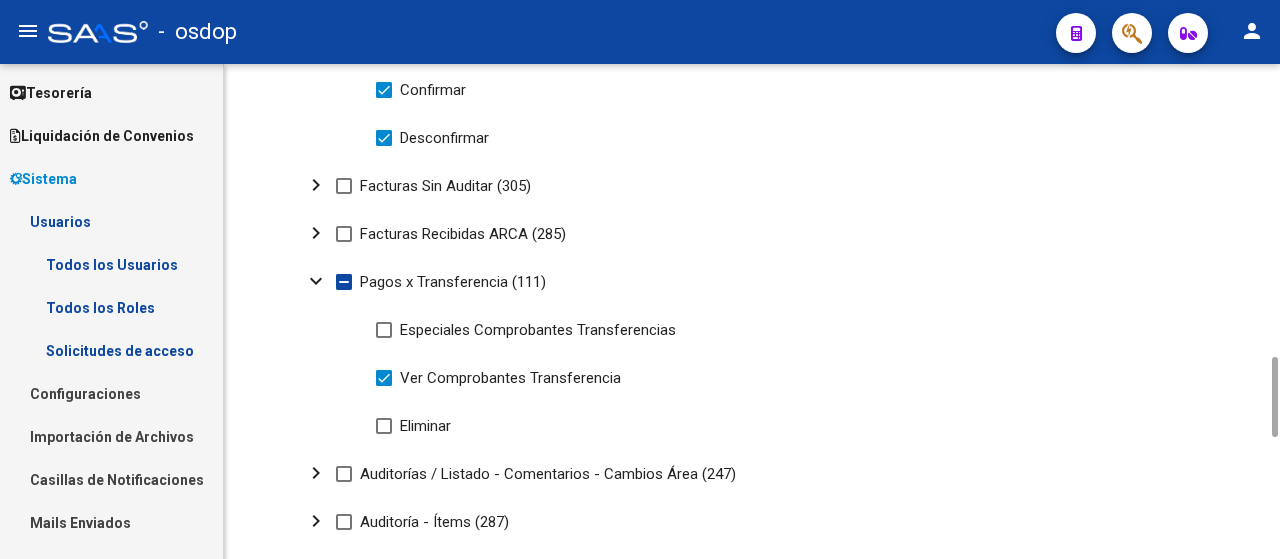 scroll, scrollTop: 2000, scrollLeft: 0, axis: vertical 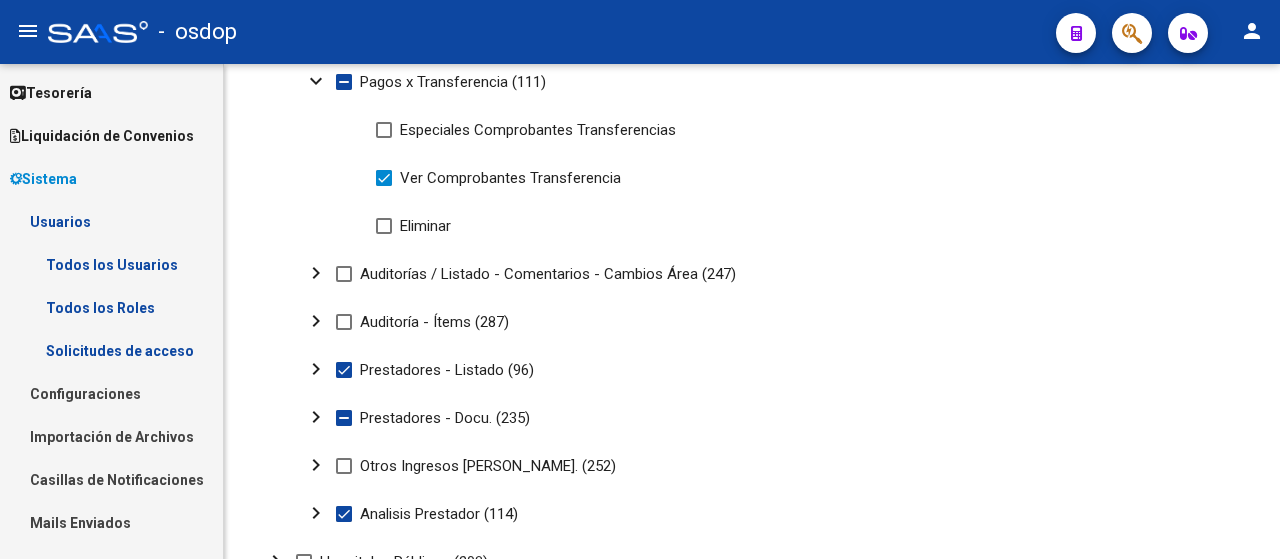 type 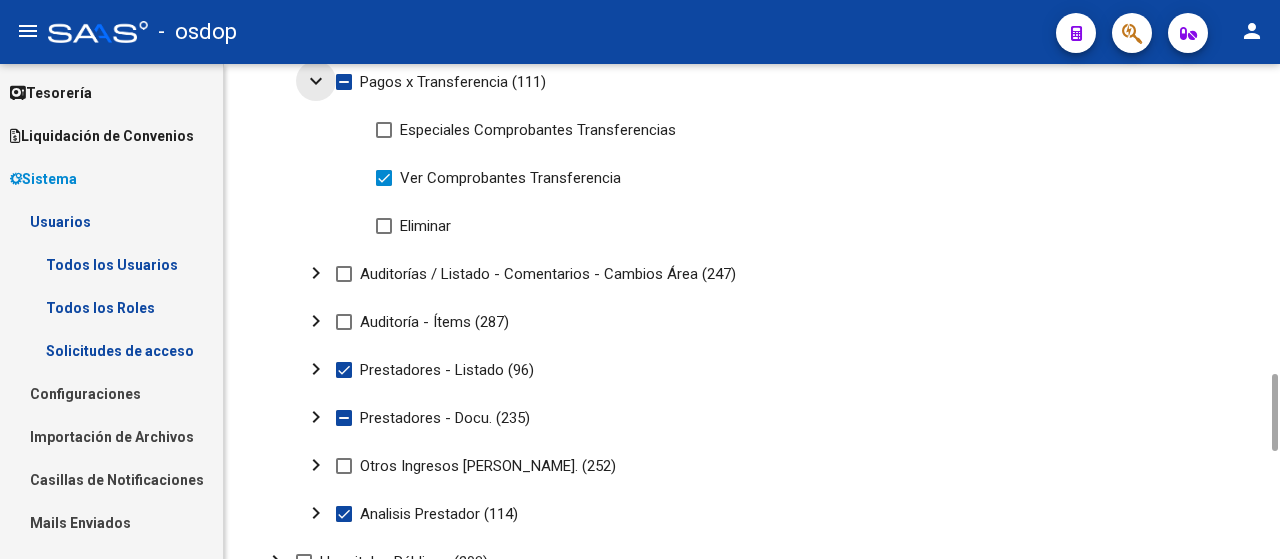 click on "expand_more" 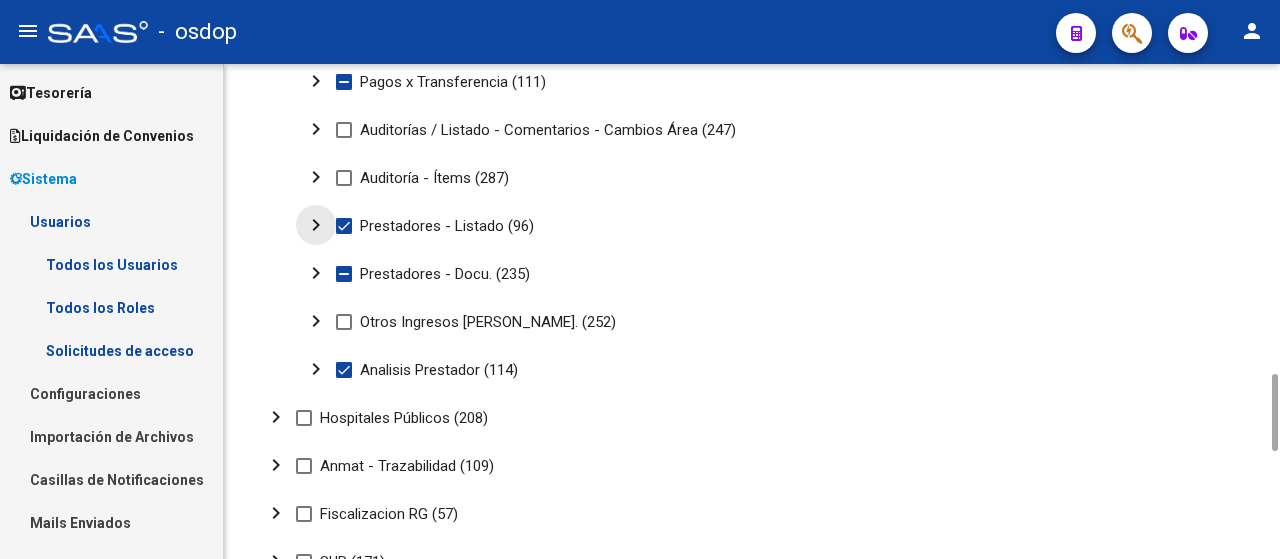 click on "chevron_right" 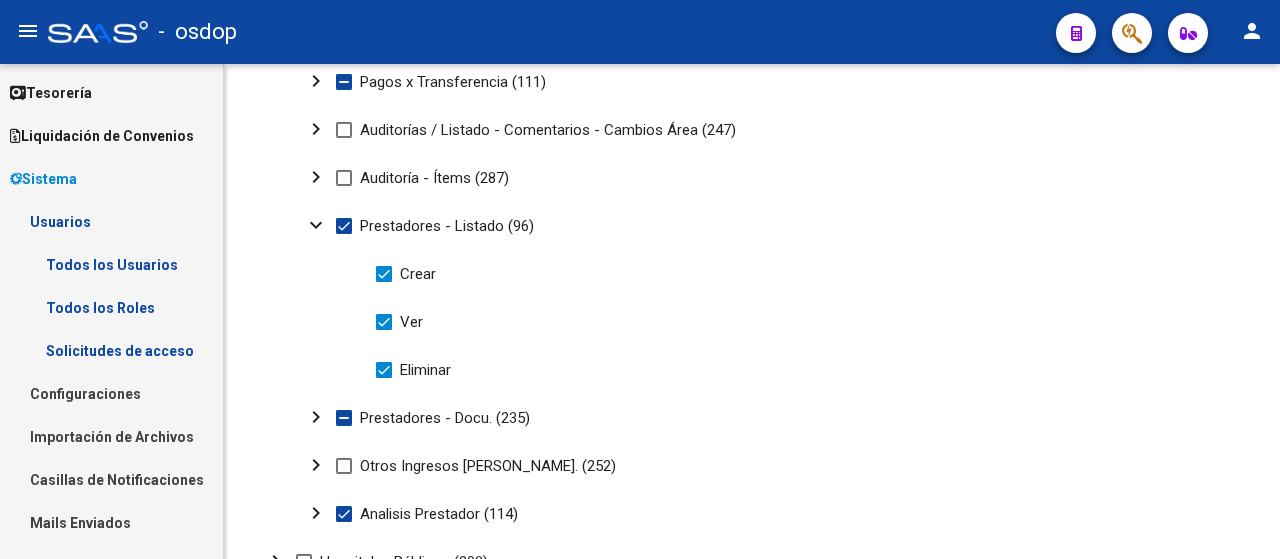 type 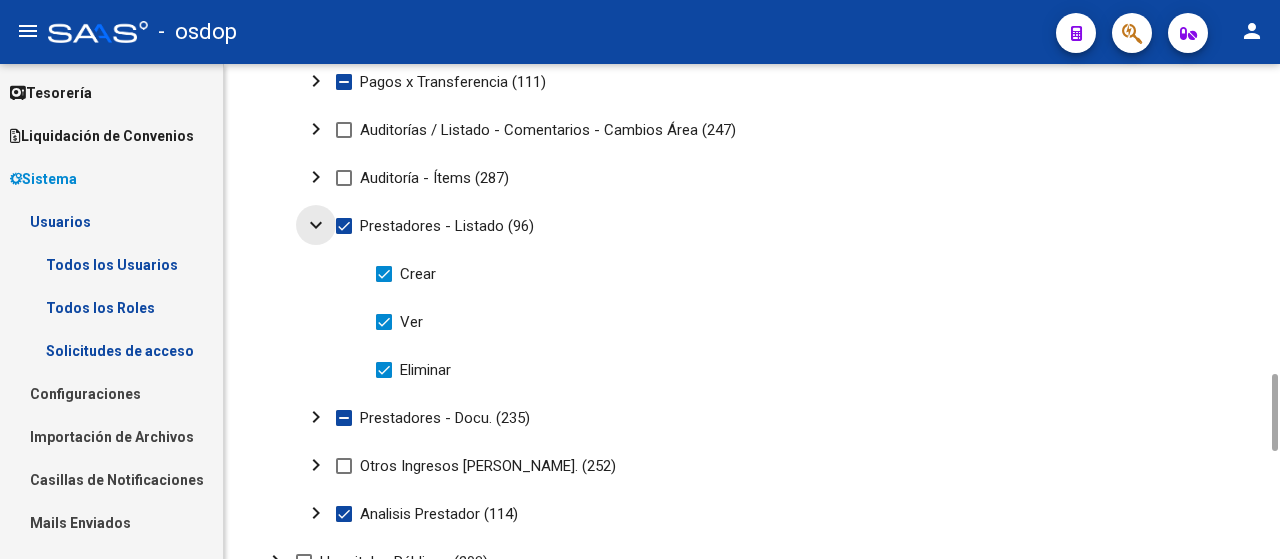 drag, startPoint x: 317, startPoint y: 220, endPoint x: 312, endPoint y: 231, distance: 12.083046 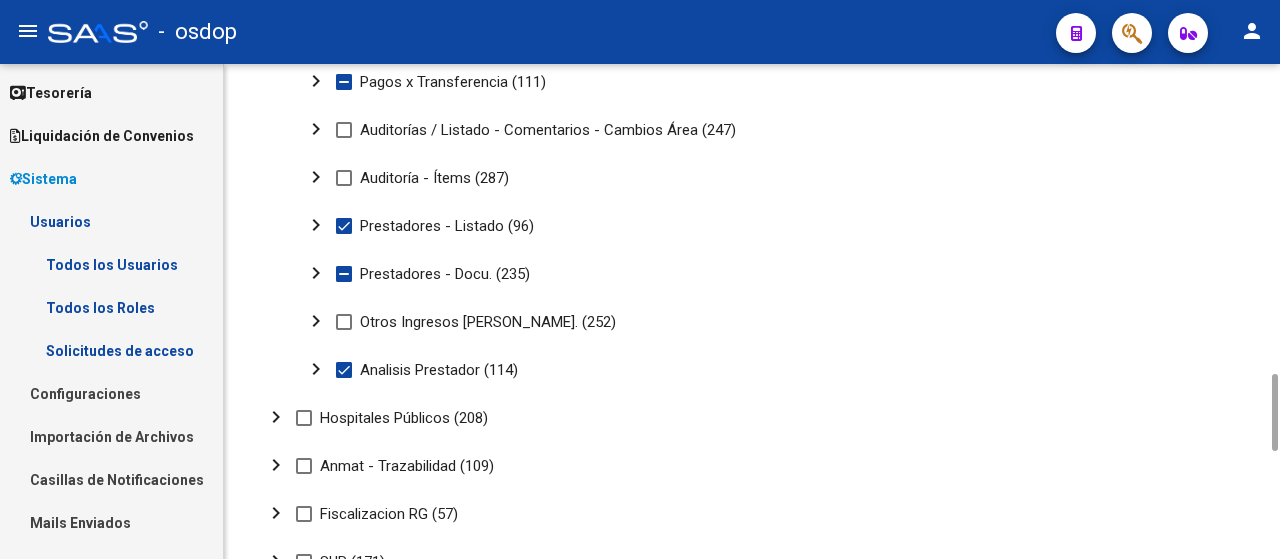 click on "chevron_right" 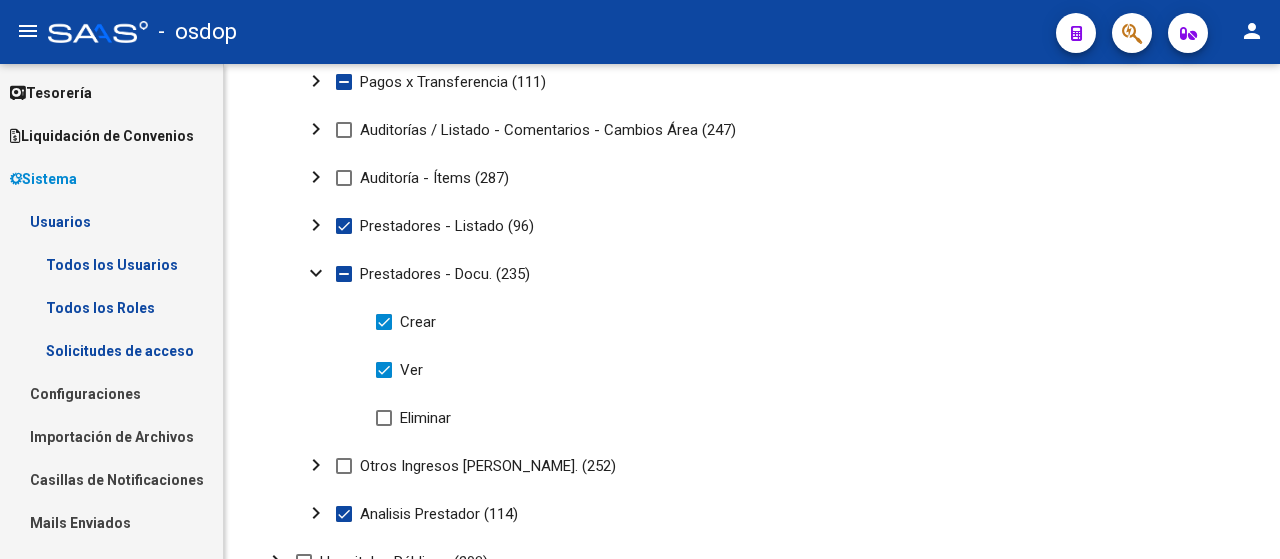 type 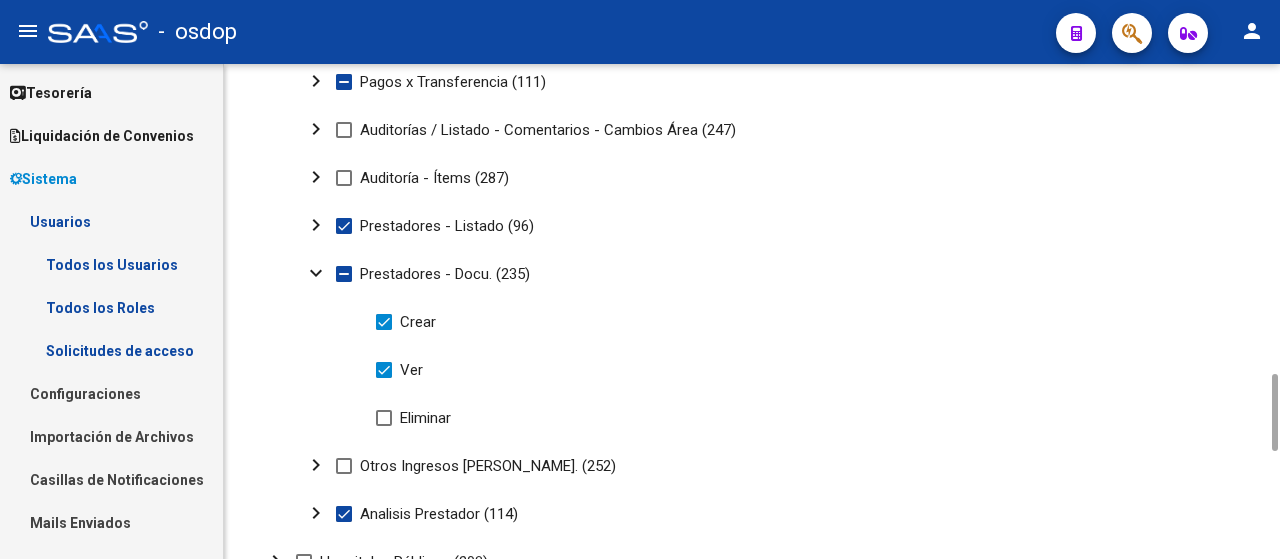 click on "expand_more" 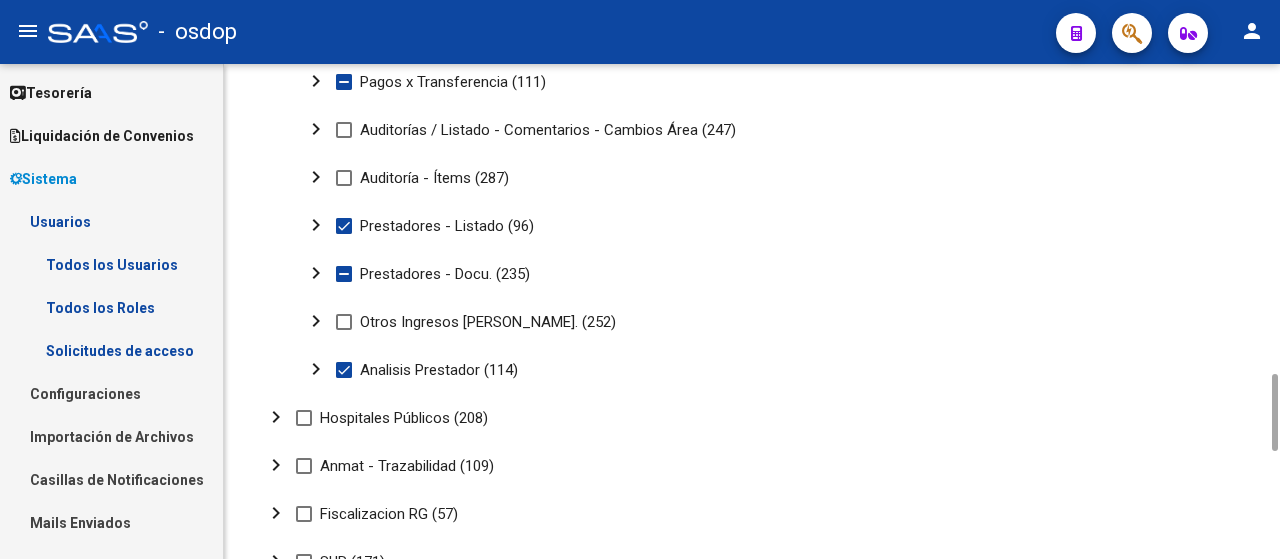 click on "chevron_right" 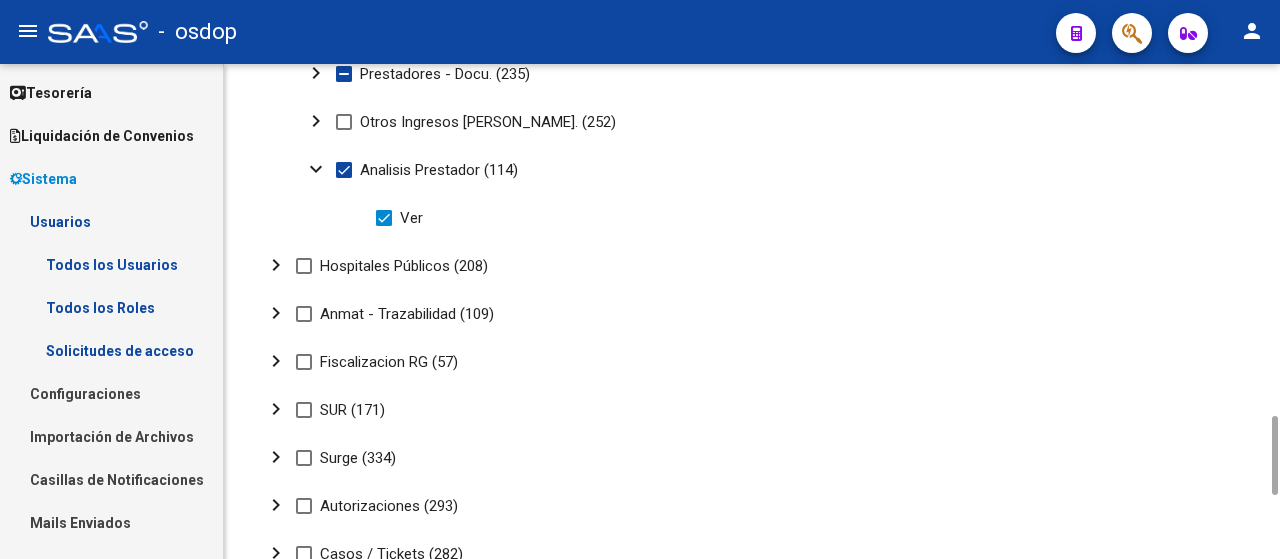scroll, scrollTop: 2000, scrollLeft: 0, axis: vertical 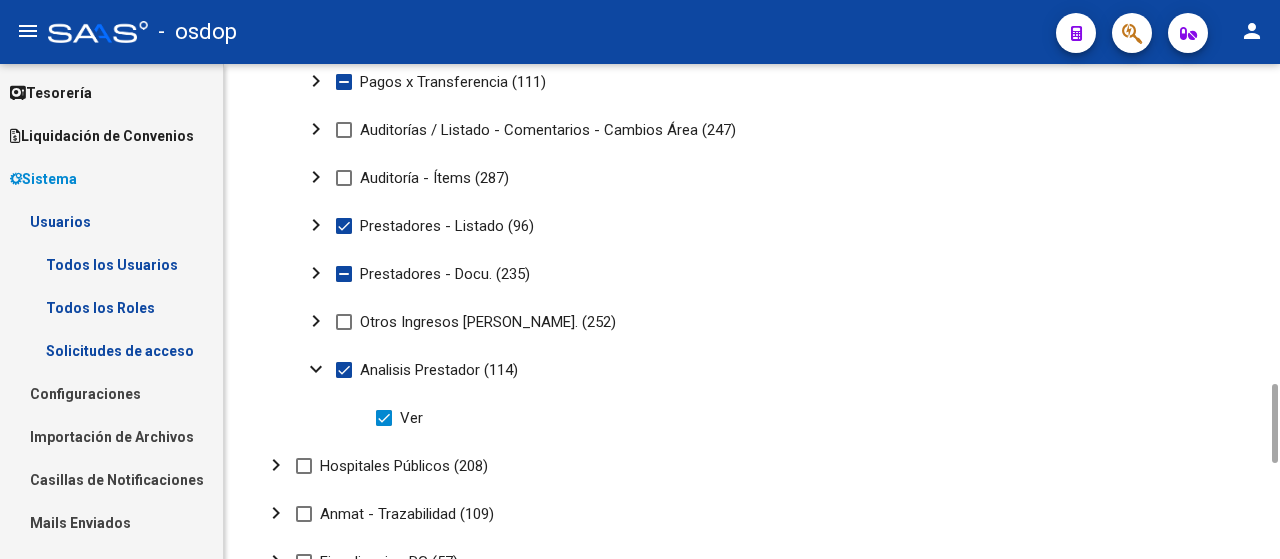 type 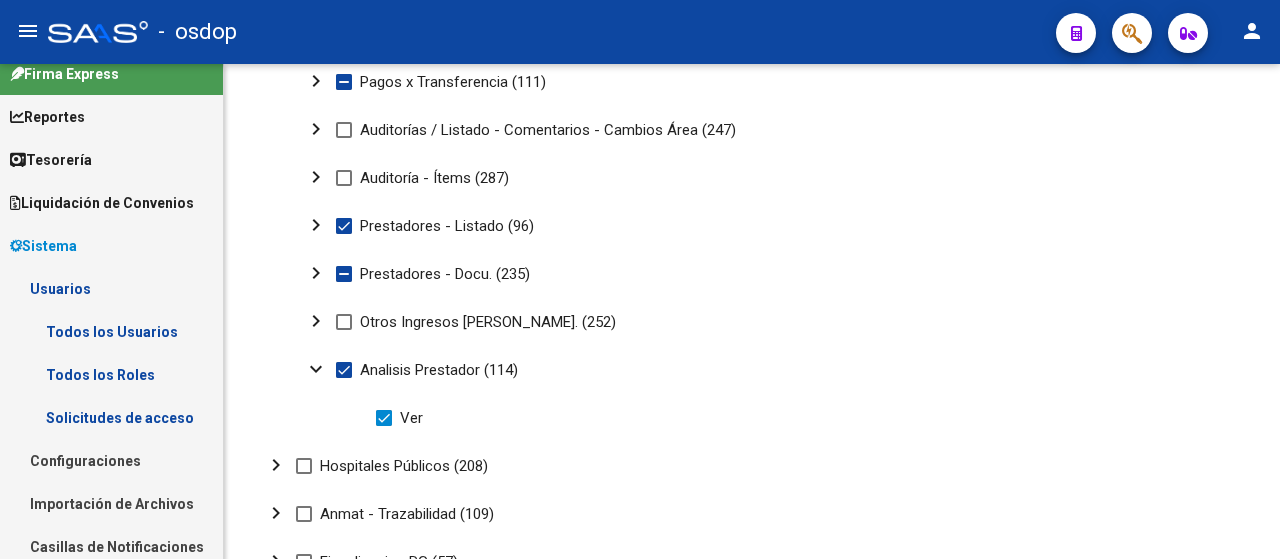 scroll, scrollTop: 0, scrollLeft: 0, axis: both 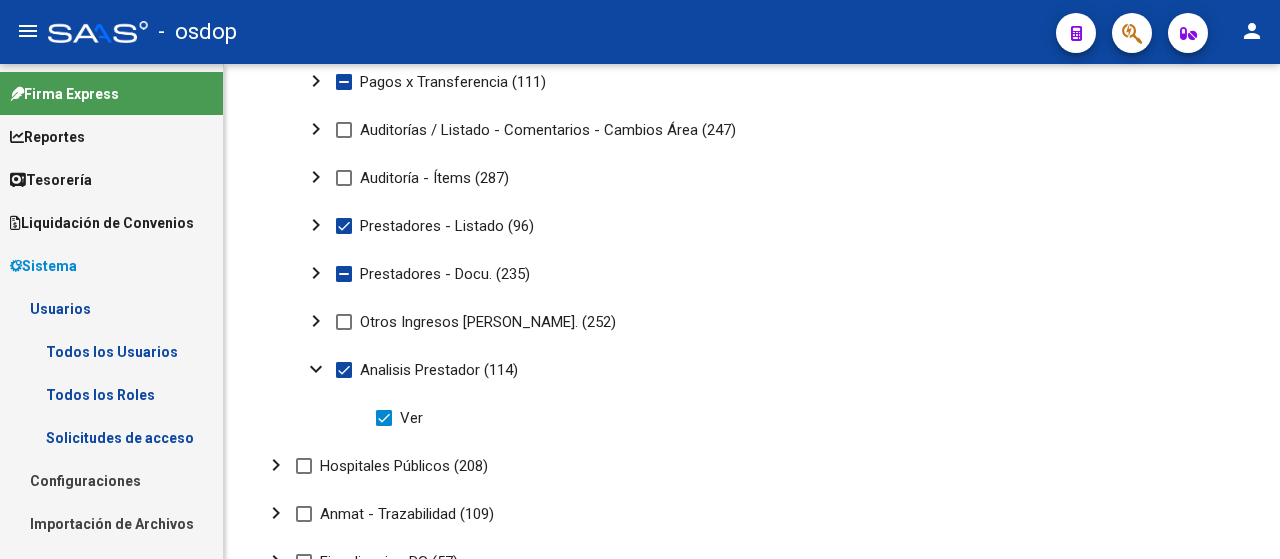 click on "Todos los Roles" at bounding box center (111, 394) 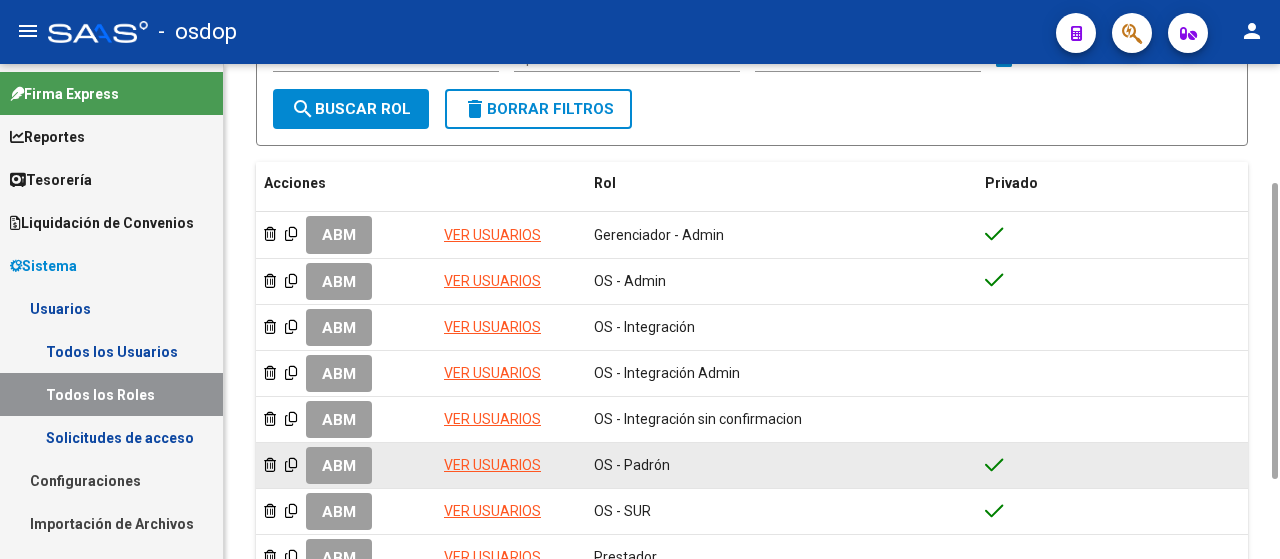 scroll, scrollTop: 336, scrollLeft: 0, axis: vertical 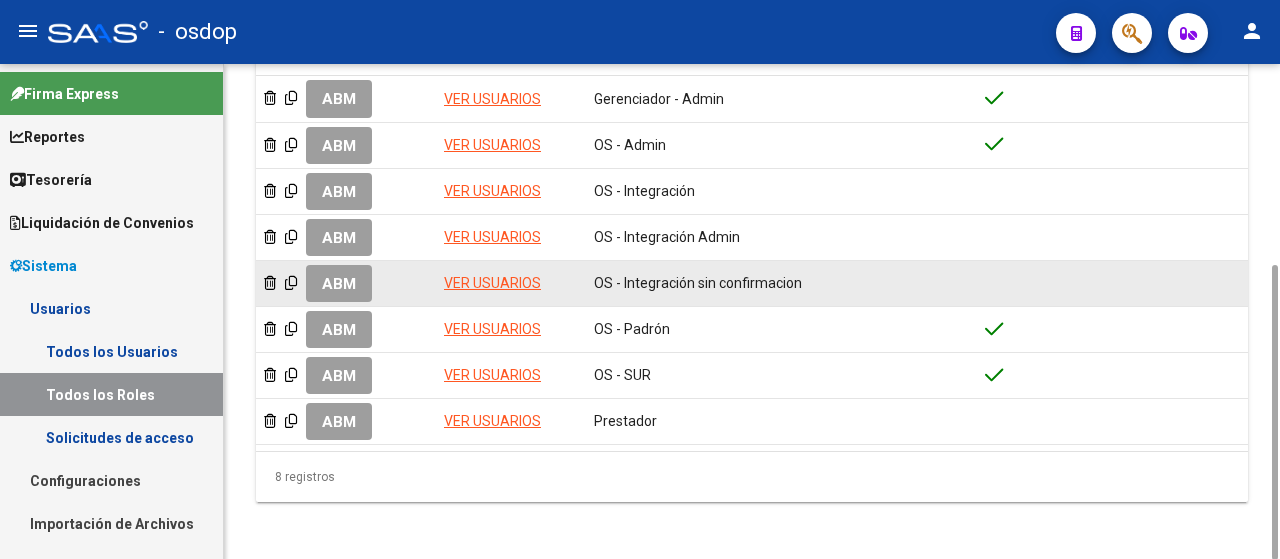 click on "ABM" 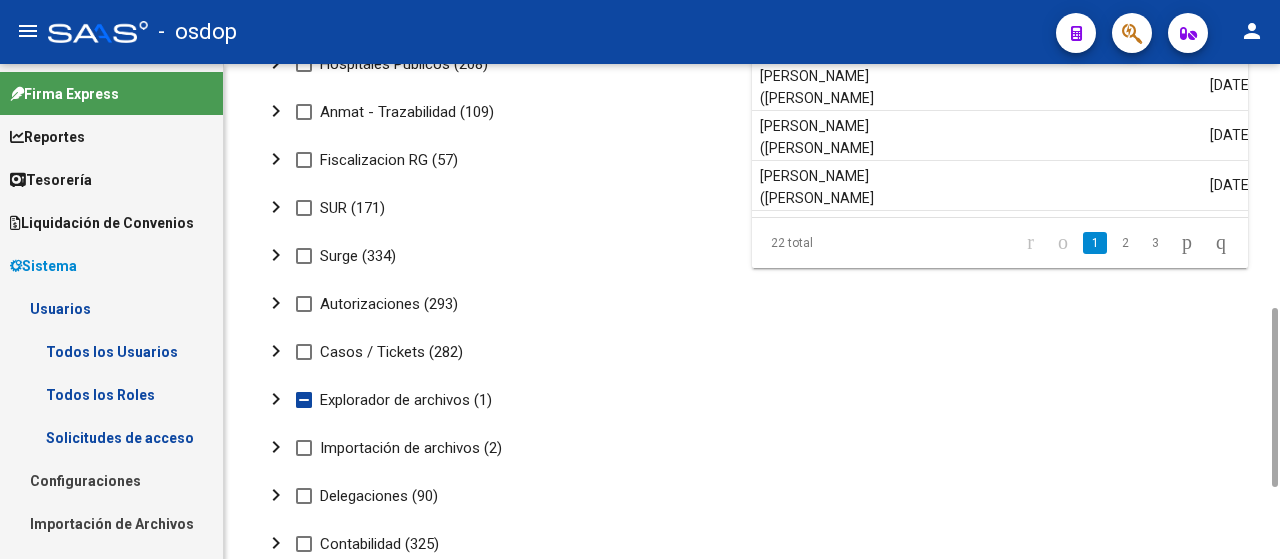 scroll, scrollTop: 474, scrollLeft: 0, axis: vertical 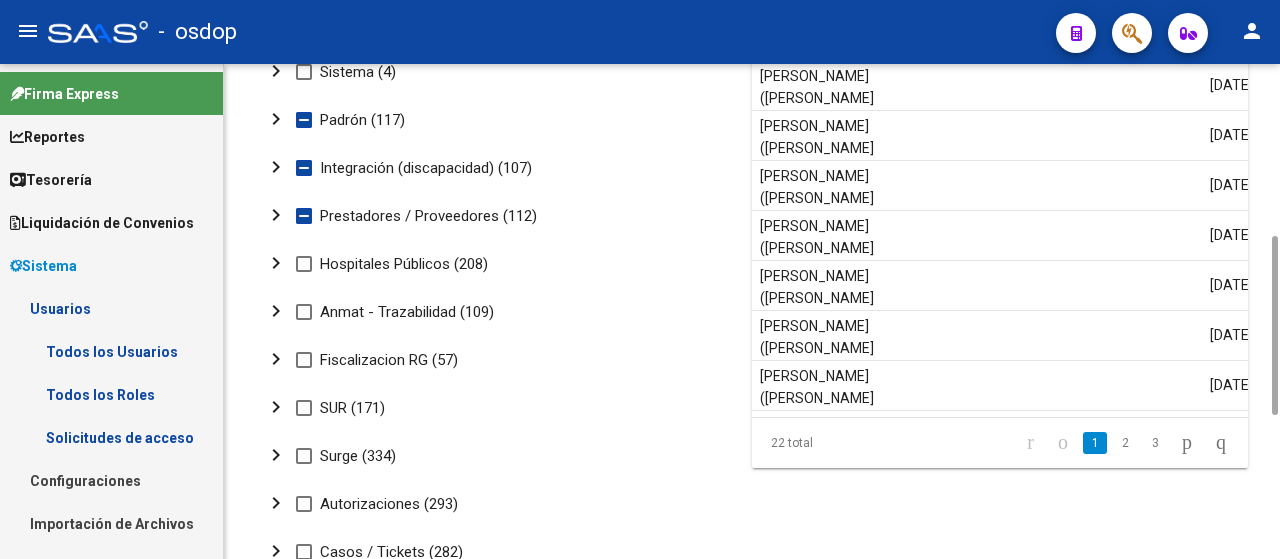 click on "chevron_right" 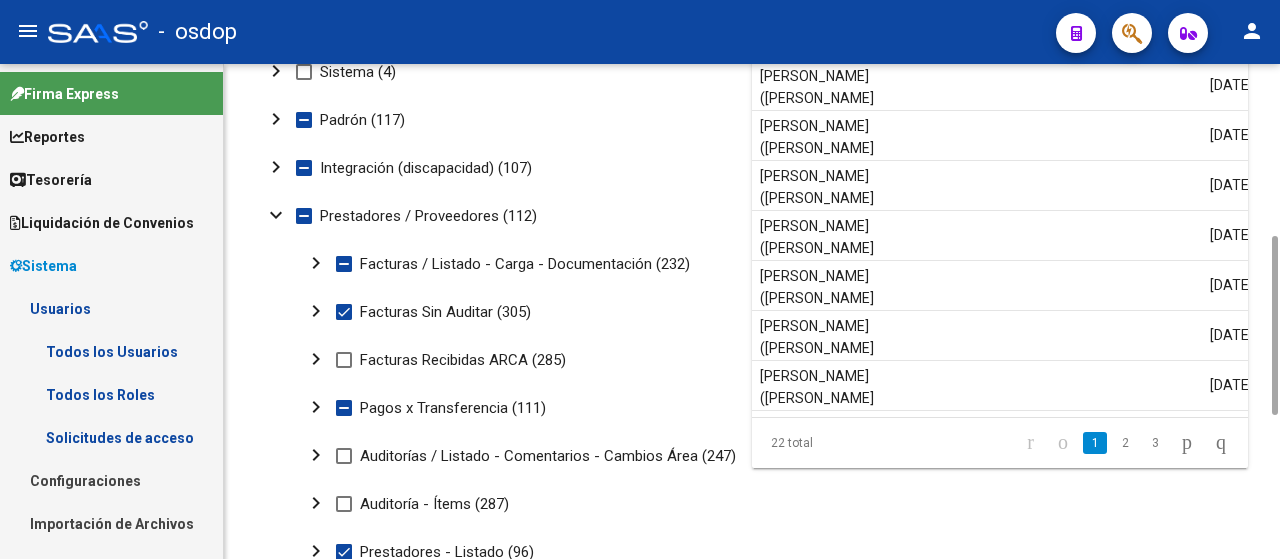 click on "chevron_right" 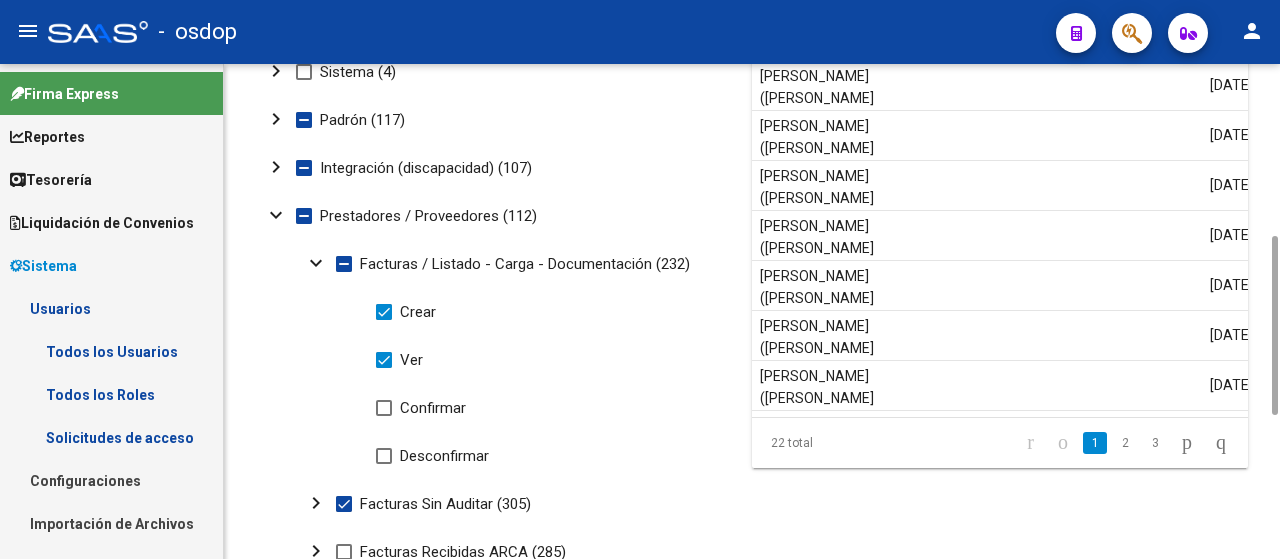 type 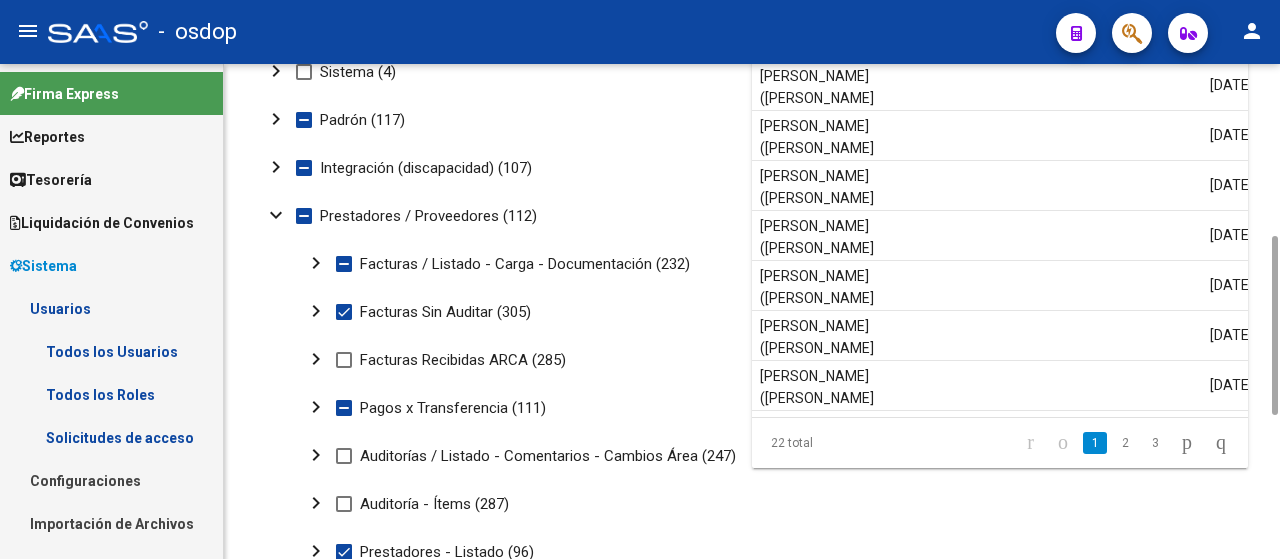 click on "chevron_right" 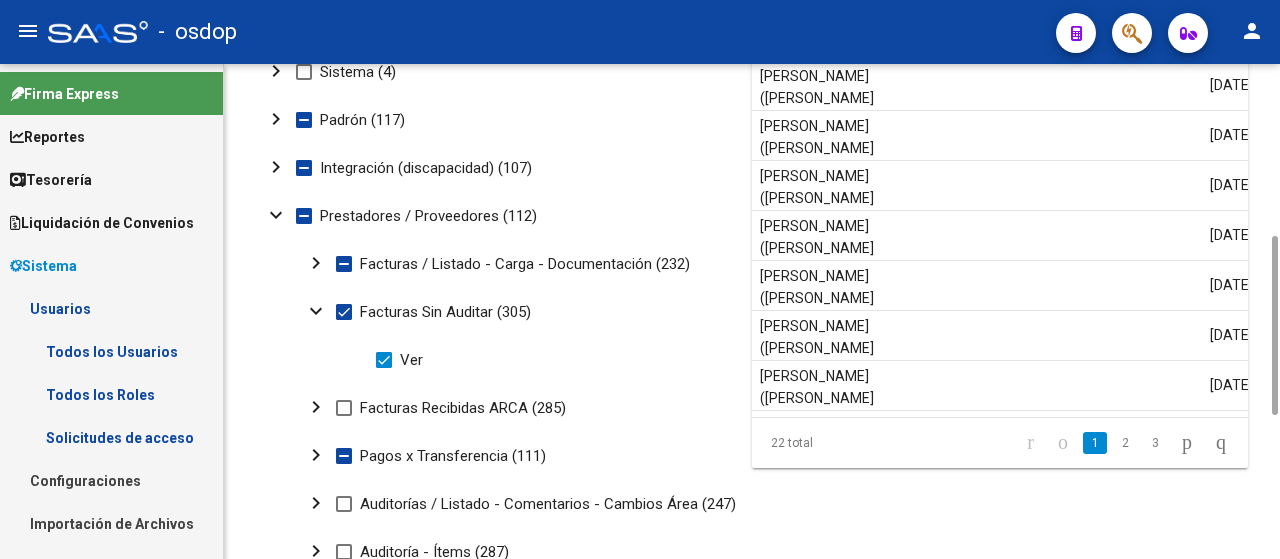 click on "expand_more" 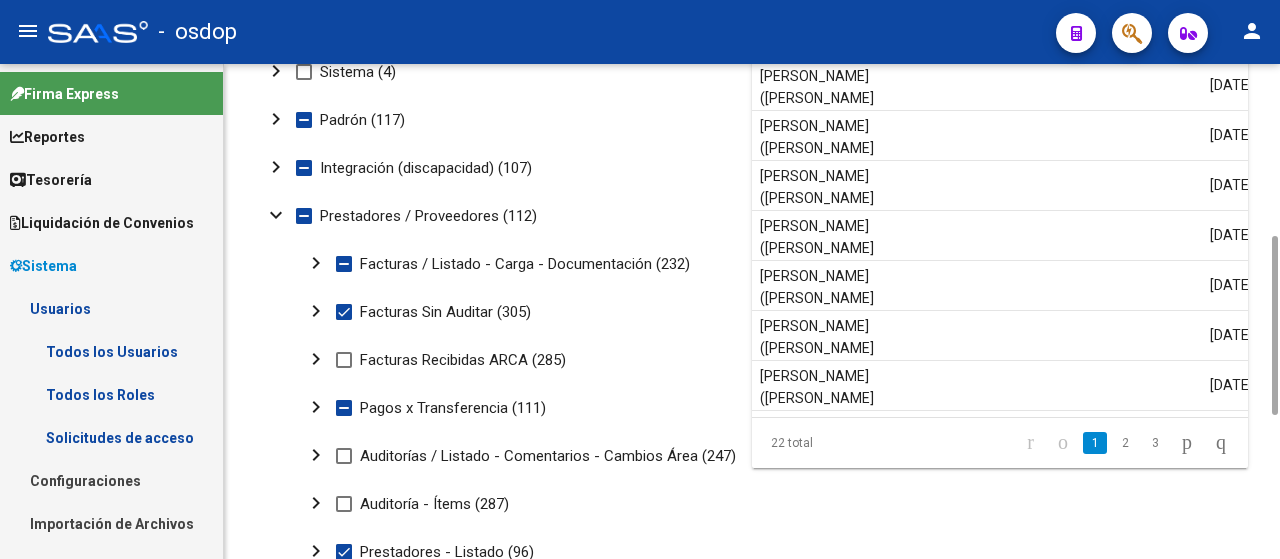 click on "chevron_right" 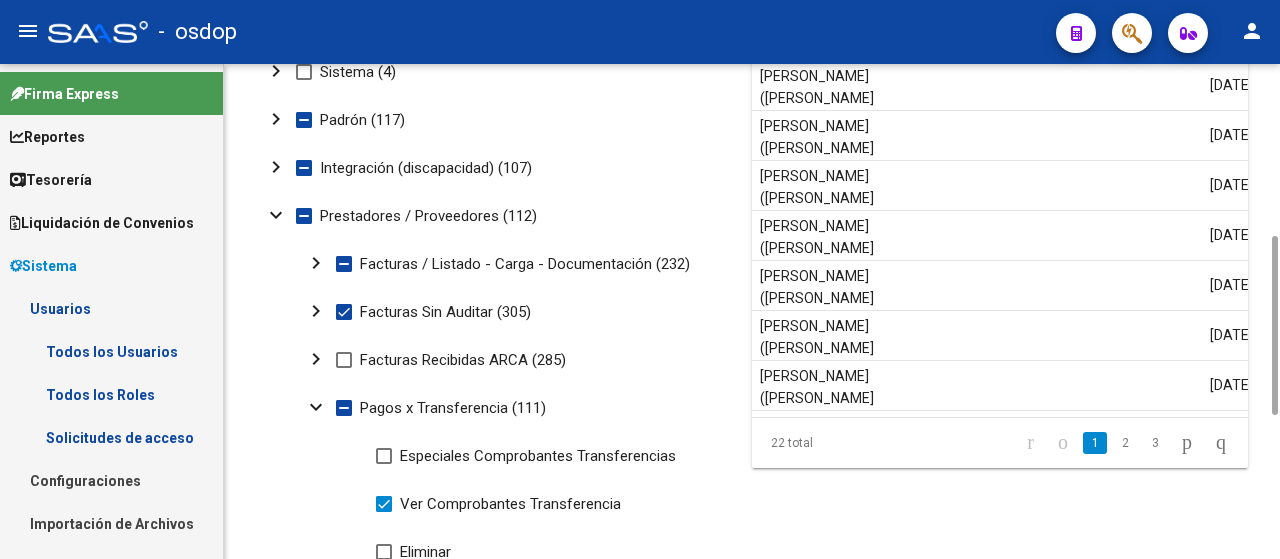 scroll, scrollTop: 674, scrollLeft: 0, axis: vertical 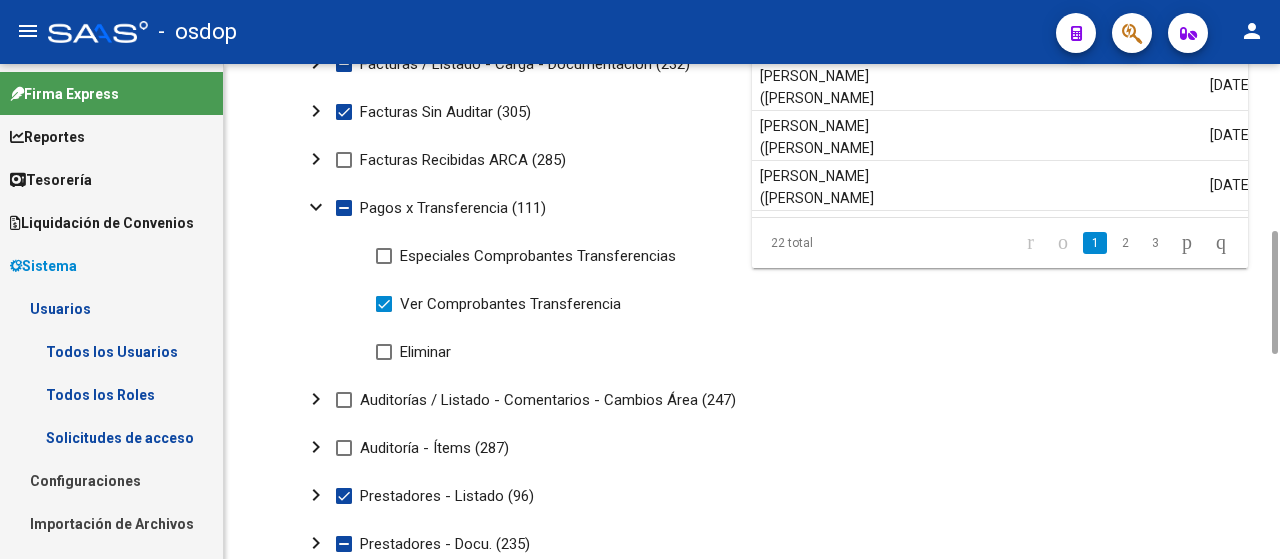 type 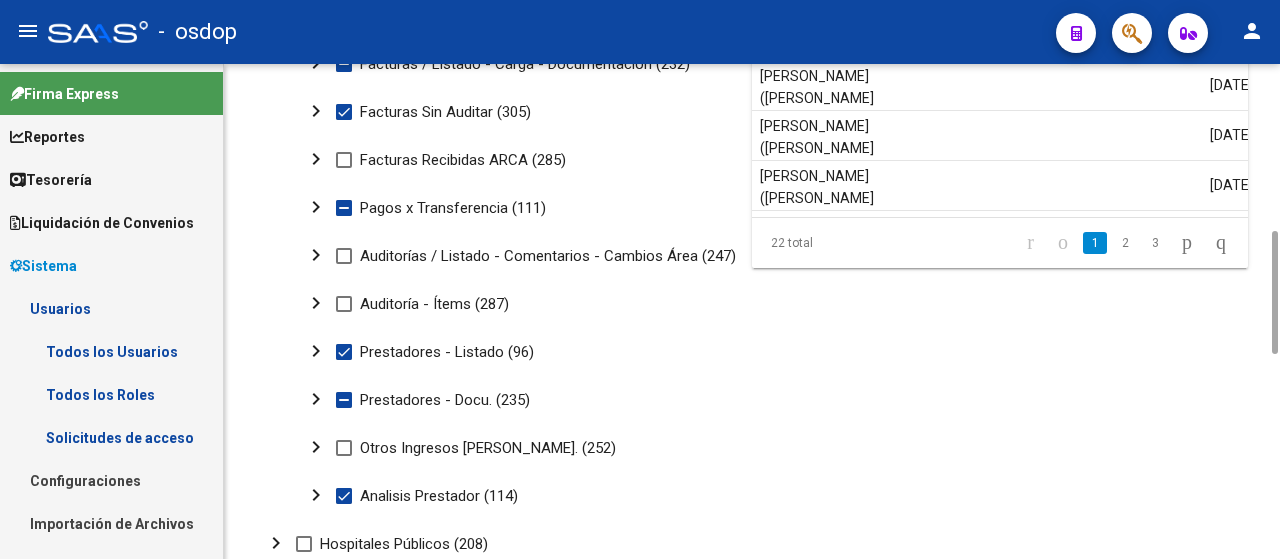 click on "chevron_right" 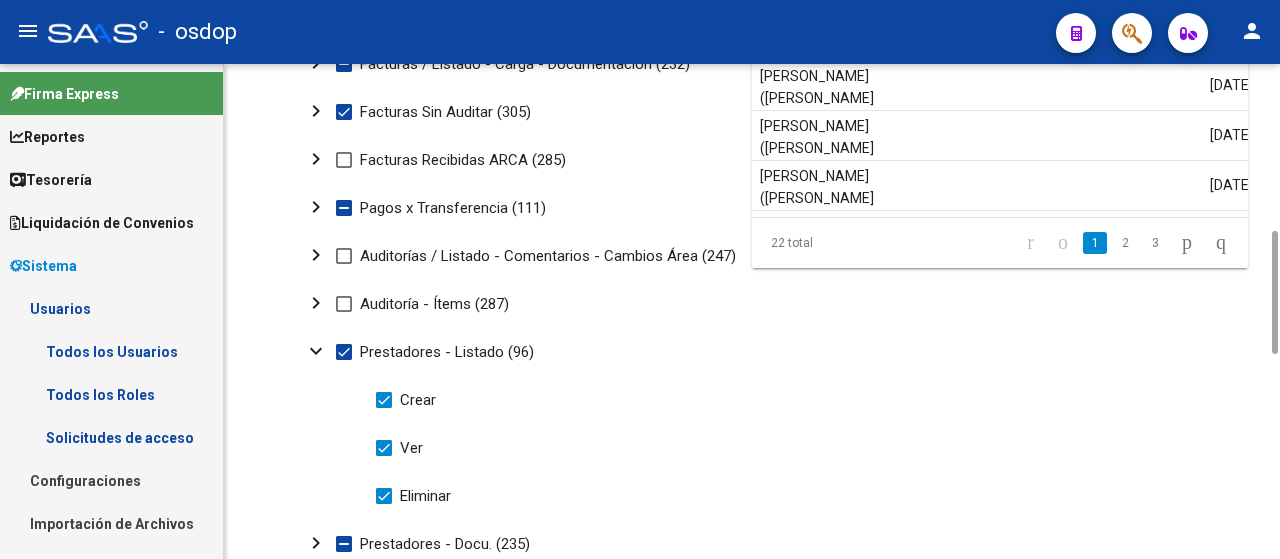 scroll, scrollTop: 874, scrollLeft: 0, axis: vertical 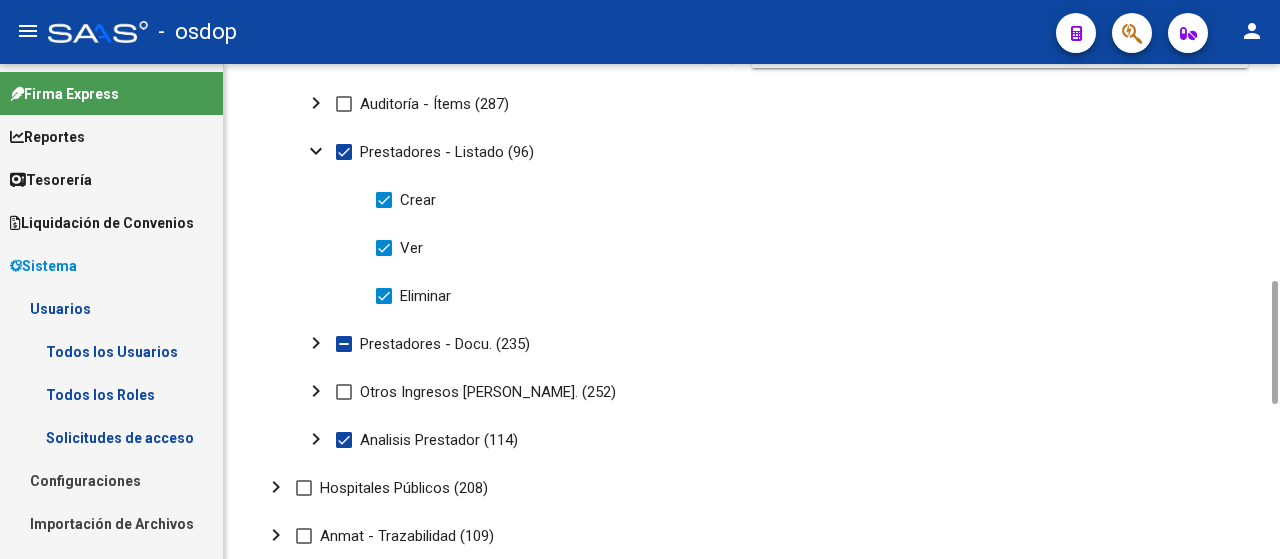 type 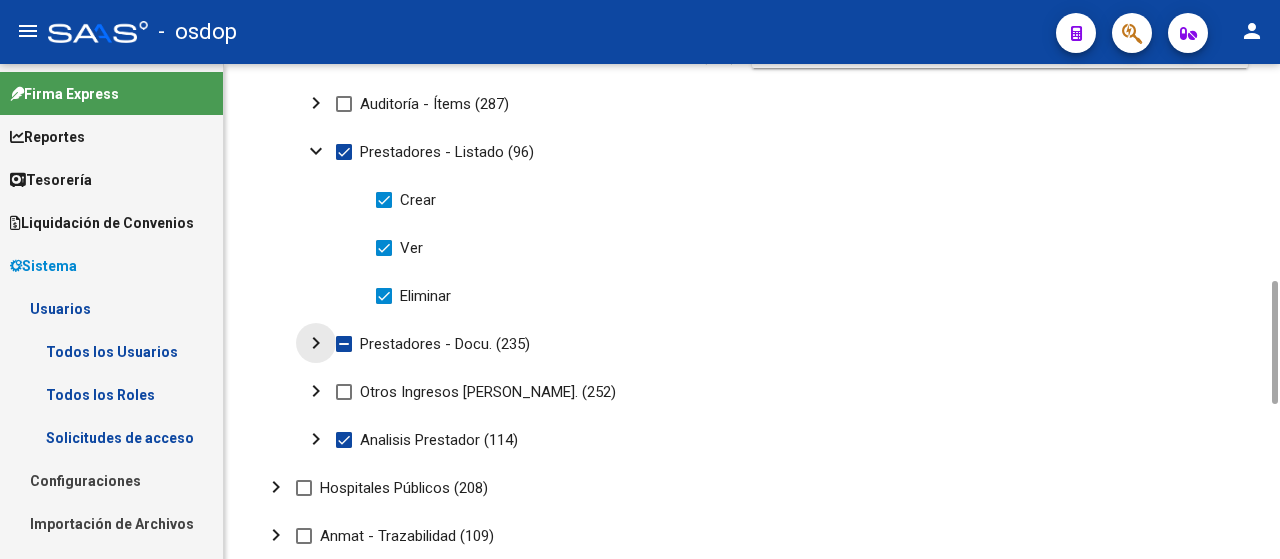 click on "chevron_right" 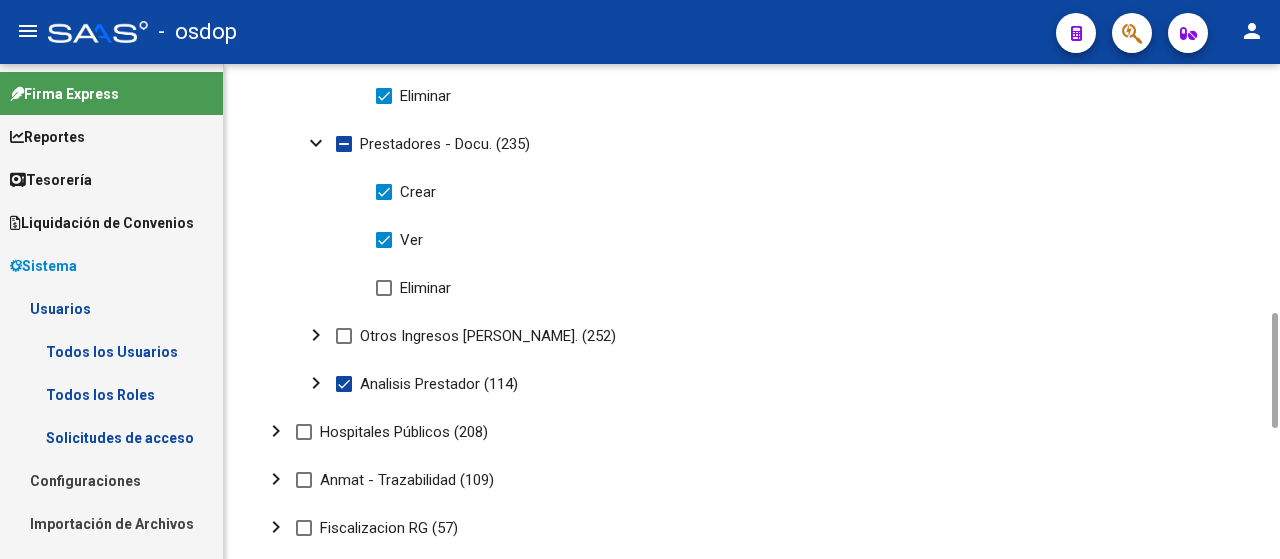 scroll, scrollTop: 1274, scrollLeft: 0, axis: vertical 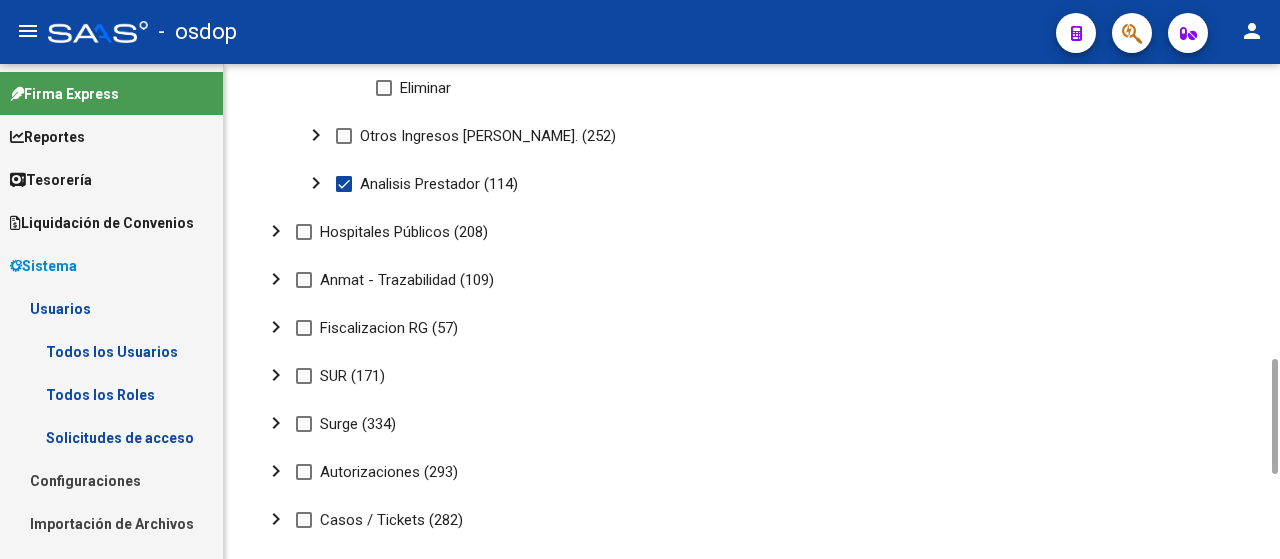 click on "chevron_right" 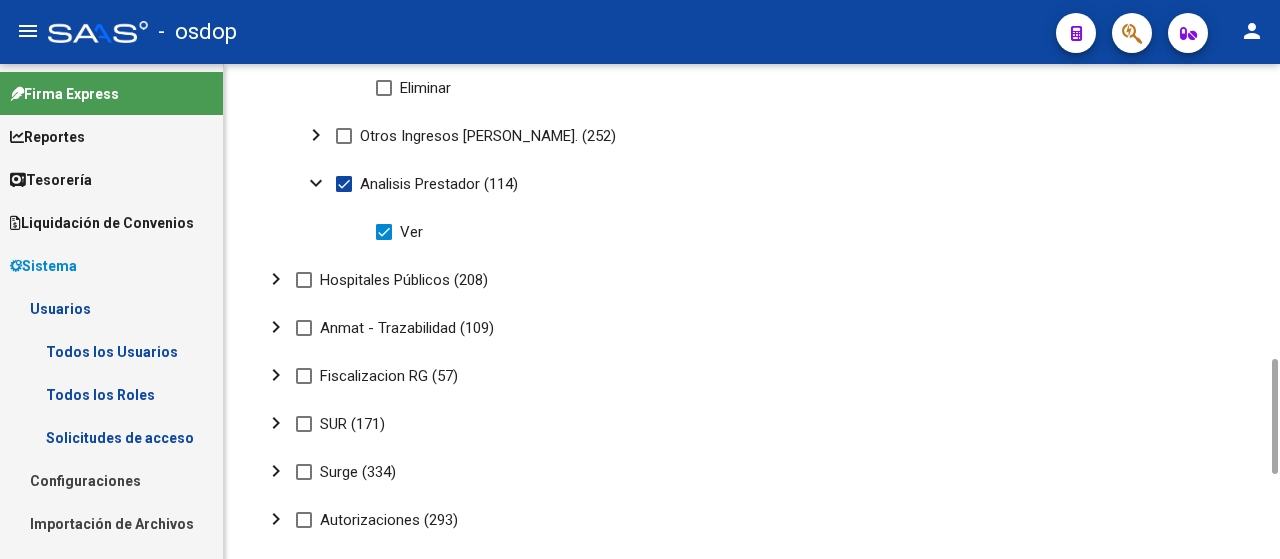 type 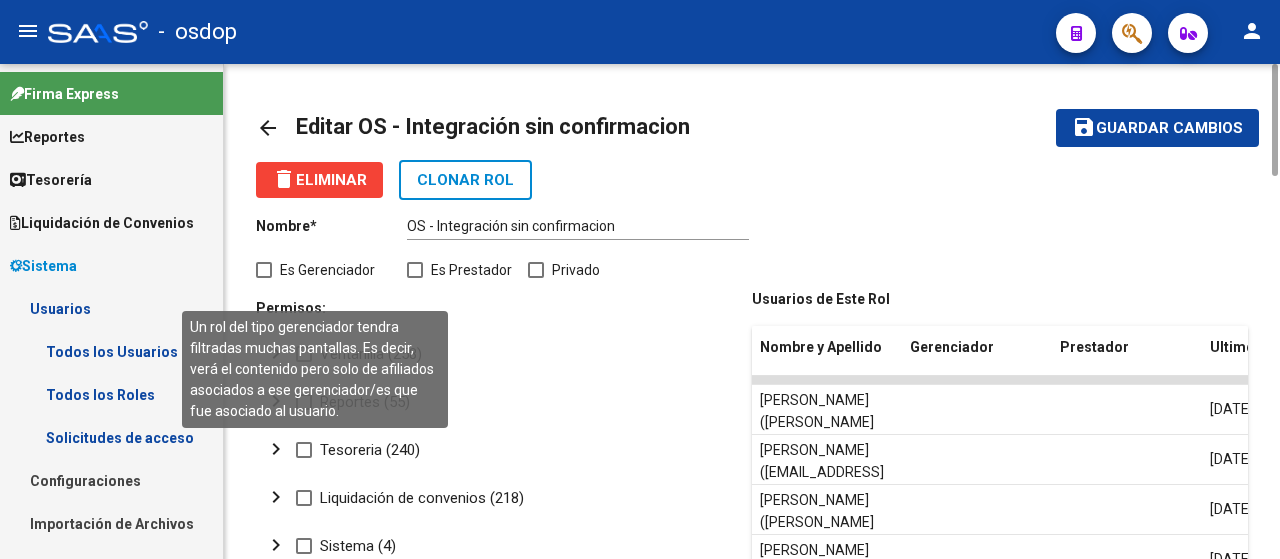 scroll, scrollTop: 400, scrollLeft: 0, axis: vertical 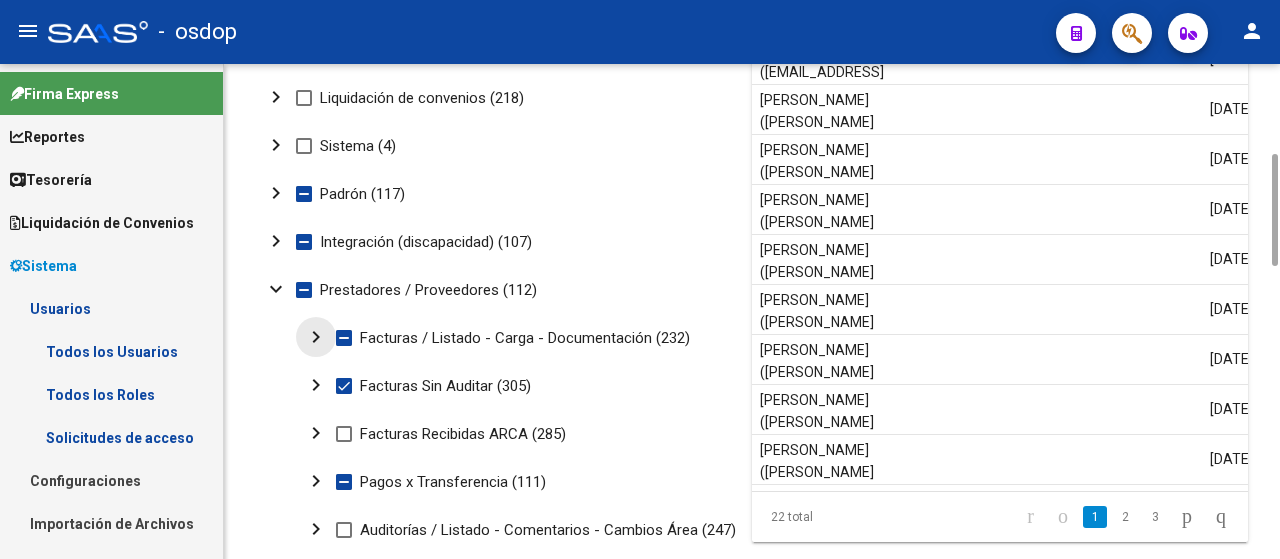 click on "chevron_right" 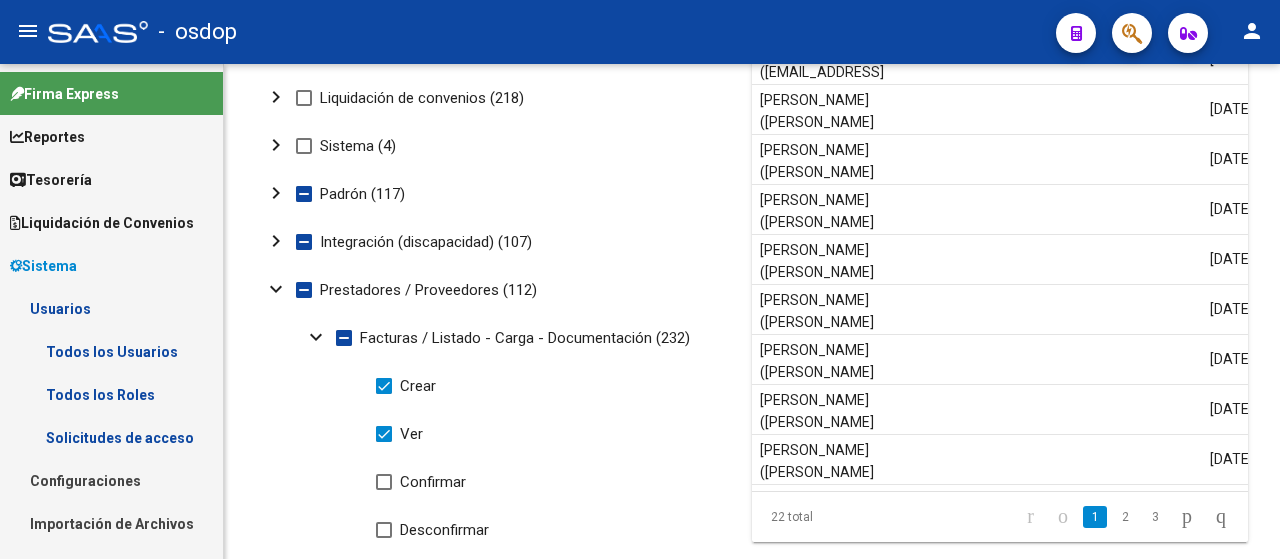 scroll, scrollTop: 0, scrollLeft: 0, axis: both 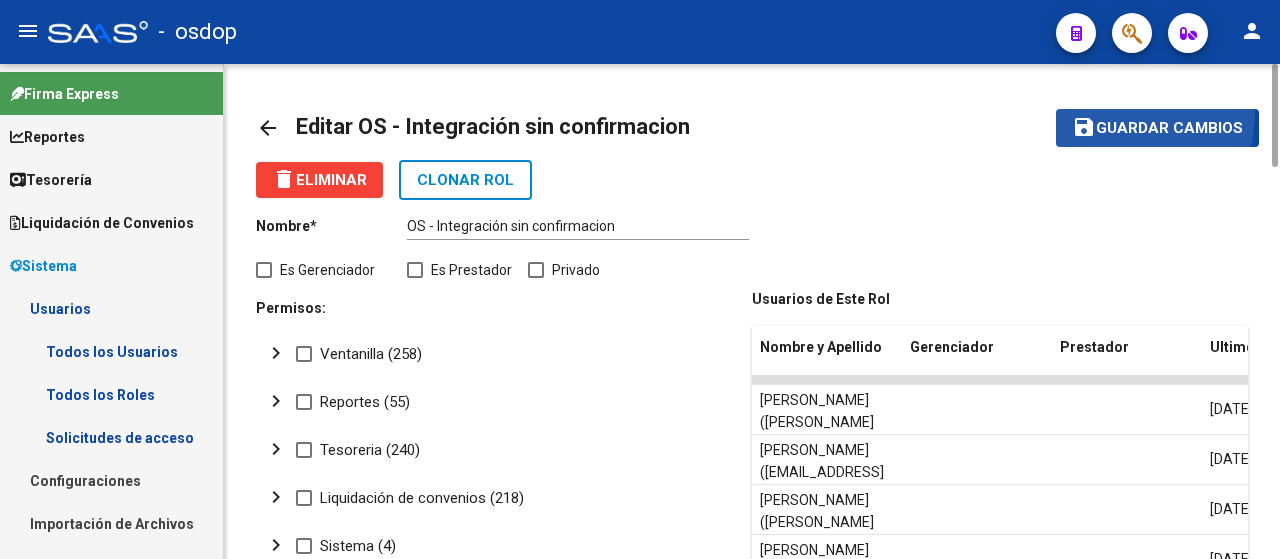 click on "save Guardar cambios" 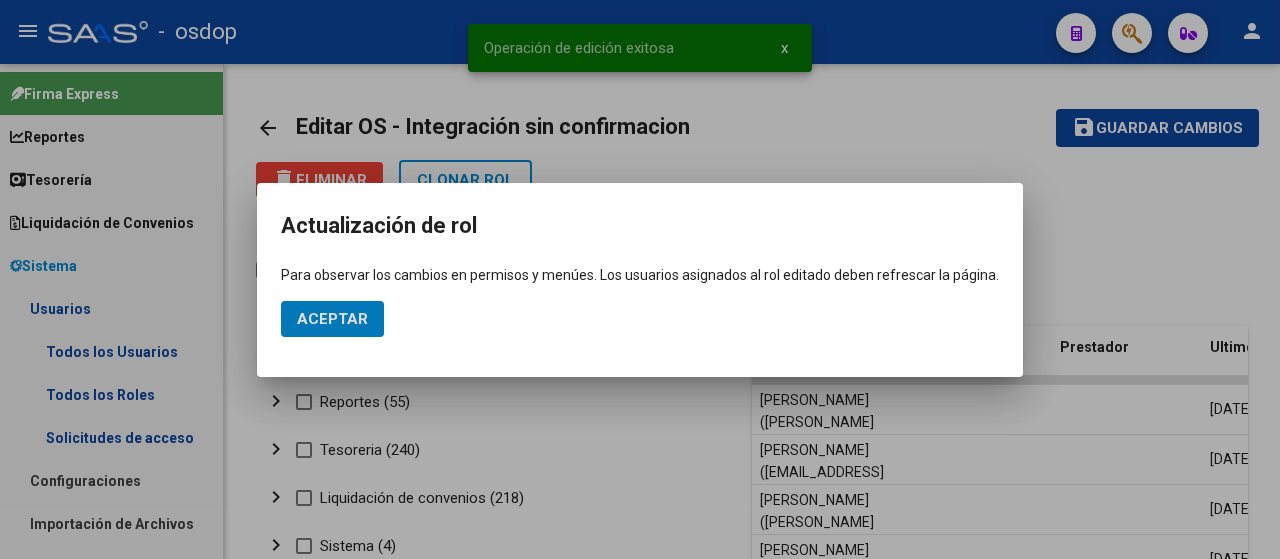 click on "Aceptar" 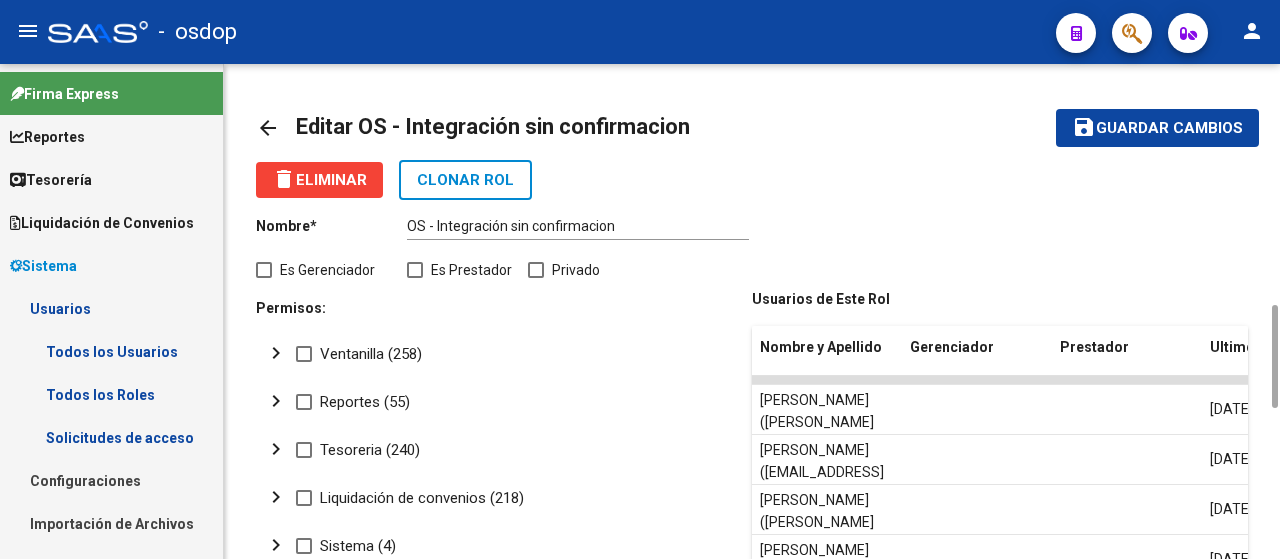 scroll, scrollTop: 400, scrollLeft: 0, axis: vertical 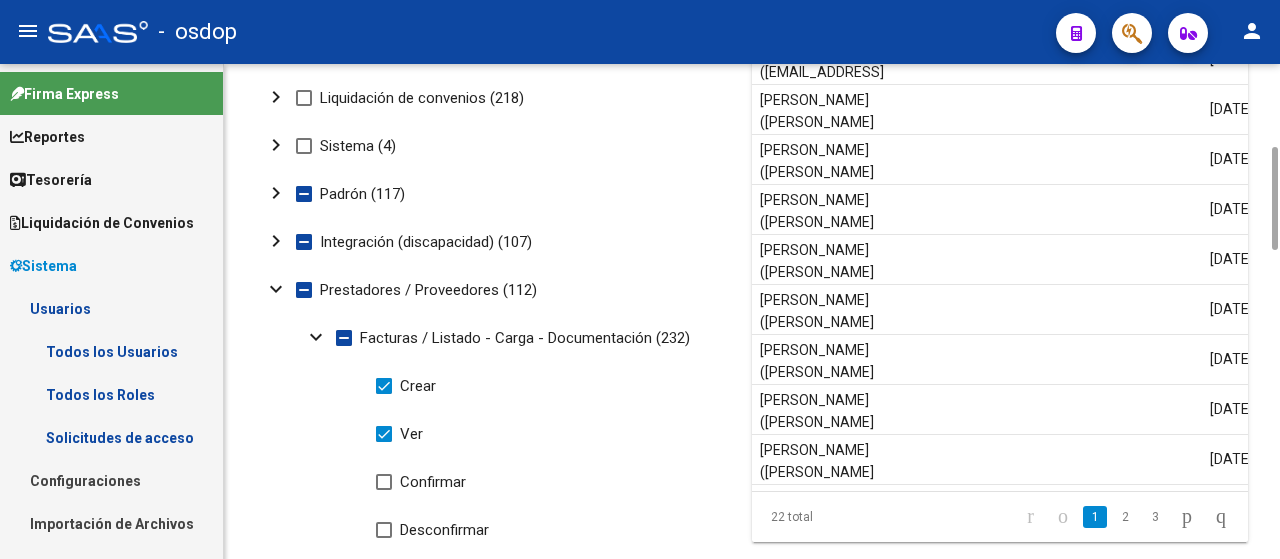 click on "expand_more" 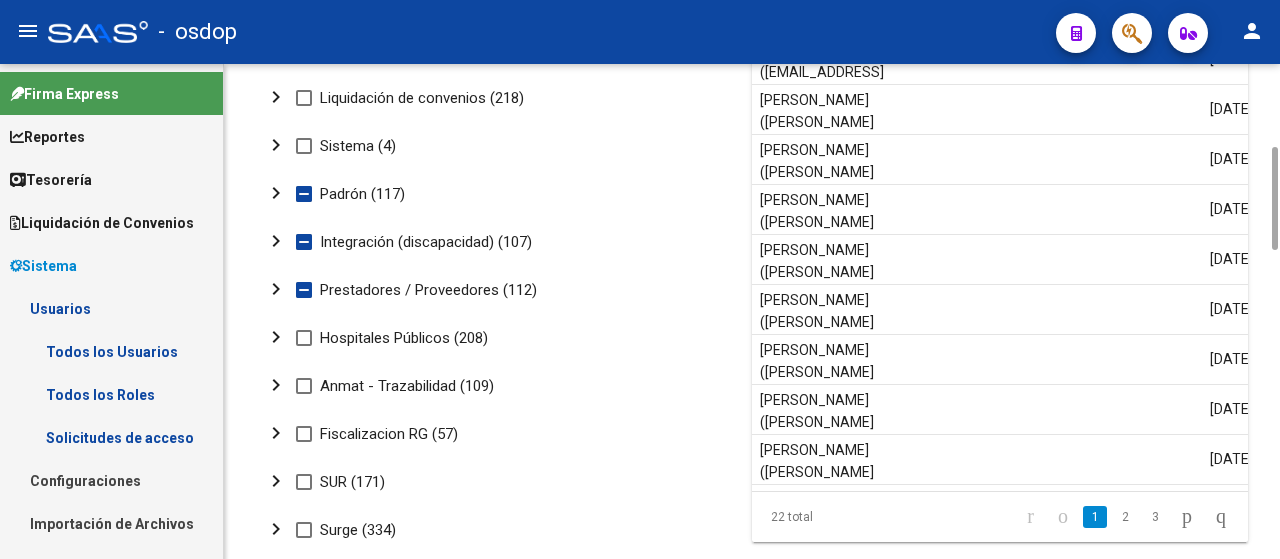 click on "chevron_right" 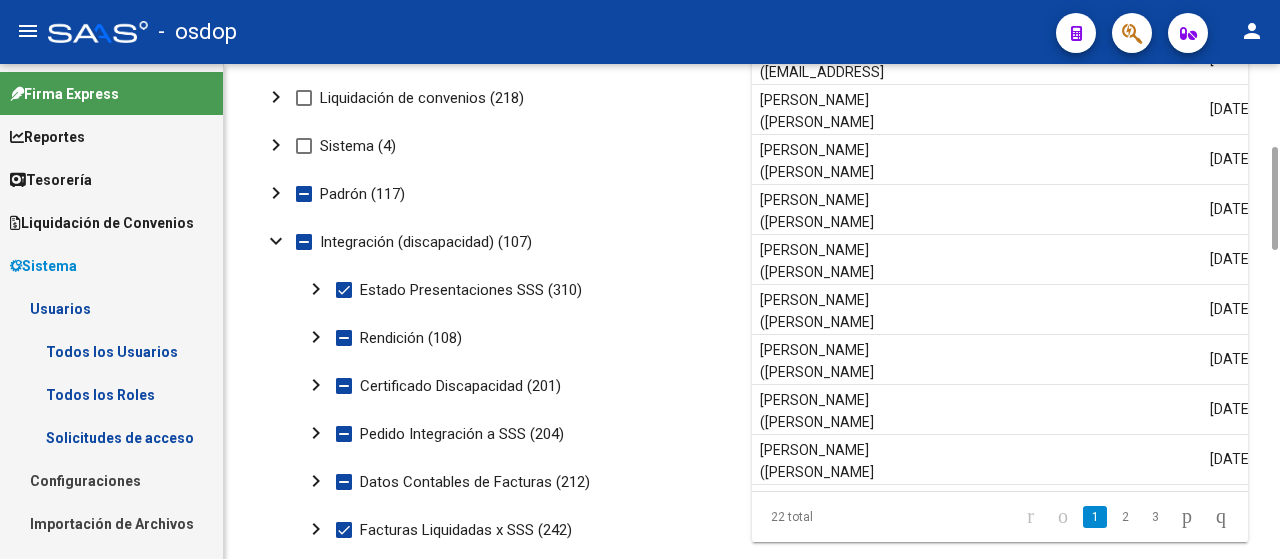 click on "chevron_right" 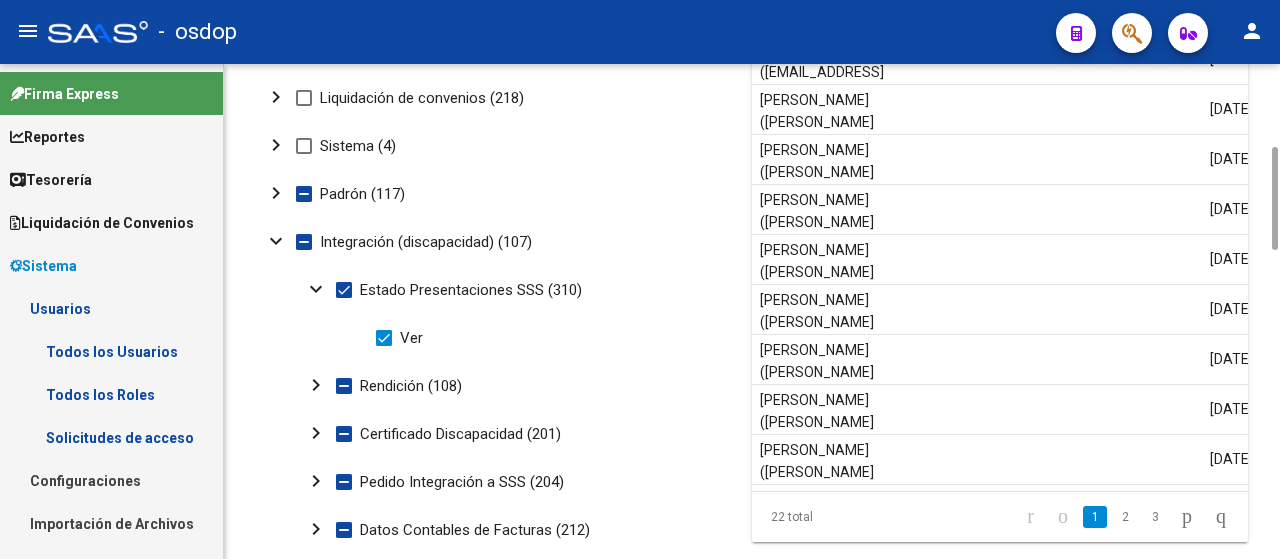 click on "chevron_right" 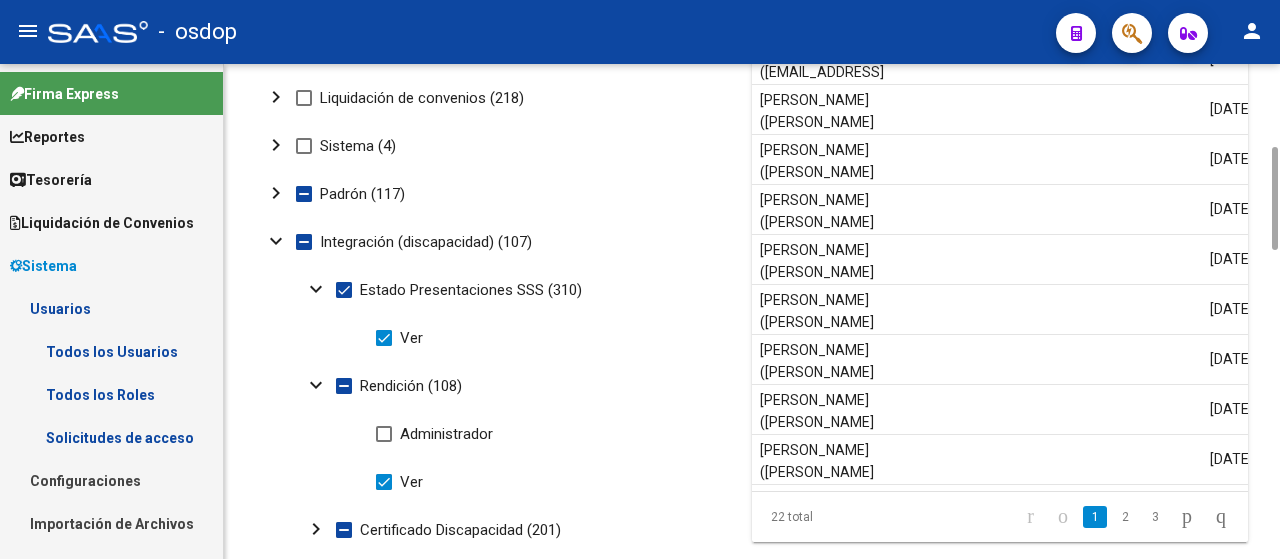 scroll, scrollTop: 600, scrollLeft: 0, axis: vertical 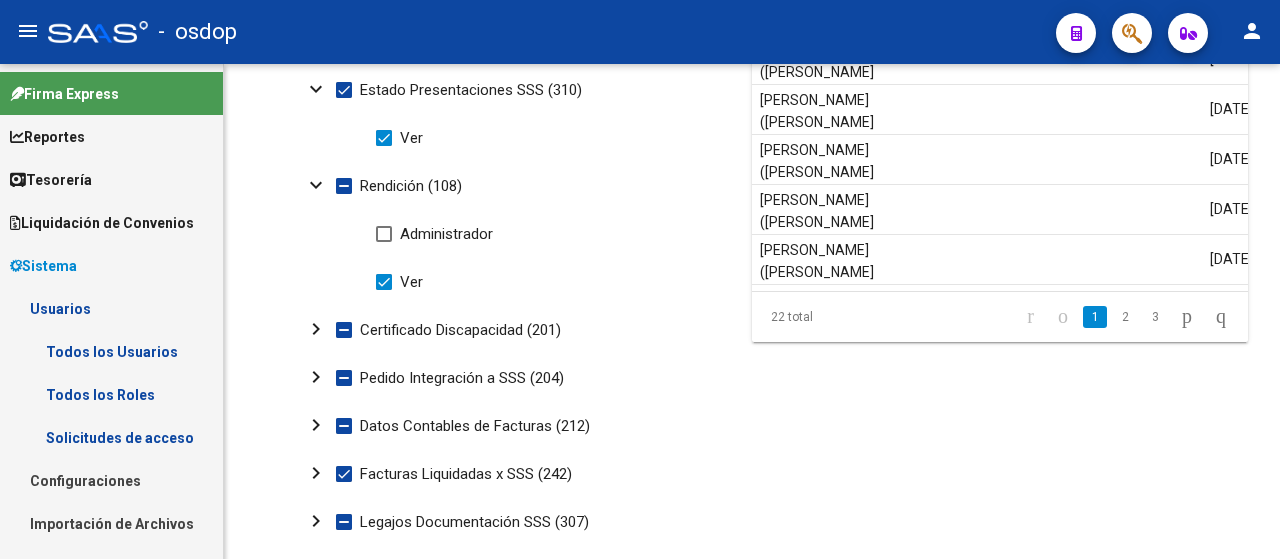 type 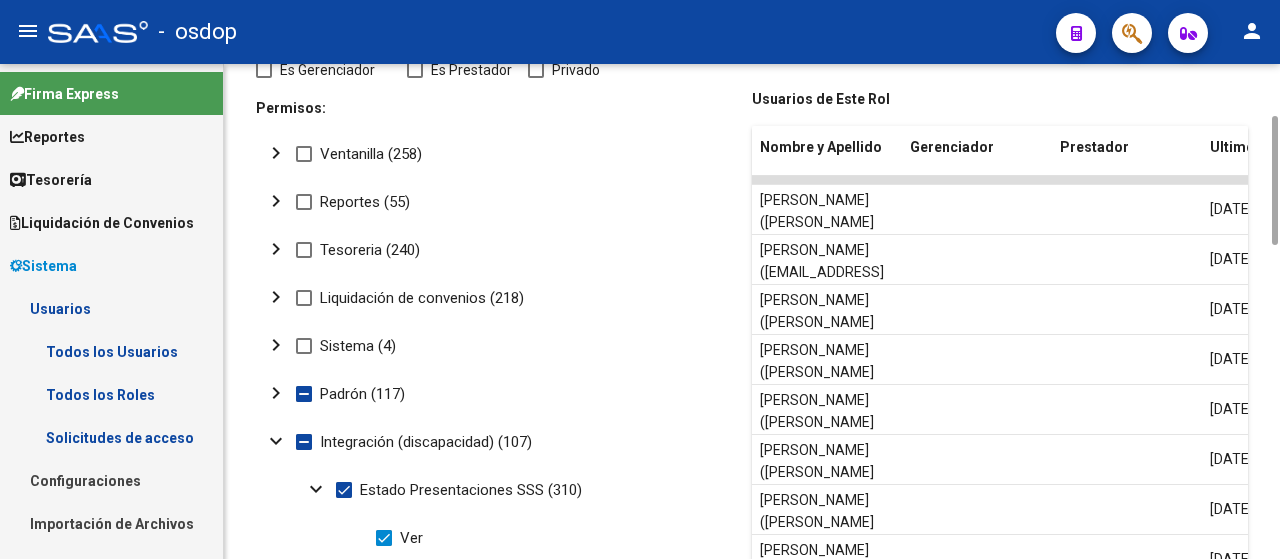 scroll, scrollTop: 0, scrollLeft: 0, axis: both 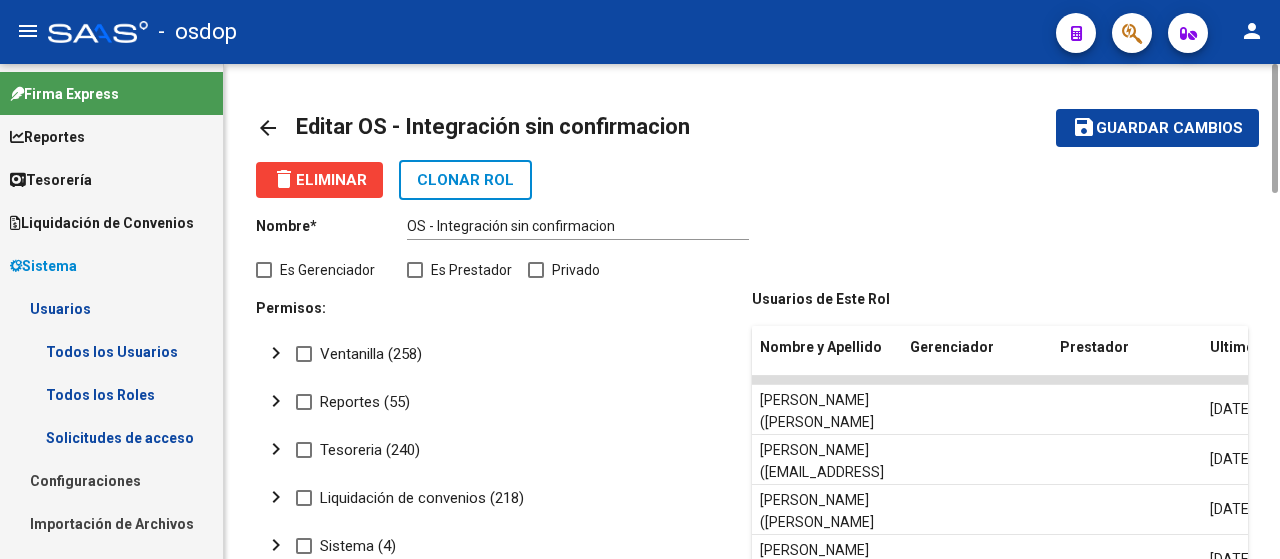 click on "arrow_back" 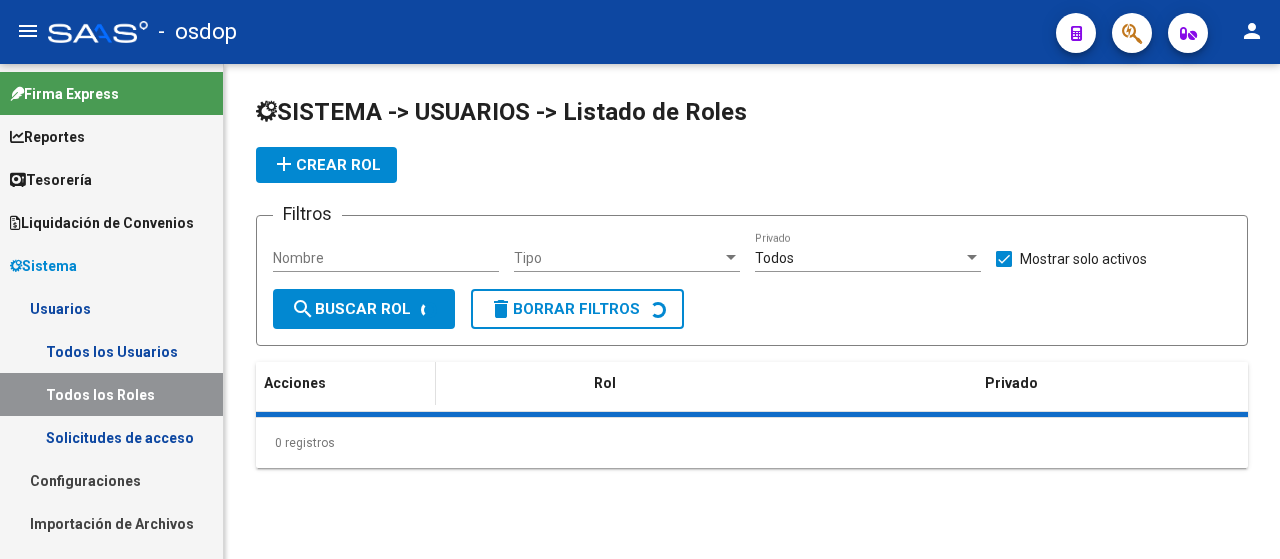 scroll, scrollTop: 0, scrollLeft: 0, axis: both 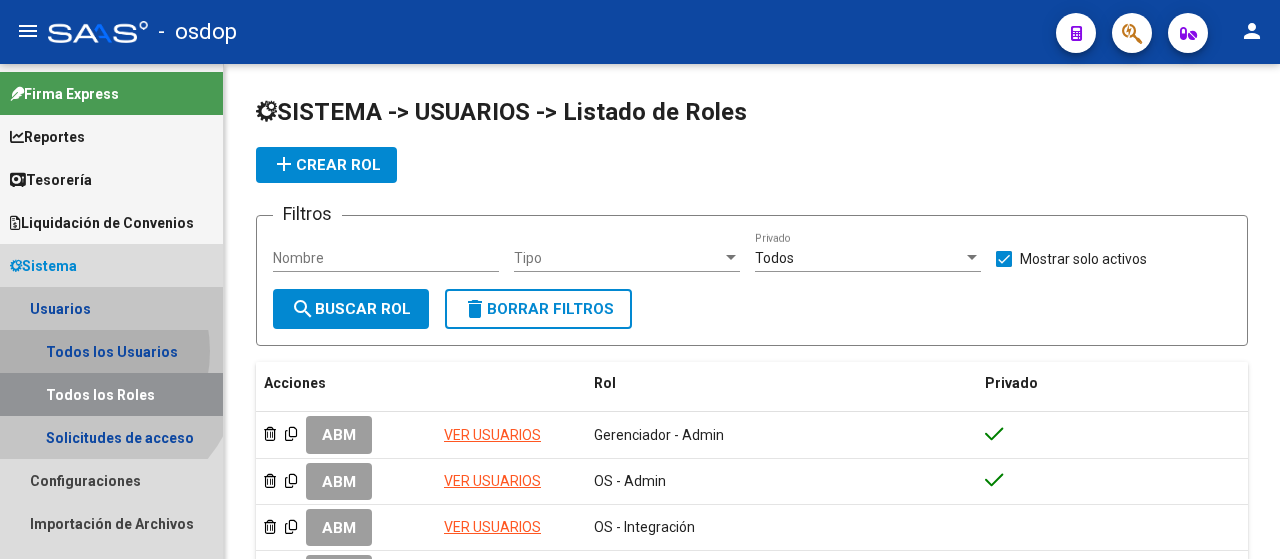 click on "Todos los Usuarios" at bounding box center [111, 351] 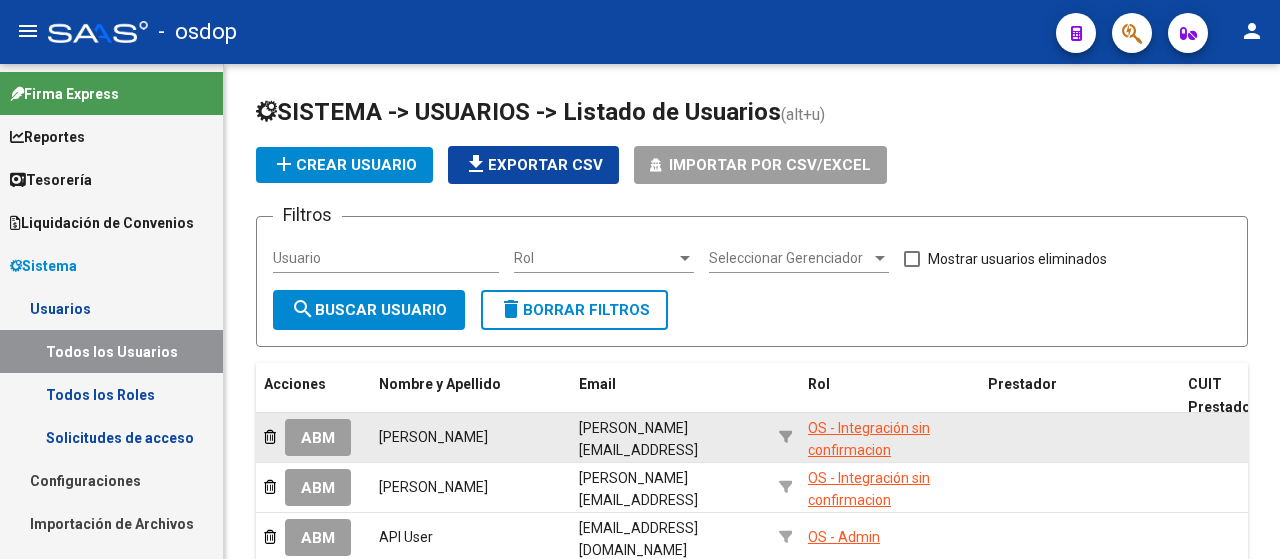 click on "ABM" 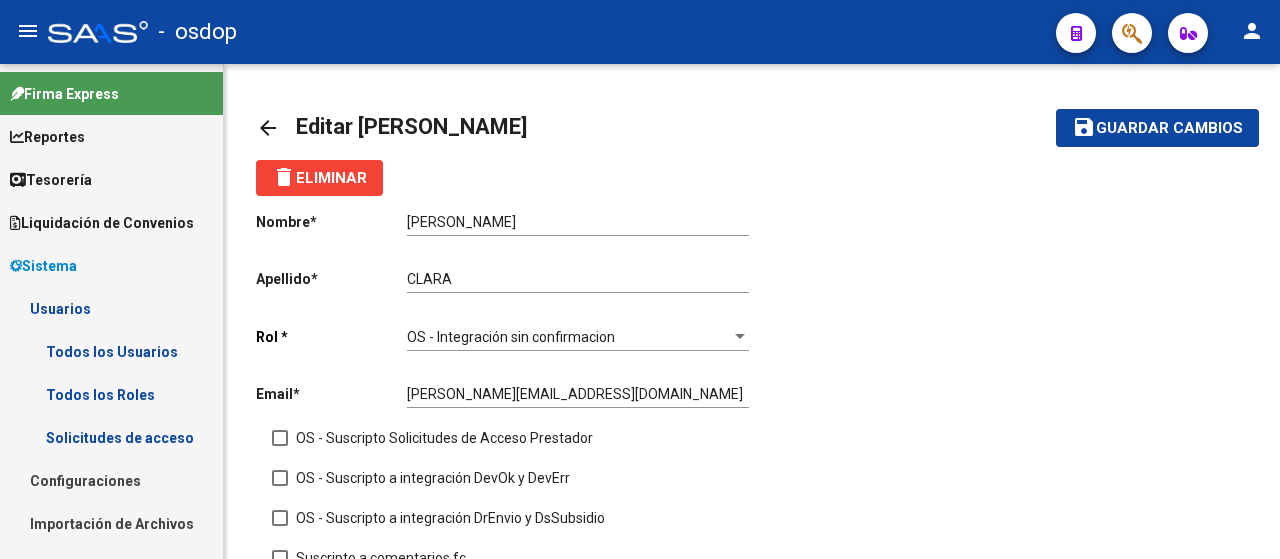 click on "OS - Integración sin confirmacion Seleccionar rol" 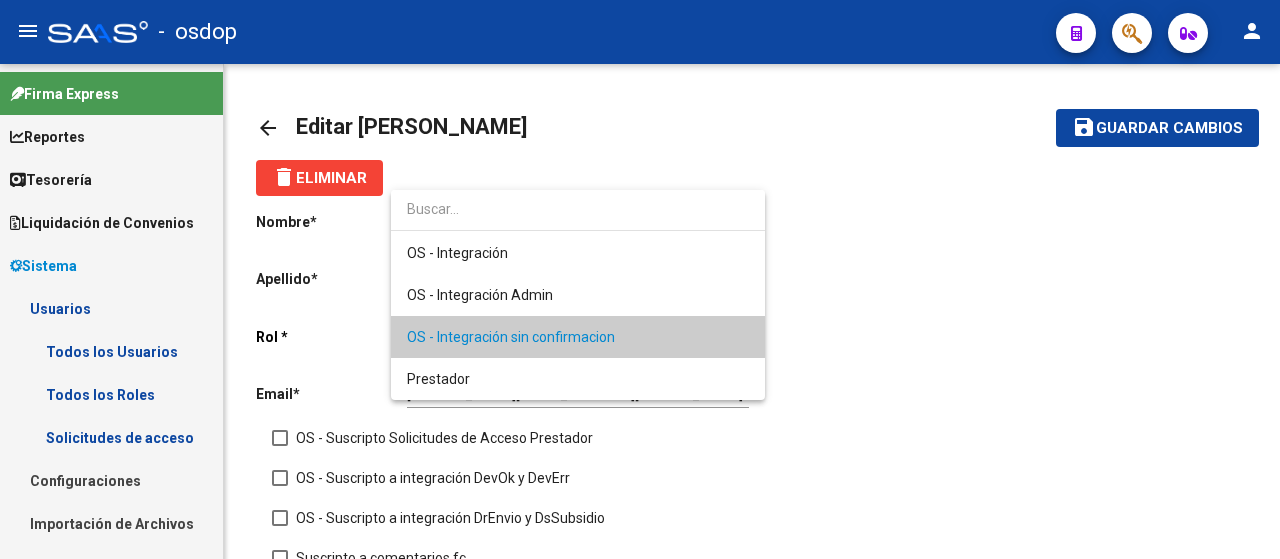 click at bounding box center [640, 279] 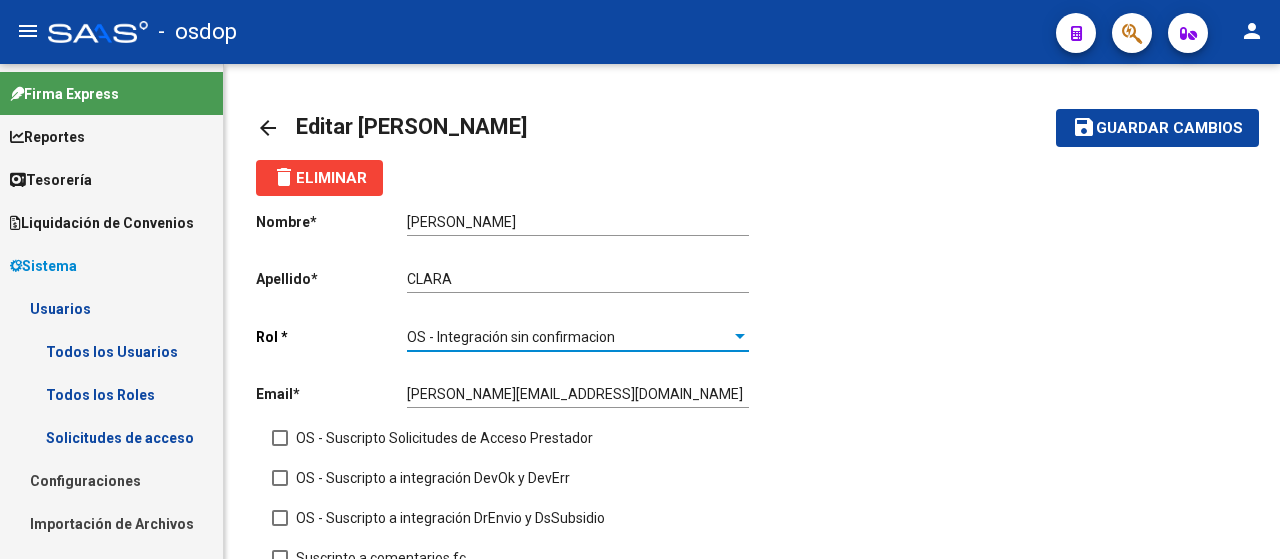 click on "OS - Integración sin confirmacion" at bounding box center [569, 337] 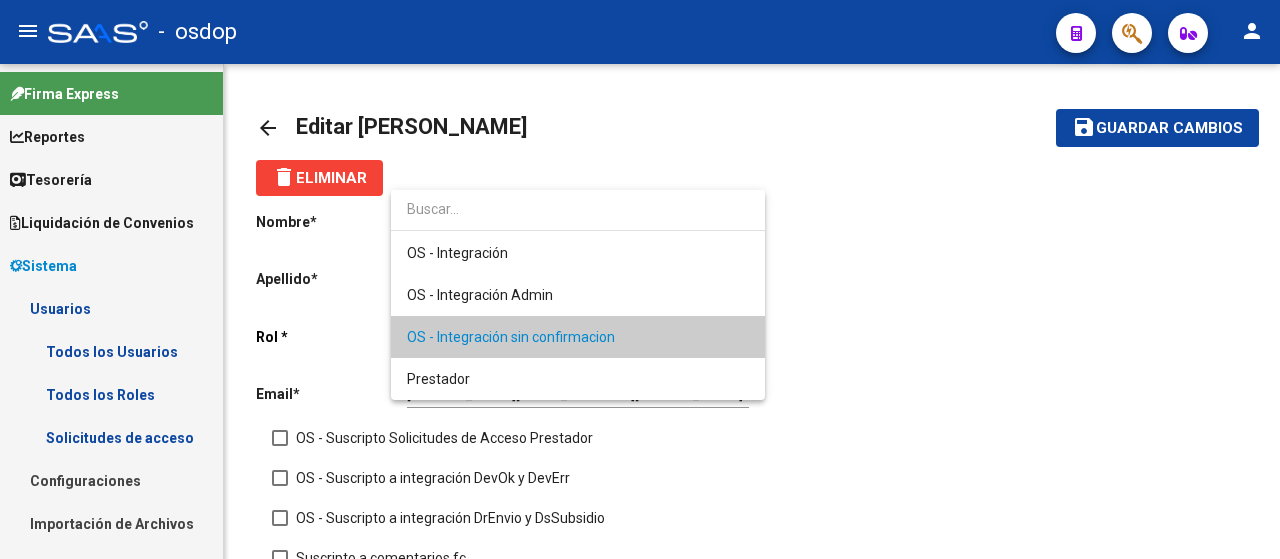 click at bounding box center (640, 279) 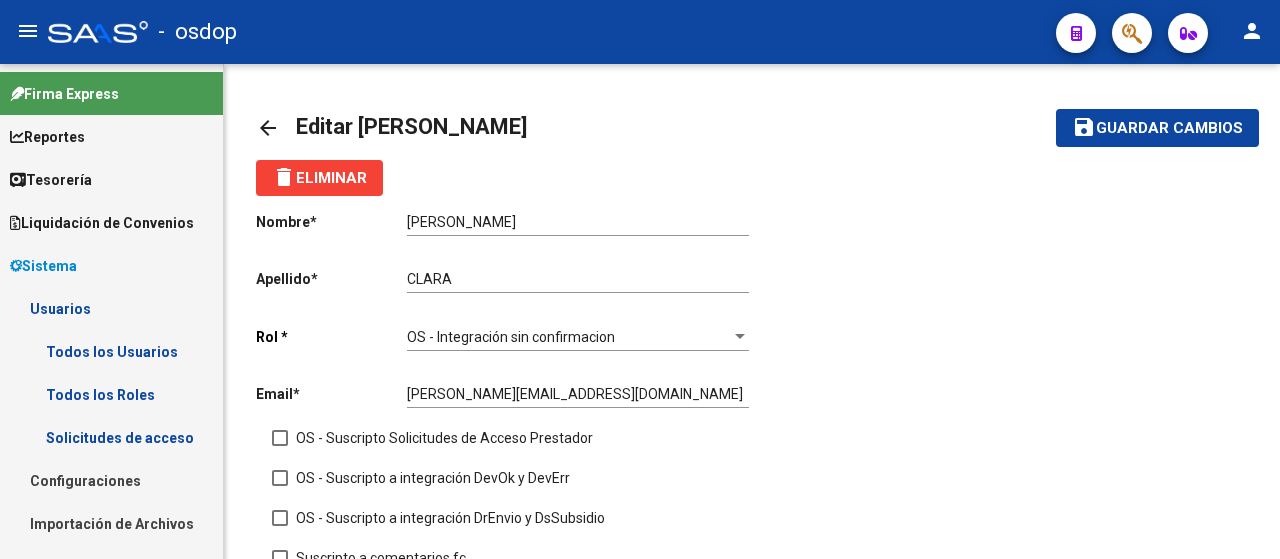 click on "OS - Integración sin confirmacion" at bounding box center (511, 337) 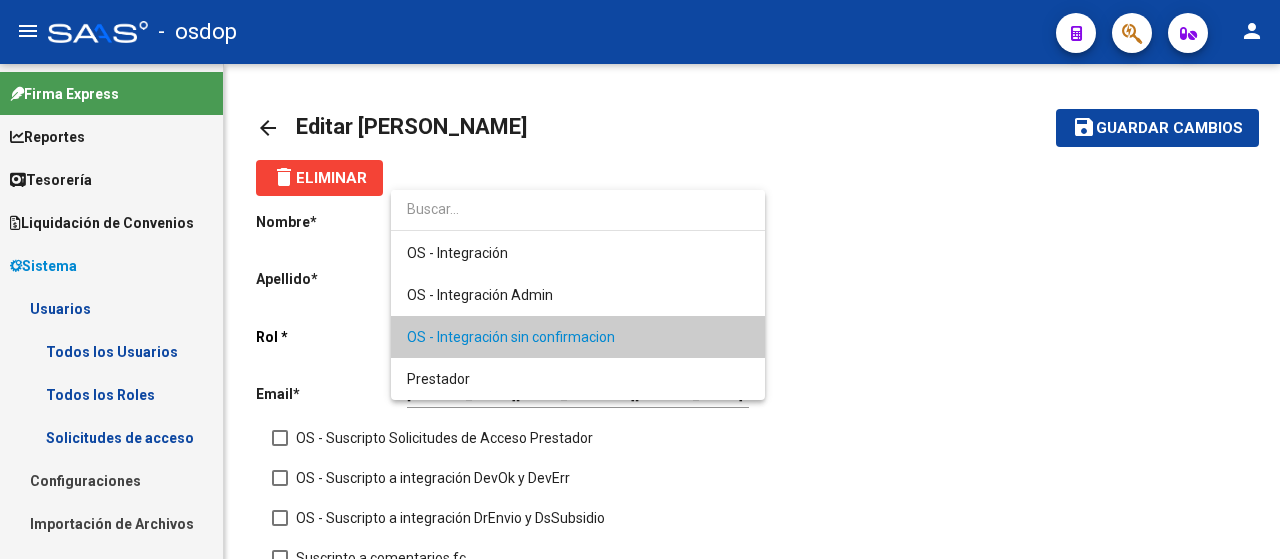 click at bounding box center [640, 279] 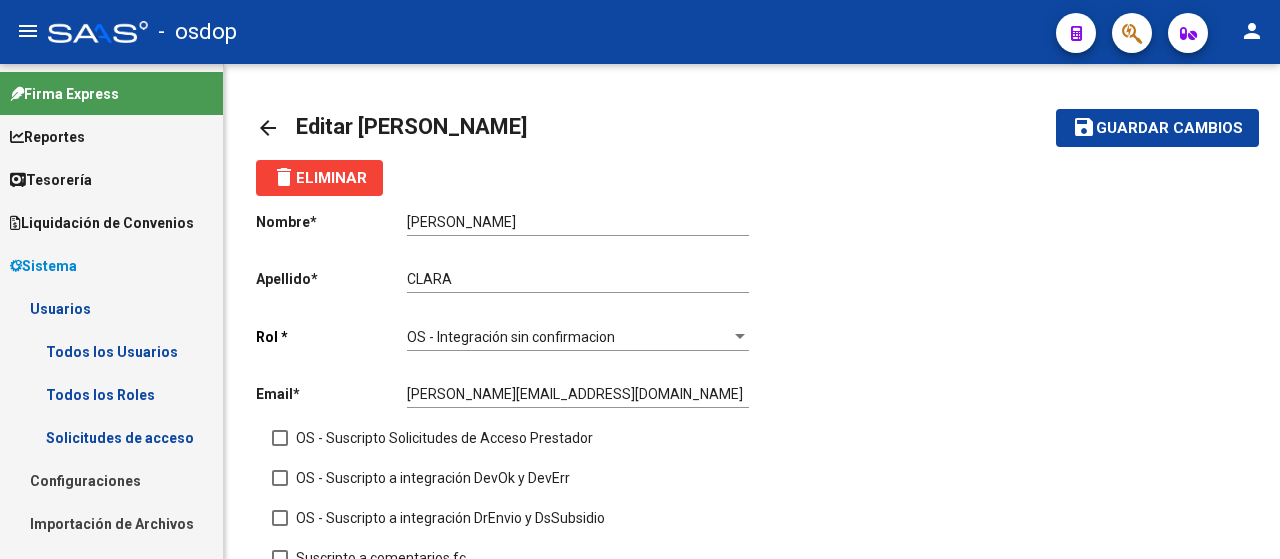 click on "Todos los Usuarios" at bounding box center [111, 351] 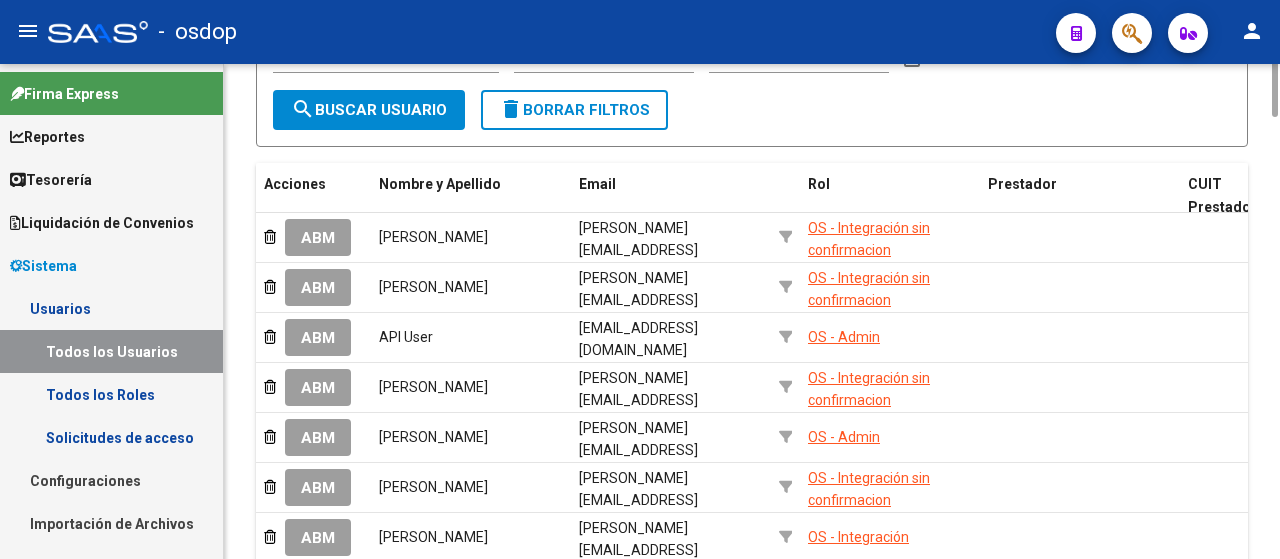 scroll, scrollTop: 0, scrollLeft: 0, axis: both 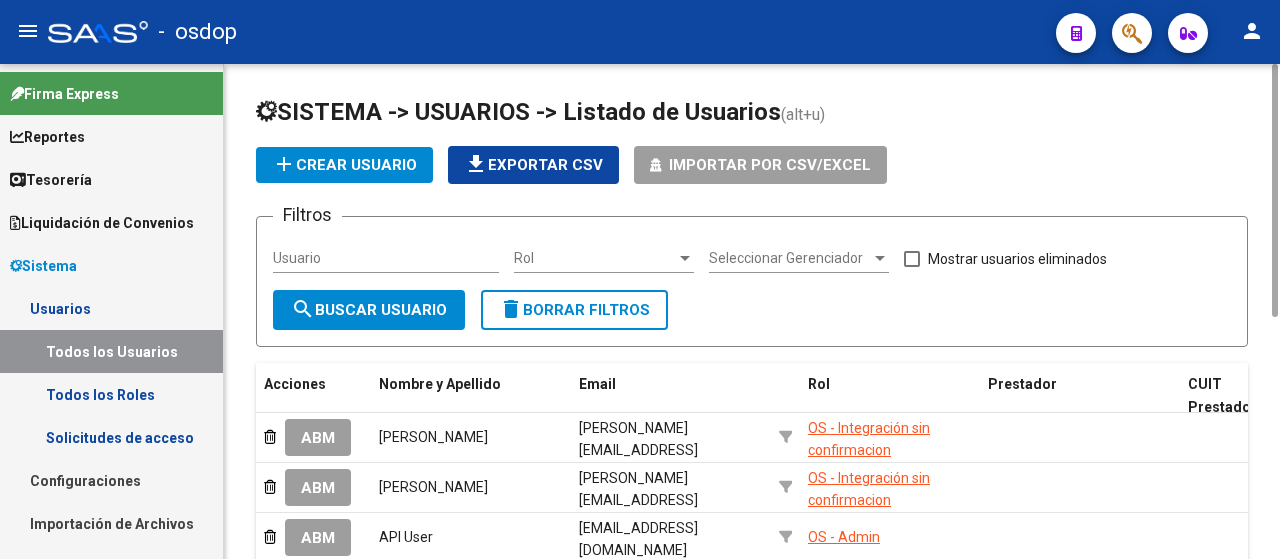 click on "Usuario" at bounding box center (386, 258) 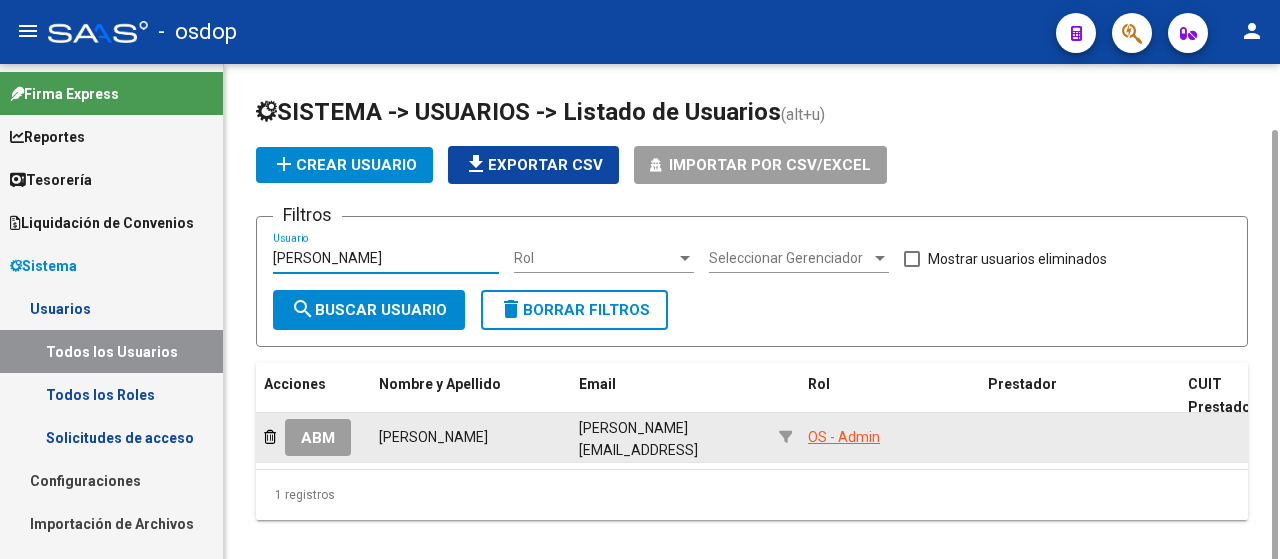 scroll, scrollTop: 34, scrollLeft: 0, axis: vertical 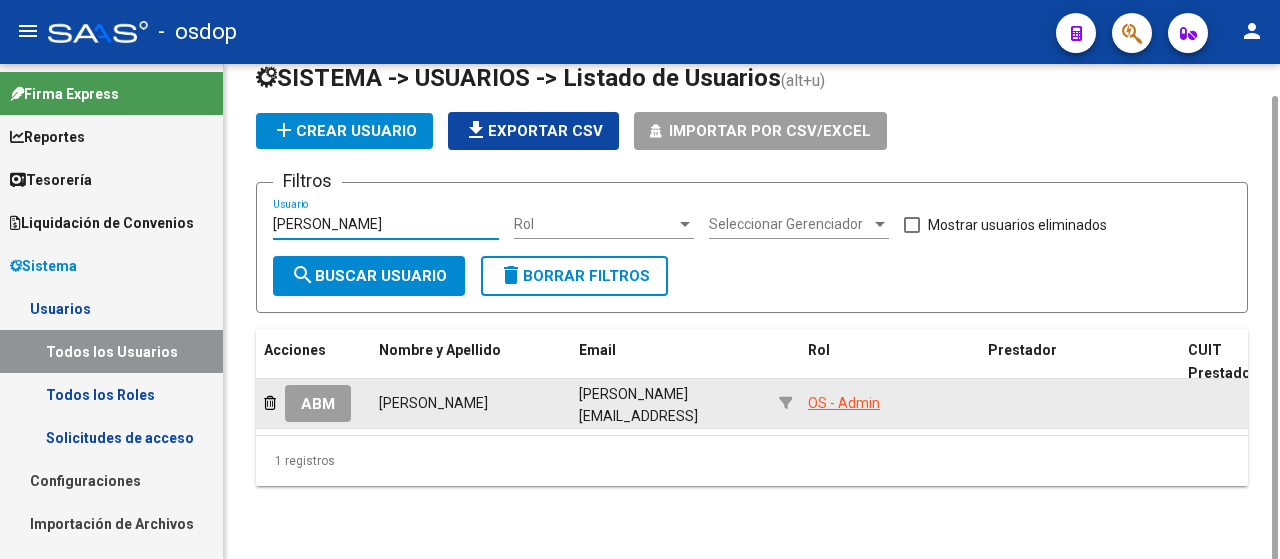 type on "[PERSON_NAME]" 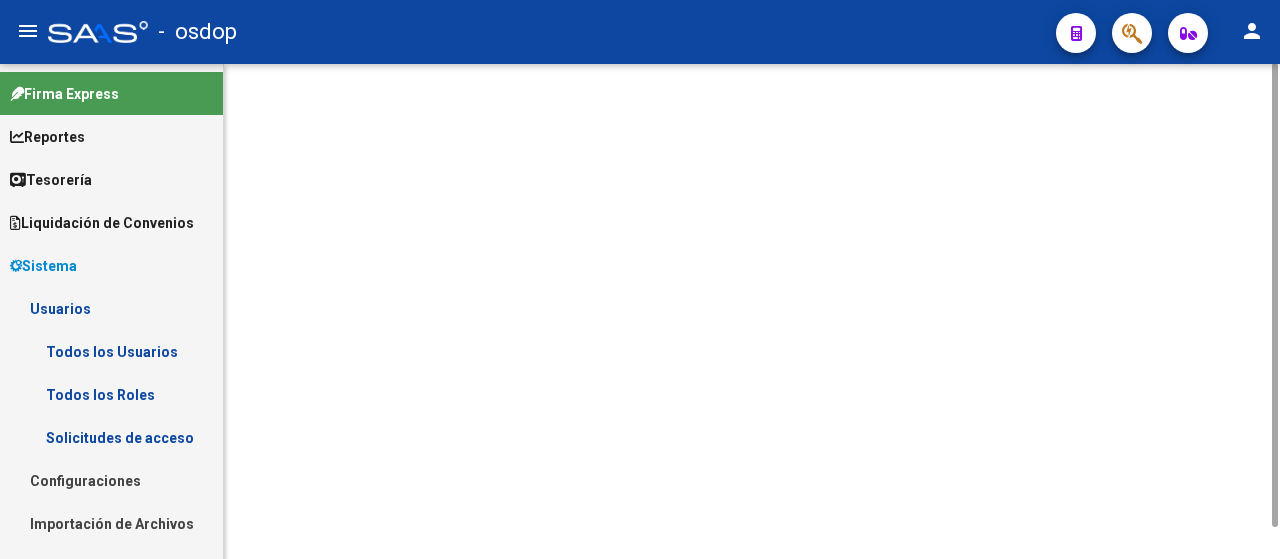 scroll, scrollTop: 0, scrollLeft: 0, axis: both 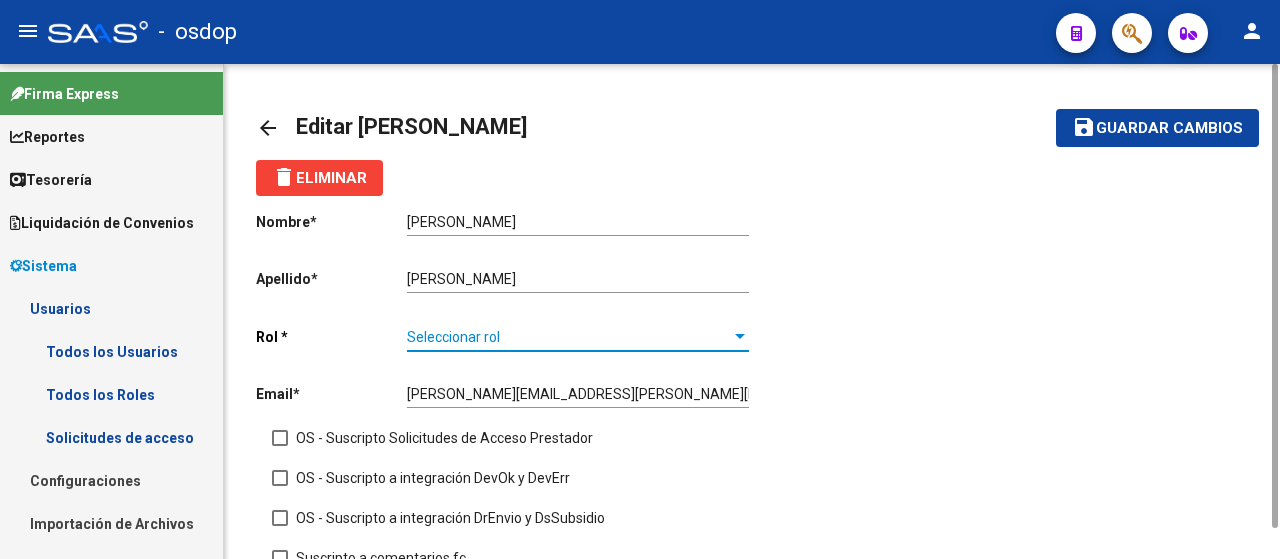 click on "Seleccionar rol" at bounding box center [569, 337] 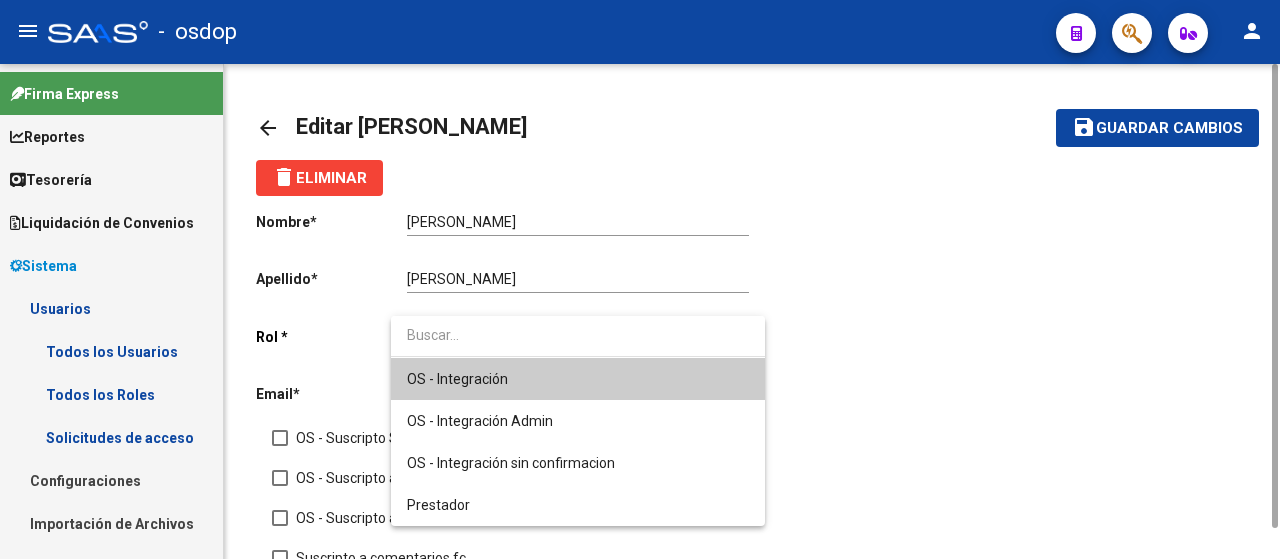 drag, startPoint x: 726, startPoint y: 119, endPoint x: 701, endPoint y: 113, distance: 25.70992 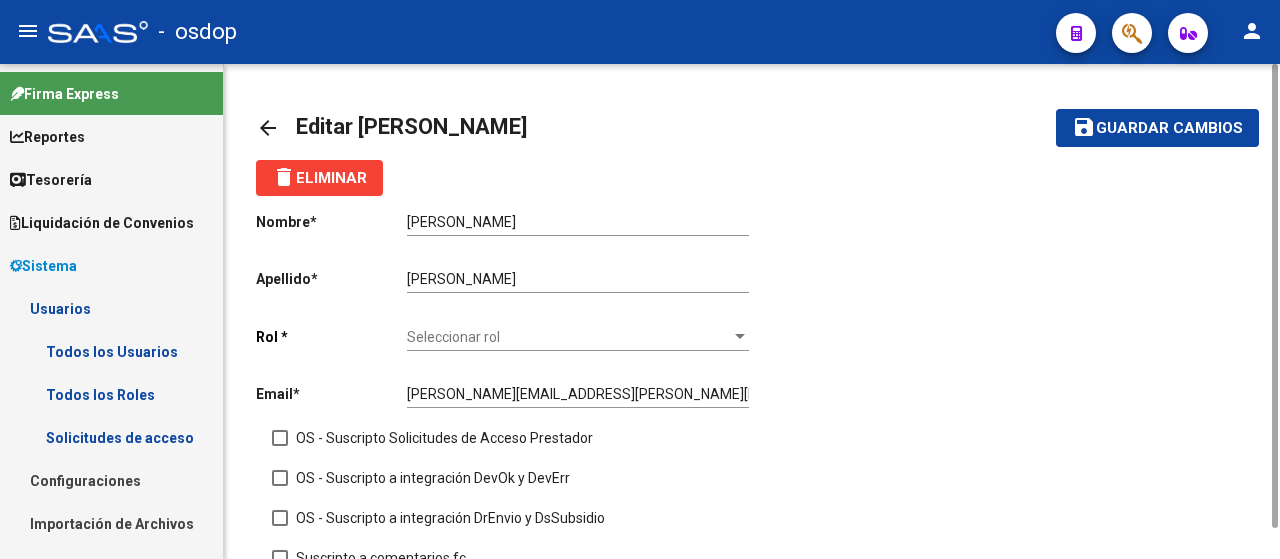 click on "arrow_back" 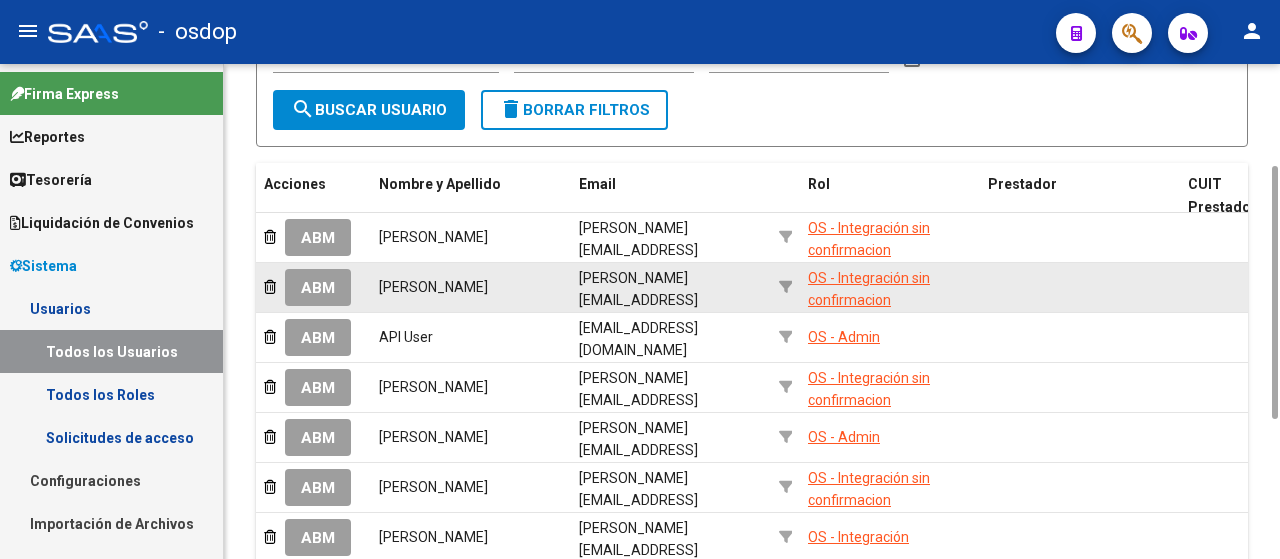 scroll, scrollTop: 400, scrollLeft: 0, axis: vertical 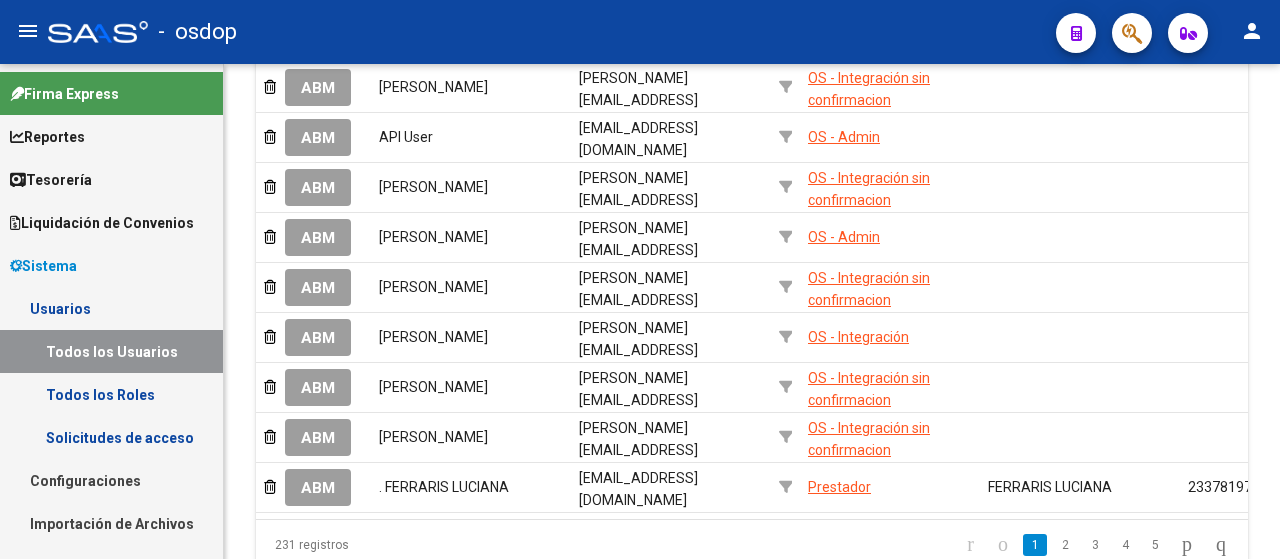 click on "Todos los Roles" at bounding box center (111, 394) 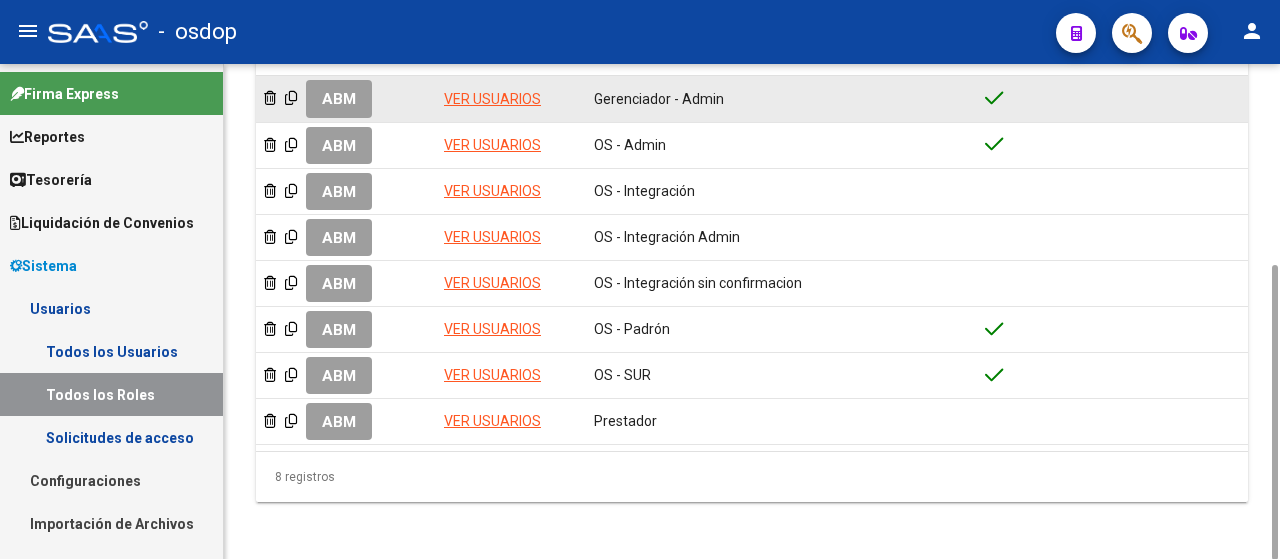 scroll, scrollTop: 136, scrollLeft: 0, axis: vertical 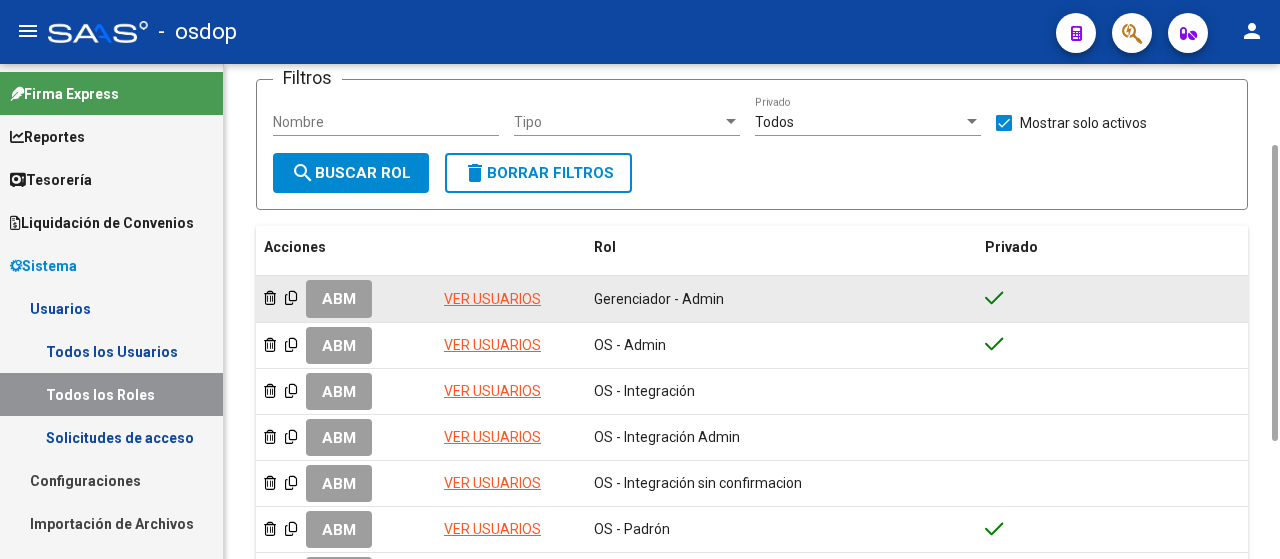 click on "ABM" 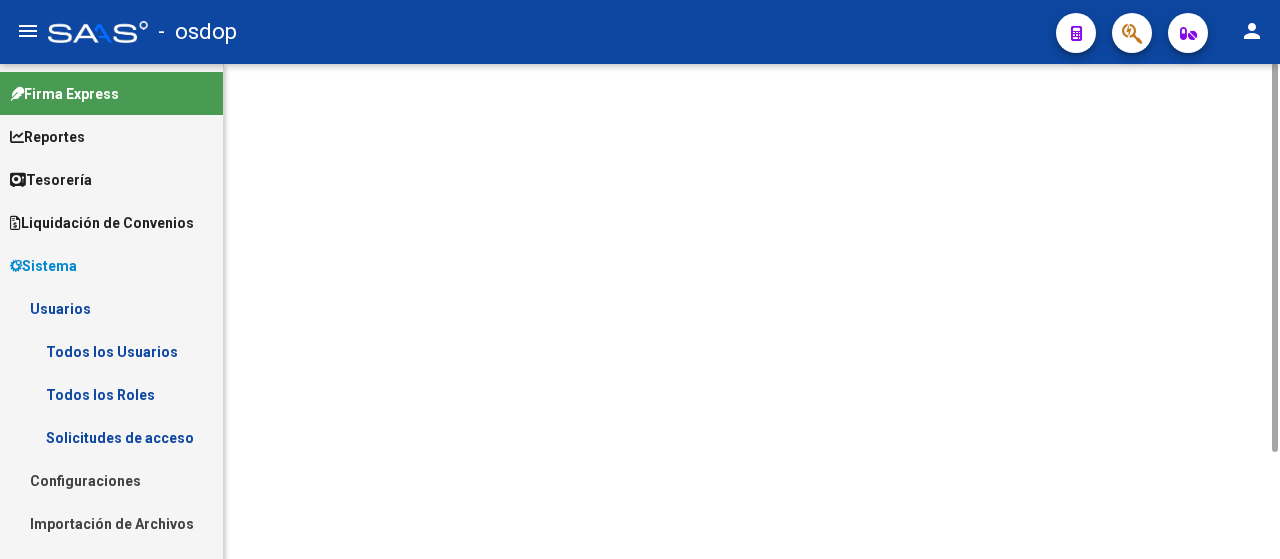 scroll, scrollTop: 0, scrollLeft: 0, axis: both 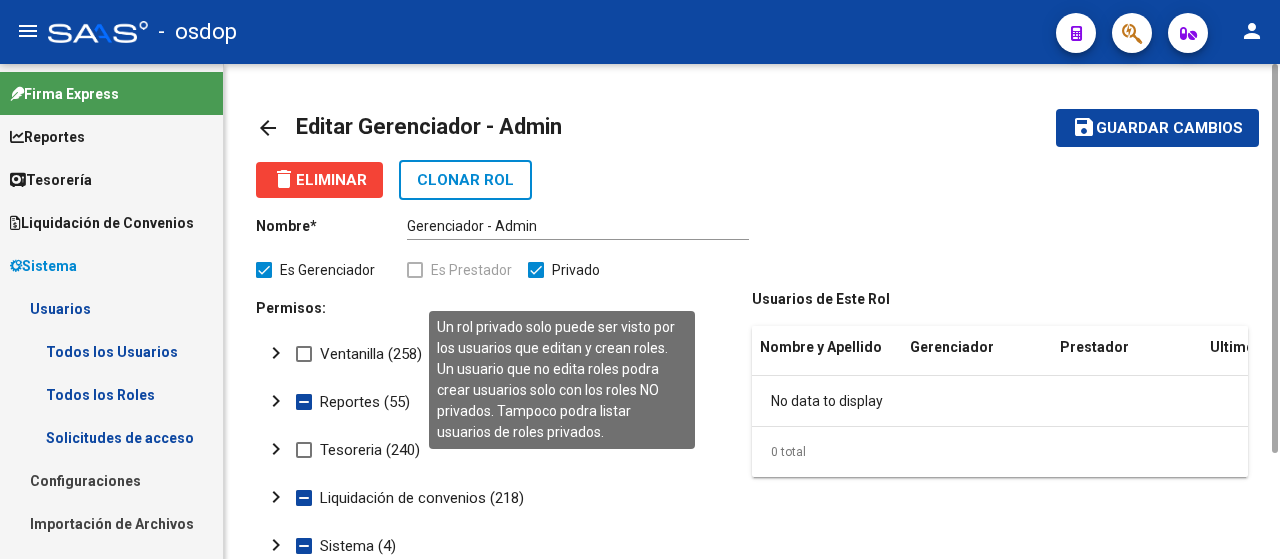 click at bounding box center [536, 270] 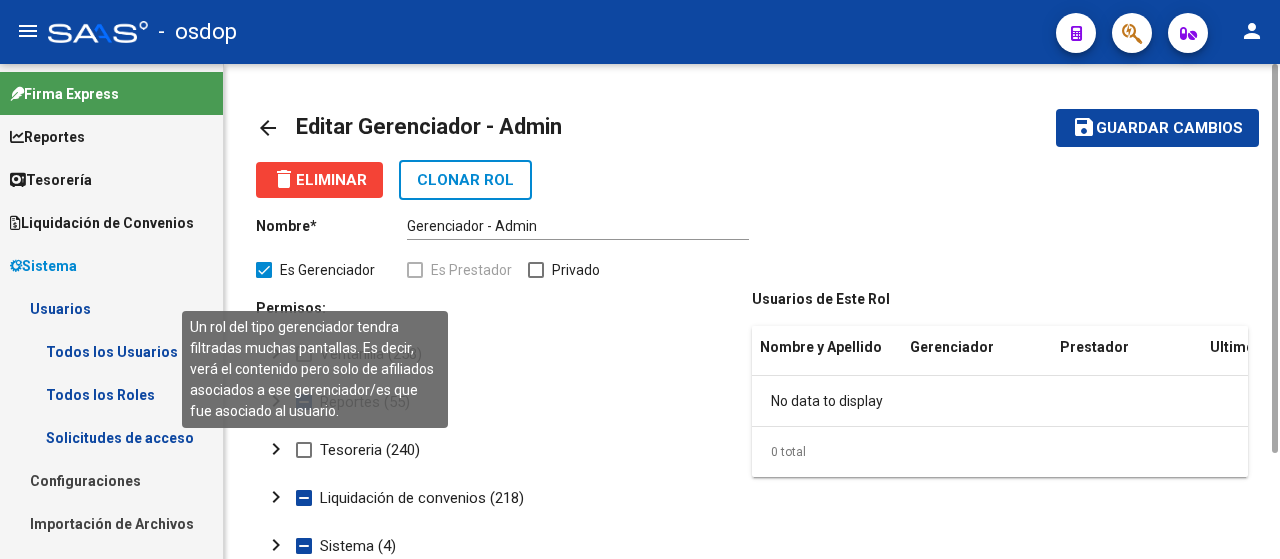 click on "Es Gerenciador" at bounding box center [315, 270] 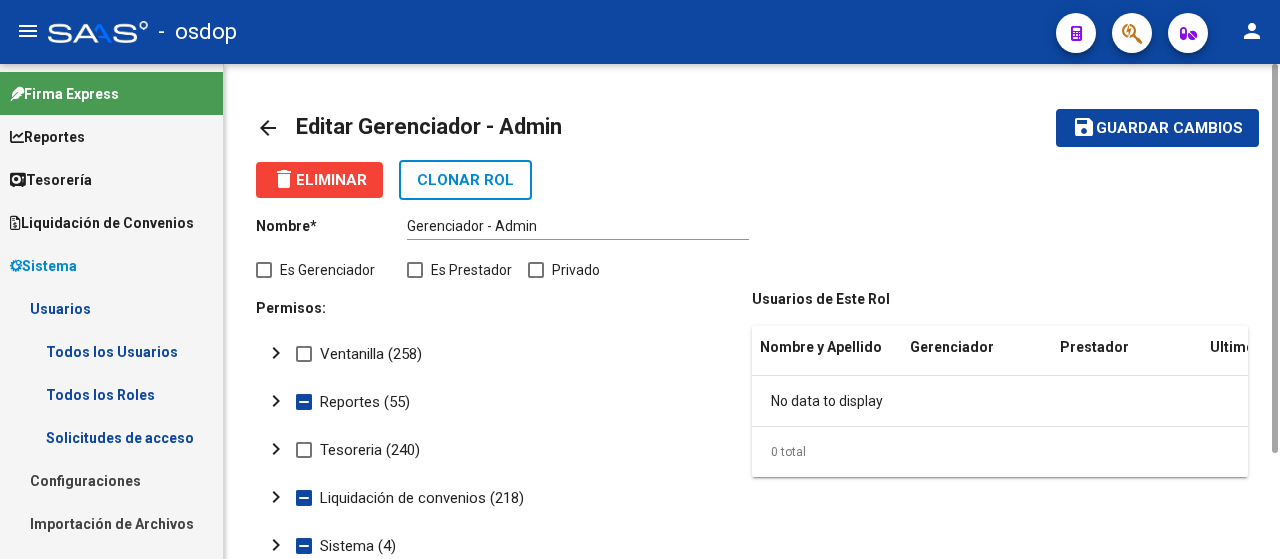 click on "Guardar cambios" 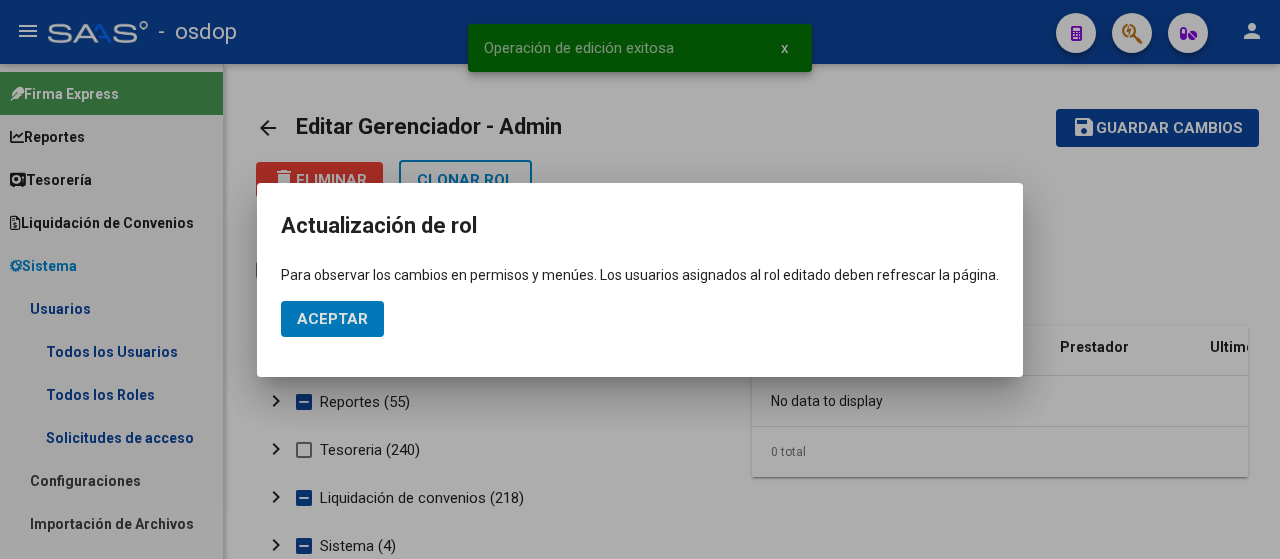 click on "Aceptar" 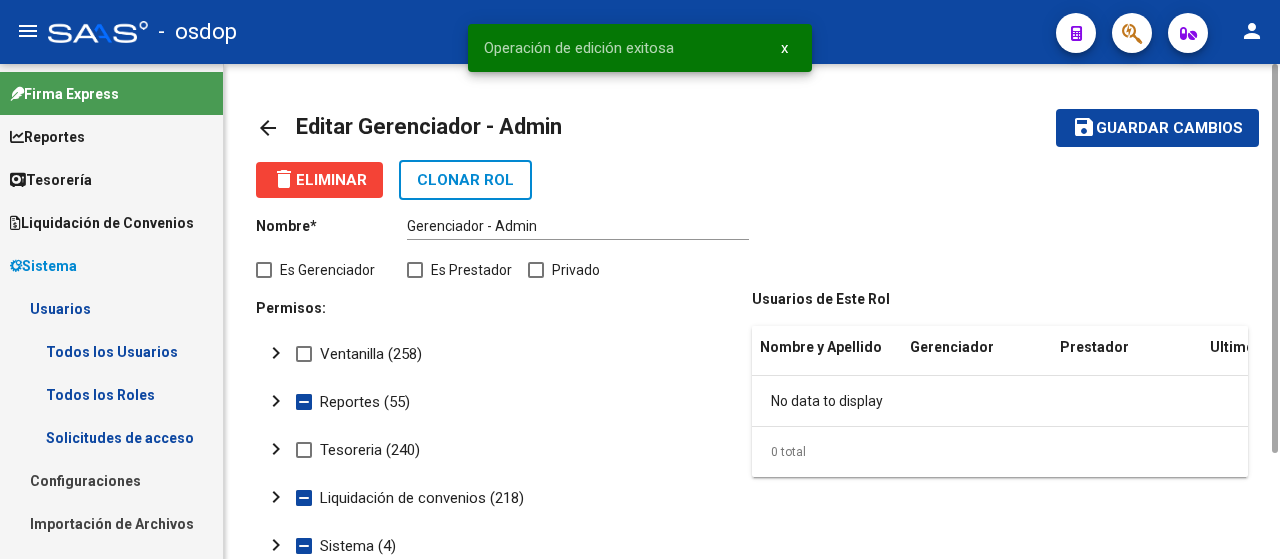 click on "arrow_back" 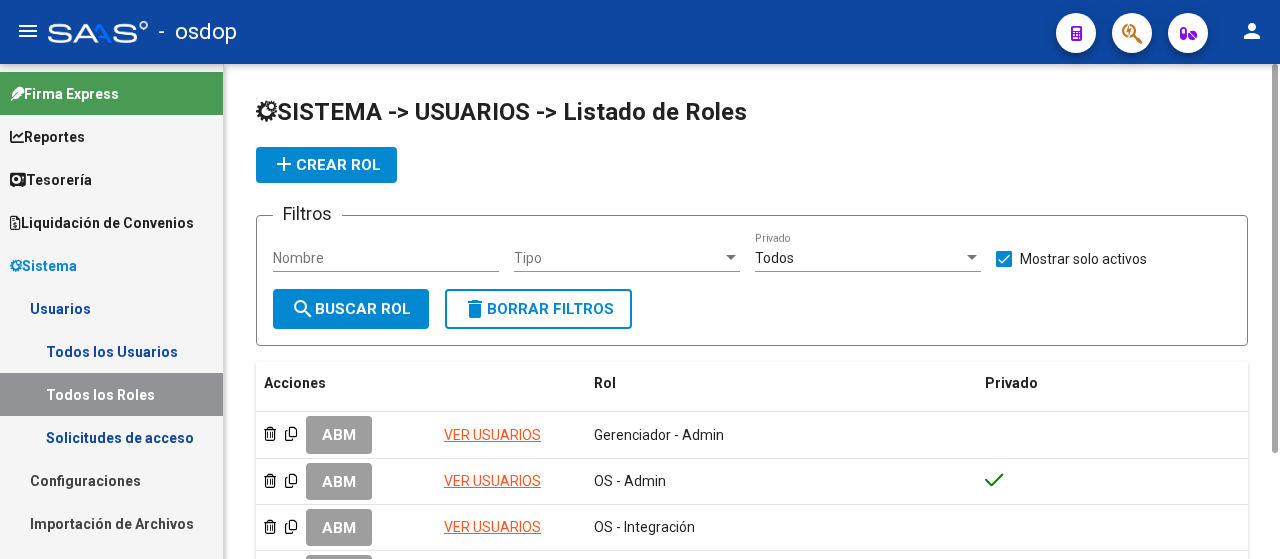 scroll, scrollTop: 200, scrollLeft: 0, axis: vertical 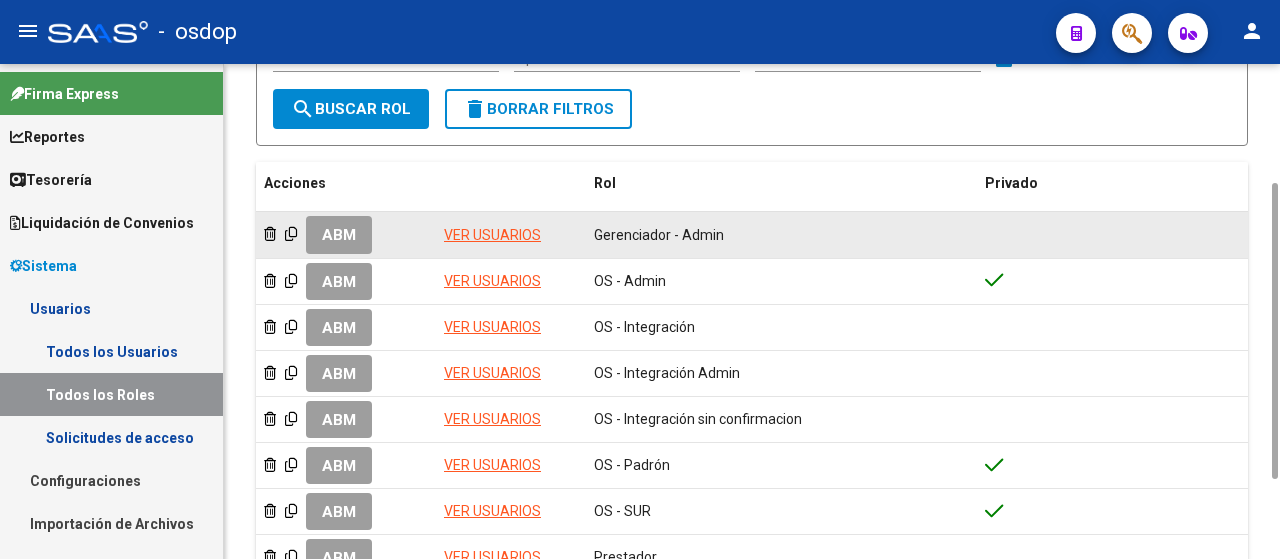click on "ABM" 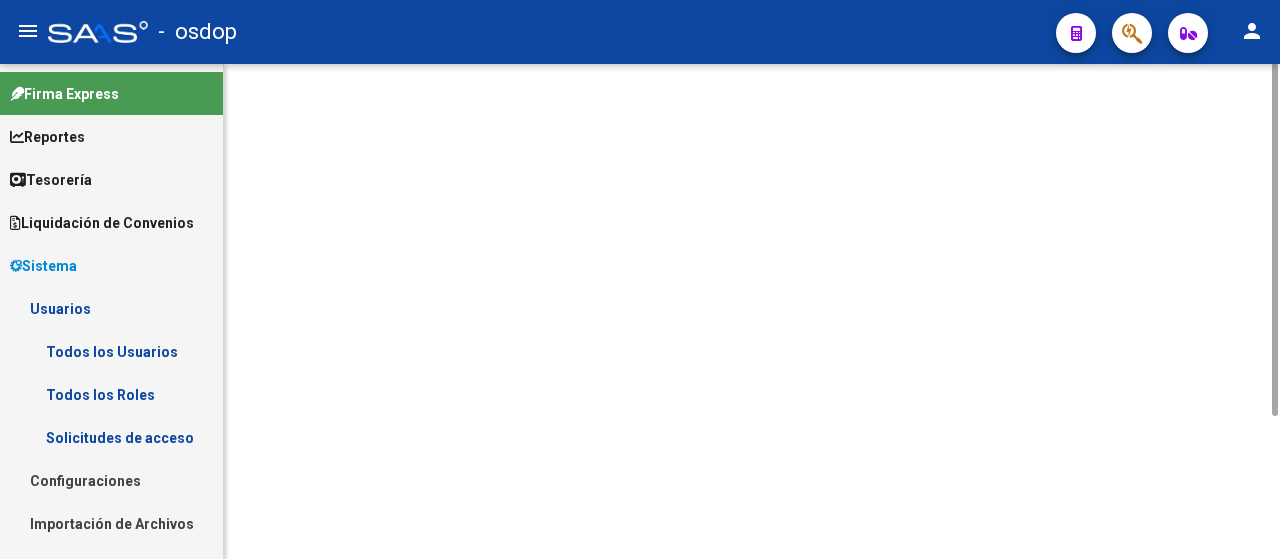 scroll, scrollTop: 0, scrollLeft: 0, axis: both 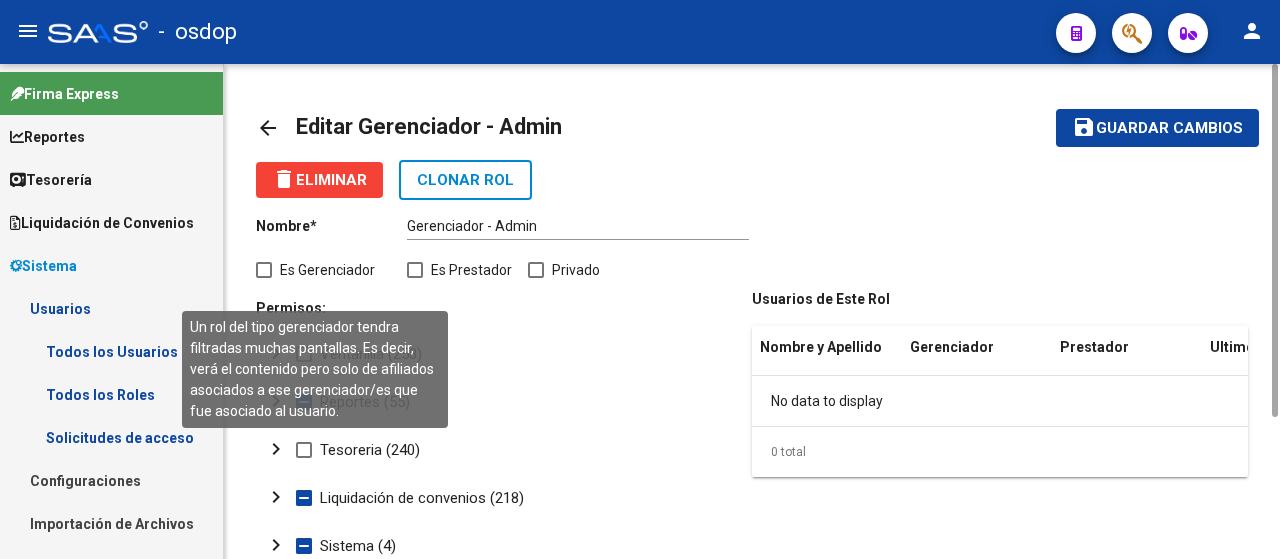 click at bounding box center (264, 270) 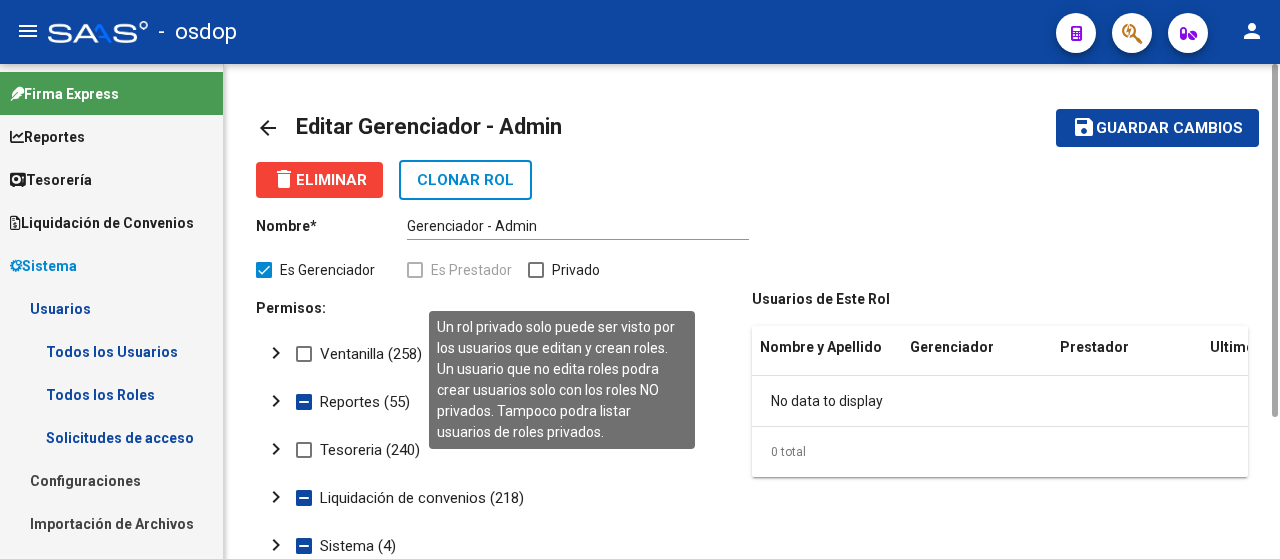 click at bounding box center [536, 270] 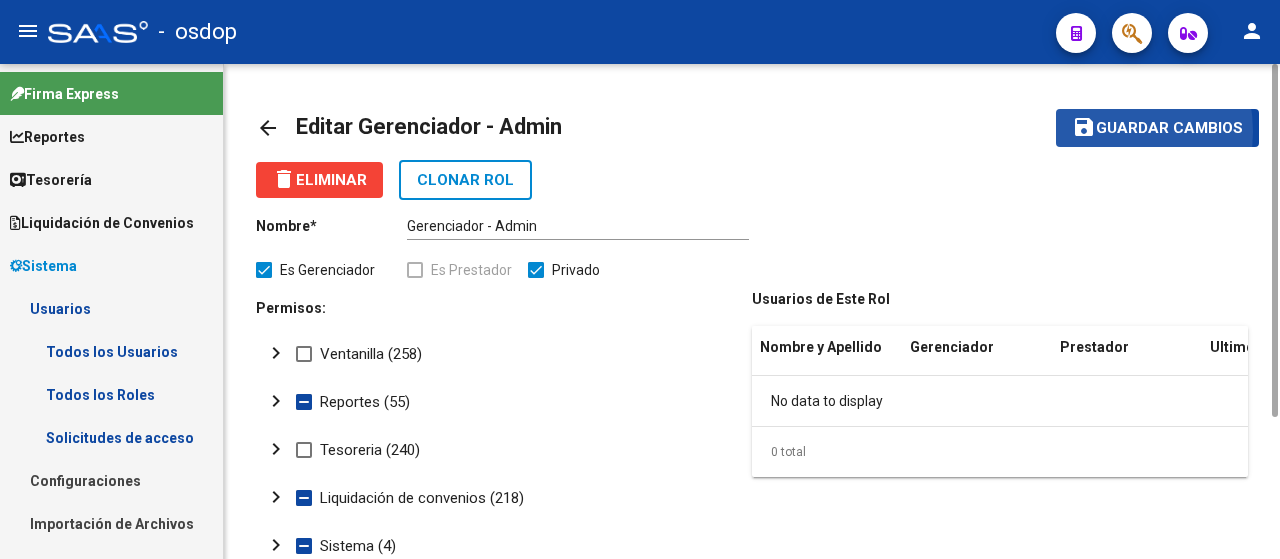 click on "Guardar cambios" 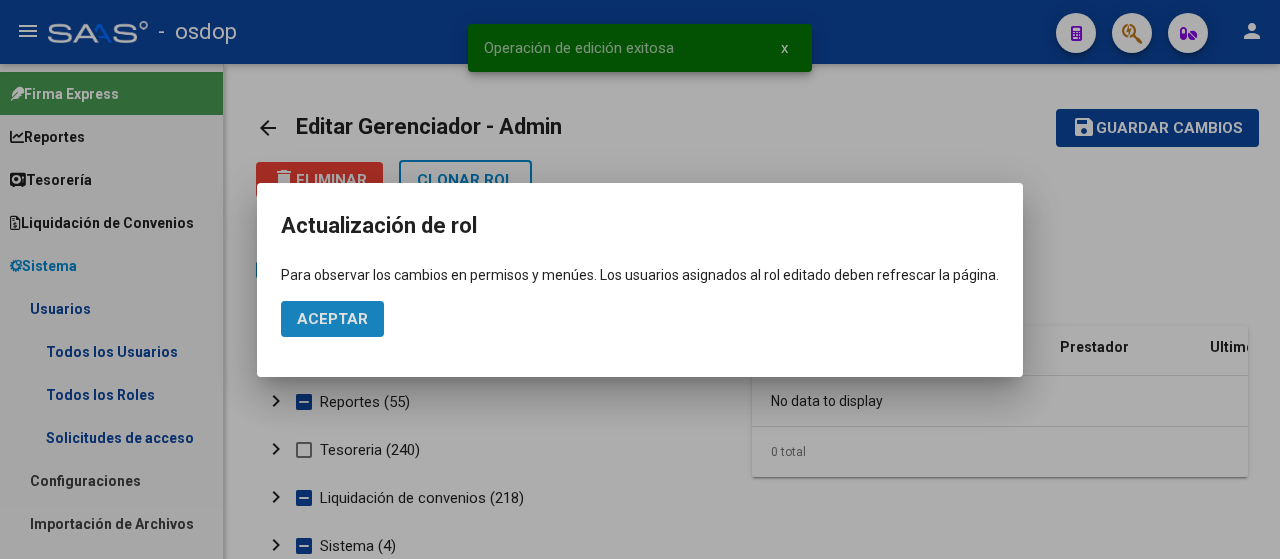 click on "Aceptar" 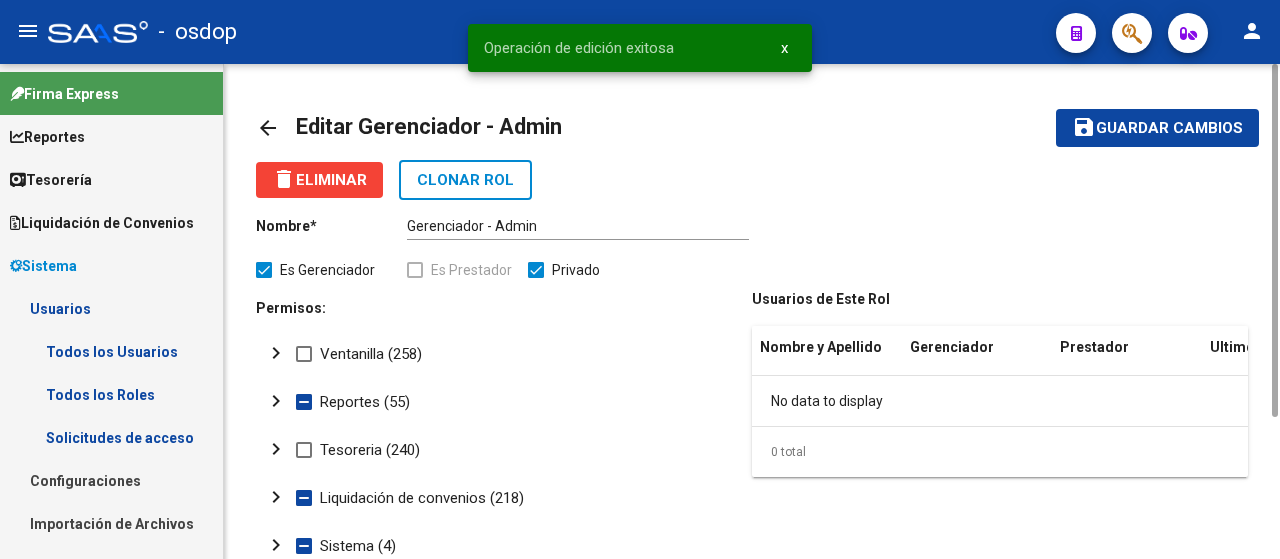 click on "arrow_back" 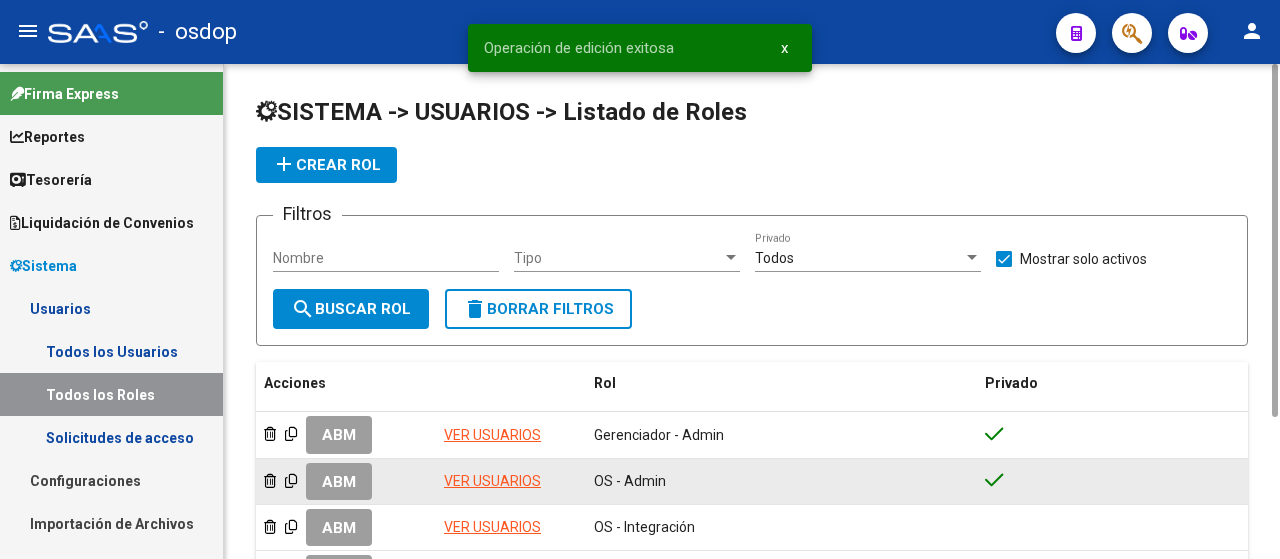 click on "ABM" 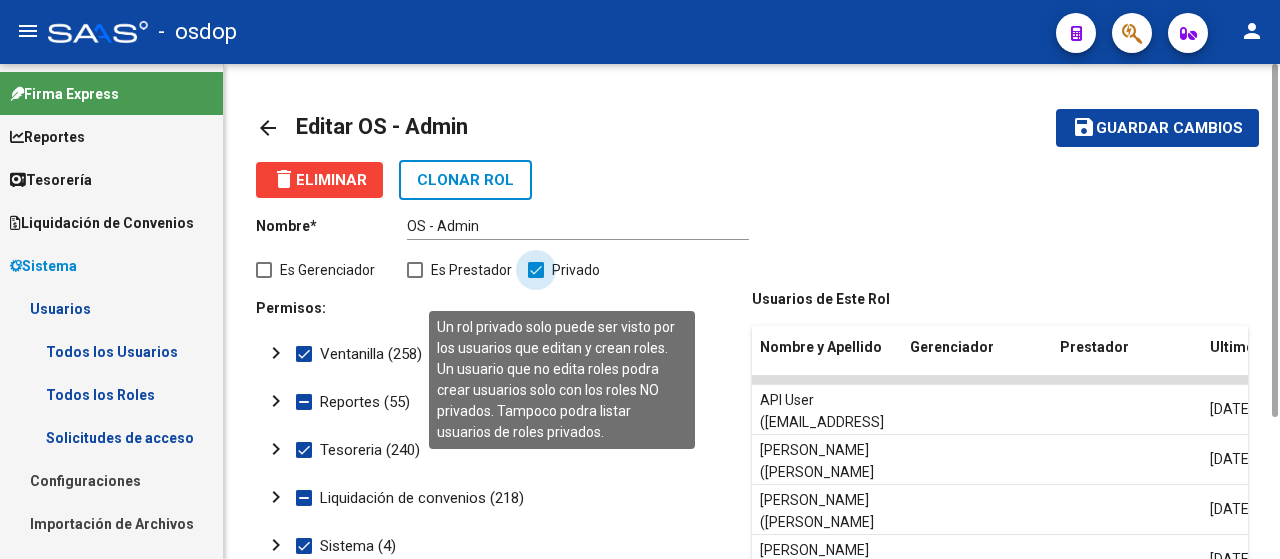 click at bounding box center [536, 270] 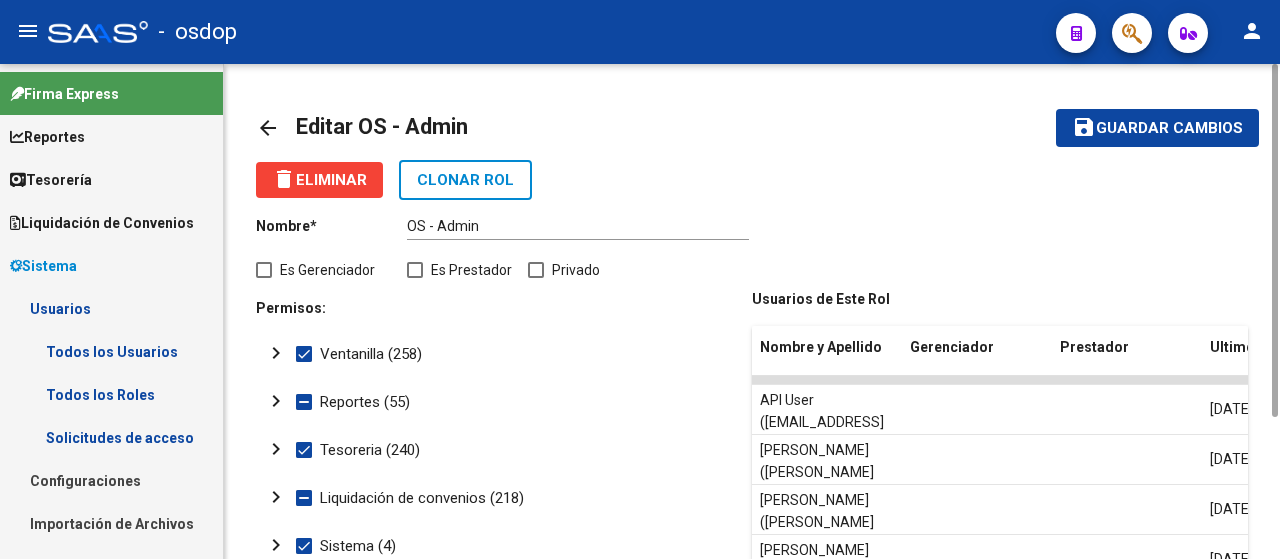 click on "save Guardar cambios" 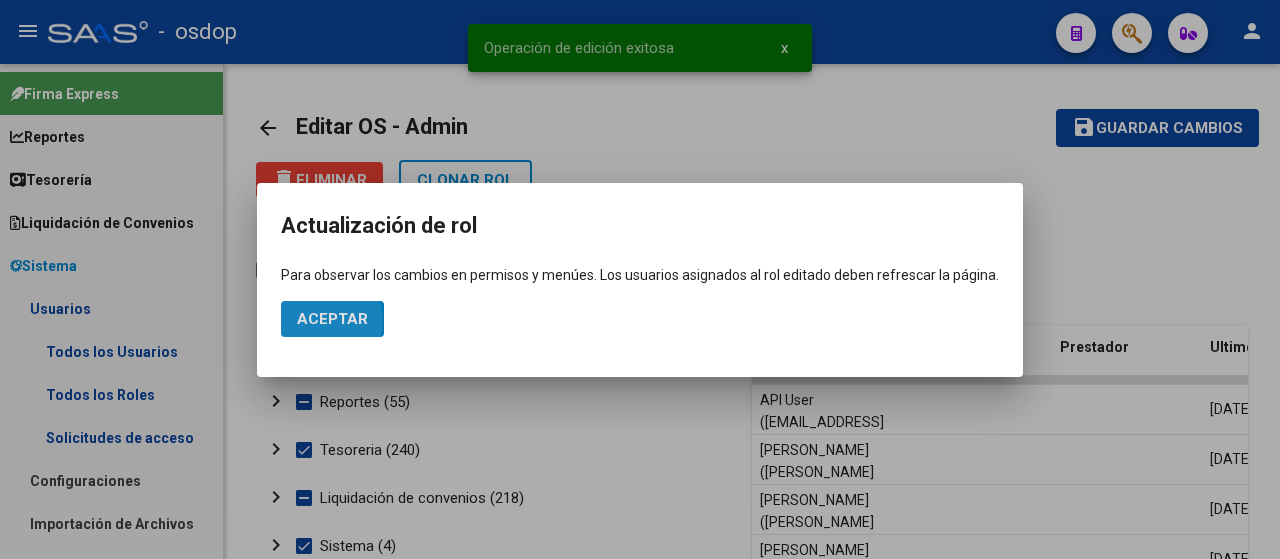 click on "Aceptar" 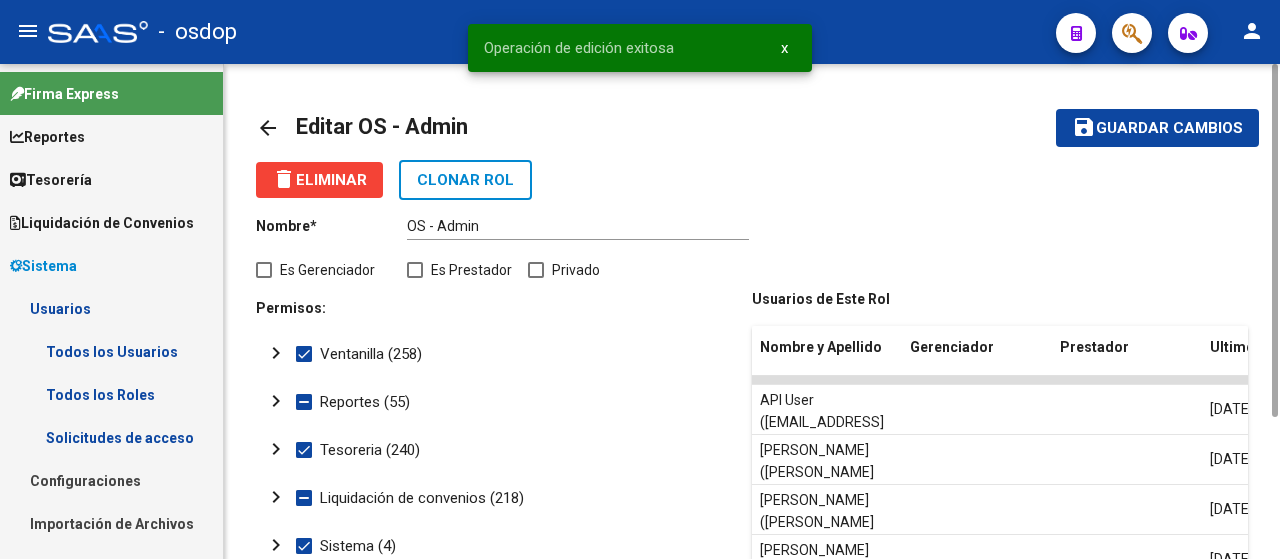 click on "arrow_back" 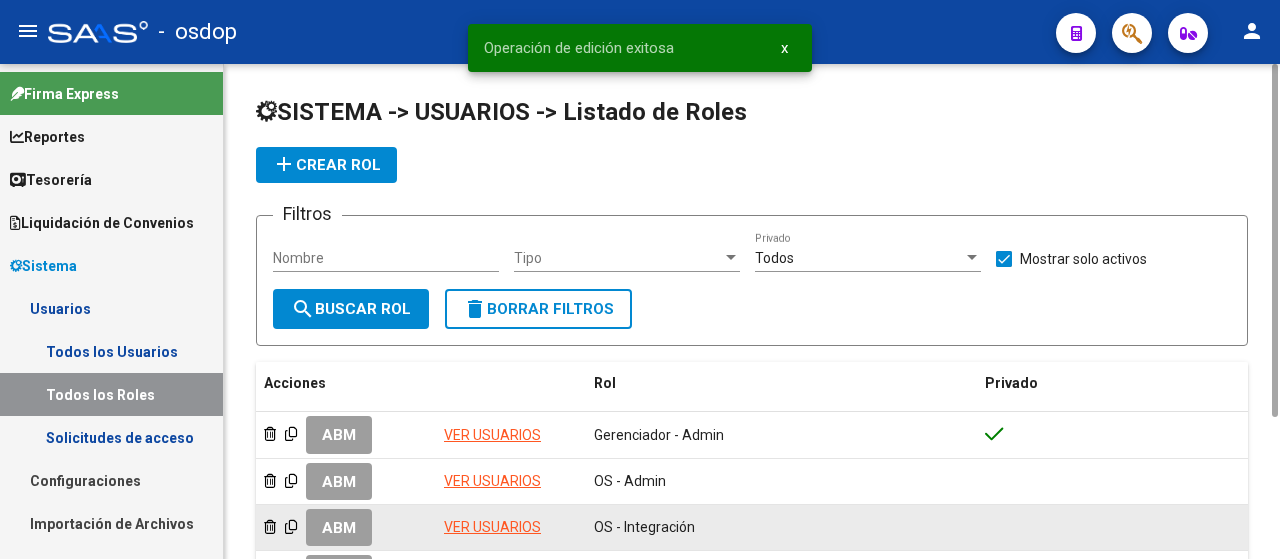 scroll, scrollTop: 200, scrollLeft: 0, axis: vertical 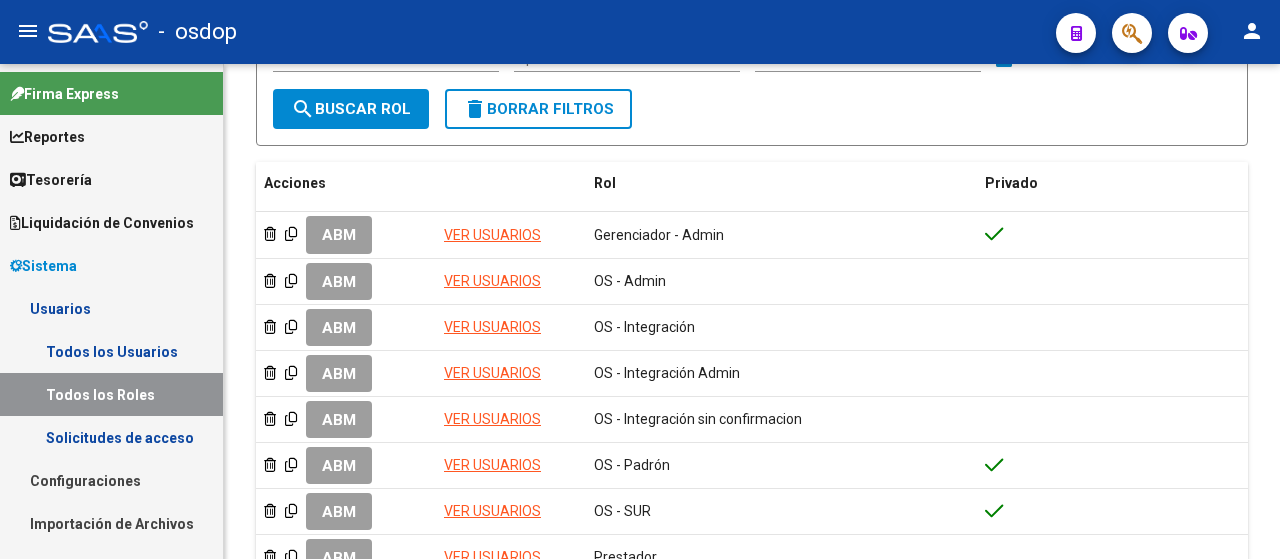 click on "Todos los Usuarios" at bounding box center (111, 351) 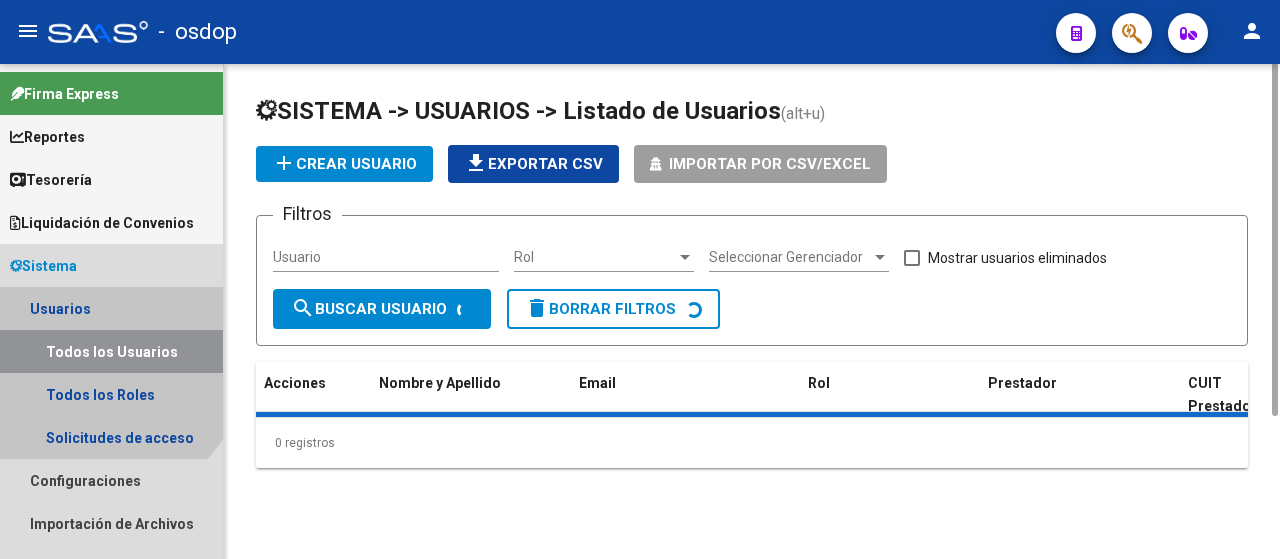 scroll, scrollTop: 0, scrollLeft: 0, axis: both 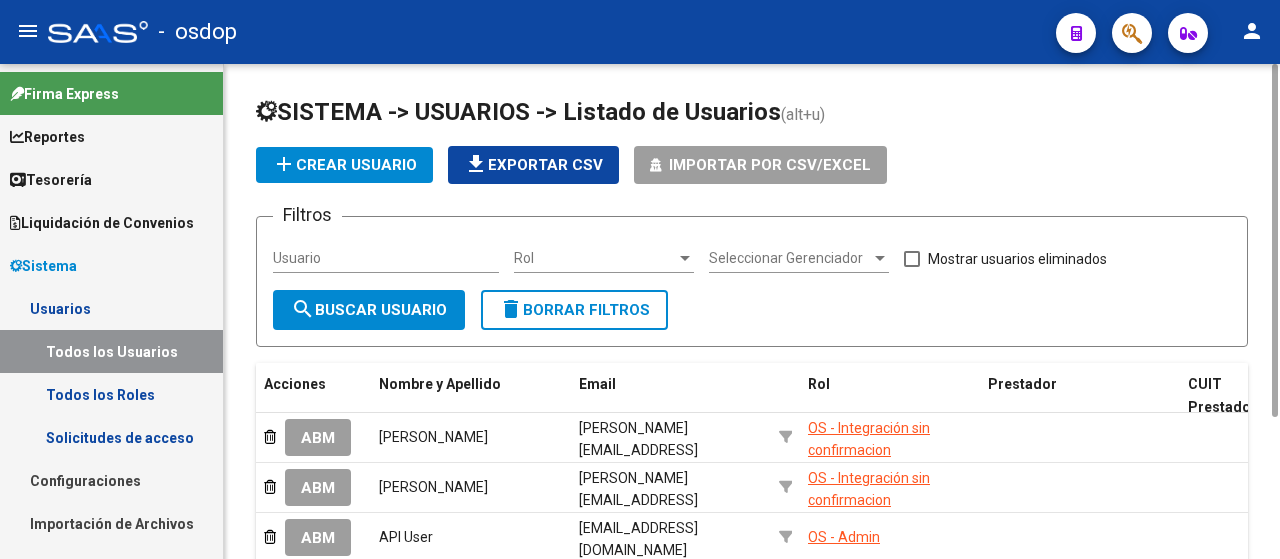 click on "Usuario" 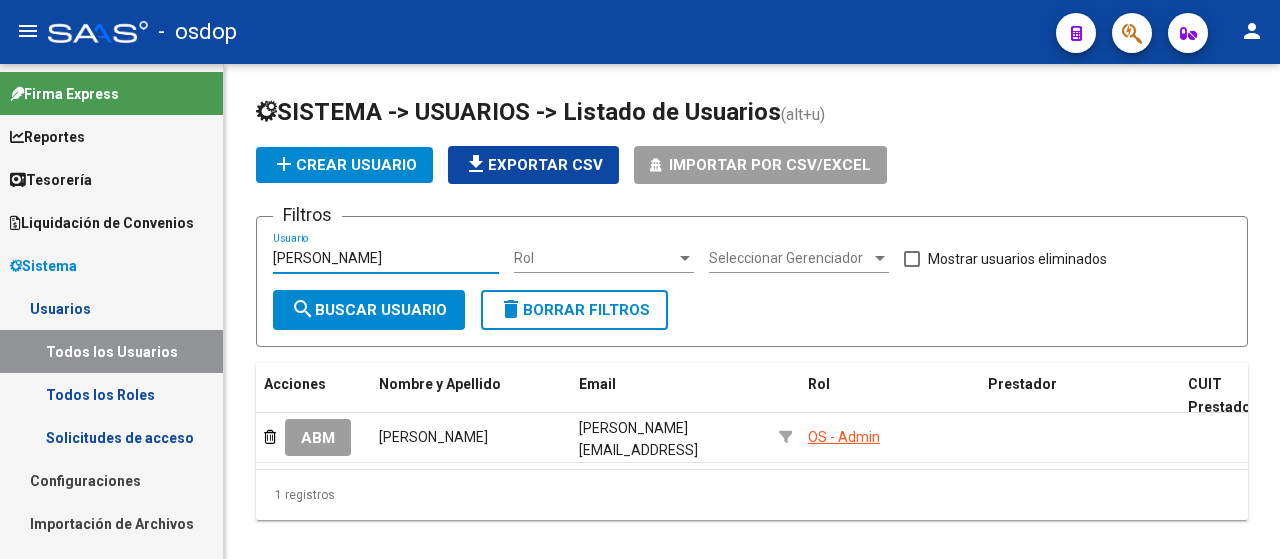 drag, startPoint x: 366, startPoint y: 257, endPoint x: 0, endPoint y: 251, distance: 366.04916 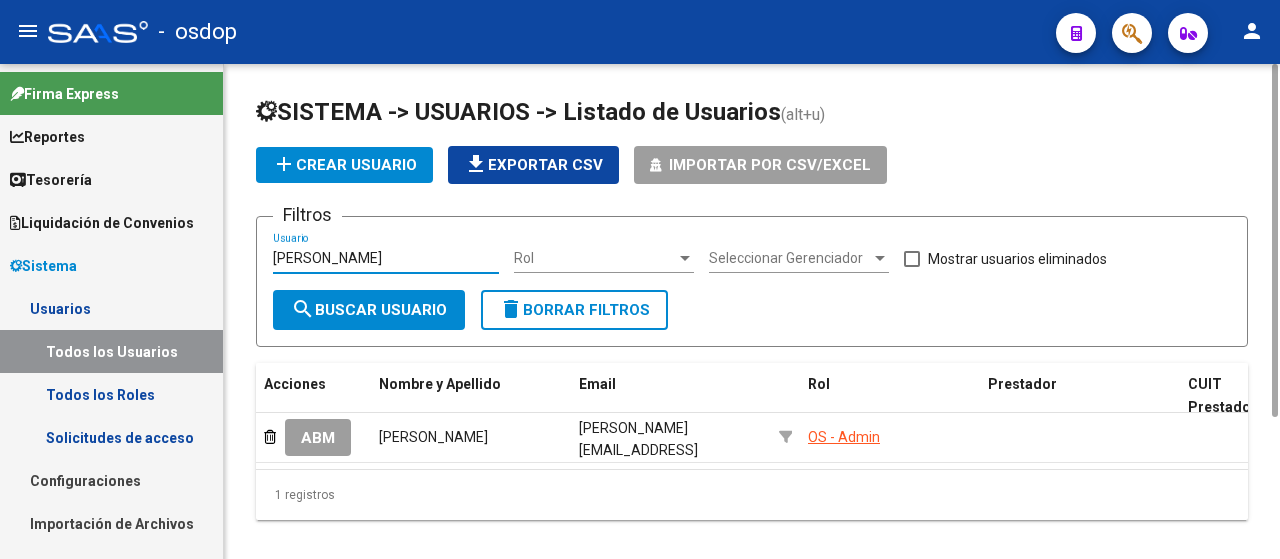 type on "[PERSON_NAME]" 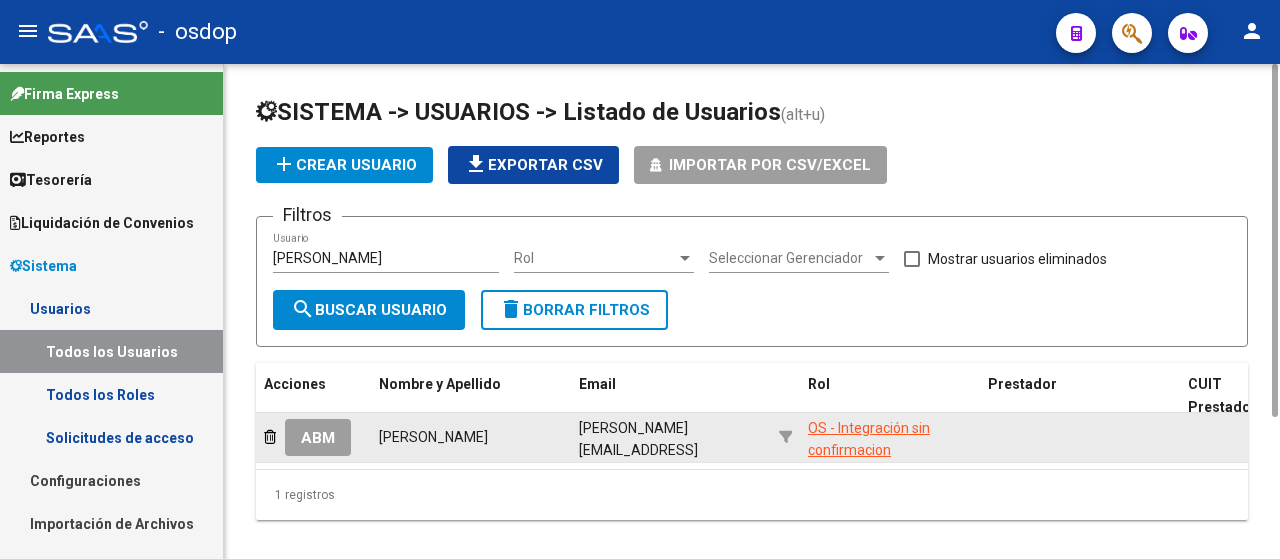 click on "ABM" 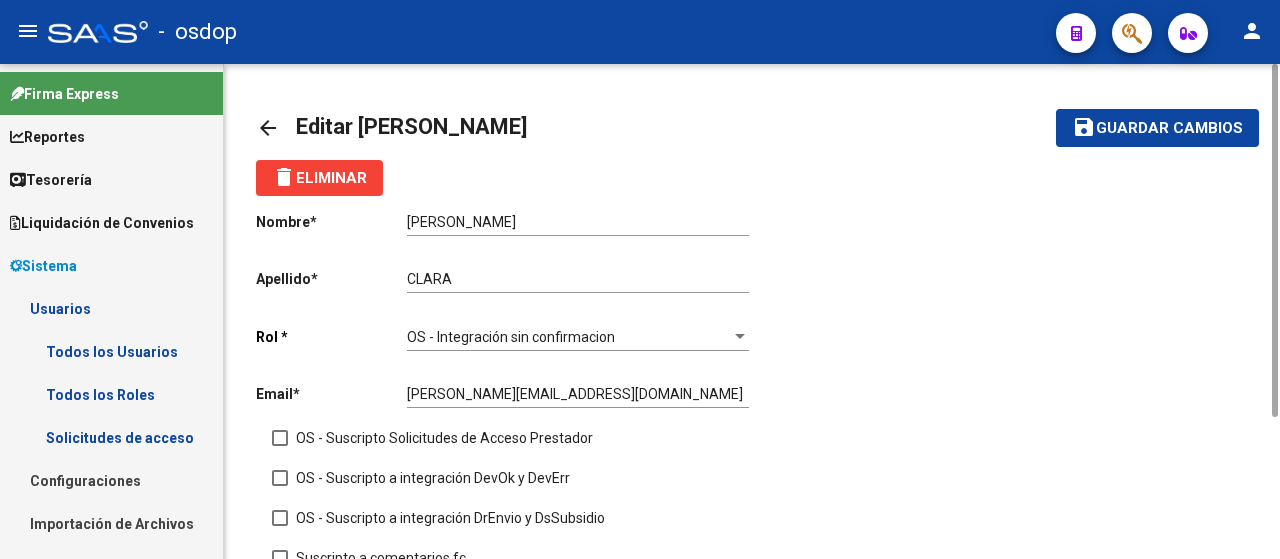 click on "OS - Integración sin confirmacion Seleccionar rol" 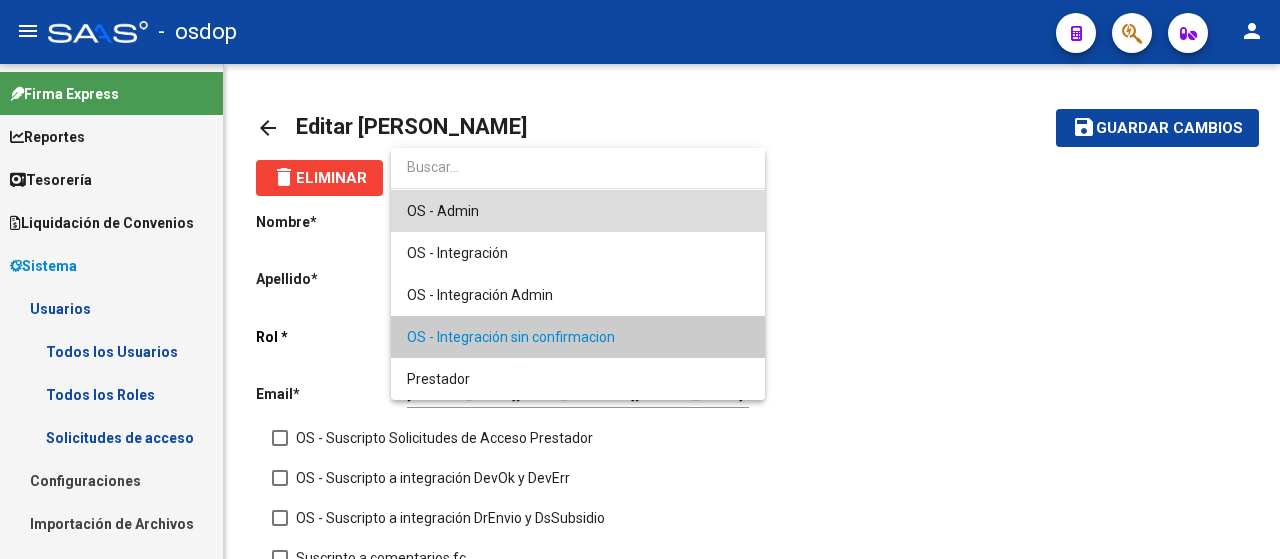 click on "OS - Admin" at bounding box center [578, 211] 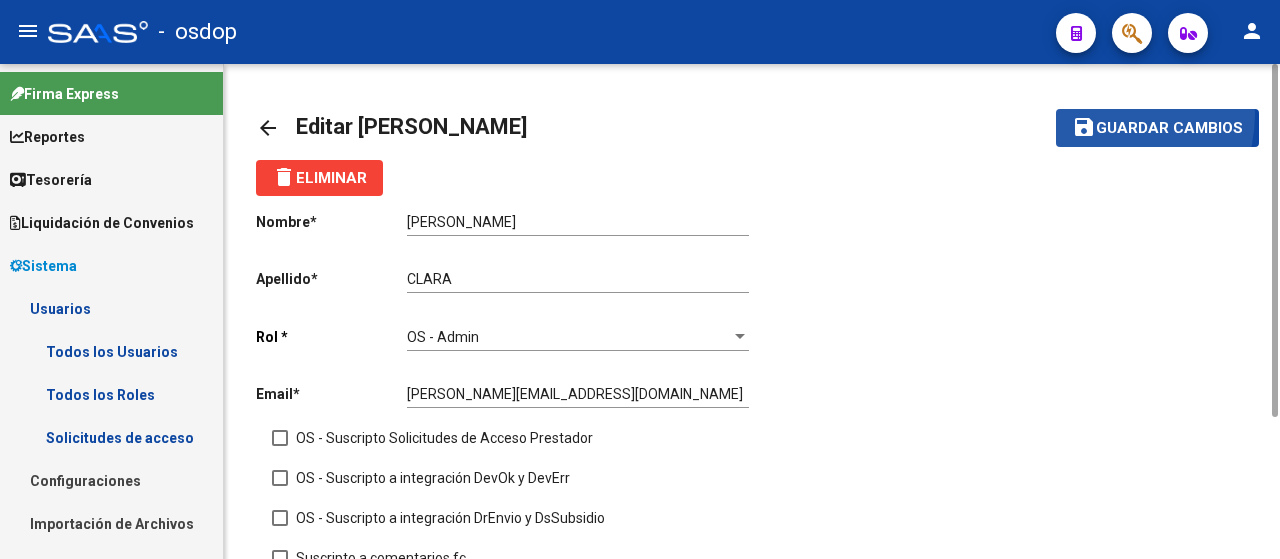 click on "save Guardar cambios" 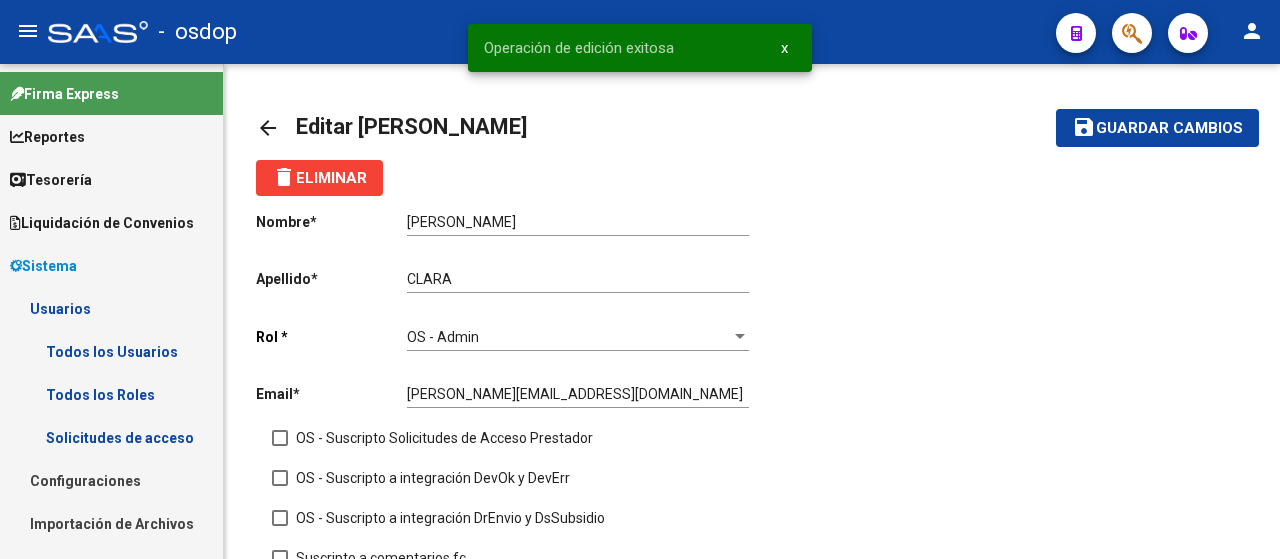 click on "Todos los Roles" at bounding box center [111, 394] 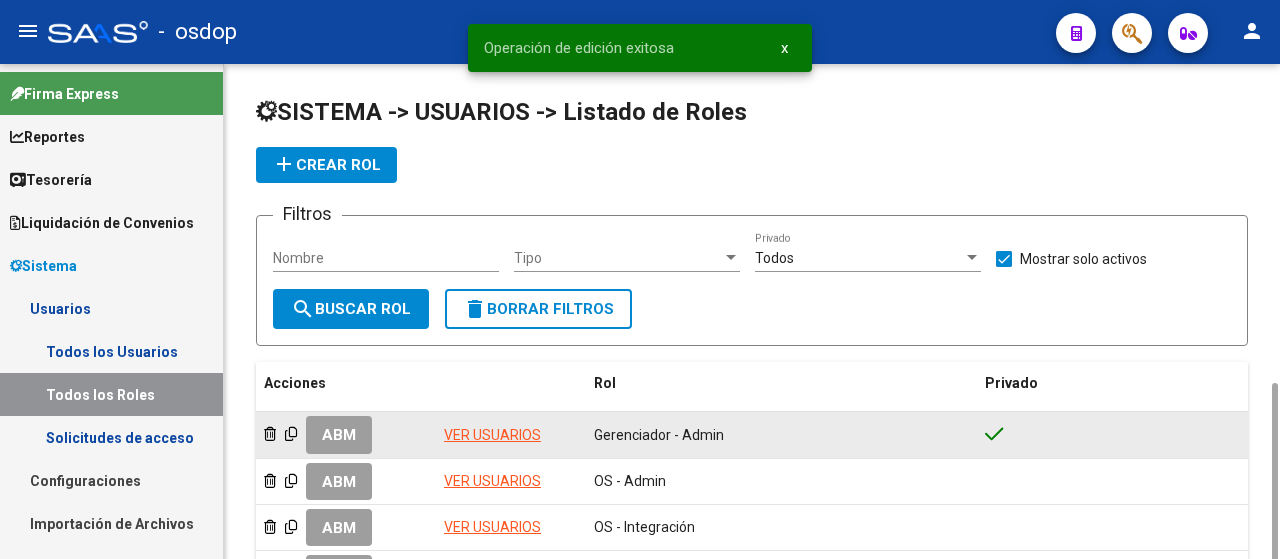 scroll, scrollTop: 200, scrollLeft: 0, axis: vertical 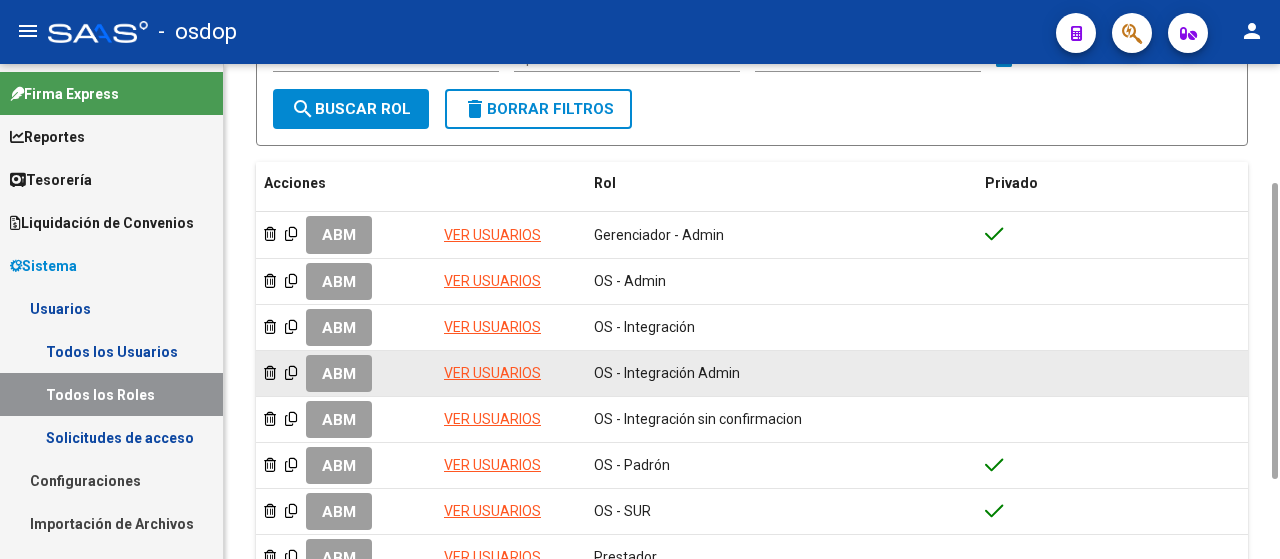 click on "VER USUARIOS" 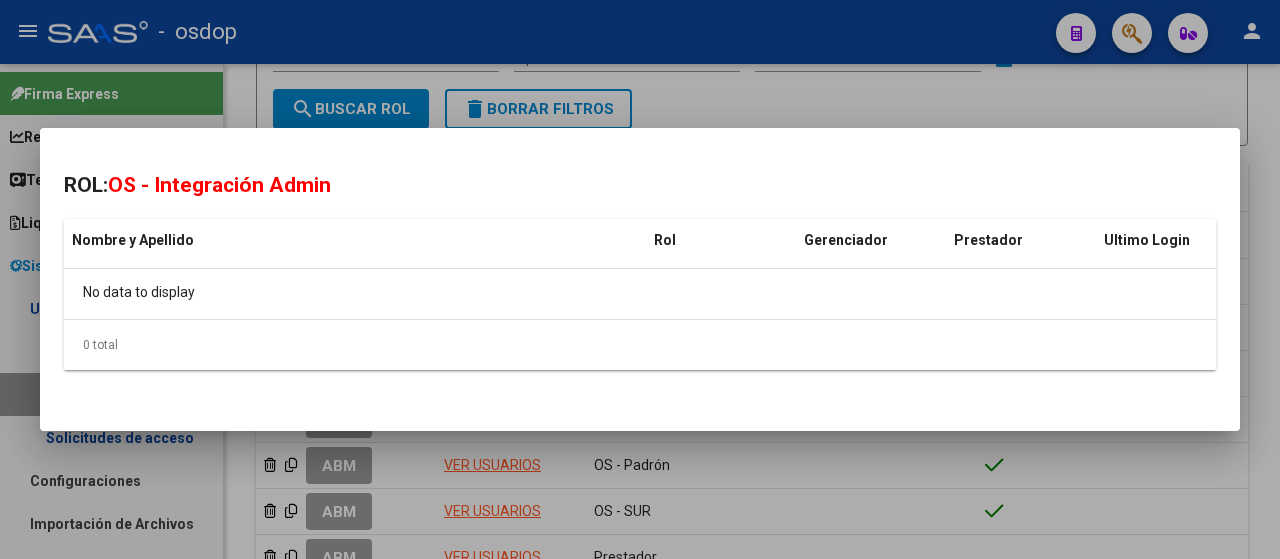 click at bounding box center [640, 279] 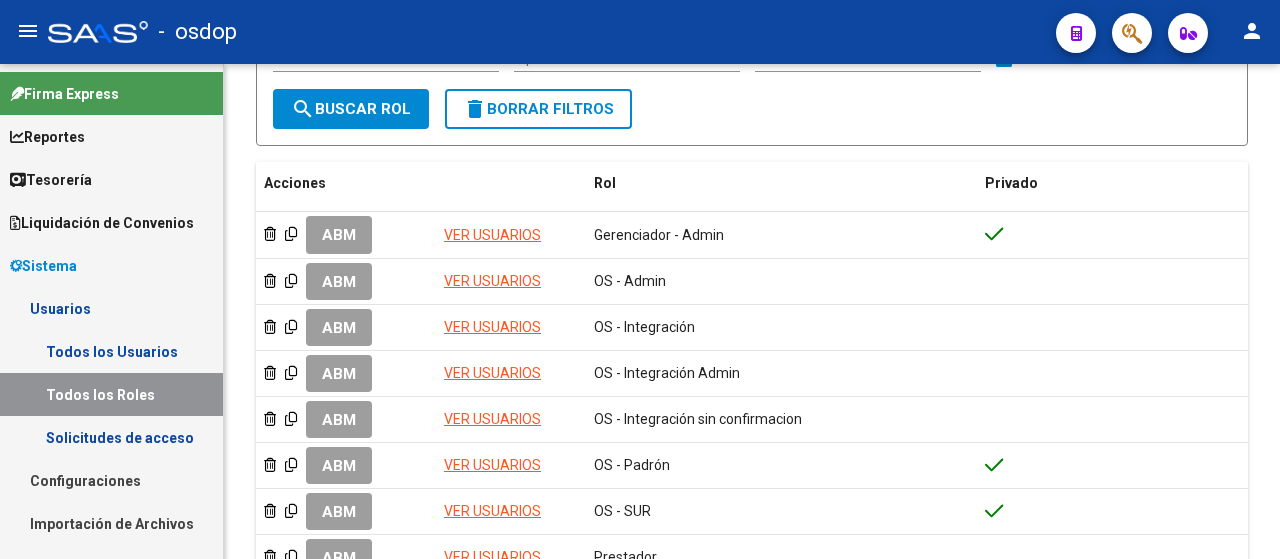 click on "Todos los Usuarios" at bounding box center (111, 351) 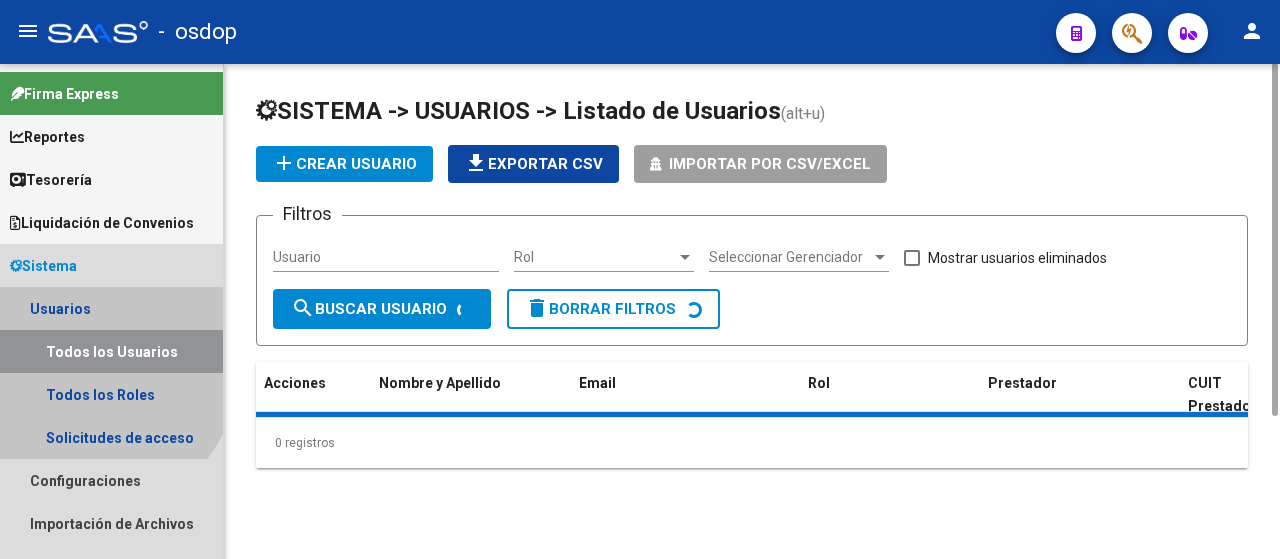 scroll, scrollTop: 0, scrollLeft: 0, axis: both 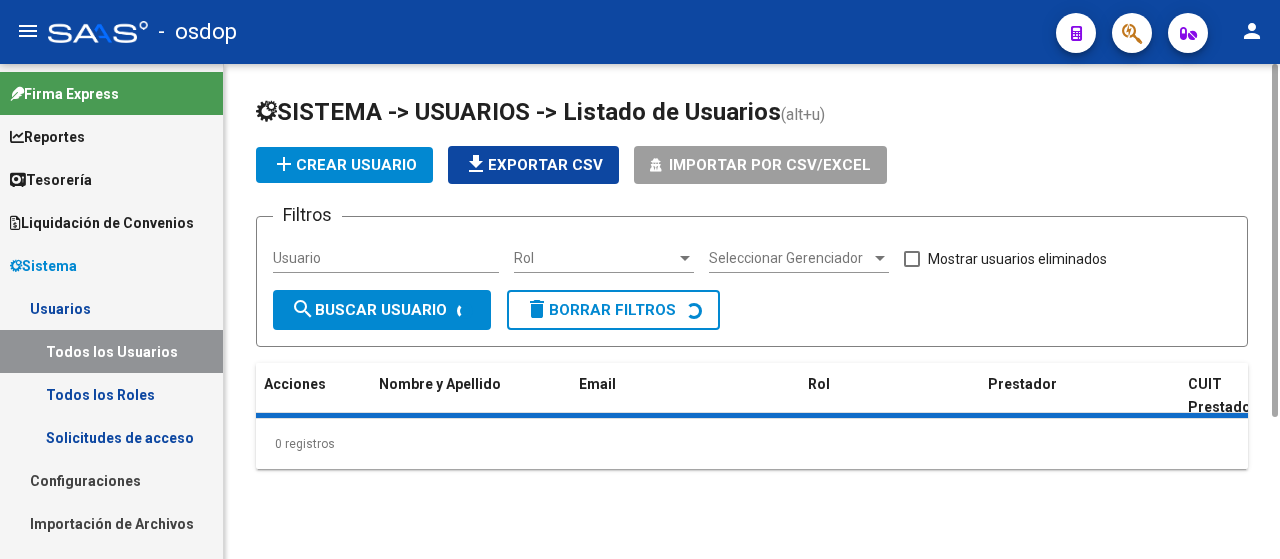click on "Todos los Roles" at bounding box center (111, 394) 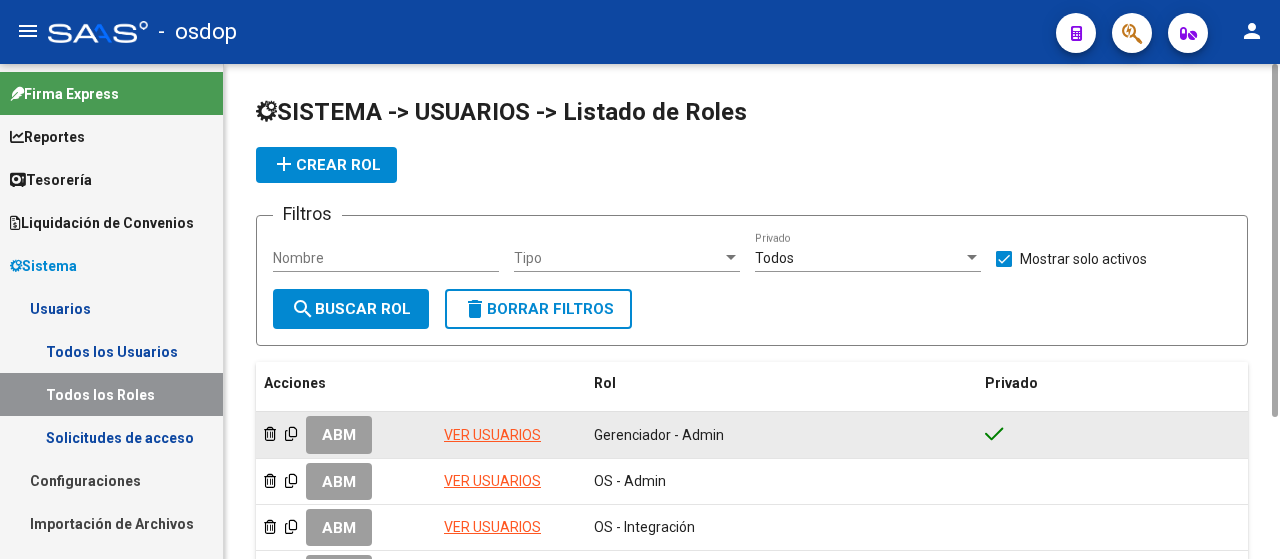scroll, scrollTop: 200, scrollLeft: 0, axis: vertical 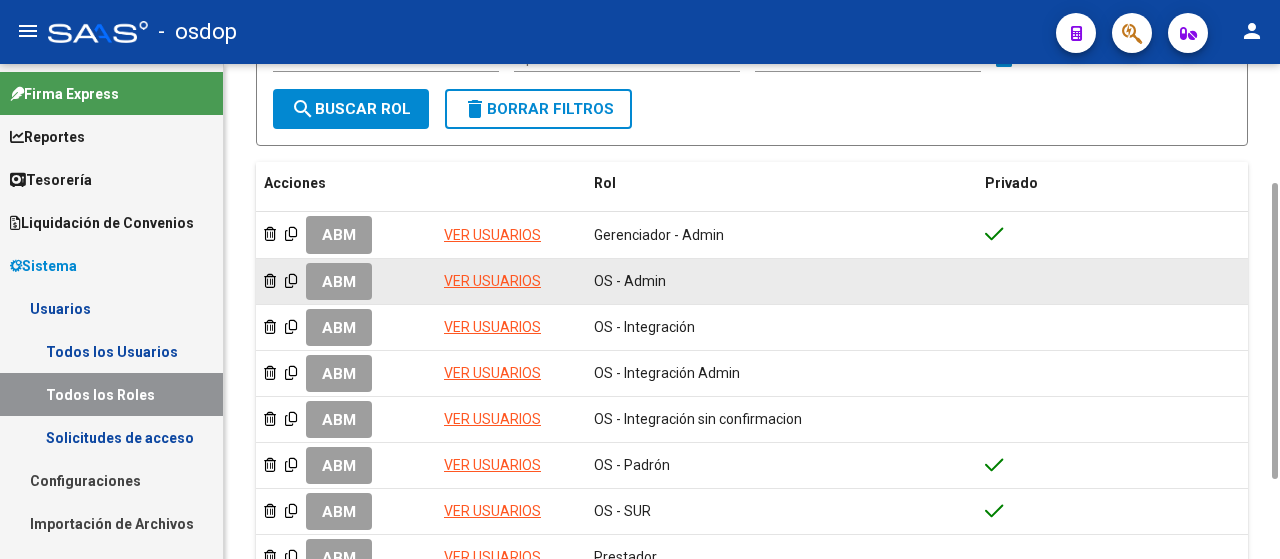 click on "ABM" 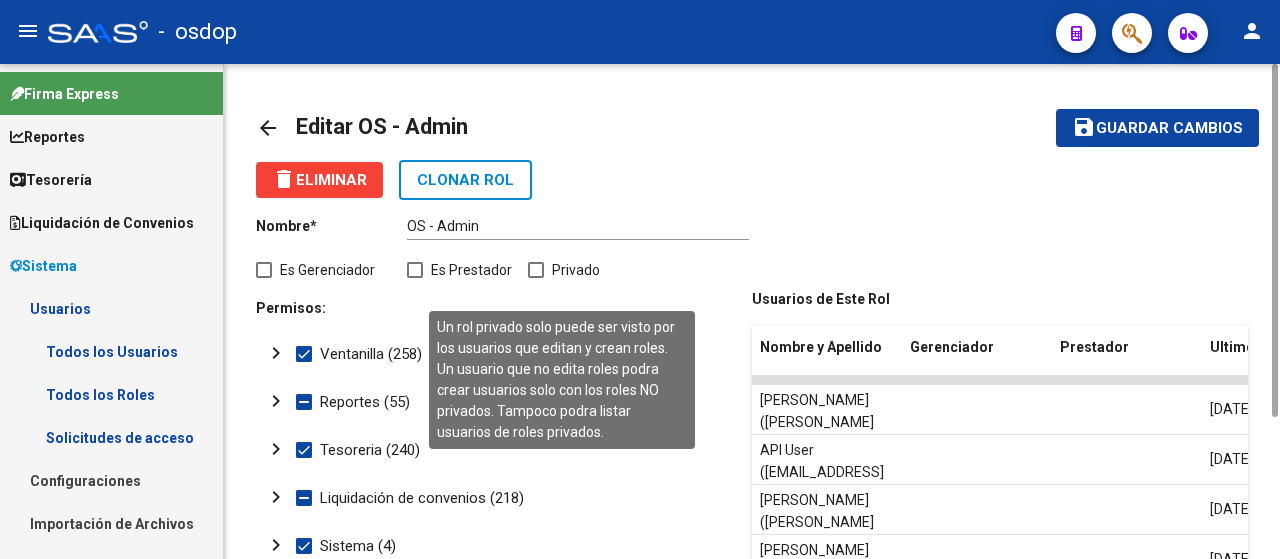 click at bounding box center (536, 270) 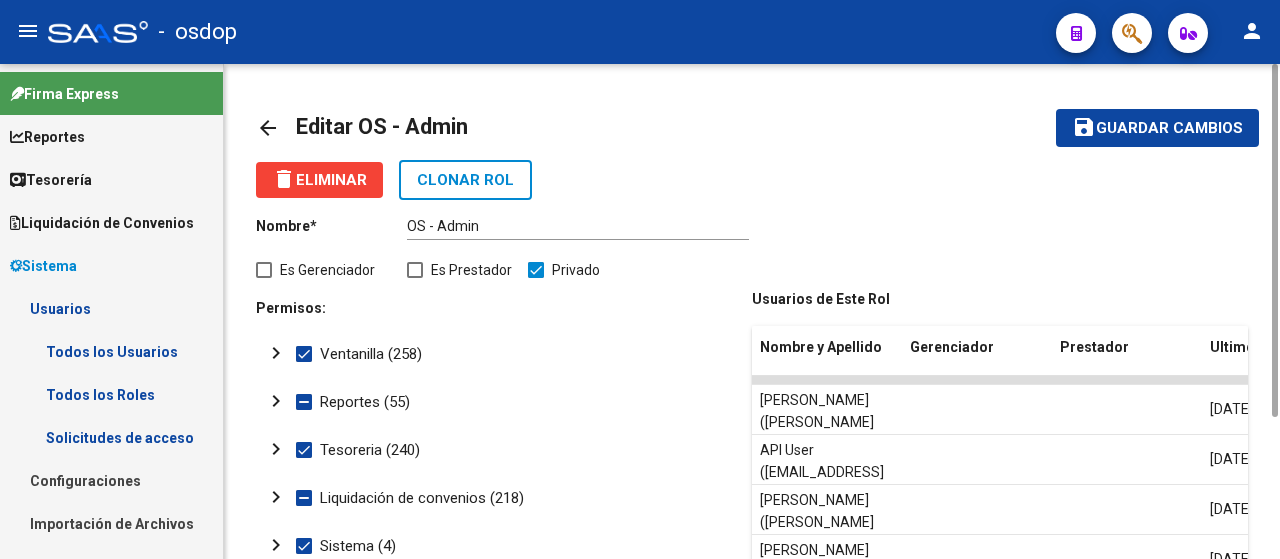 click on "Guardar cambios" 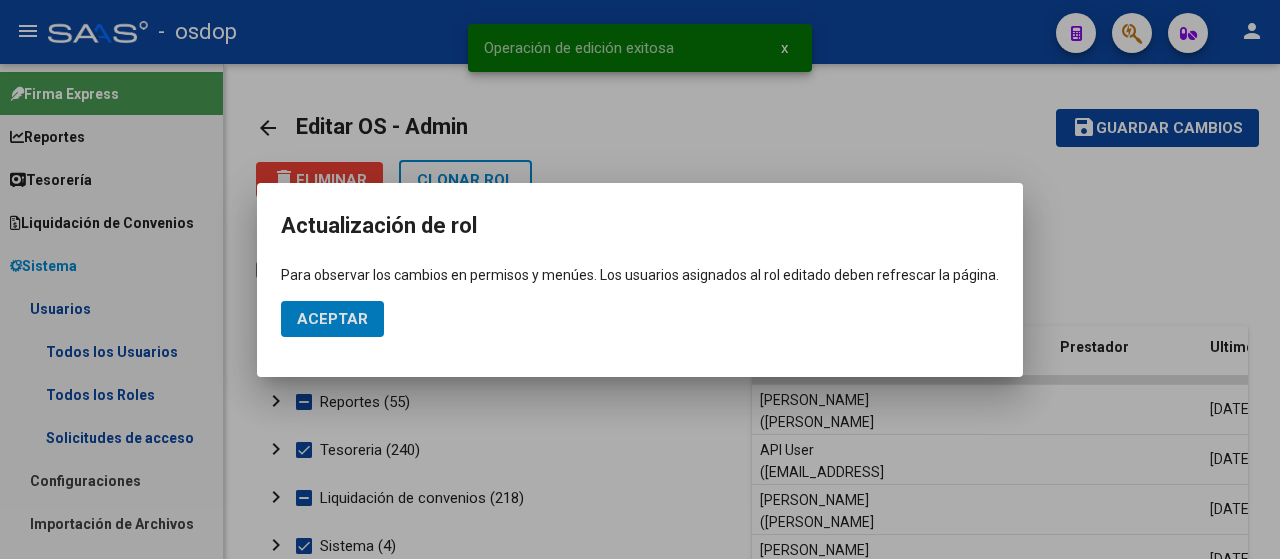 click on "Aceptar" 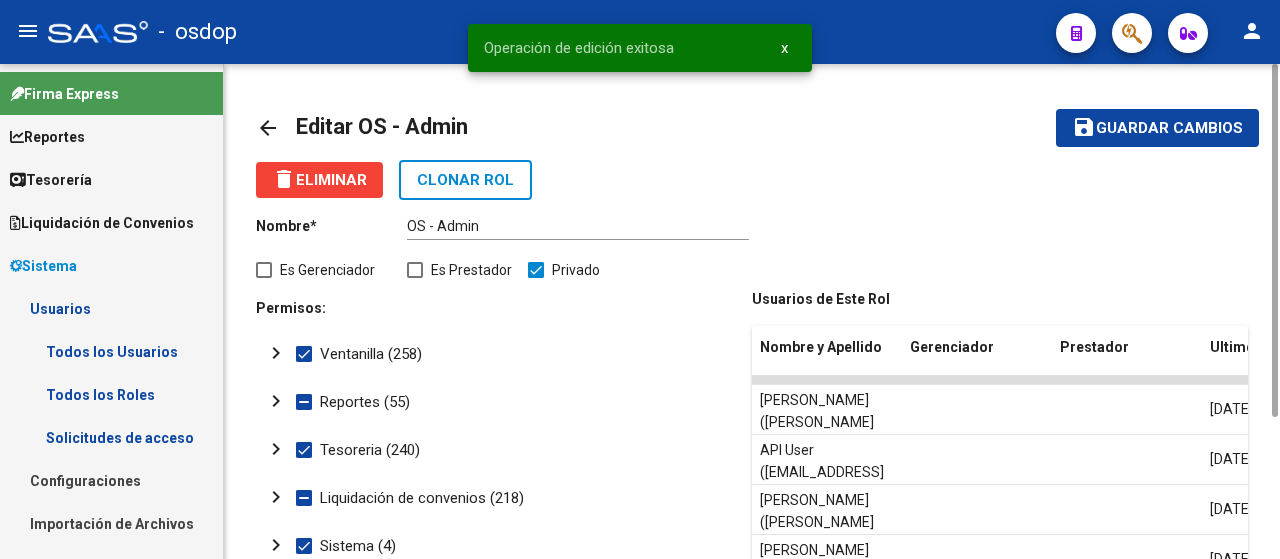 click on "arrow_back" 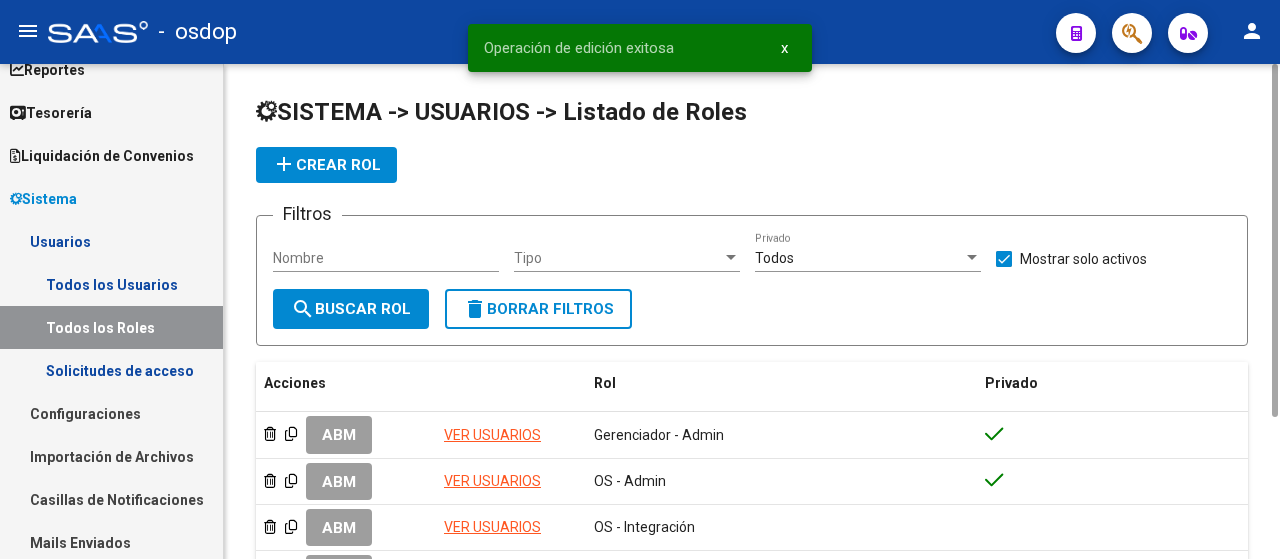 scroll, scrollTop: 100, scrollLeft: 0, axis: vertical 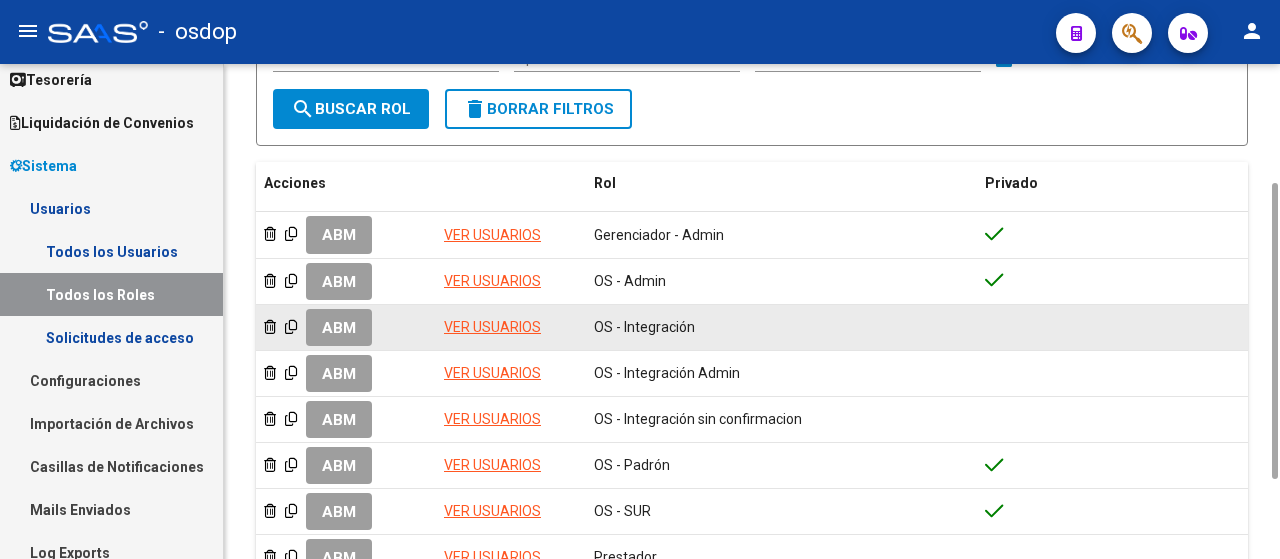 click on "ABM" 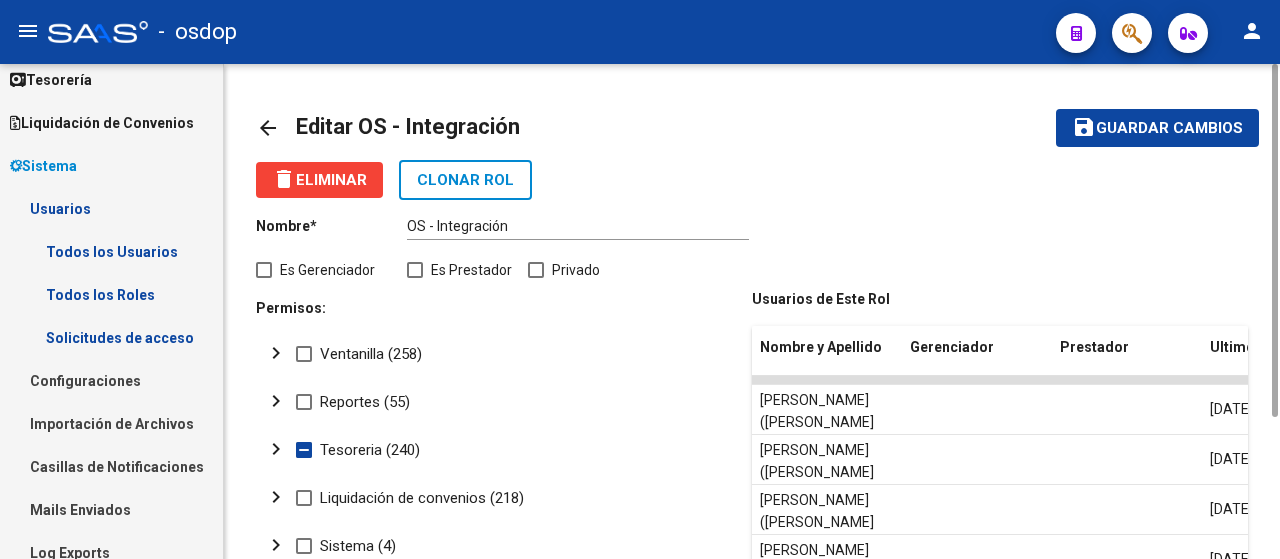 click on "chevron_right" 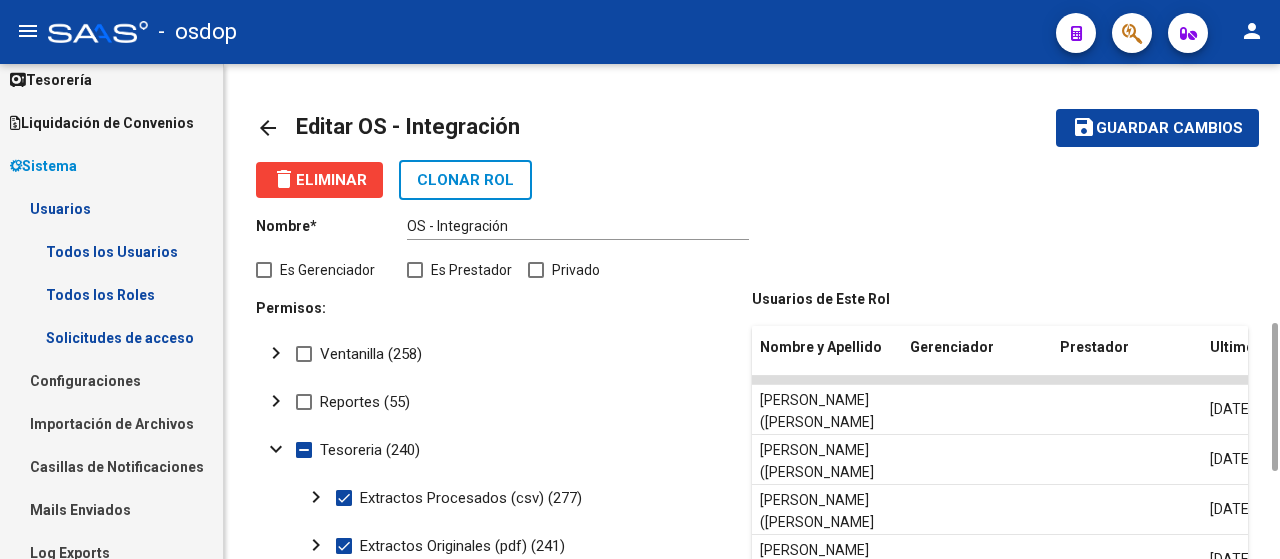 scroll, scrollTop: 200, scrollLeft: 0, axis: vertical 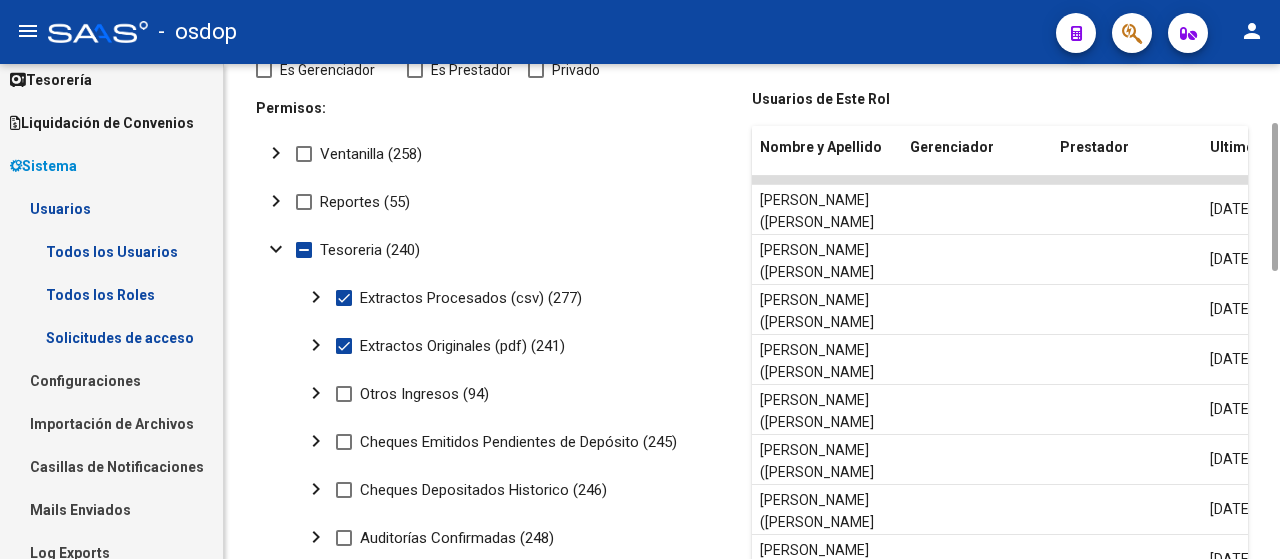 click on "chevron_right" 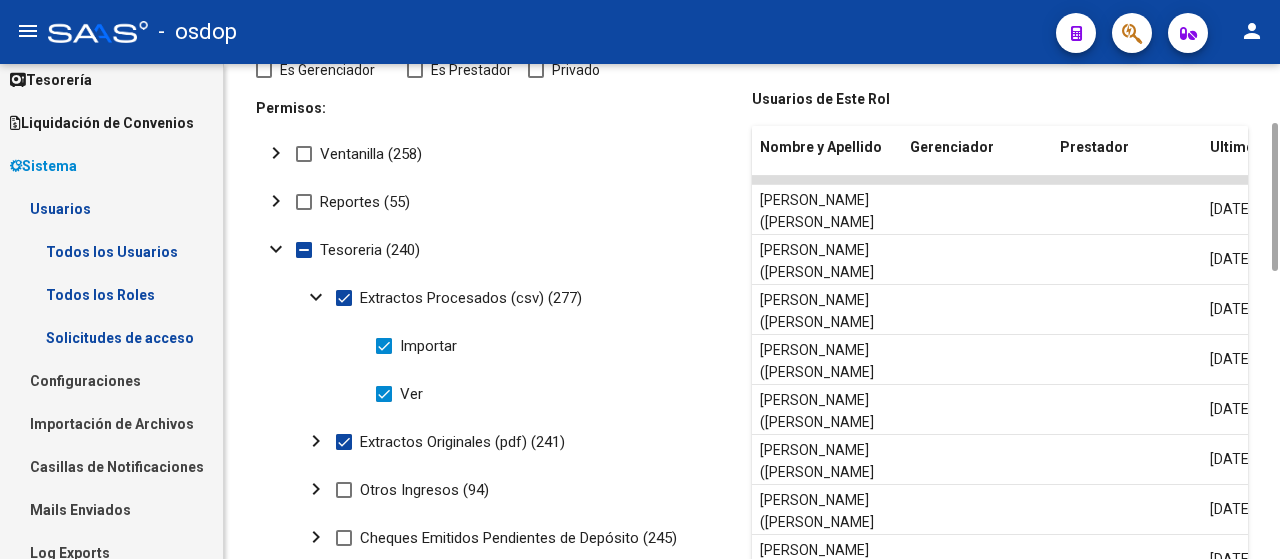 click on "expand_more" 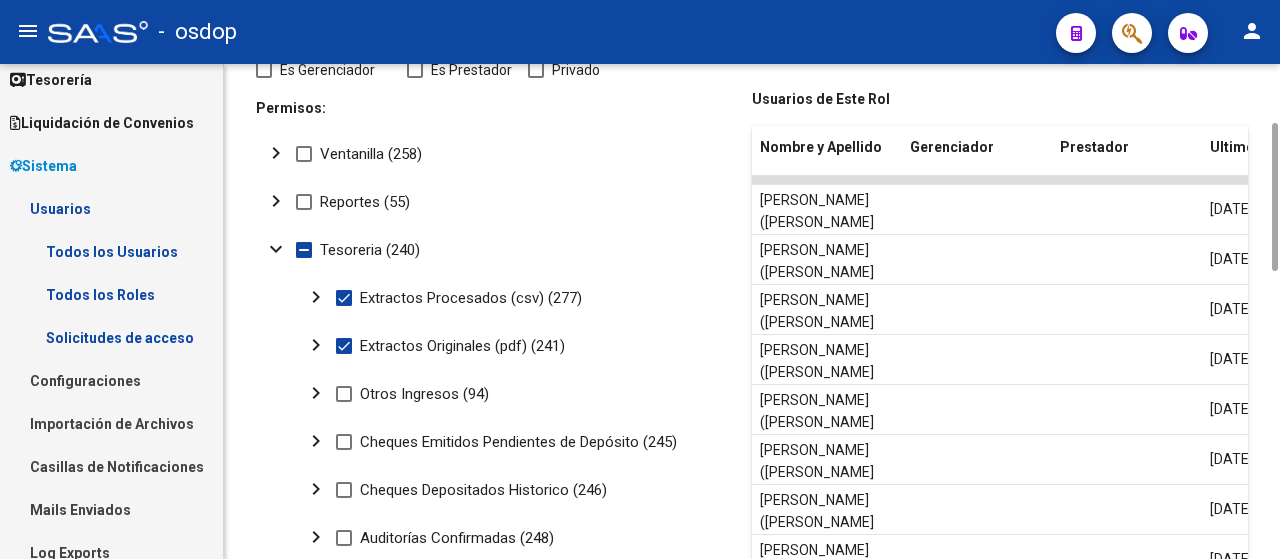 click on "chevron_right" 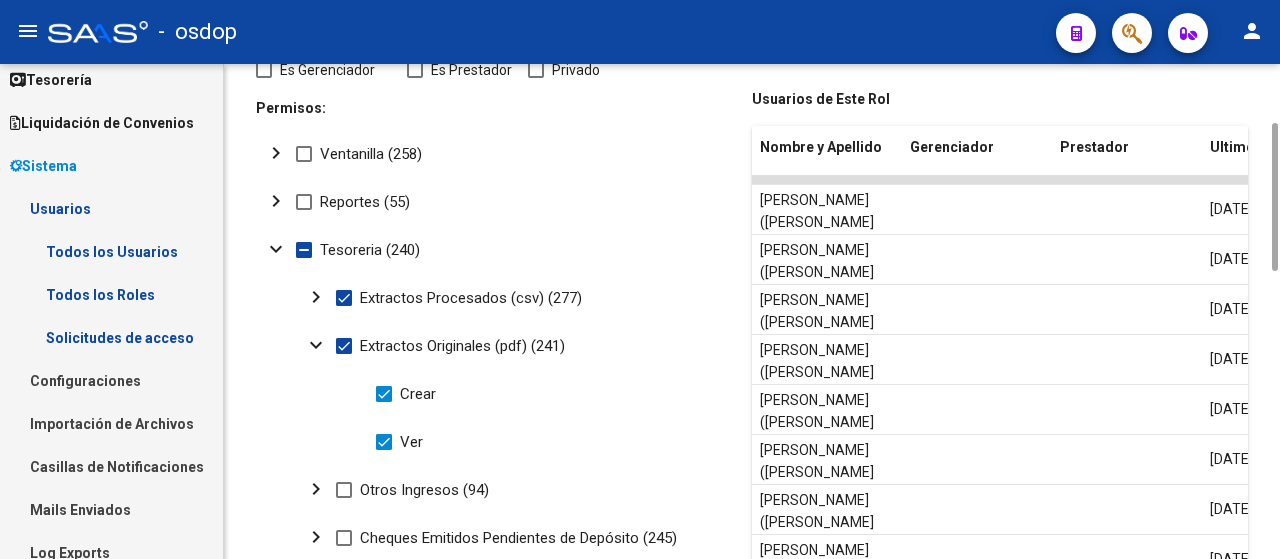 click on "expand_more" 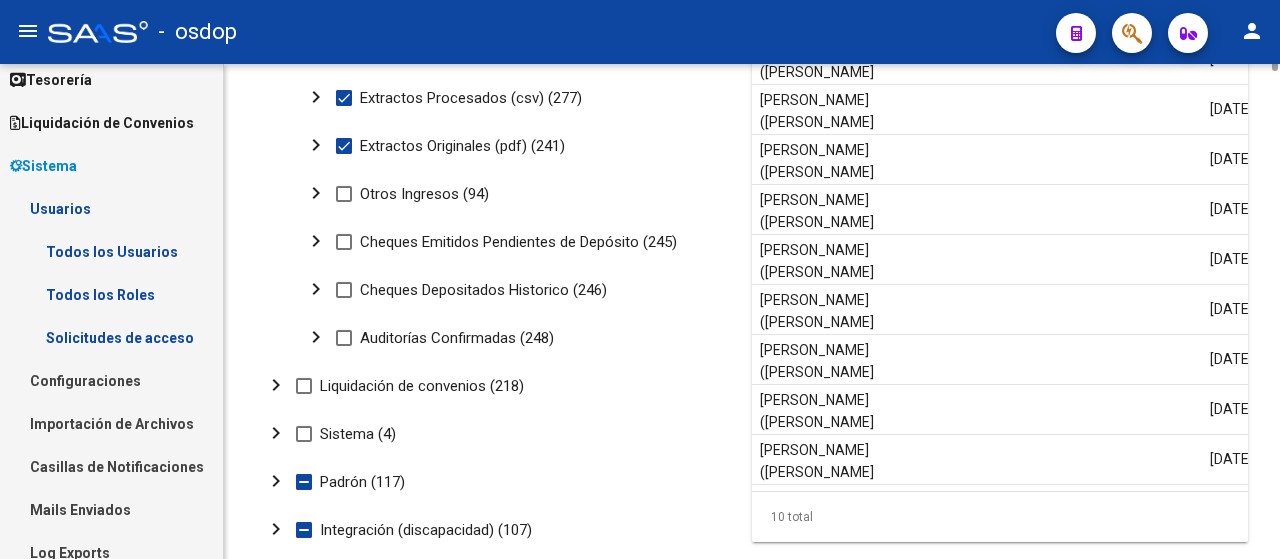 scroll, scrollTop: 200, scrollLeft: 0, axis: vertical 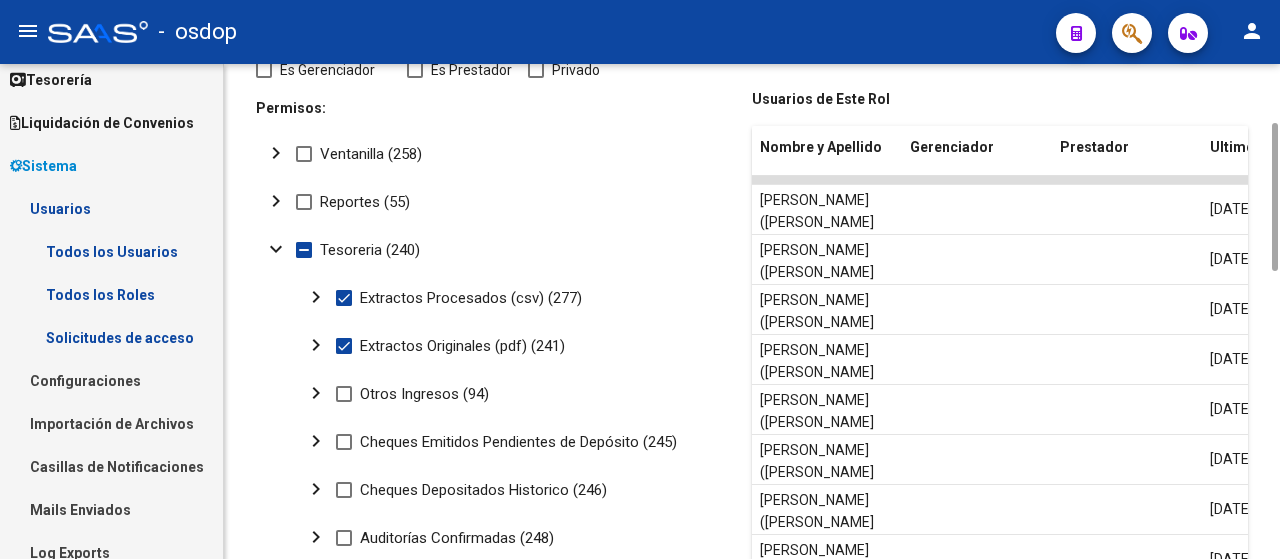 click on "expand_more" 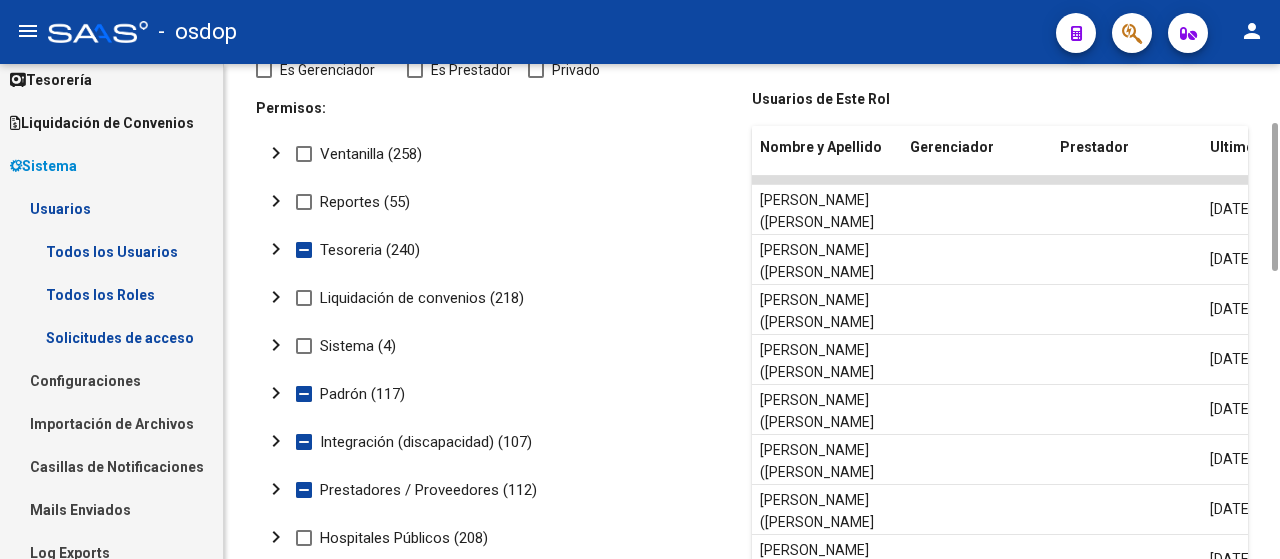 click on "chevron_right" 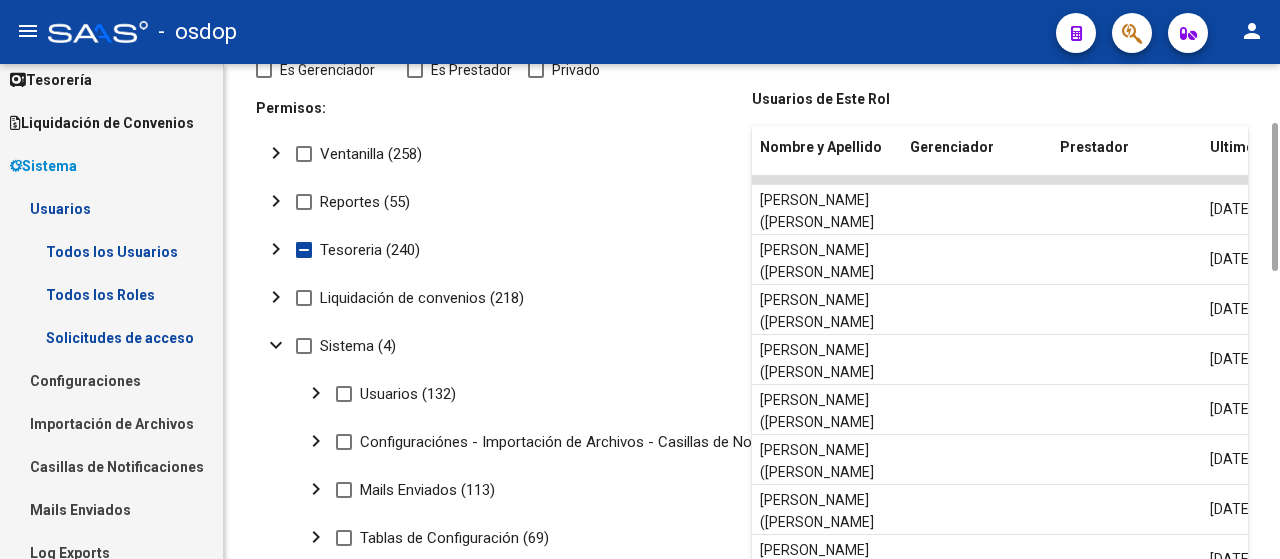 scroll, scrollTop: 400, scrollLeft: 0, axis: vertical 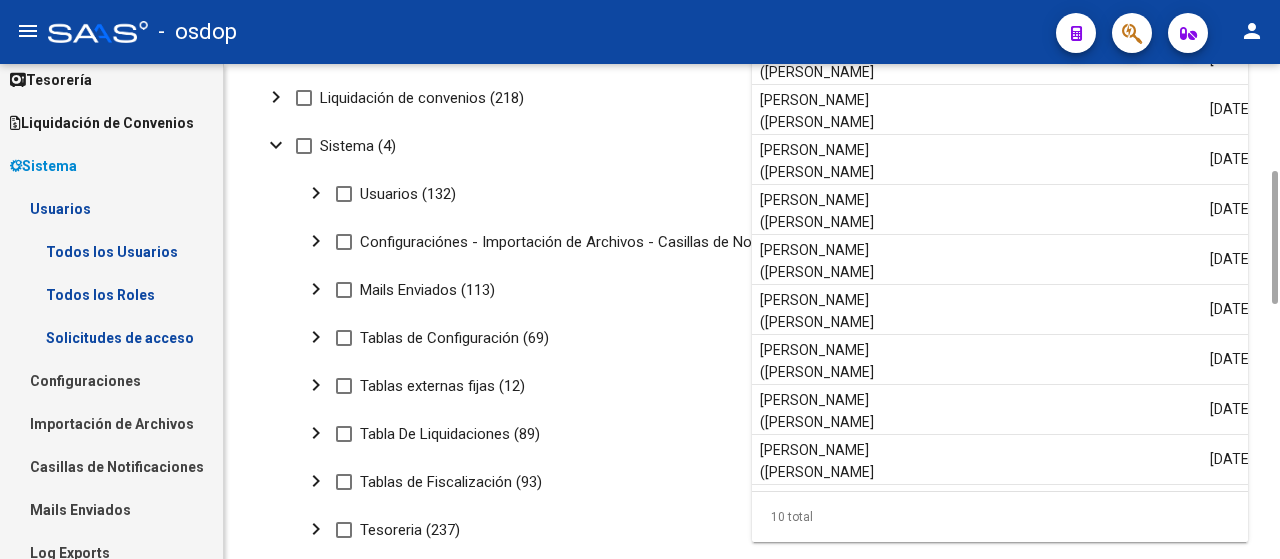 click on "chevron_right" 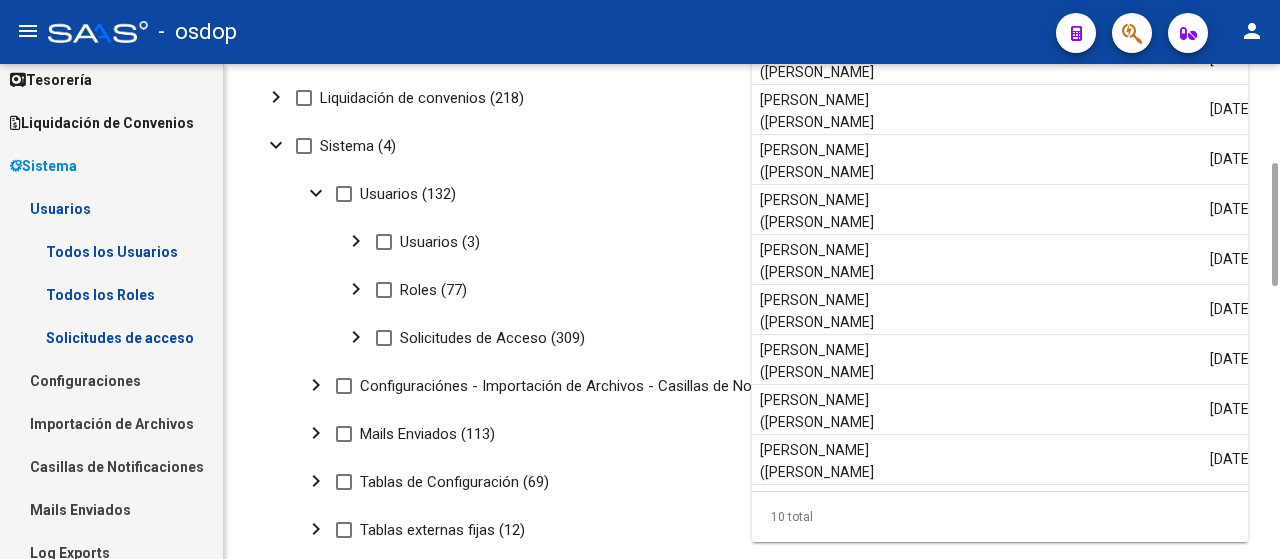 scroll, scrollTop: 200, scrollLeft: 0, axis: vertical 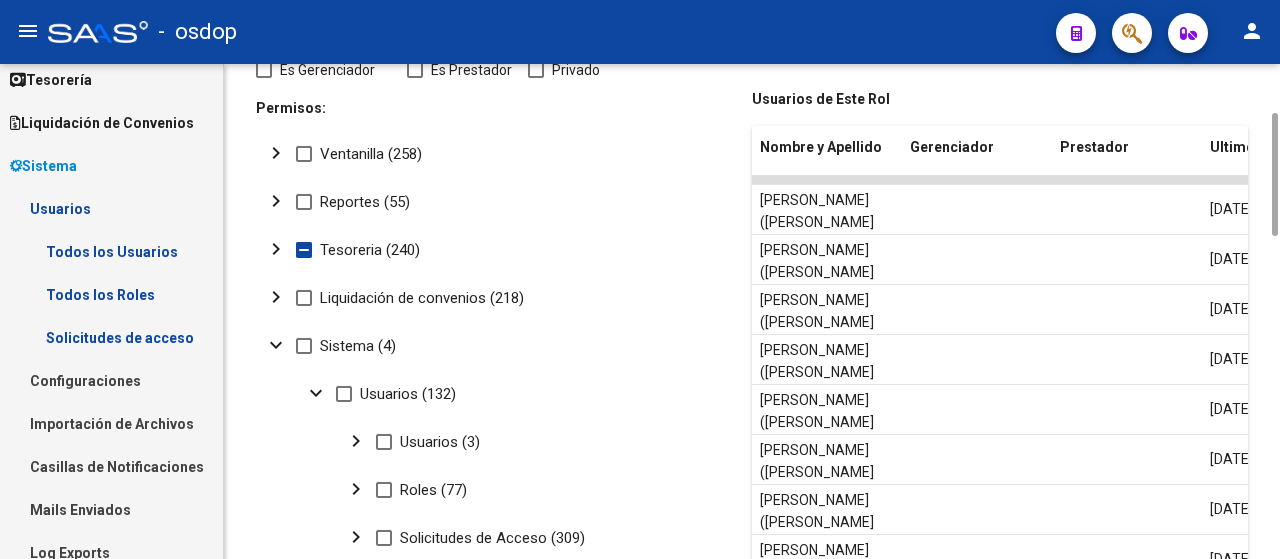 click on "expand_more" 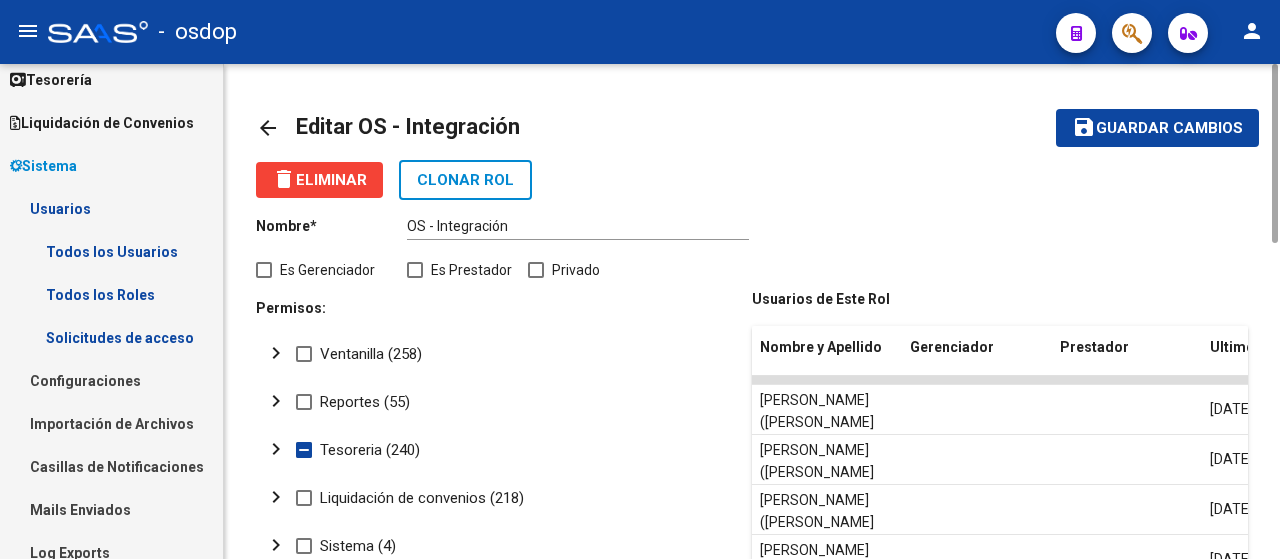 scroll, scrollTop: 200, scrollLeft: 0, axis: vertical 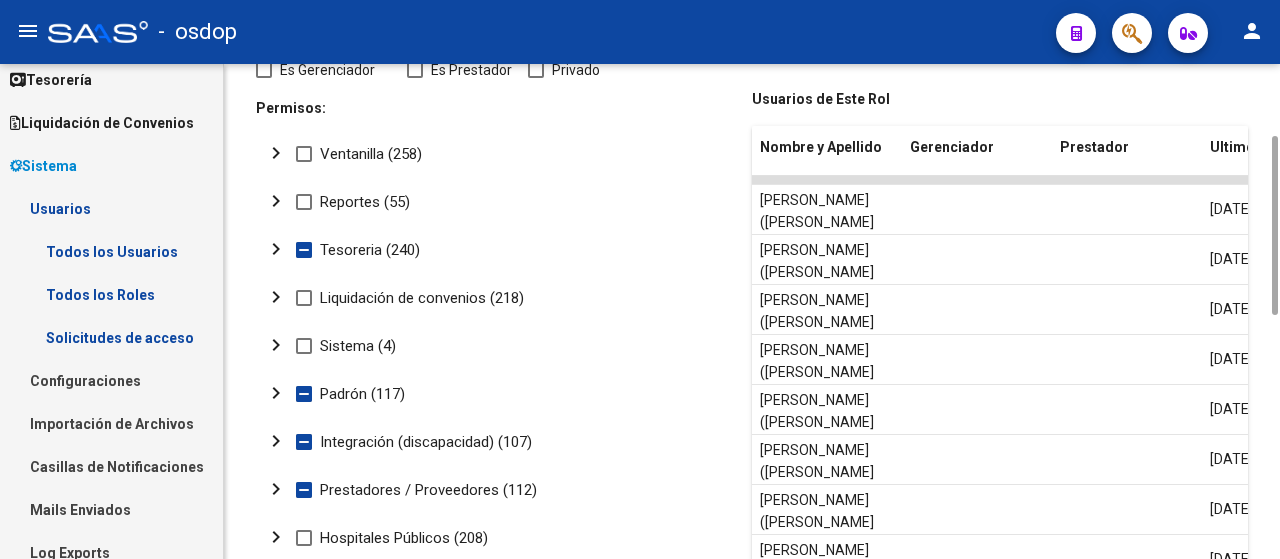 click on "chevron_right" 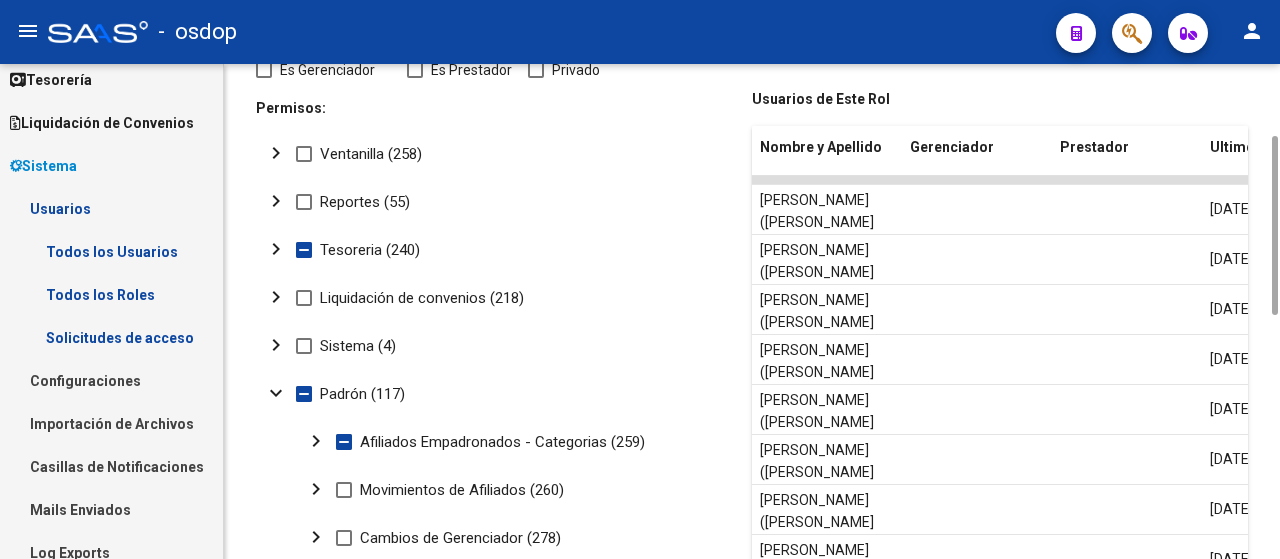 scroll, scrollTop: 400, scrollLeft: 0, axis: vertical 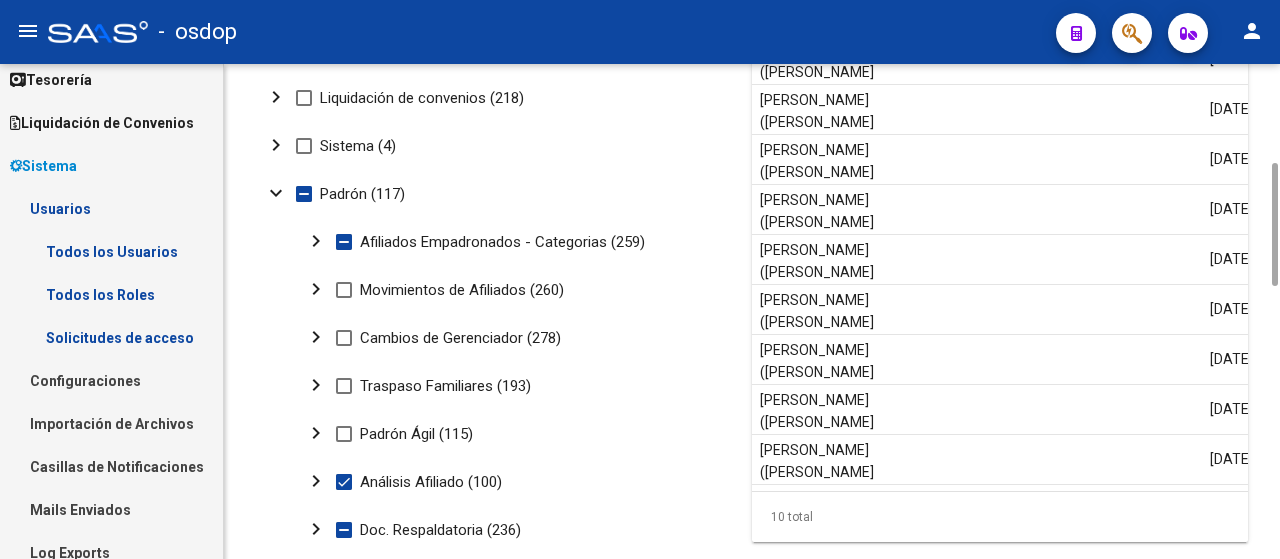 click on "chevron_right" 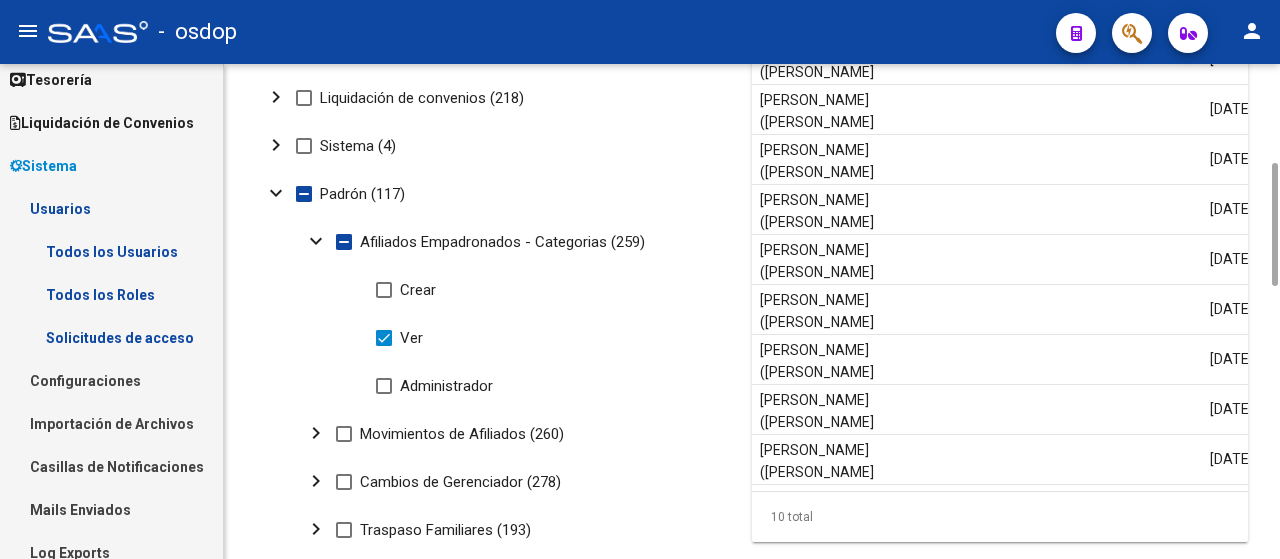 click on "expand_more" 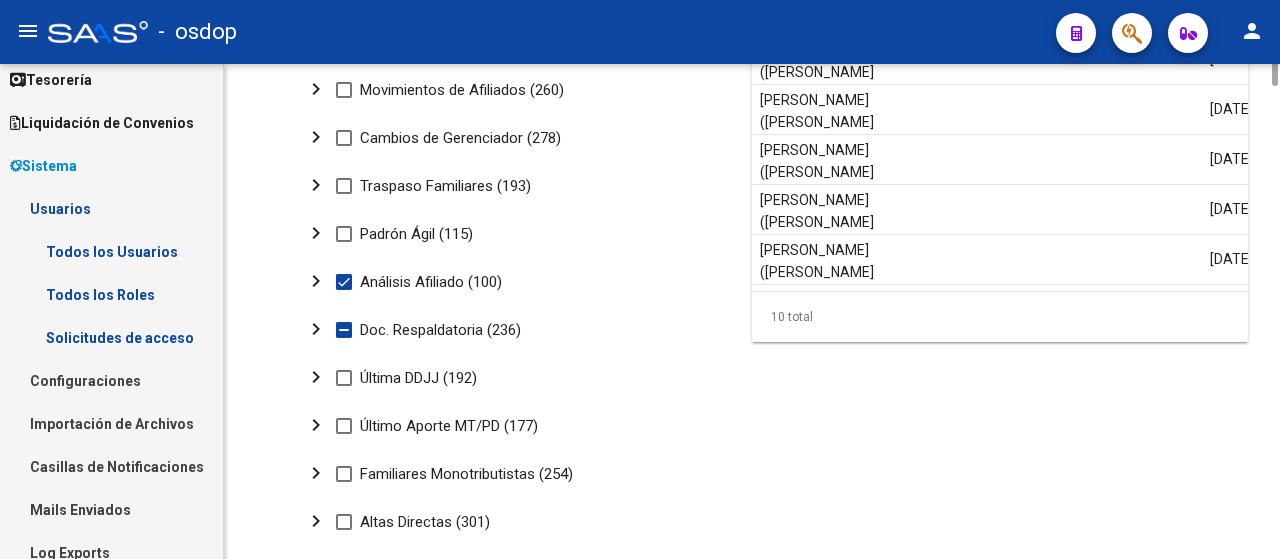 scroll, scrollTop: 400, scrollLeft: 0, axis: vertical 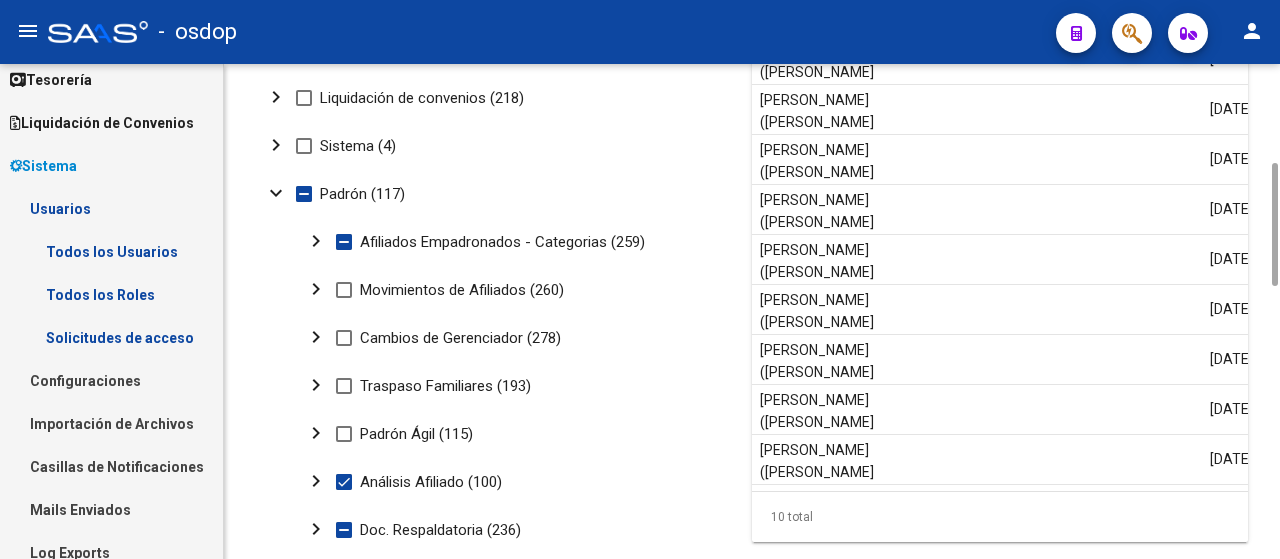 click on "chevron_right" 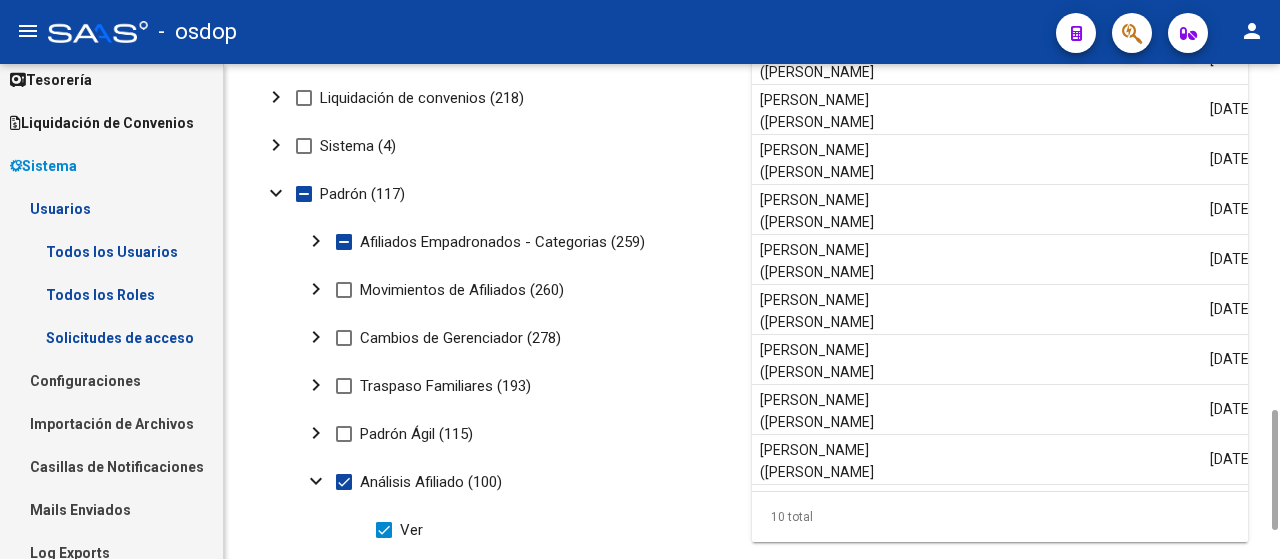 scroll, scrollTop: 600, scrollLeft: 0, axis: vertical 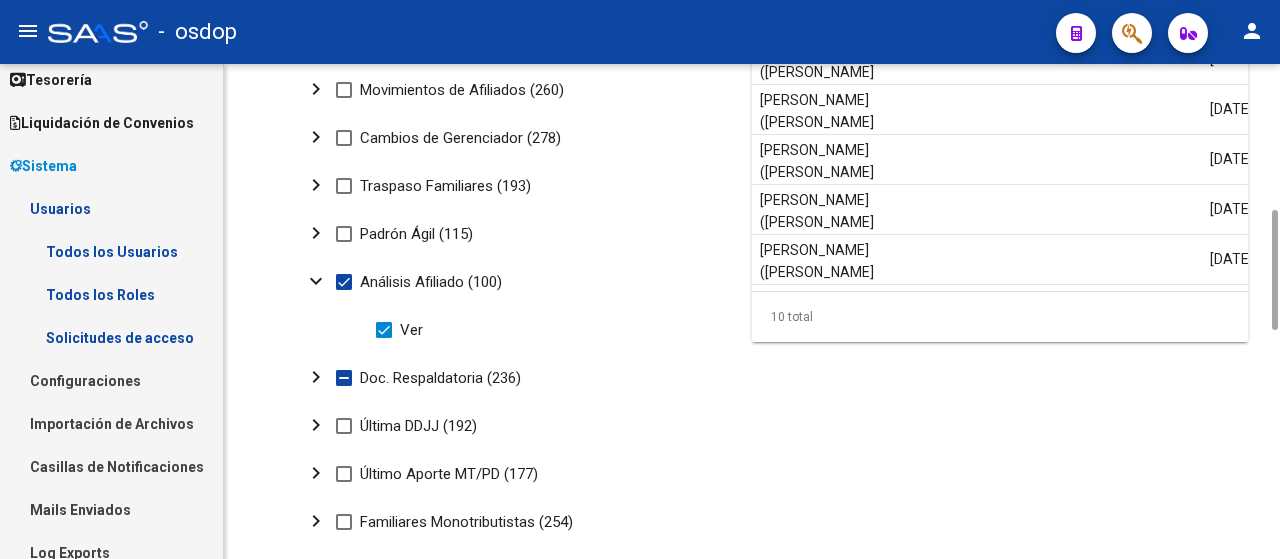 click on "expand_more" 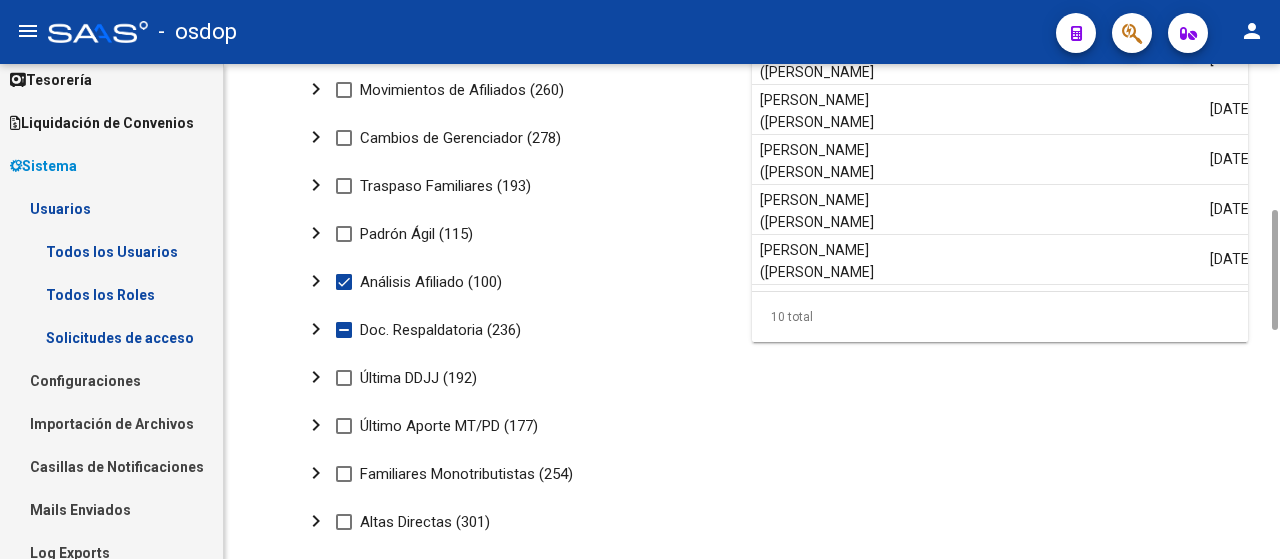click on "chevron_right" 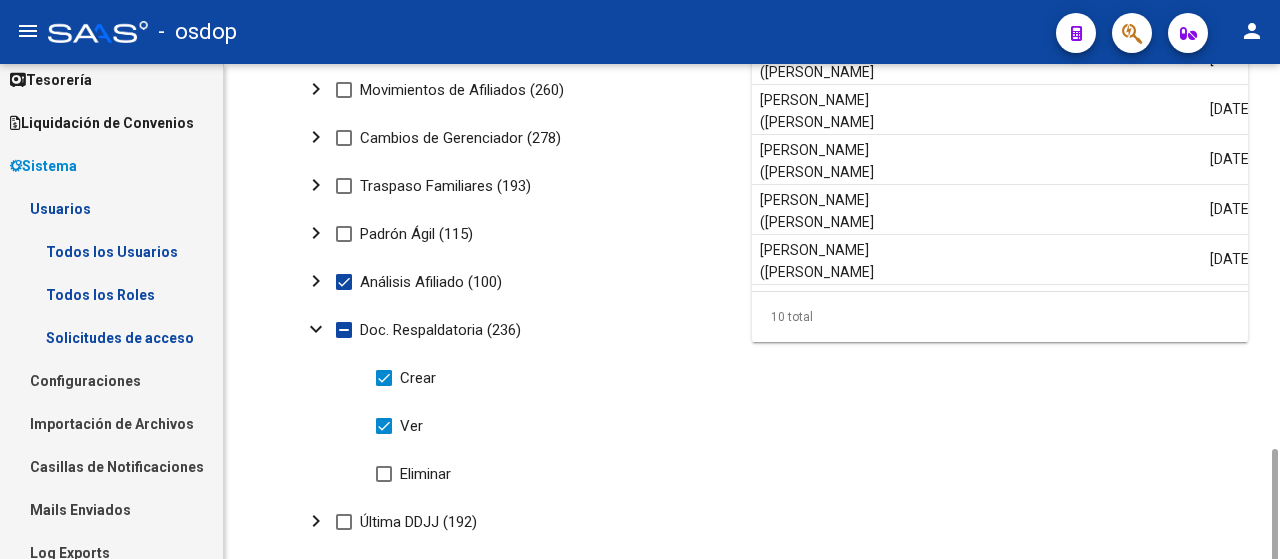 scroll, scrollTop: 800, scrollLeft: 0, axis: vertical 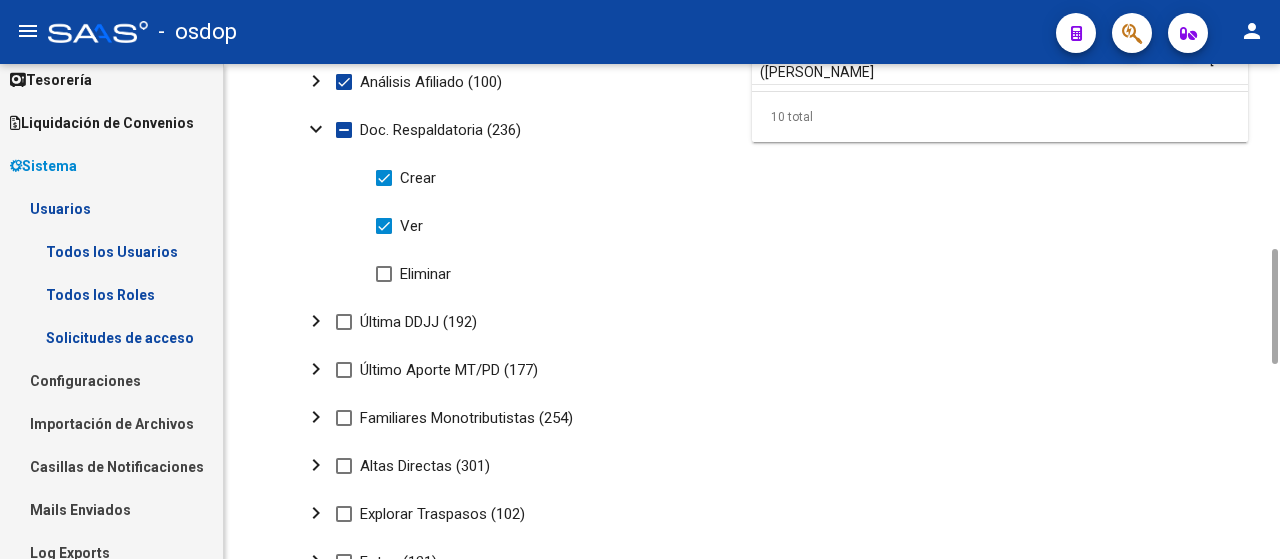 click on "expand_more" 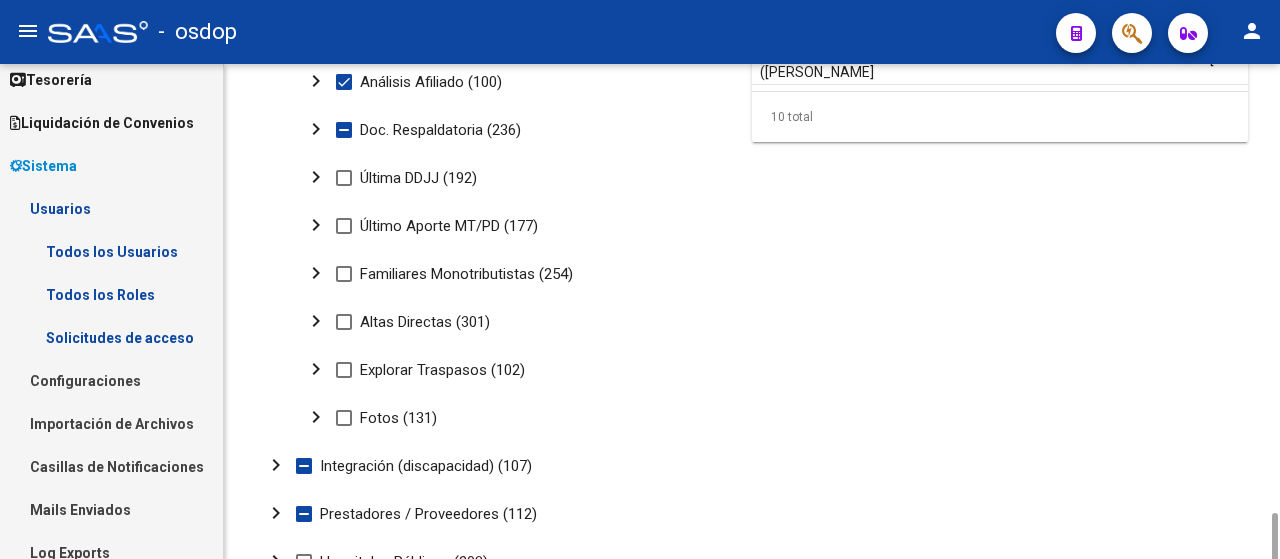 scroll, scrollTop: 1000, scrollLeft: 0, axis: vertical 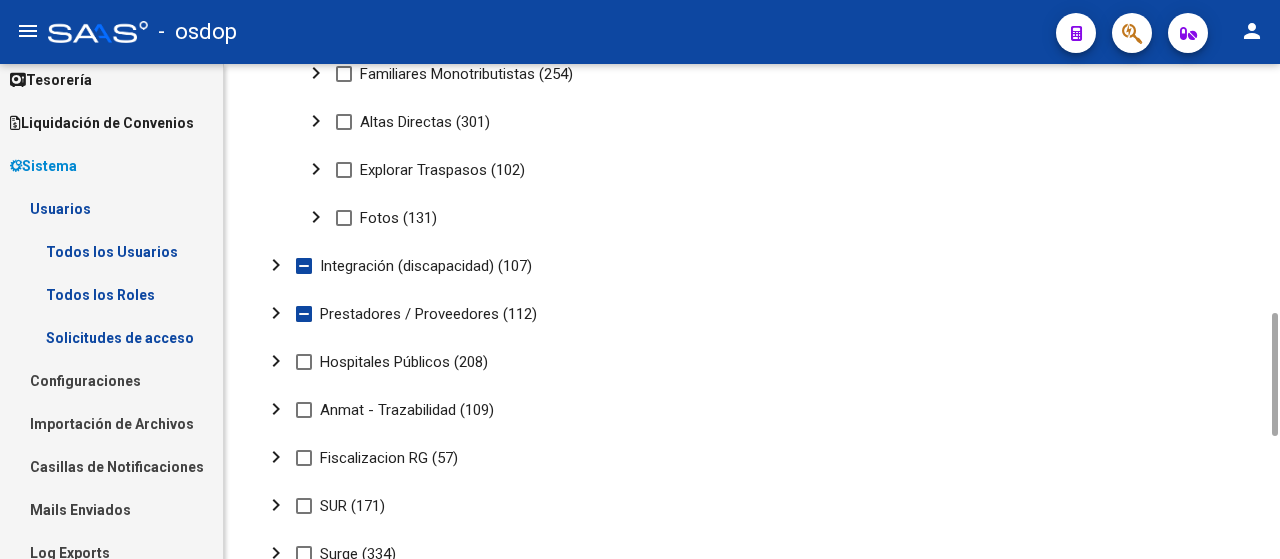 click on "chevron_right" 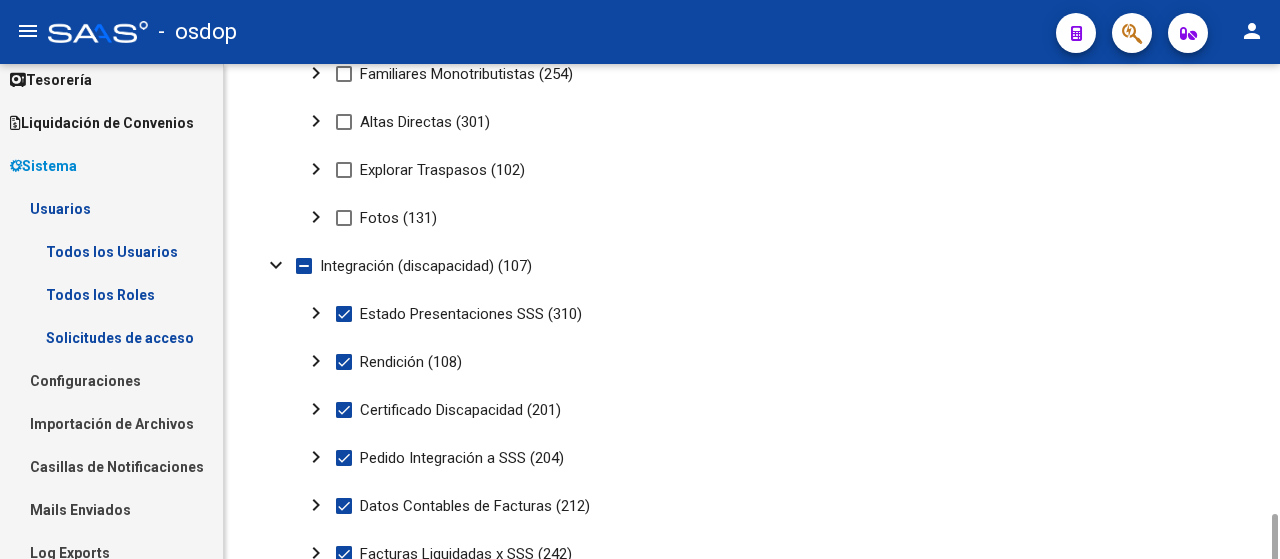 scroll, scrollTop: 1200, scrollLeft: 0, axis: vertical 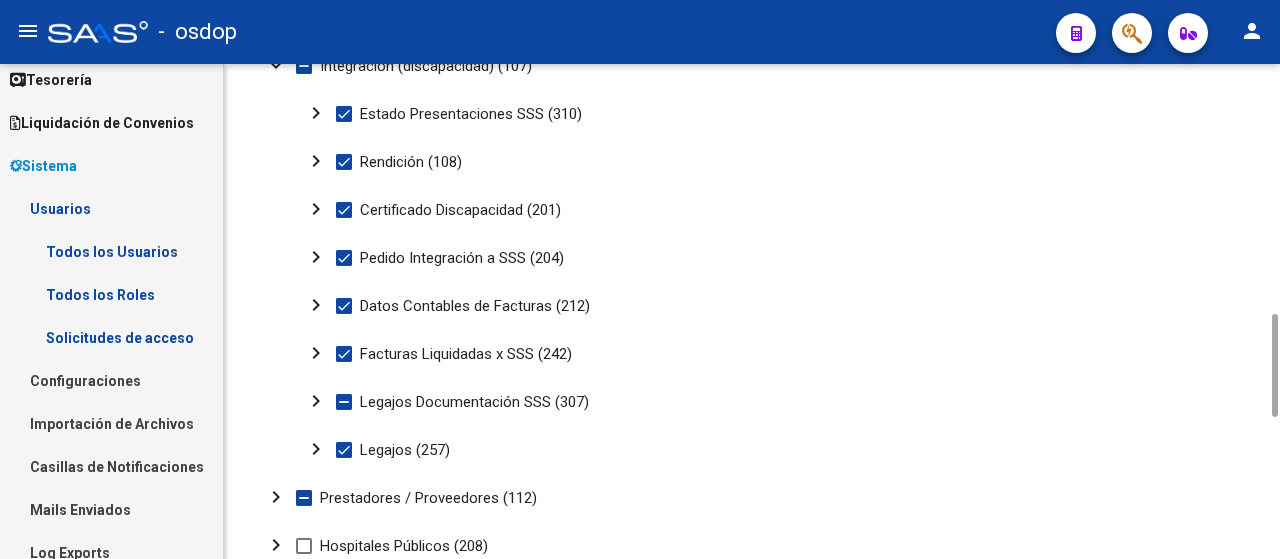 click on "chevron_right" 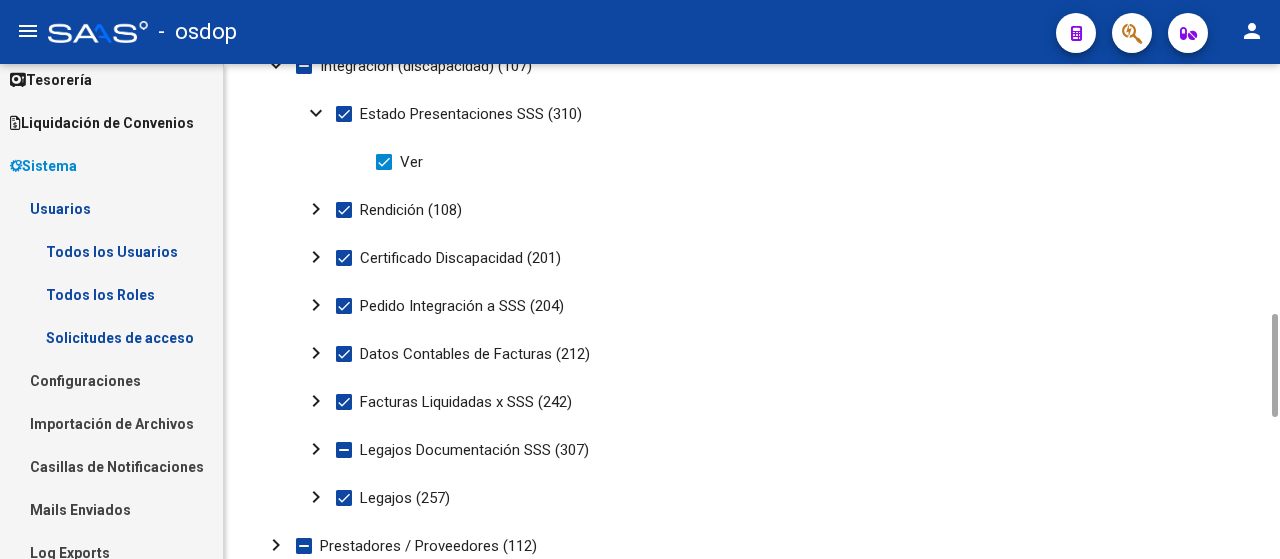 click on "expand_more" 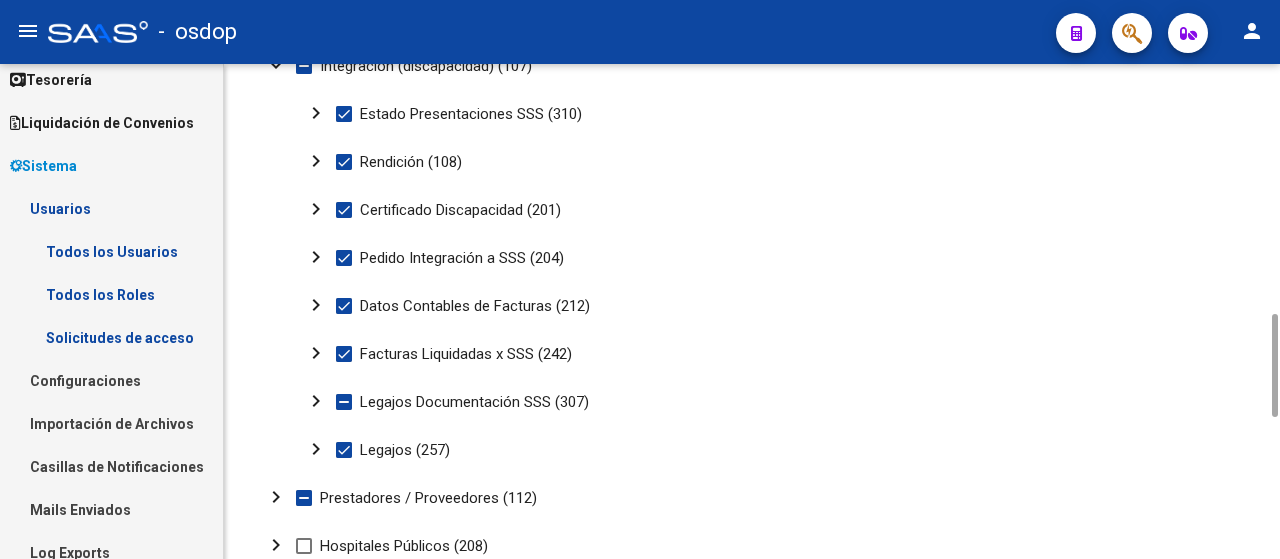 click on "chevron_right" 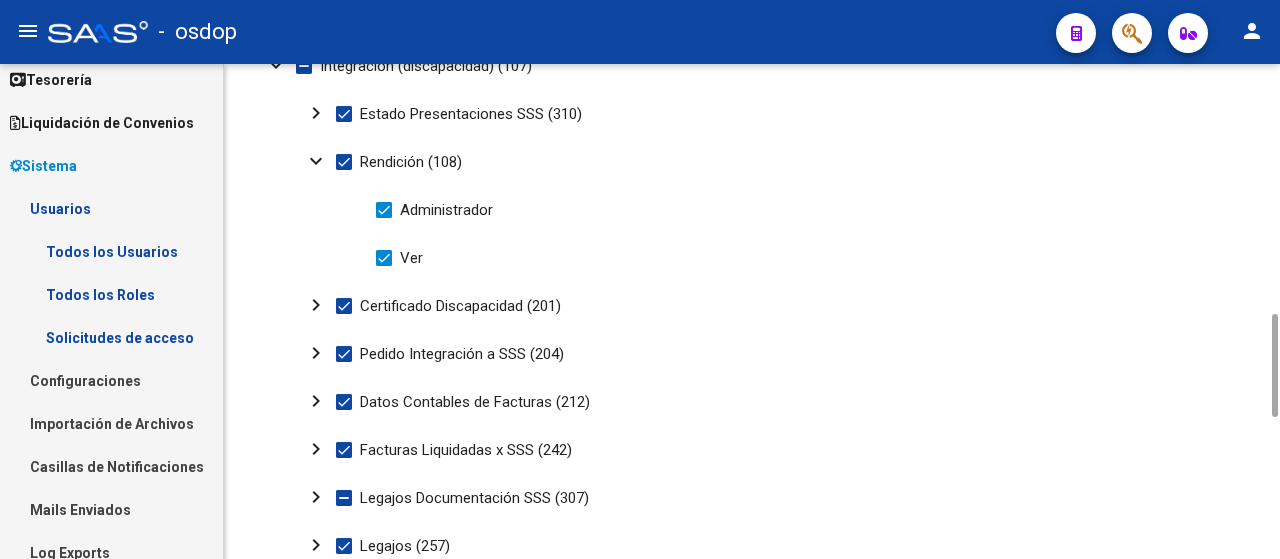 click on "expand_more" 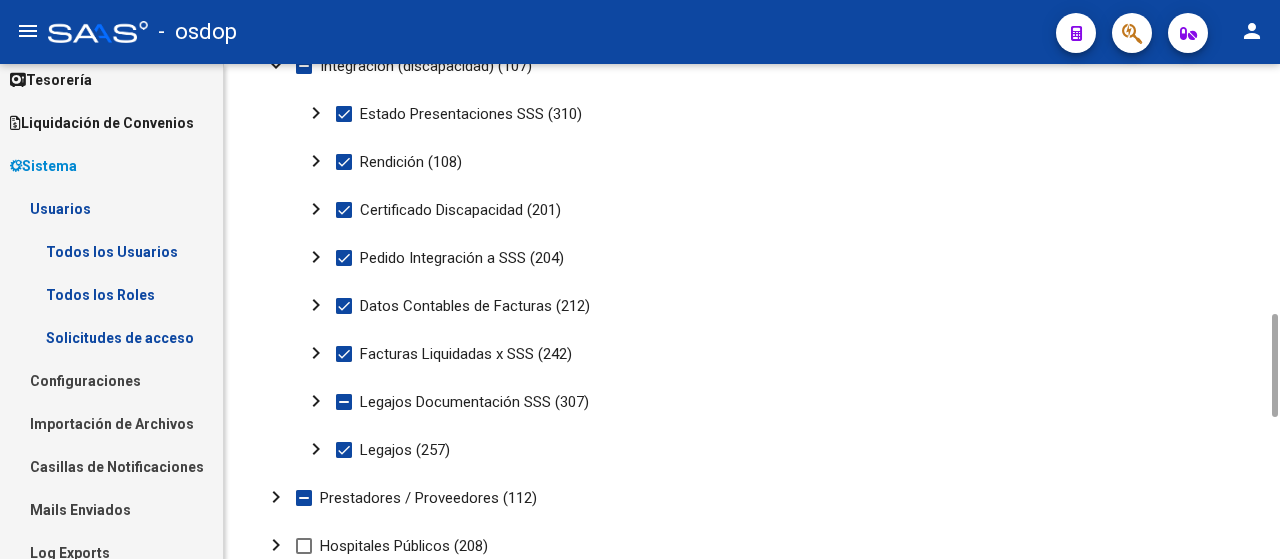 click on "chevron_right" 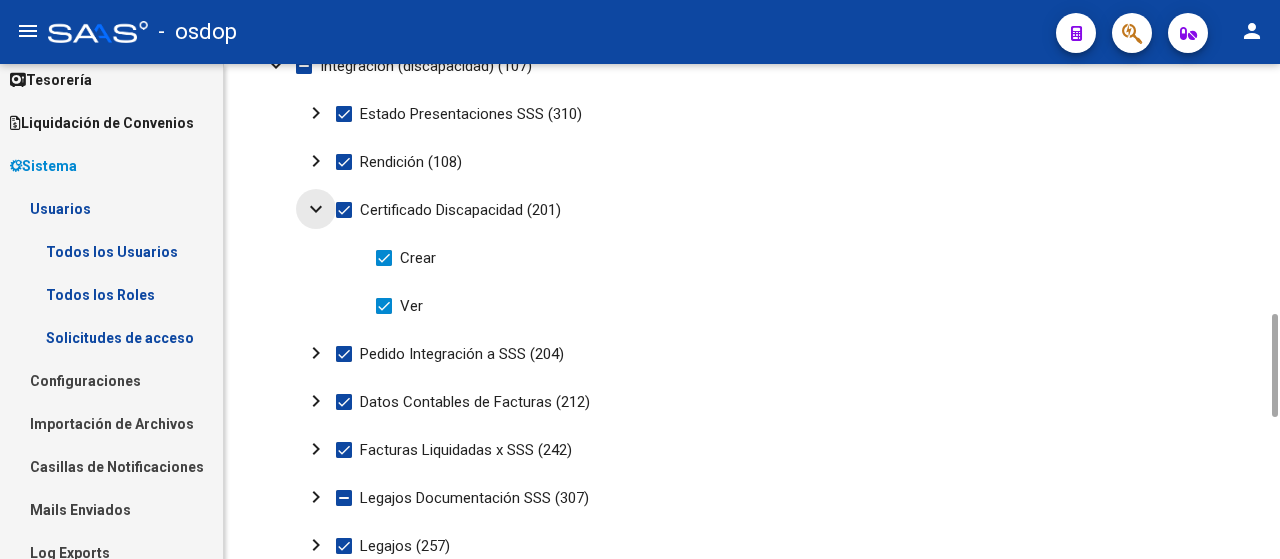 click on "expand_more" 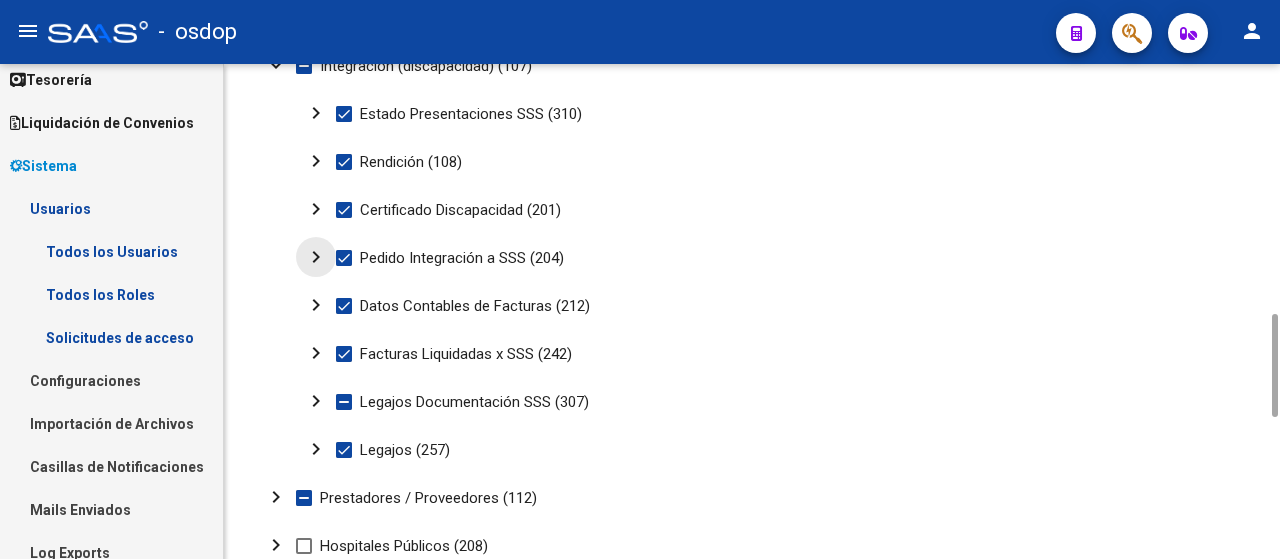 click on "chevron_right" 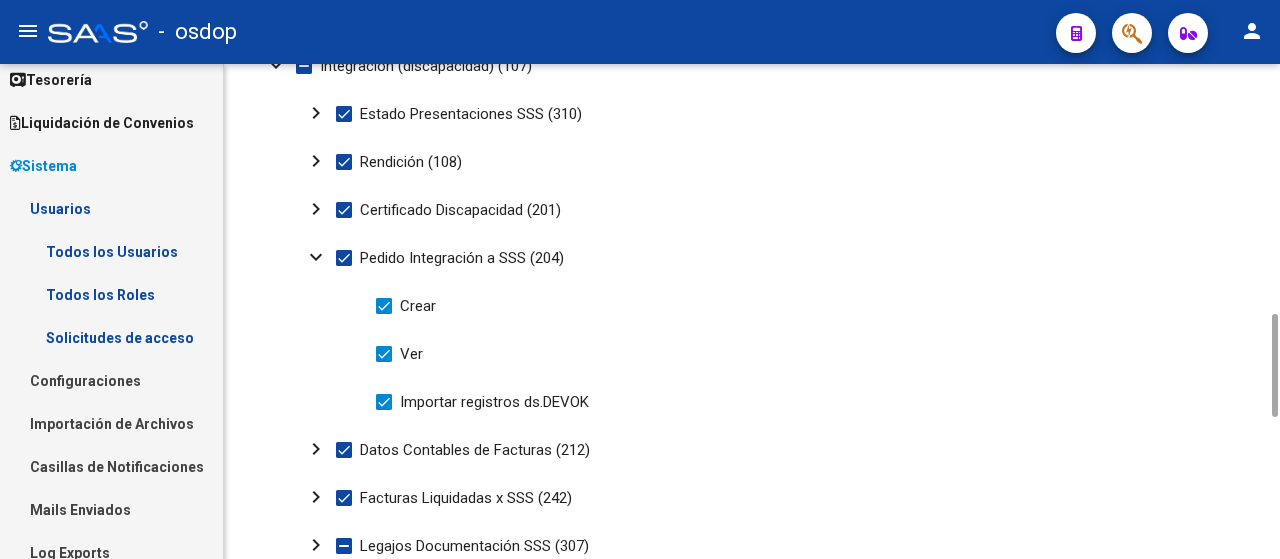 click on "expand_more" 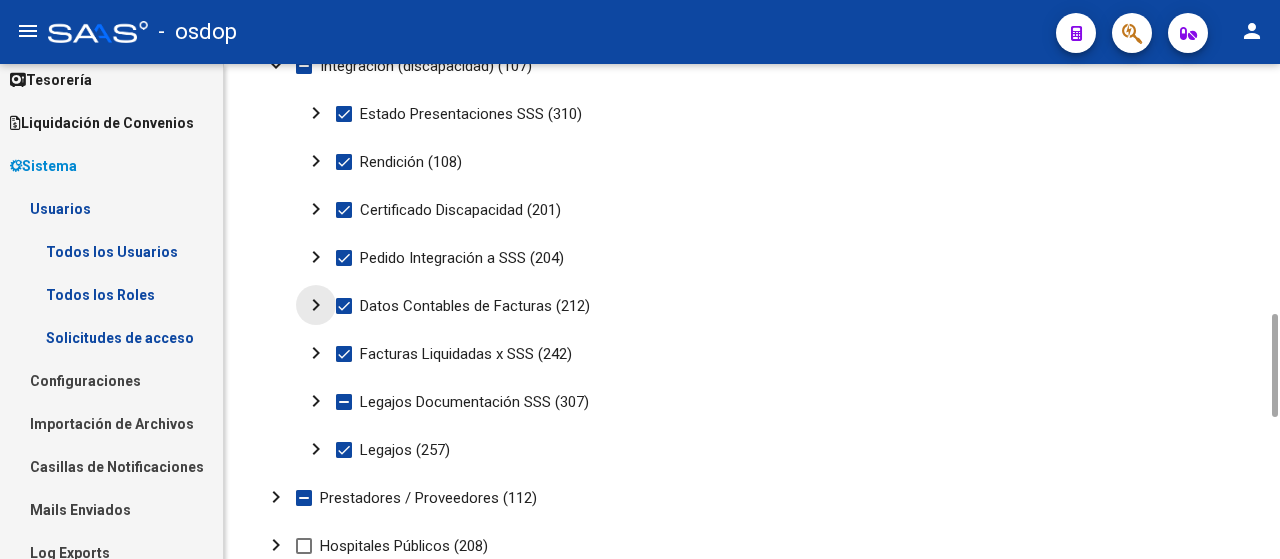 click on "chevron_right" 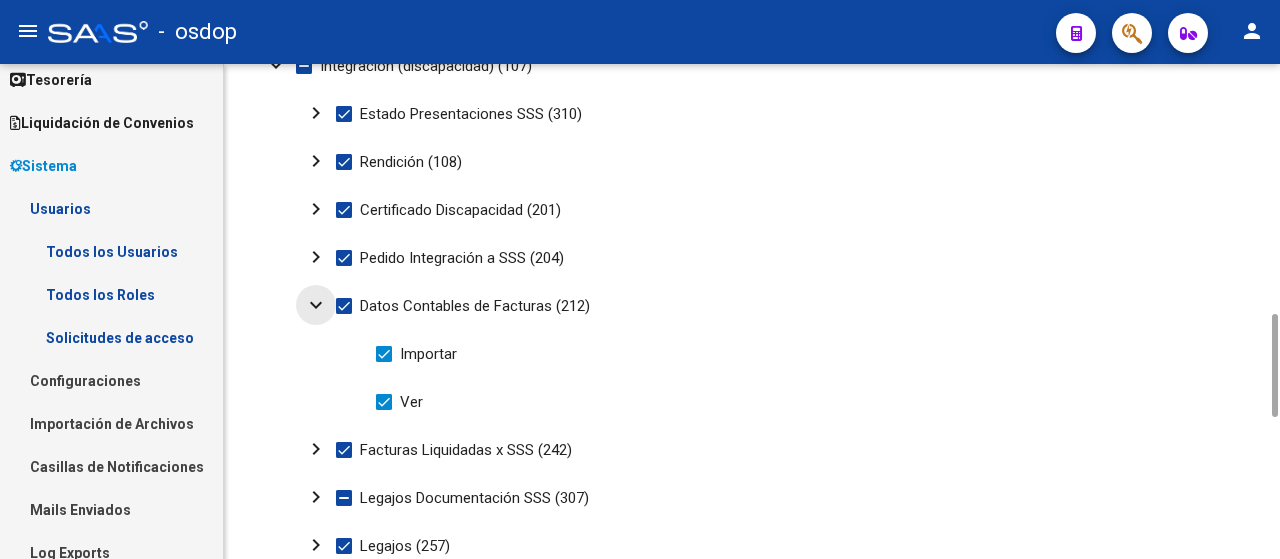 click on "expand_more" 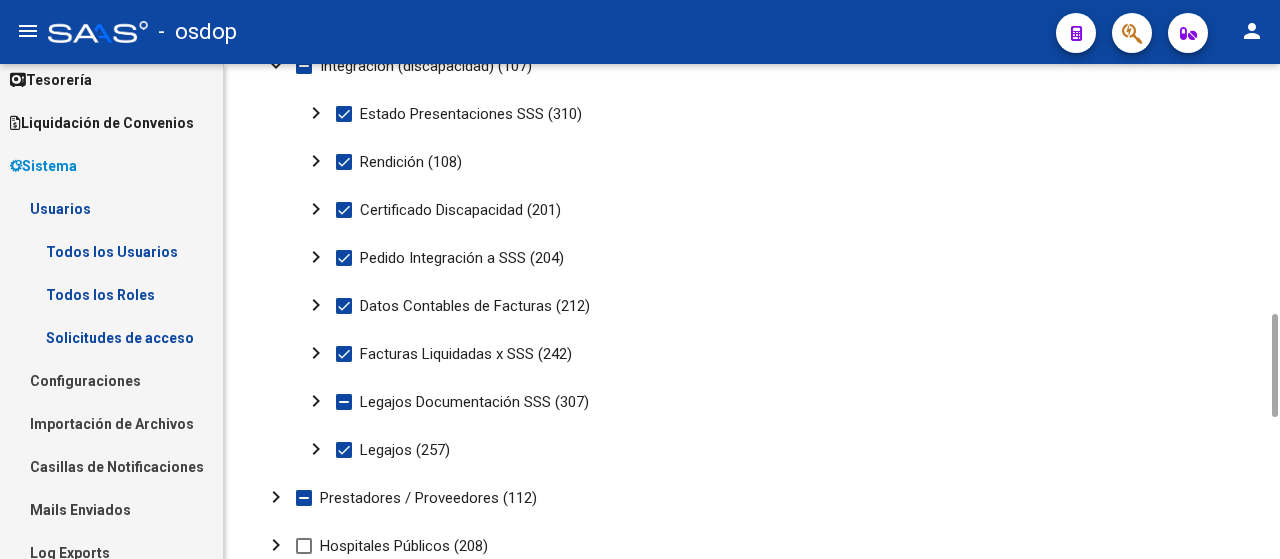 click on "chevron_right" 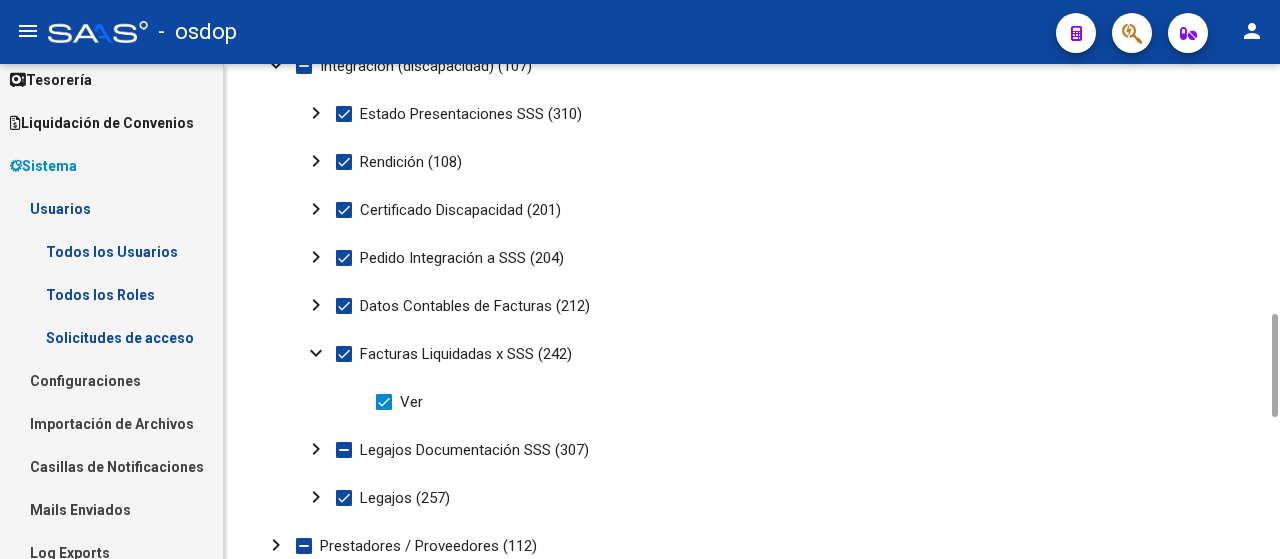 click on "expand_more" 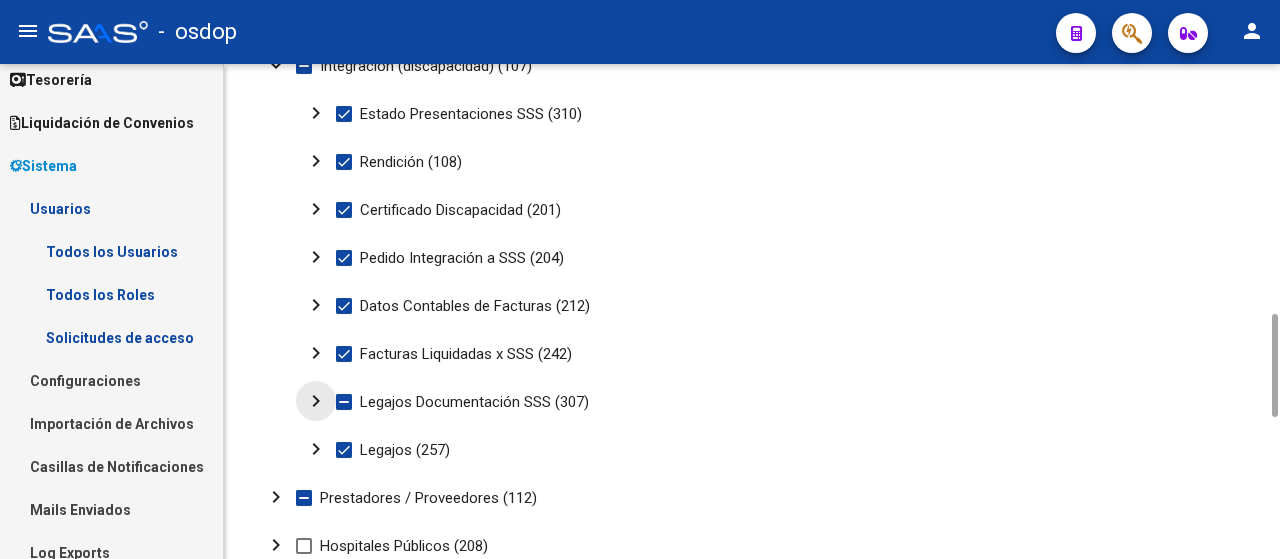 click on "chevron_right" 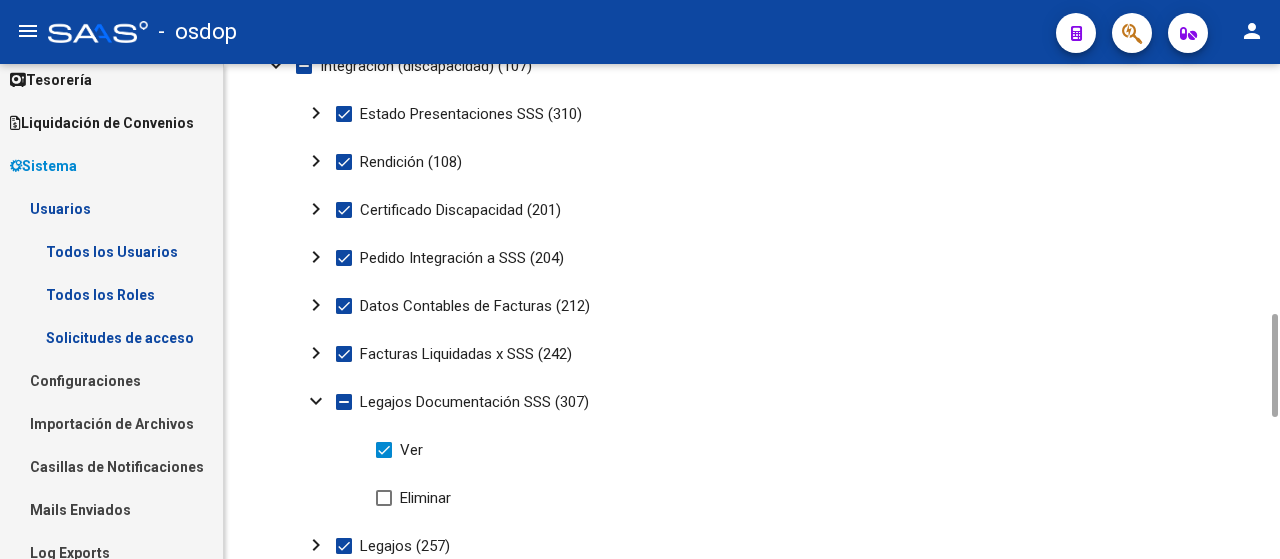 click on "expand_more" 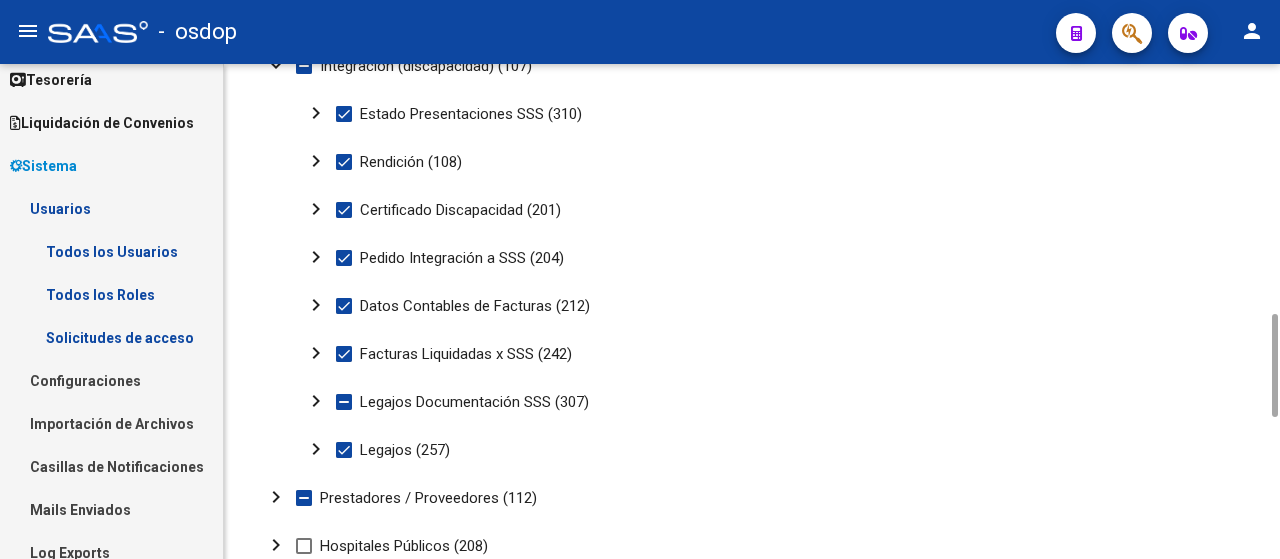 click on "chevron_right" 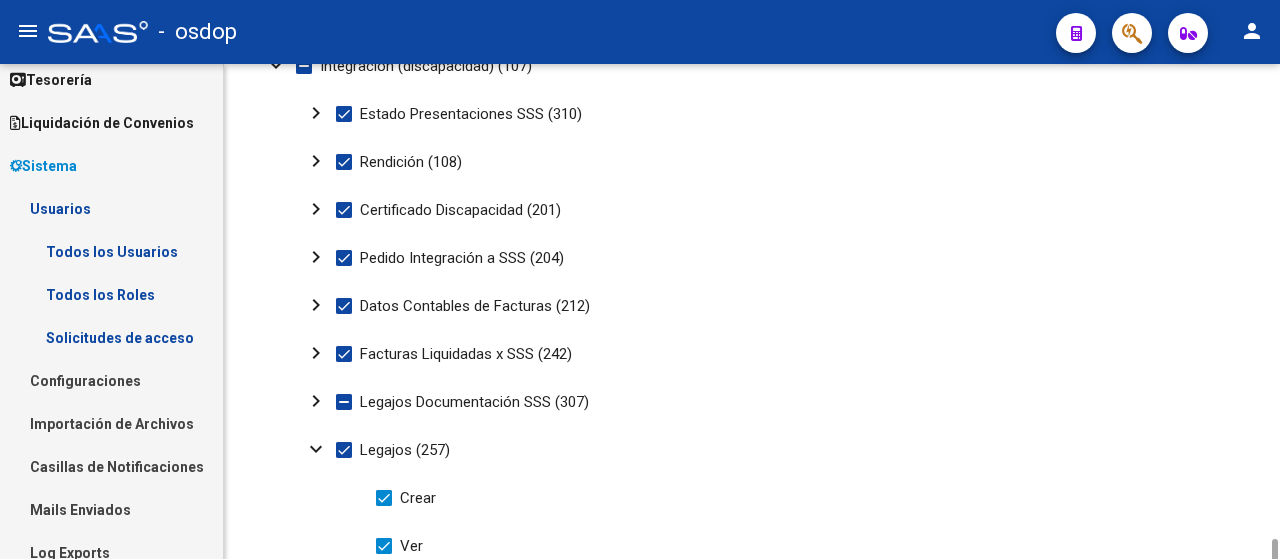 scroll, scrollTop: 1400, scrollLeft: 0, axis: vertical 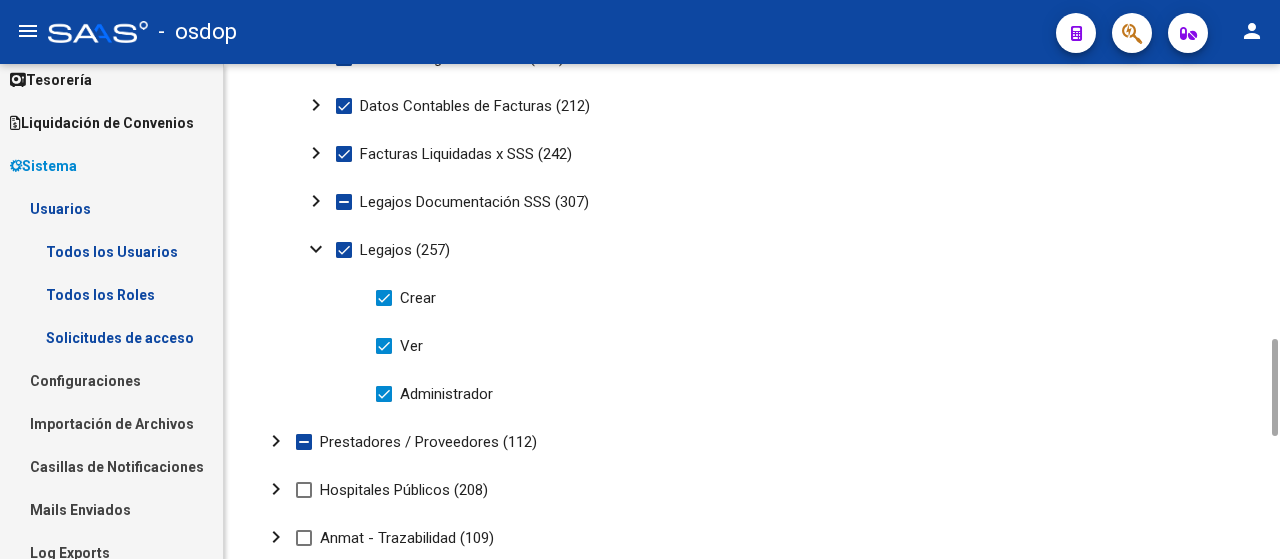 click on "expand_more" 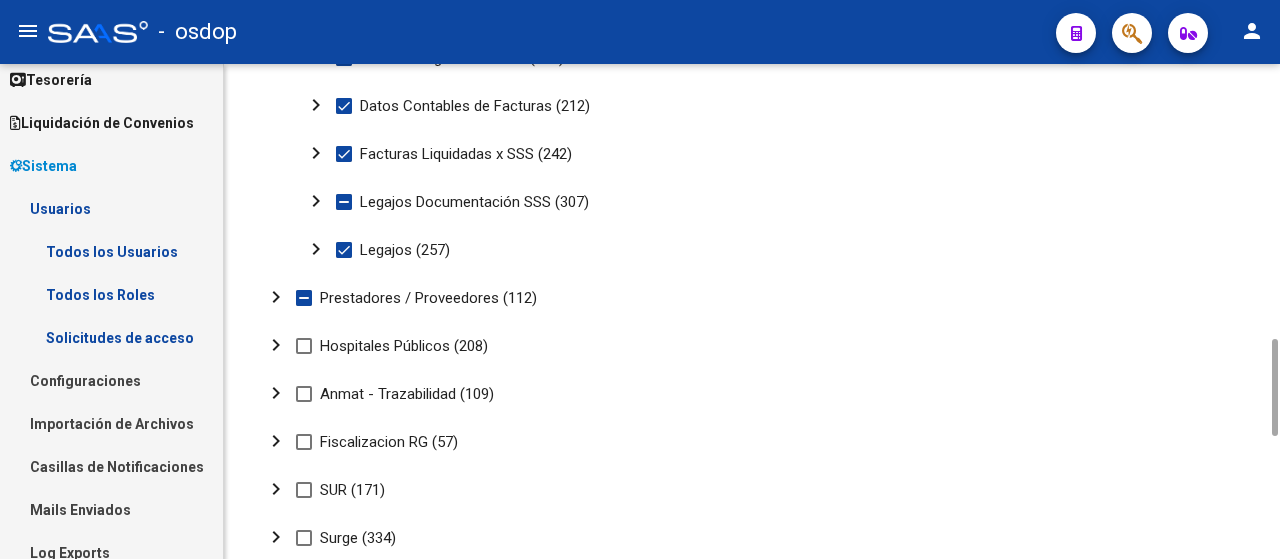 click on "chevron_right" 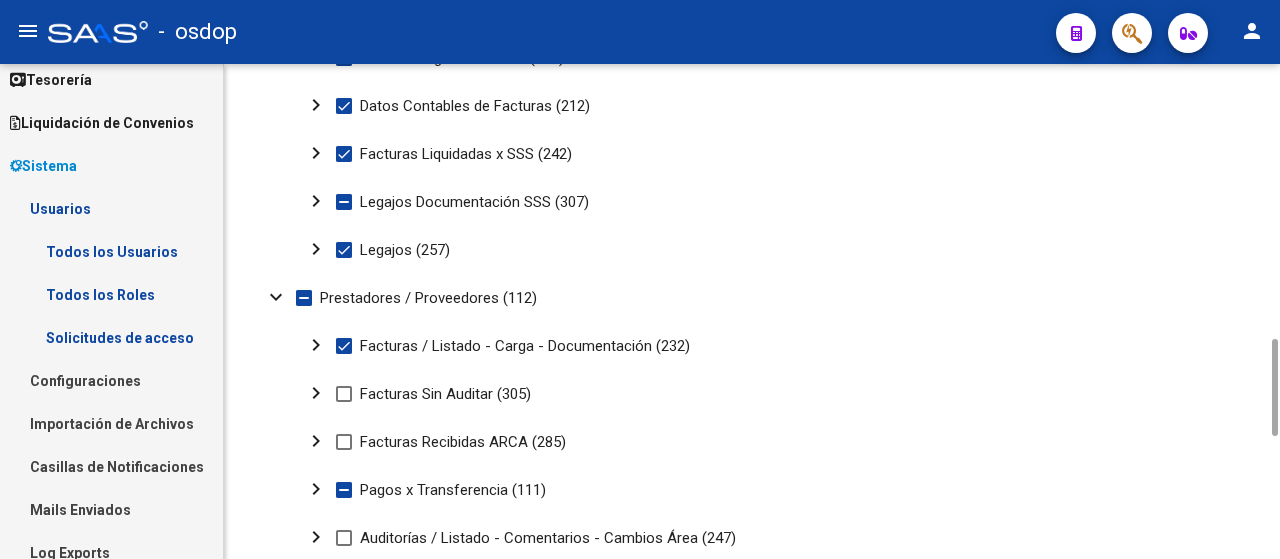 click on "chevron_right" 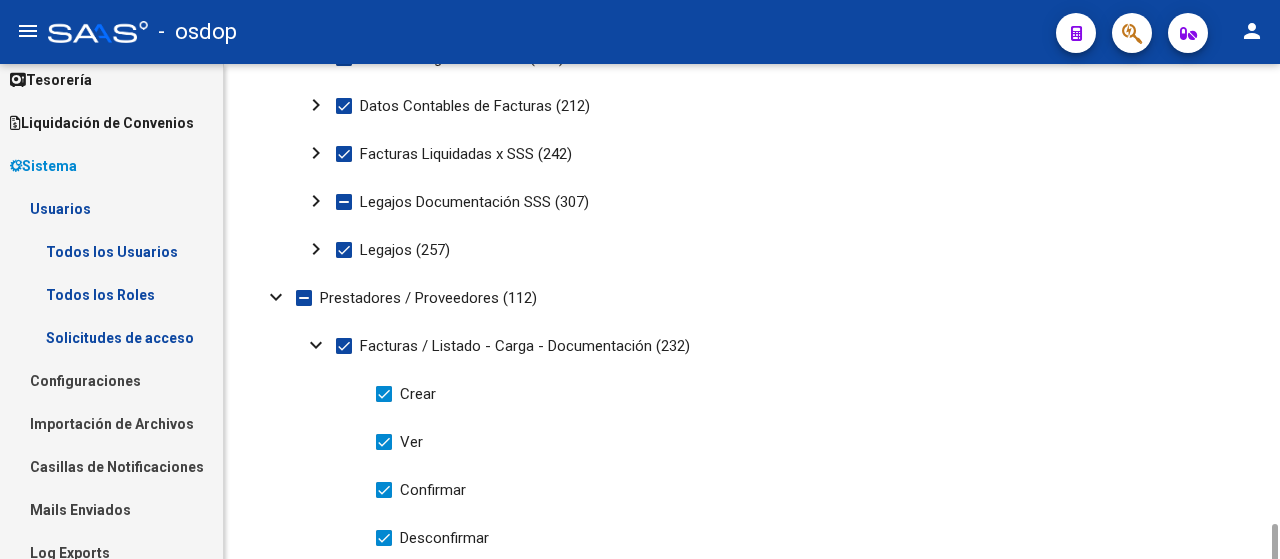 scroll, scrollTop: 1600, scrollLeft: 0, axis: vertical 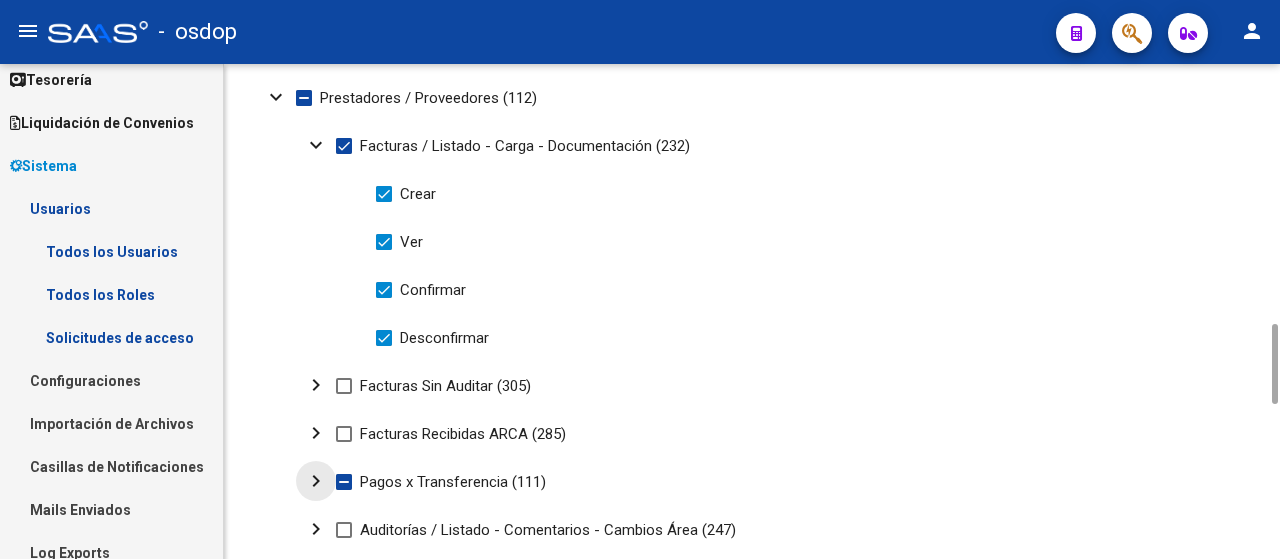 click on "chevron_right" 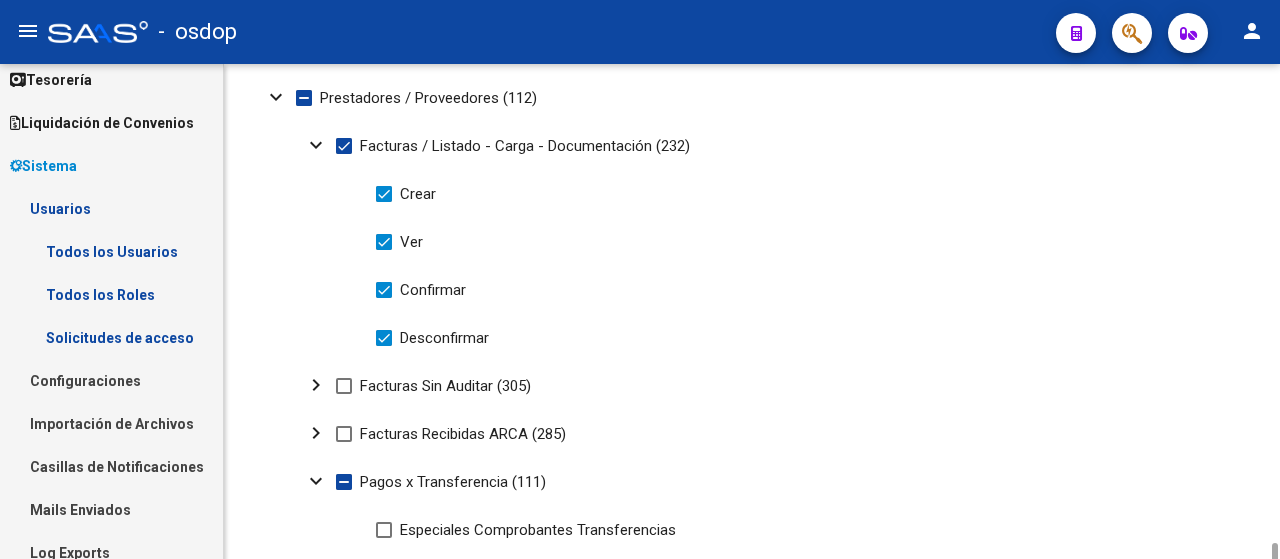 scroll, scrollTop: 1800, scrollLeft: 0, axis: vertical 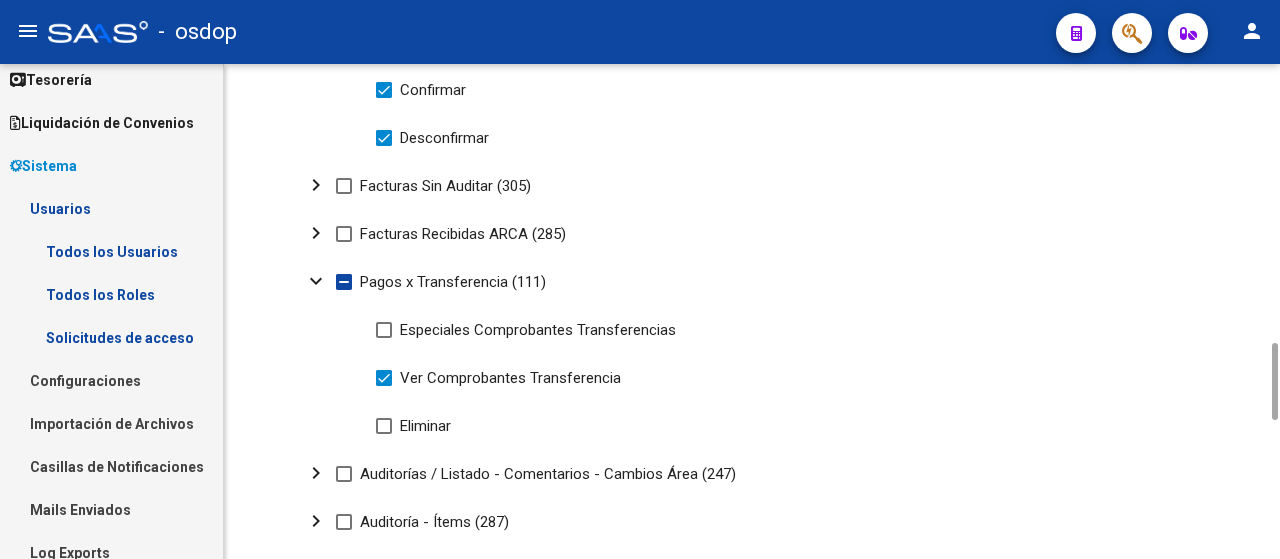 click on "expand_more" 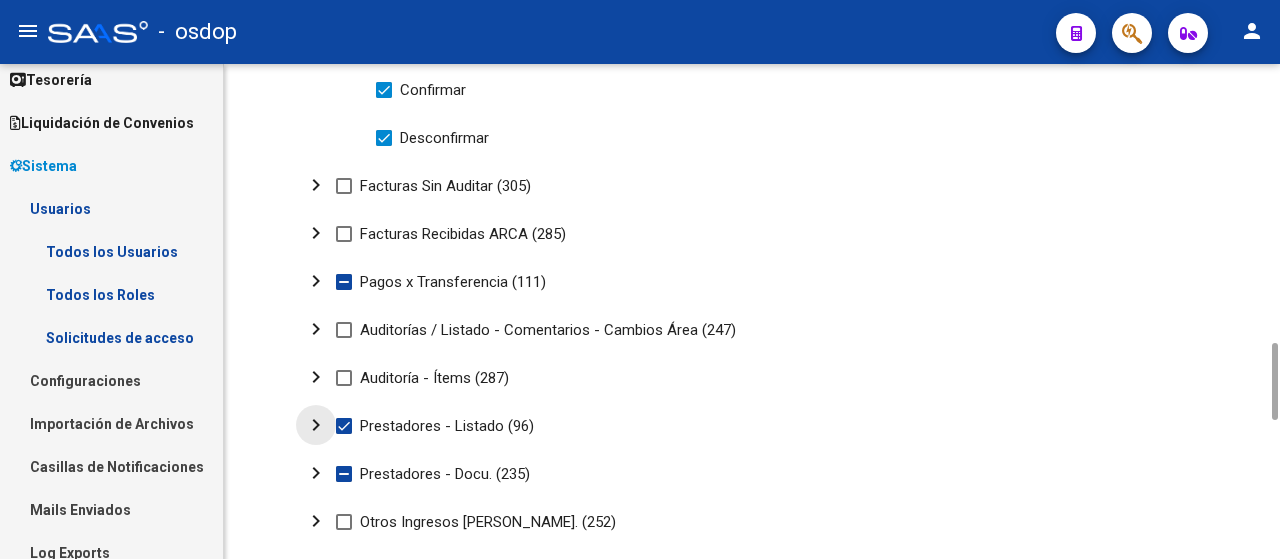click on "chevron_right" 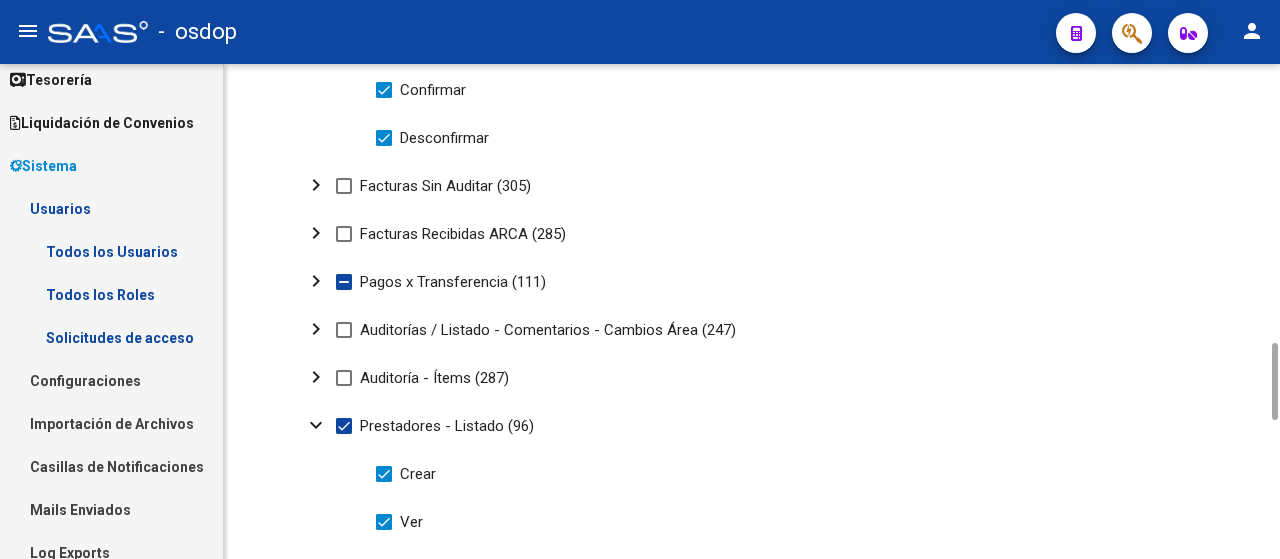 scroll, scrollTop: 2000, scrollLeft: 0, axis: vertical 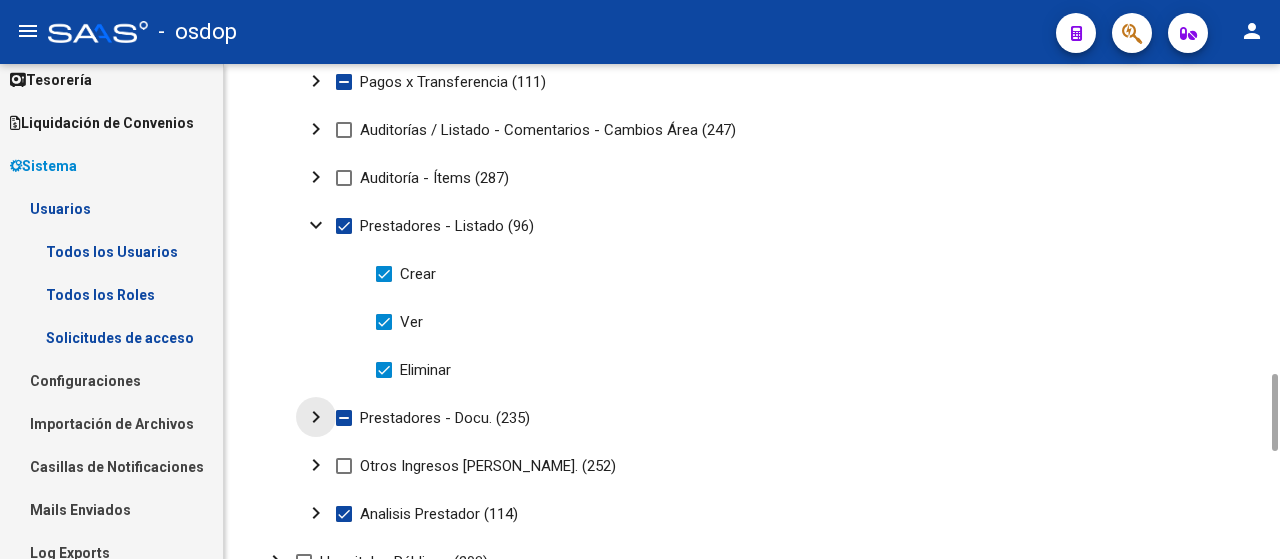 click on "chevron_right" 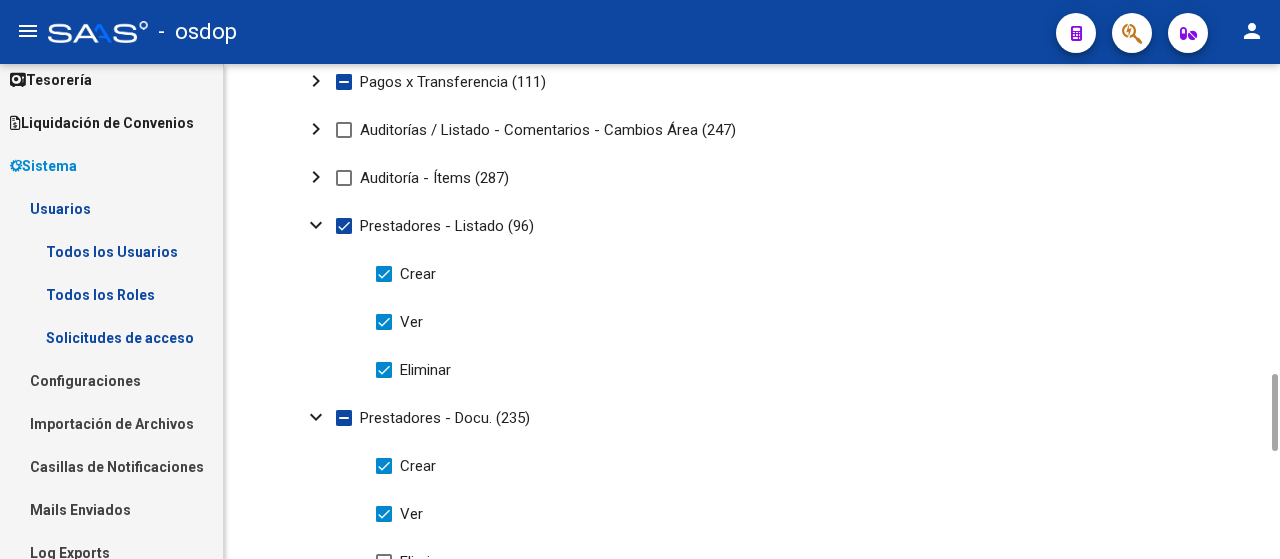 scroll, scrollTop: 2200, scrollLeft: 0, axis: vertical 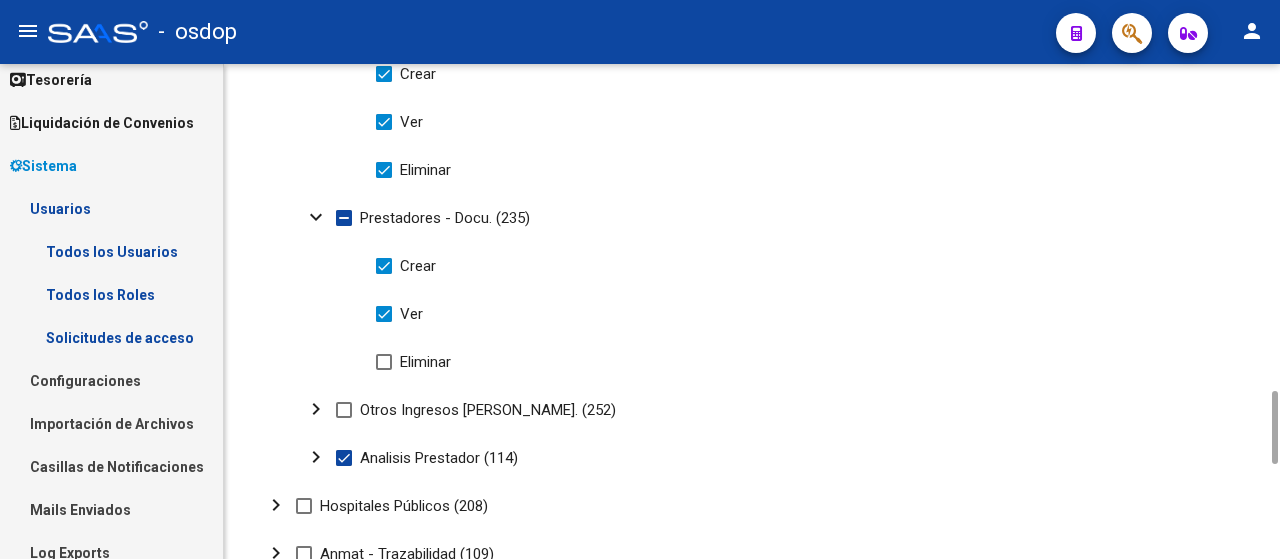 click on "chevron_right" 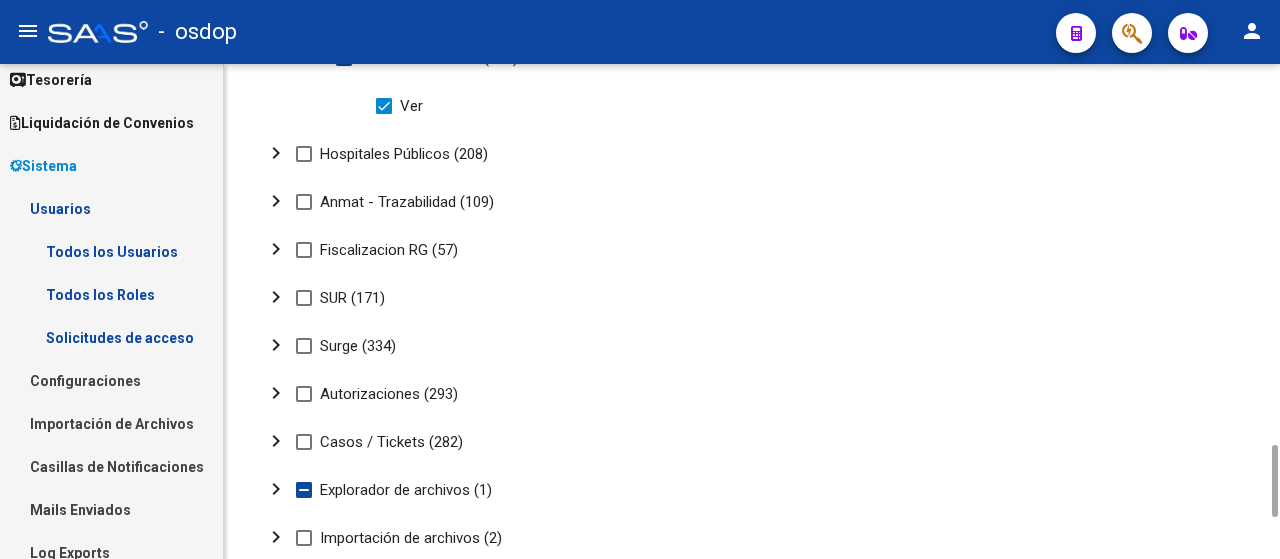 scroll, scrollTop: 2890, scrollLeft: 0, axis: vertical 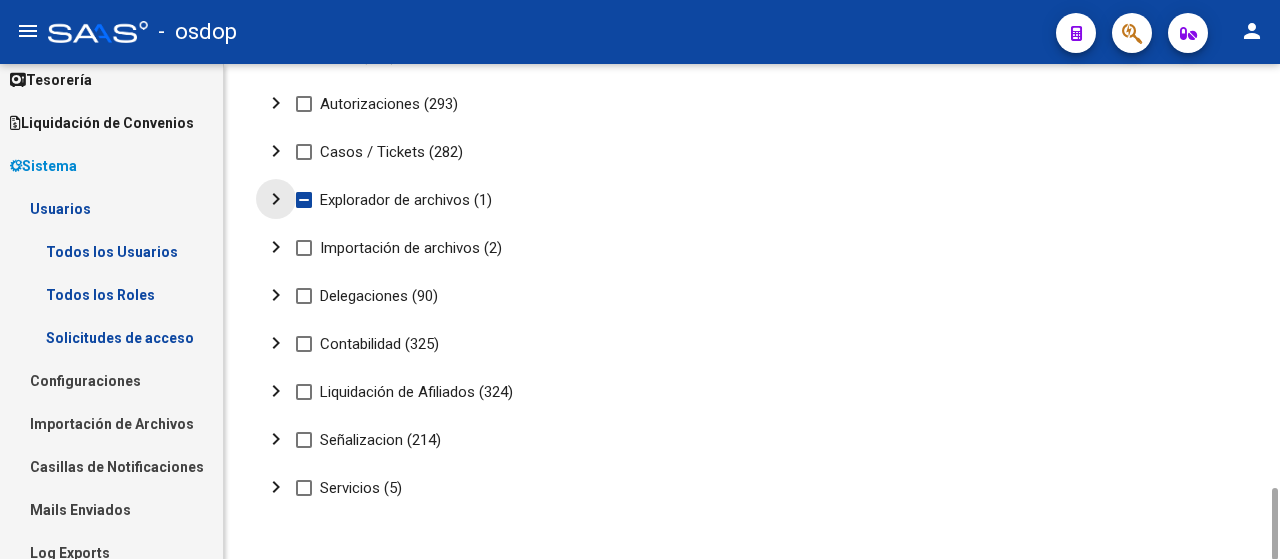 click on "chevron_right" 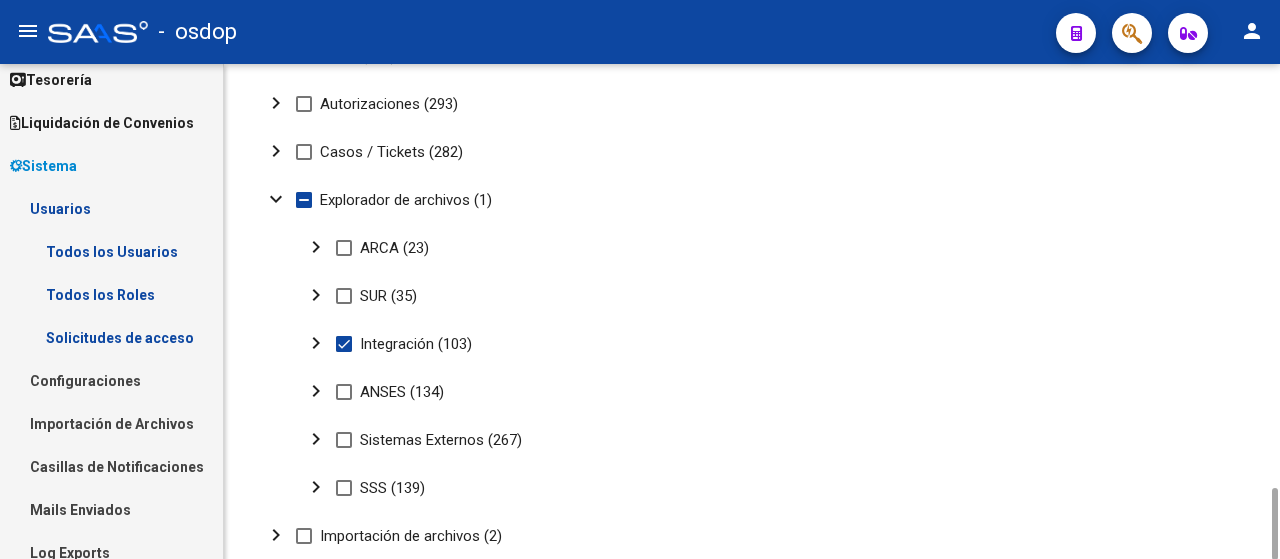 click on "chevron_right" 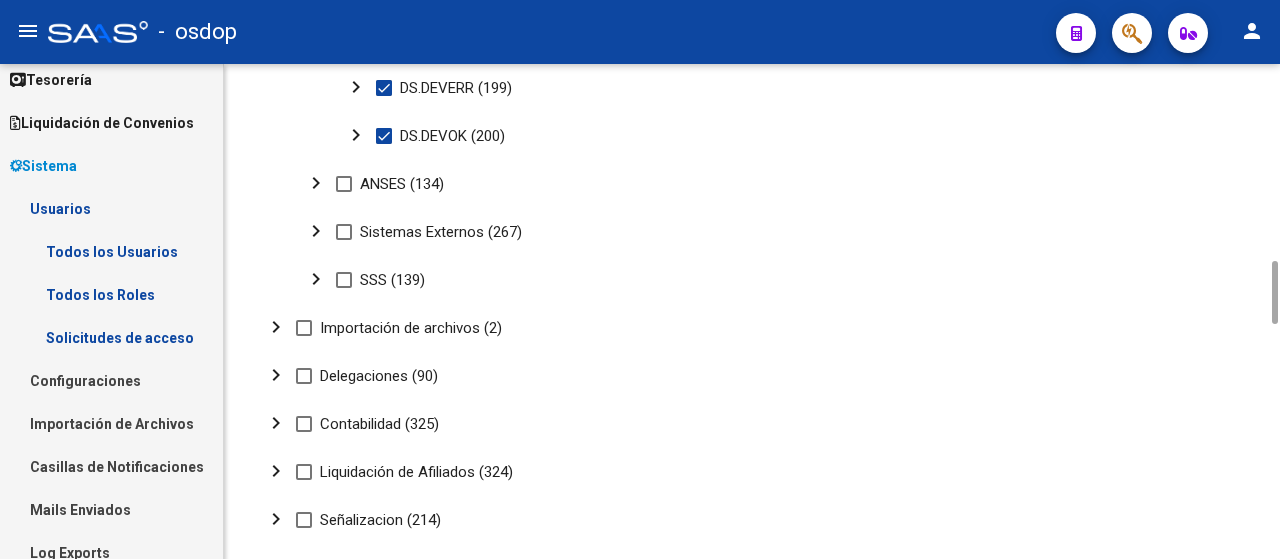 scroll, scrollTop: 2890, scrollLeft: 0, axis: vertical 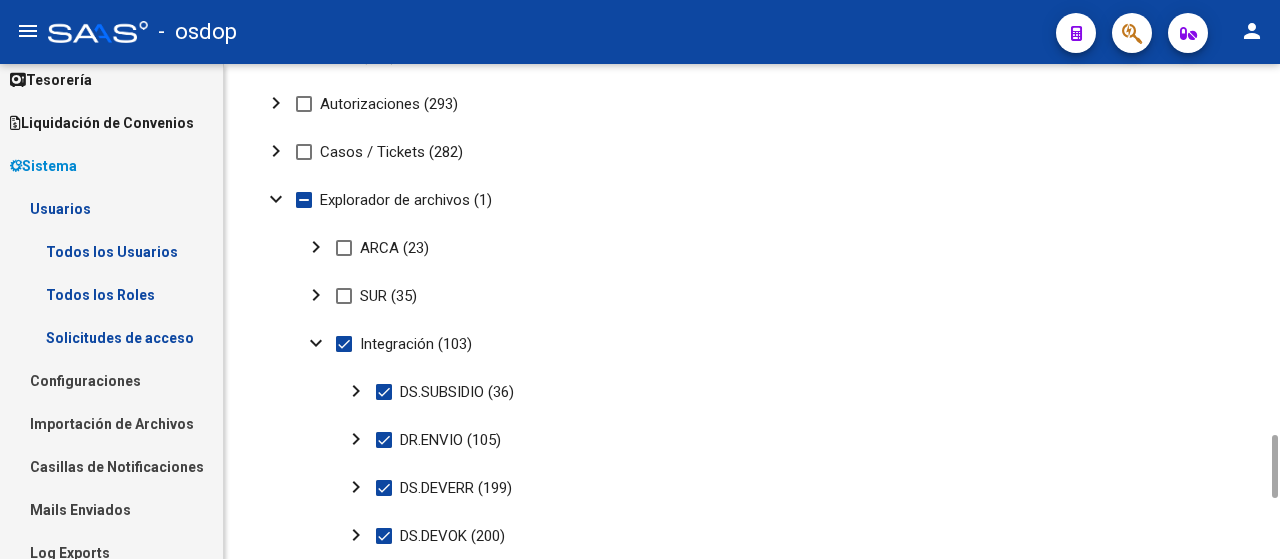 click on "chevron_right" 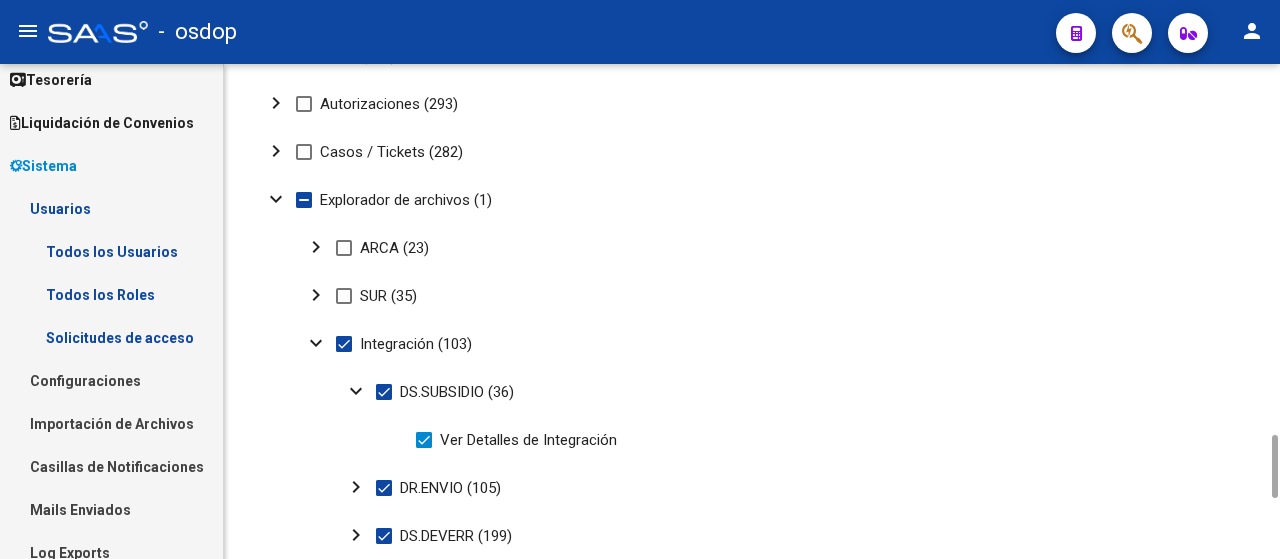 click on "expand_more" 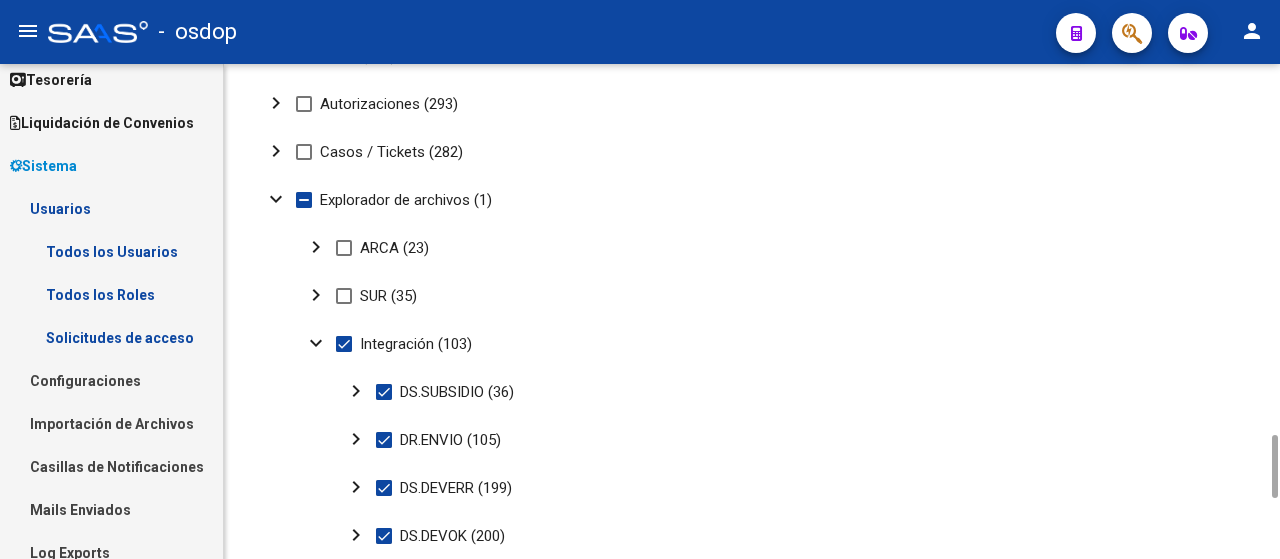 click on "chevron_right" 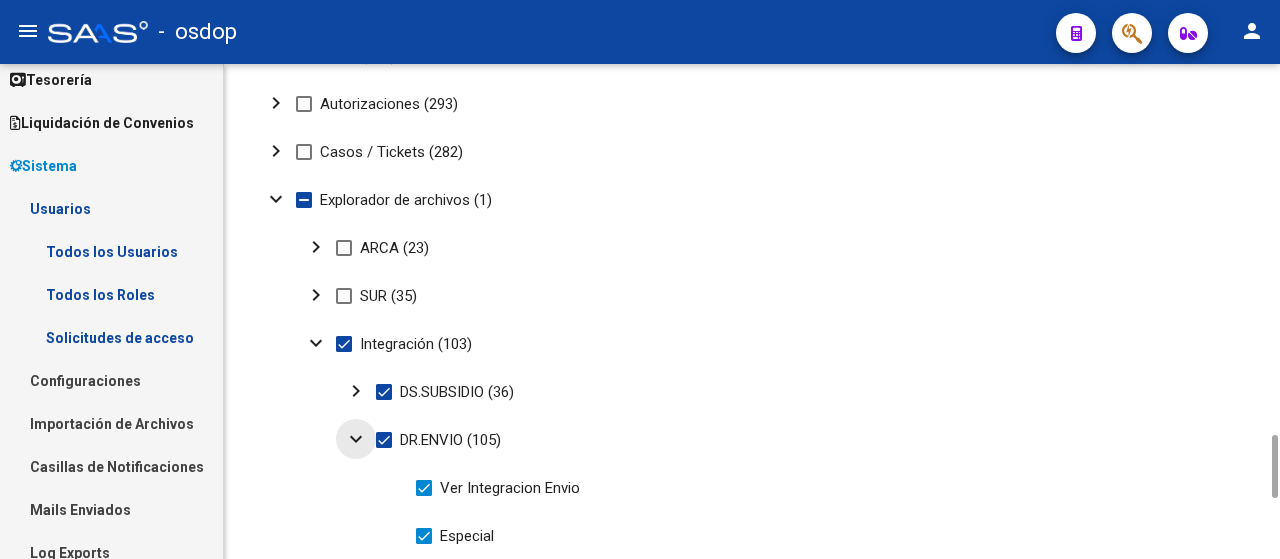 click on "expand_more" 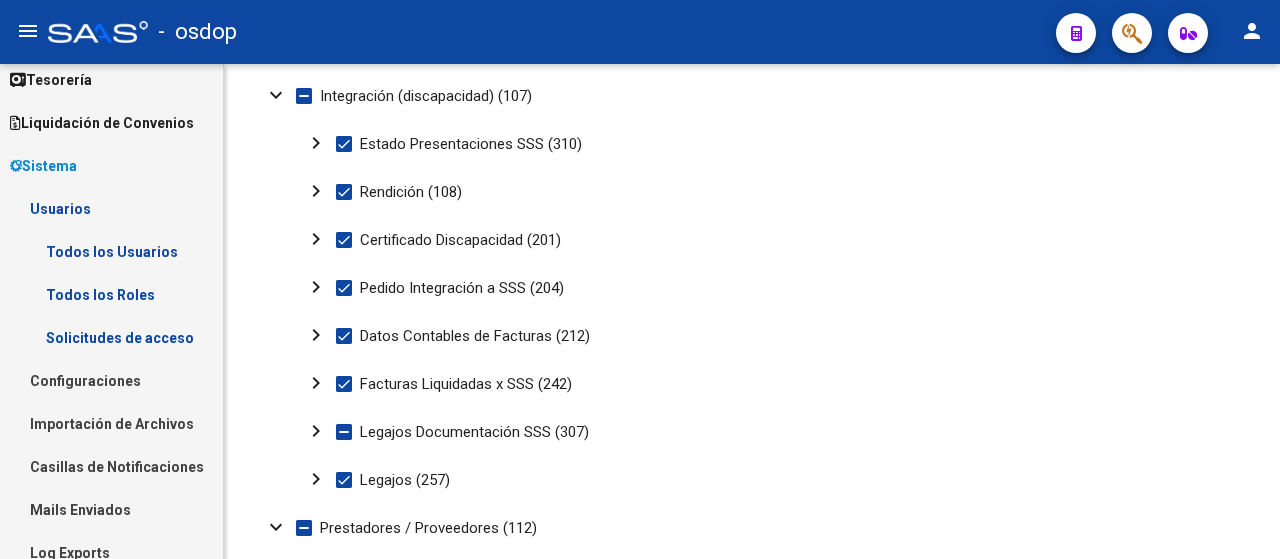 scroll, scrollTop: 170, scrollLeft: 0, axis: vertical 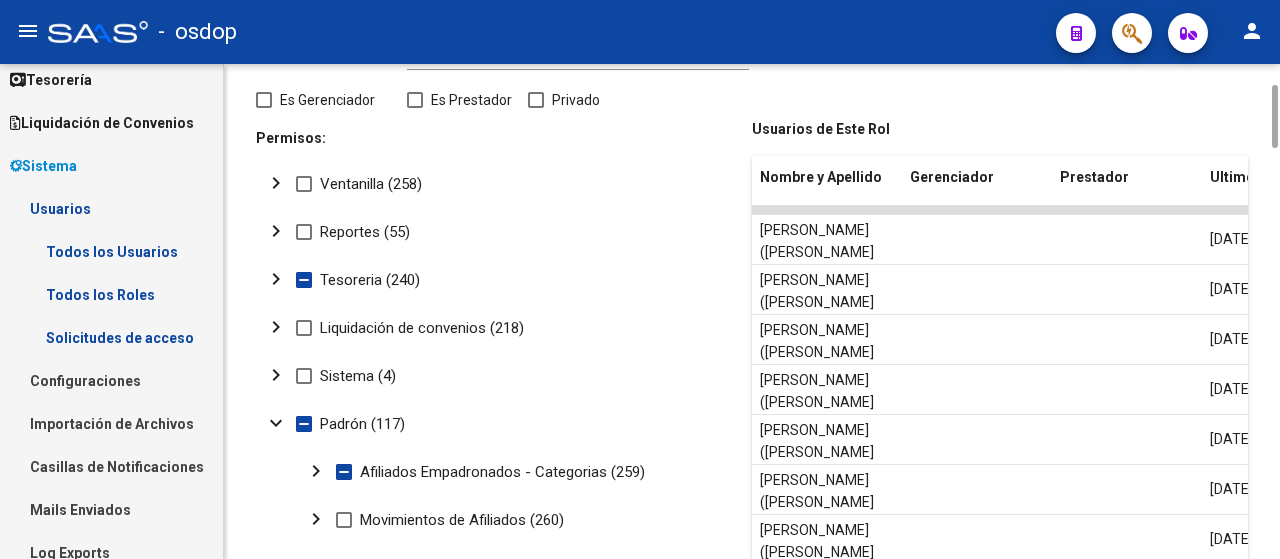 click on "expand_more" 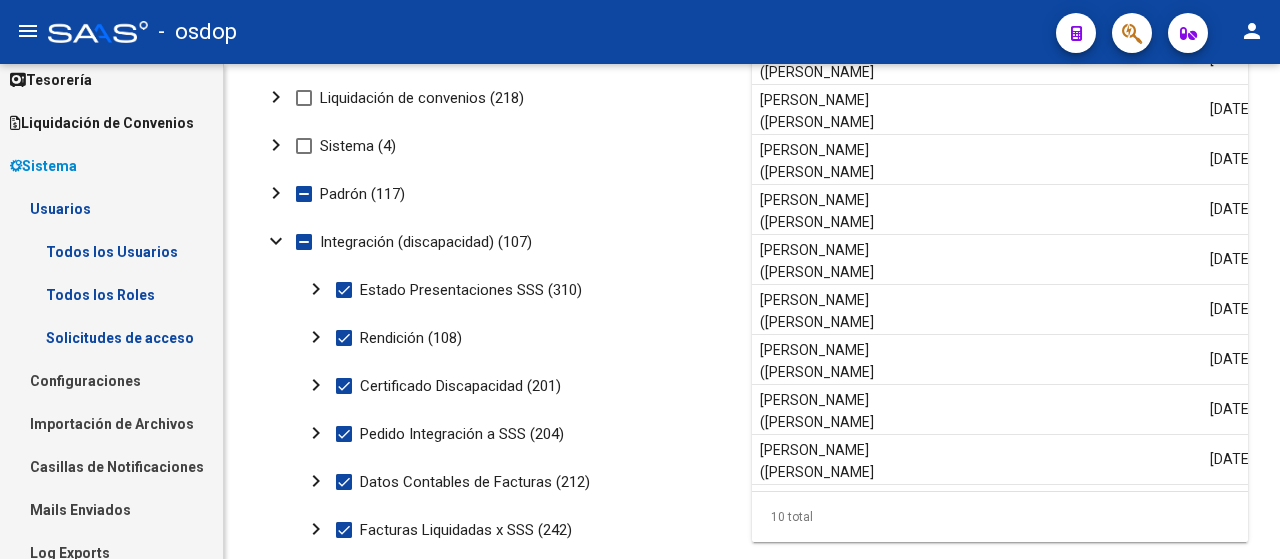 scroll, scrollTop: 0, scrollLeft: 0, axis: both 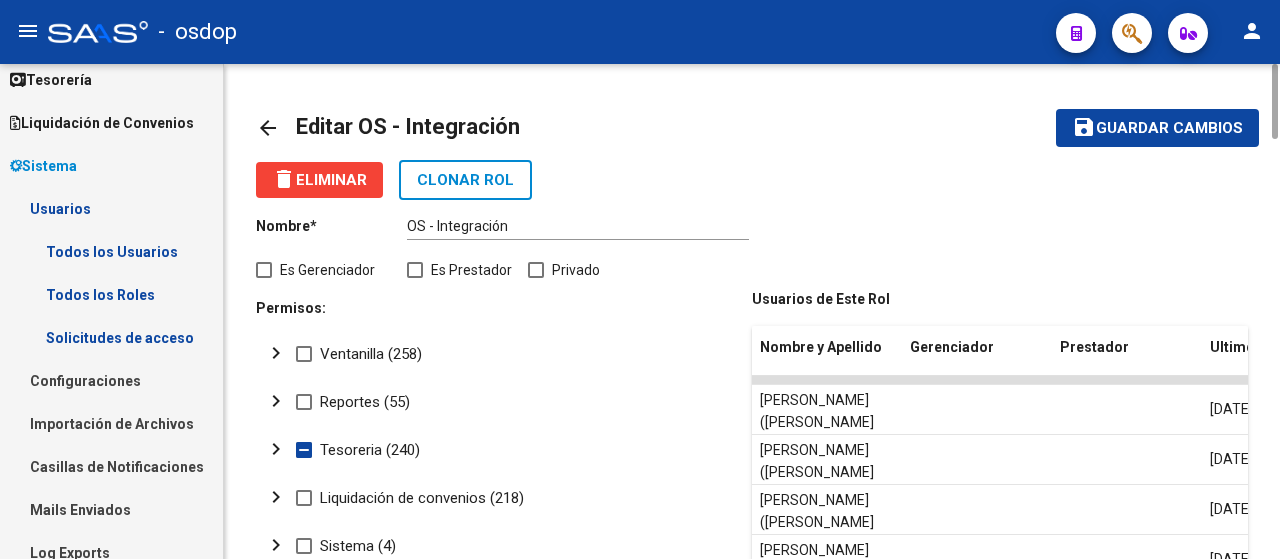 click on "save" 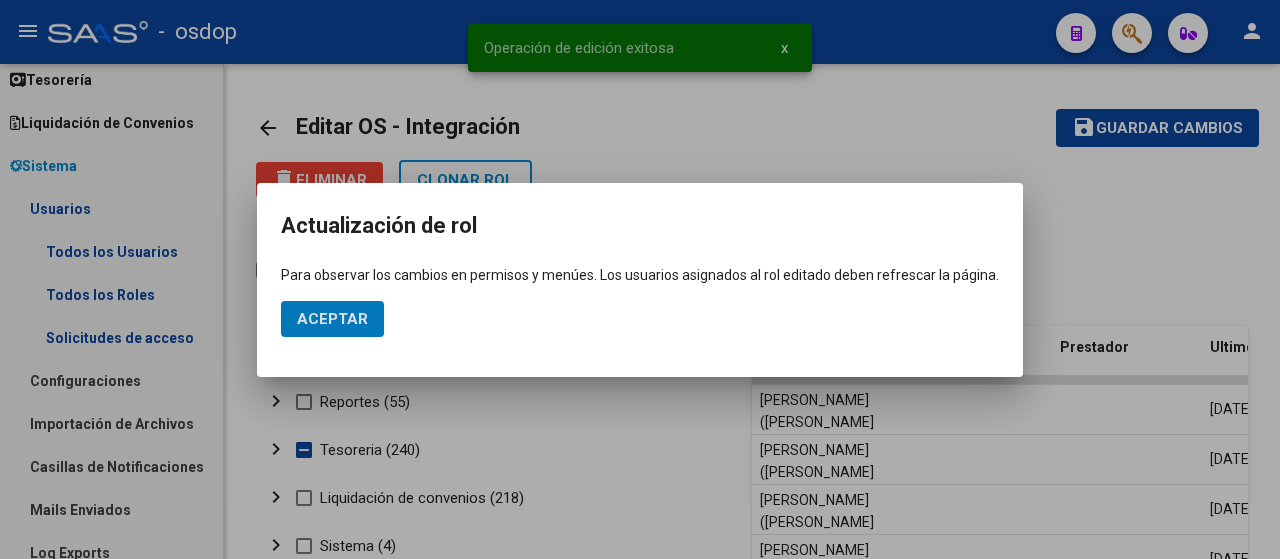 click on "Aceptar" 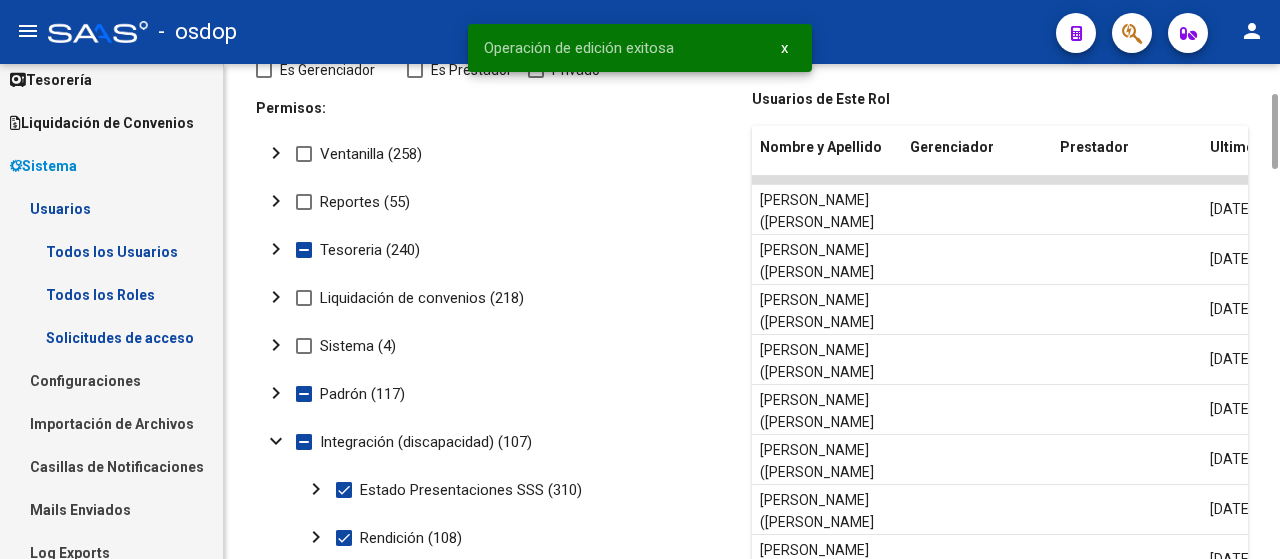 scroll, scrollTop: 400, scrollLeft: 0, axis: vertical 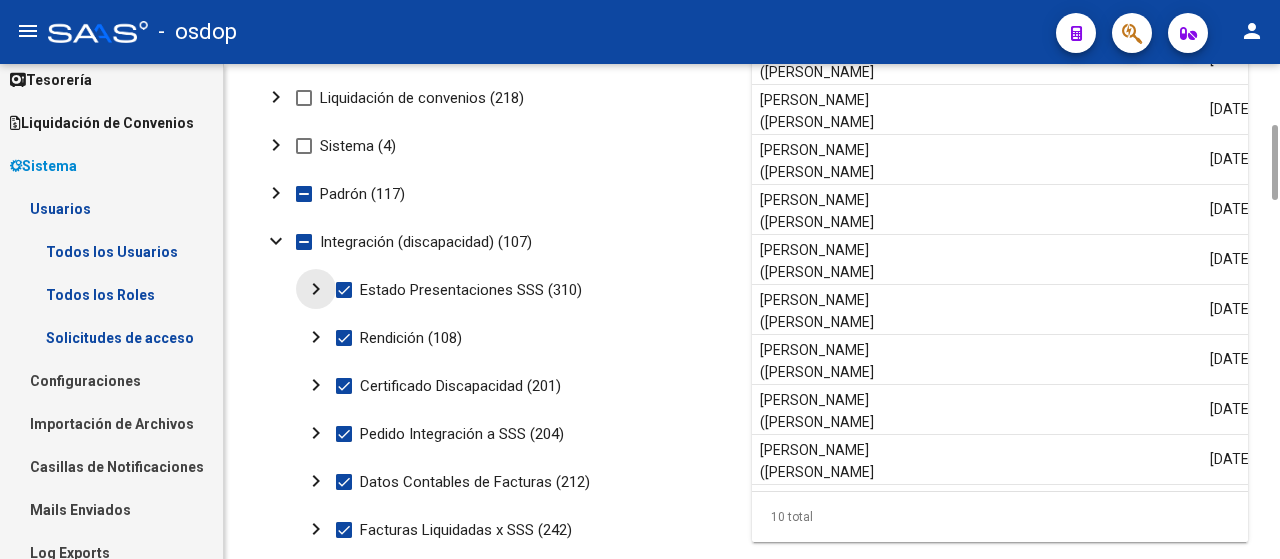 click on "chevron_right" 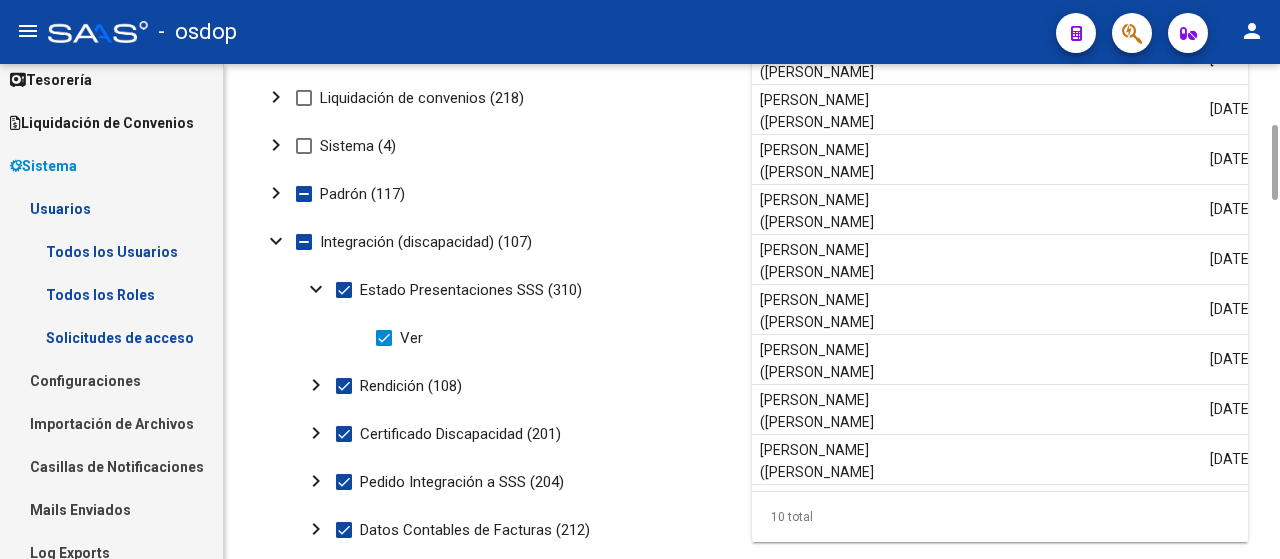 click on "expand_more" 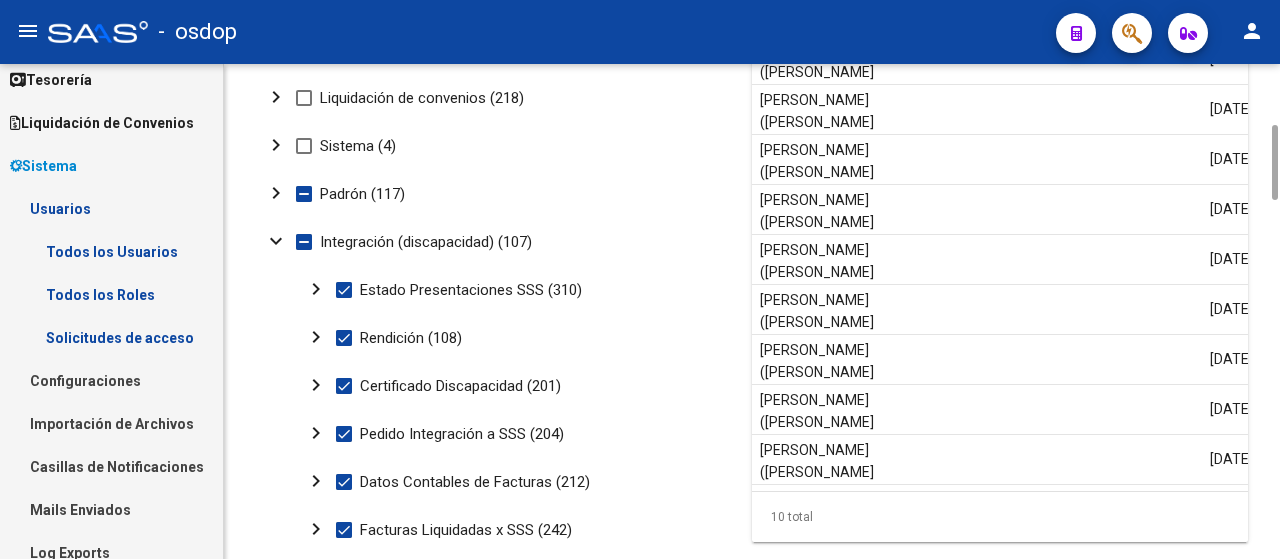 click on "expand_more" 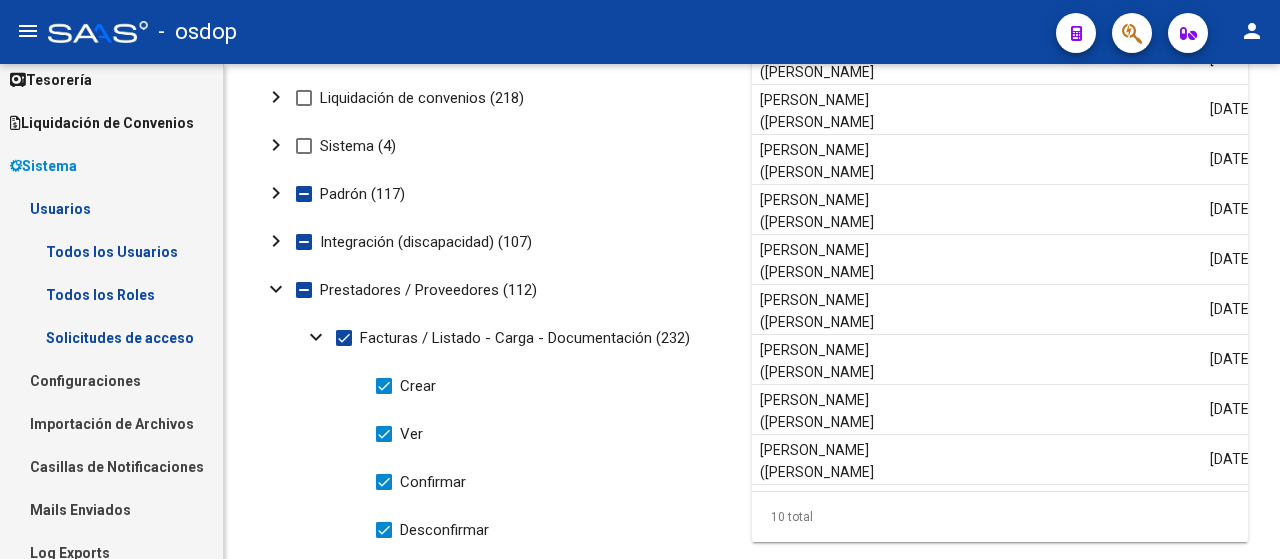 scroll, scrollTop: 0, scrollLeft: 0, axis: both 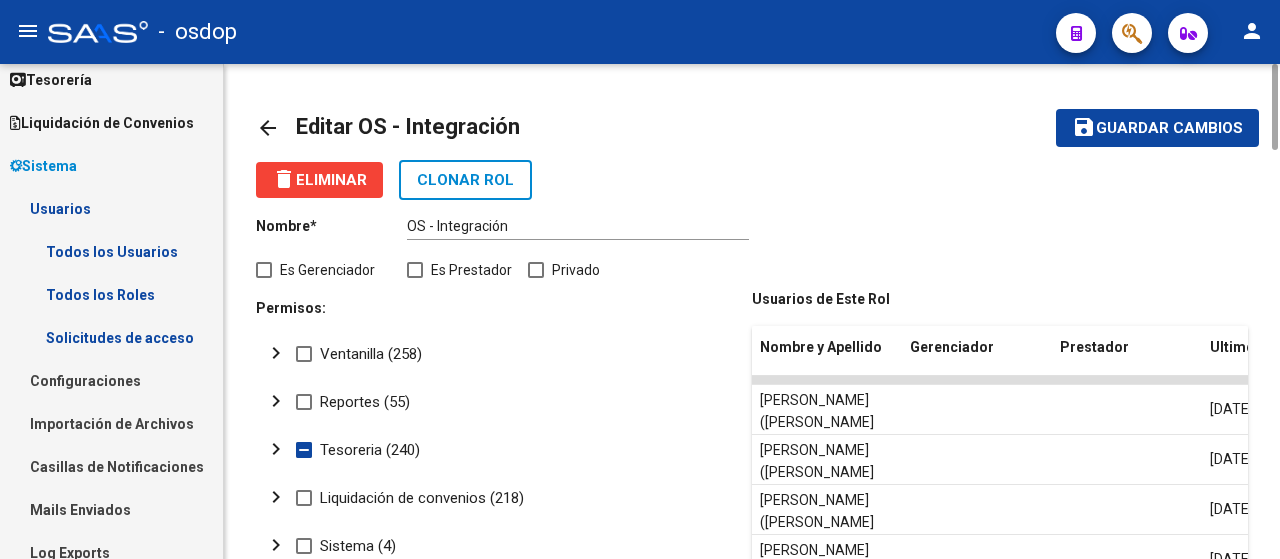 click on "arrow_back" 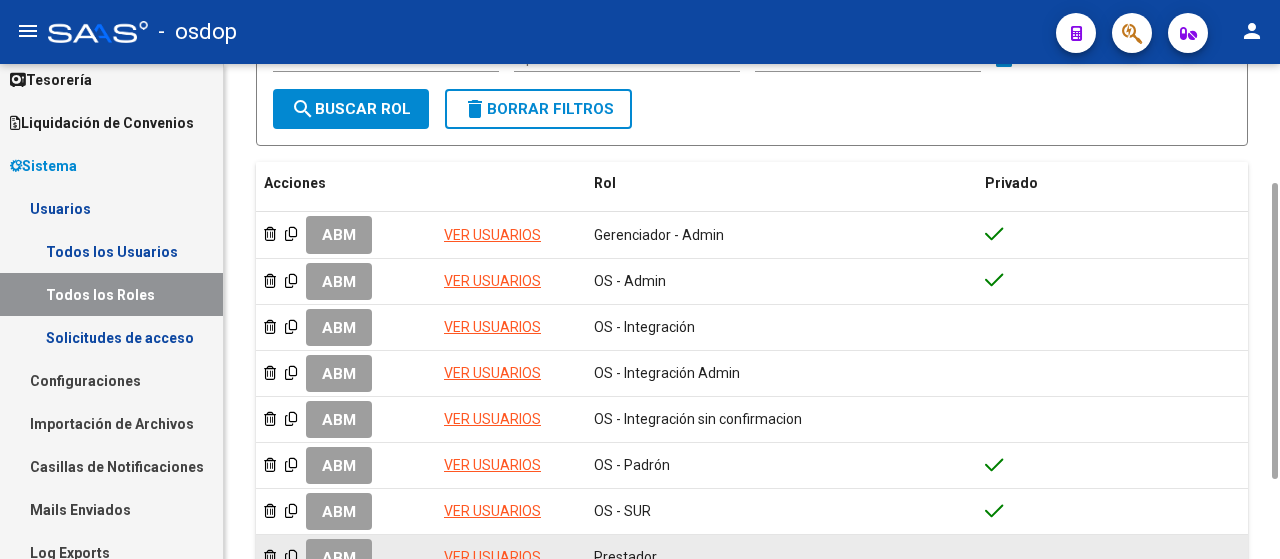 scroll, scrollTop: 336, scrollLeft: 0, axis: vertical 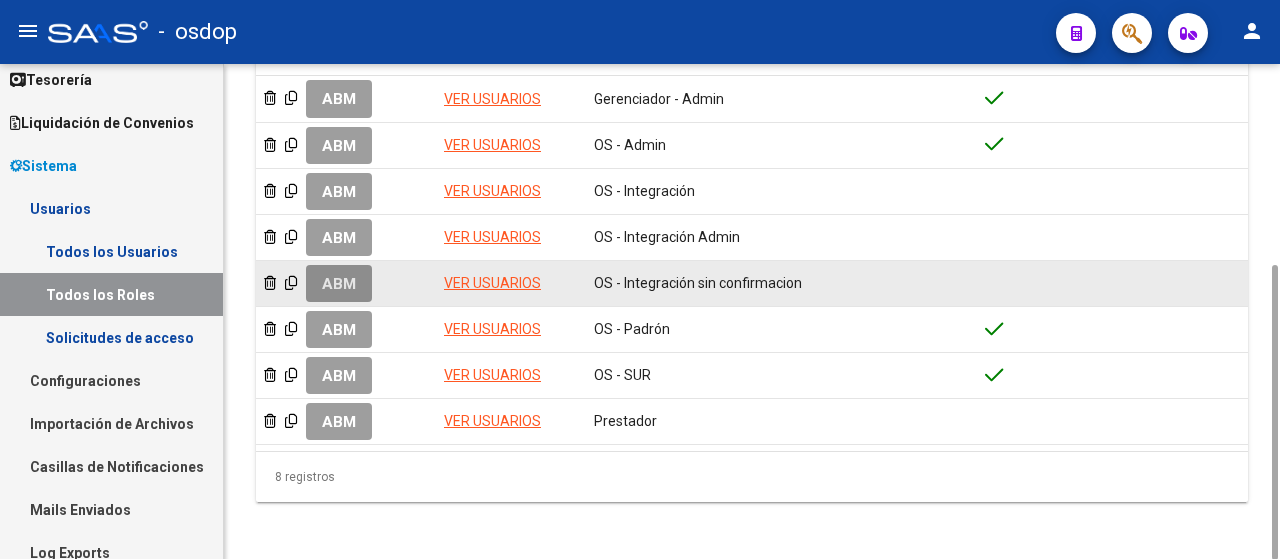 click on "ABM" 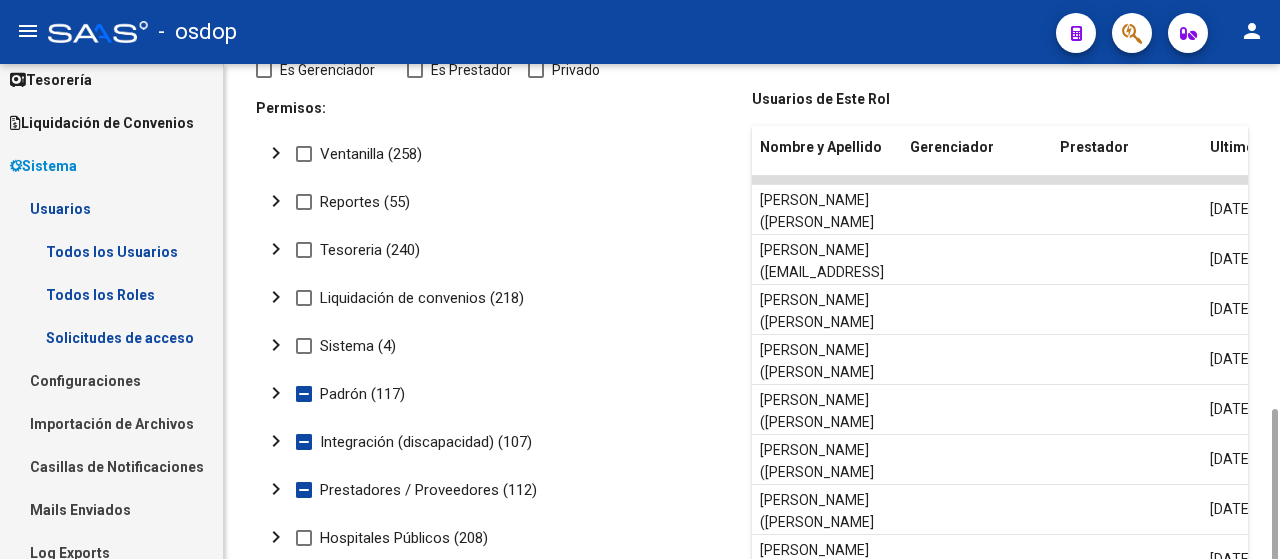 scroll, scrollTop: 400, scrollLeft: 0, axis: vertical 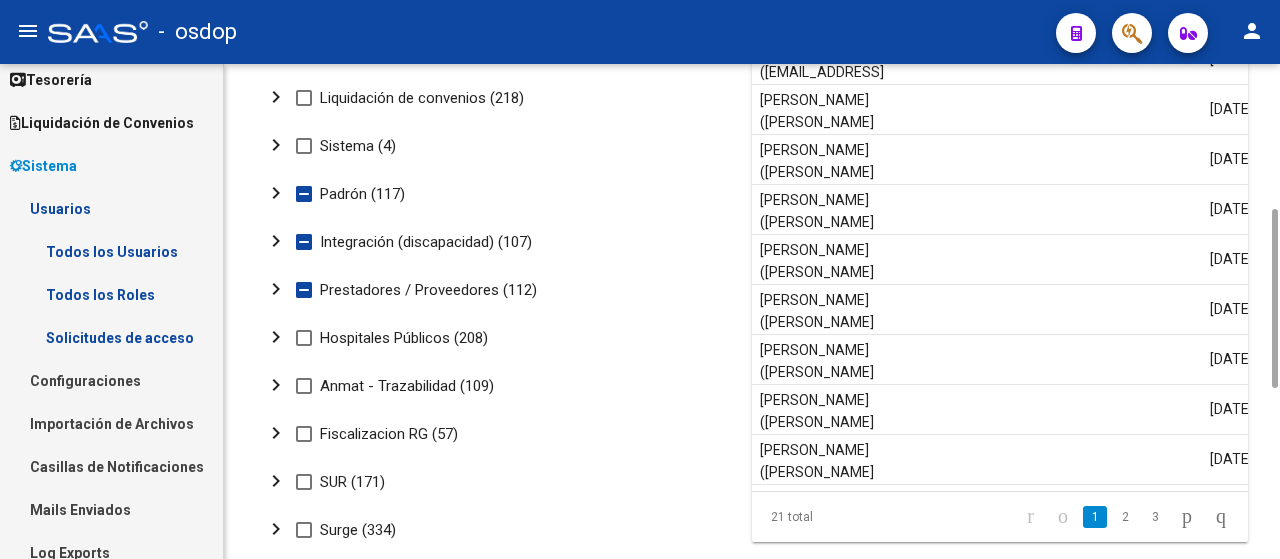 click on "chevron_right" 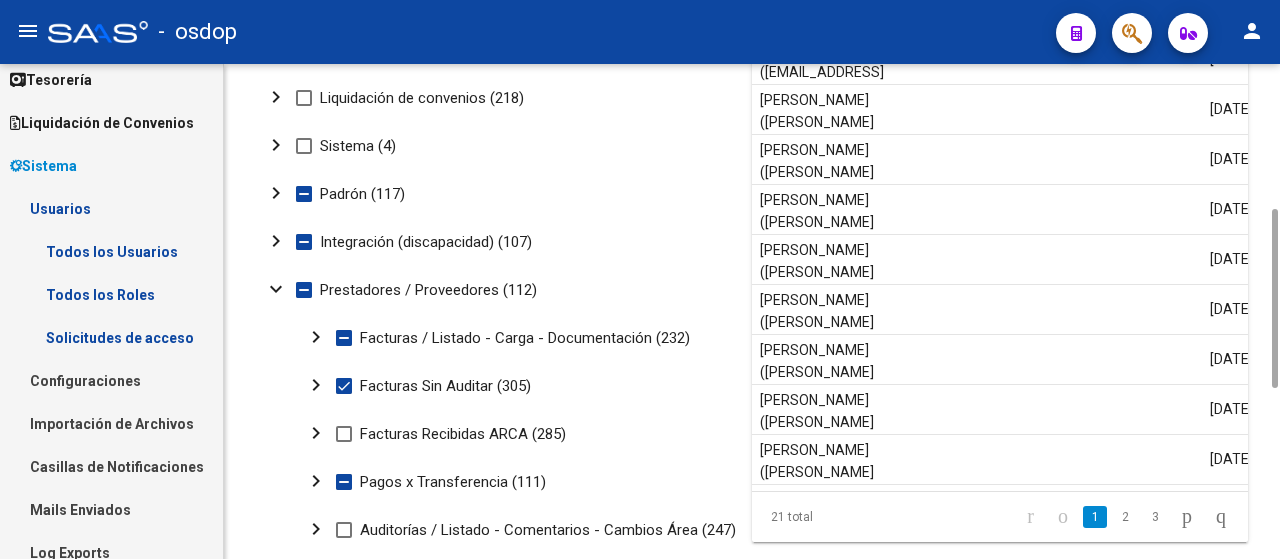 click on "chevron_right" 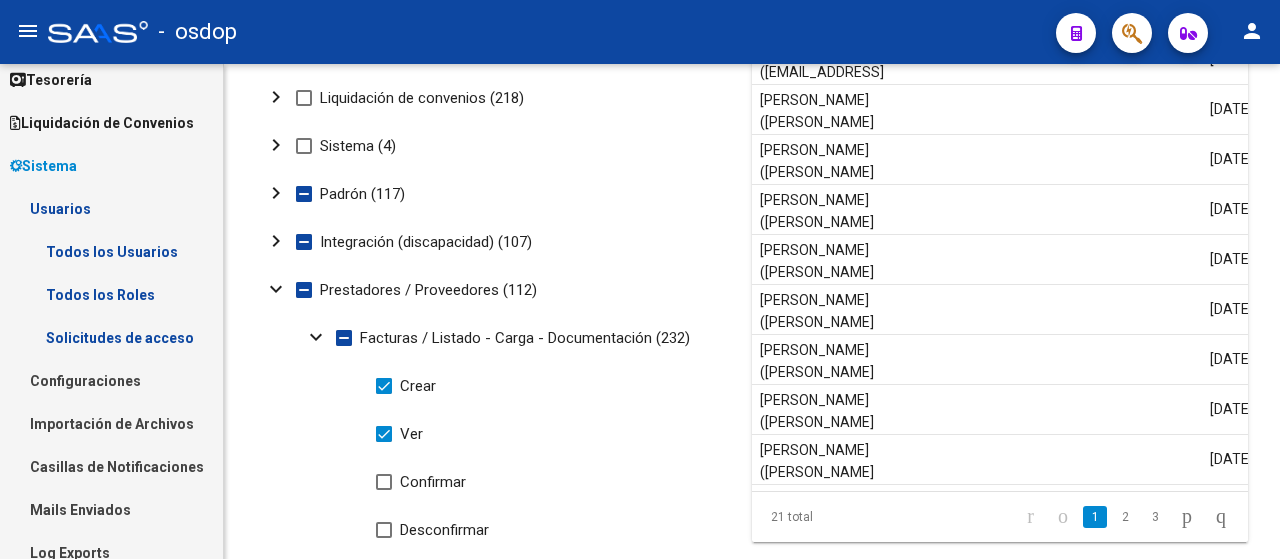 scroll, scrollTop: 0, scrollLeft: 0, axis: both 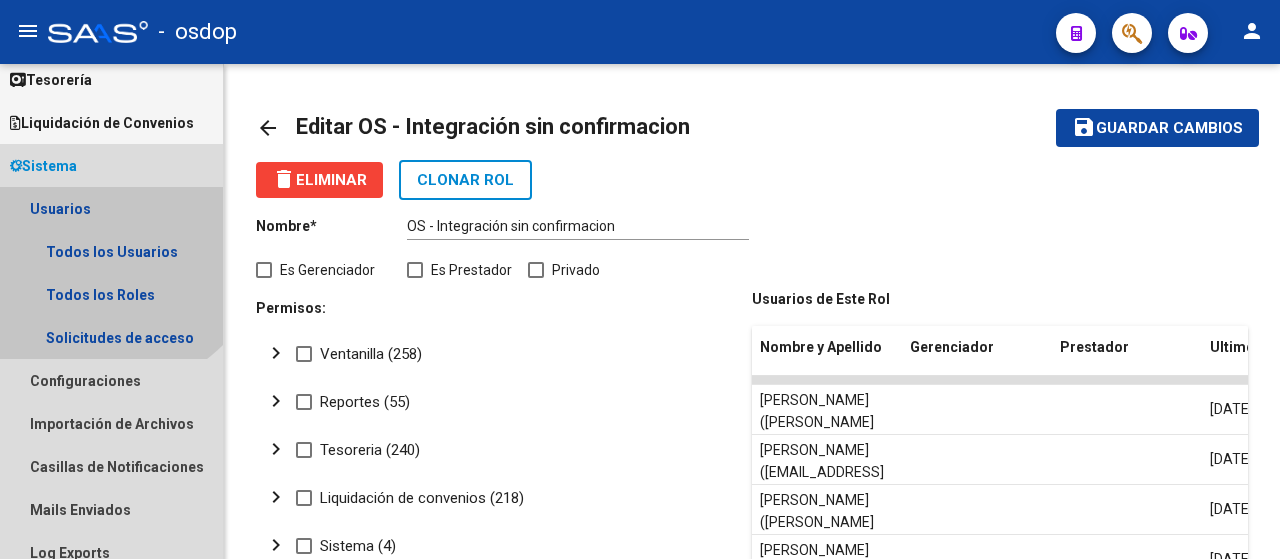 click on "Usuarios" at bounding box center (111, 208) 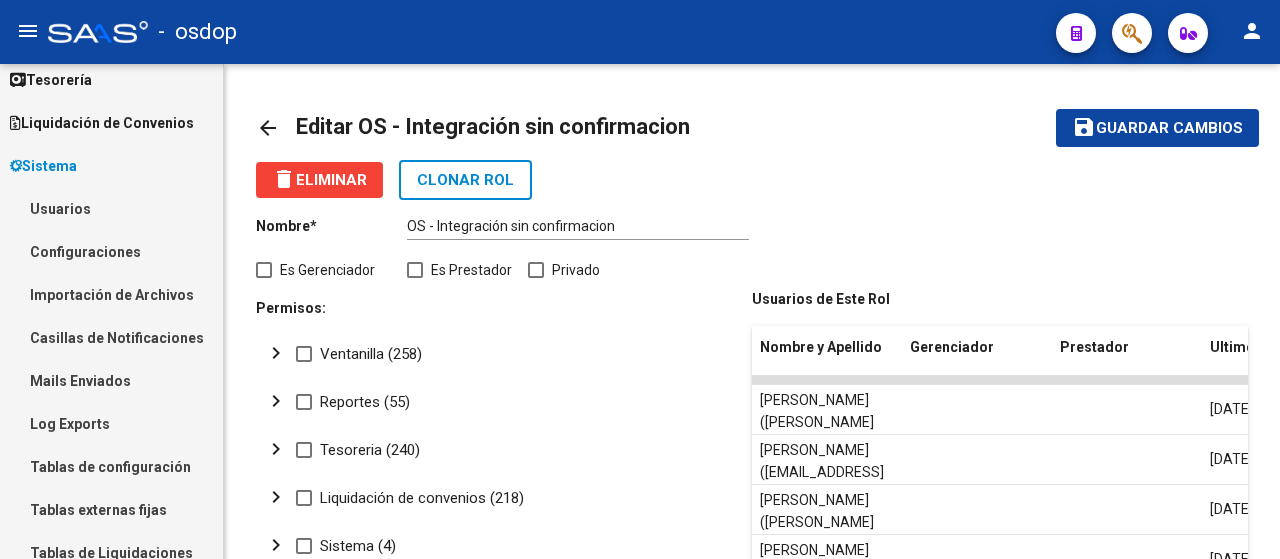 click on "Usuarios" at bounding box center [111, 208] 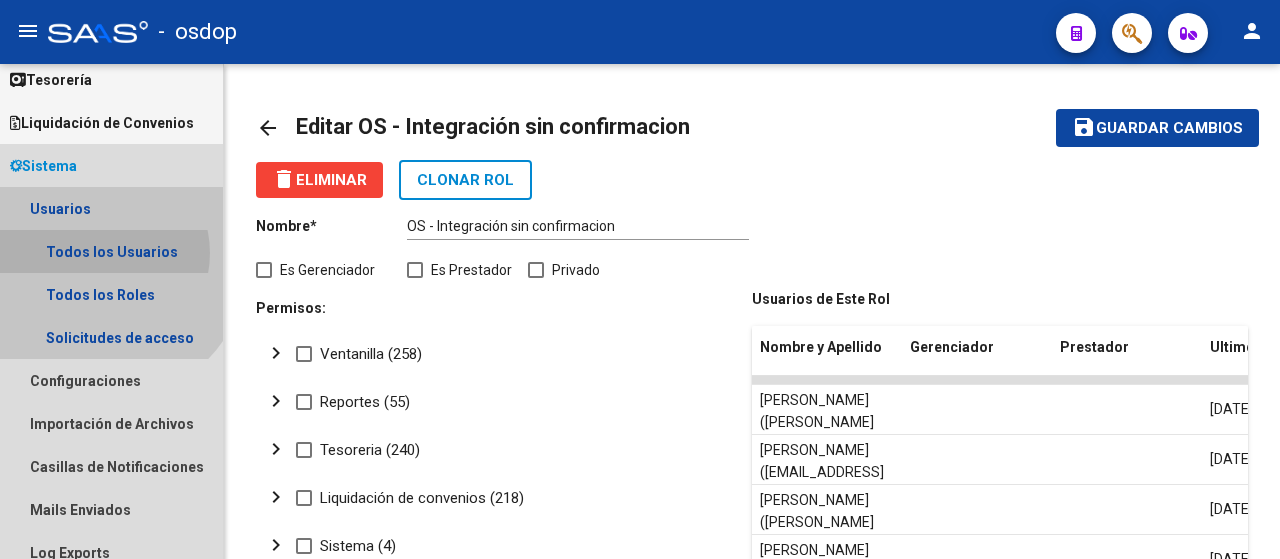drag, startPoint x: 98, startPoint y: 253, endPoint x: 124, endPoint y: 264, distance: 28.231188 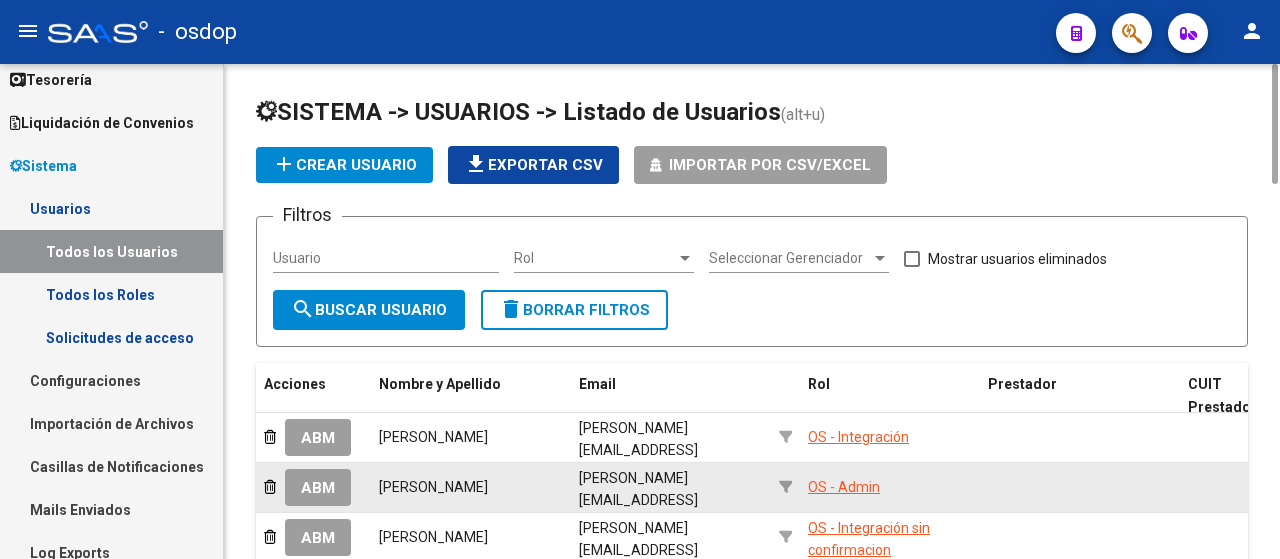 click on "ABM" 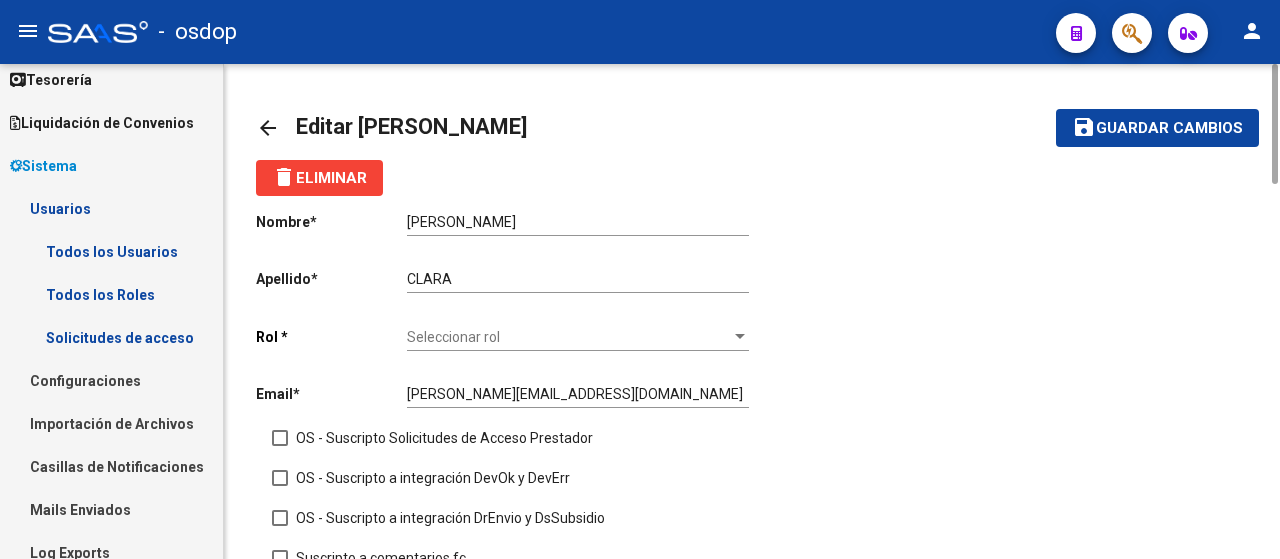 click on "Seleccionar rol" at bounding box center [569, 337] 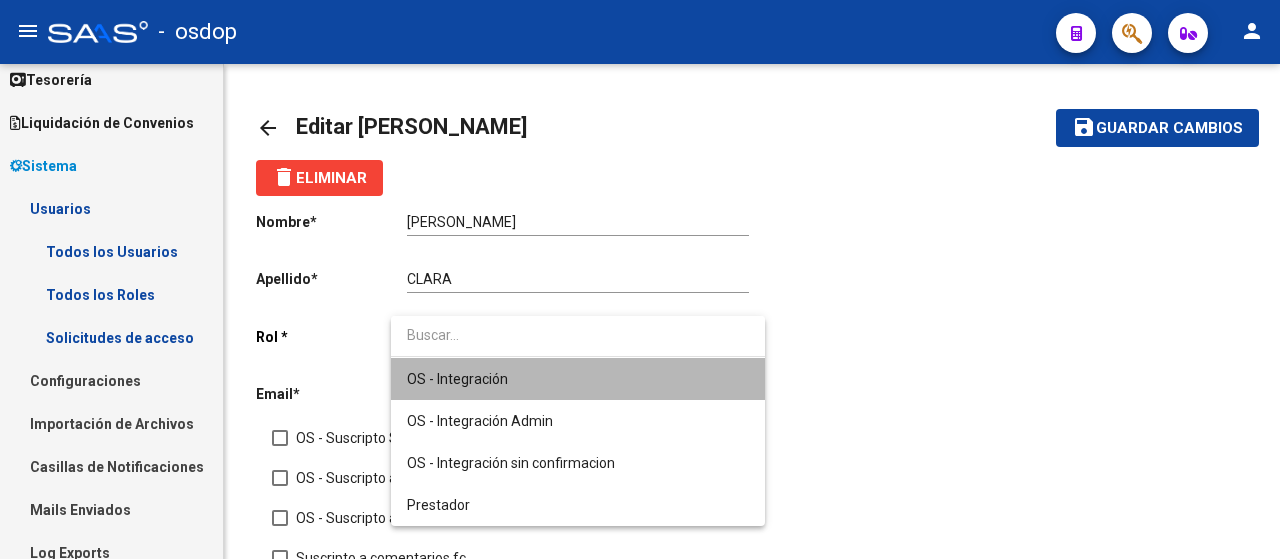 click on "OS - Integración" at bounding box center [578, 379] 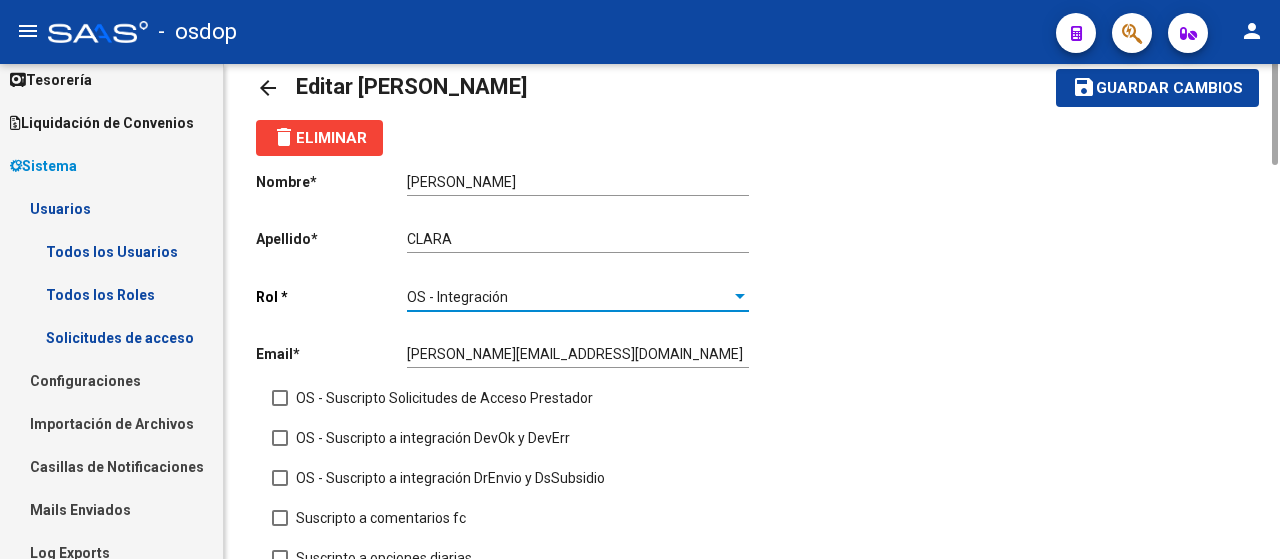 scroll, scrollTop: 0, scrollLeft: 0, axis: both 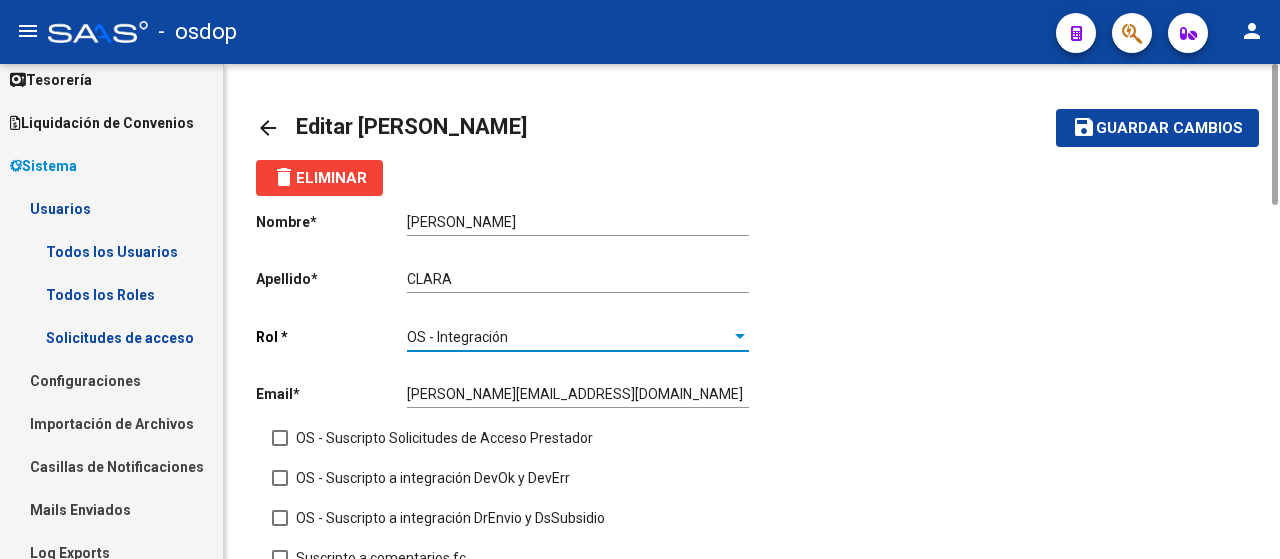 click on "save" 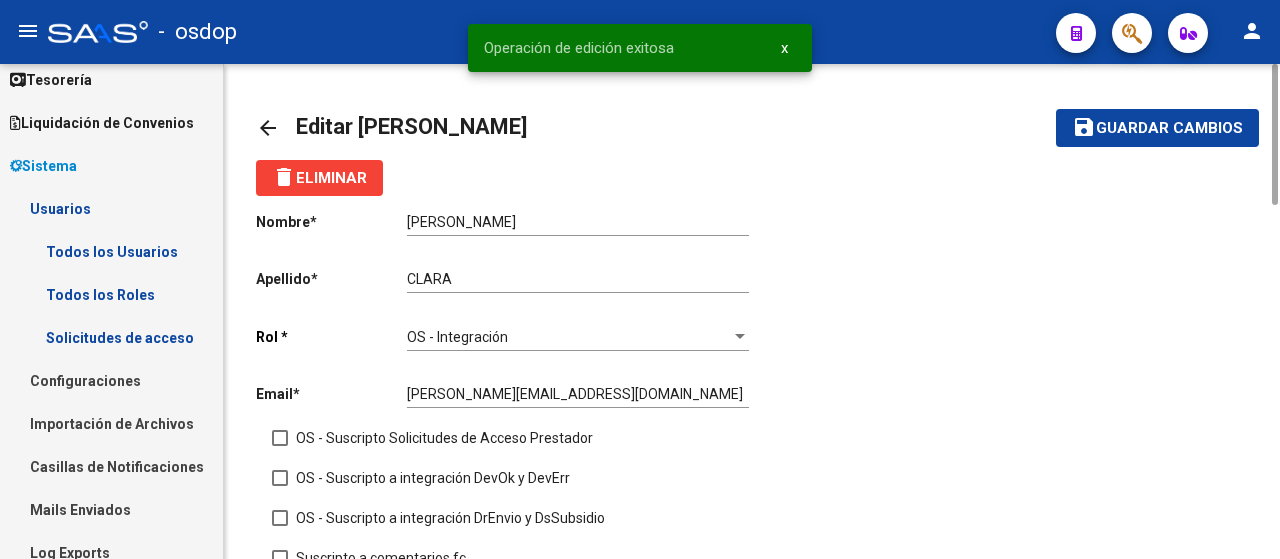 click on "arrow_back" 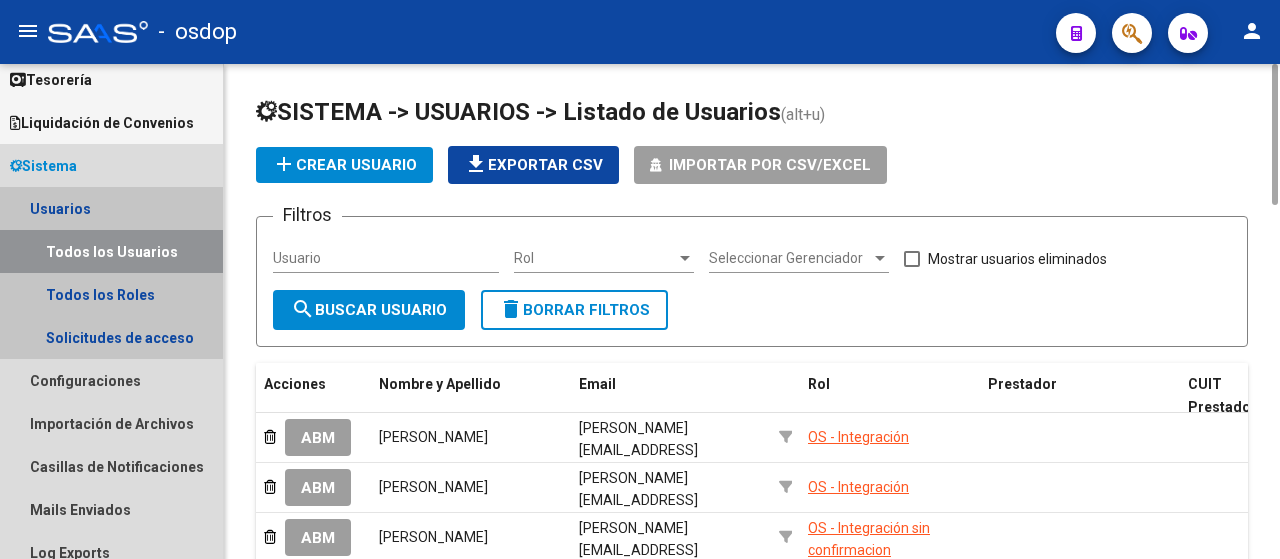 drag, startPoint x: 112, startPoint y: 251, endPoint x: 189, endPoint y: 239, distance: 77.92946 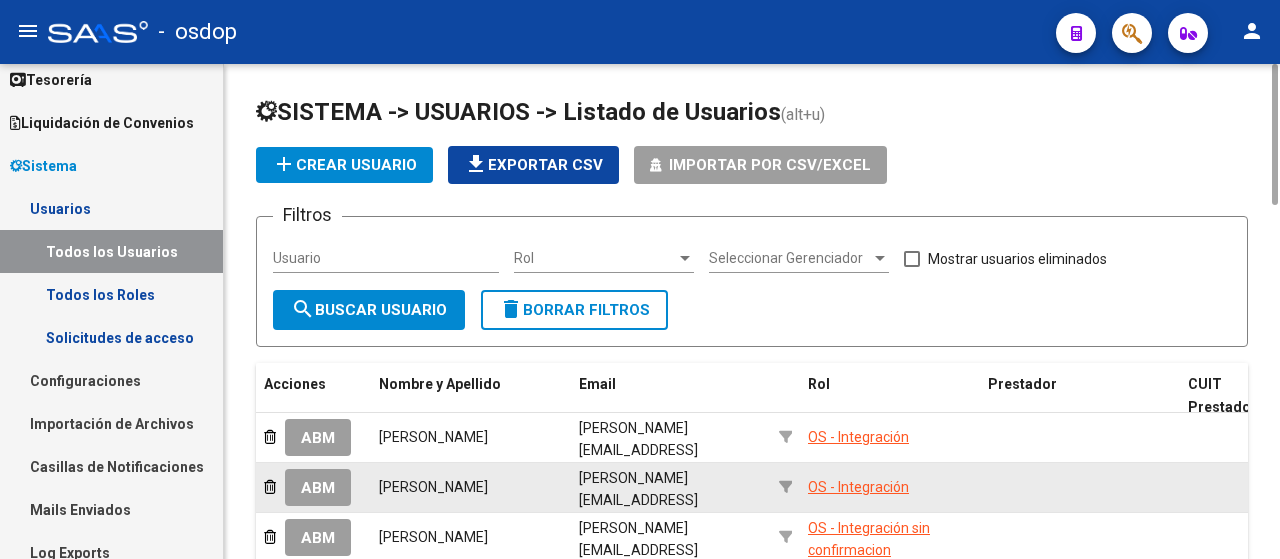 click on "ABM" 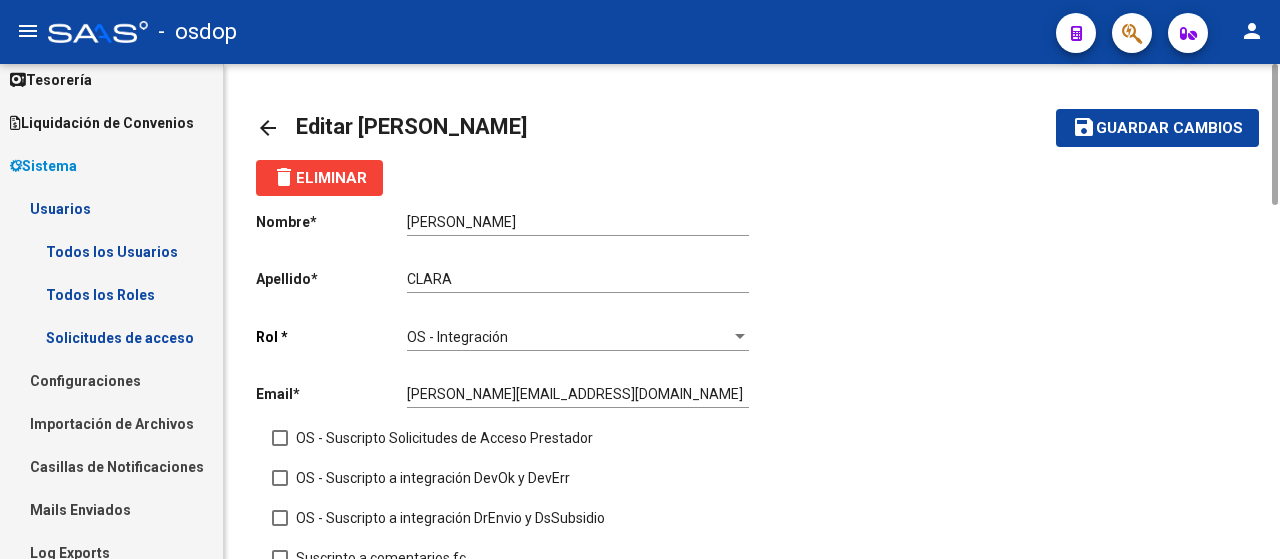 click on "OS - Integración" at bounding box center (457, 337) 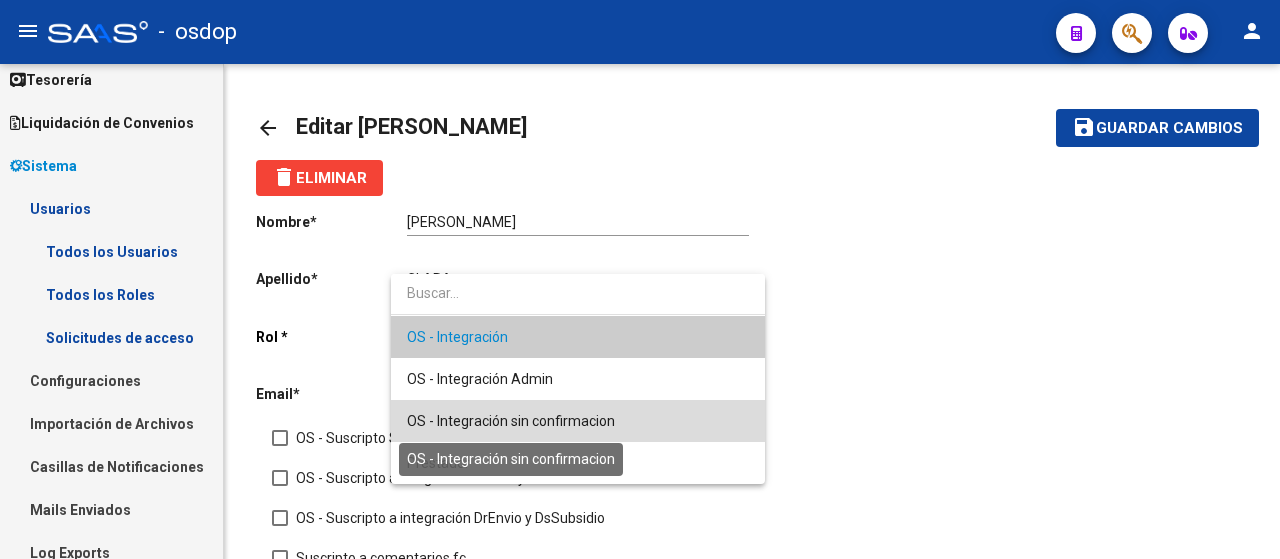 click on "OS - Integración sin confirmacion" at bounding box center (511, 421) 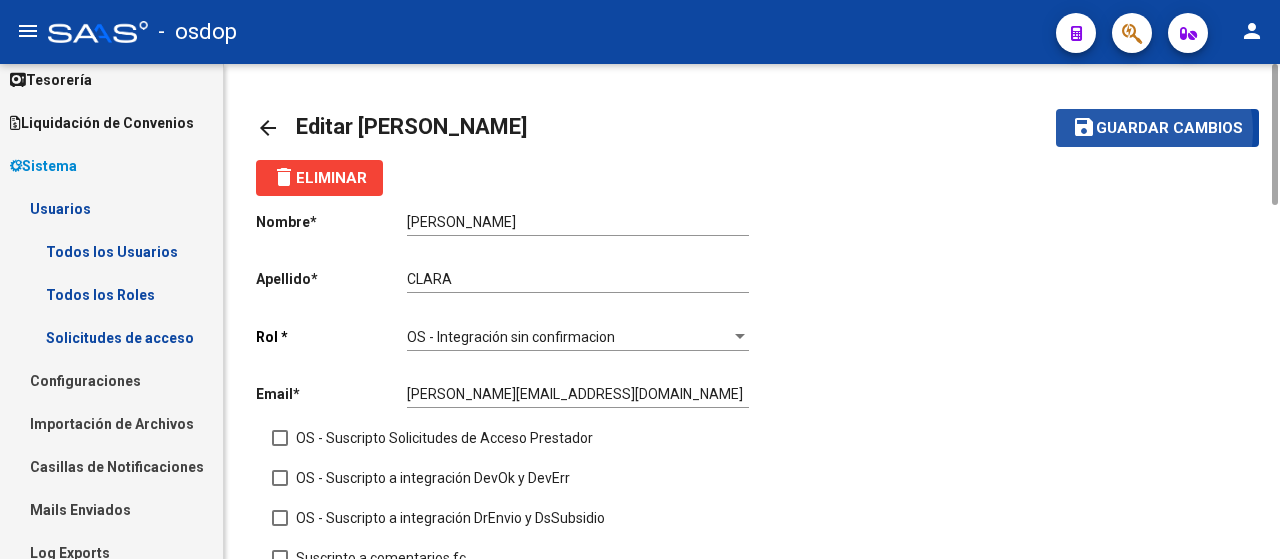 click on "Guardar cambios" 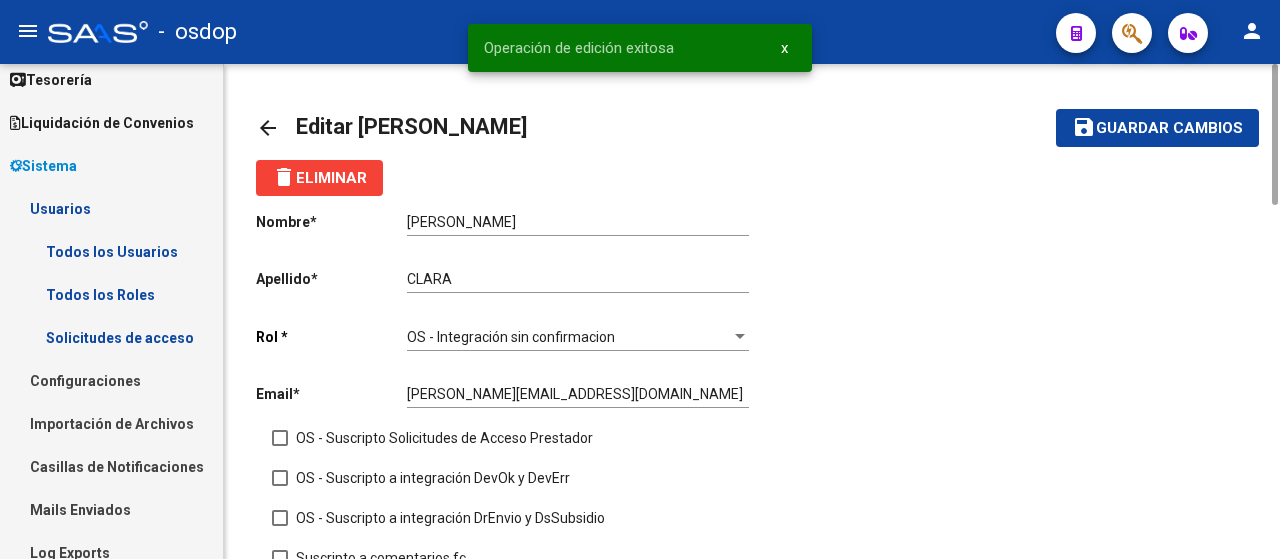 click on "arrow_back" 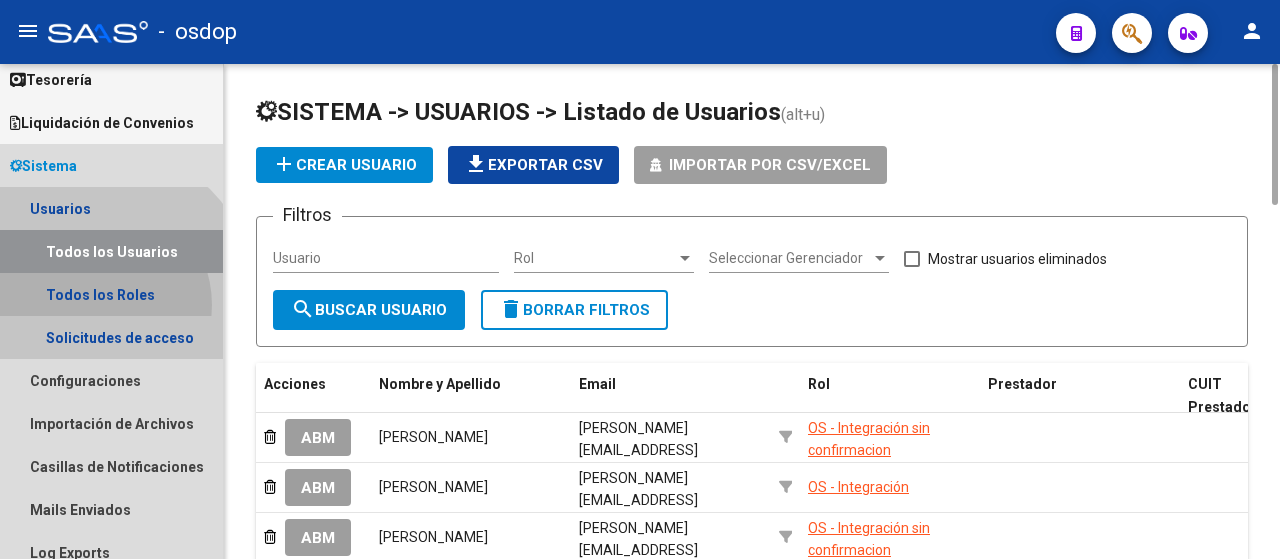 click on "Todos los Roles" at bounding box center (111, 294) 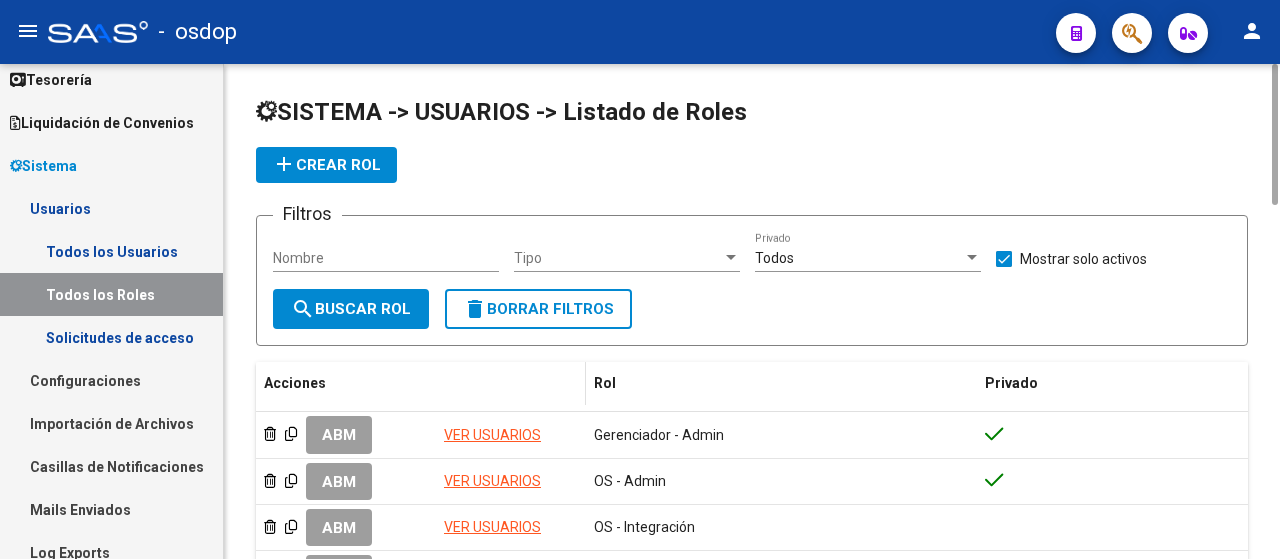 scroll, scrollTop: 200, scrollLeft: 0, axis: vertical 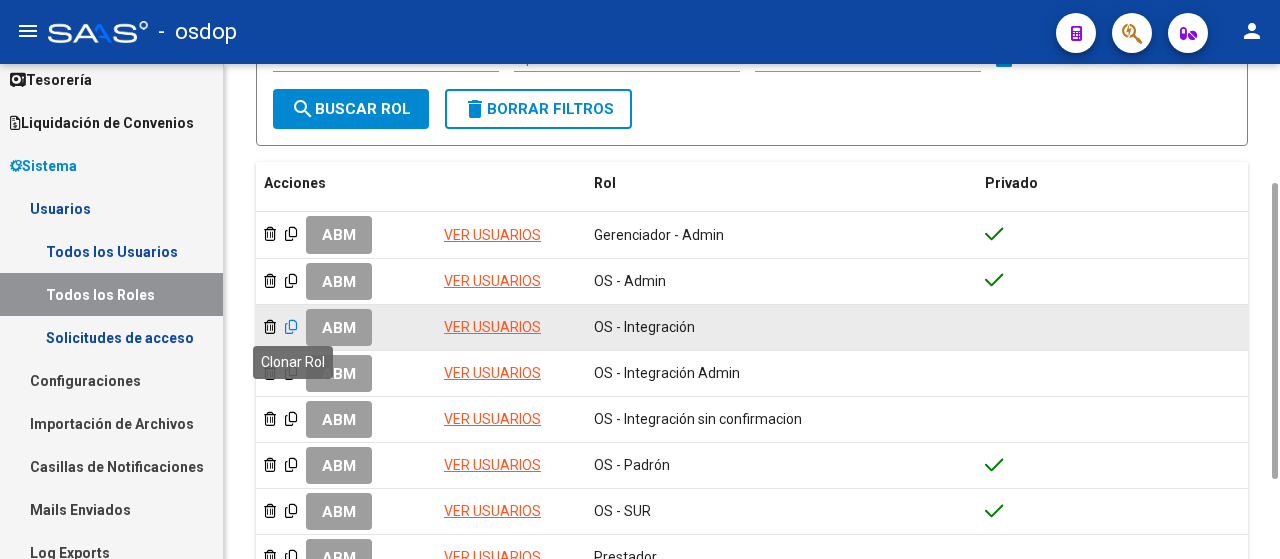 click 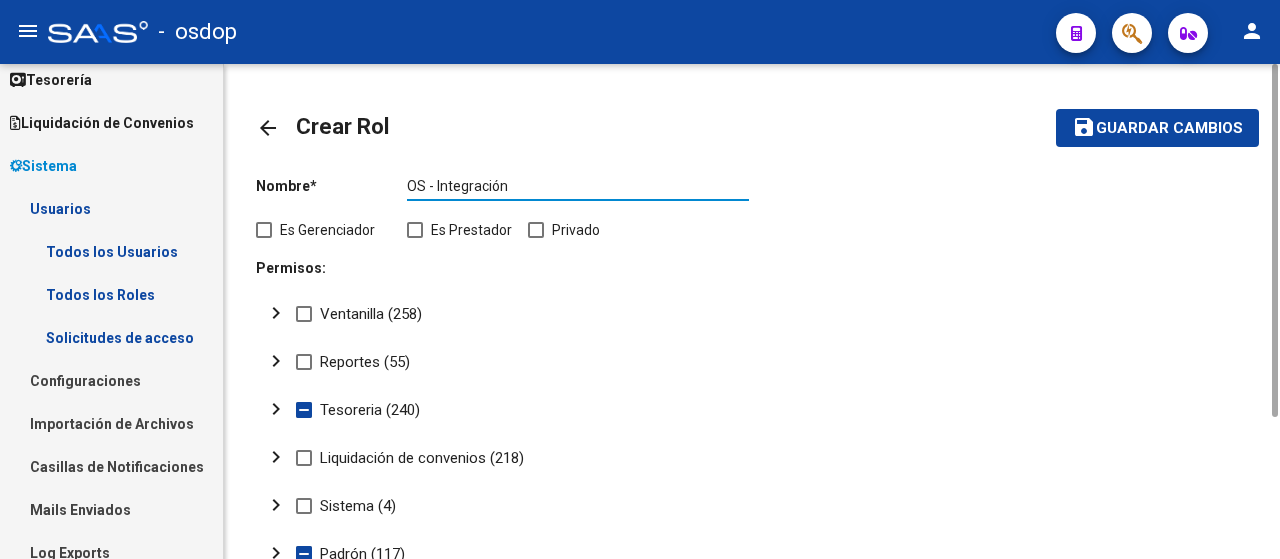 click on "OS - Integración" at bounding box center (578, 186) 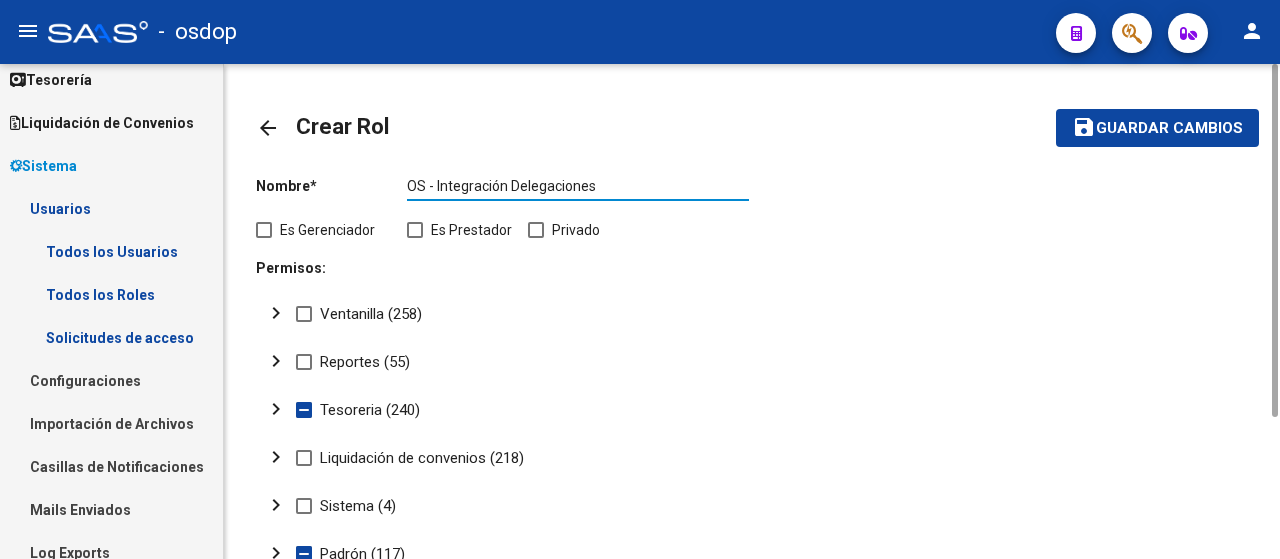 type on "OS - Integración Delegaciones" 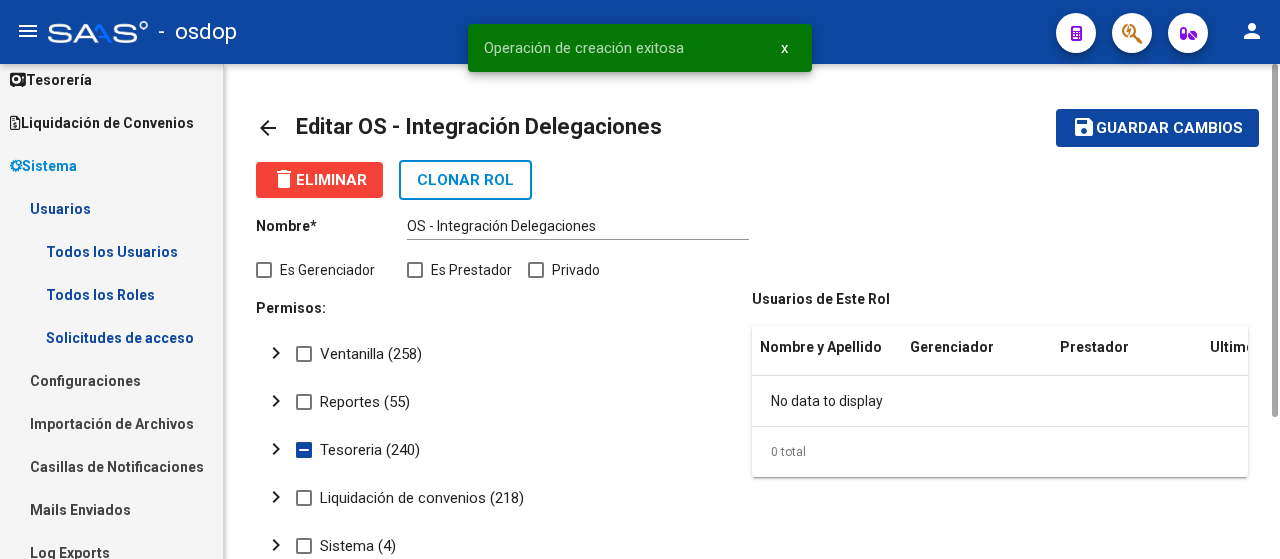 click on "arrow_back" 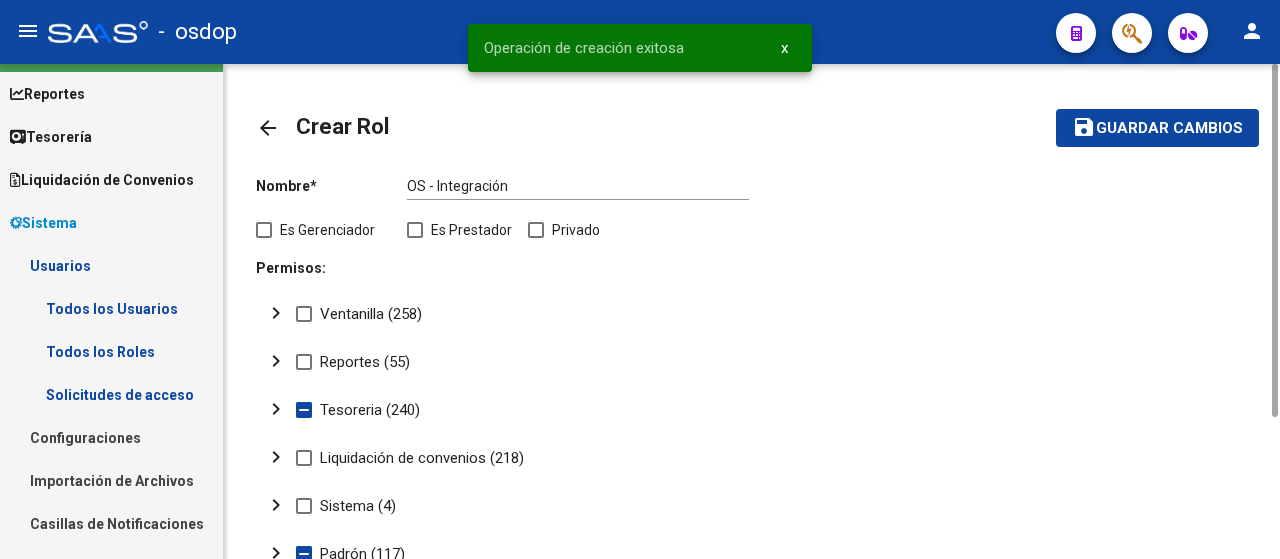 scroll, scrollTop: 0, scrollLeft: 0, axis: both 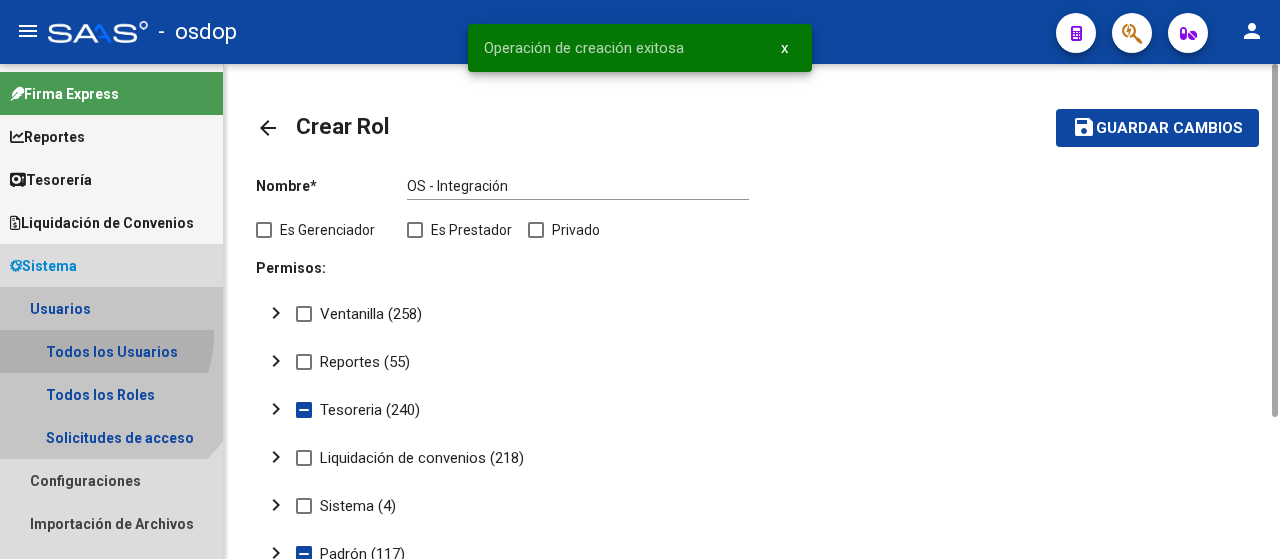 drag, startPoint x: 81, startPoint y: 334, endPoint x: 211, endPoint y: 311, distance: 132.01894 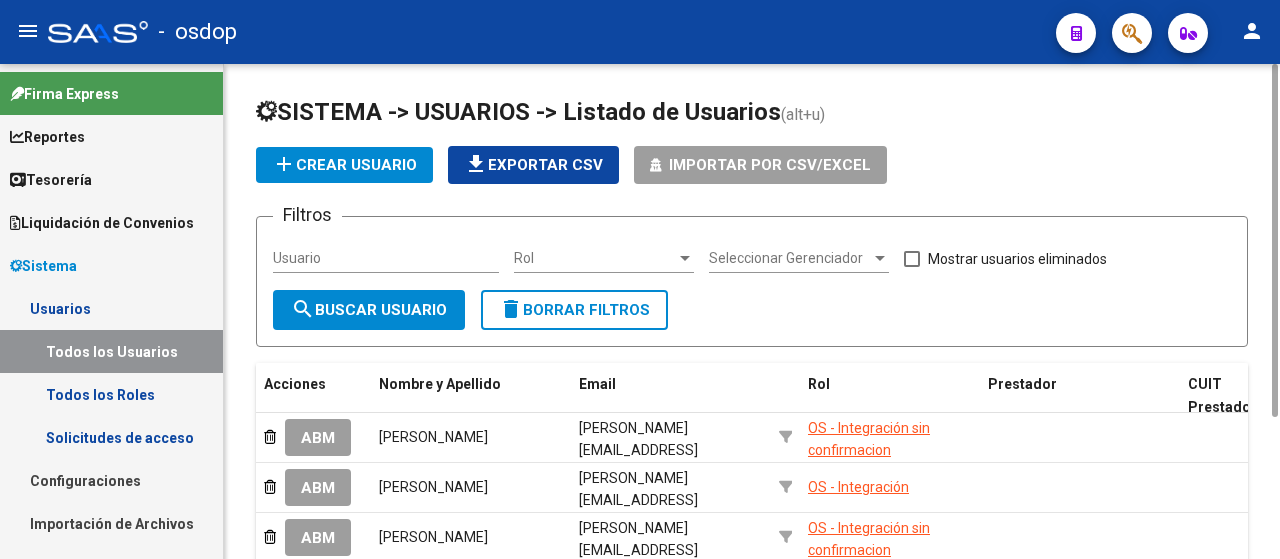 click on "ABM" 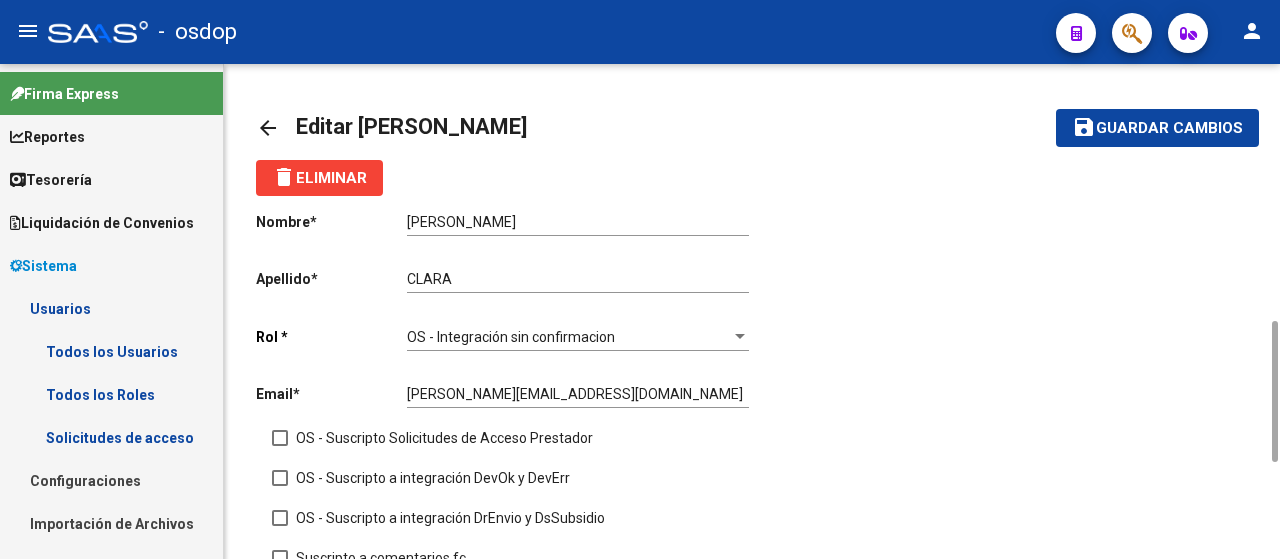 scroll, scrollTop: 200, scrollLeft: 0, axis: vertical 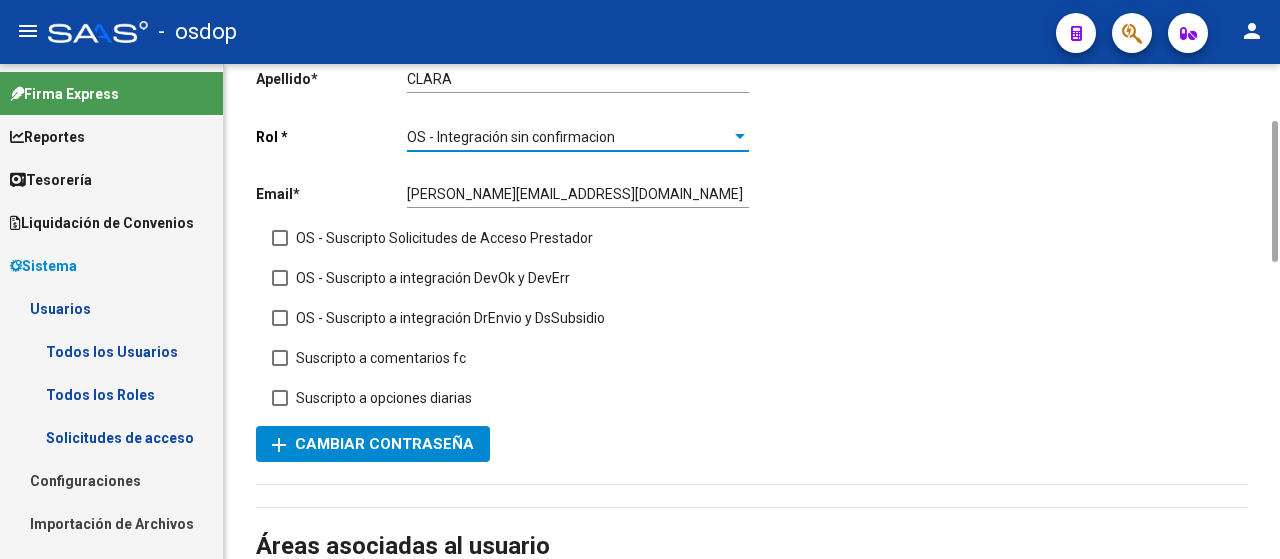 click on "OS - Integración sin confirmacion" at bounding box center (569, 137) 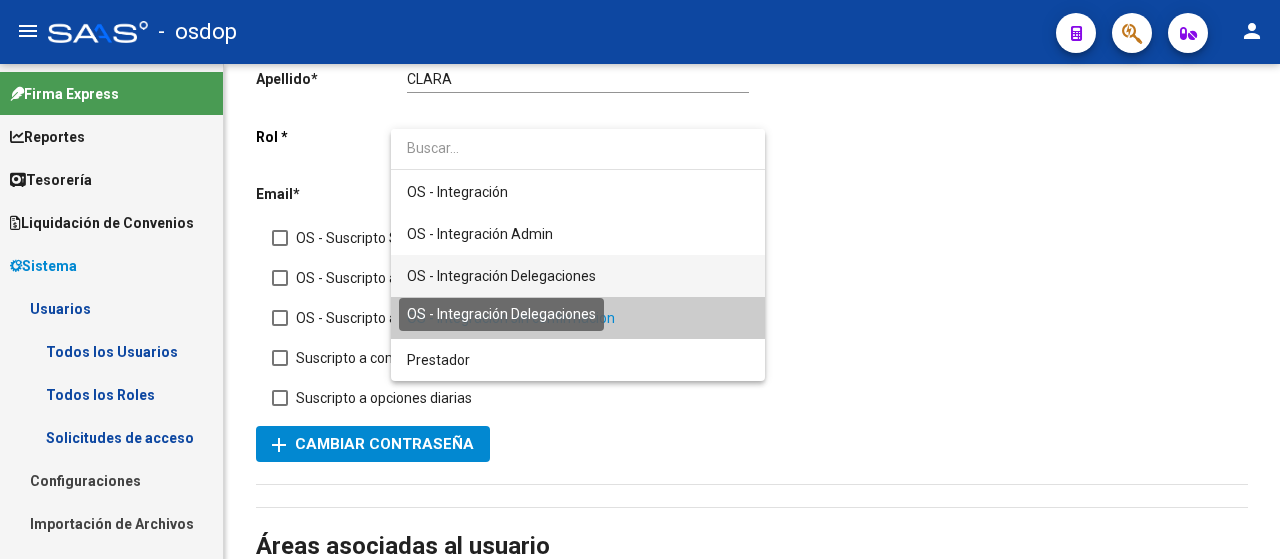 click on "OS - Integración Delegaciones" at bounding box center (501, 276) 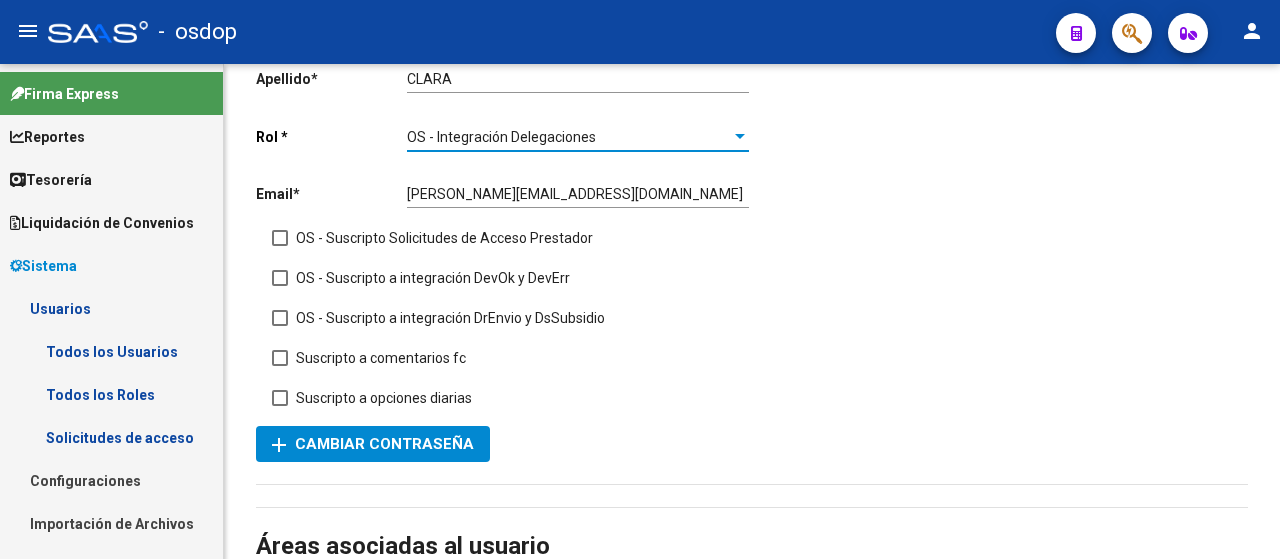 scroll, scrollTop: 0, scrollLeft: 0, axis: both 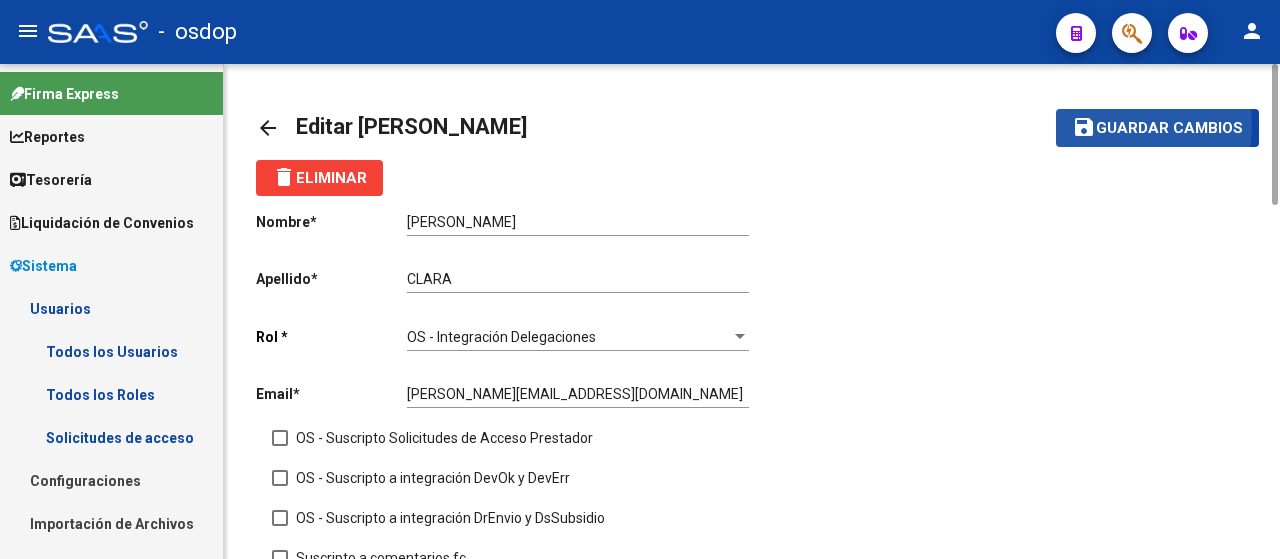 click on "save" 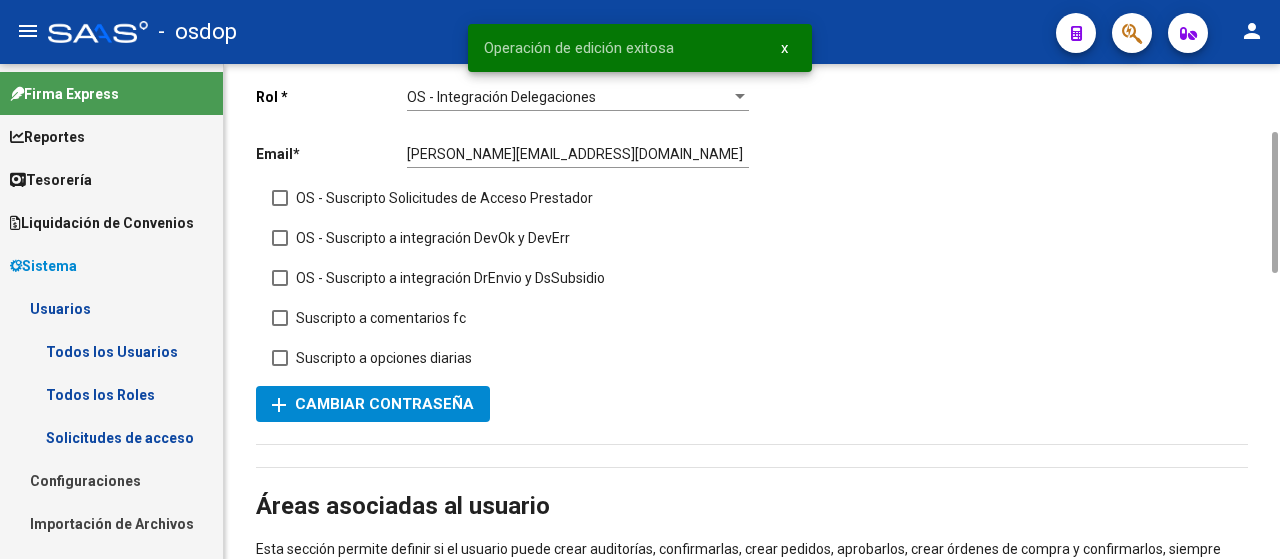 scroll, scrollTop: 0, scrollLeft: 0, axis: both 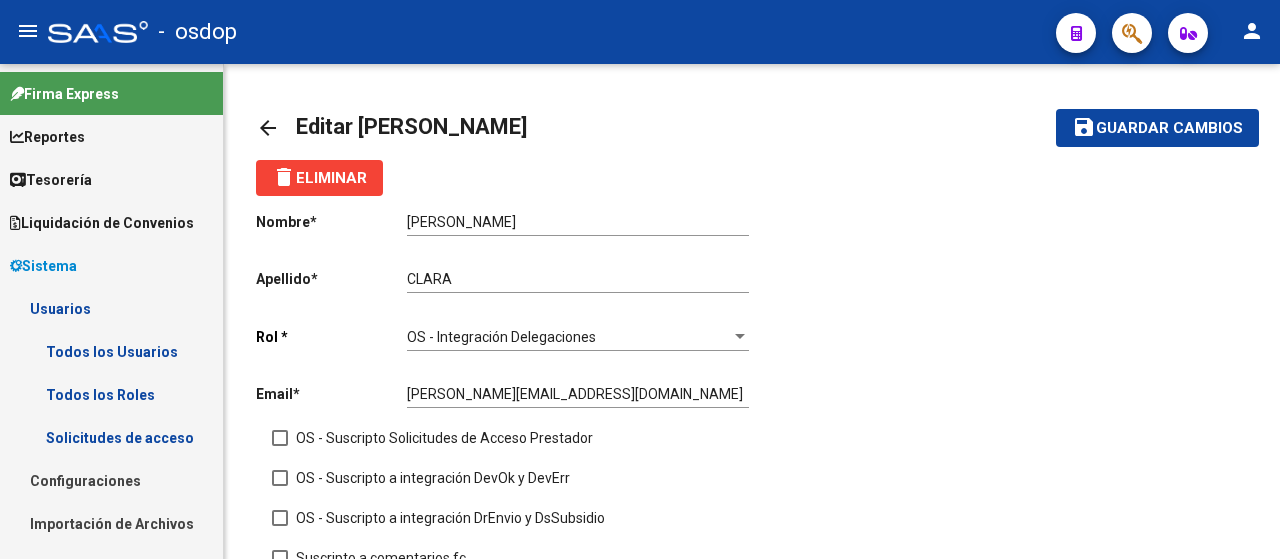 click on "Todos los Usuarios" at bounding box center (111, 351) 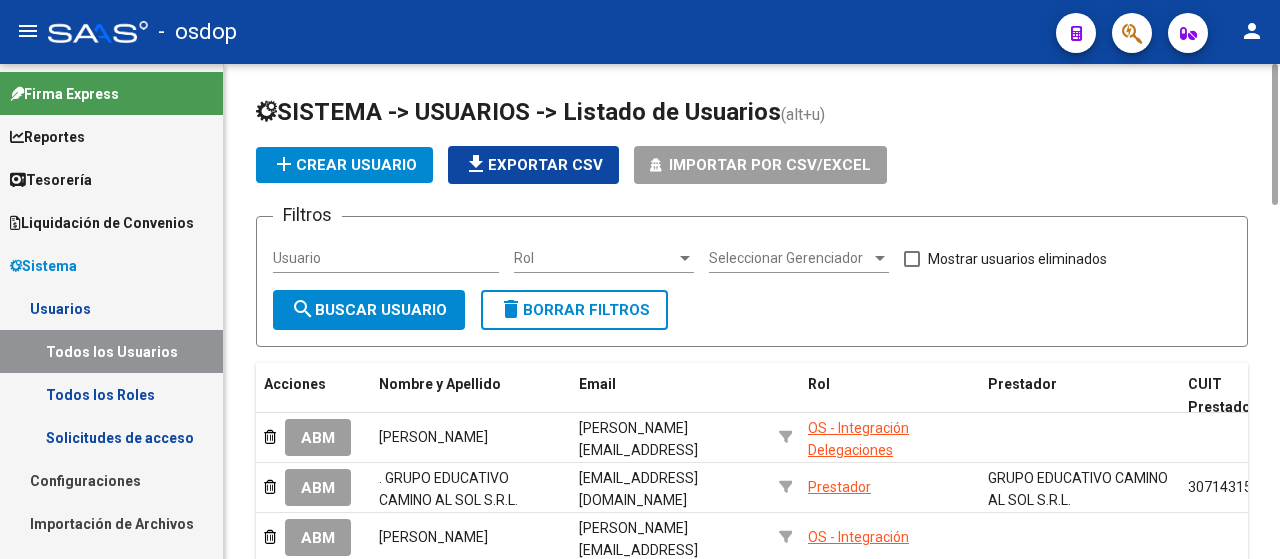 click on "Rol" at bounding box center (595, 258) 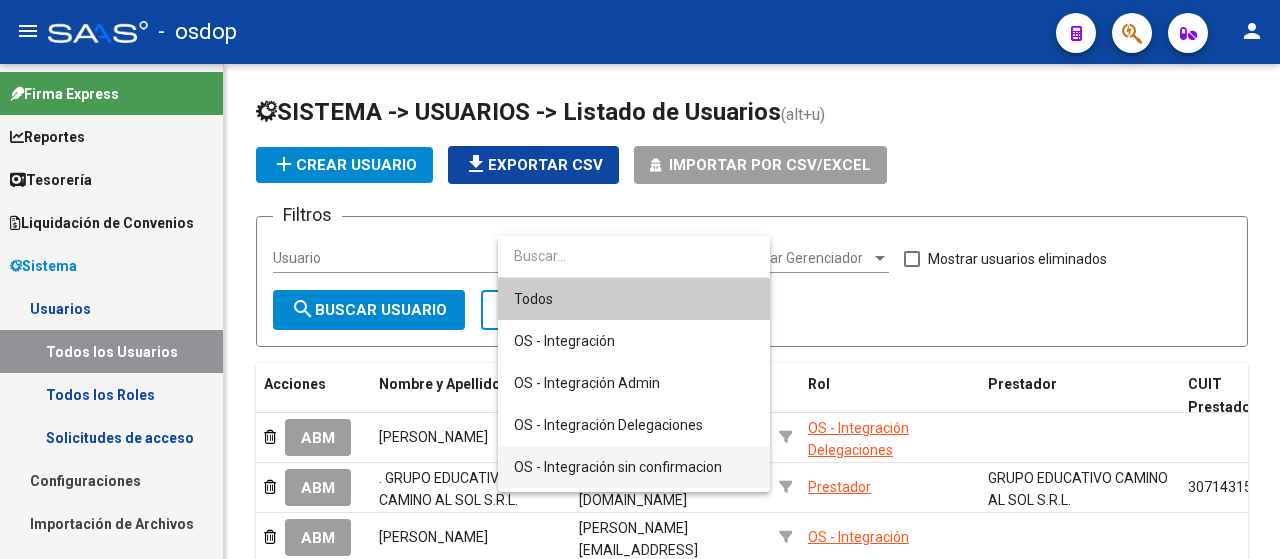 click on "OS - Integración sin confirmacion" at bounding box center (634, 467) 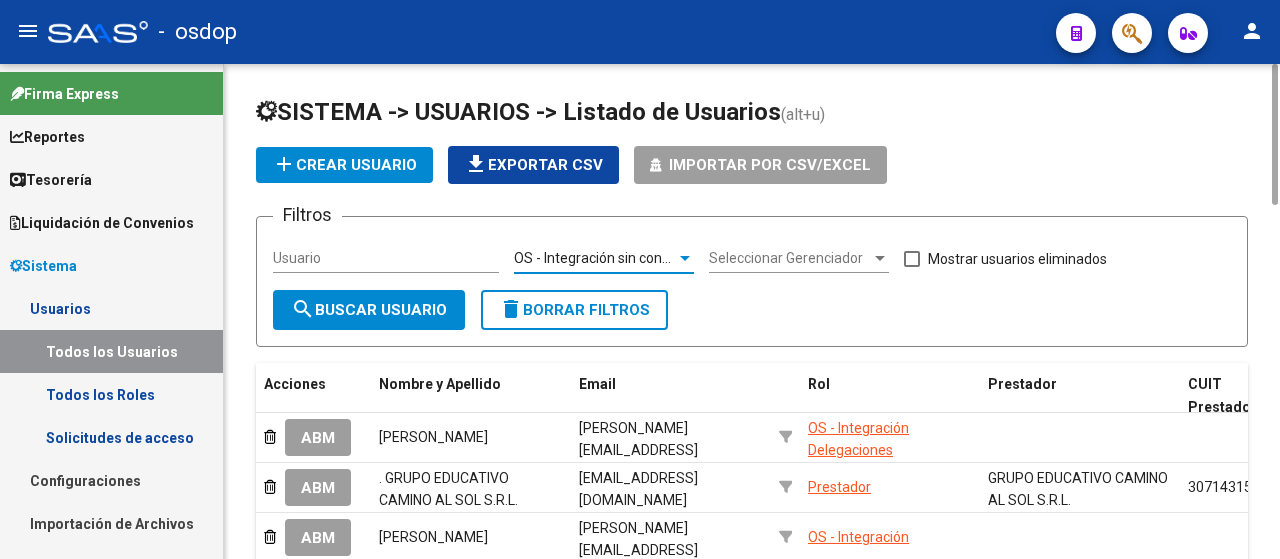click on "search  Buscar Usuario" 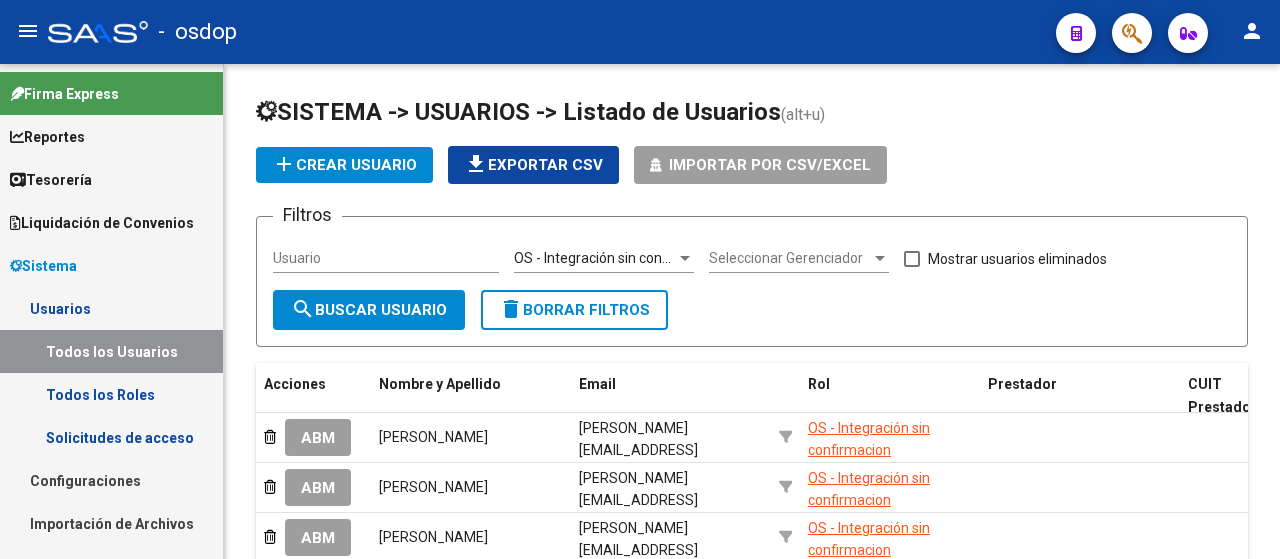click on "Todos los Roles" at bounding box center [111, 394] 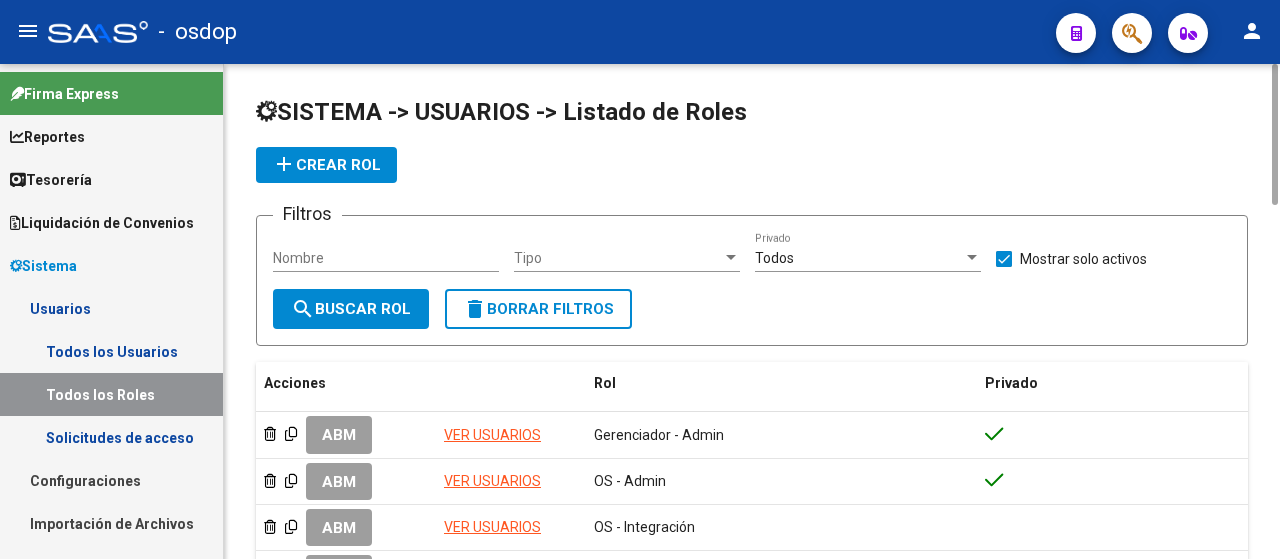 scroll, scrollTop: 200, scrollLeft: 0, axis: vertical 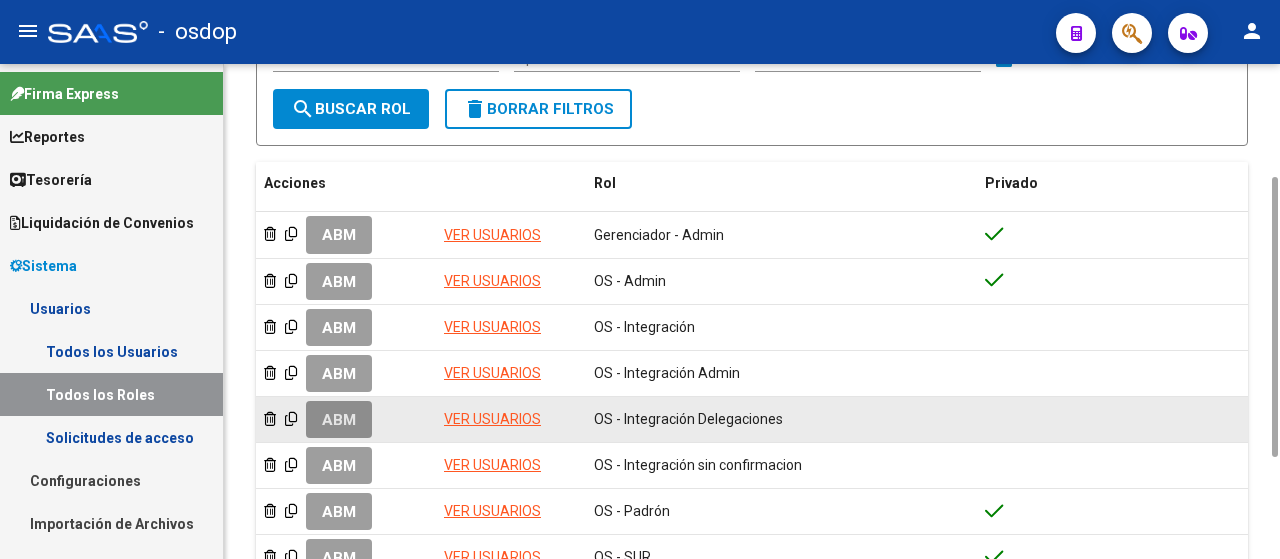 click on "ABM" 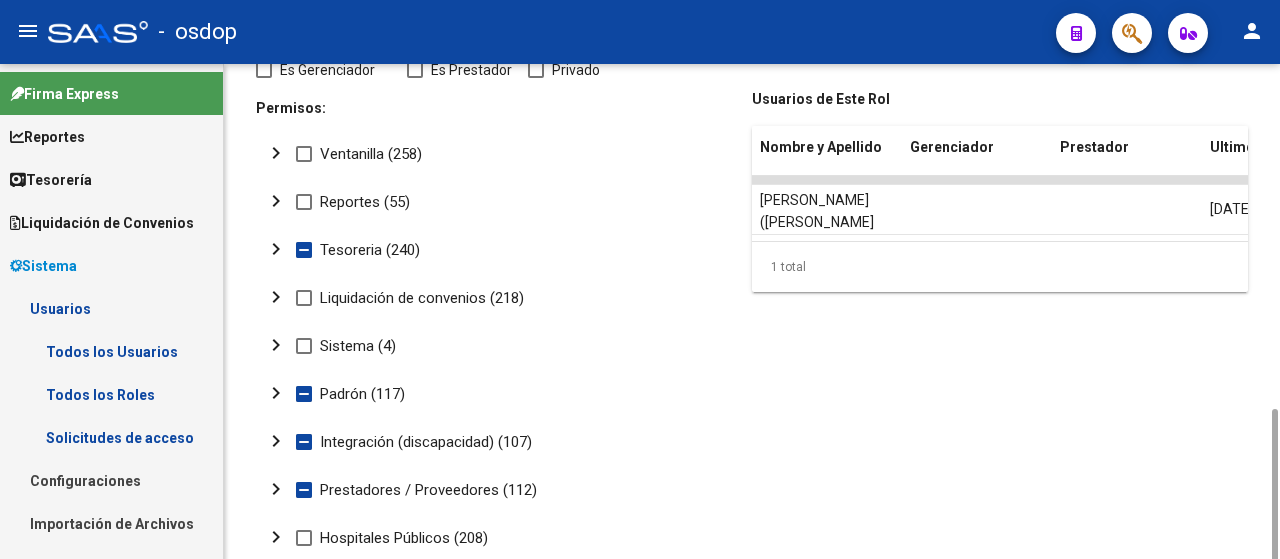 scroll, scrollTop: 400, scrollLeft: 0, axis: vertical 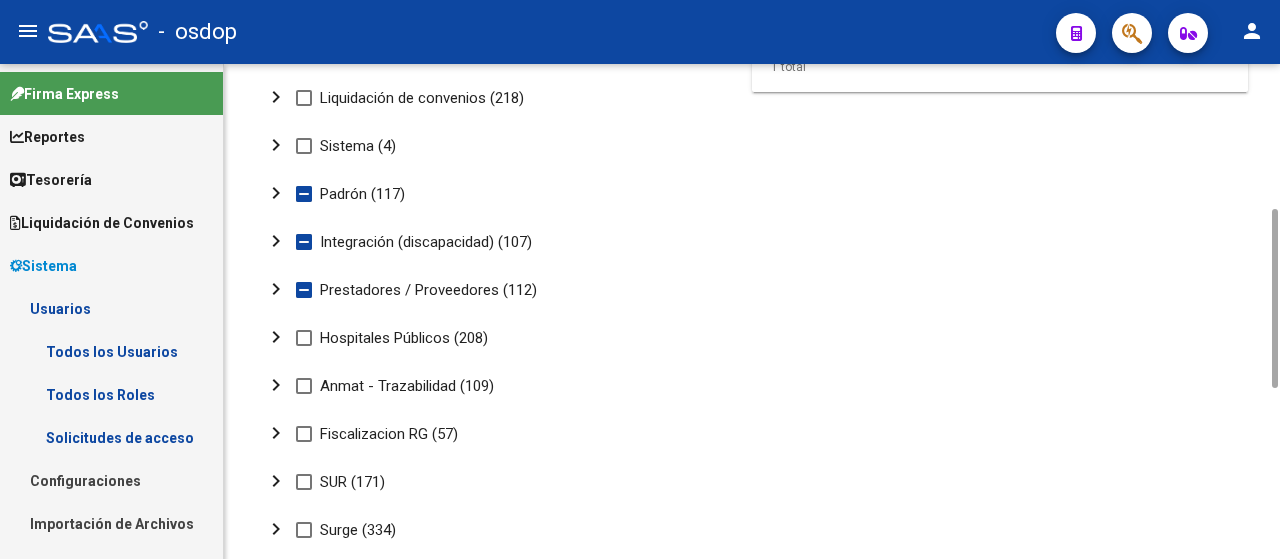 click on "chevron_right" 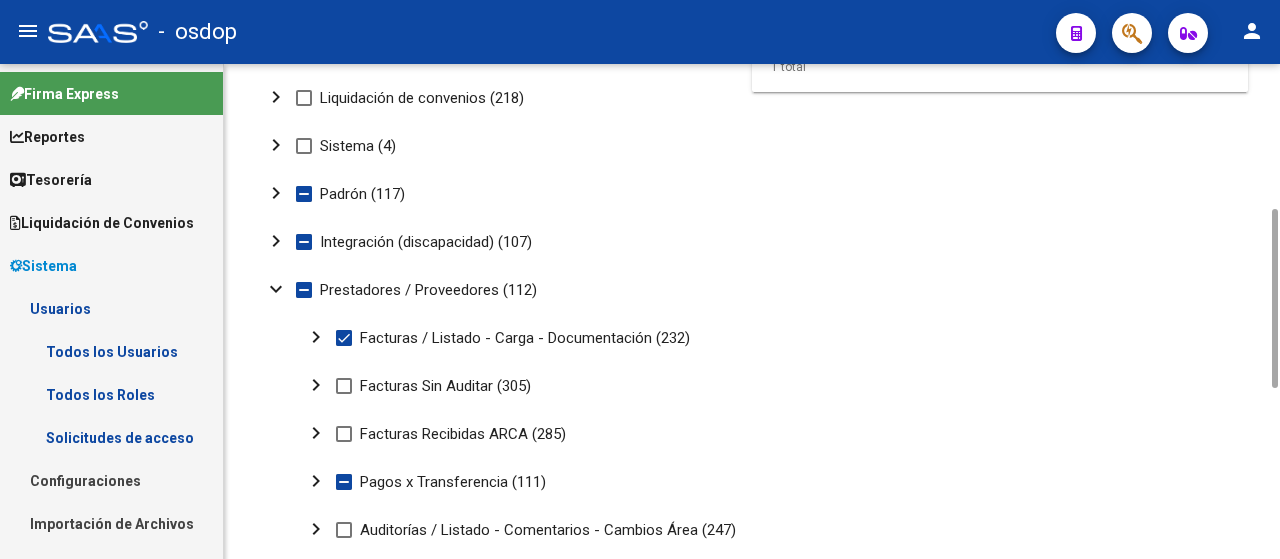 click on "chevron_right" 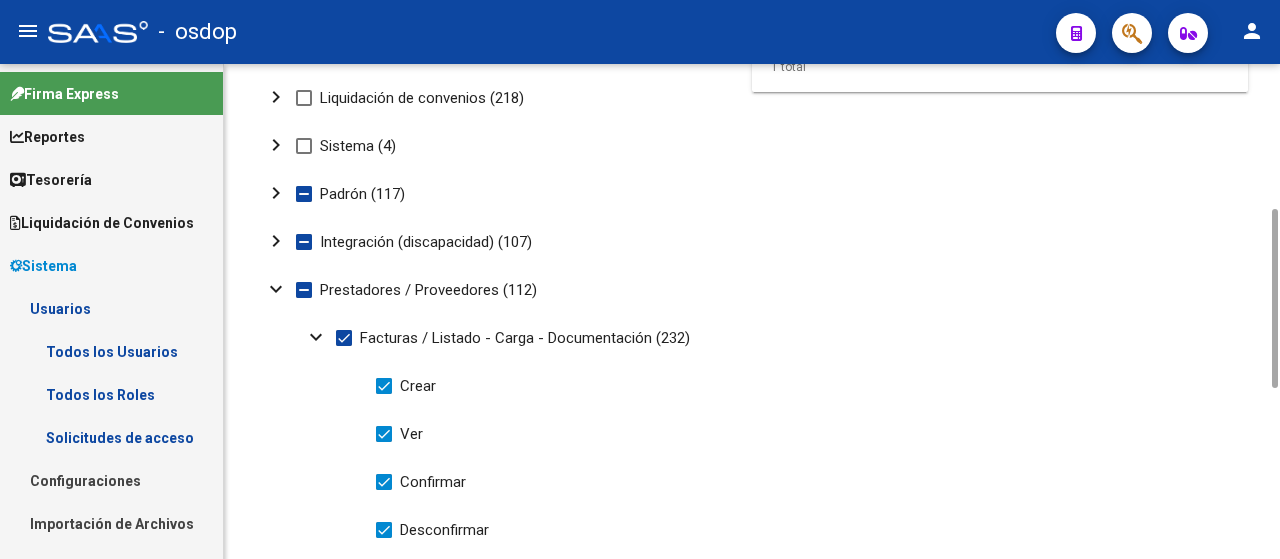 click at bounding box center (384, 482) 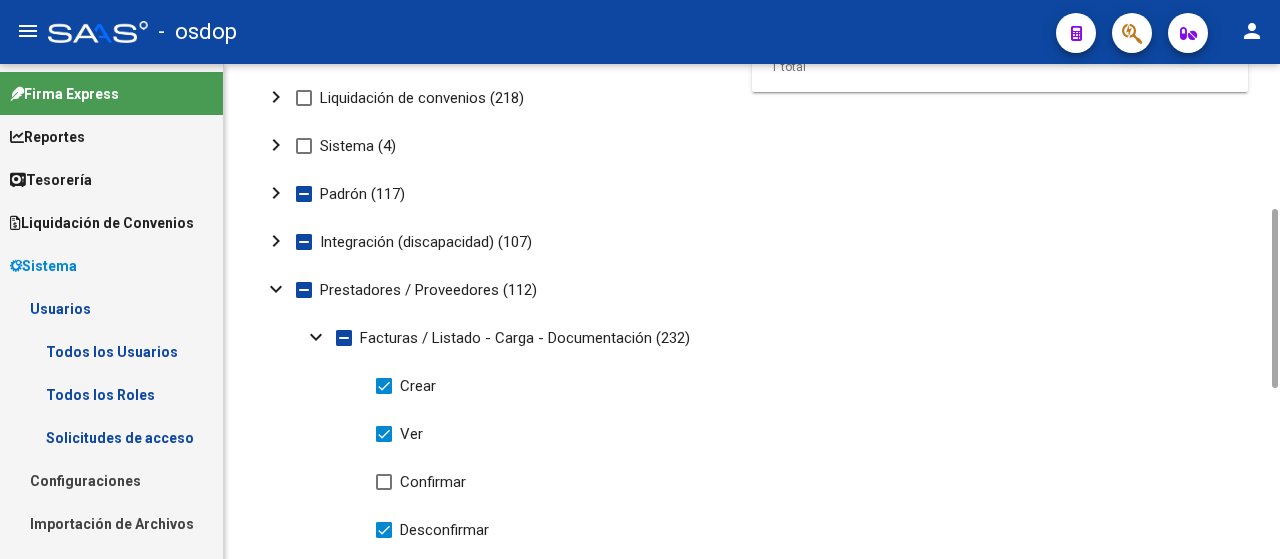 click at bounding box center (384, 530) 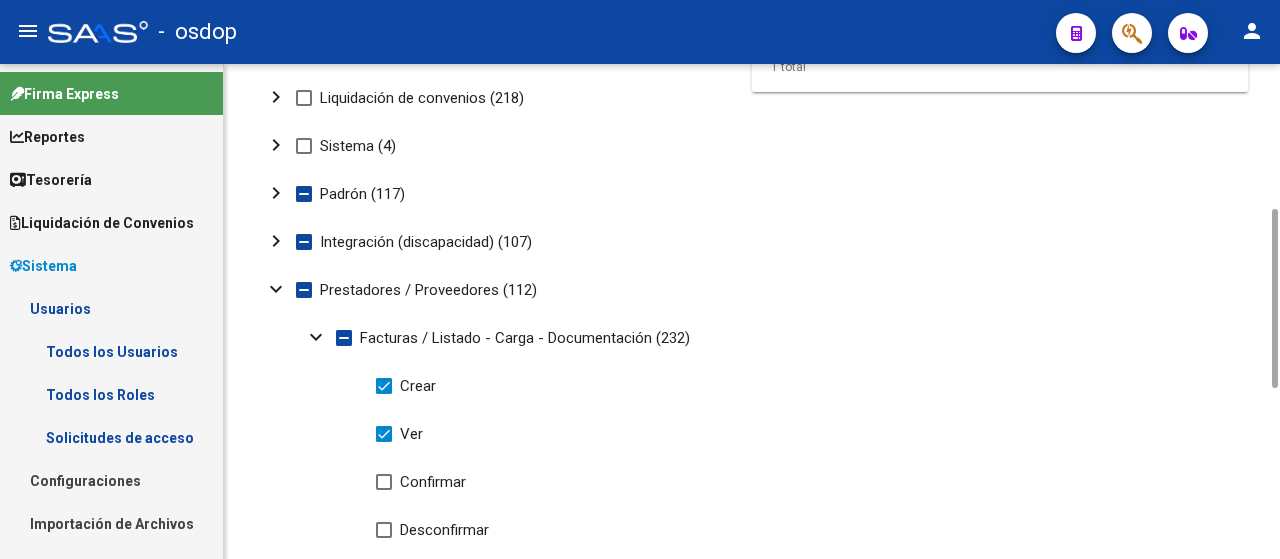 click on "expand_more" 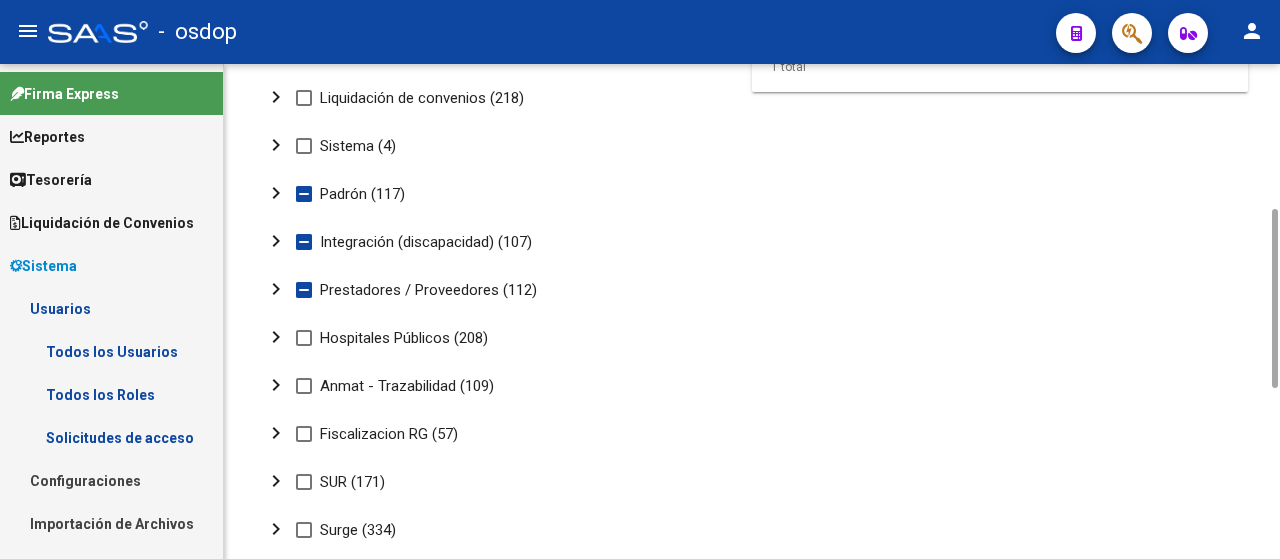 click on "chevron_right" 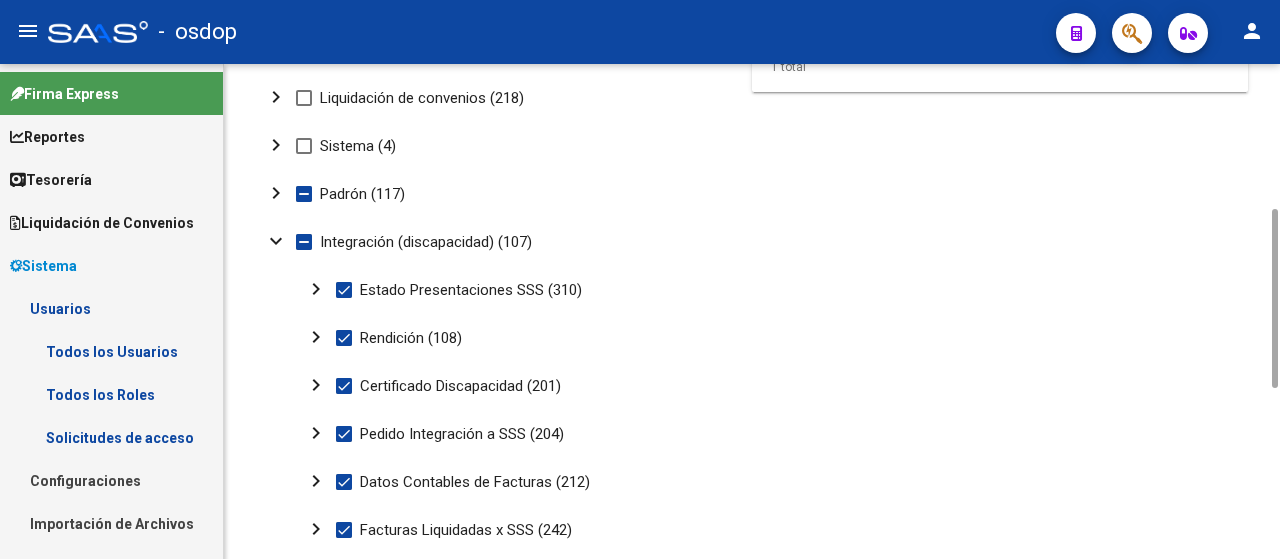scroll, scrollTop: 600, scrollLeft: 0, axis: vertical 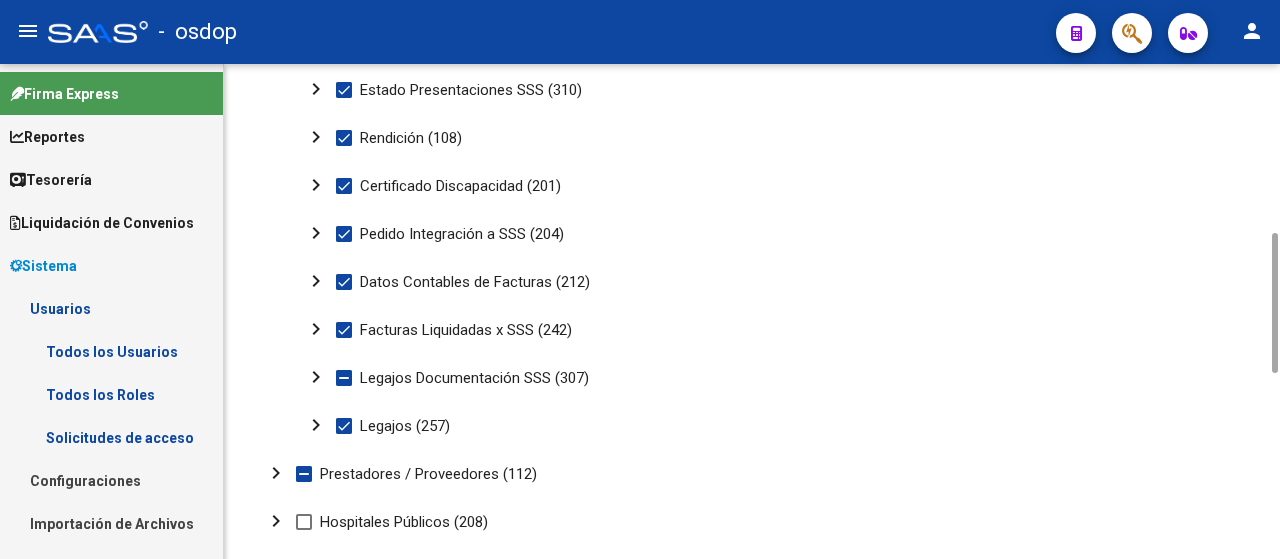 click on "chevron_right" 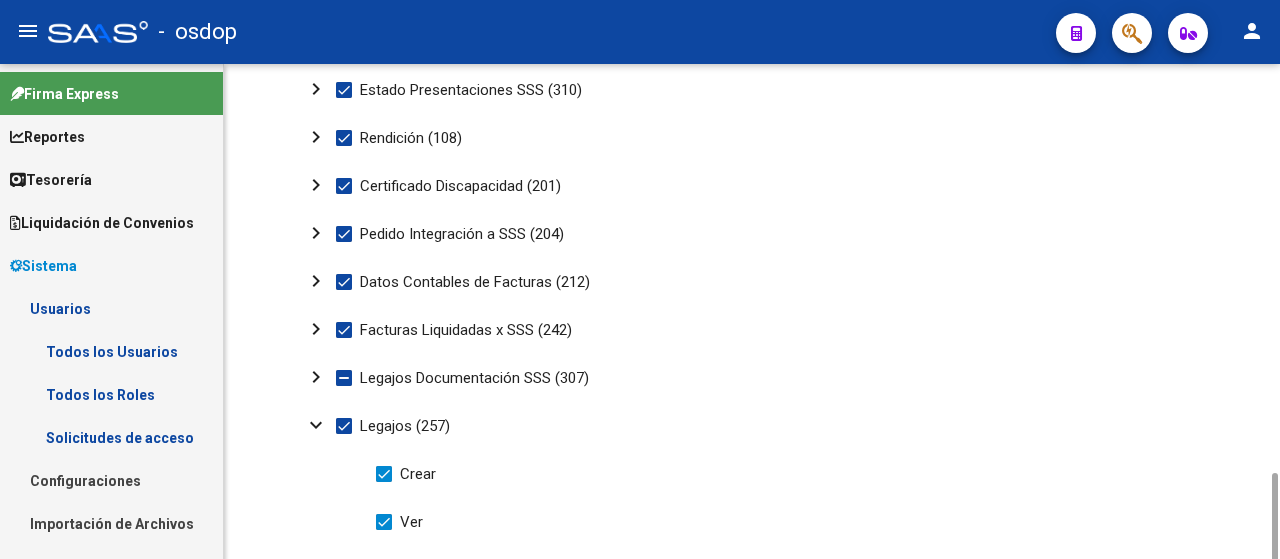 scroll, scrollTop: 800, scrollLeft: 0, axis: vertical 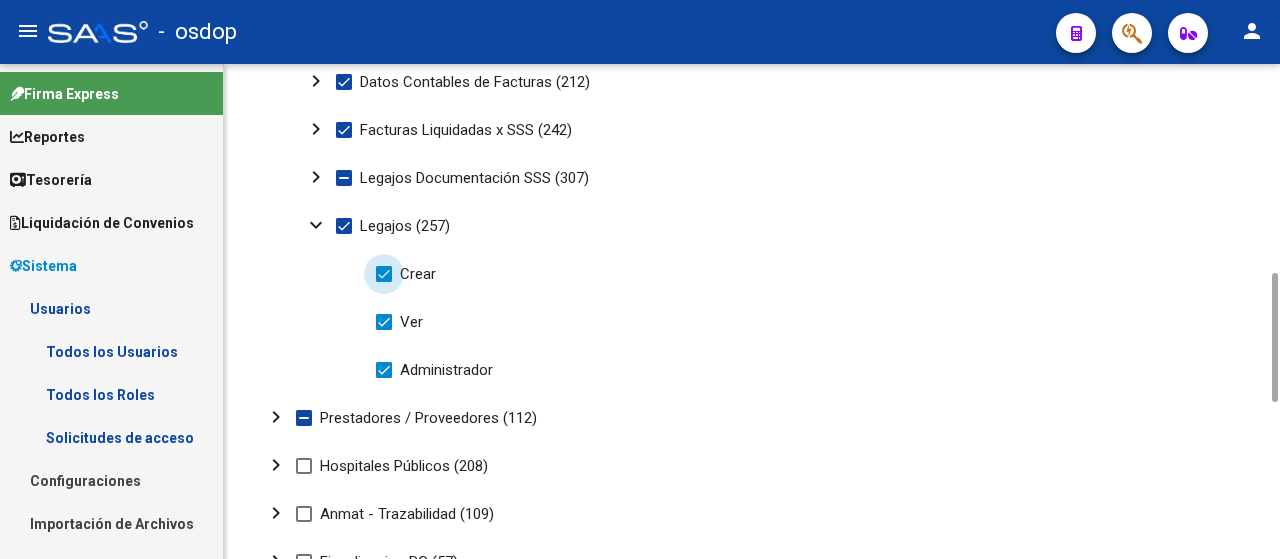 click at bounding box center (384, 274) 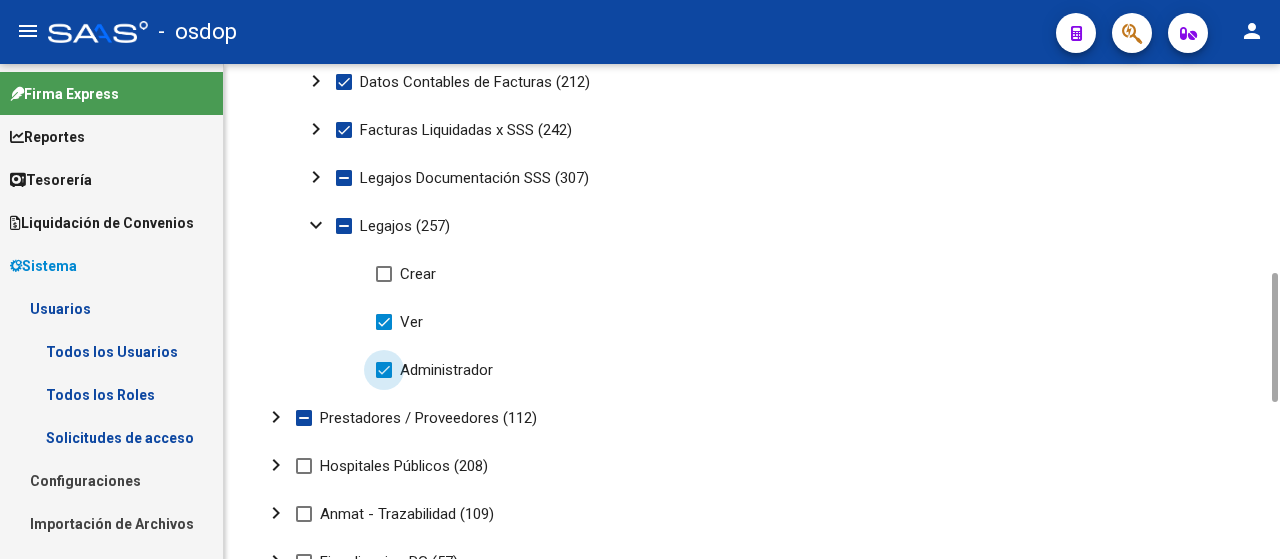 click at bounding box center (384, 370) 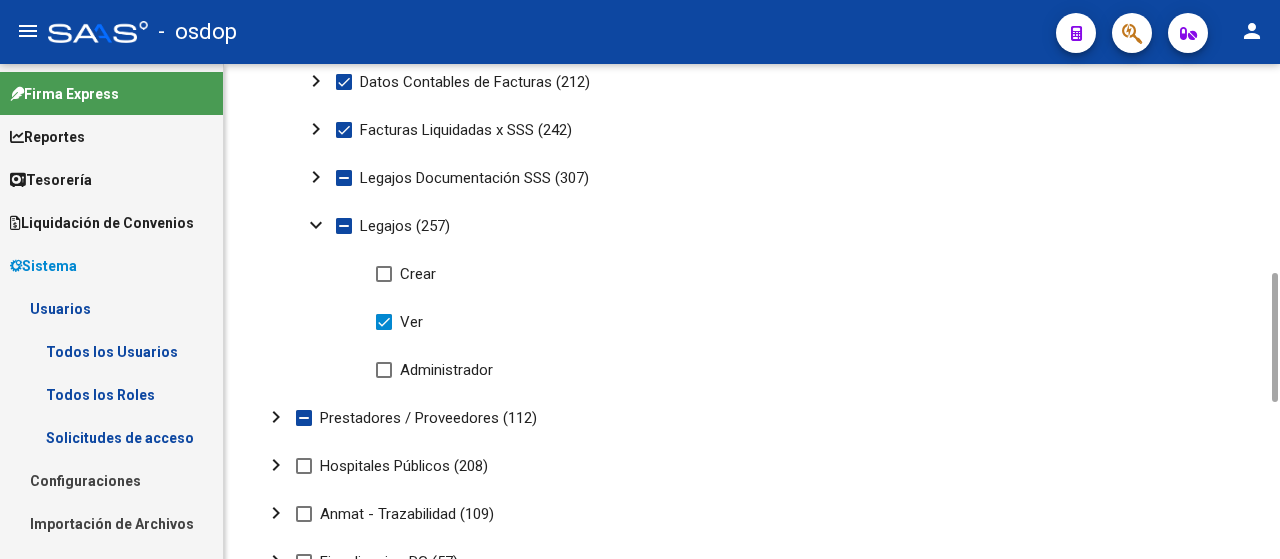 scroll, scrollTop: 0, scrollLeft: 0, axis: both 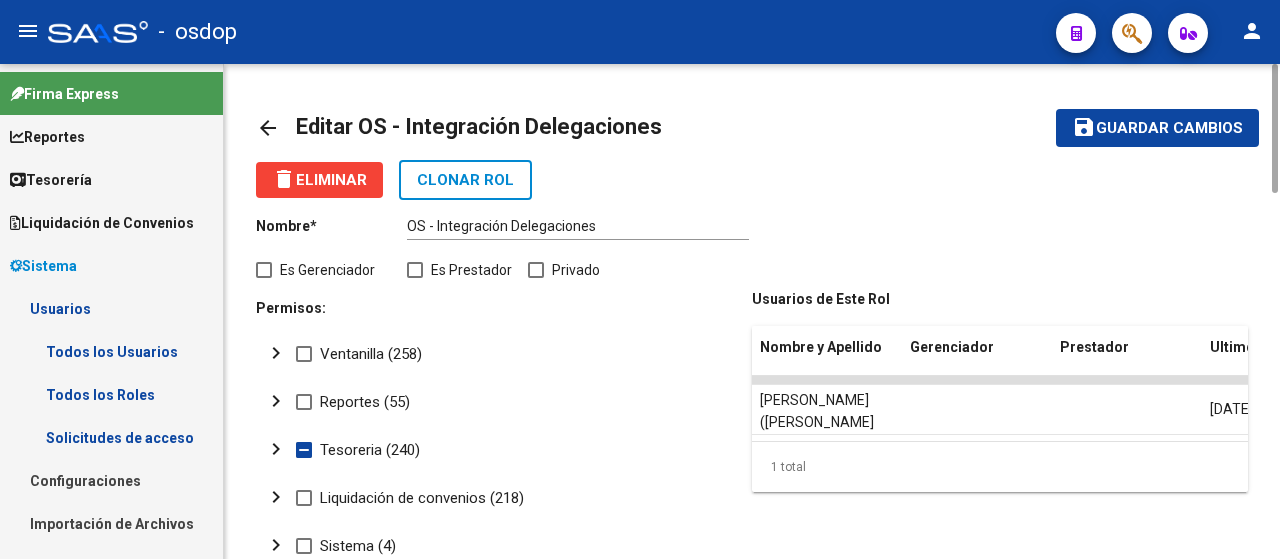 click on "Guardar cambios" 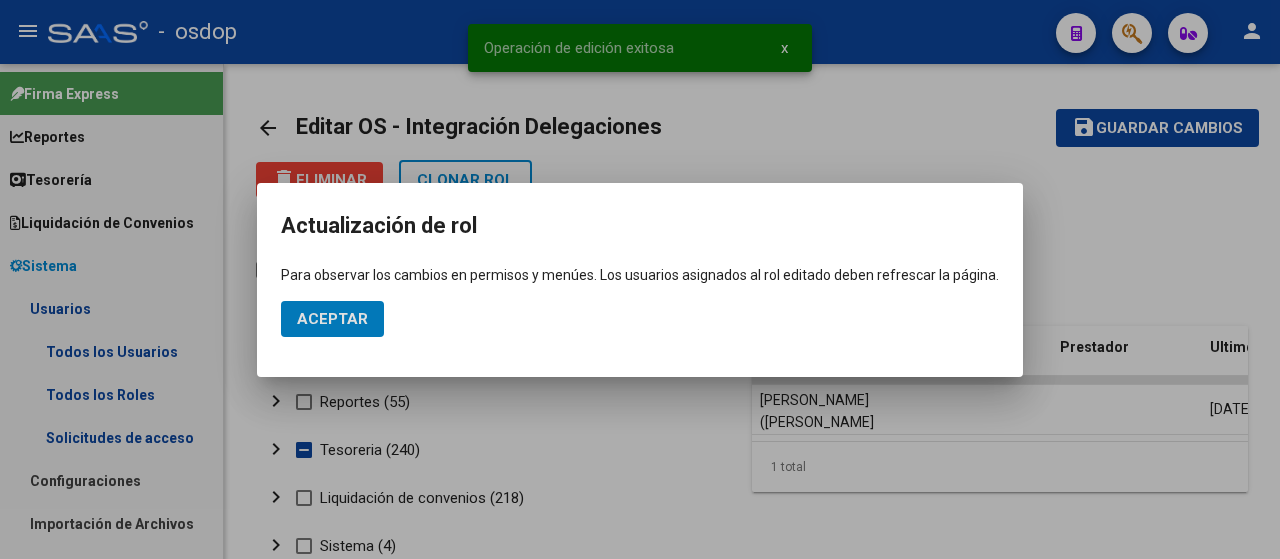 click on "Aceptar" 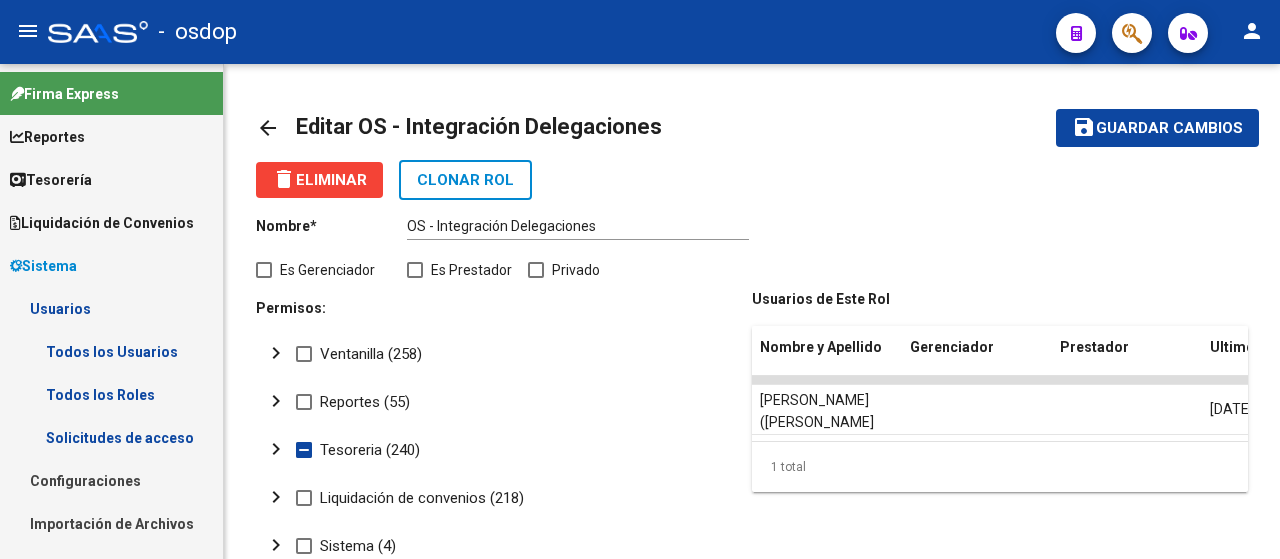 click on "Usuarios" at bounding box center [111, 308] 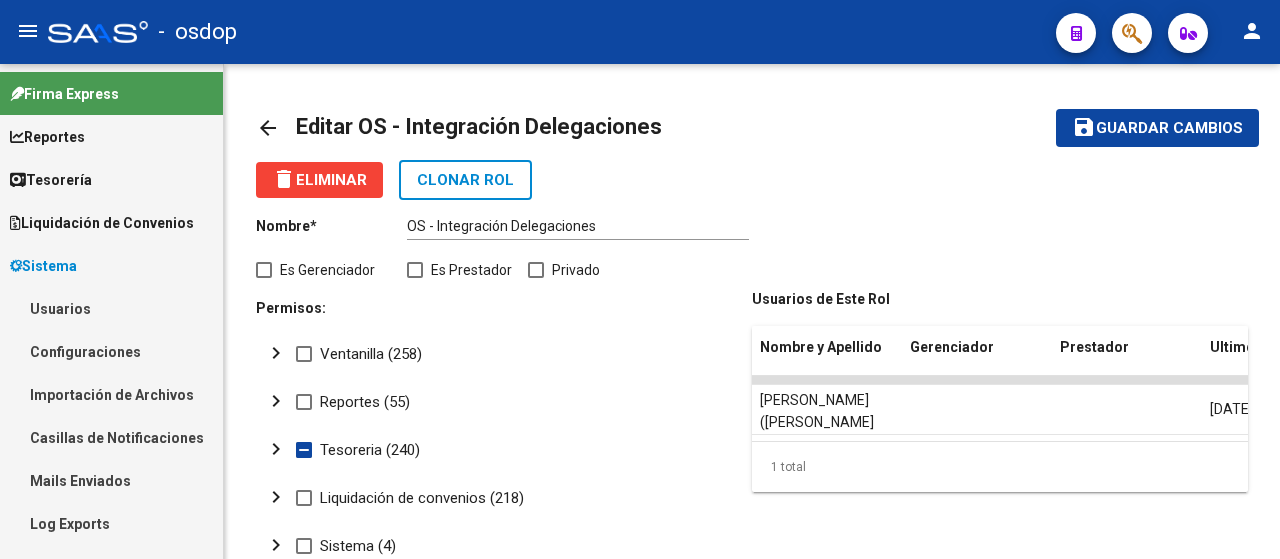 click on "Usuarios" at bounding box center (111, 308) 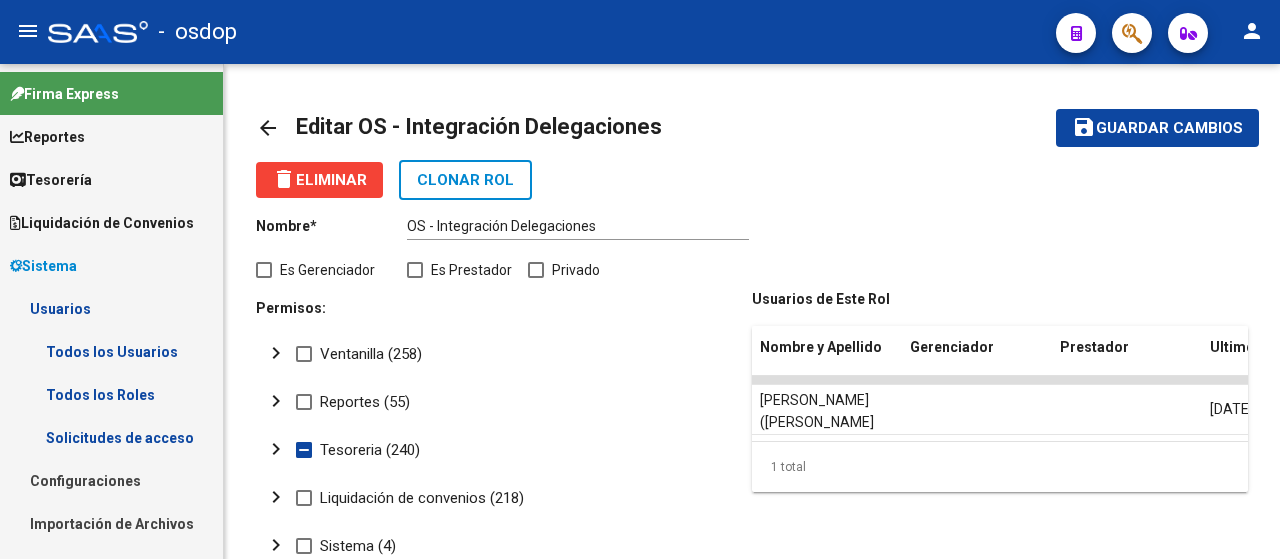click on "Todos los Usuarios" at bounding box center (111, 351) 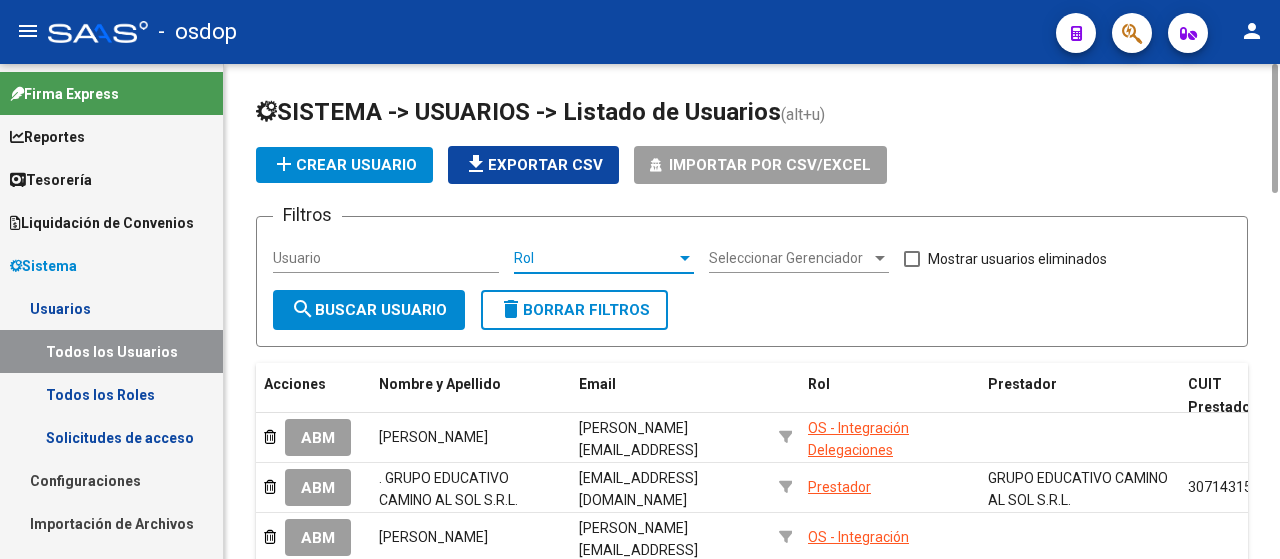 click on "Rol" at bounding box center (595, 258) 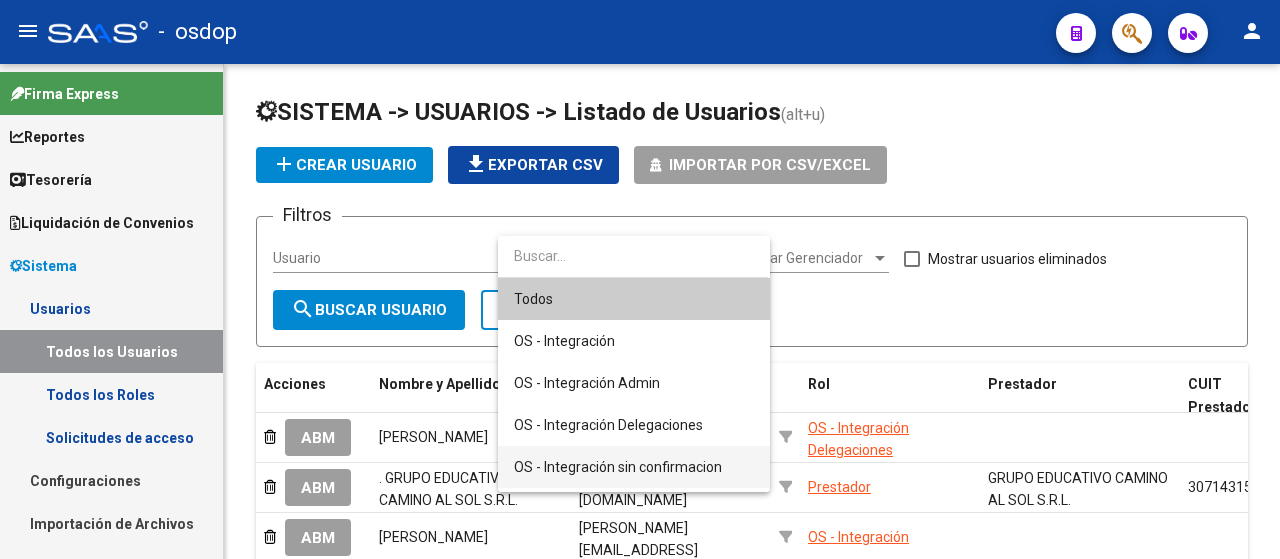 click on "OS - Integración sin confirmacion" at bounding box center [618, 467] 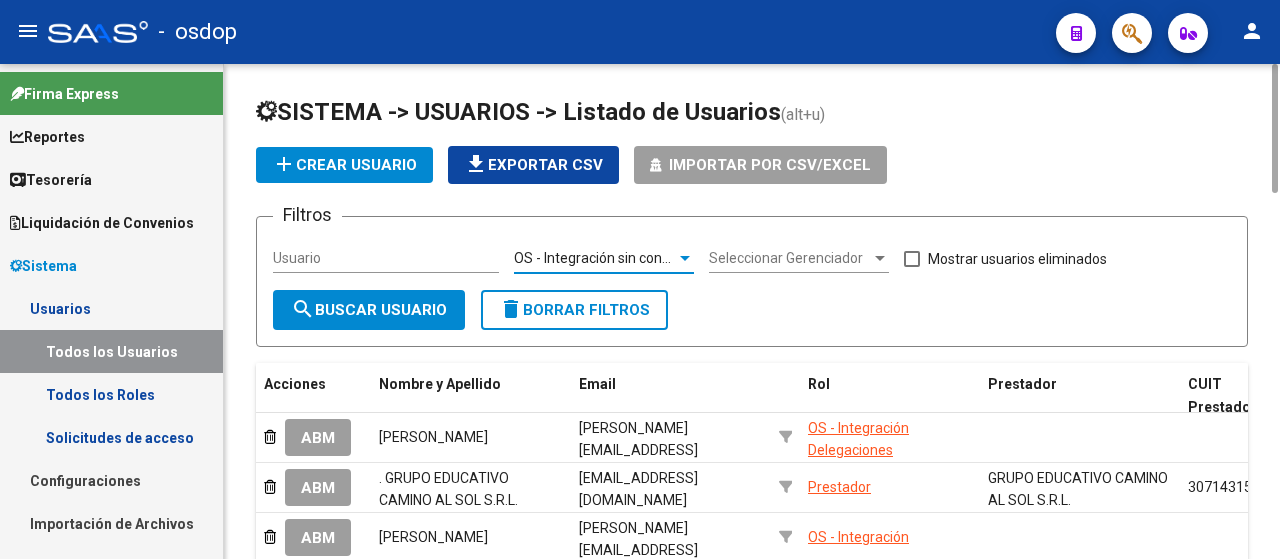 click on "search  Buscar Usuario" 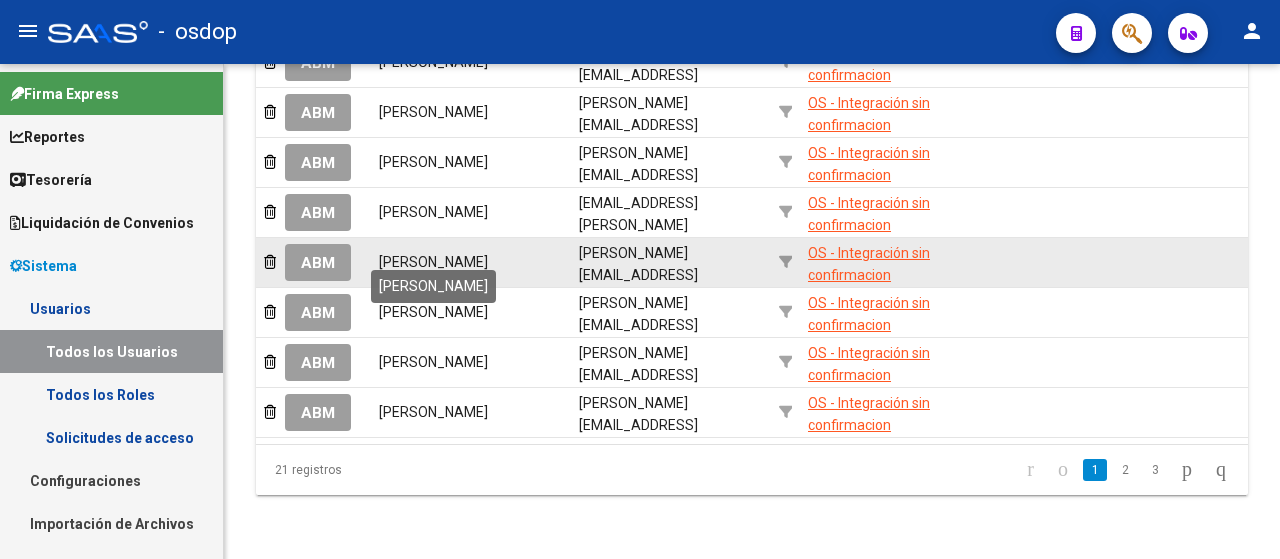 scroll, scrollTop: 0, scrollLeft: 0, axis: both 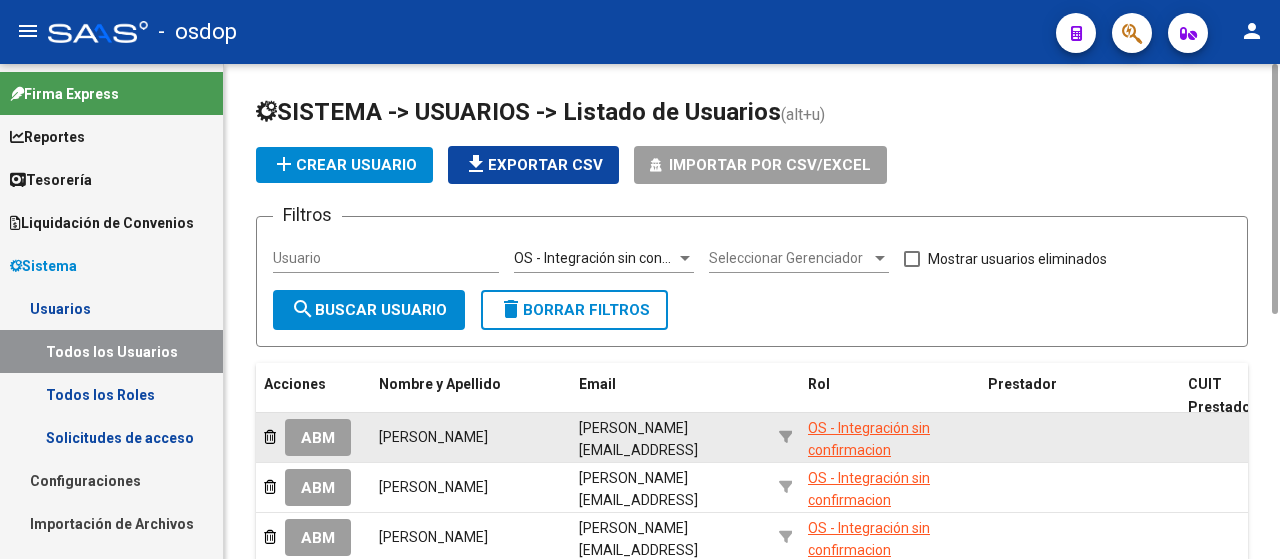 click on "ABM" 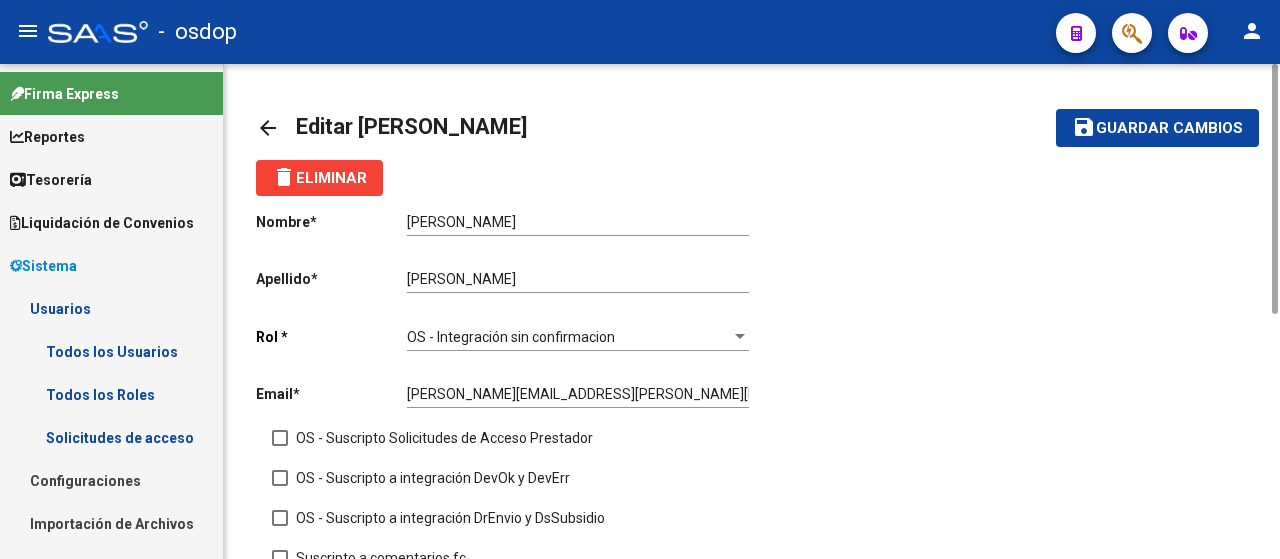 click on "OS - Integración sin confirmacion Seleccionar rol" 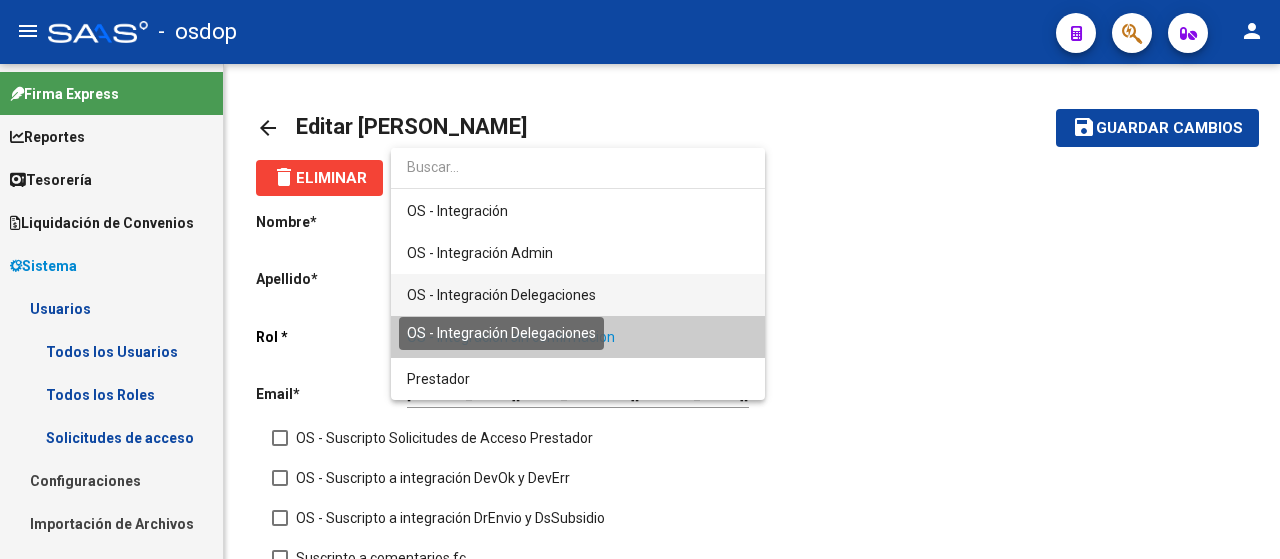 click on "OS - Integración Delegaciones" at bounding box center [501, 295] 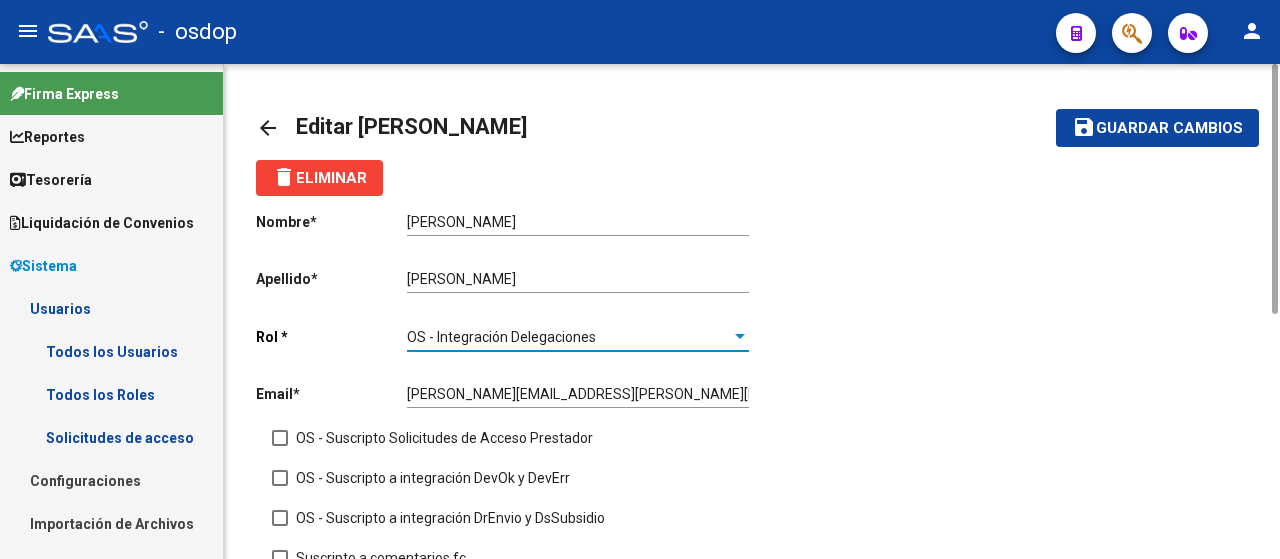 click on "Guardar cambios" 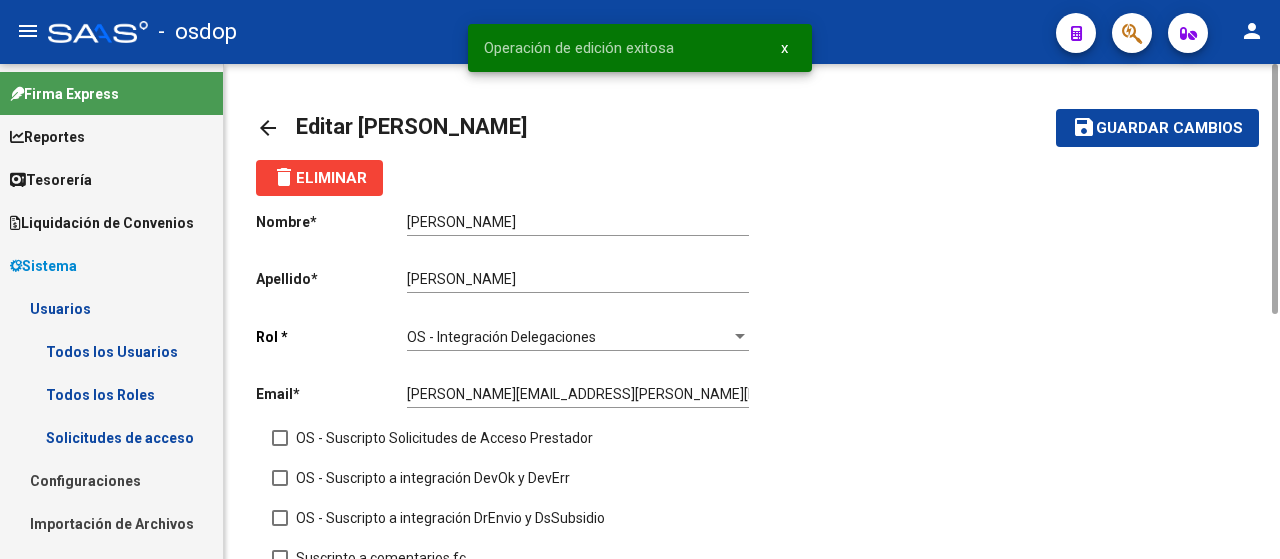 click on "arrow_back" 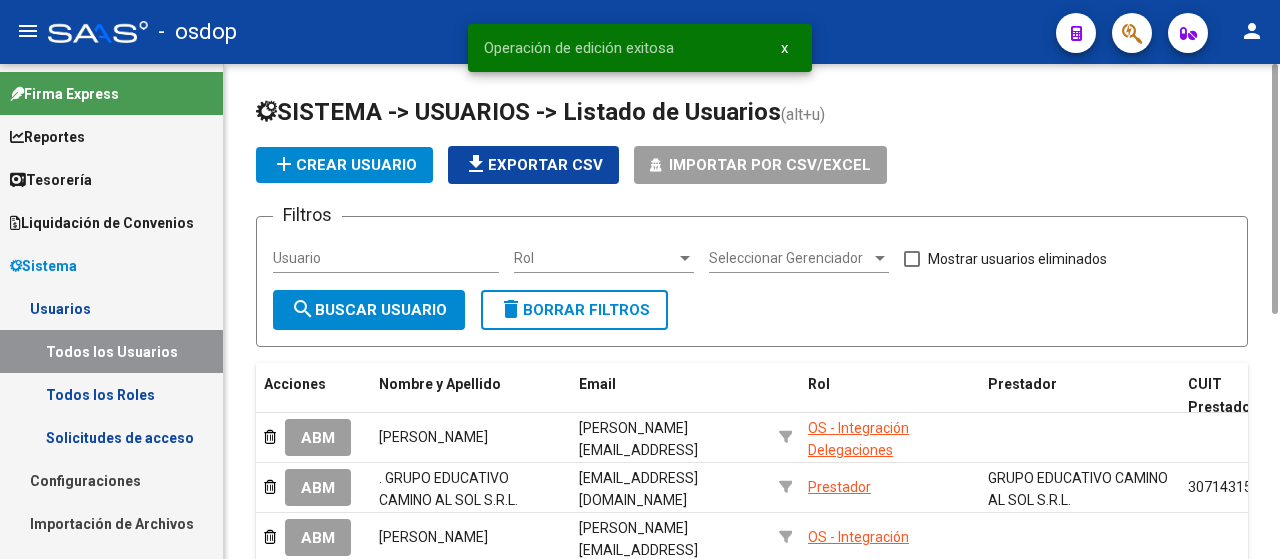 click on "Rol" at bounding box center (595, 258) 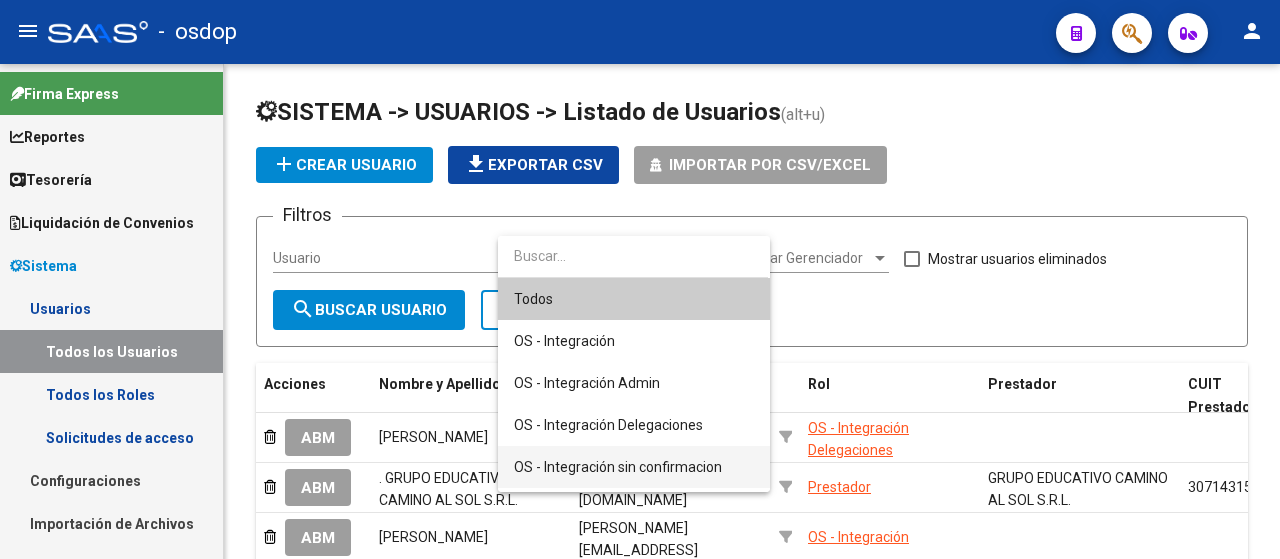 click on "OS - Integración sin confirmacion" at bounding box center [634, 467] 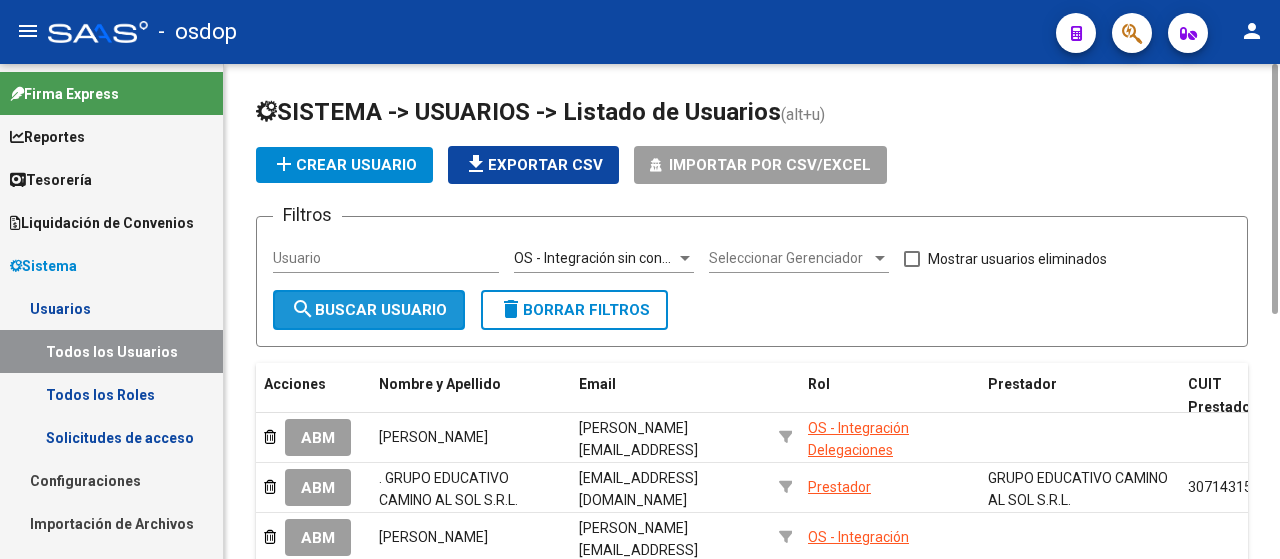 click on "search  Buscar Usuario" 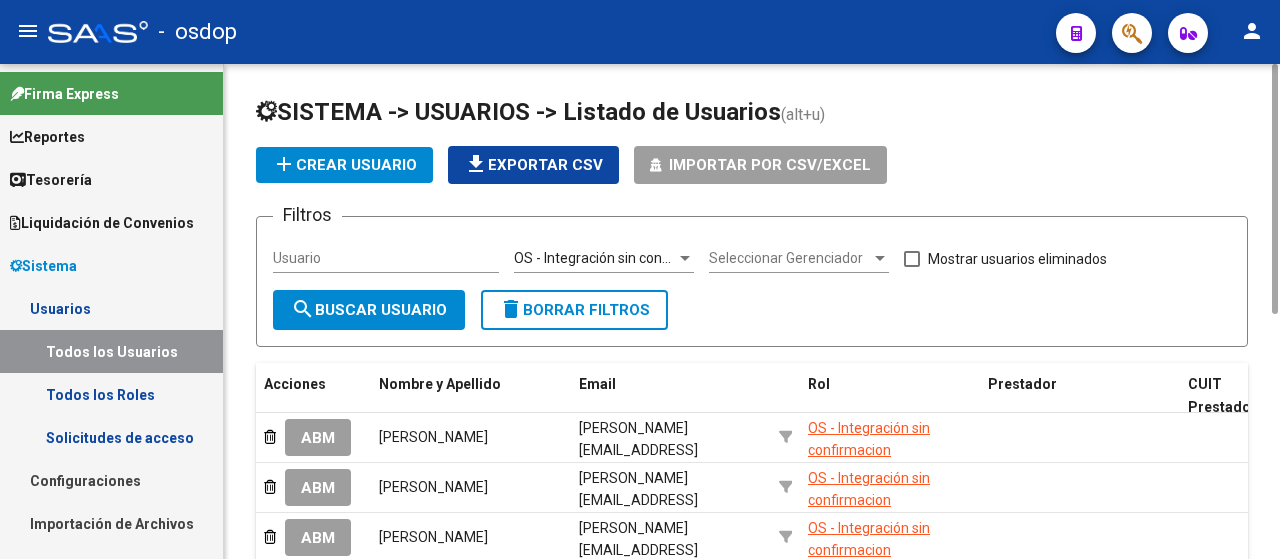 scroll, scrollTop: 200, scrollLeft: 0, axis: vertical 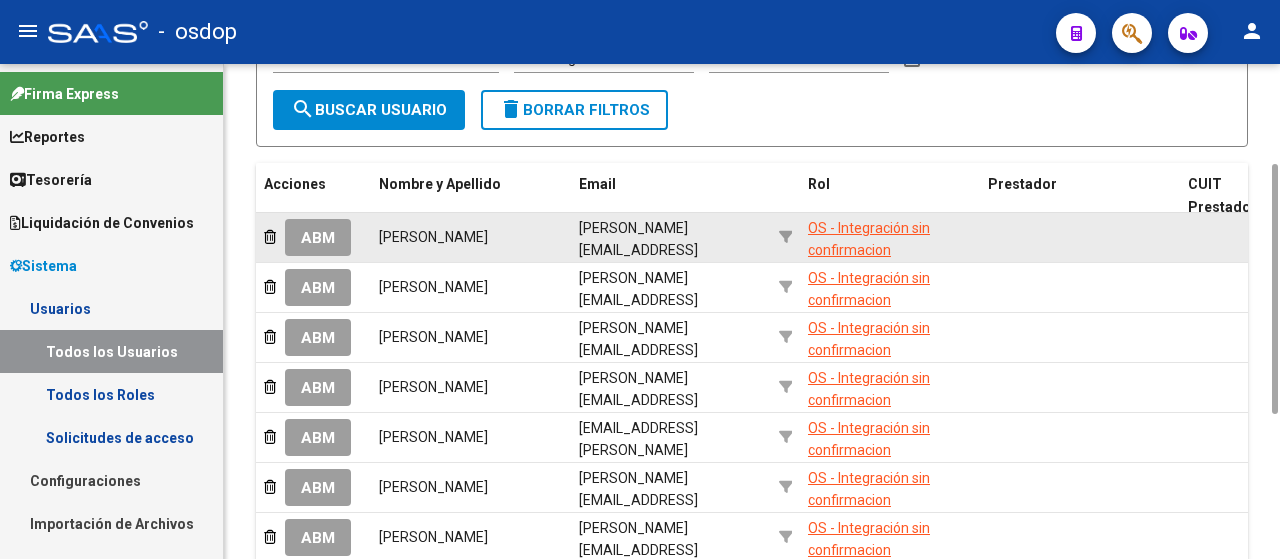 click on "ABM" 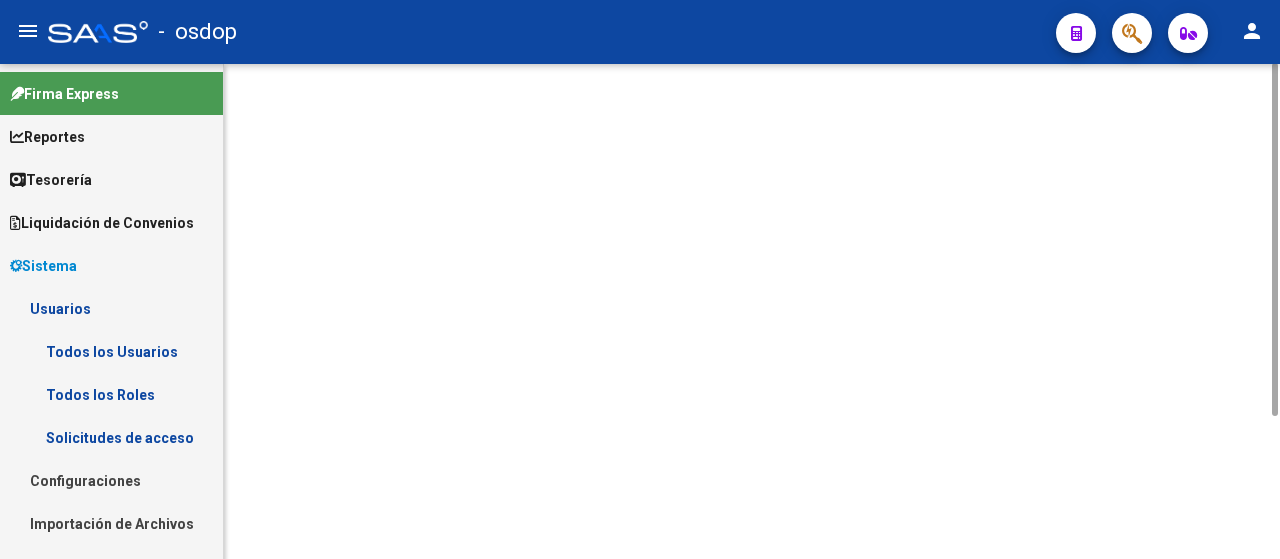 scroll, scrollTop: 0, scrollLeft: 0, axis: both 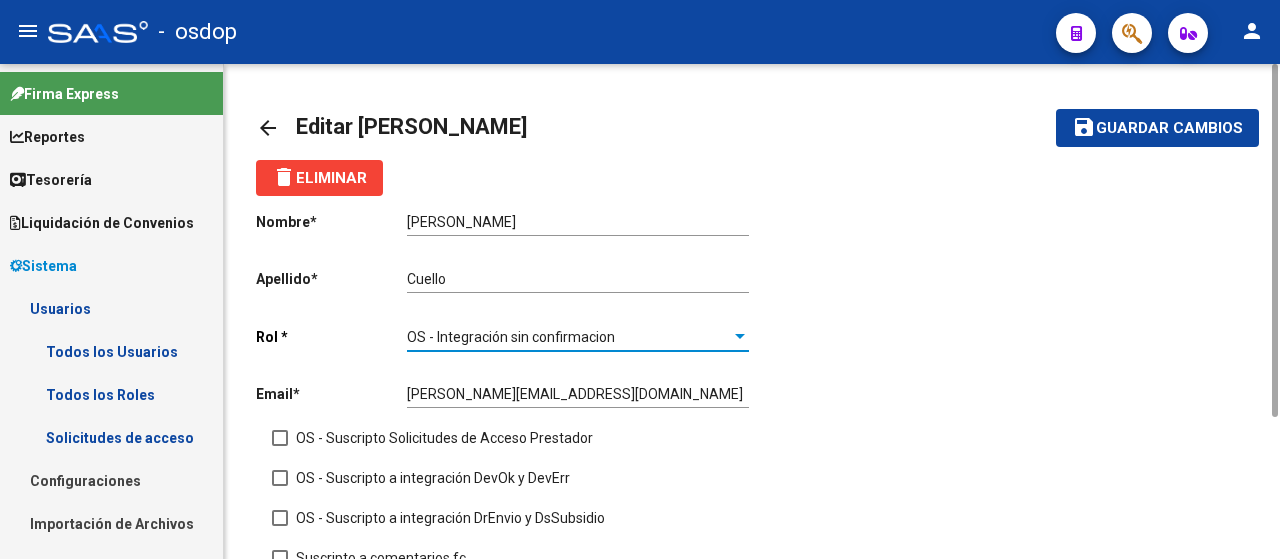 click on "OS - Integración sin confirmacion" at bounding box center (511, 337) 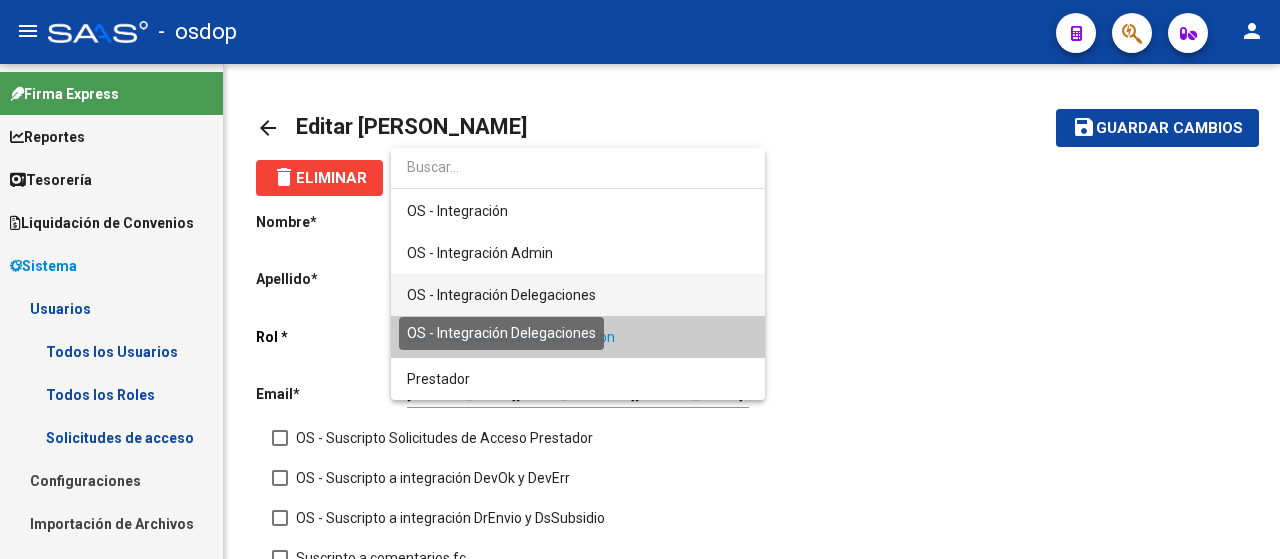 drag, startPoint x: 574, startPoint y: 297, endPoint x: 564, endPoint y: 302, distance: 11.18034 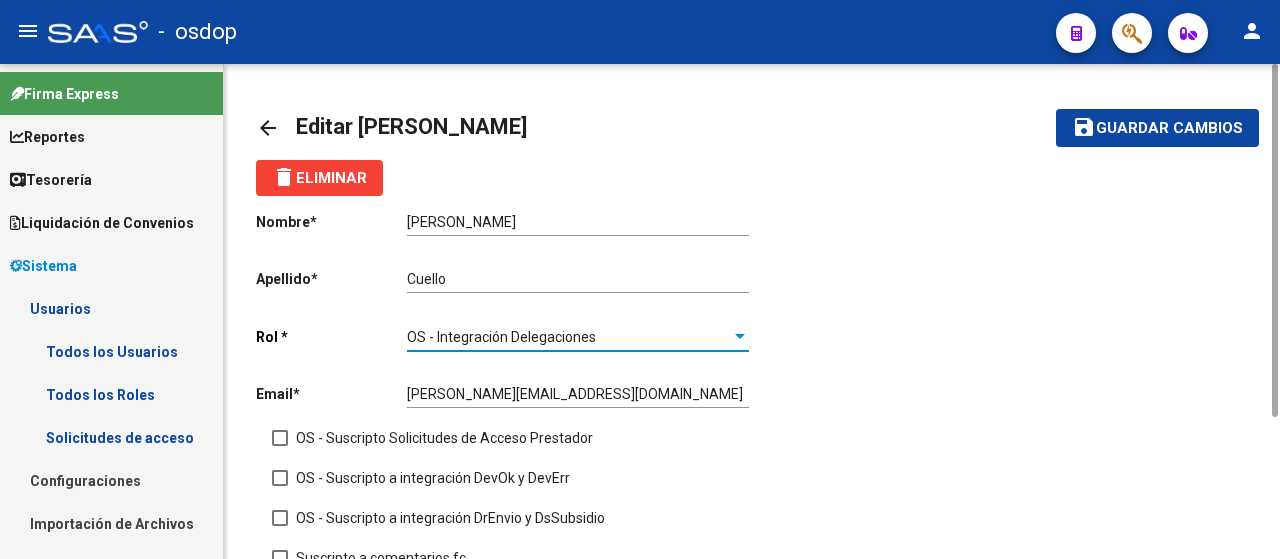click on "Guardar cambios" 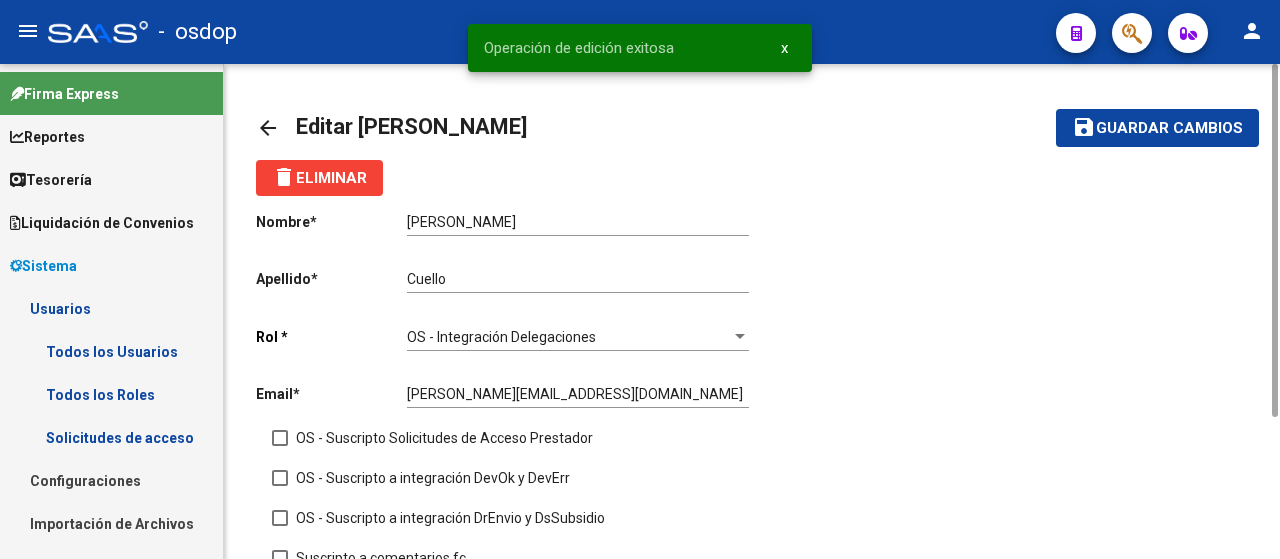 click on "arrow_back" 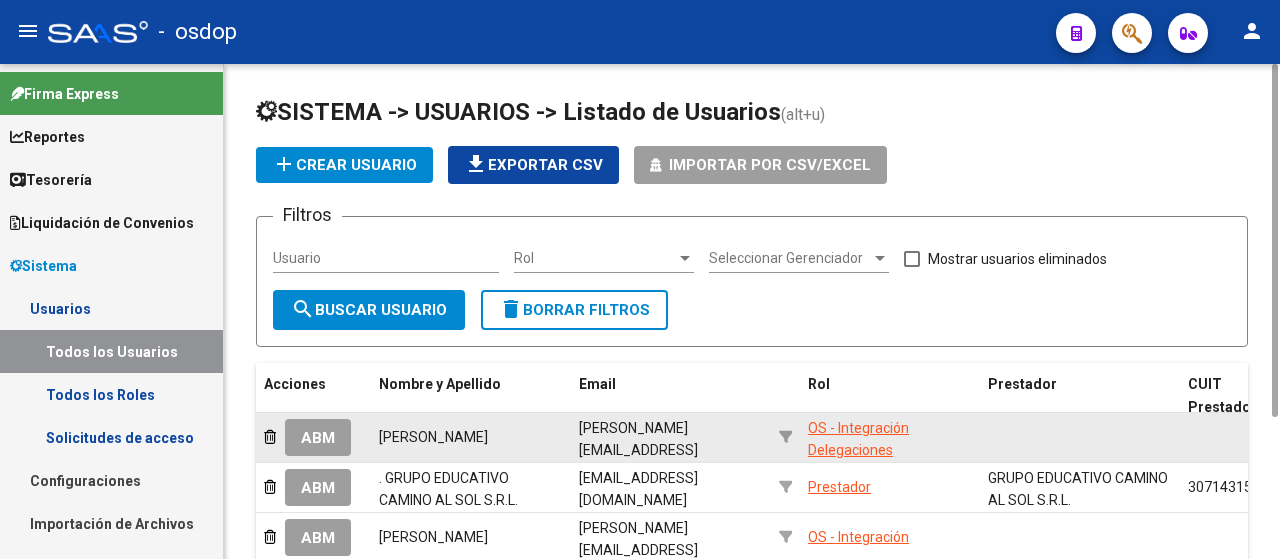 click on "ABM" 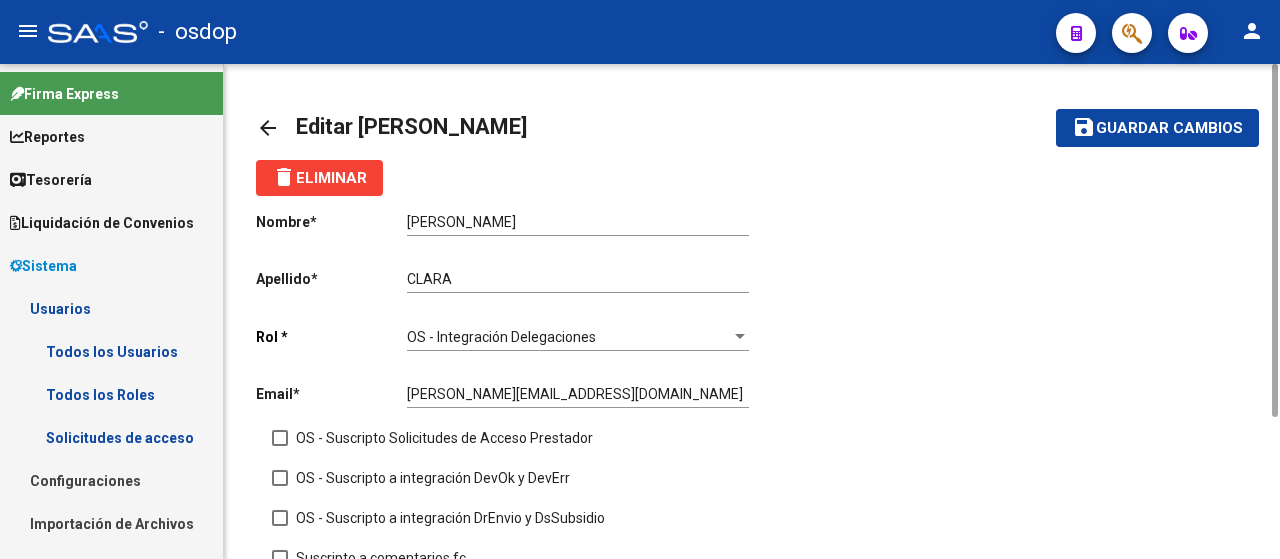 click on "arrow_back Editar [PERSON_NAME]    save Guardar cambios delete  Eliminar
Nombre  *   [PERSON_NAME] nombre  Apellido  *   [PERSON_NAME] apellido   Rol * OS - Integración Delegaciones Seleccionar rol Email  *   [PERSON_NAME][EMAIL_ADDRESS][DOMAIN_NAME] Ingresar email     OS - Suscripto Solicitudes de Acceso Prestador     OS - Suscripto a integración DevOk y DevErr     OS - Suscripto a integración DrEnvio y DsSubsidio     Suscripto a comentarios fc     Suscripto a opciones diarias  add  Cambiar Contraseña
Áreas asociadas al usuario Esta sección permite definir si el usuario puede crear auditorías, confirmarlas, crear pedidos, aprobarlos, crear órdenes de compra y confirmarlos, siempre para un área. add Agregar Área Área Crea Ítems Auditoría Confirma Auditorías Crea Pedidos Aprueba Pedidos Crea Órdenes Compra Confirma Órdenes Compra No data to display  0 total   1  Áreas ocultas al usuario add Ocultar área Área No data to display  0 total   1" 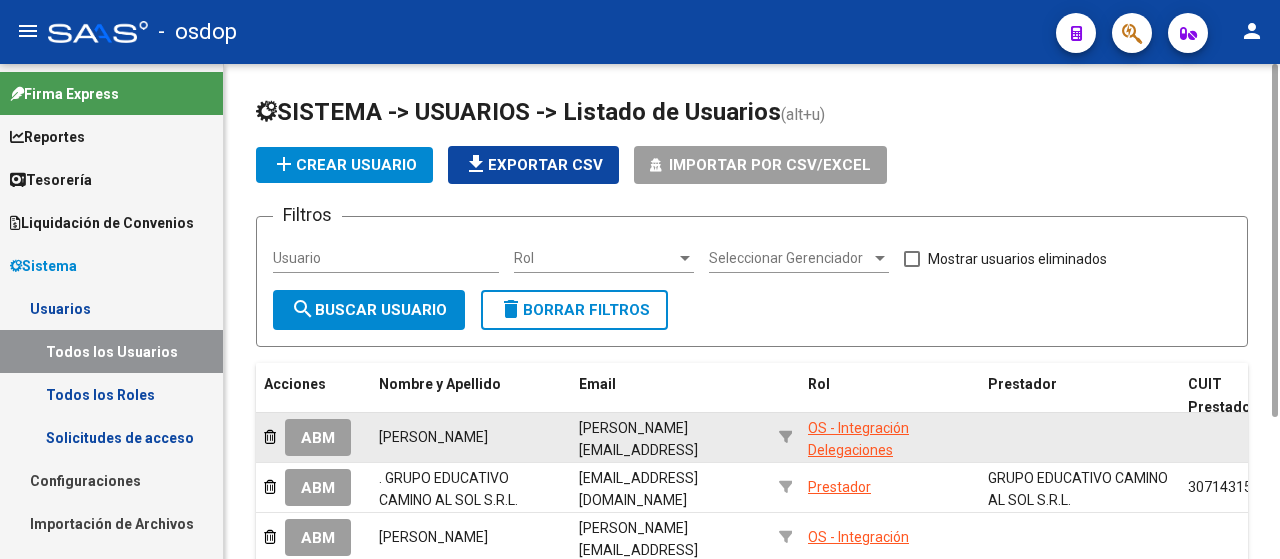 click on "ABM" 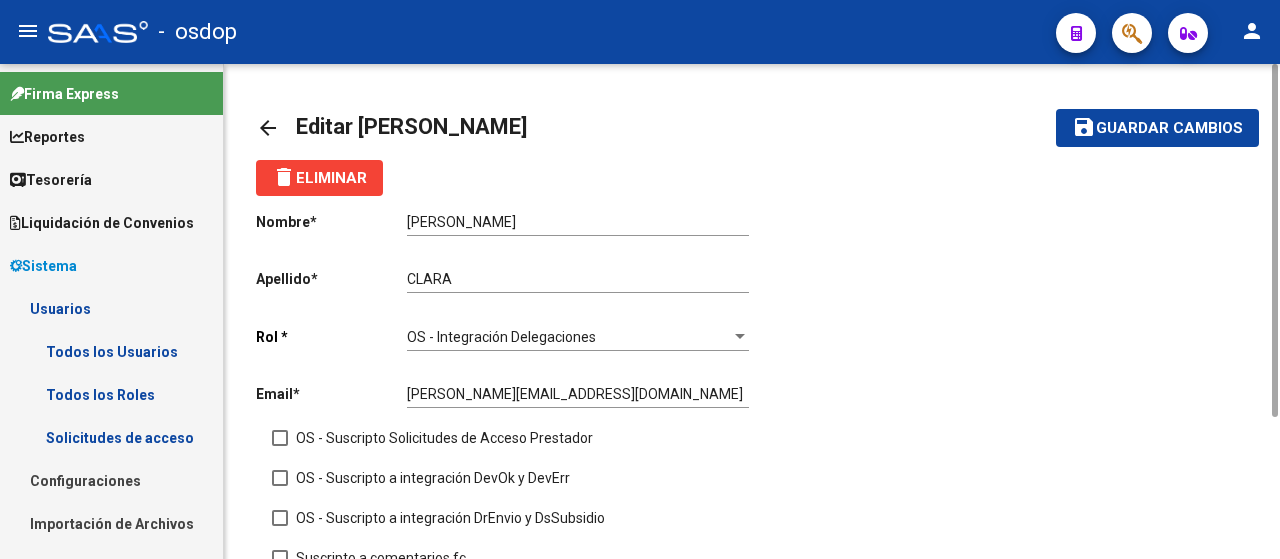click on "OS - Integración Delegaciones Seleccionar rol" 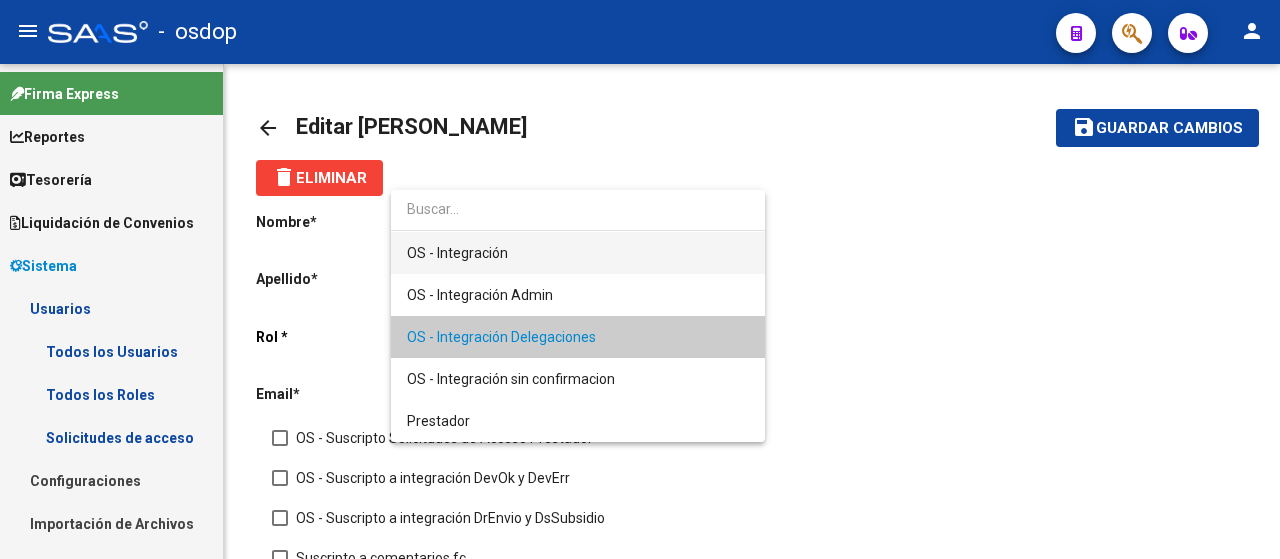 click on "OS - Integración" at bounding box center [578, 253] 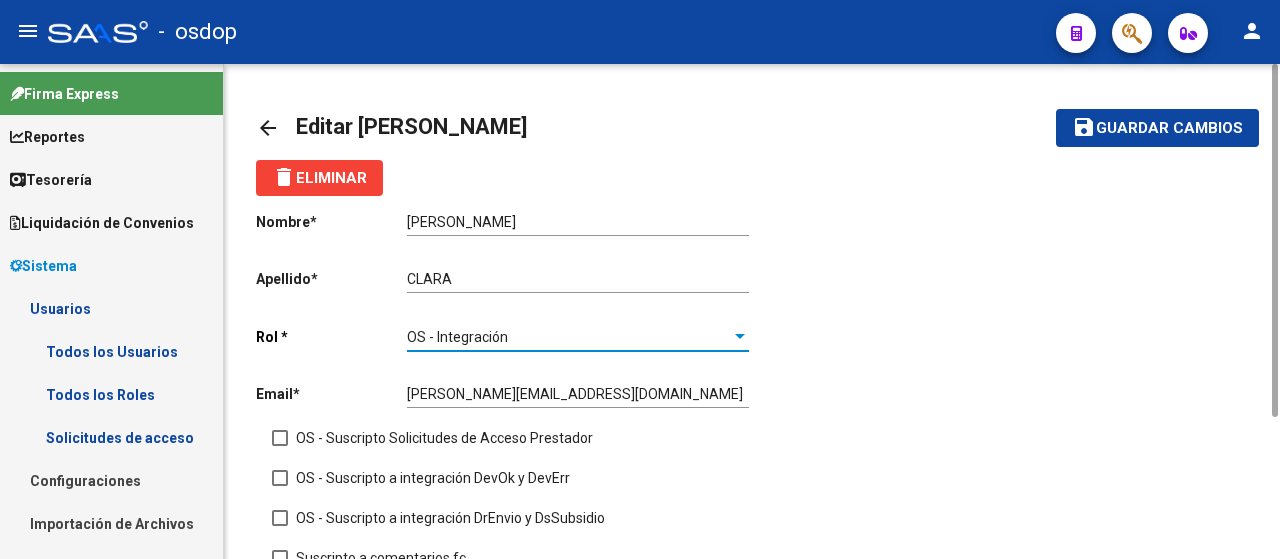click on "arrow_back" 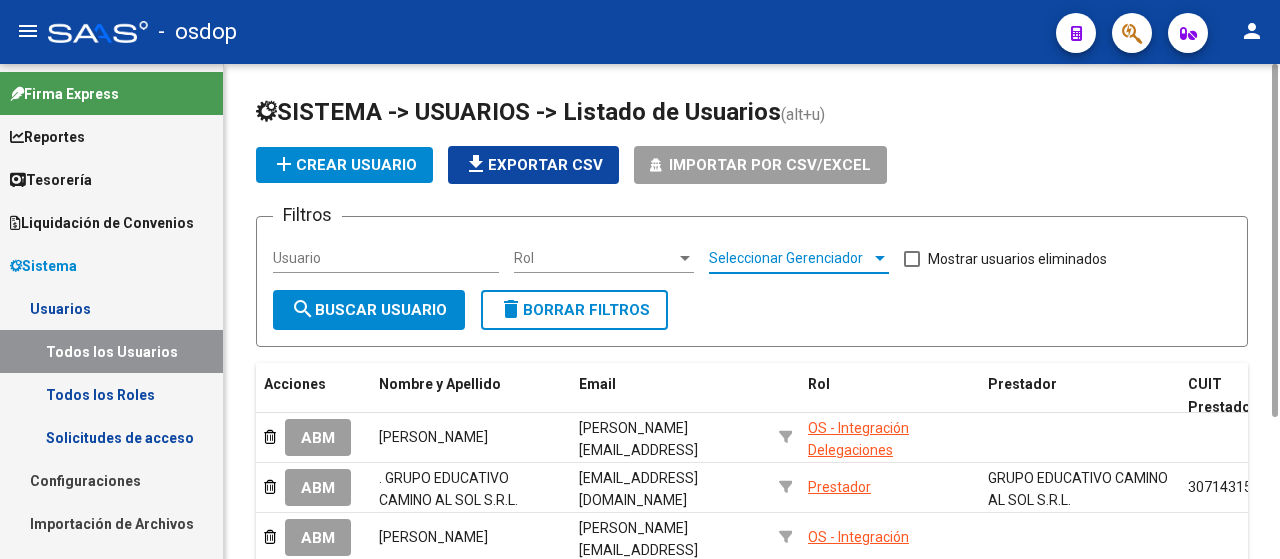 click on "Seleccionar Gerenciador" at bounding box center (790, 258) 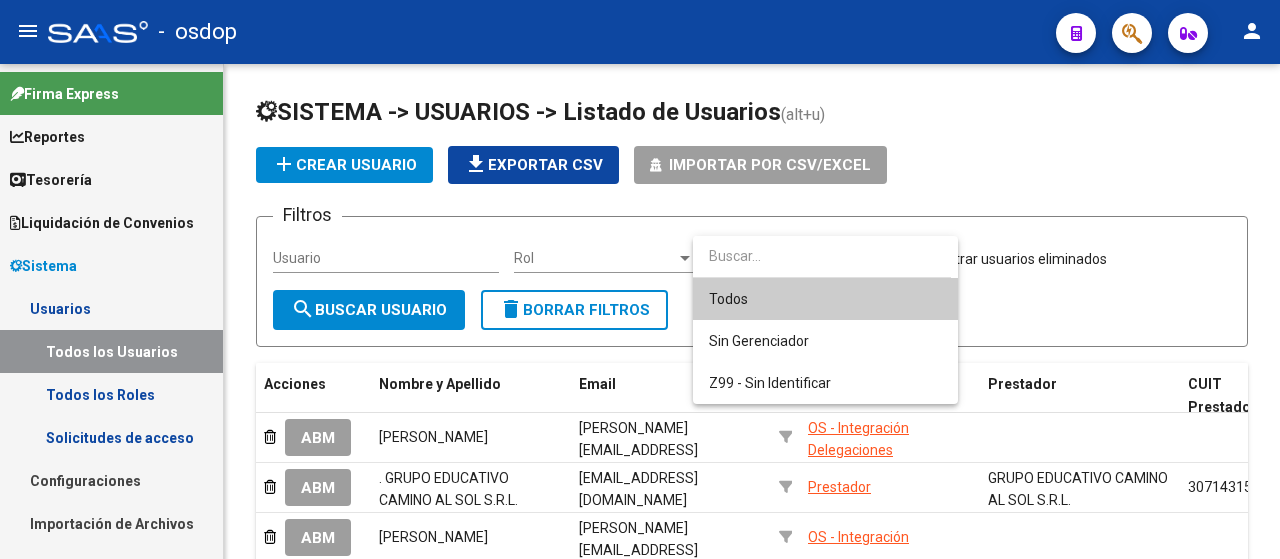 click at bounding box center [640, 279] 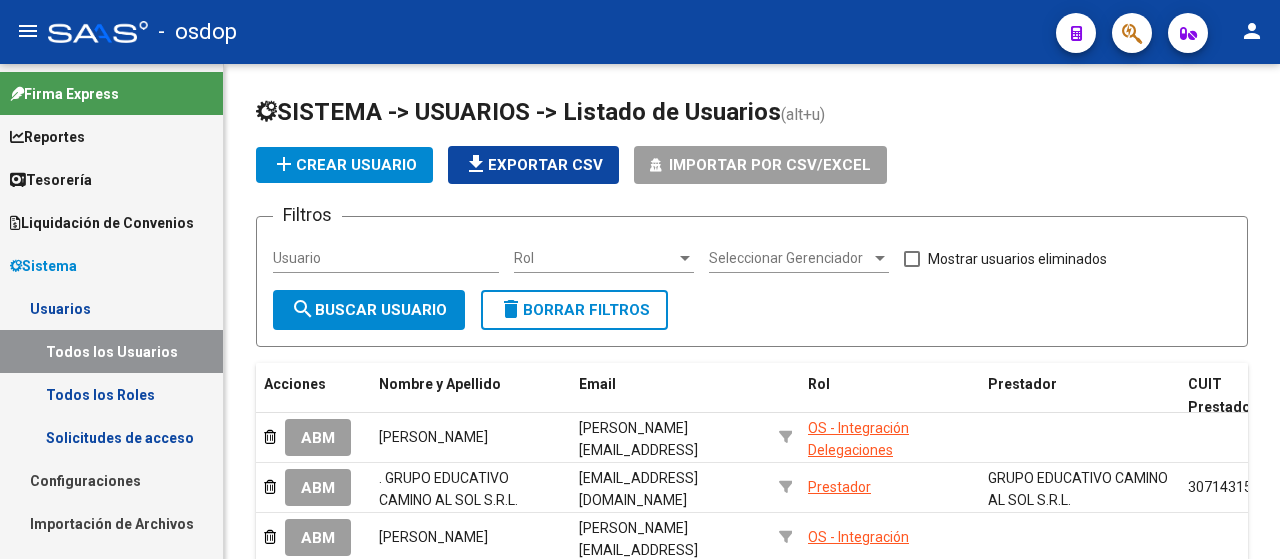 click on "Rol" at bounding box center [595, 258] 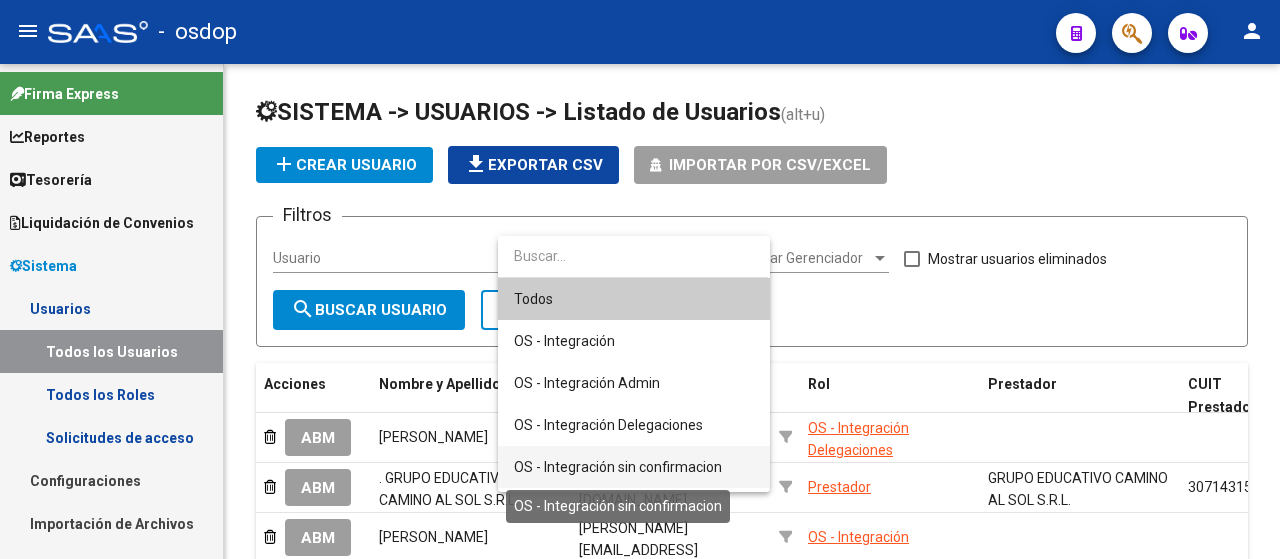 click on "OS - Integración sin confirmacion" at bounding box center [618, 467] 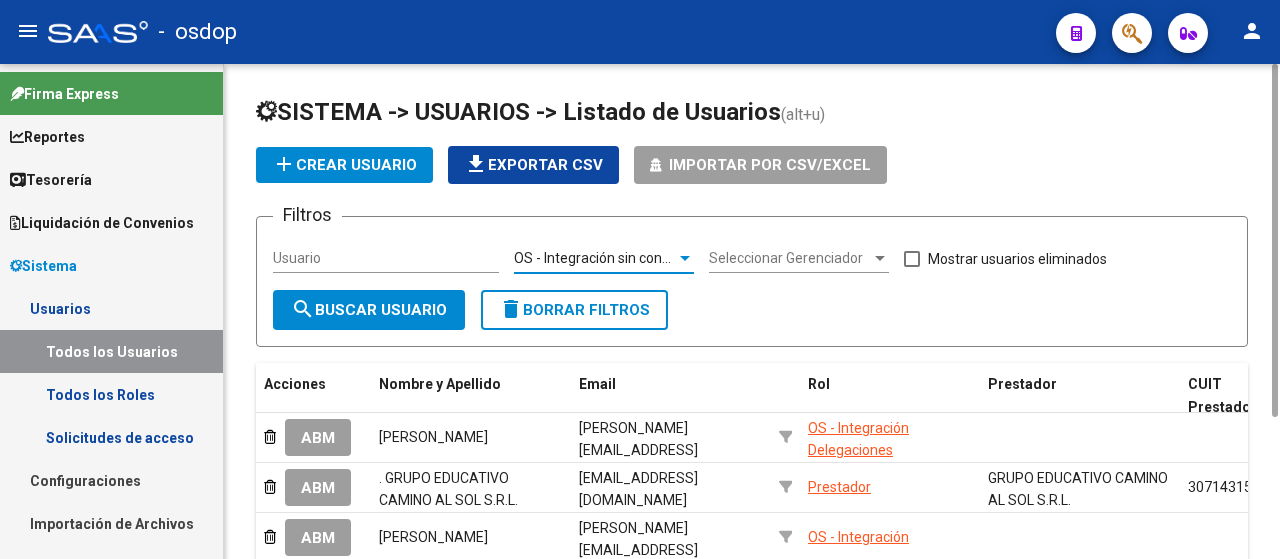click on "search  Buscar Usuario" 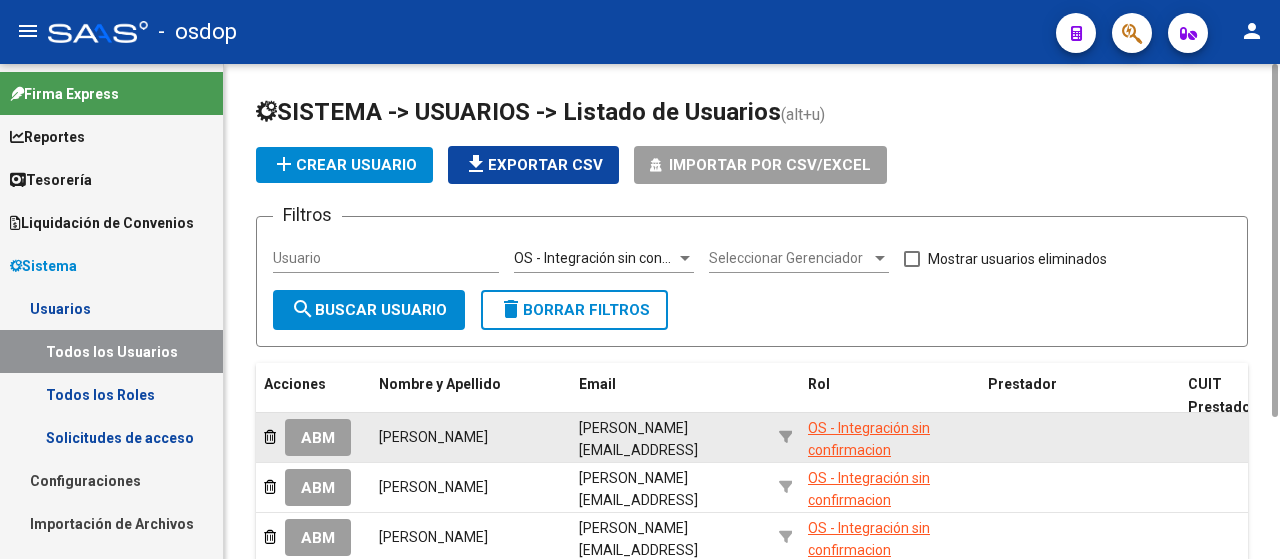 click on "ABM" 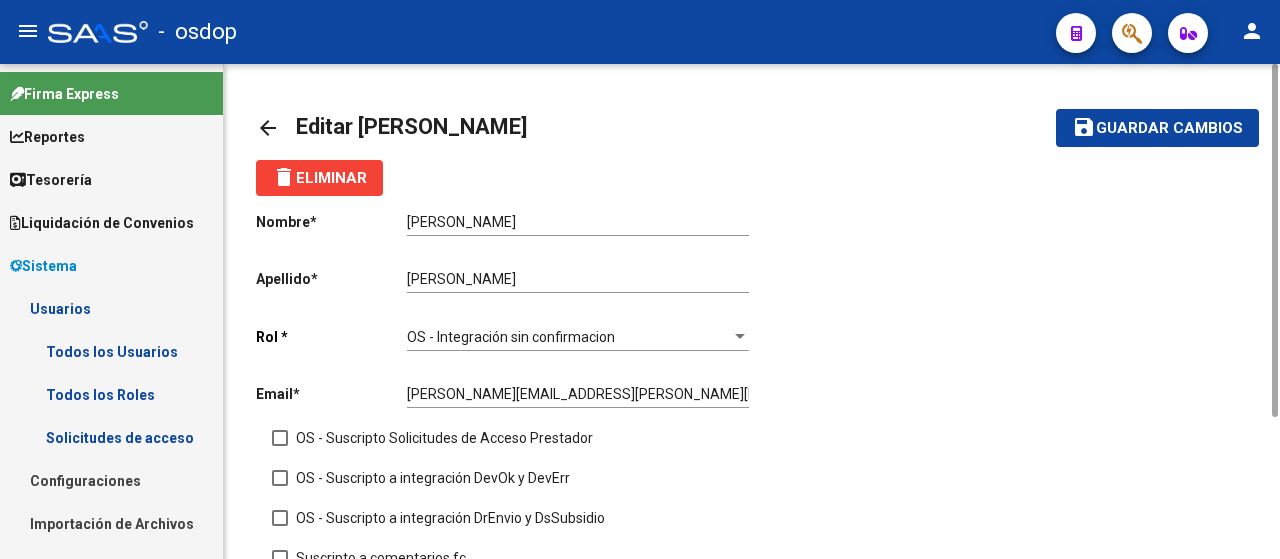 click on "OS - Integración sin confirmacion" at bounding box center [569, 337] 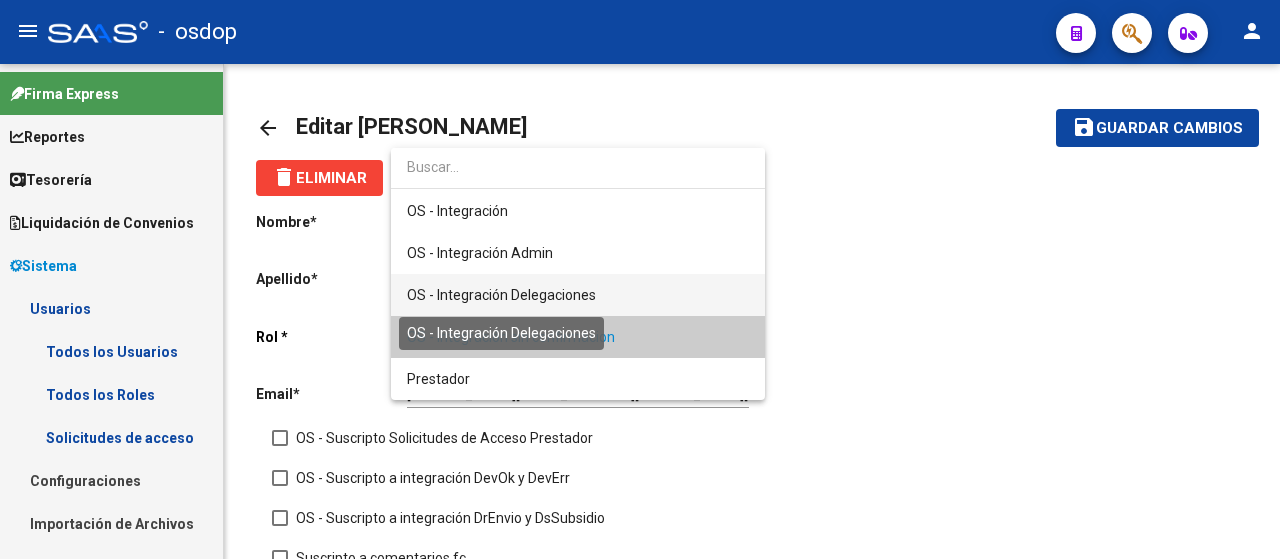 click on "OS - Integración Delegaciones" at bounding box center (501, 295) 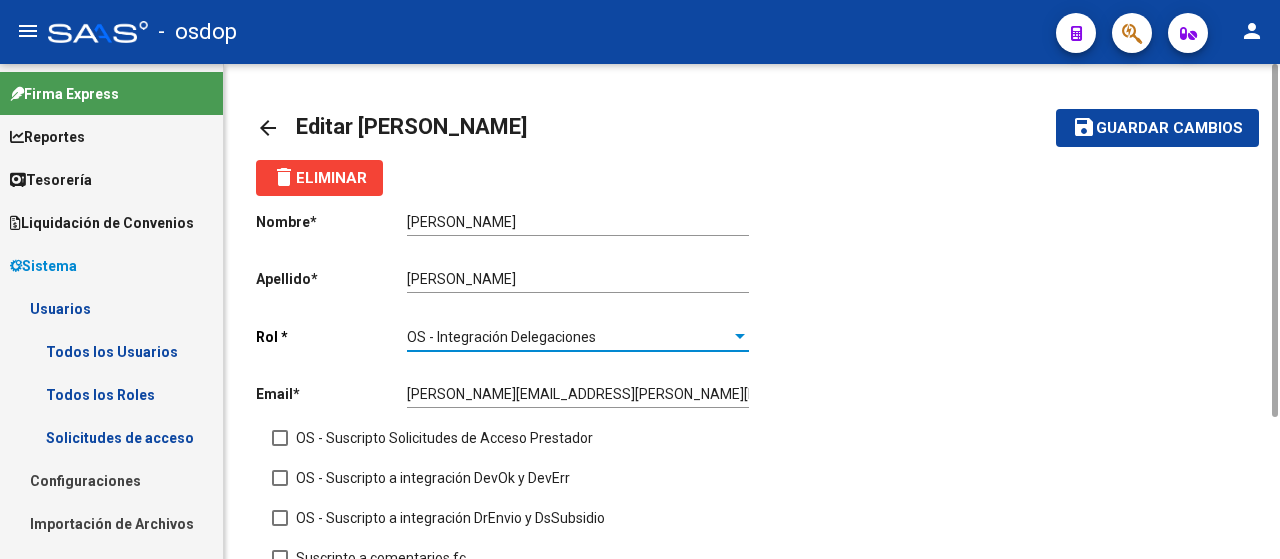click on "Guardar cambios" 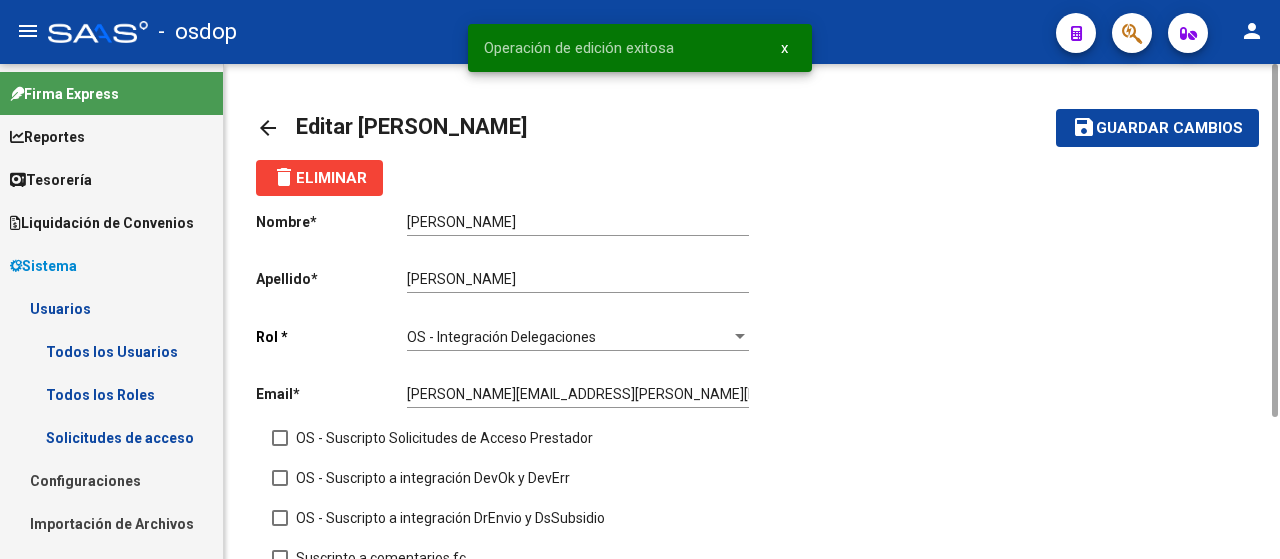 click on "arrow_back" 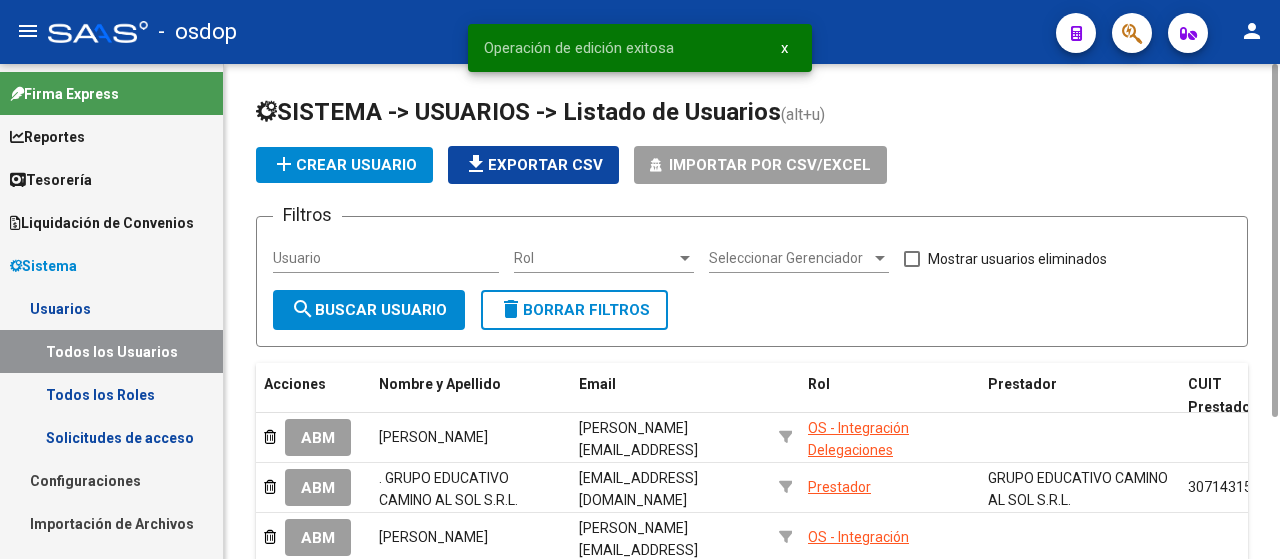 click on "Rol" at bounding box center [595, 258] 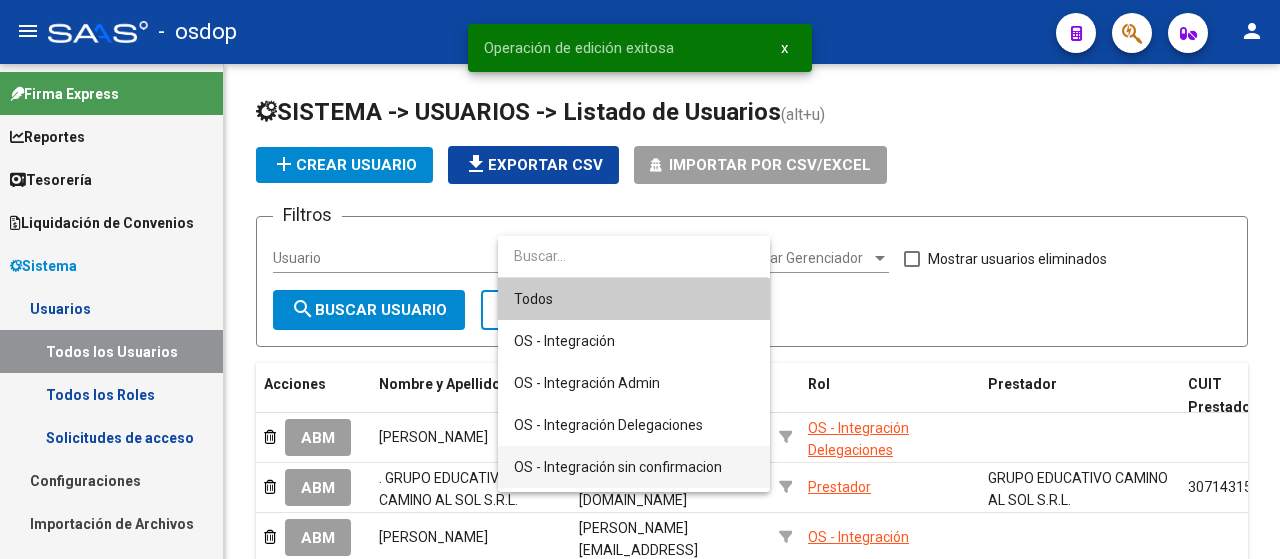 click on "OS - Integración sin confirmacion" at bounding box center [634, 467] 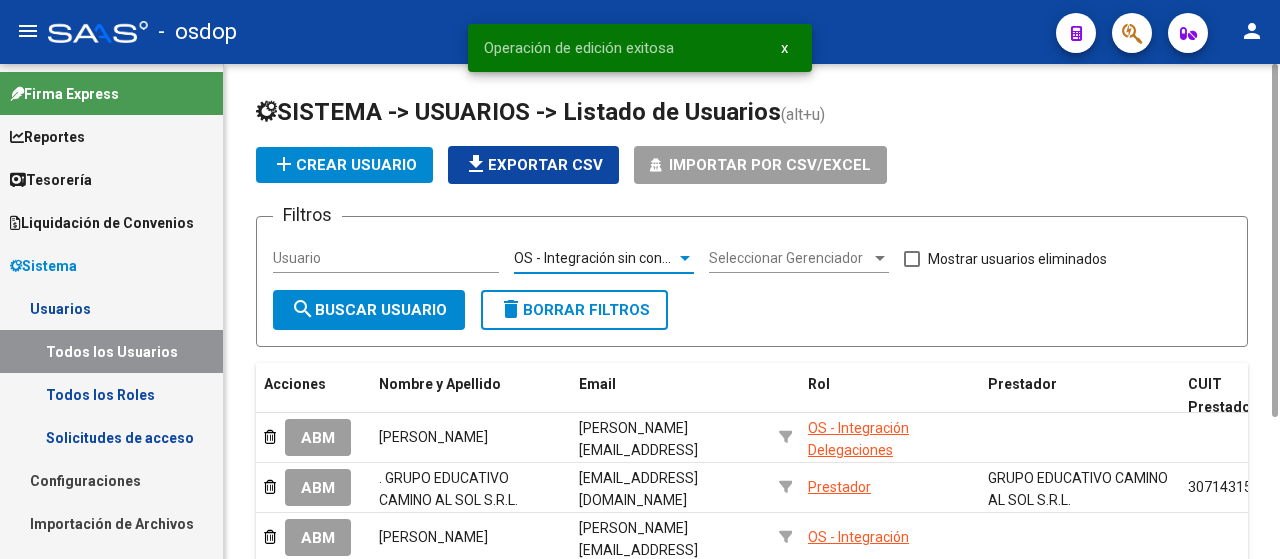 click on "search  Buscar Usuario" 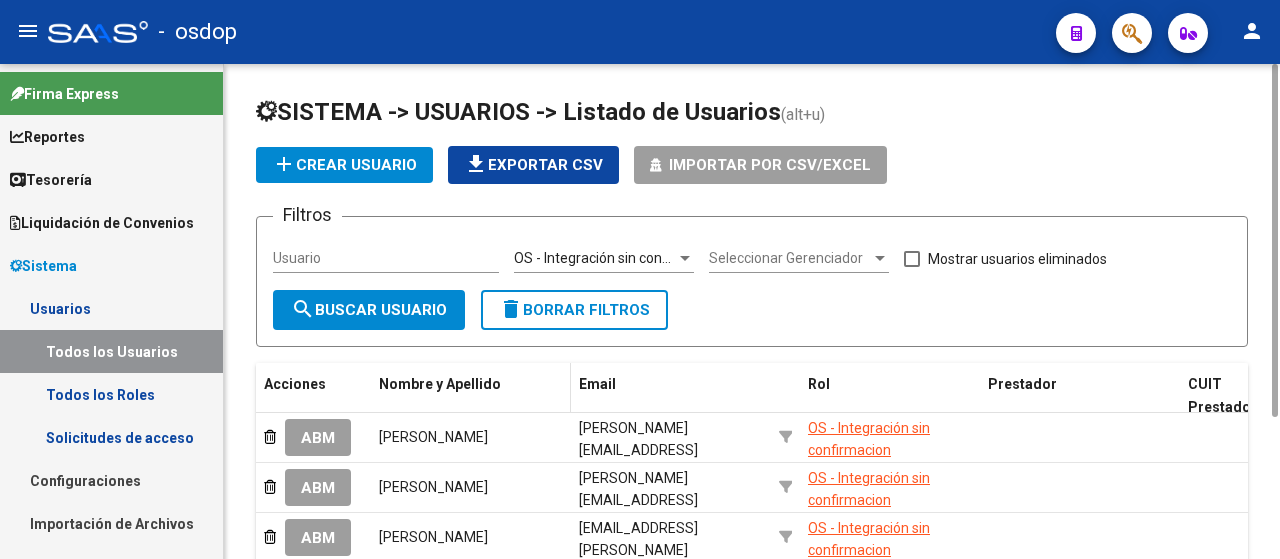 scroll, scrollTop: 200, scrollLeft: 0, axis: vertical 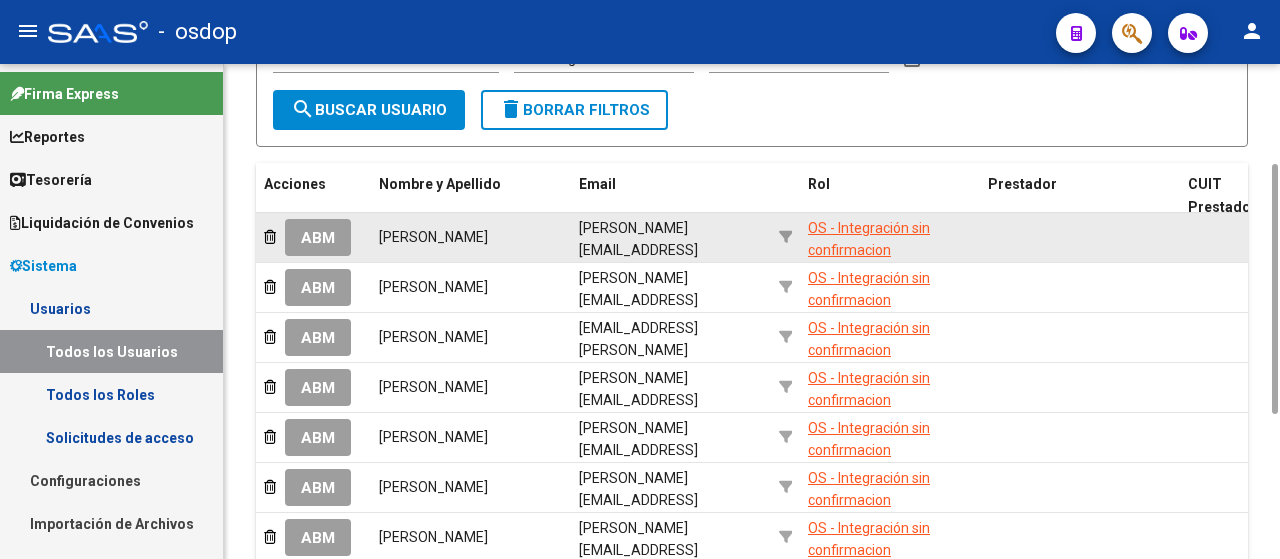 click on "ABM" 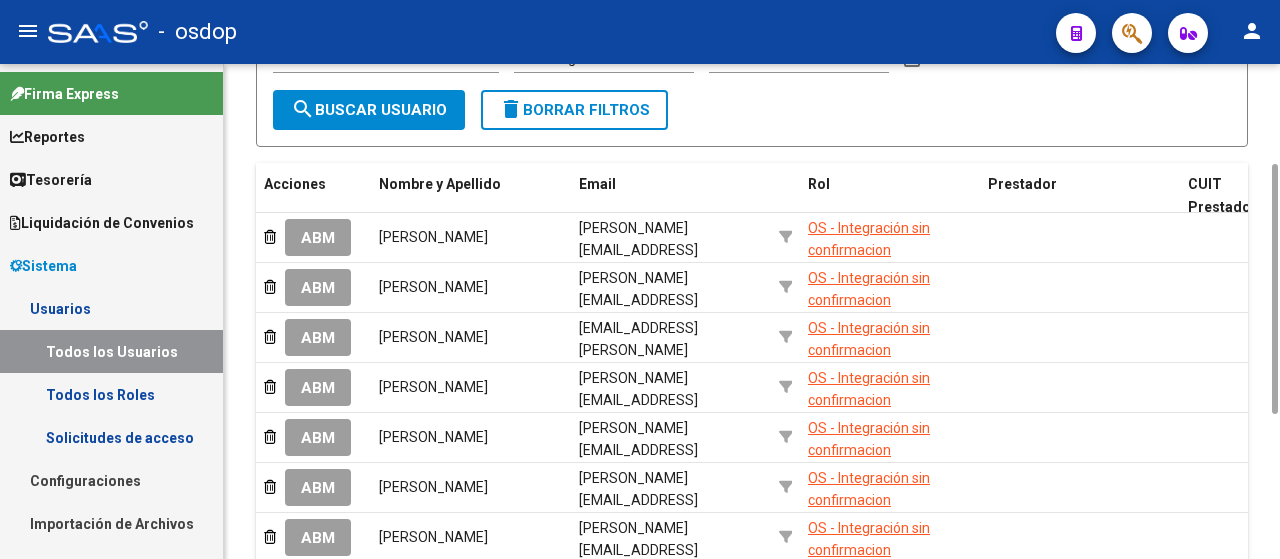 scroll, scrollTop: 0, scrollLeft: 0, axis: both 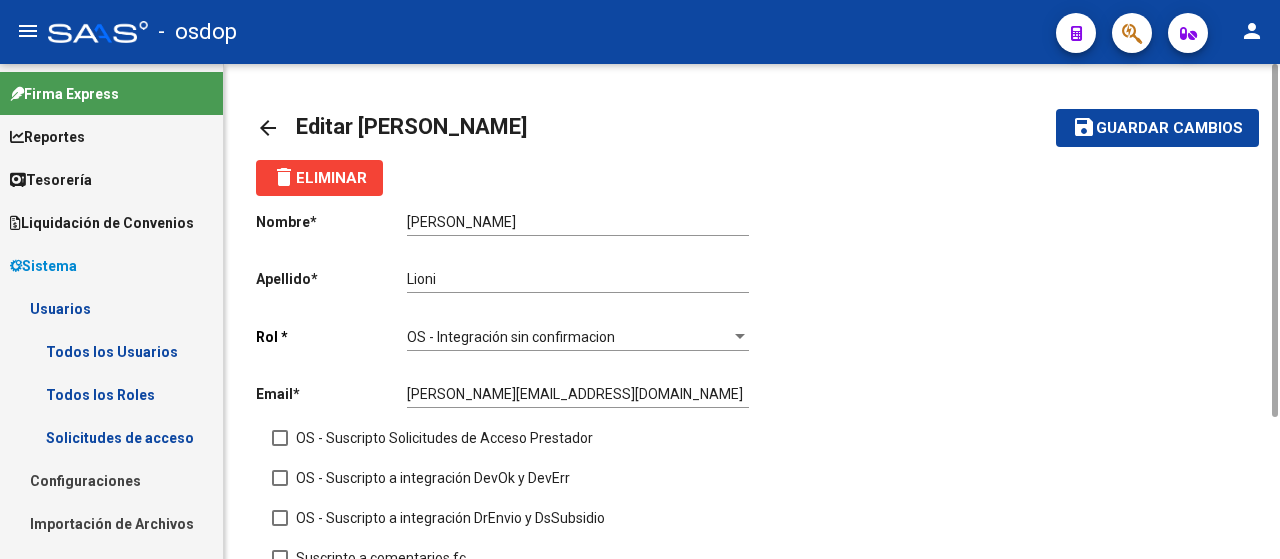 click on "OS - Integración sin confirmacion" at bounding box center [511, 337] 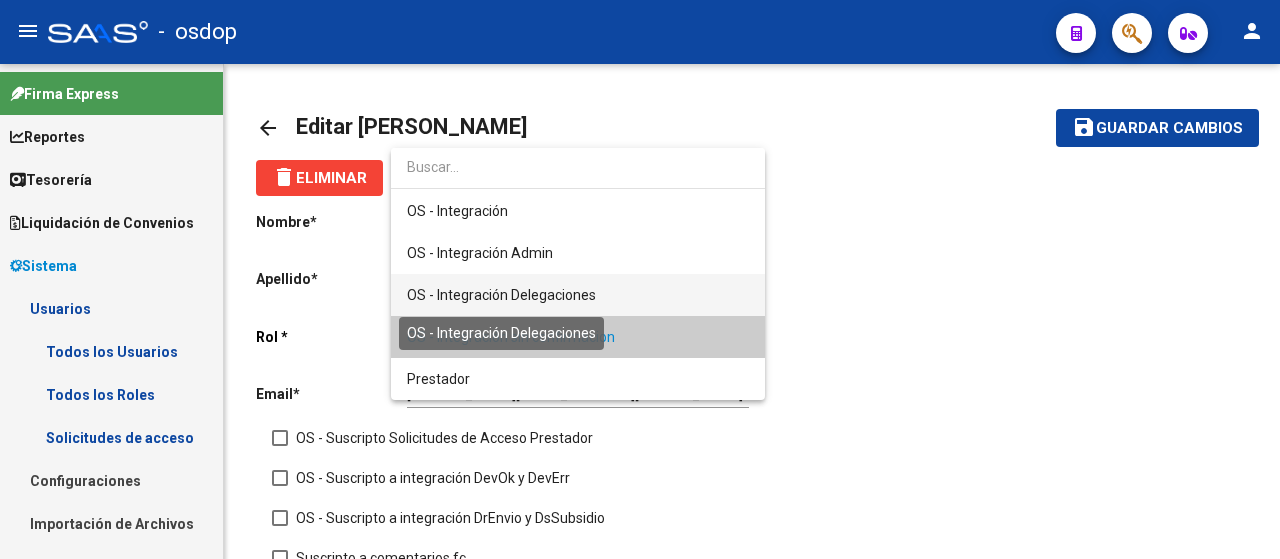 click on "OS - Integración Delegaciones" at bounding box center (501, 295) 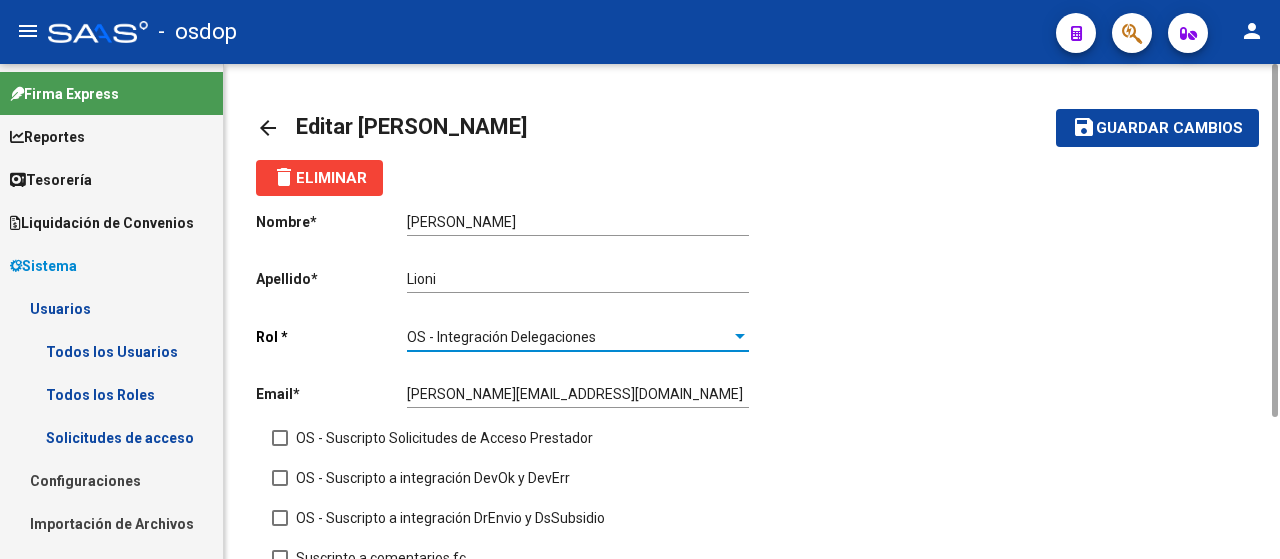 click on "Guardar cambios" 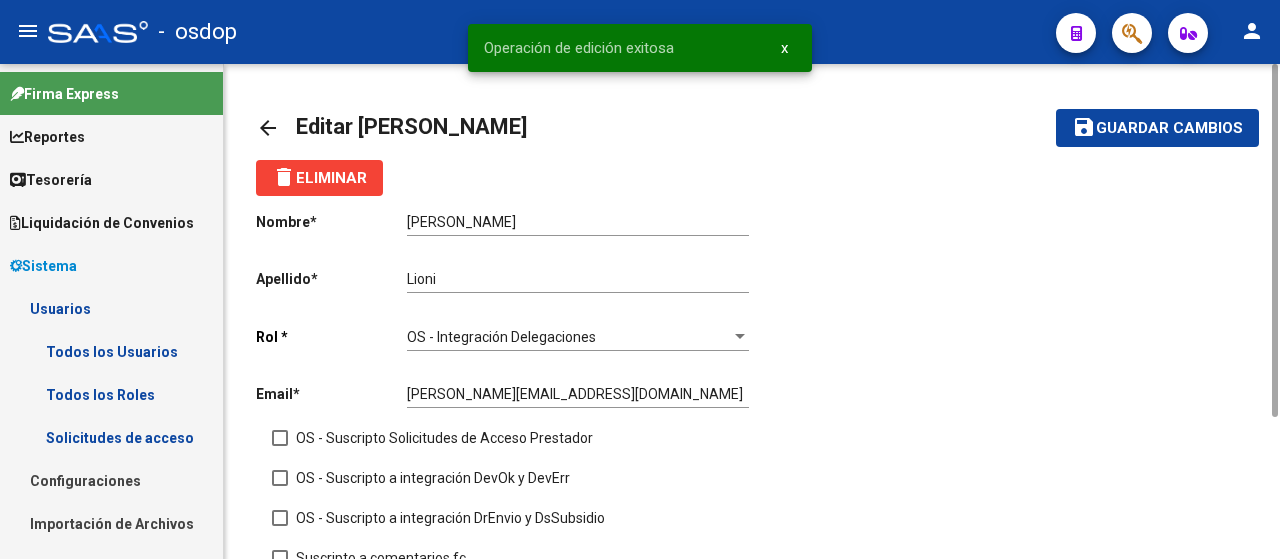 click on "arrow_back" 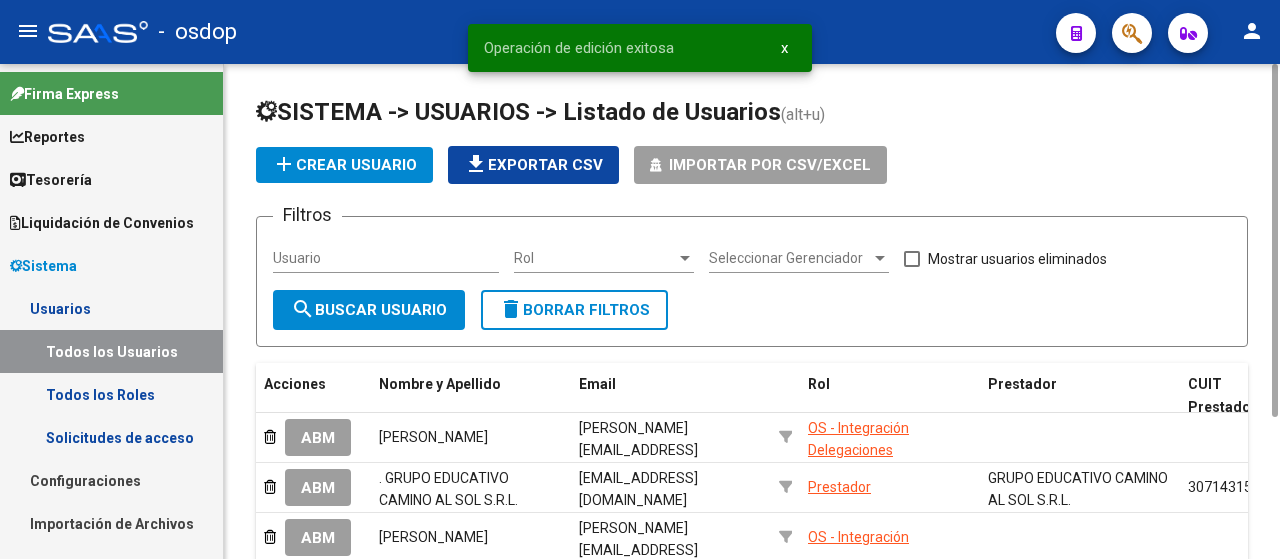 click on "Rol" at bounding box center [595, 258] 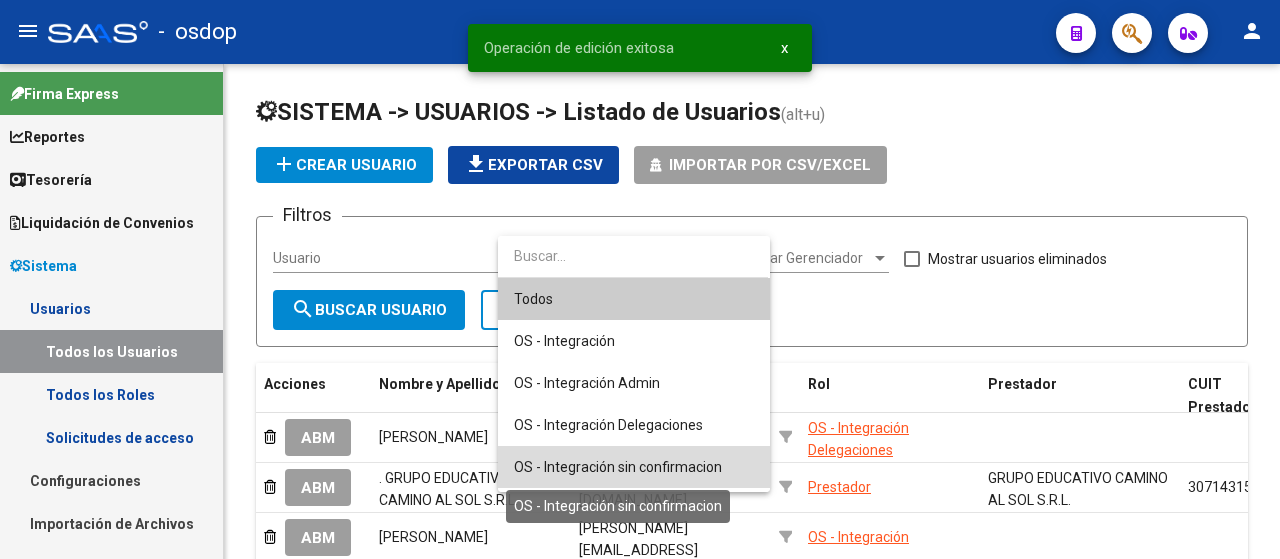 click on "OS - Integración sin confirmacion" at bounding box center (618, 467) 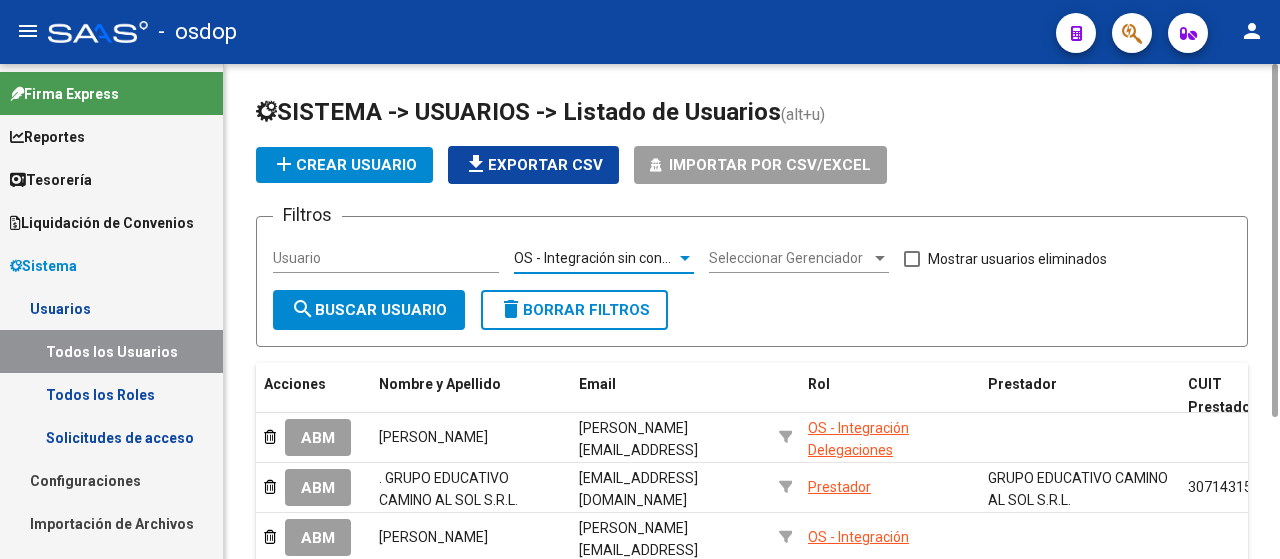 click on "search  Buscar Usuario" 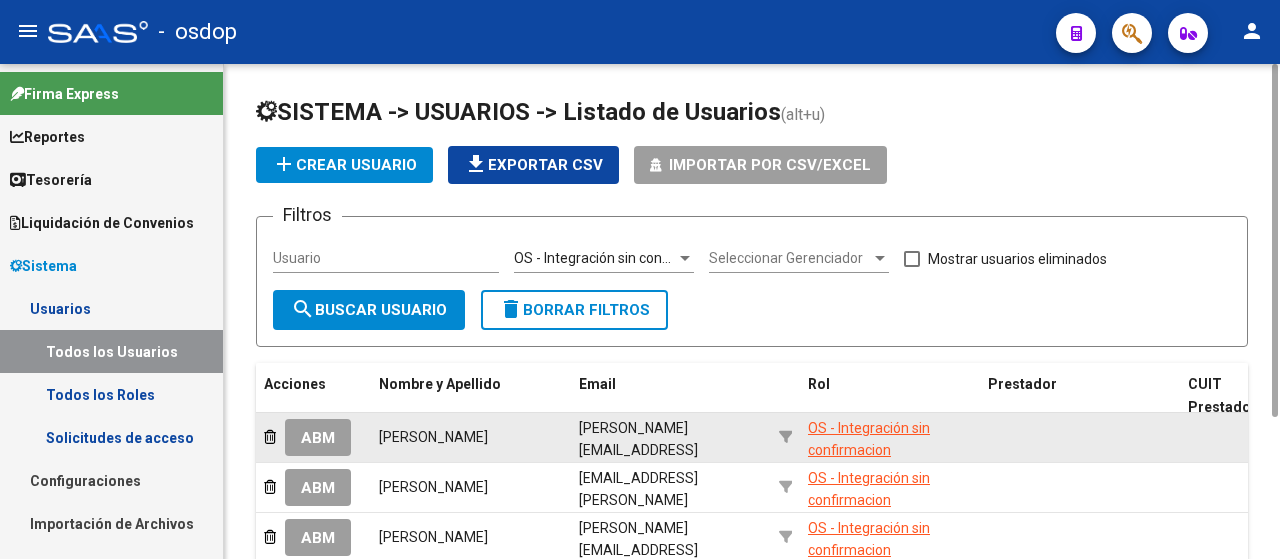 scroll, scrollTop: 200, scrollLeft: 0, axis: vertical 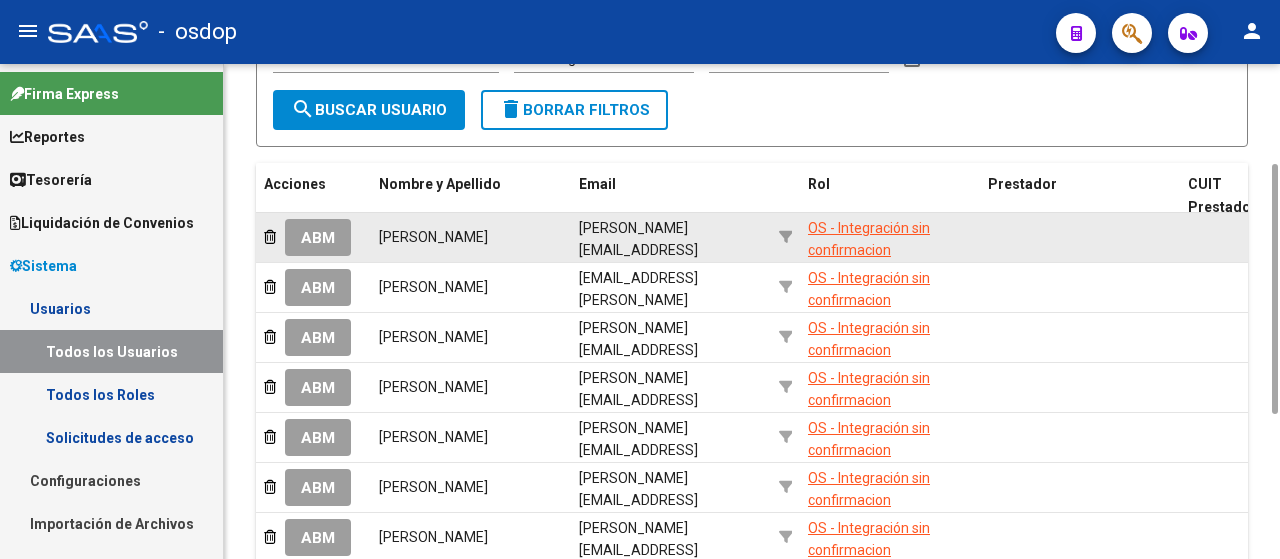click on "ABM" 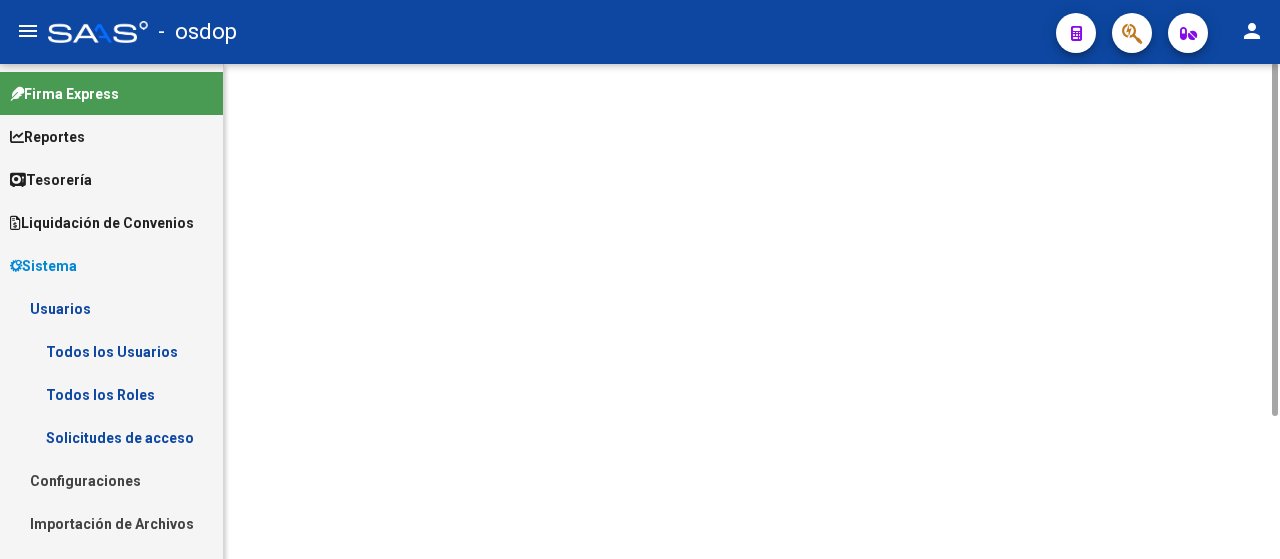 scroll, scrollTop: 0, scrollLeft: 0, axis: both 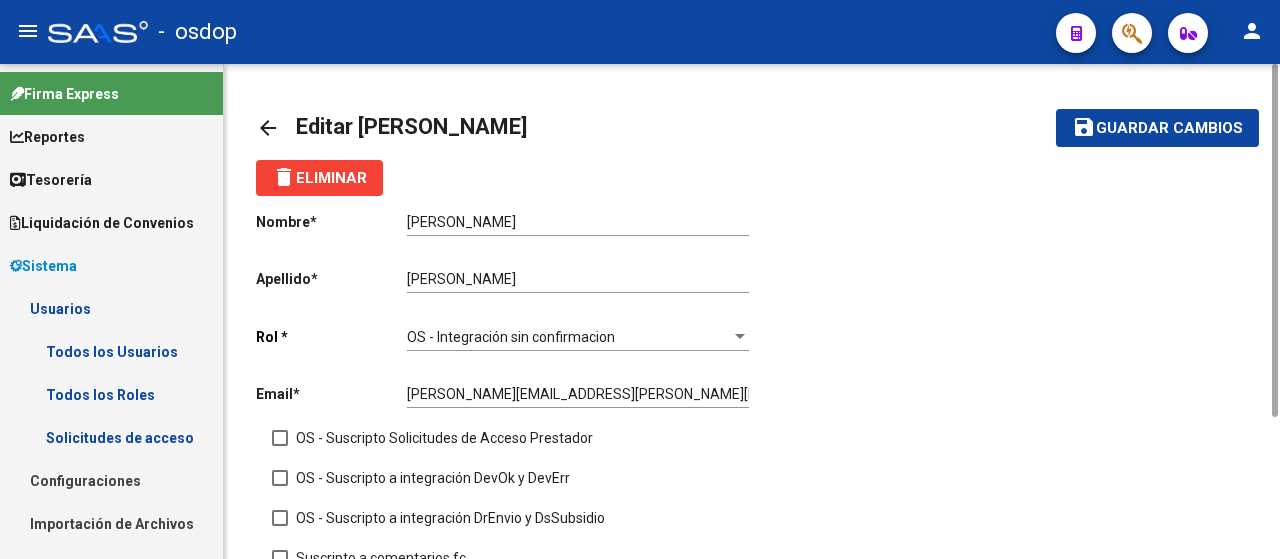 click on "OS - Integración sin confirmacion Seleccionar rol" 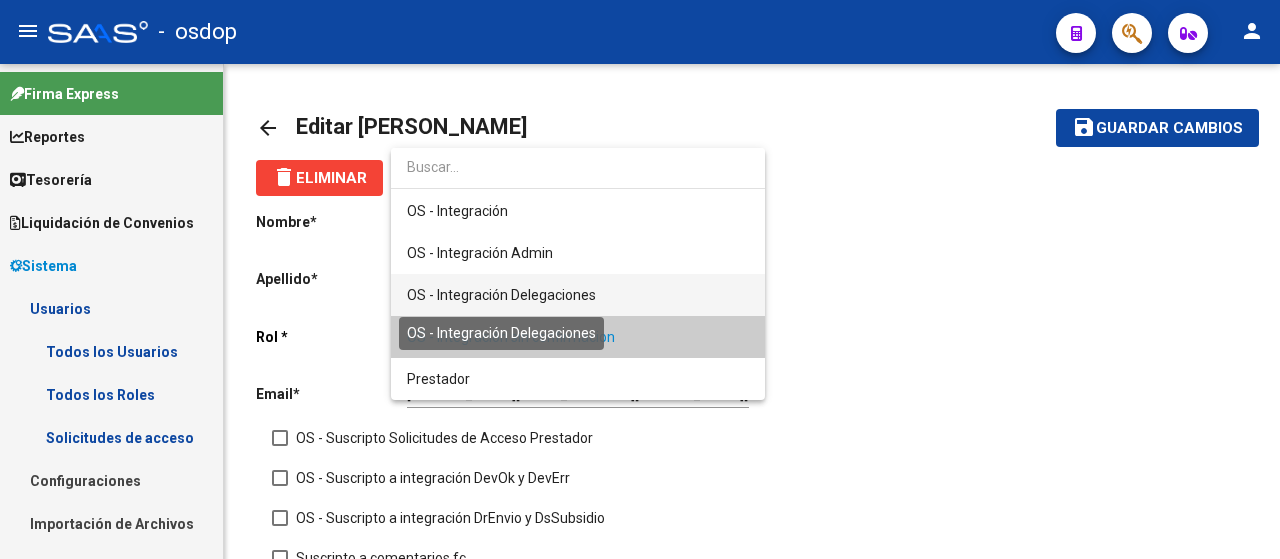click on "OS - Integración Delegaciones" at bounding box center (501, 295) 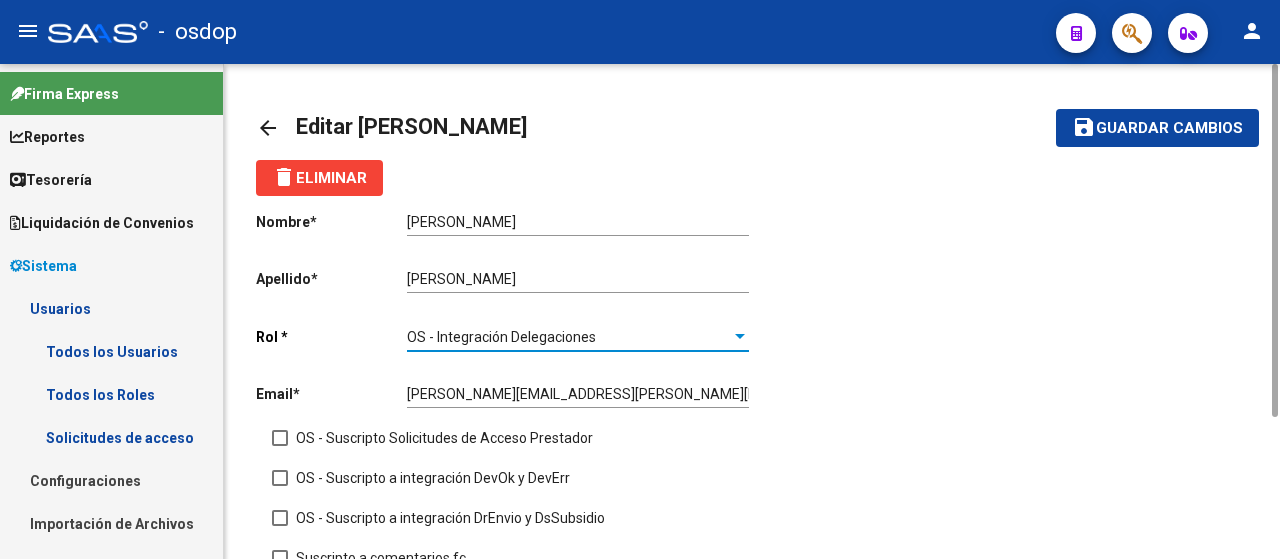 click on "Guardar cambios" 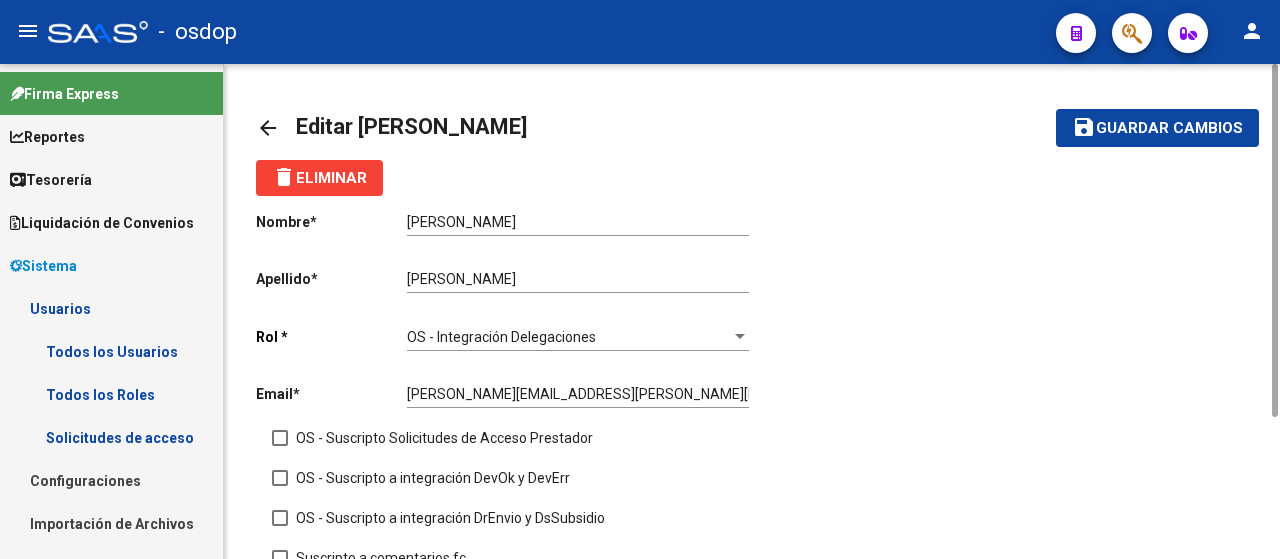 click on "arrow_back" 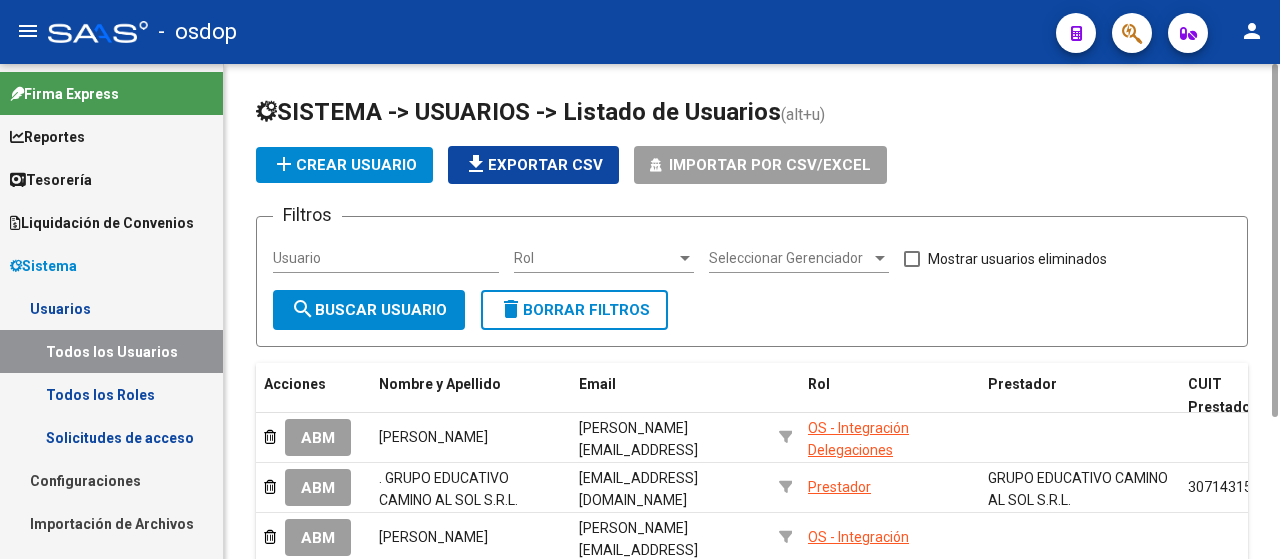 click on "Rol" at bounding box center [595, 258] 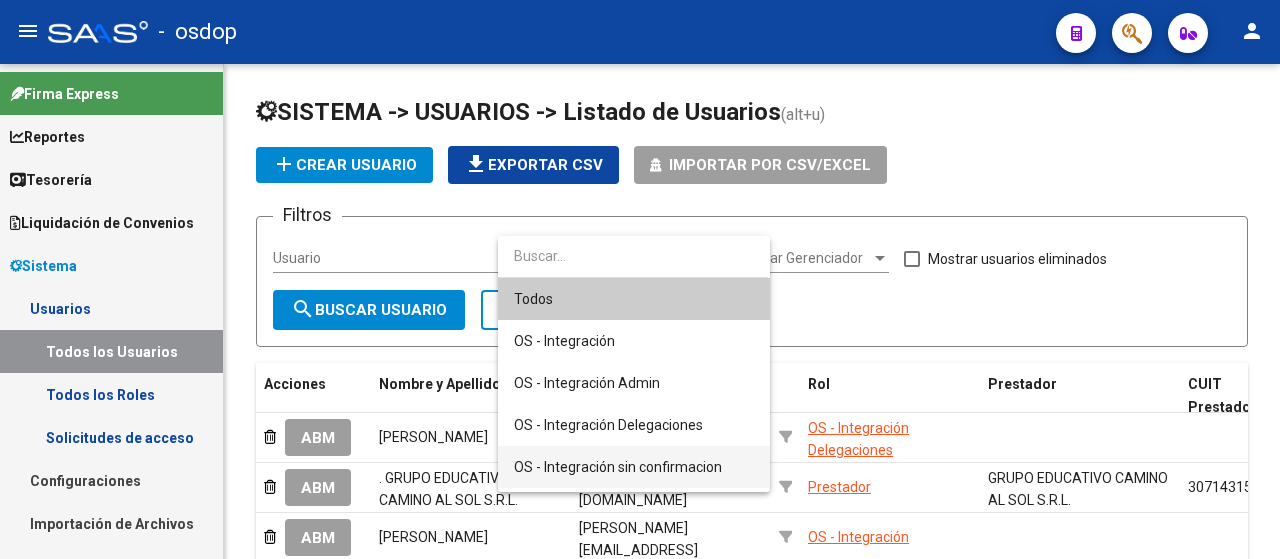click on "OS - Integración sin confirmacion" at bounding box center (634, 467) 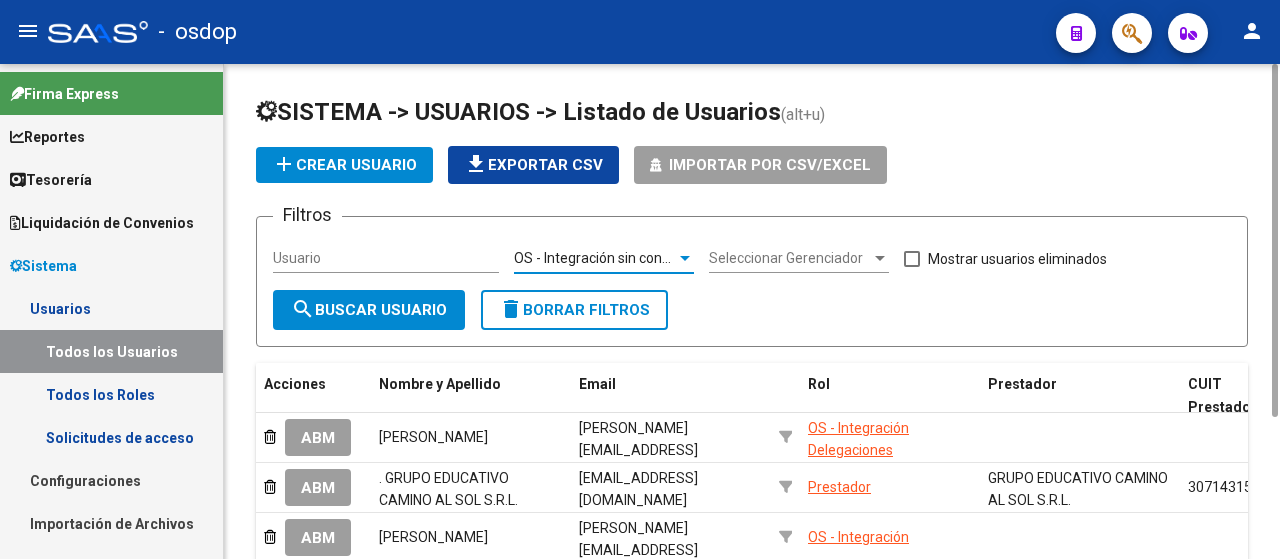 click on "search  Buscar Usuario" 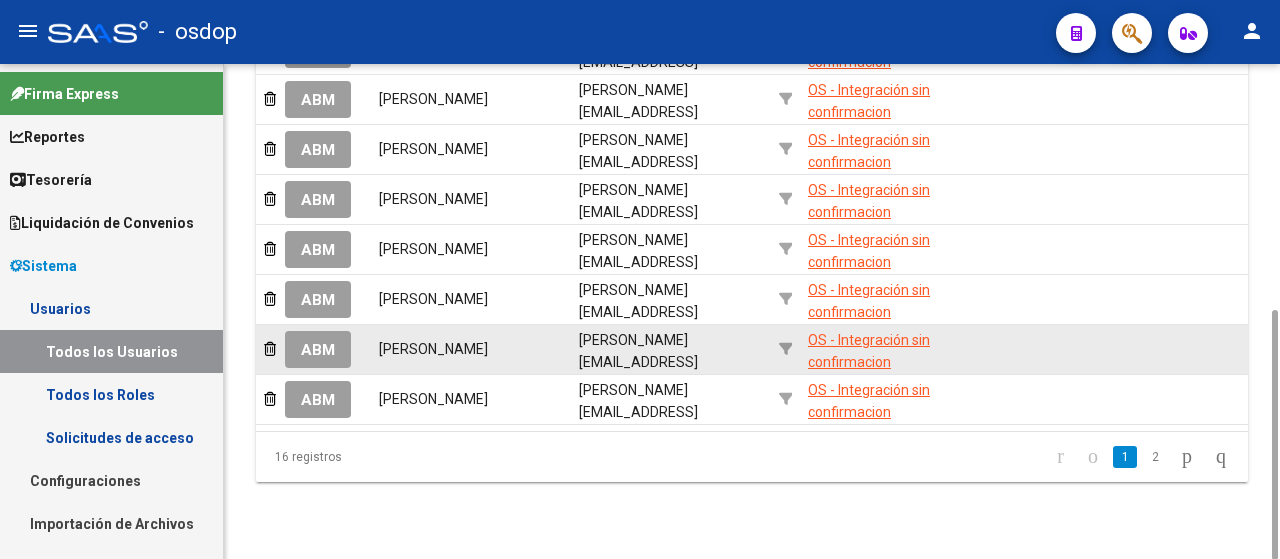 scroll, scrollTop: 288, scrollLeft: 0, axis: vertical 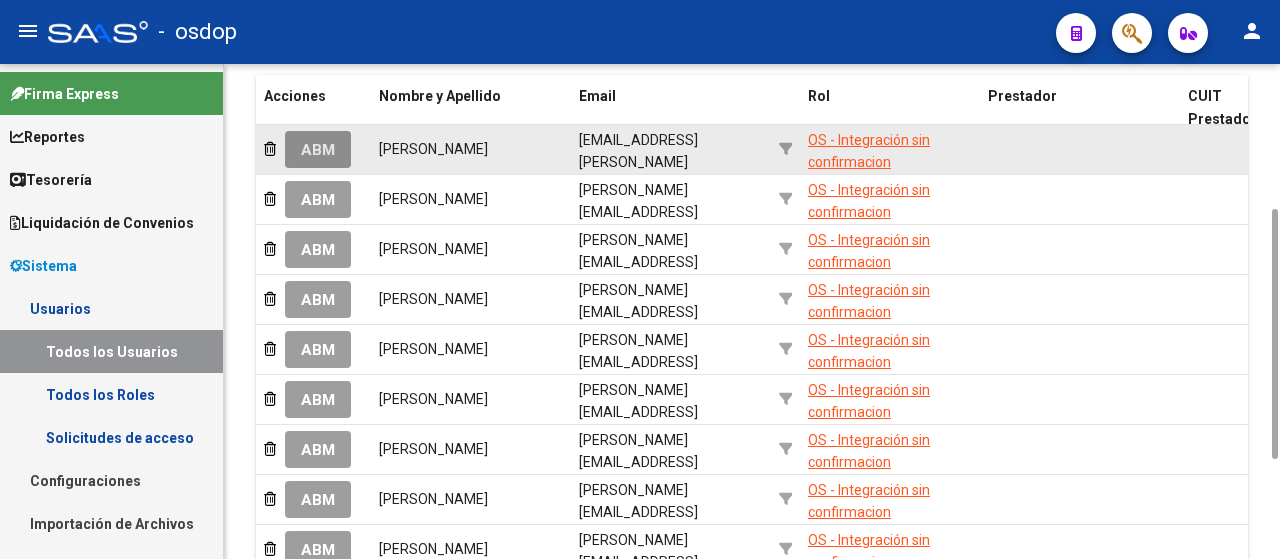click on "ABM" 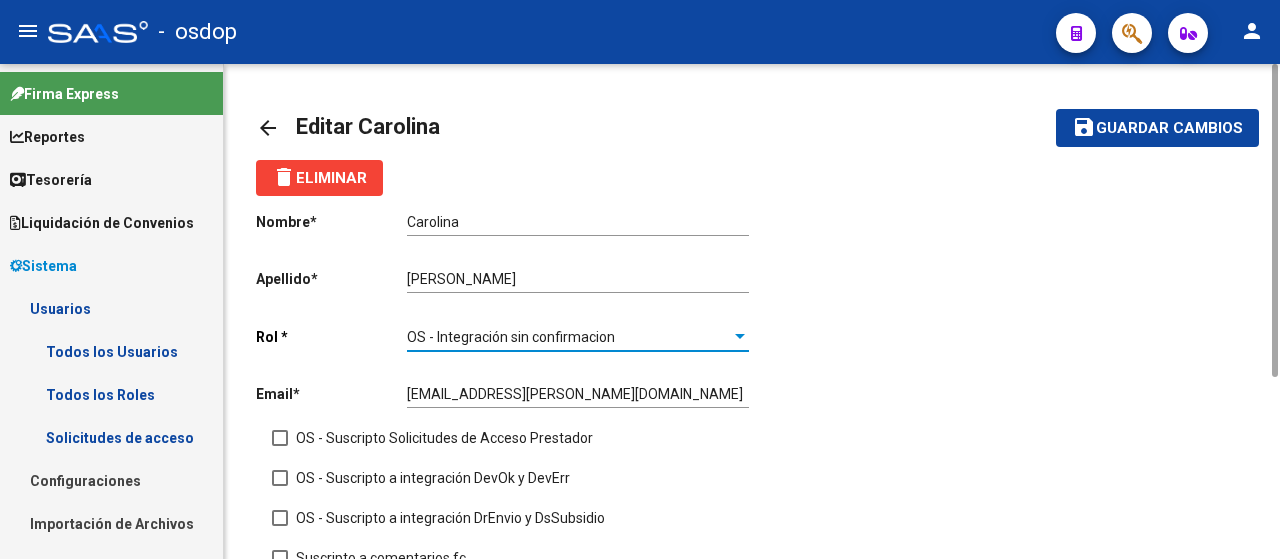 click on "OS - Integración sin confirmacion" at bounding box center (511, 337) 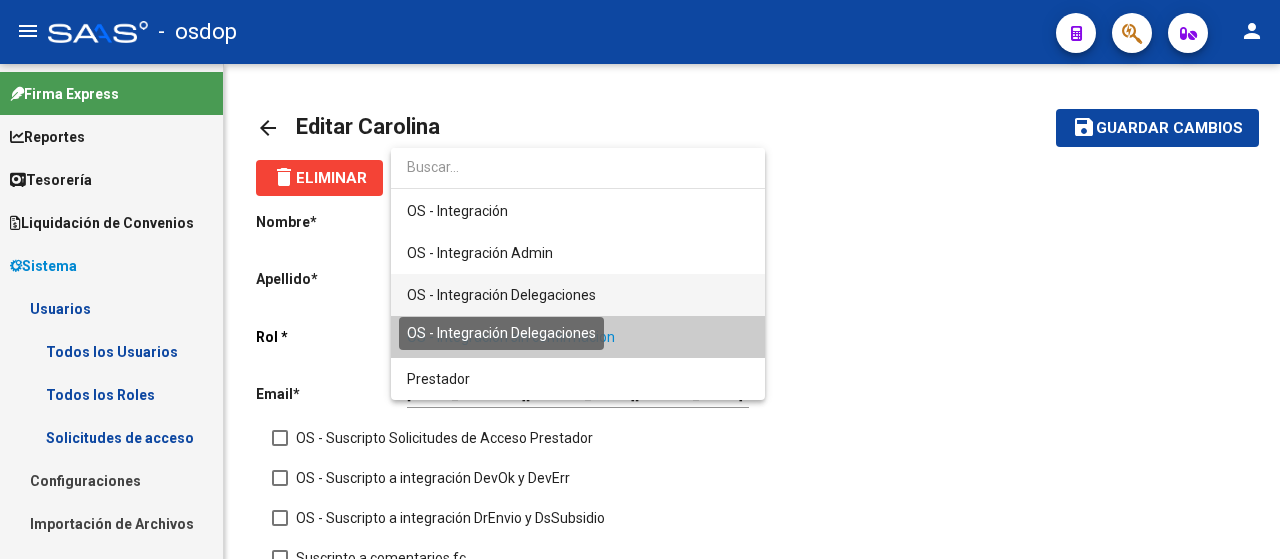click on "OS - Integración Delegaciones" at bounding box center [501, 295] 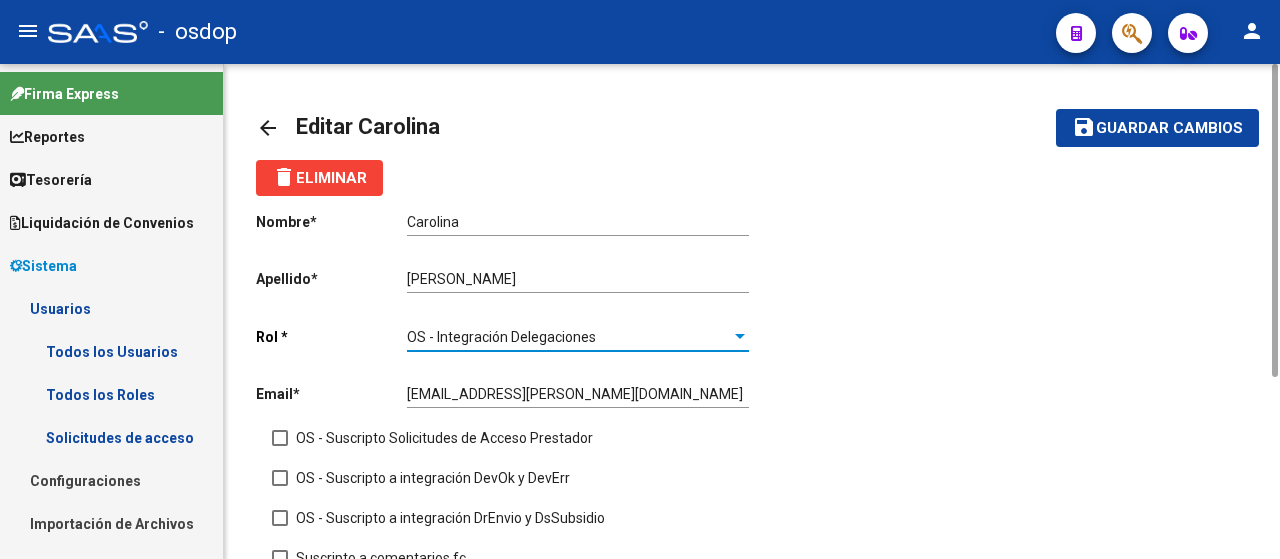 click on "Guardar cambios" 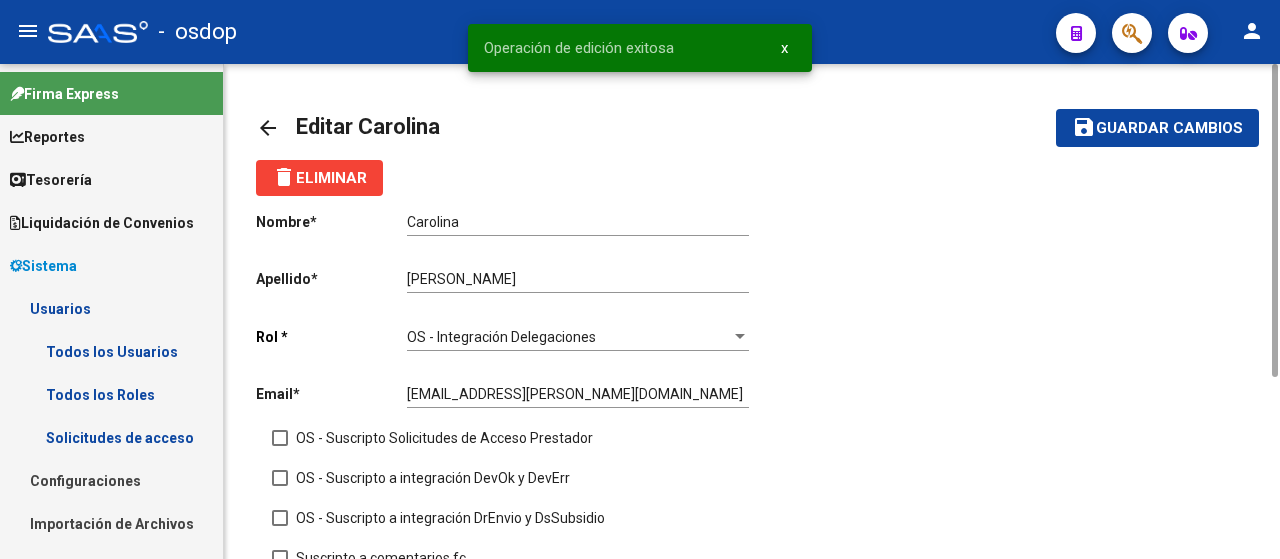 click on "arrow_back" 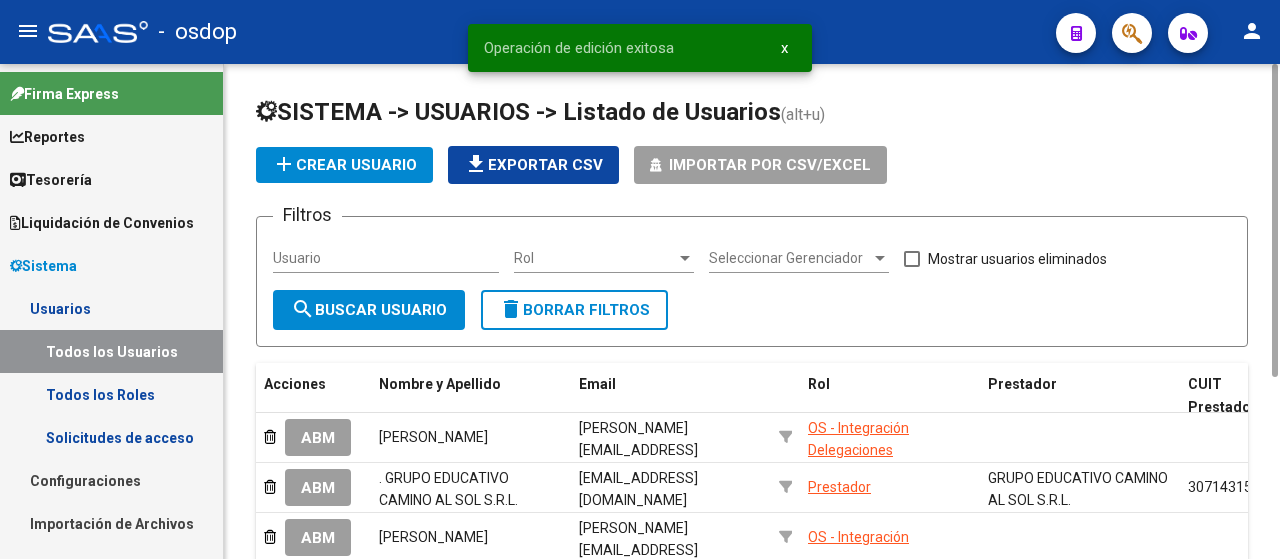 click on "Rol" at bounding box center [595, 258] 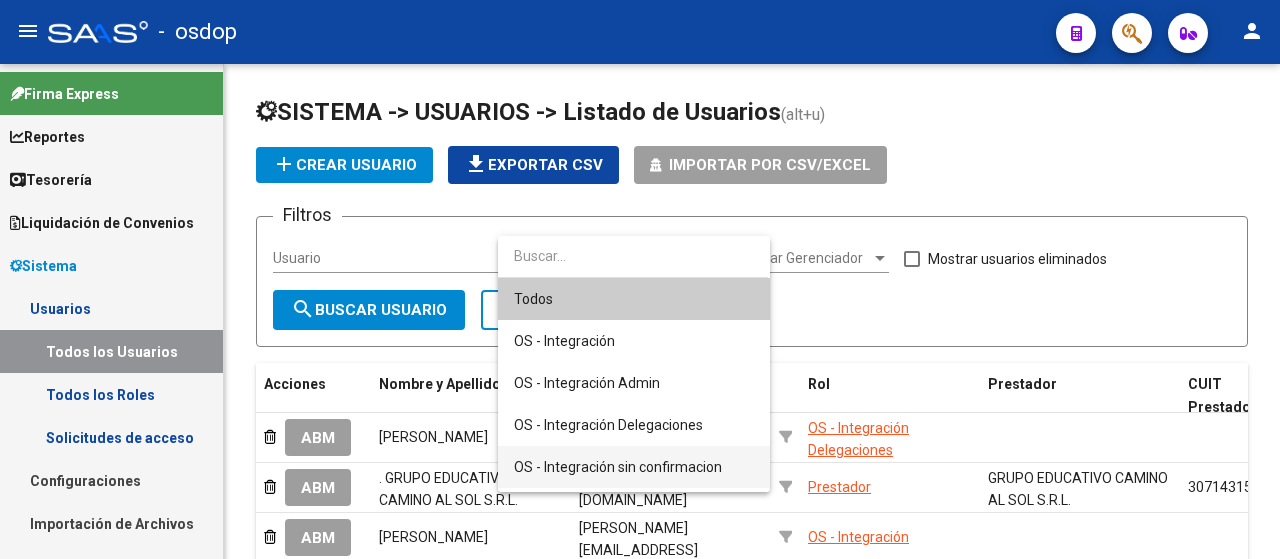 click on "OS - Integración sin confirmacion" at bounding box center (618, 467) 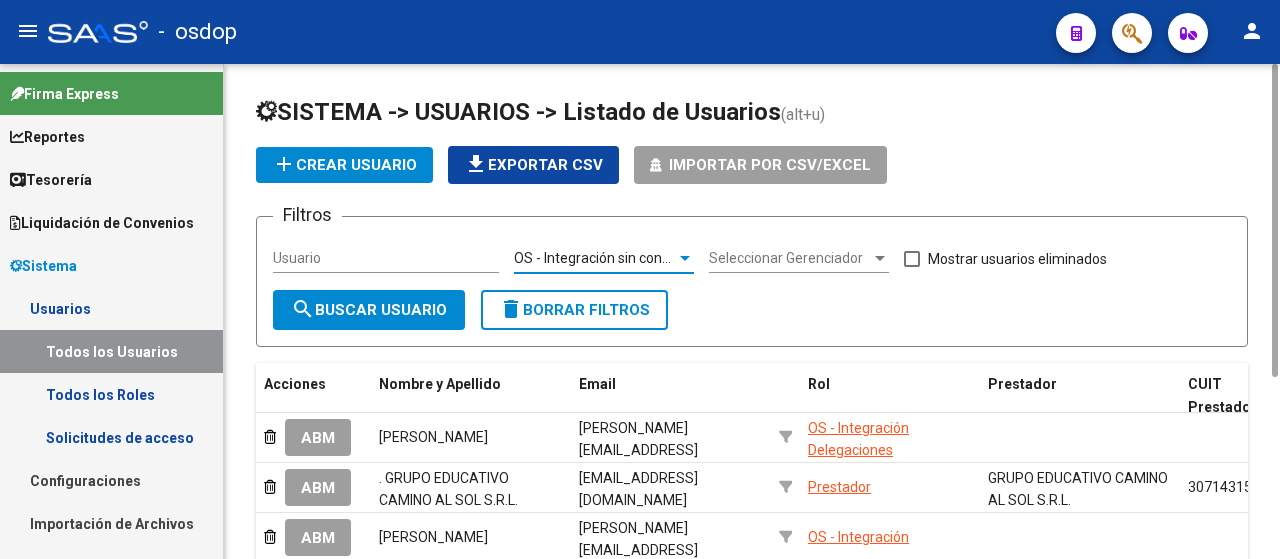 click on "search  Buscar Usuario" 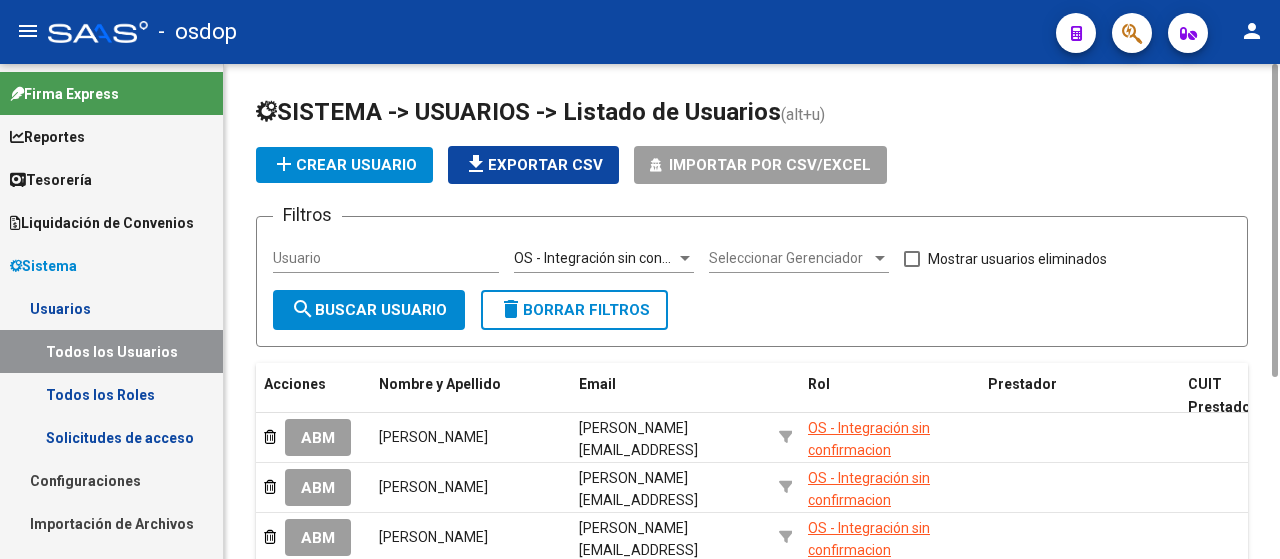 click on "search  Buscar Usuario" 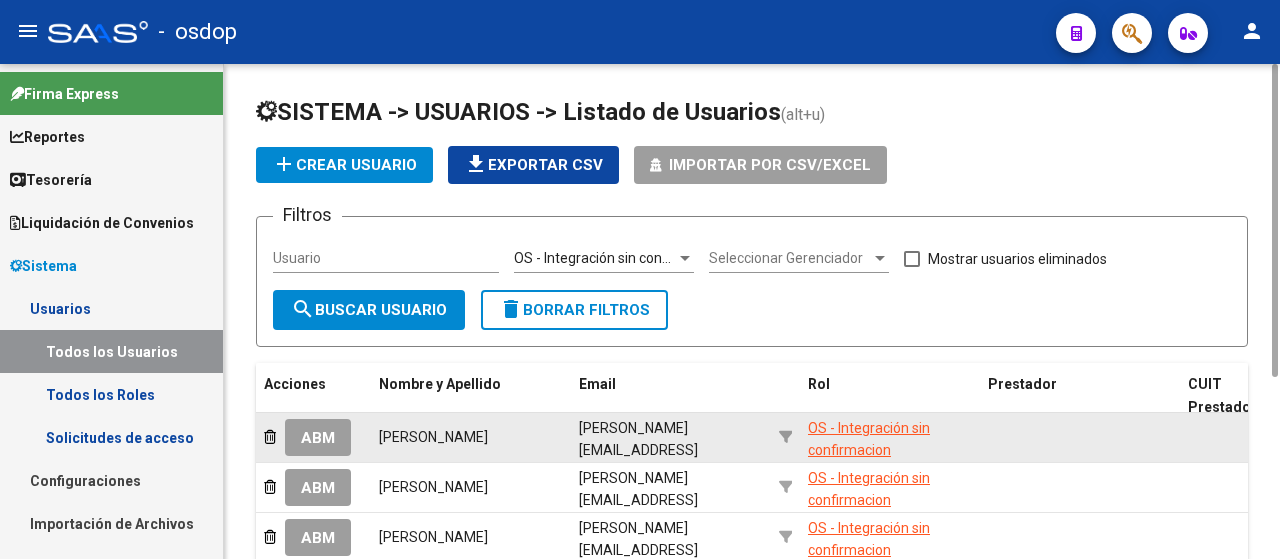 click on "ABM" 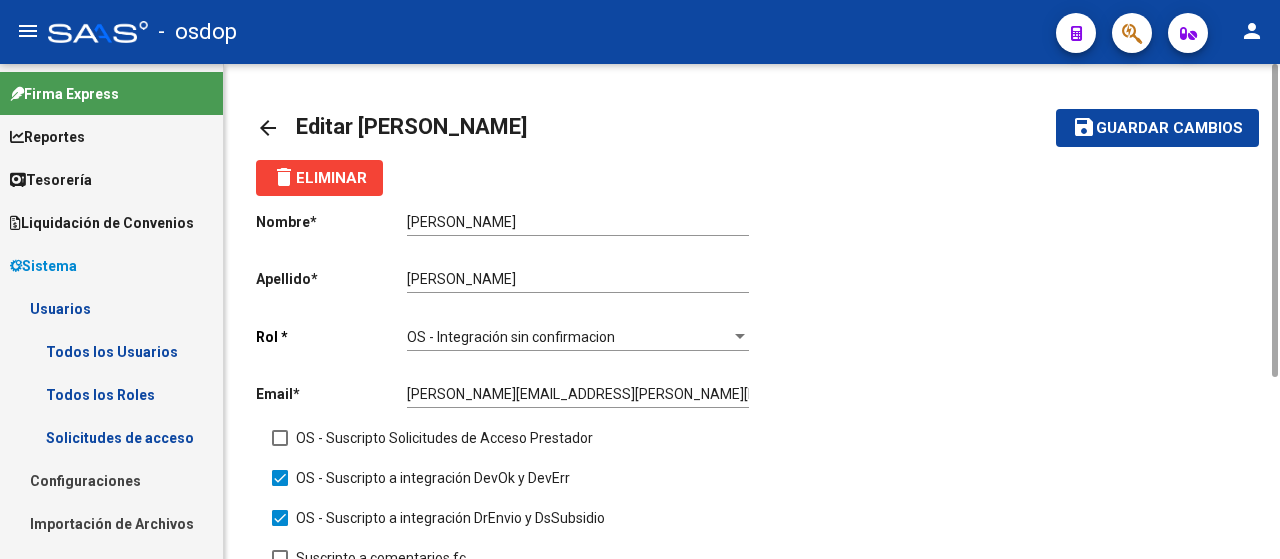 click on "OS - Integración sin confirmacion" at bounding box center (511, 337) 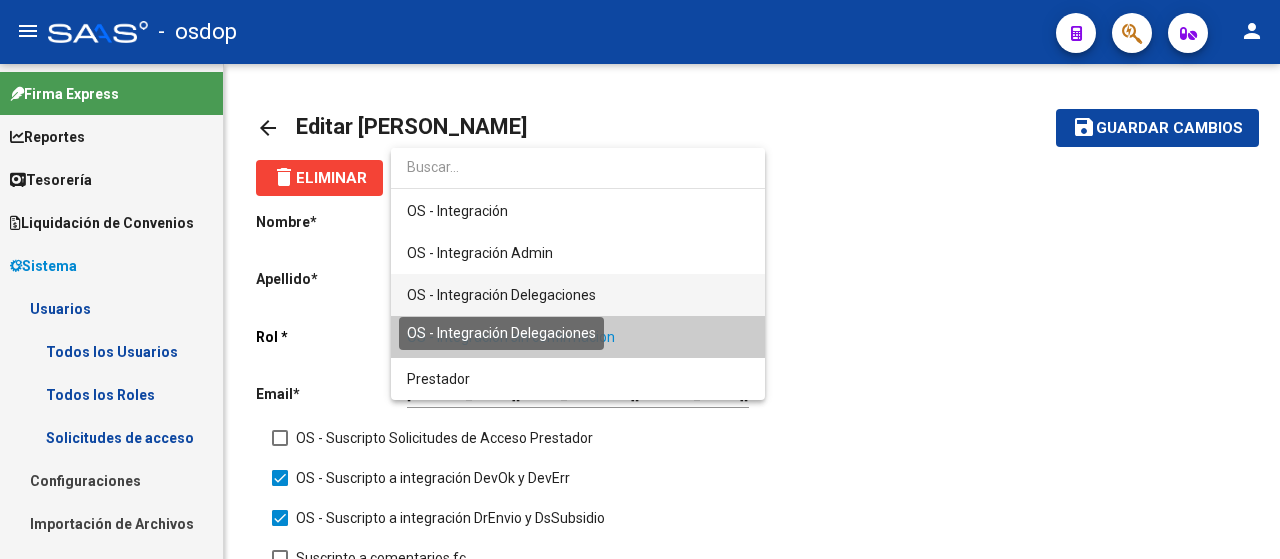 click on "OS - Integración Delegaciones" at bounding box center (501, 295) 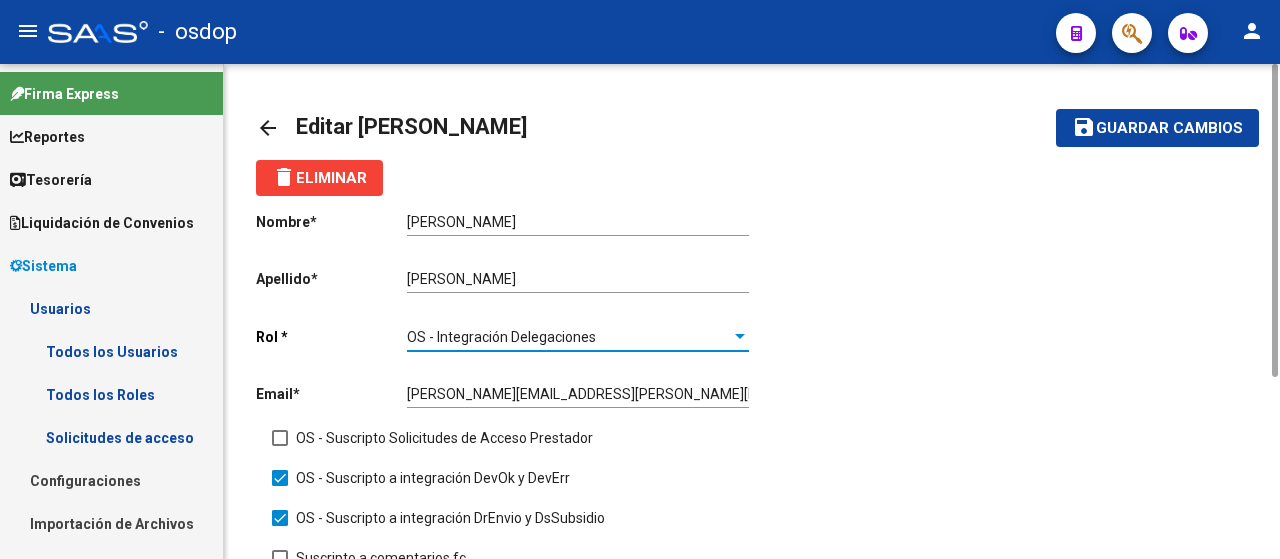 click on "Guardar cambios" 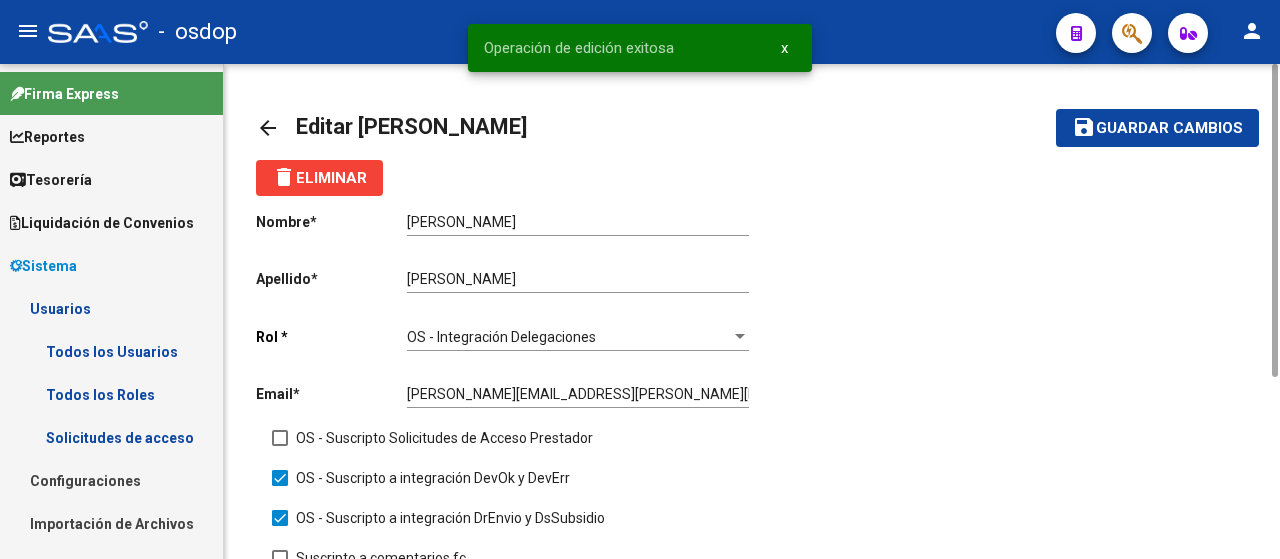click on "arrow_back" 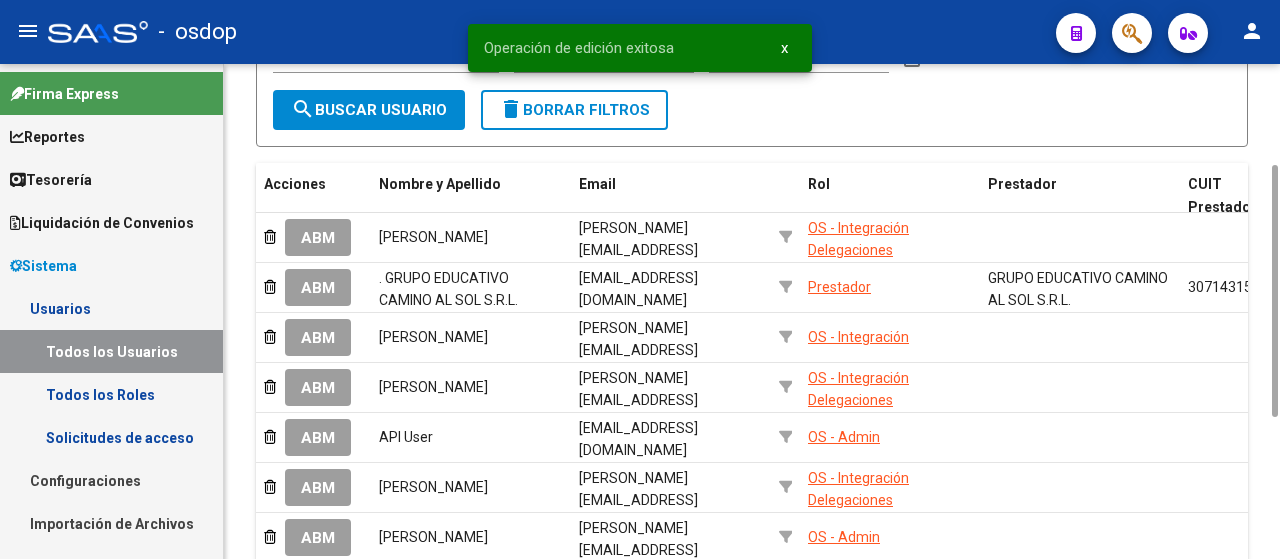 scroll, scrollTop: 0, scrollLeft: 0, axis: both 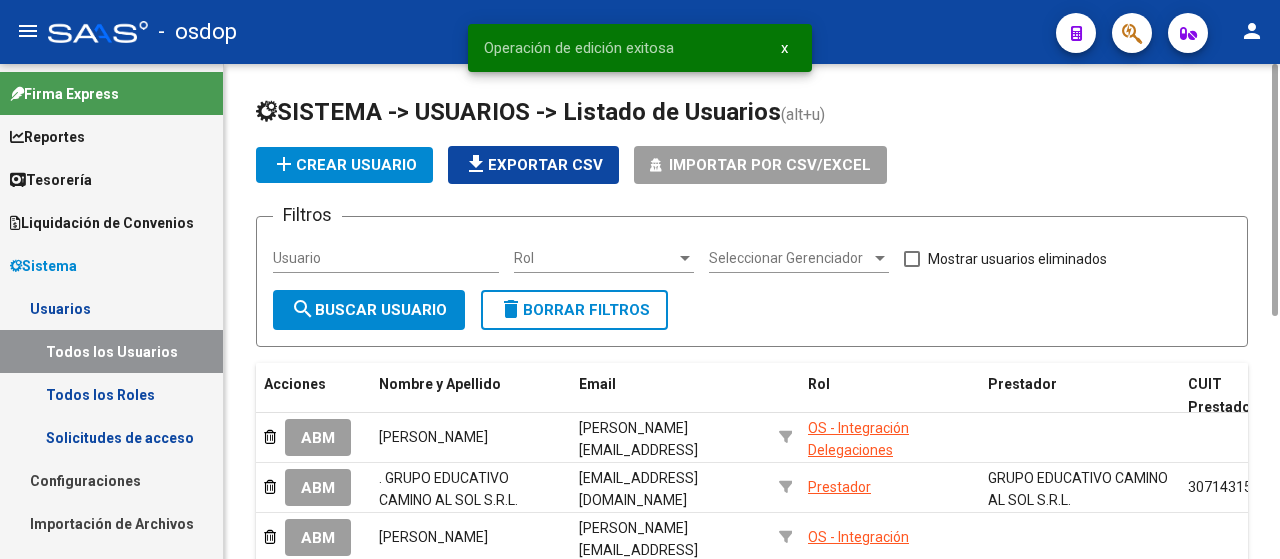 click on "Rol" at bounding box center [595, 258] 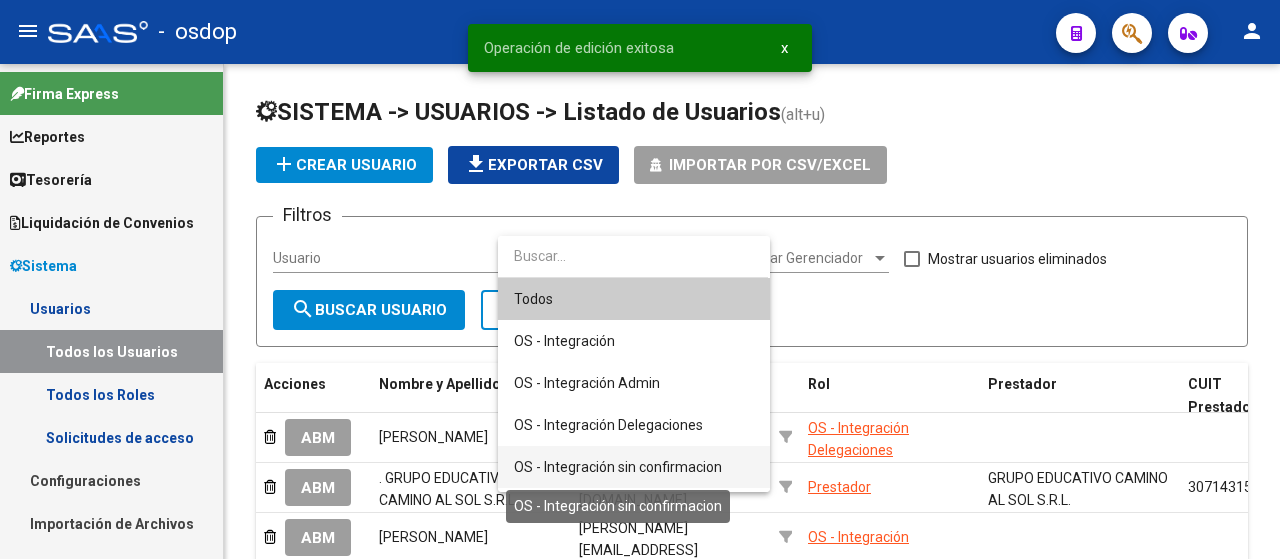 click on "OS - Integración sin confirmacion" at bounding box center [618, 467] 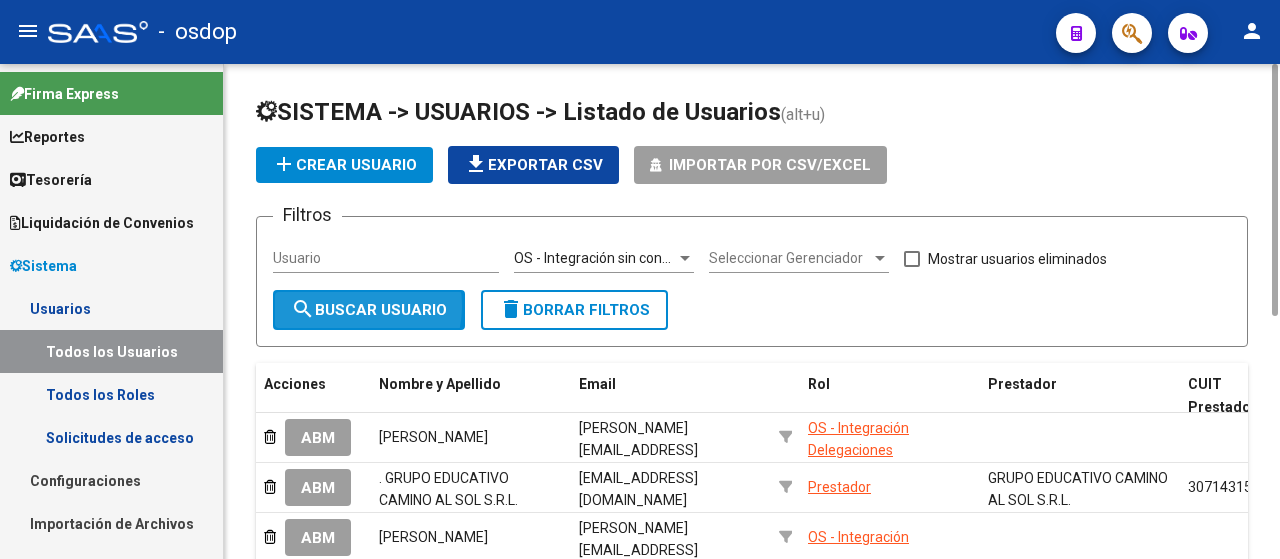 click on "search  Buscar Usuario" 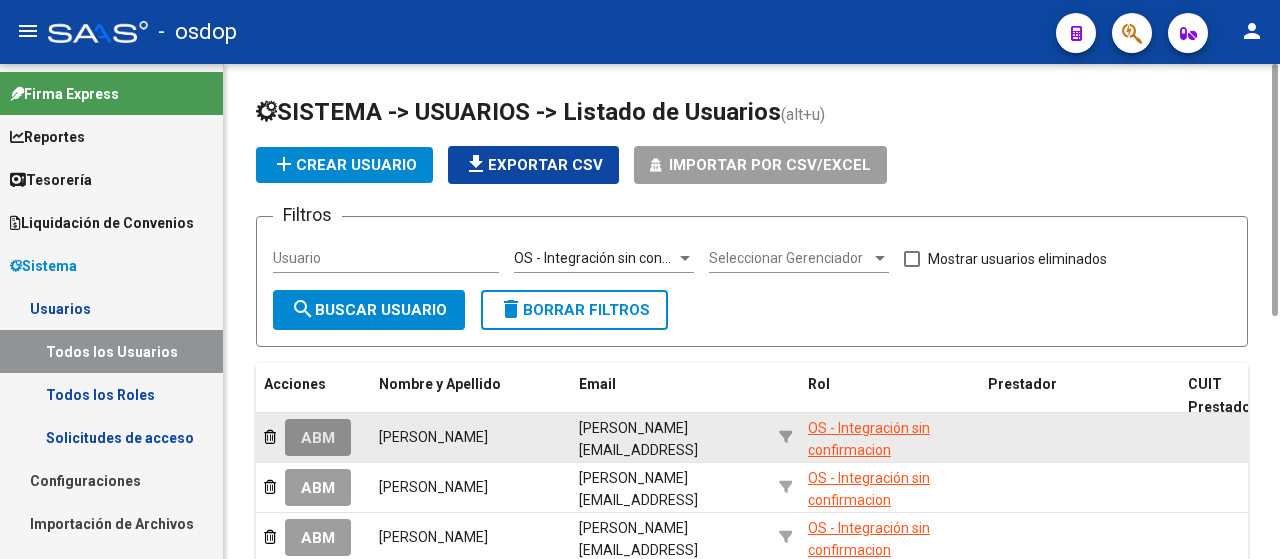 click on "ABM" 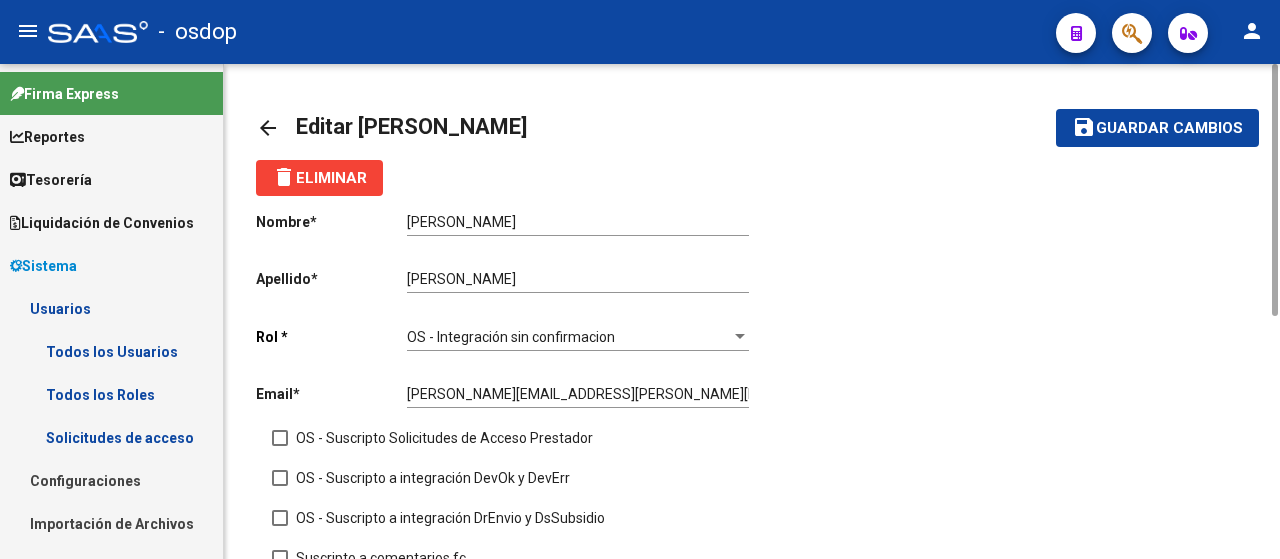 click on "OS - Integración sin confirmacion Seleccionar rol" 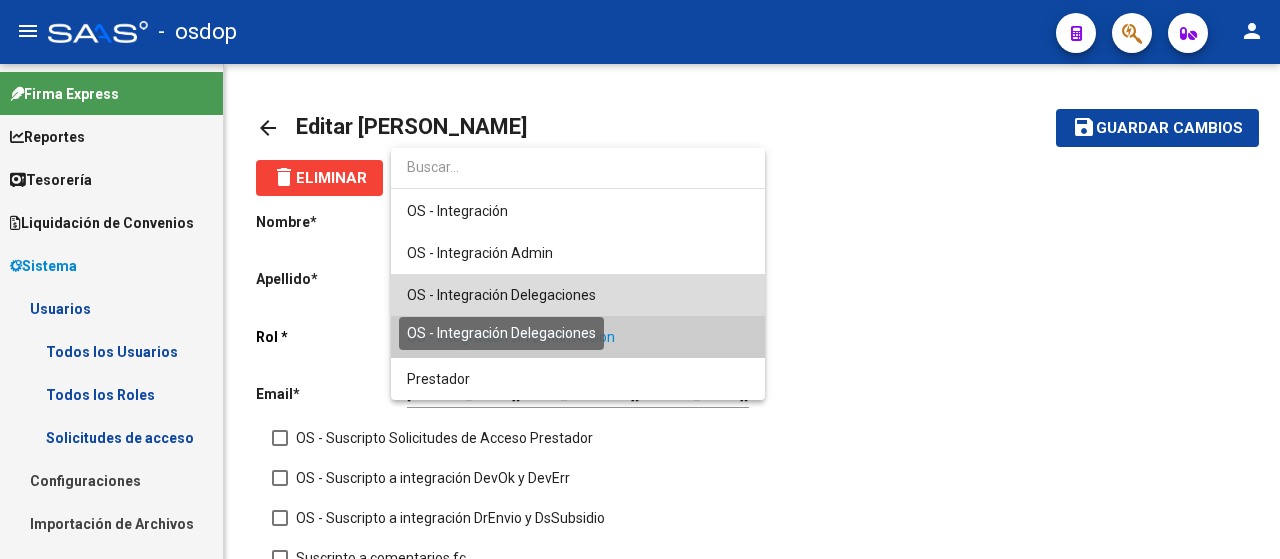 click on "OS - Integración Delegaciones" at bounding box center [501, 295] 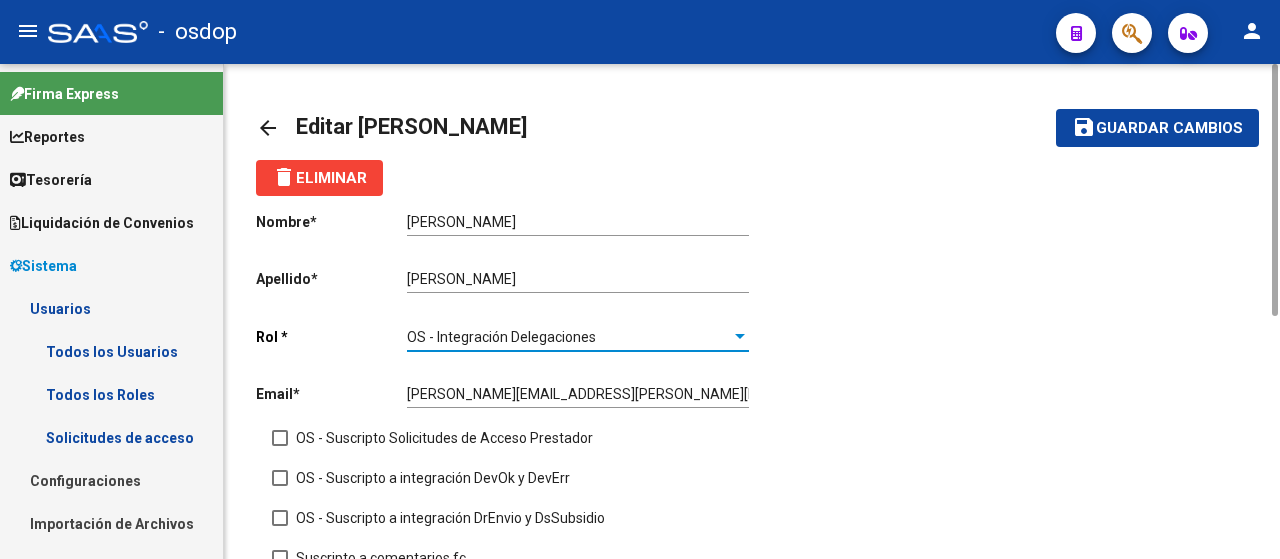 drag, startPoint x: 1185, startPoint y: 141, endPoint x: 1175, endPoint y: 144, distance: 10.440307 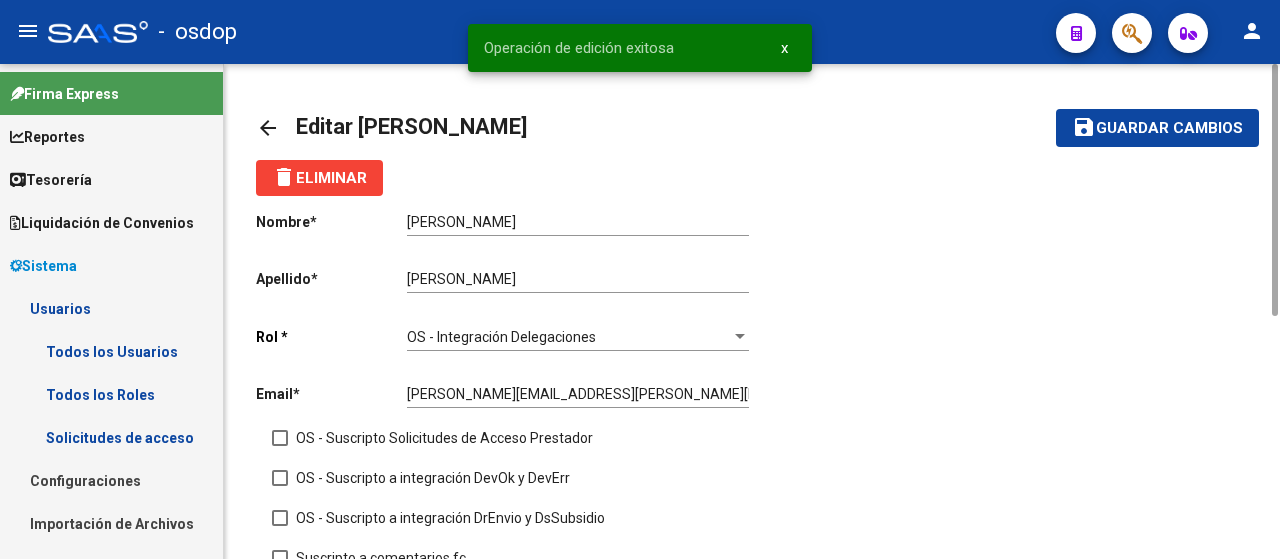 click on "arrow_back" 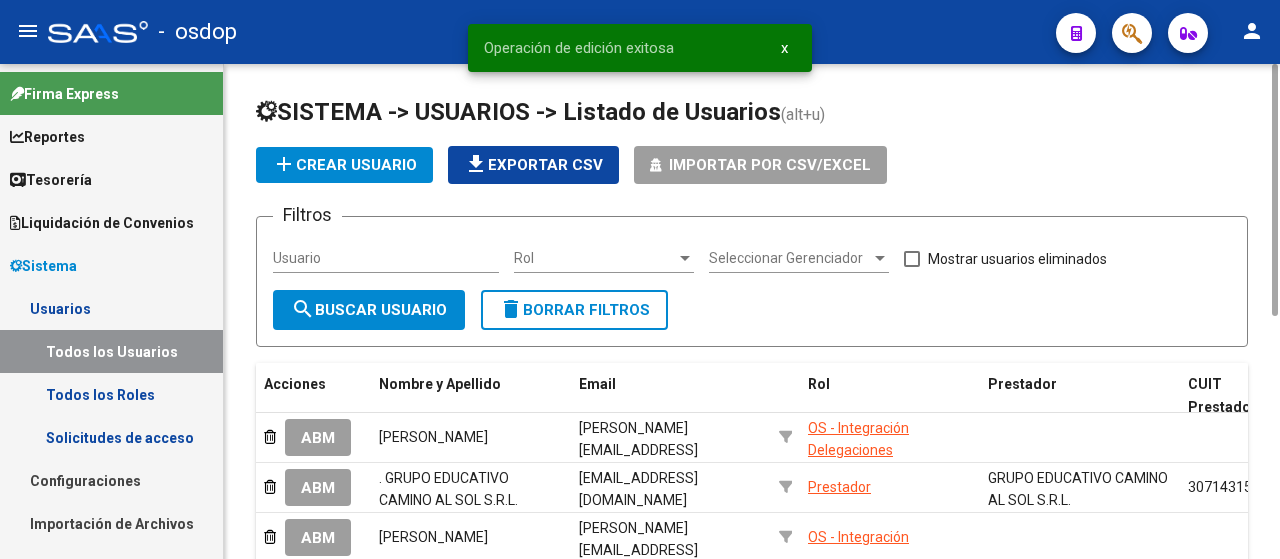 click on "Rol Rol" 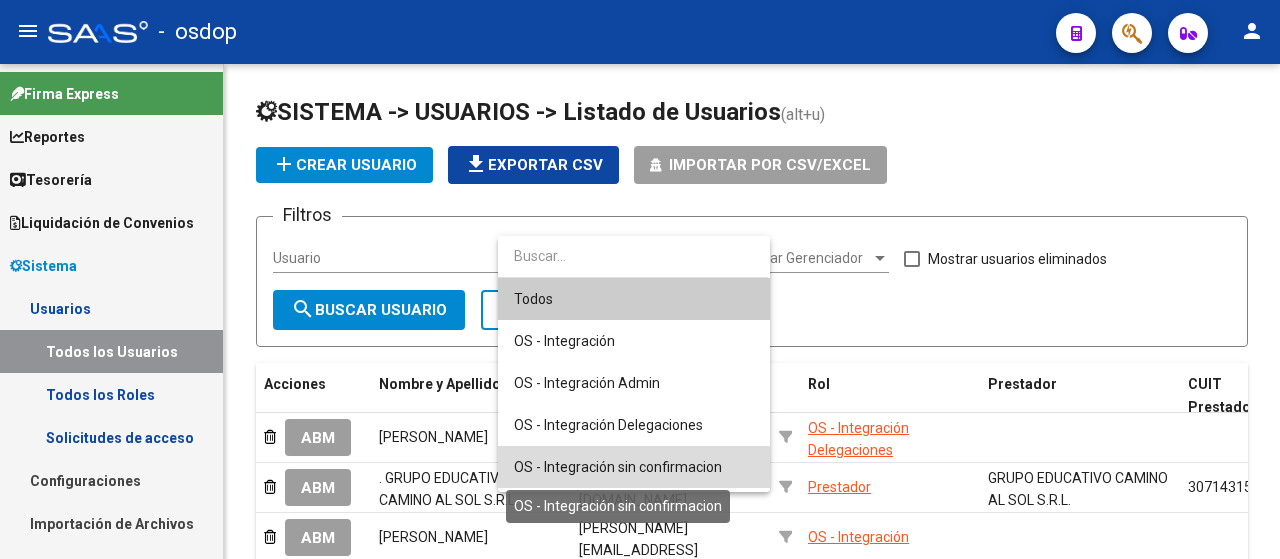click on "OS - Integración sin confirmacion" at bounding box center [618, 467] 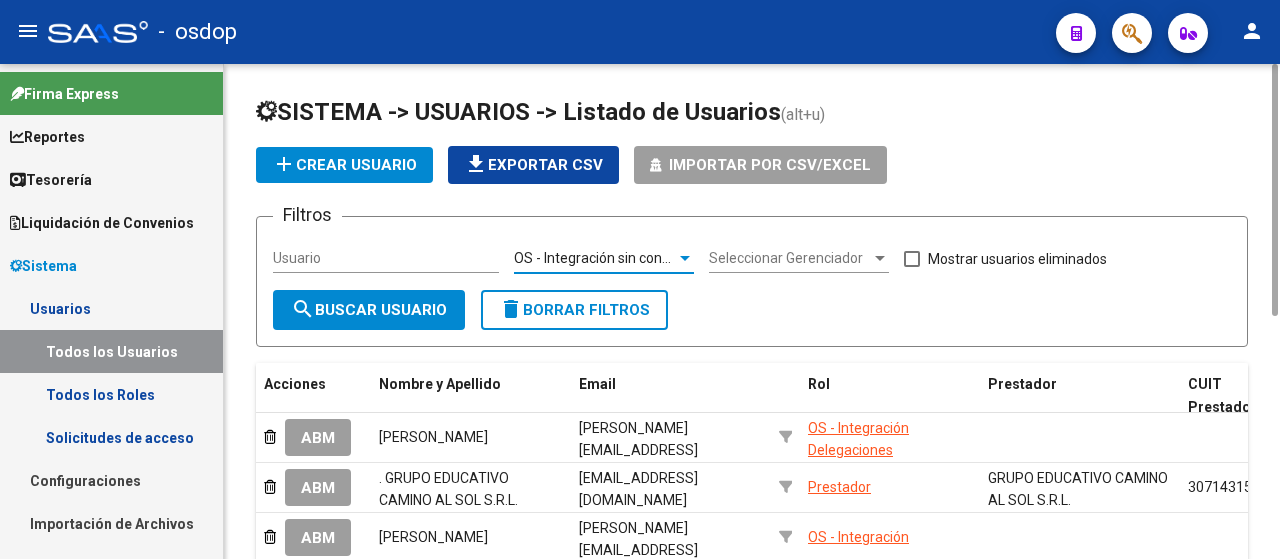 click on "search  Buscar Usuario" 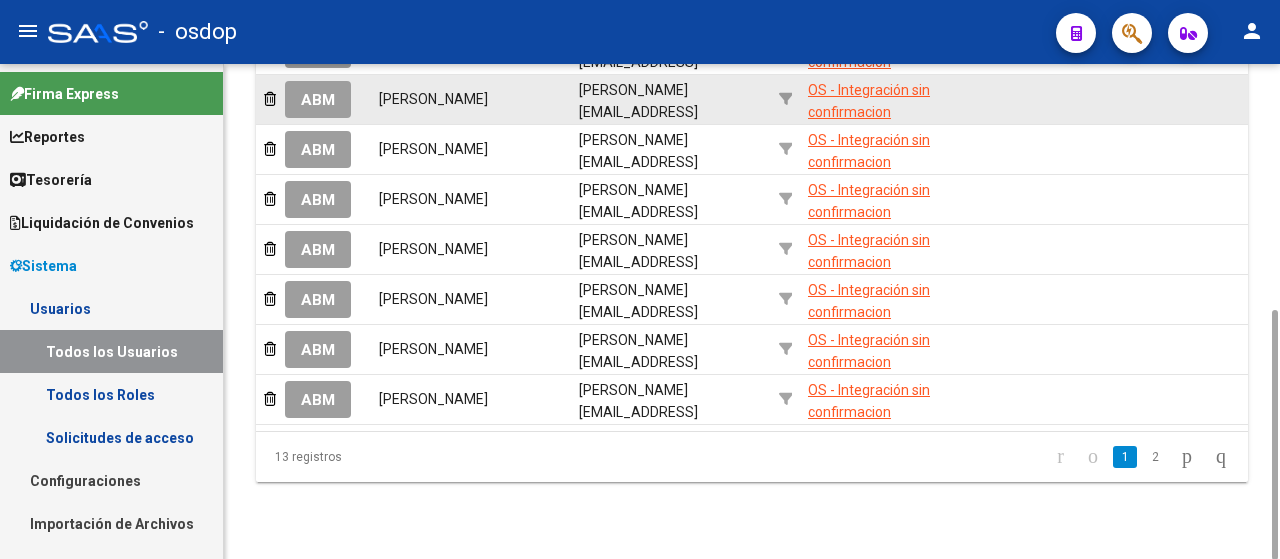 scroll, scrollTop: 288, scrollLeft: 0, axis: vertical 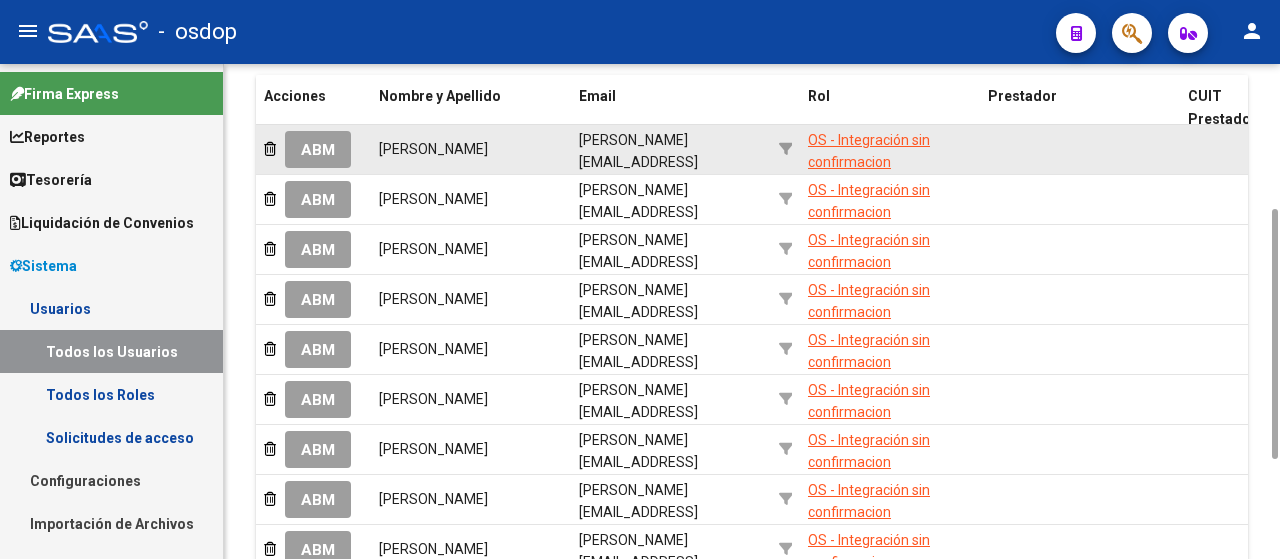 click on "ABM" 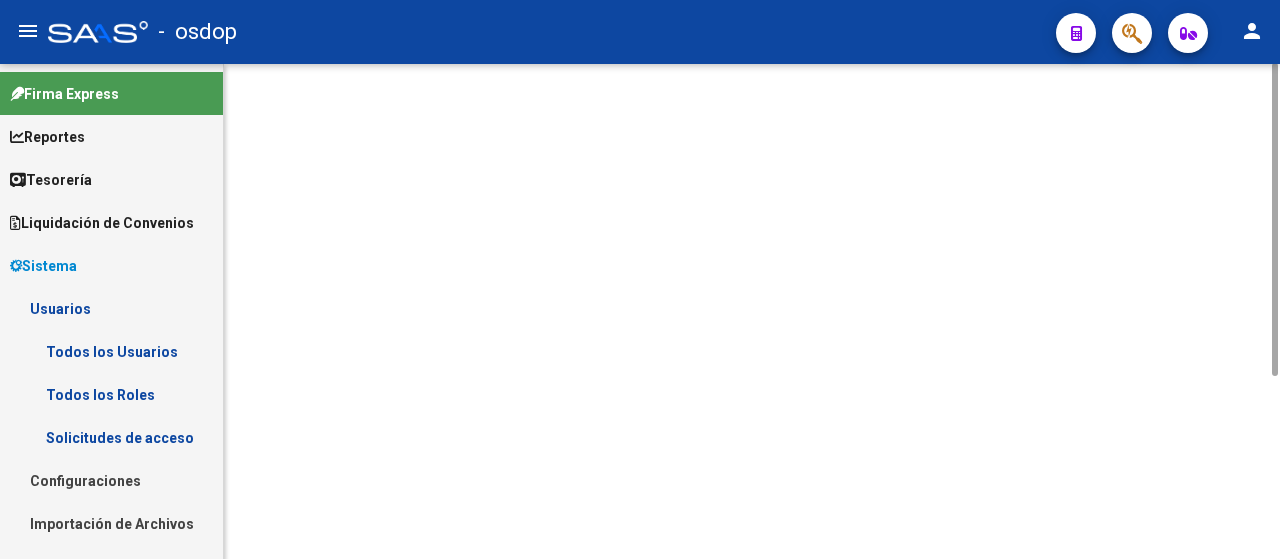 scroll, scrollTop: 0, scrollLeft: 0, axis: both 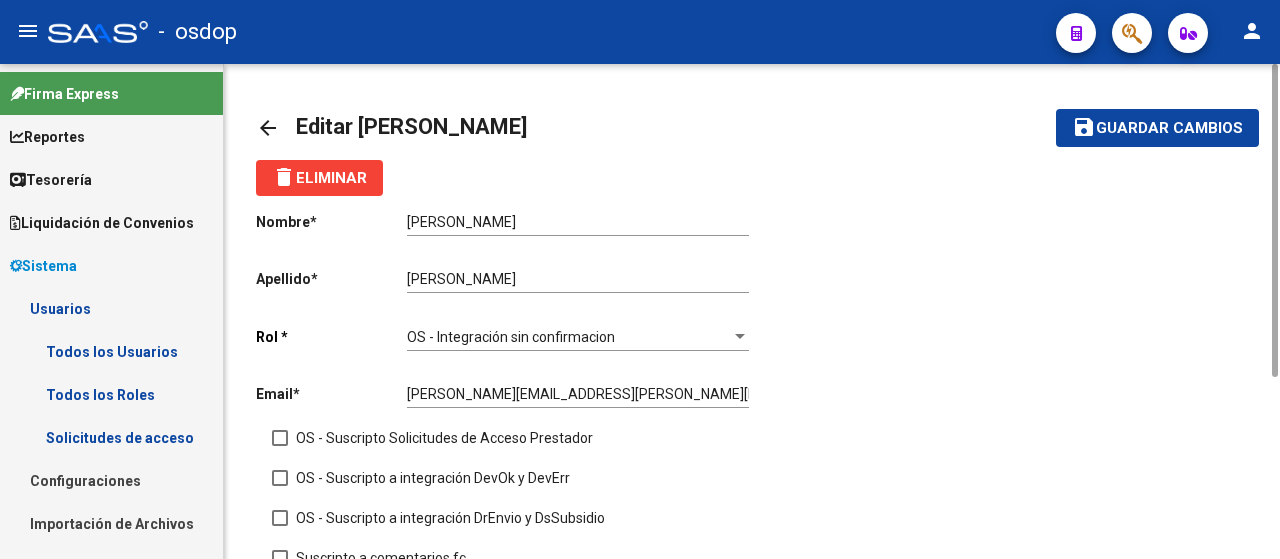 click on "OS - Integración sin confirmacion" at bounding box center [511, 337] 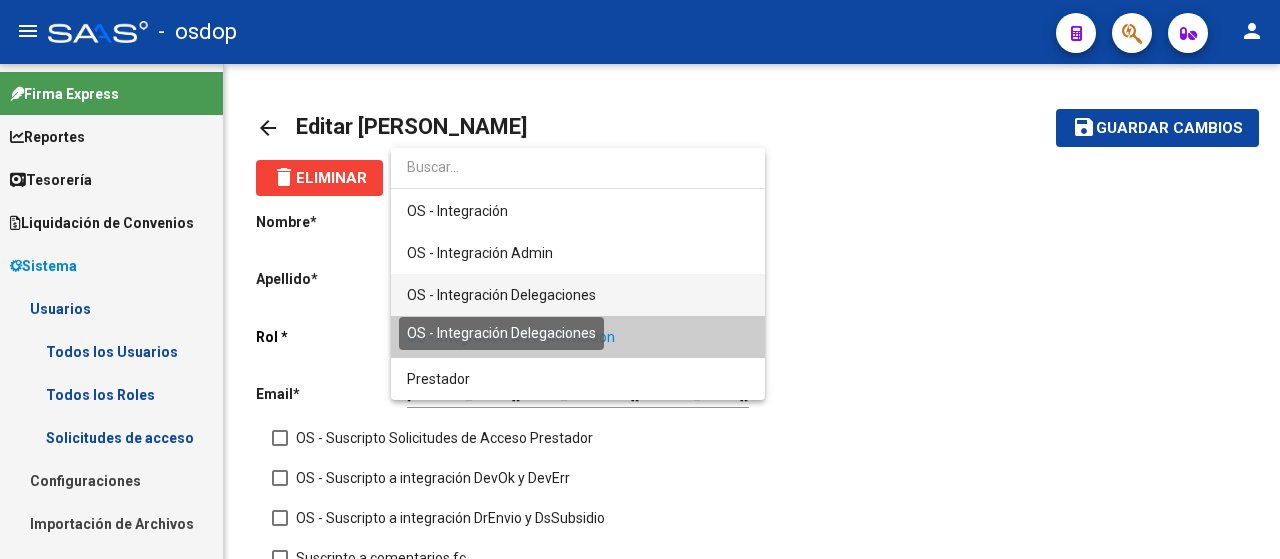 click on "OS - Integración Delegaciones" at bounding box center [501, 295] 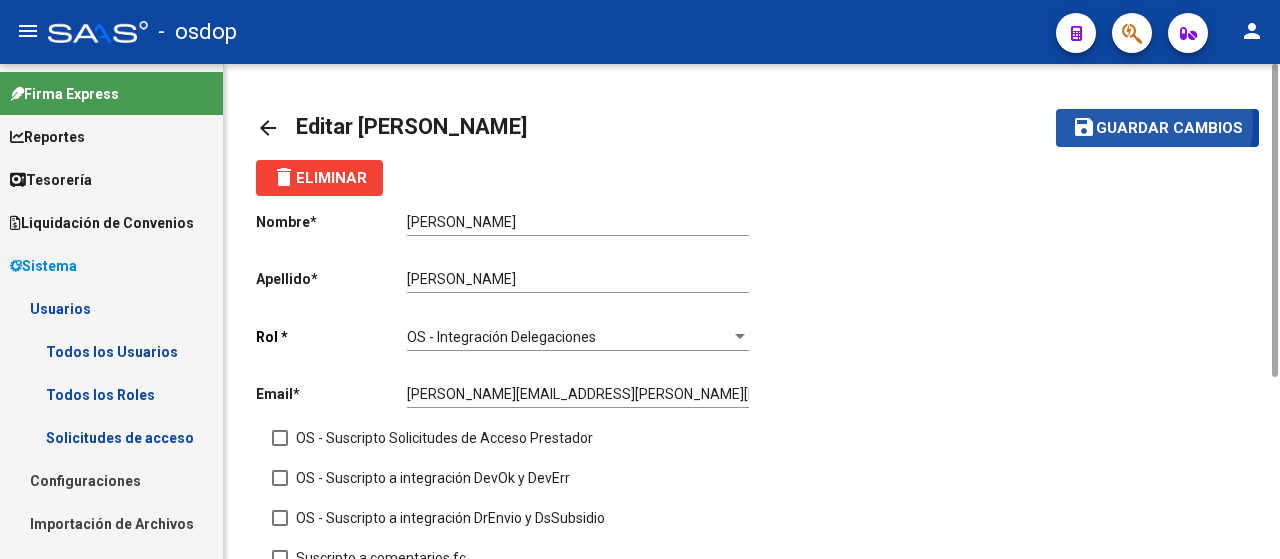 click on "Guardar cambios" 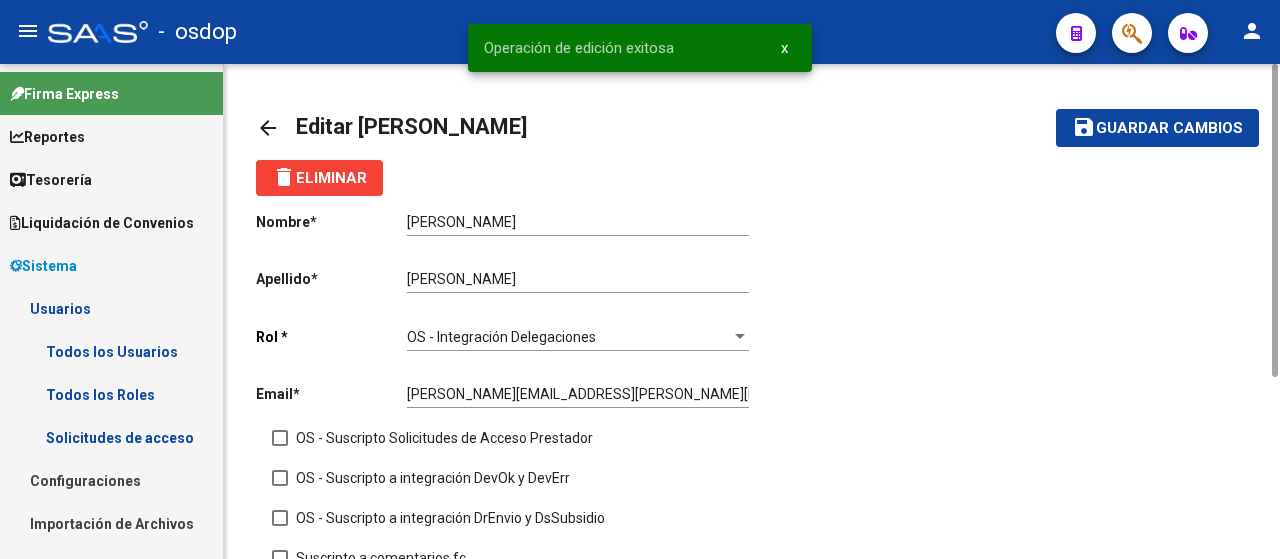 click on "arrow_back" 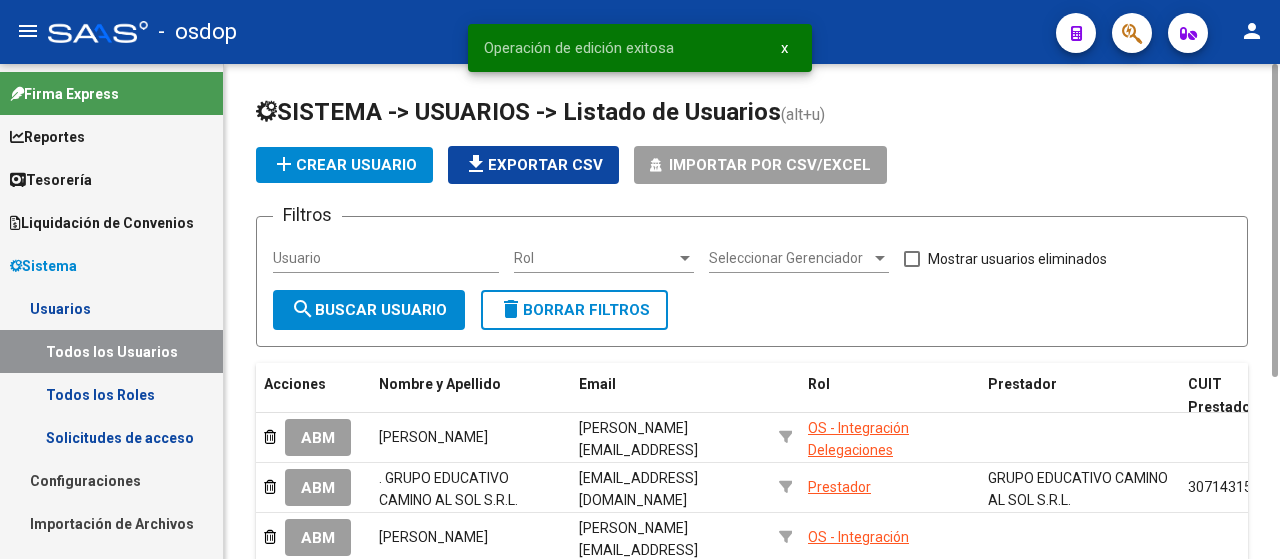 click on "Rol" at bounding box center (595, 258) 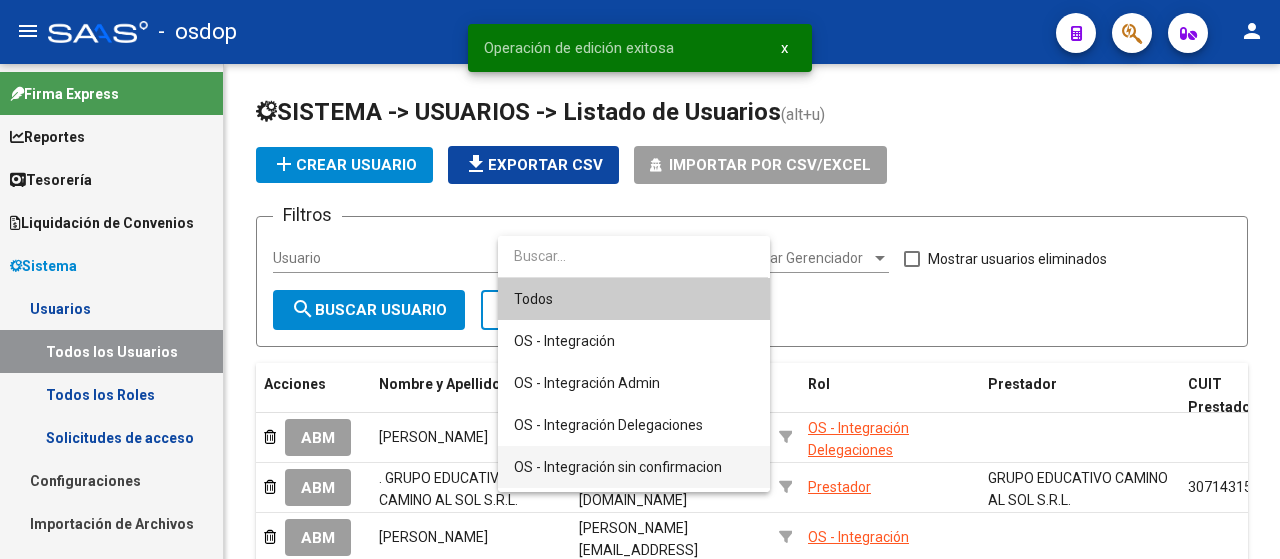 click on "OS - Integración sin confirmacion" at bounding box center [634, 467] 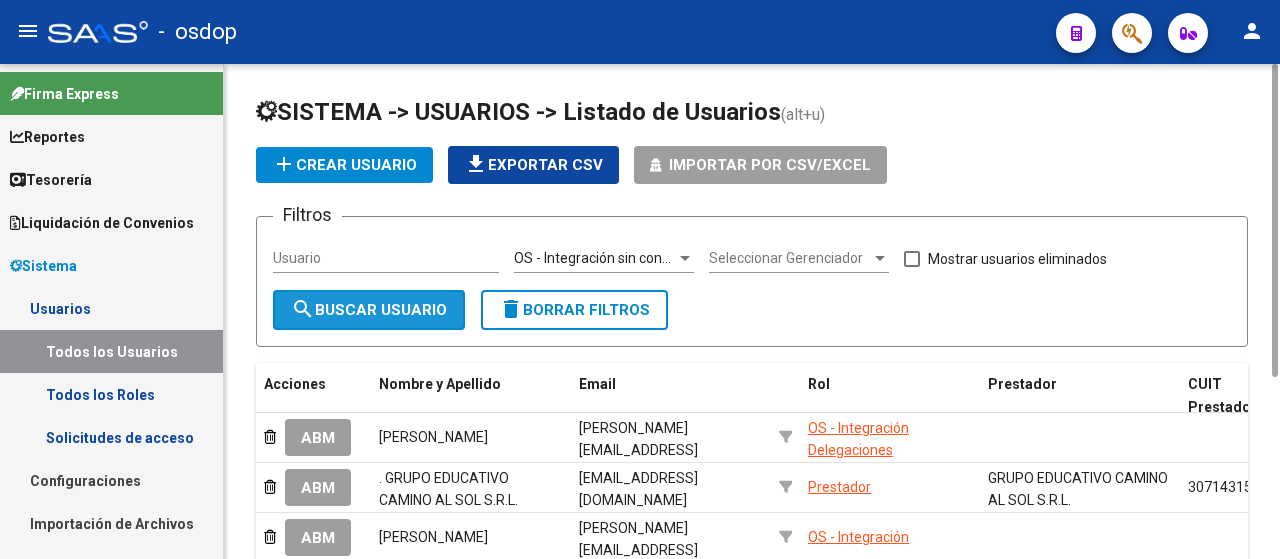click on "search  Buscar Usuario" 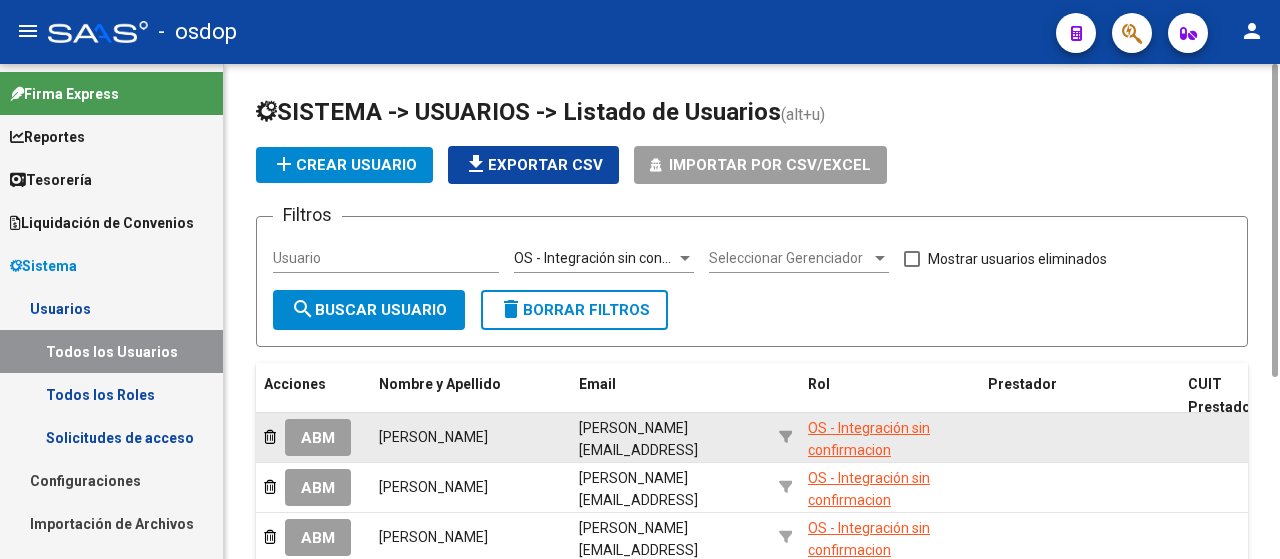 click on "ABM" 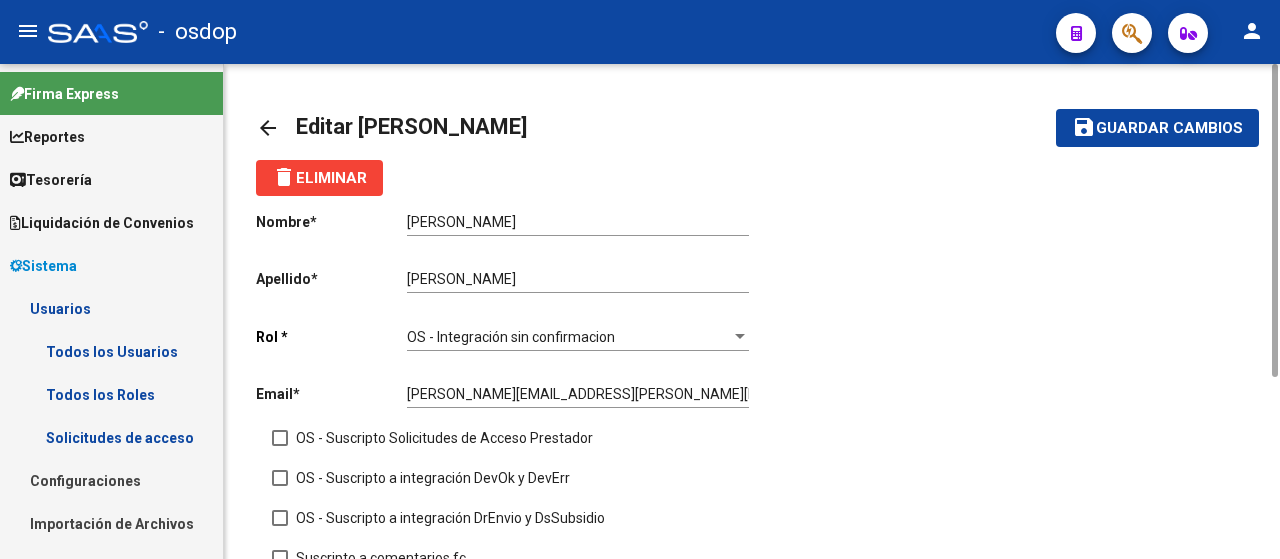 click on "OS - Integración sin confirmacion" at bounding box center [511, 337] 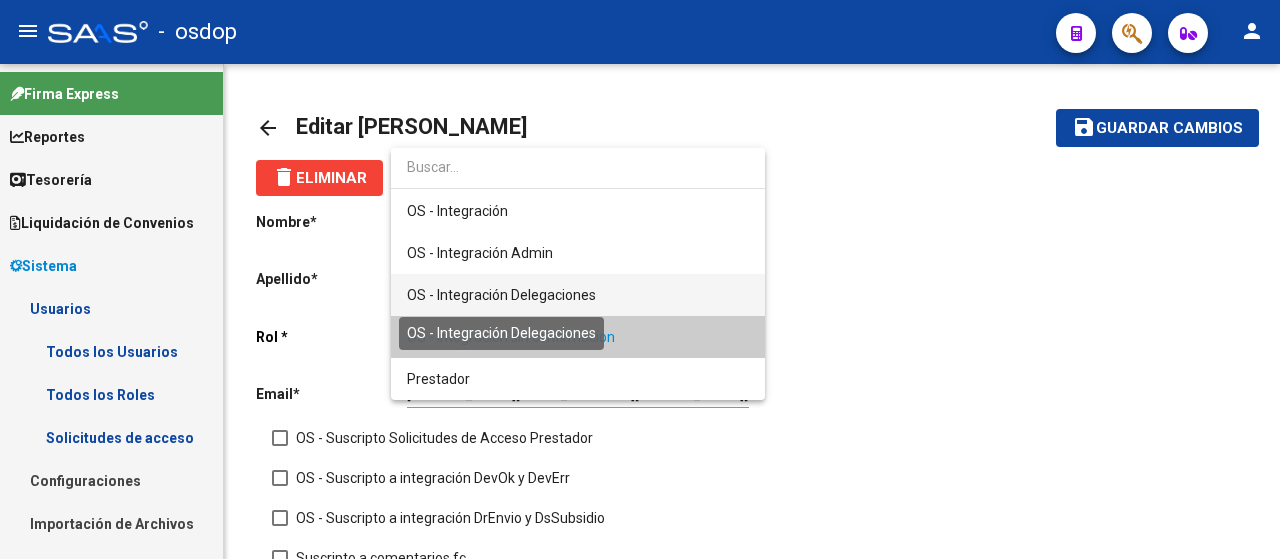 click on "OS - Integración Delegaciones" at bounding box center (501, 295) 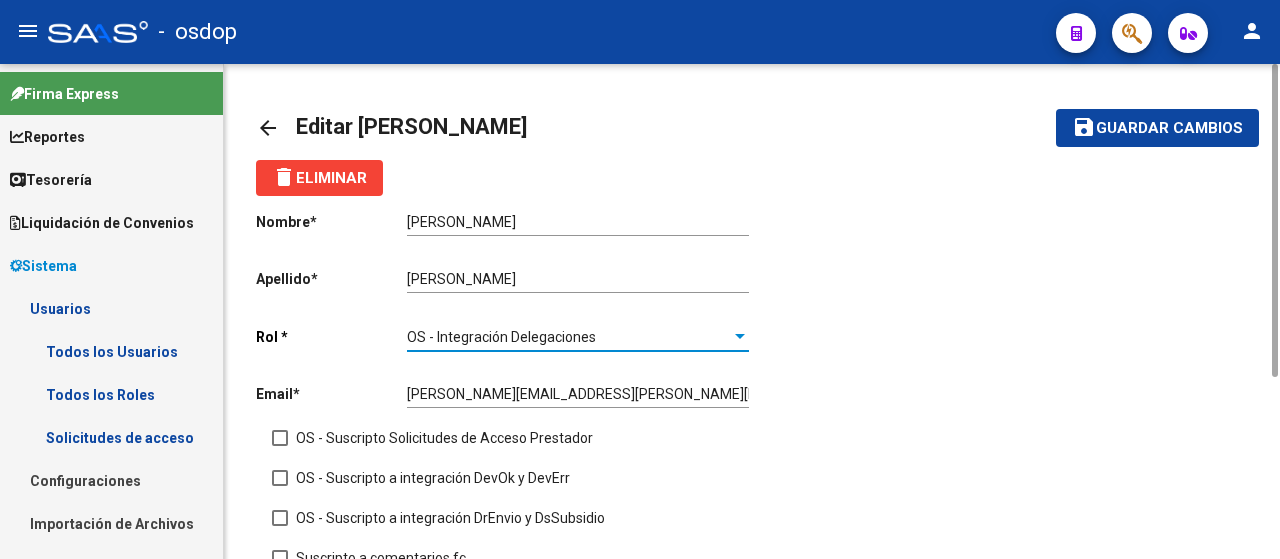 click on "Guardar cambios" 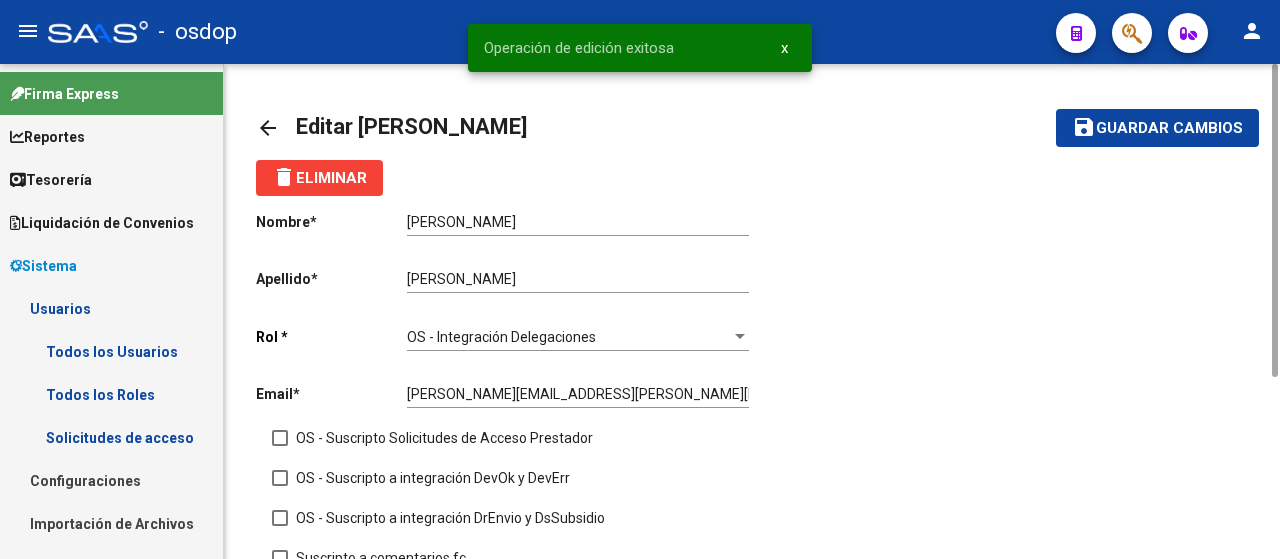 click on "arrow_back" 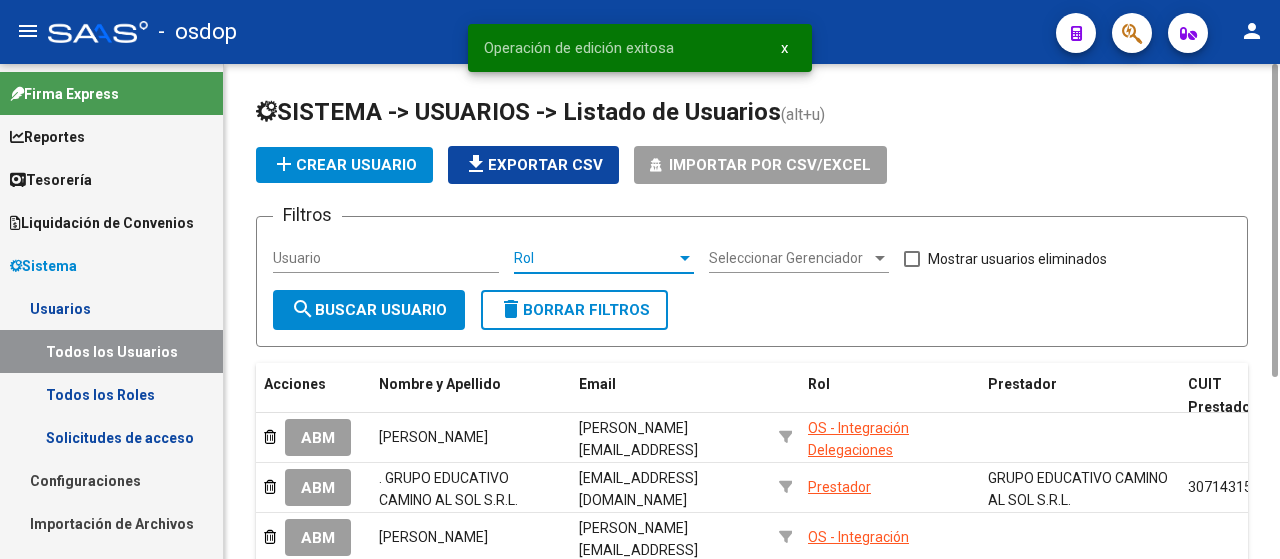 click on "Rol" at bounding box center [595, 258] 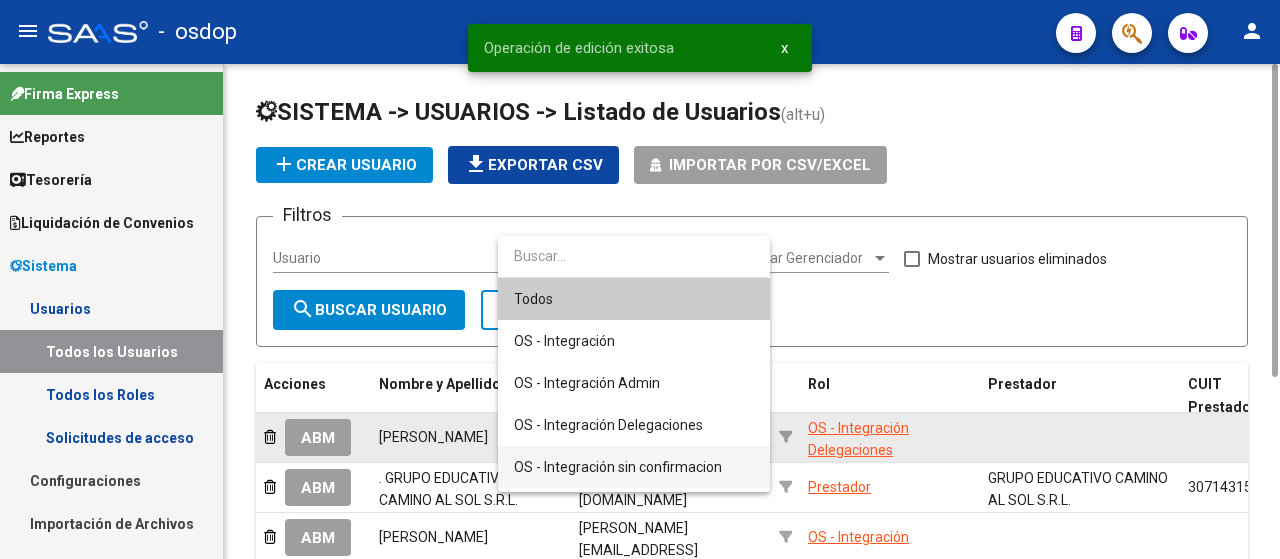 click on "OS - Integración sin confirmacion" at bounding box center (618, 467) 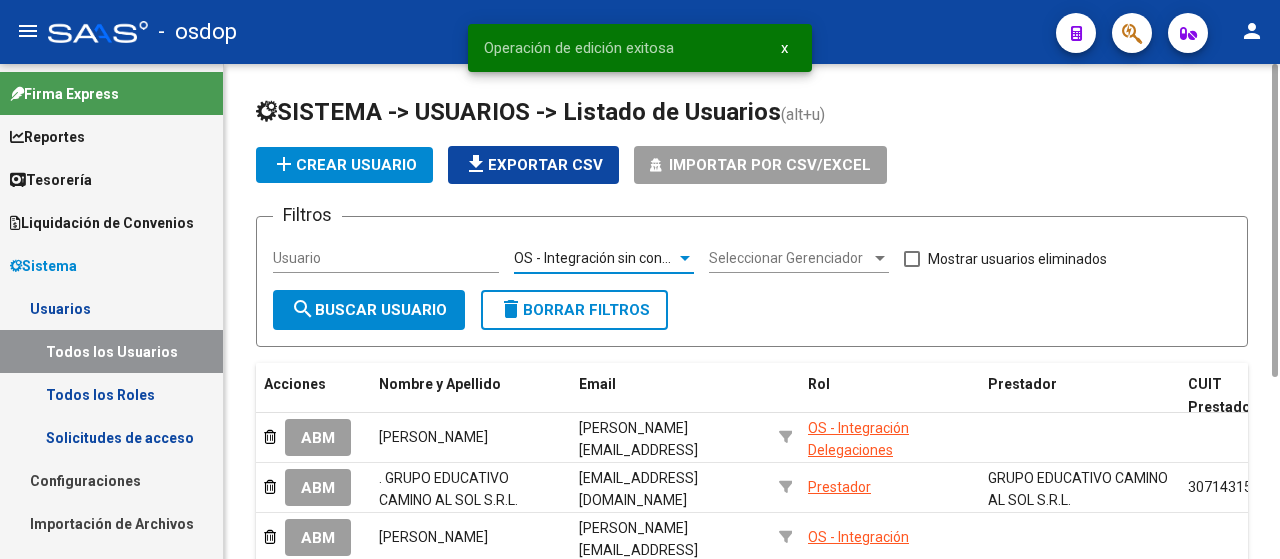 click on "search  Buscar Usuario" 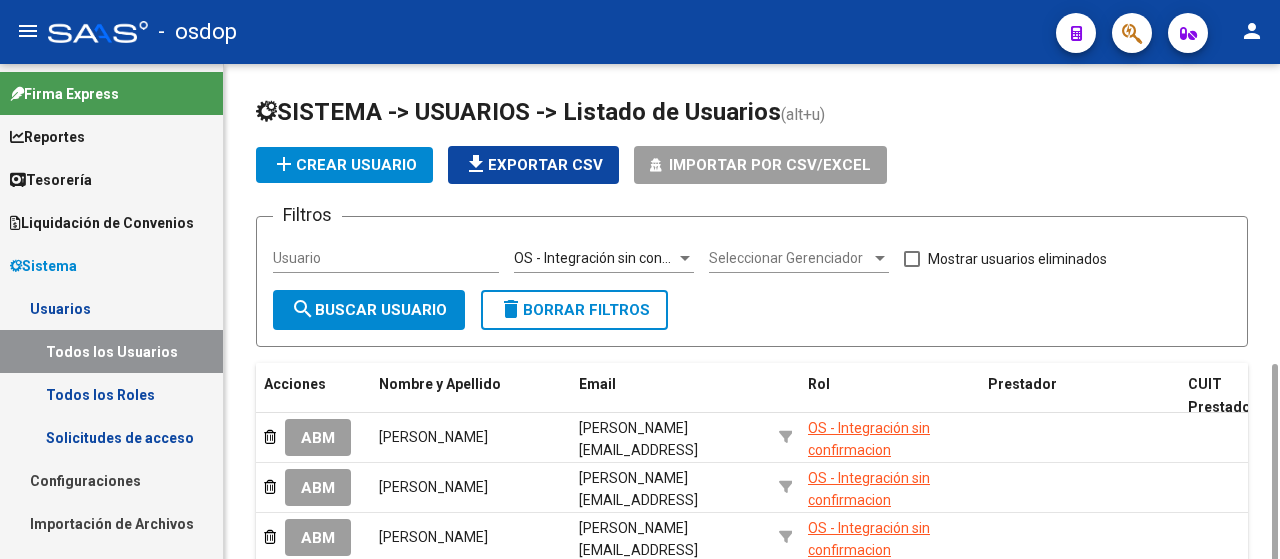 scroll, scrollTop: 200, scrollLeft: 0, axis: vertical 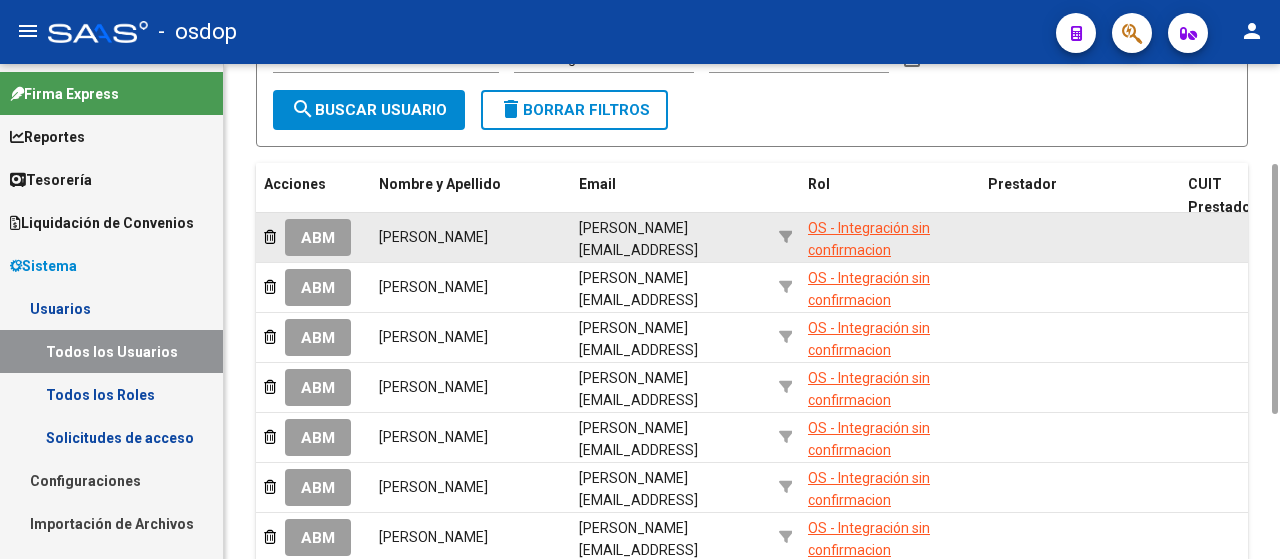 click on "ABM" 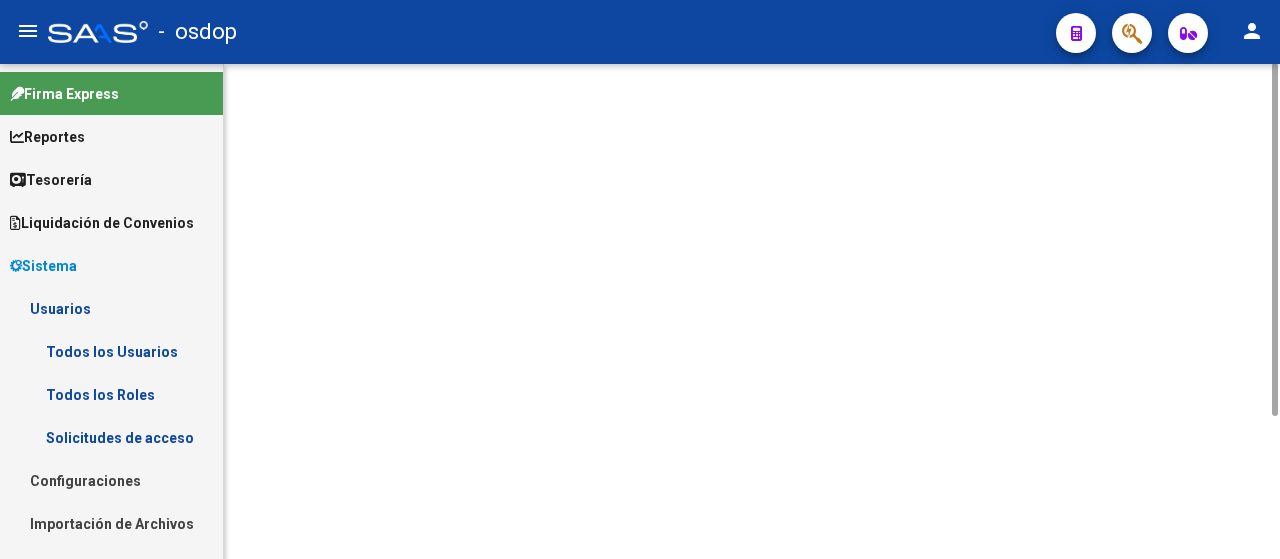 scroll, scrollTop: 0, scrollLeft: 0, axis: both 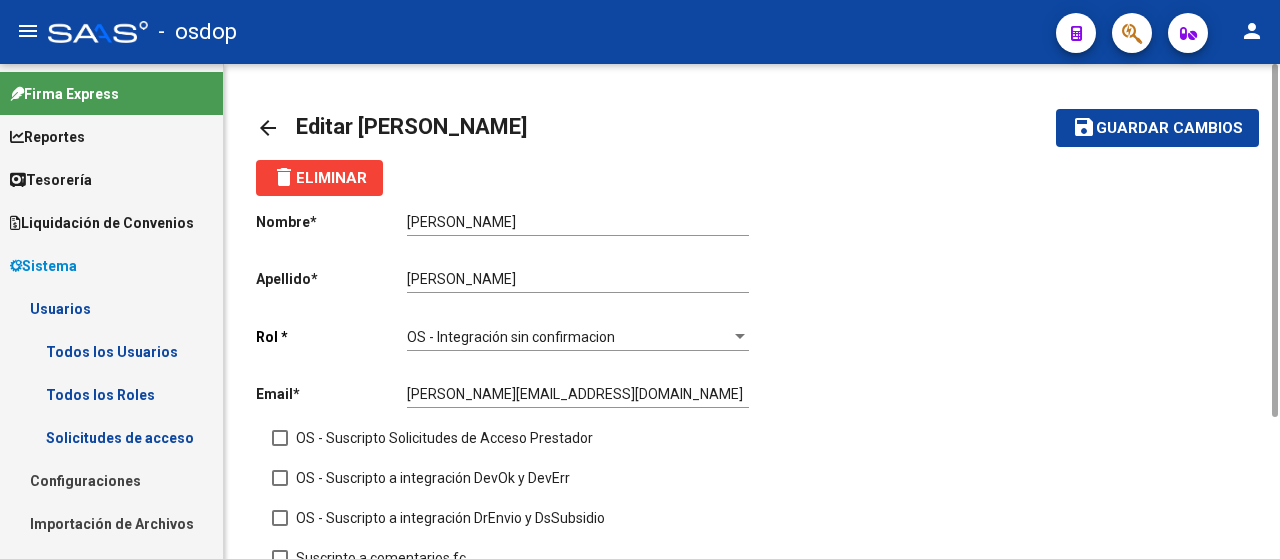 click on "OS - Integración sin confirmacion Seleccionar rol" 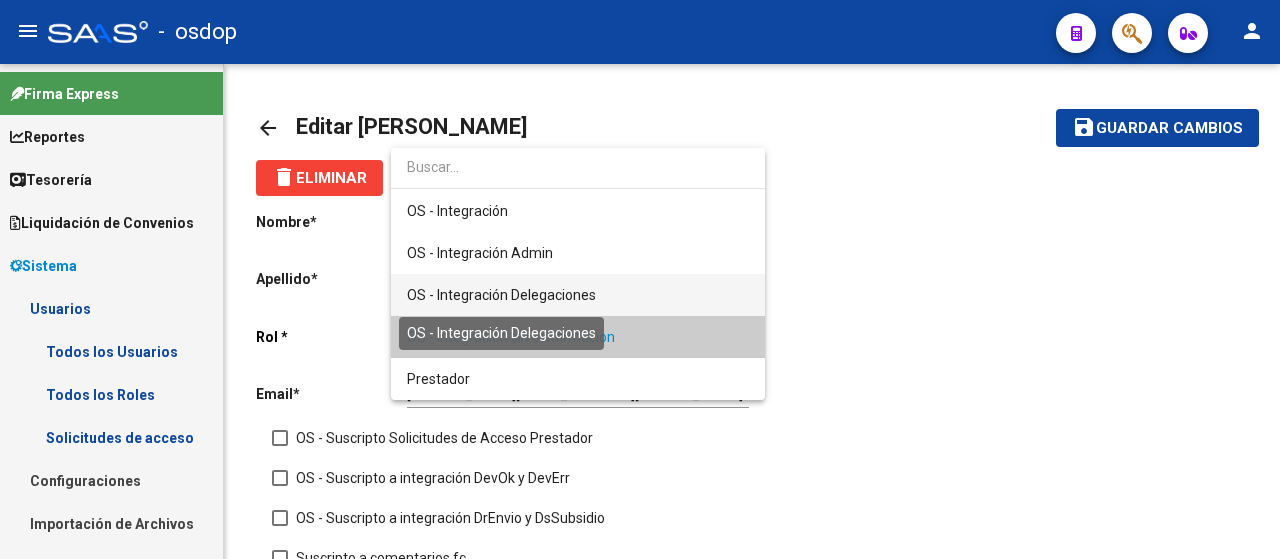 click on "OS - Integración Delegaciones" at bounding box center (501, 295) 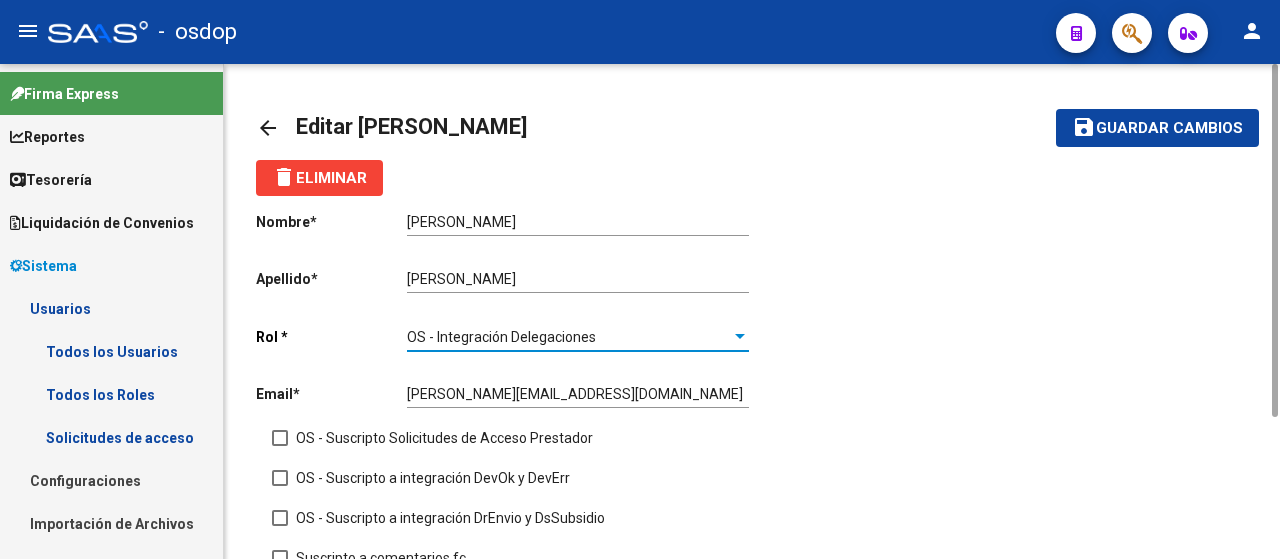 click on "Guardar cambios" 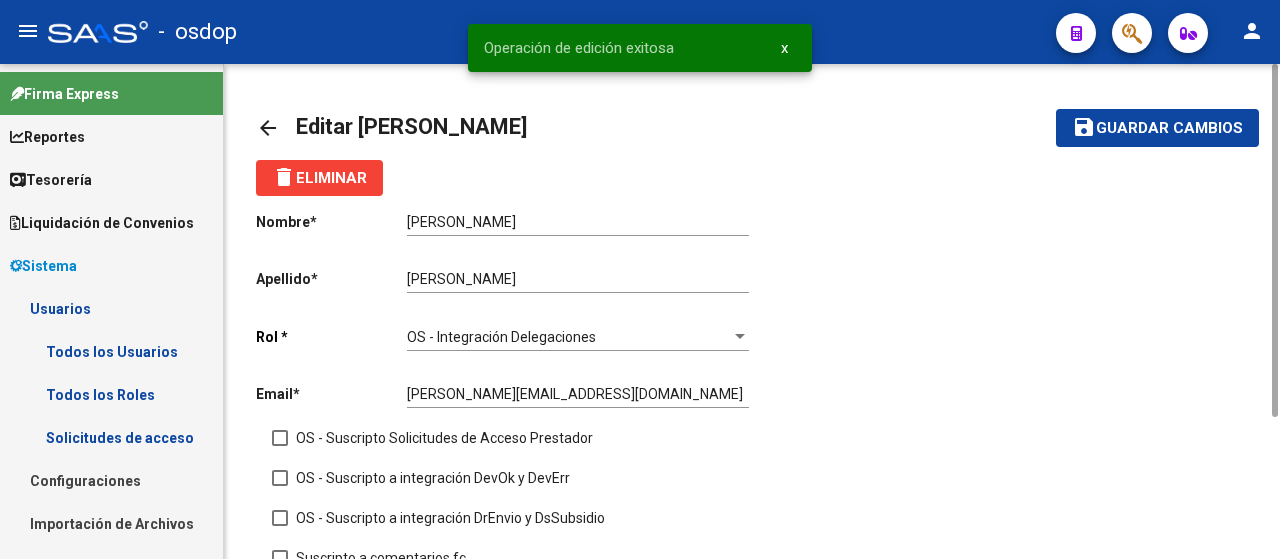 click on "arrow_back" 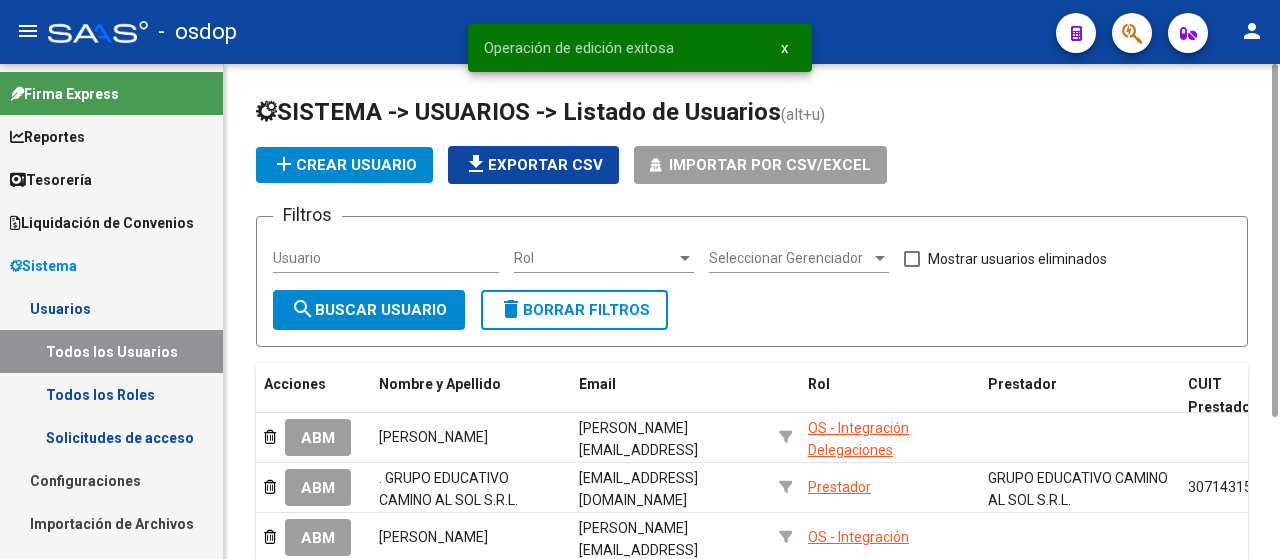 click on "Rol Rol" 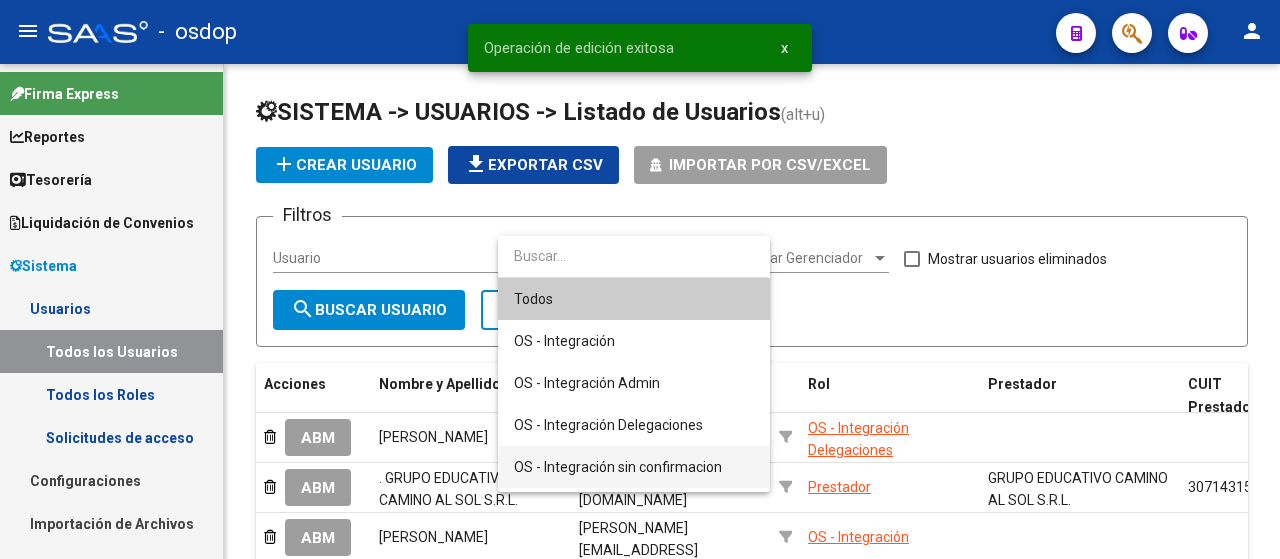 click on "OS - Integración sin confirmacion" at bounding box center [618, 467] 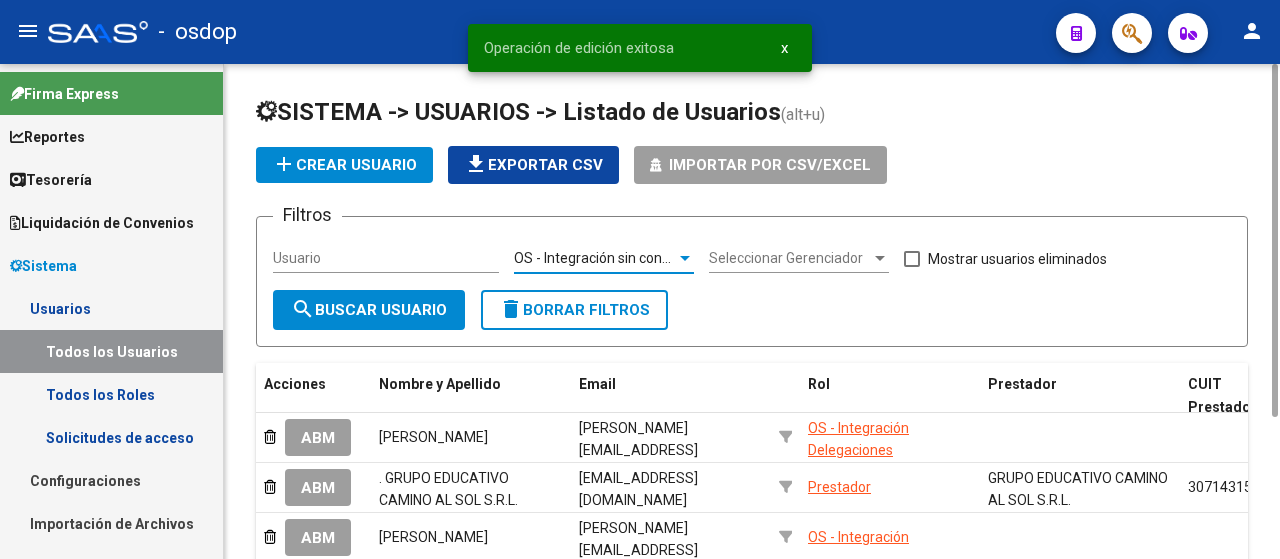 click on "search  Buscar Usuario" 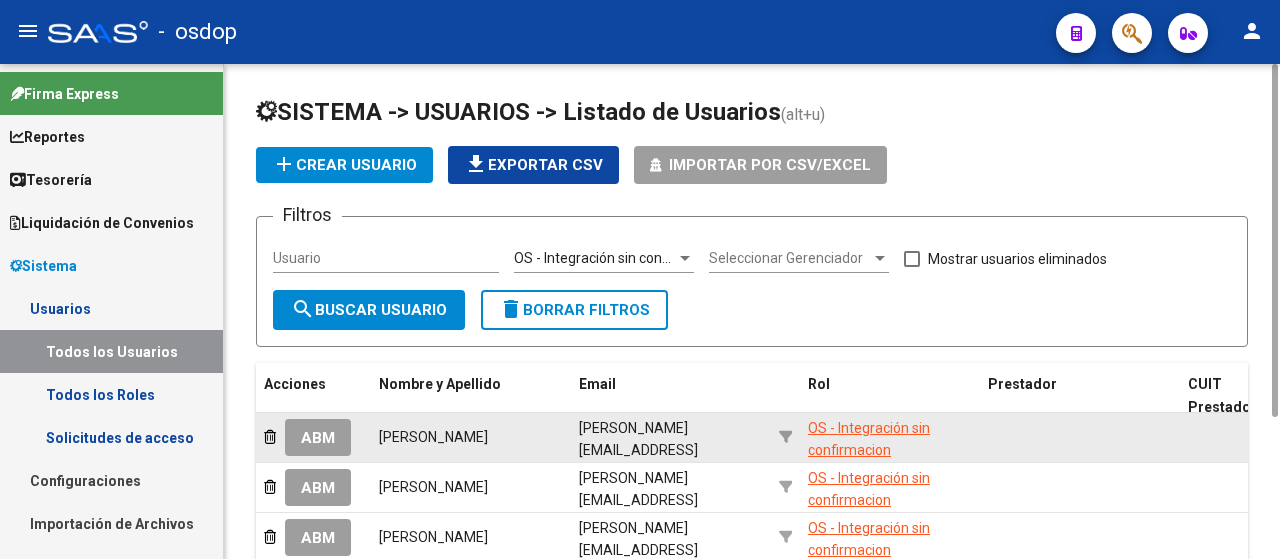 click on "ABM" 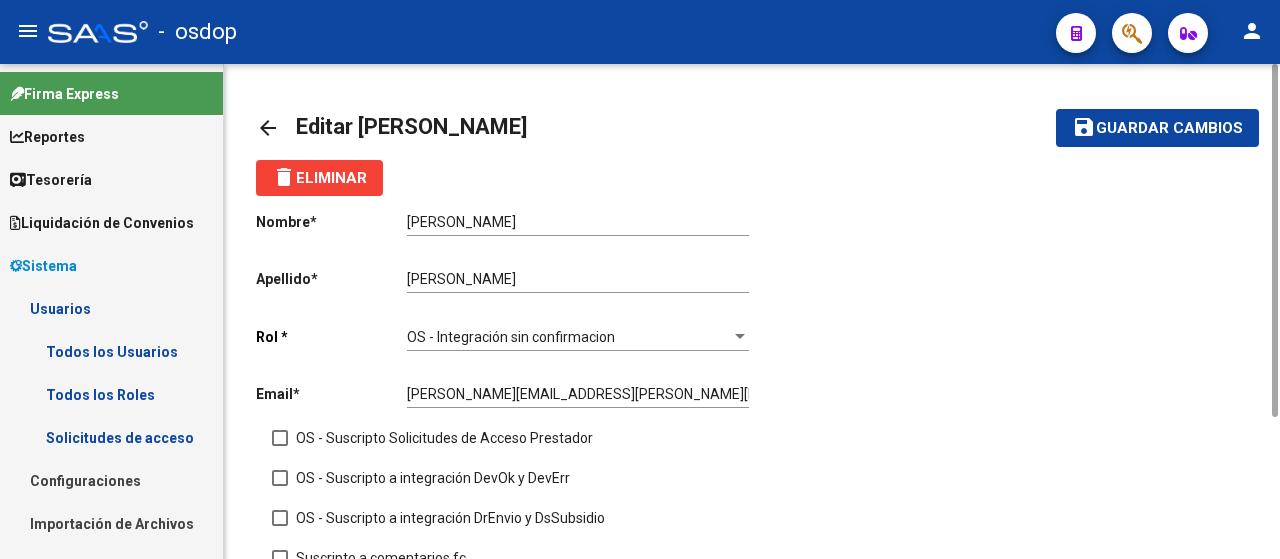 click on "OS - Integración sin confirmacion Seleccionar rol" 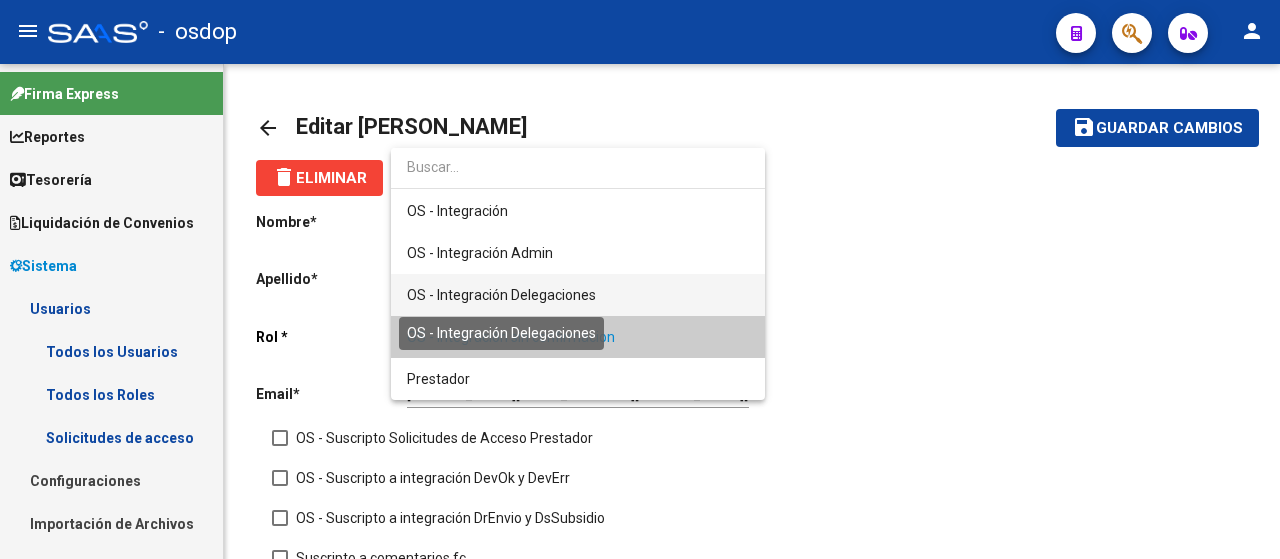 click on "OS - Integración Delegaciones" at bounding box center (578, 295) 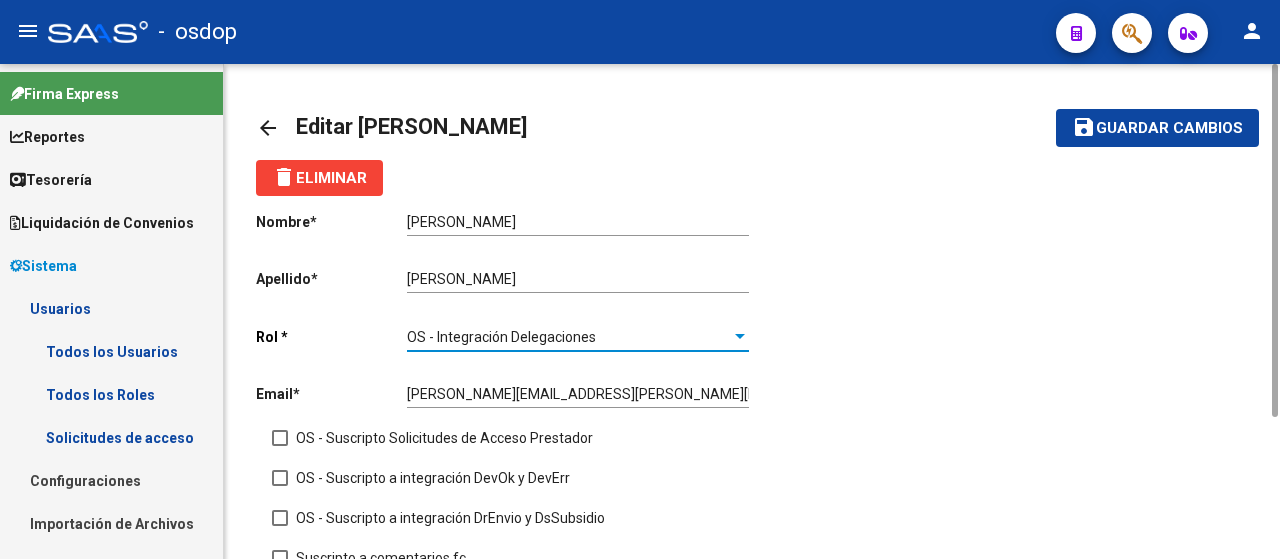 click on "save Guardar cambios" 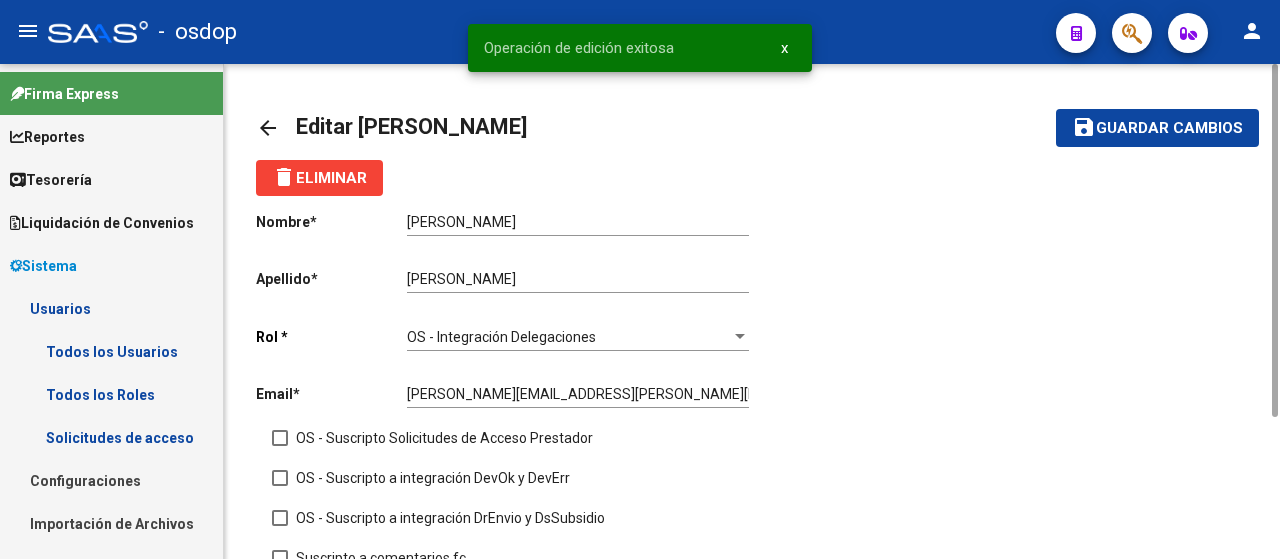 click on "arrow_back" 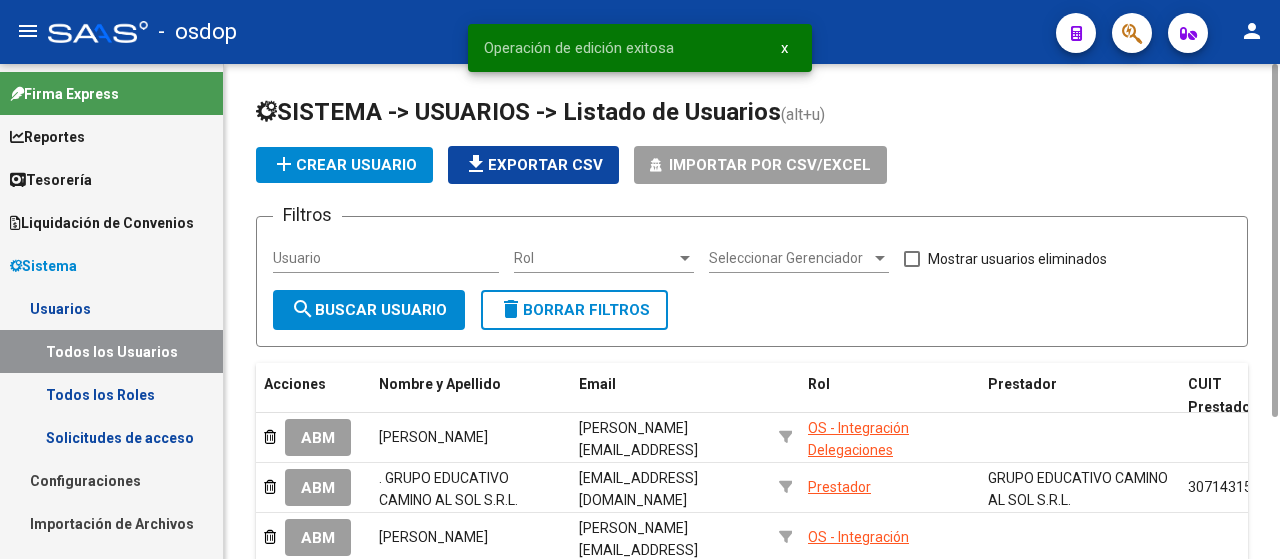 click on "Rol" at bounding box center [595, 258] 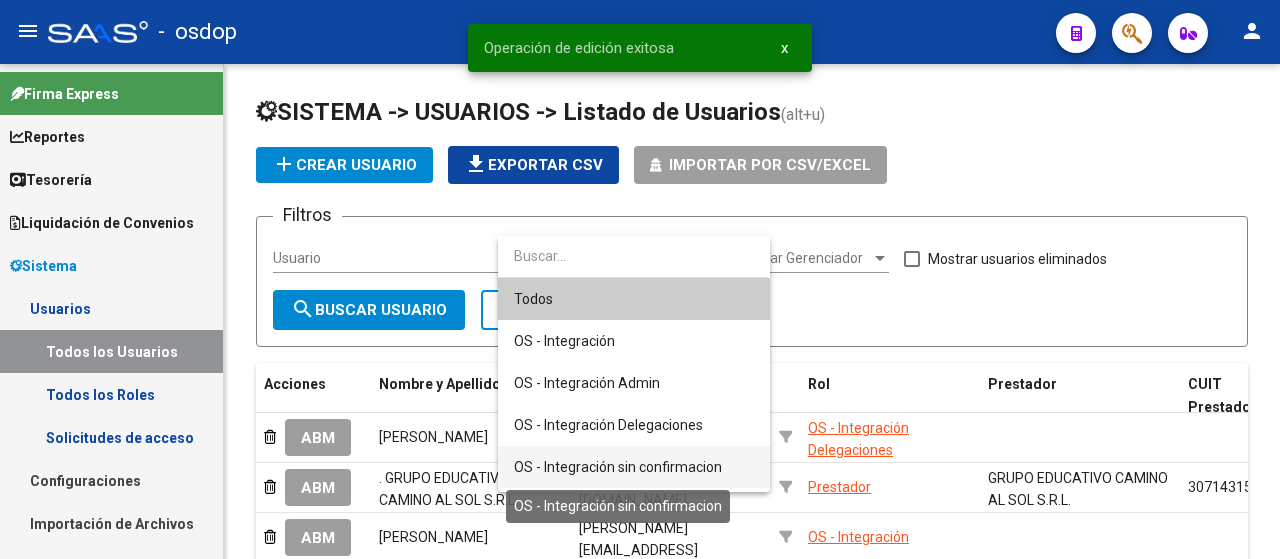 click on "OS - Integración sin confirmacion" at bounding box center (618, 467) 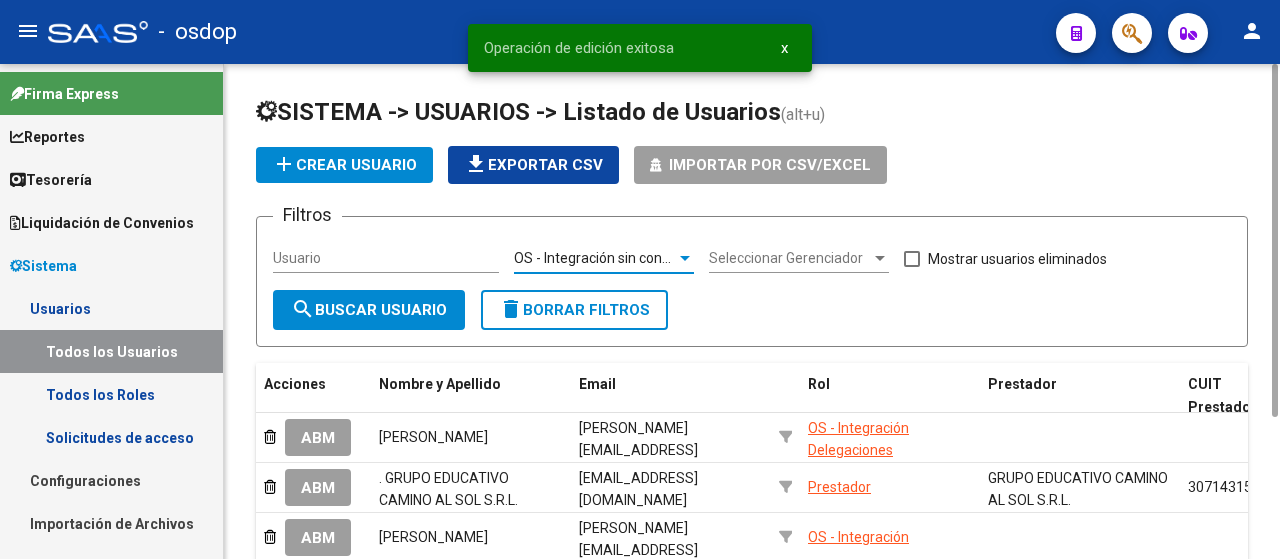 click on "search  Buscar Usuario" 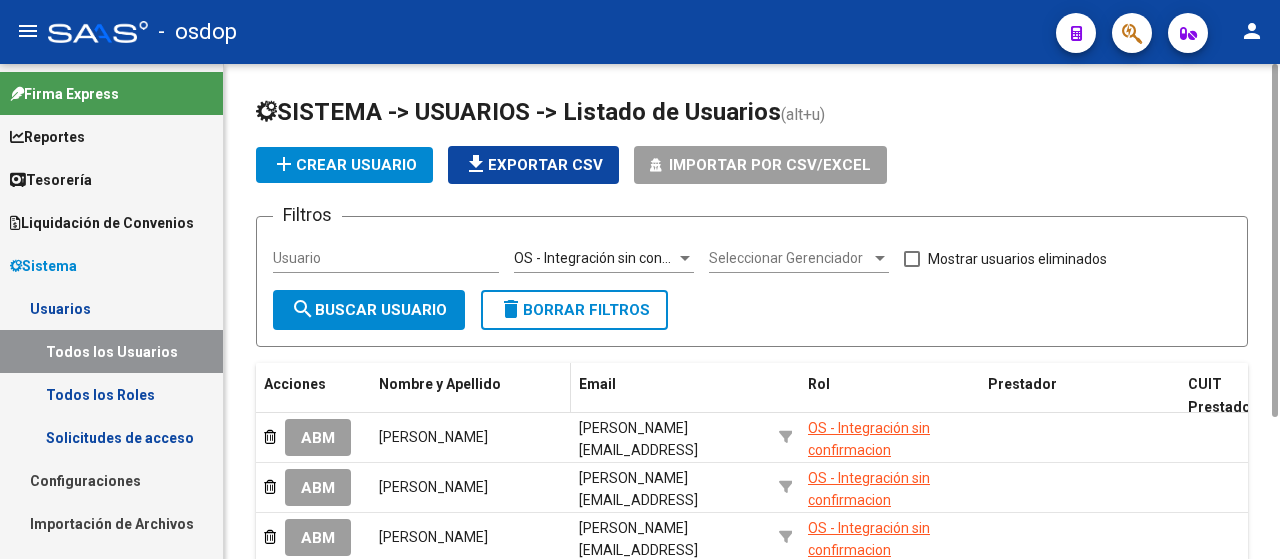 scroll, scrollTop: 200, scrollLeft: 0, axis: vertical 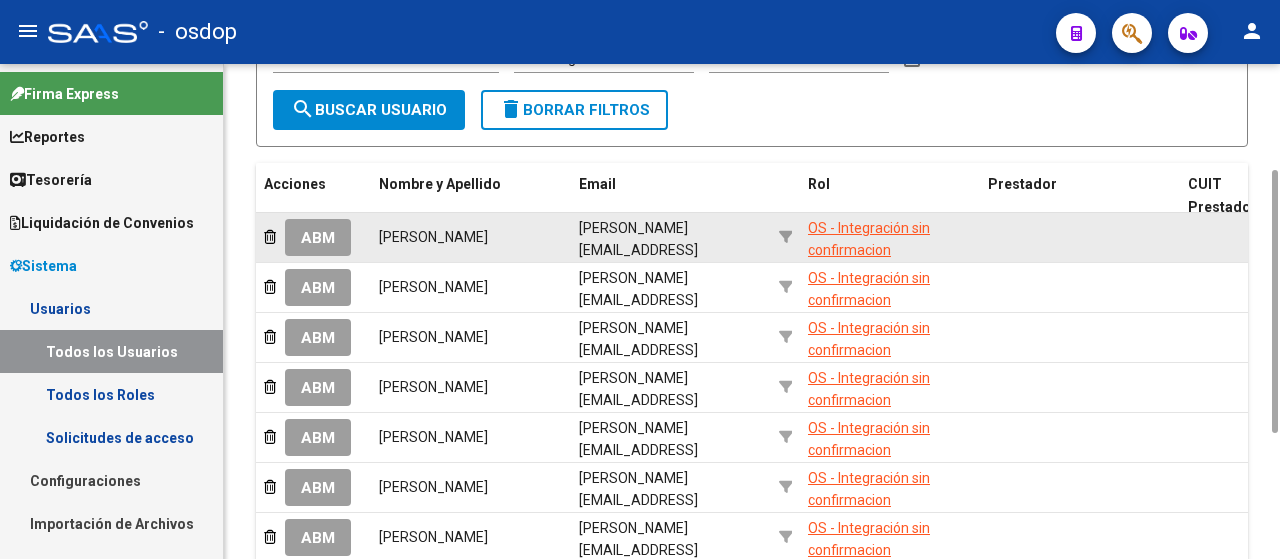 click on "ABM" 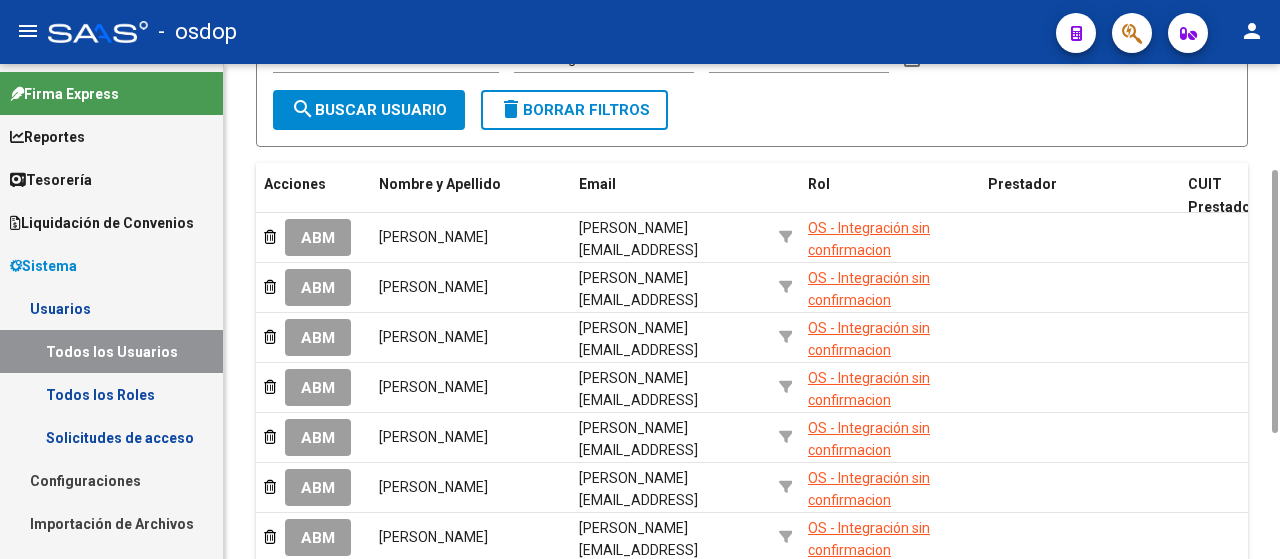 scroll, scrollTop: 0, scrollLeft: 0, axis: both 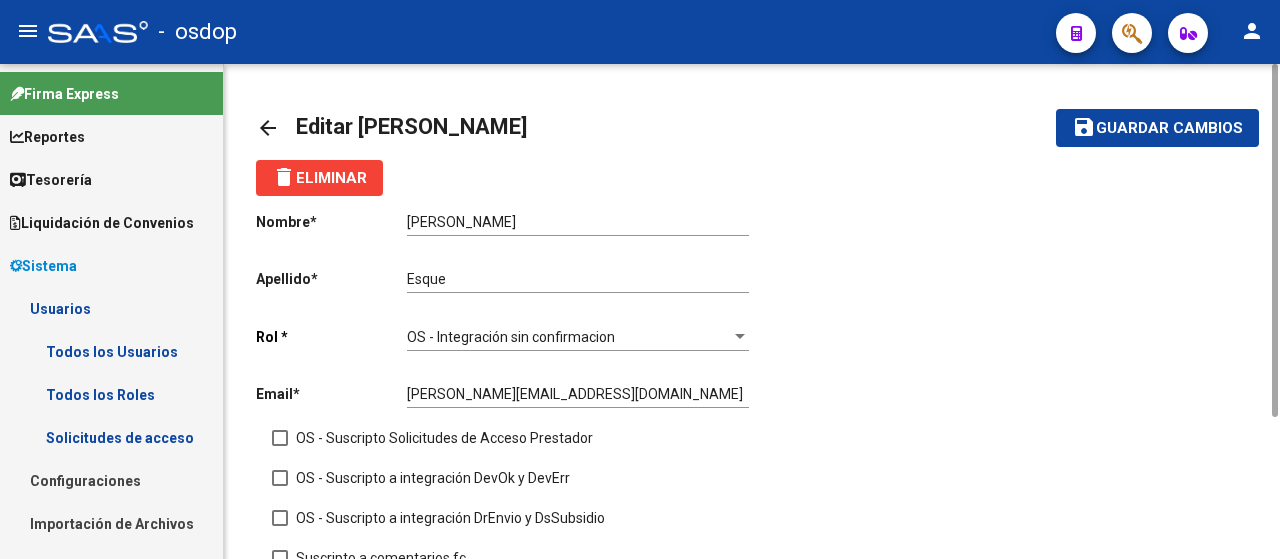 click on "OS - Integración sin confirmacion Seleccionar rol" 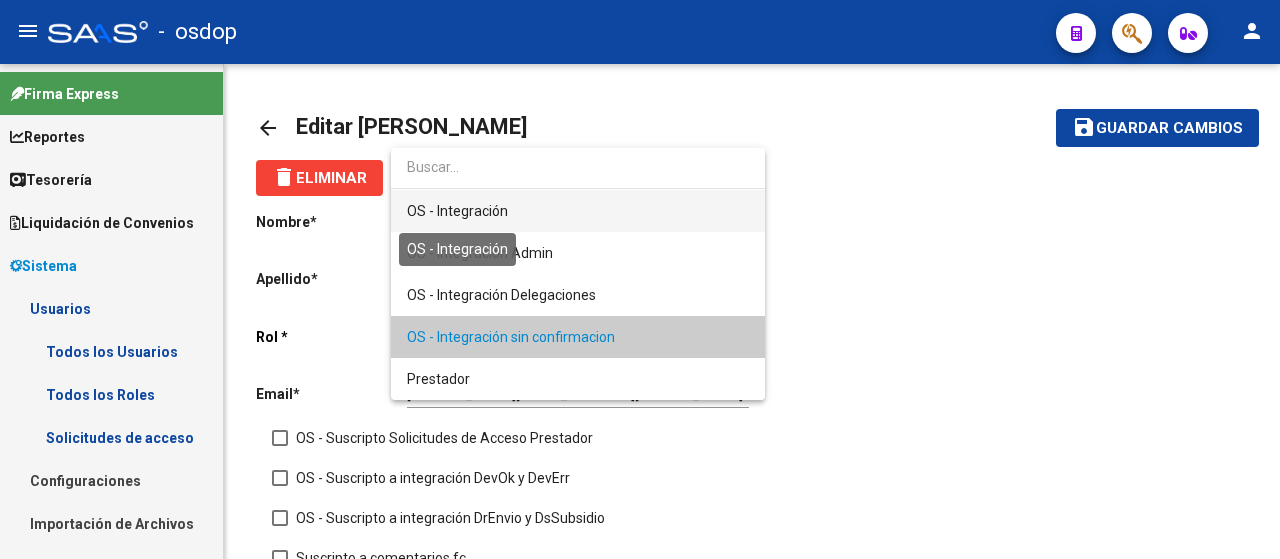 click on "OS - Integración" at bounding box center [457, 211] 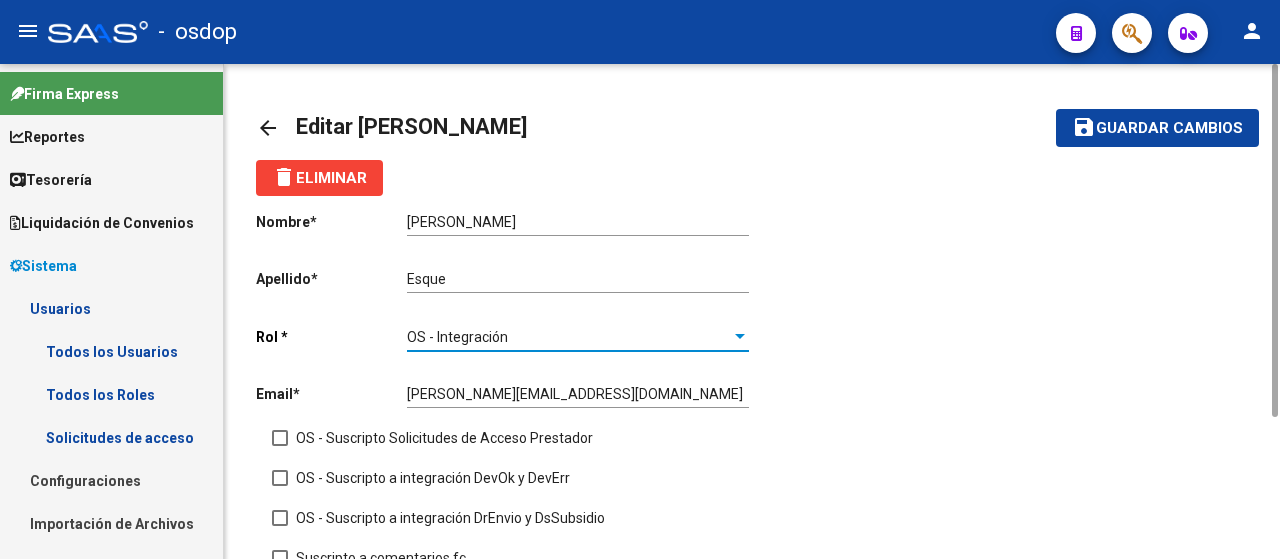 click on "save Guardar cambios" 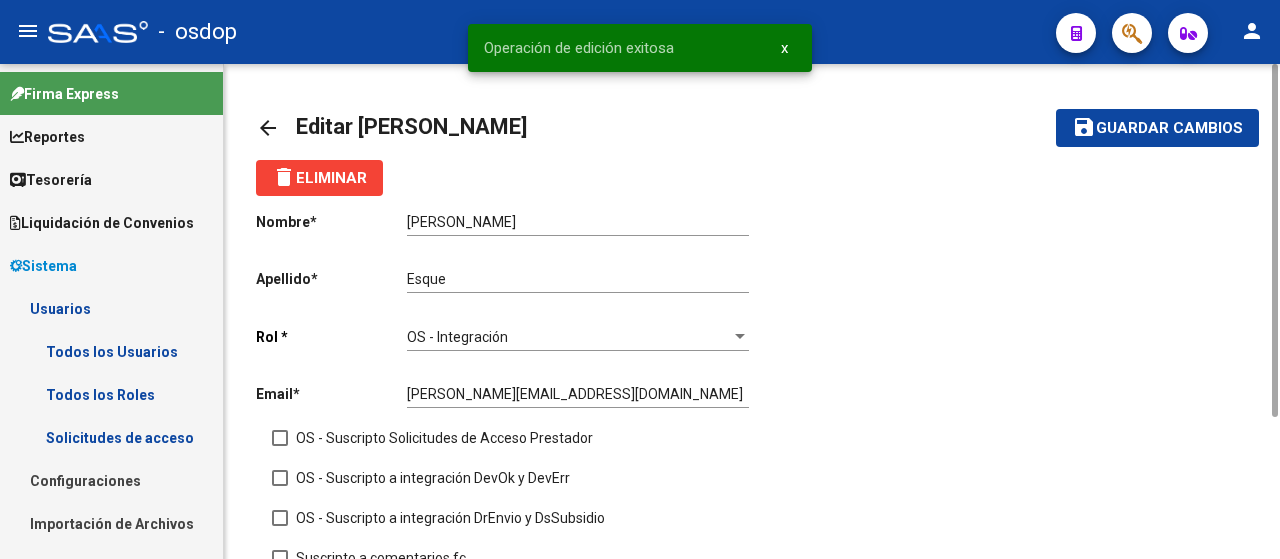 click on "arrow_back" 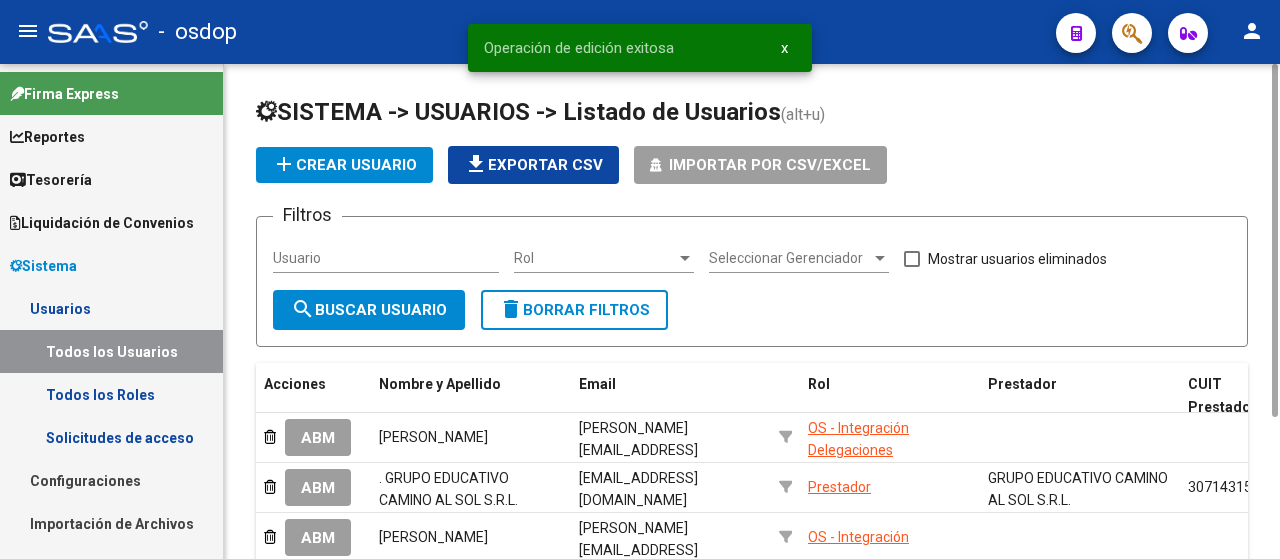 click on "Rol" at bounding box center [595, 258] 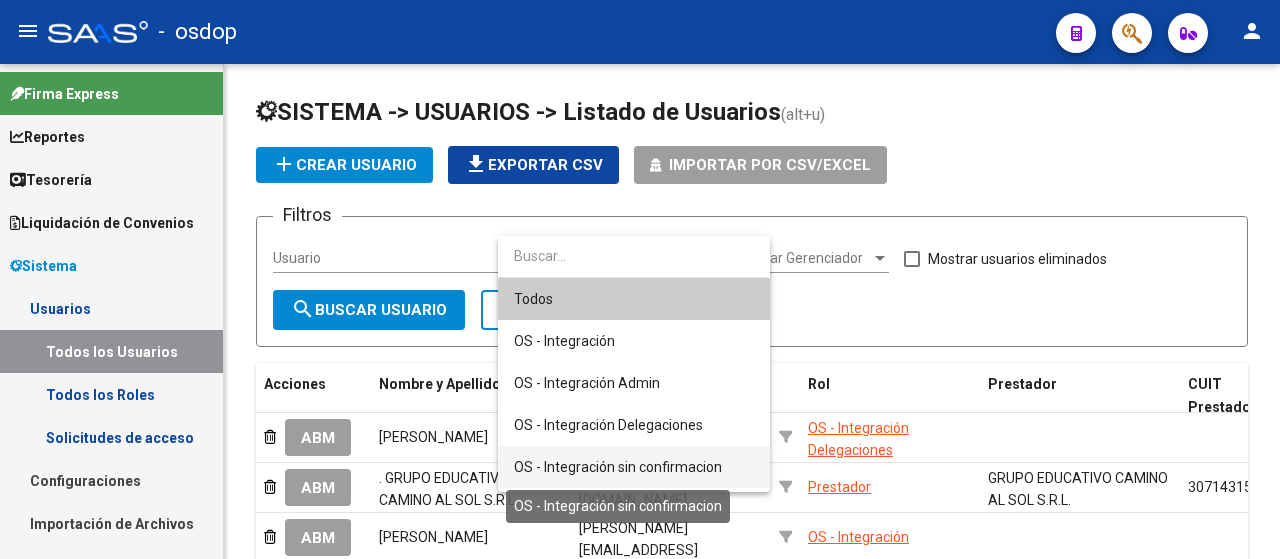 click on "OS - Integración sin confirmacion" at bounding box center (618, 467) 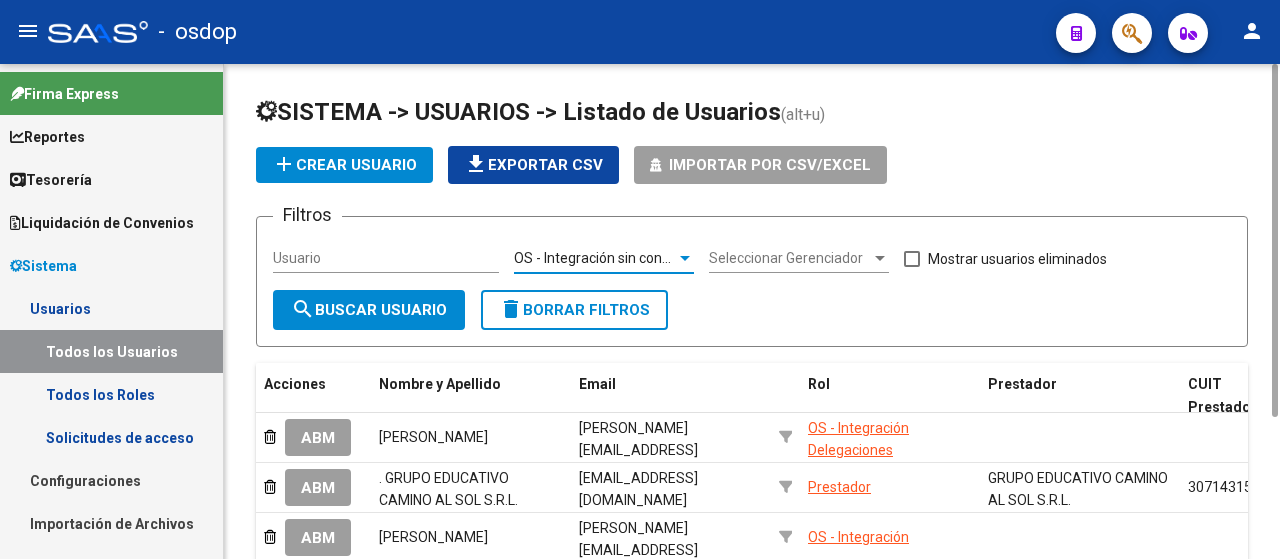 click on "search  Buscar Usuario" 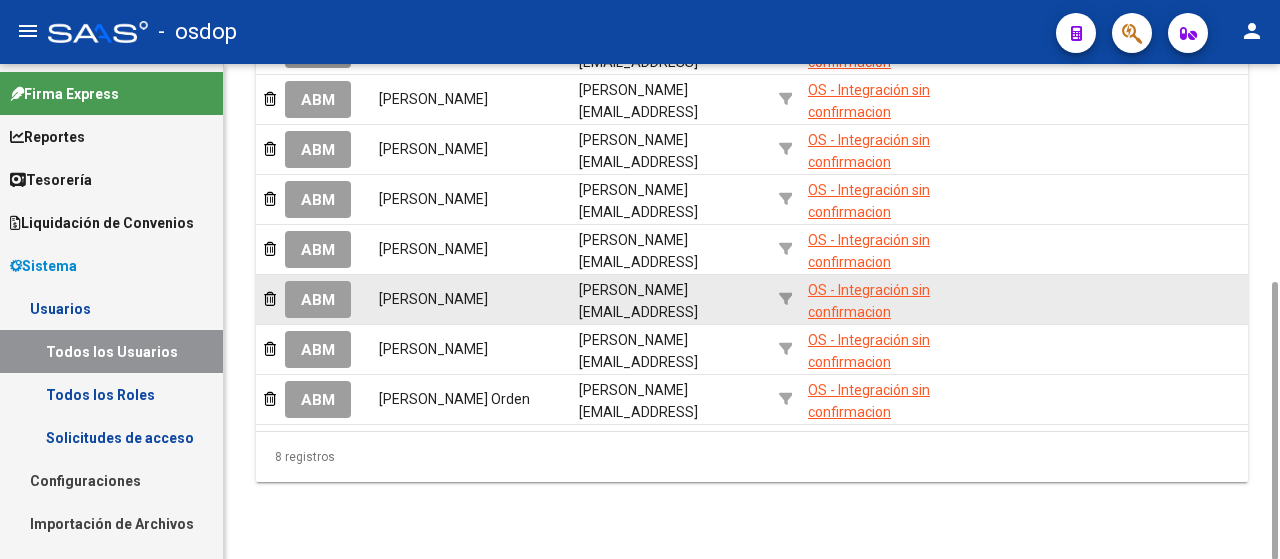 scroll, scrollTop: 188, scrollLeft: 0, axis: vertical 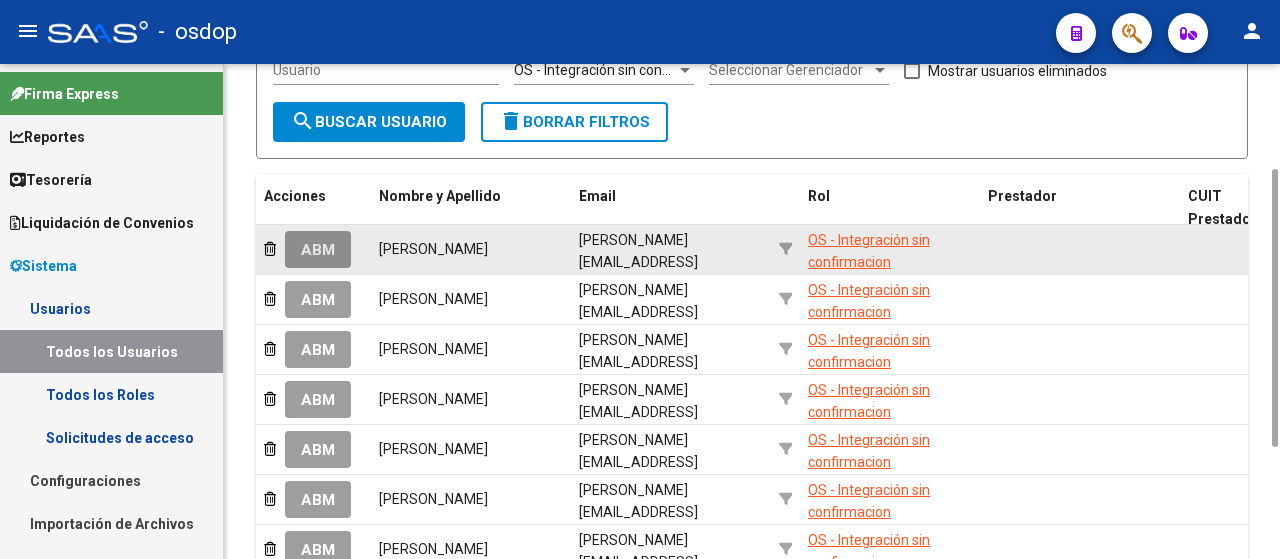 click on "ABM" 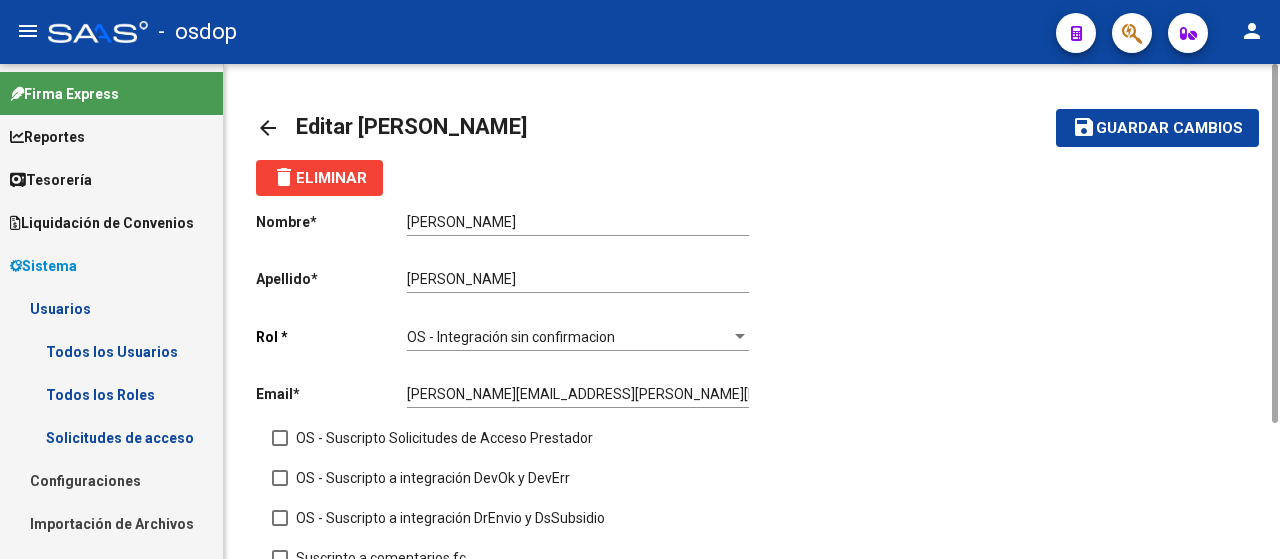 click on "OS - Integración sin confirmacion Seleccionar rol" 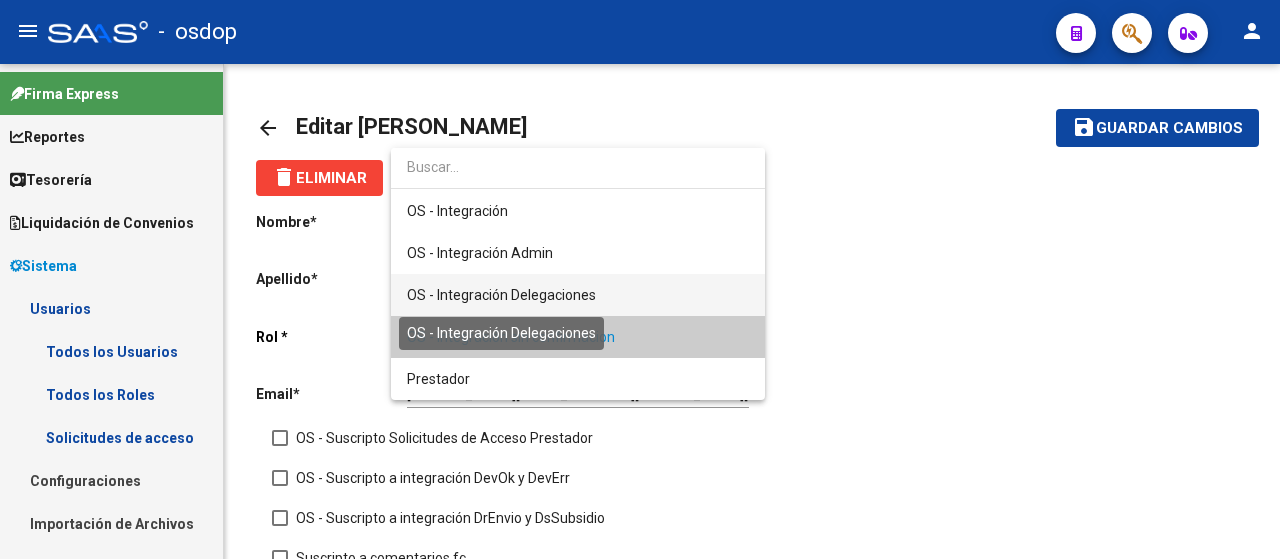 click on "OS - Integración Delegaciones" at bounding box center (501, 295) 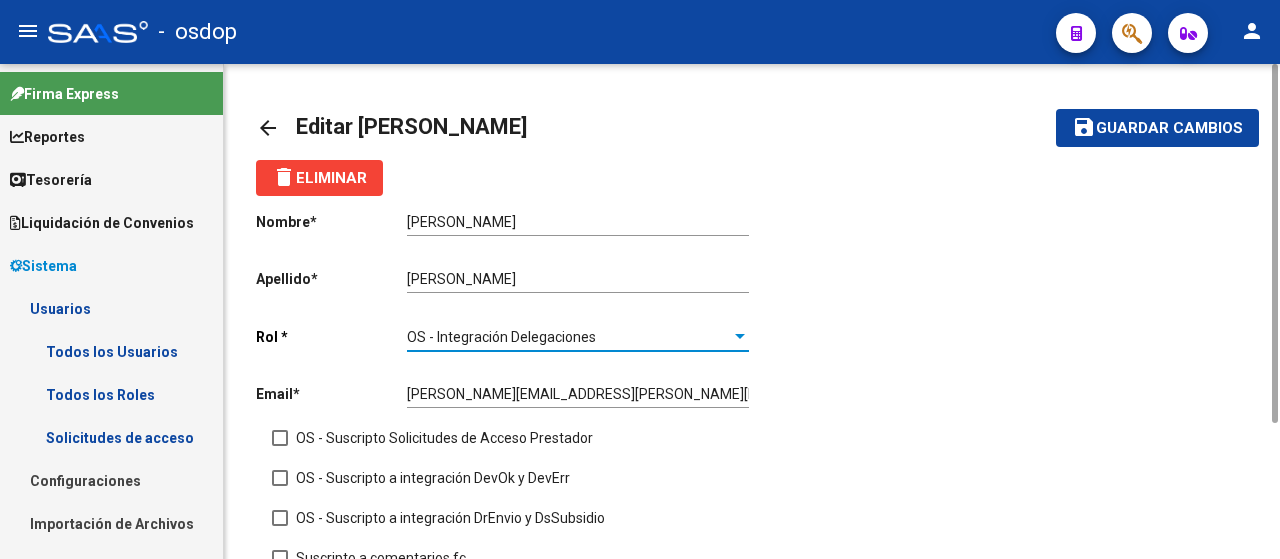 click on "save" 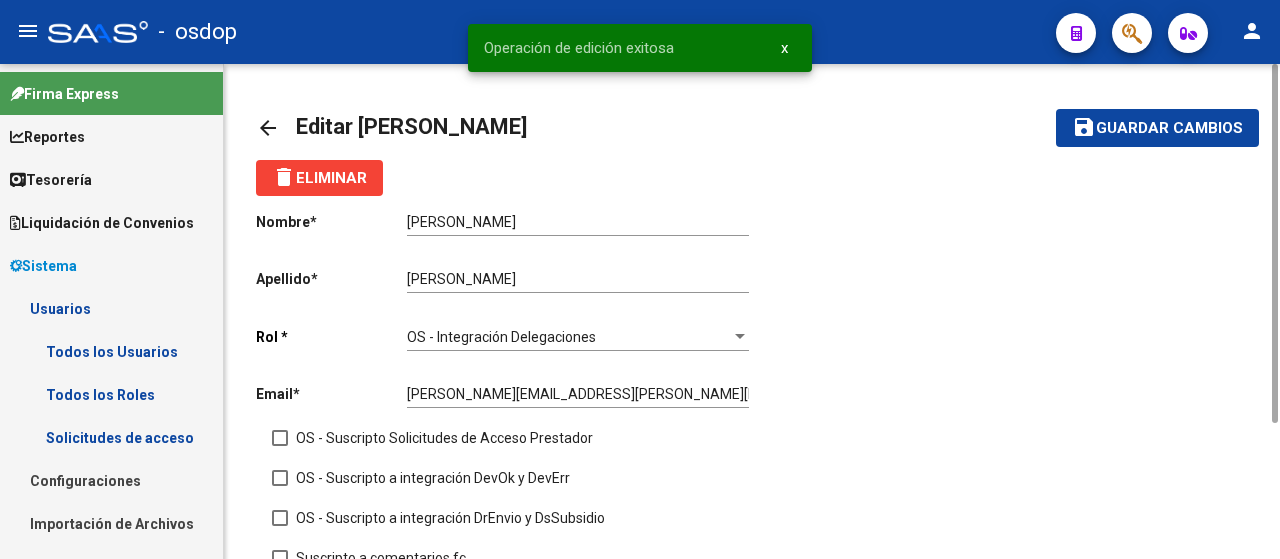 click on "arrow_back" 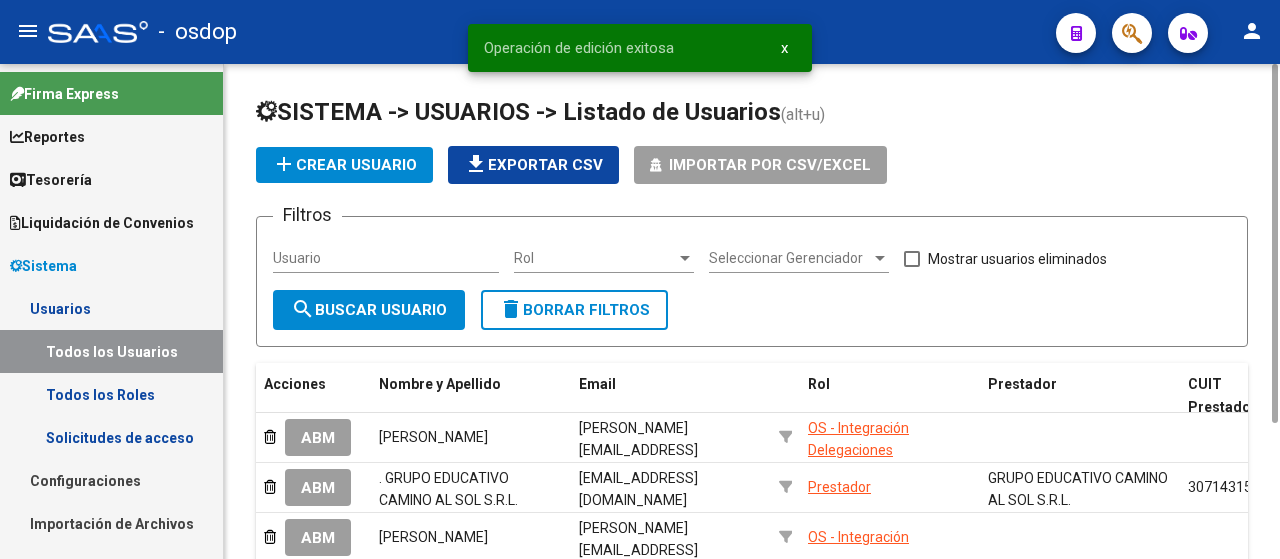 click on "Rol" at bounding box center [595, 258] 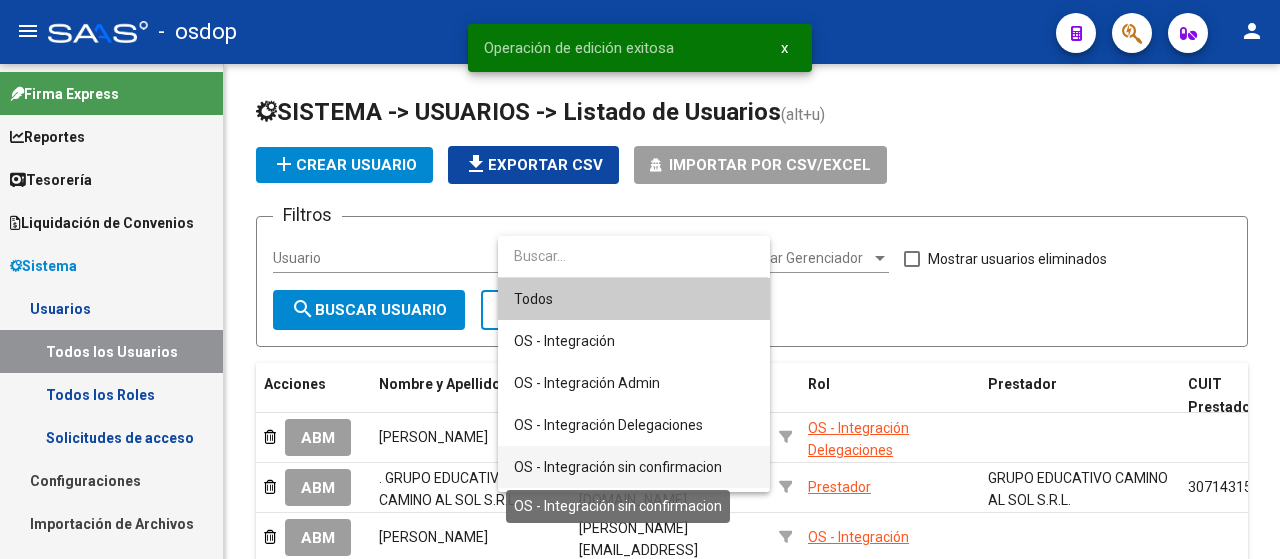 click on "OS - Integración sin confirmacion" at bounding box center [618, 467] 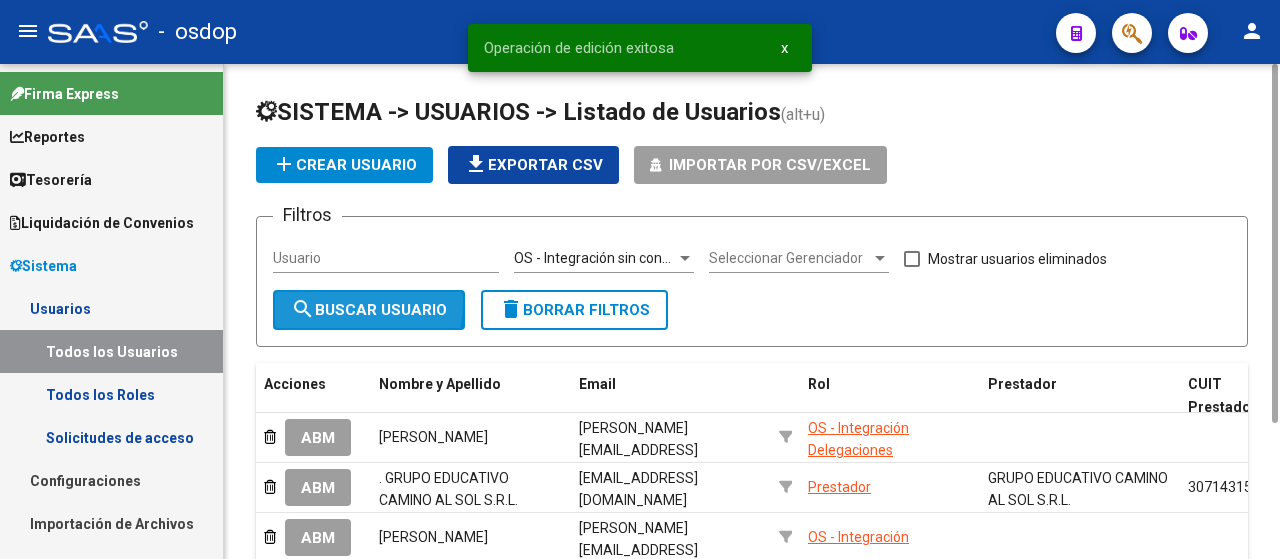 click on "search  Buscar Usuario" 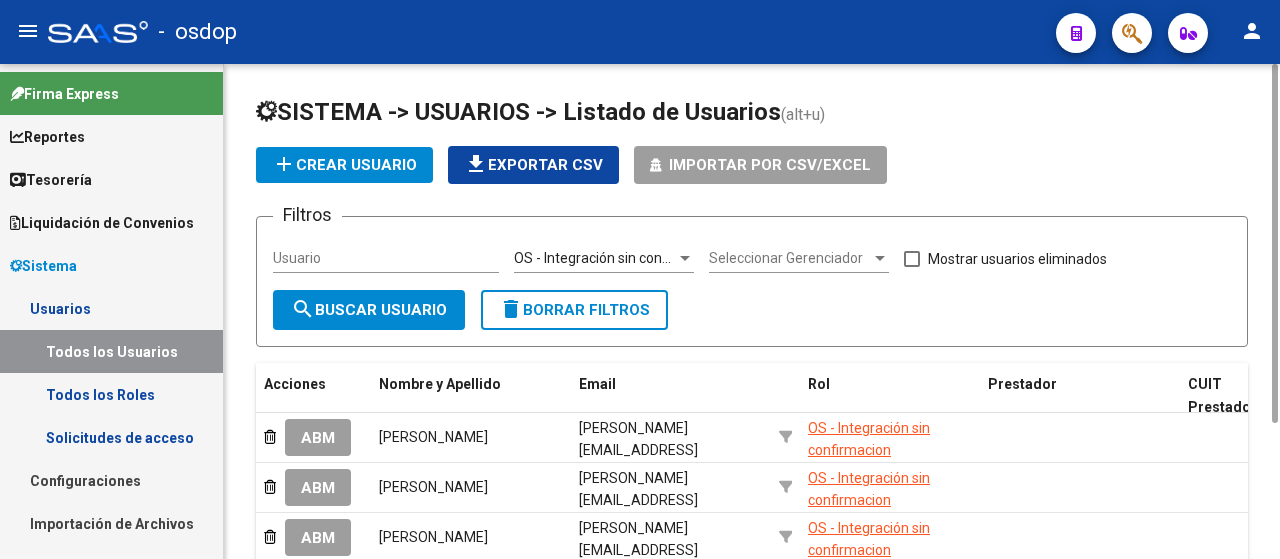 click on "ABM" 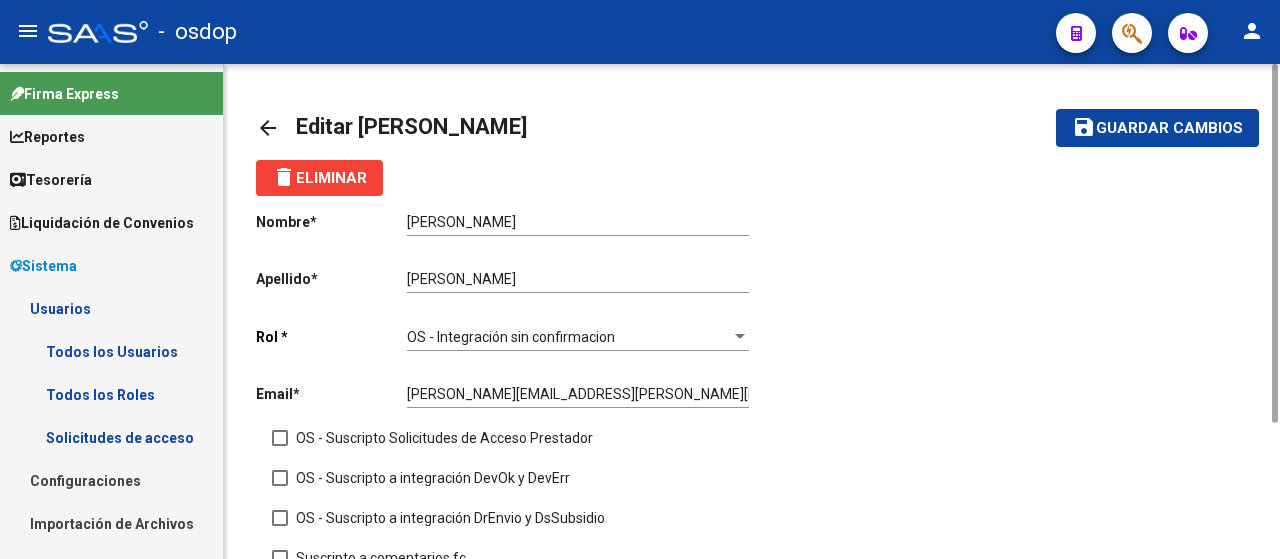 scroll, scrollTop: 200, scrollLeft: 0, axis: vertical 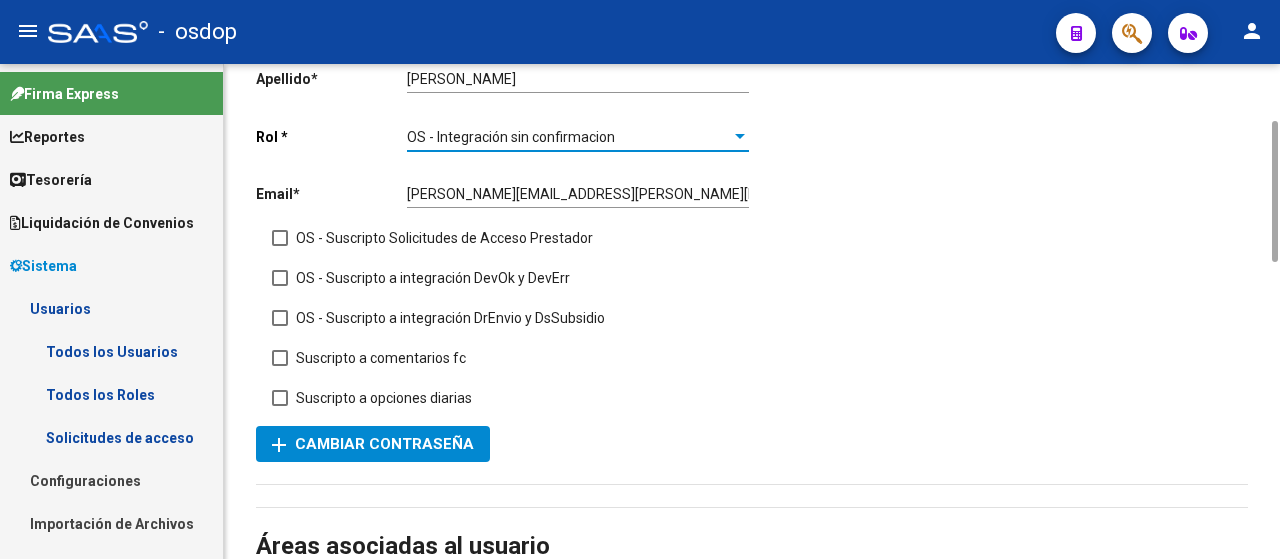 click on "OS - Integración sin confirmacion" at bounding box center [511, 137] 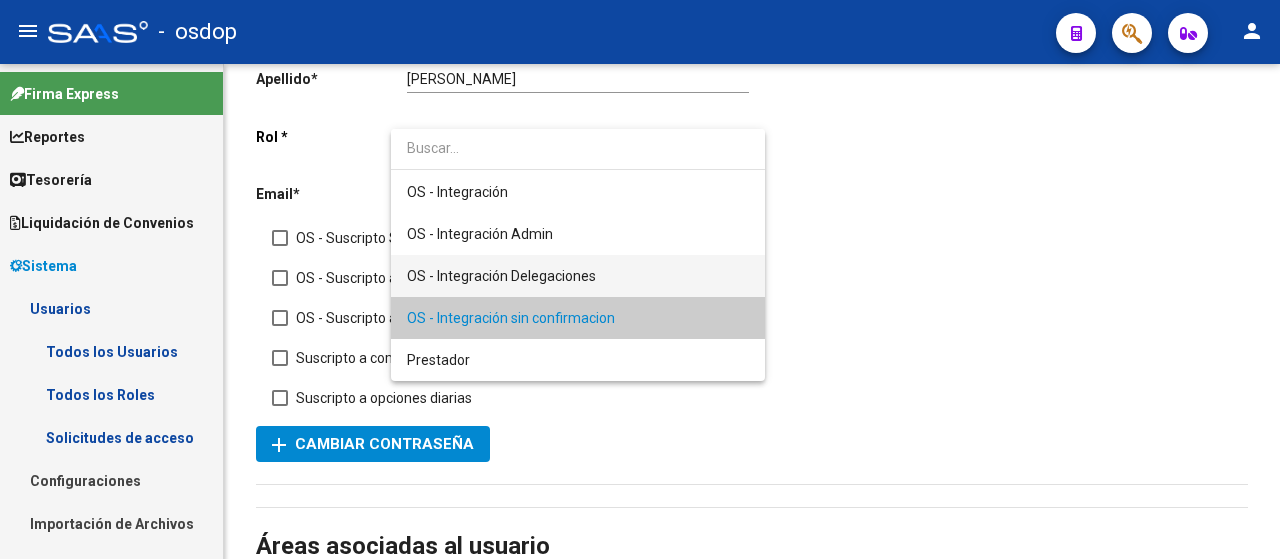click on "OS - Integración Delegaciones" at bounding box center [501, 276] 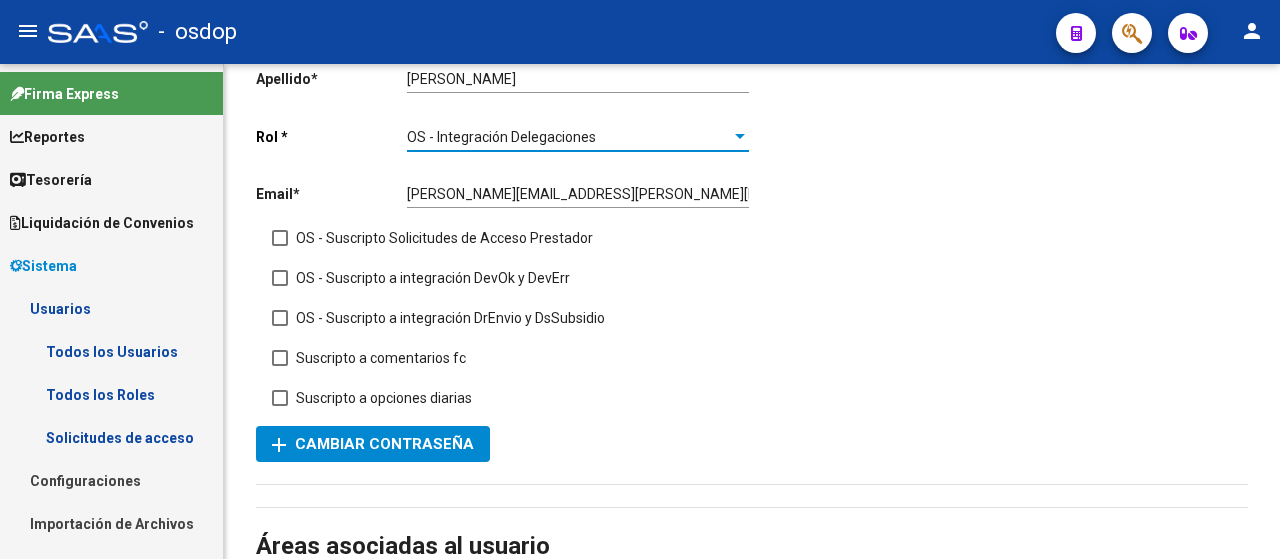 scroll, scrollTop: 0, scrollLeft: 0, axis: both 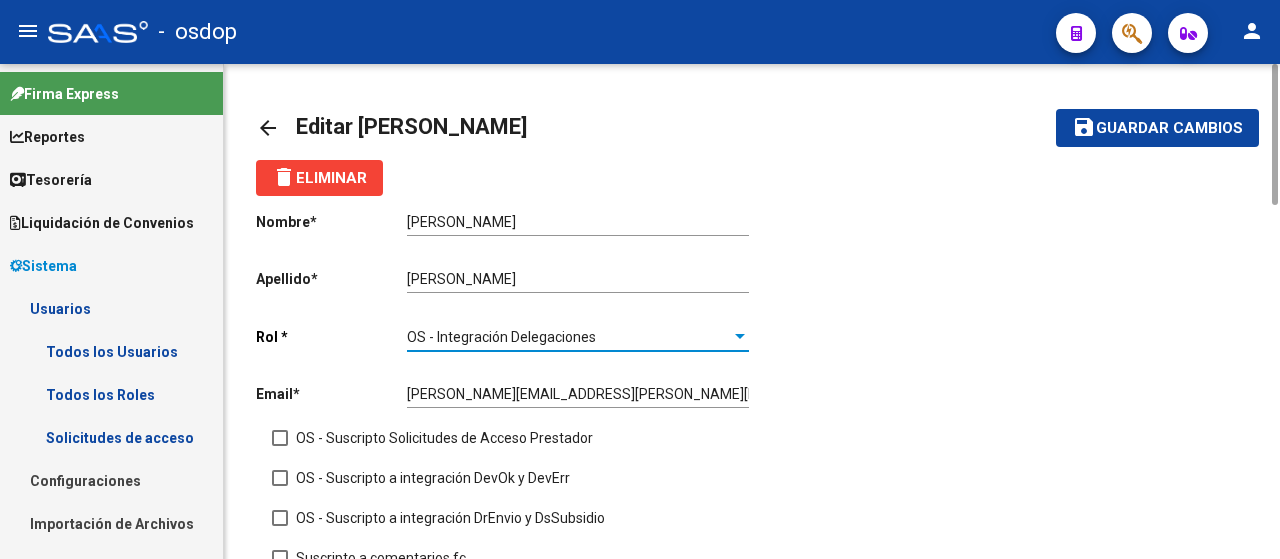 click on "Guardar cambios" 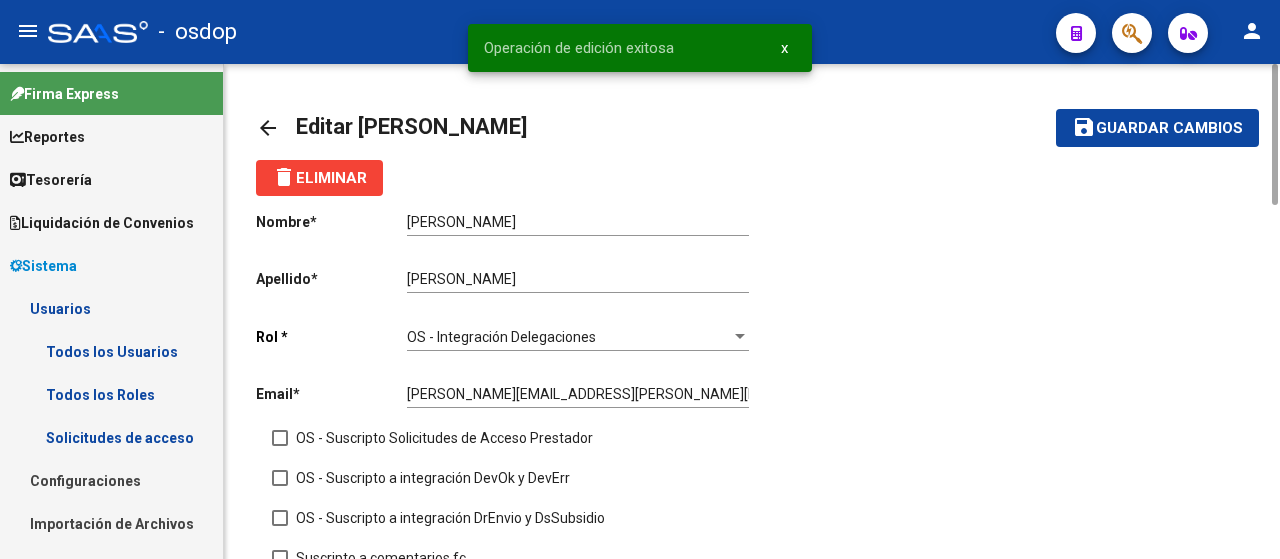 click on "arrow_back" 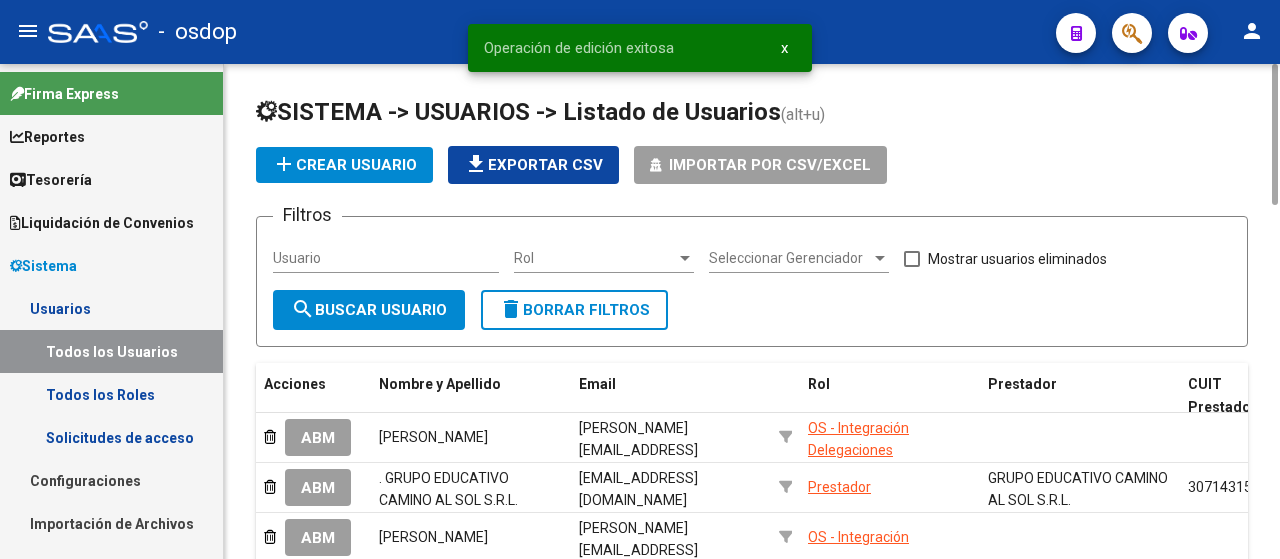 click on "Rol" at bounding box center [595, 258] 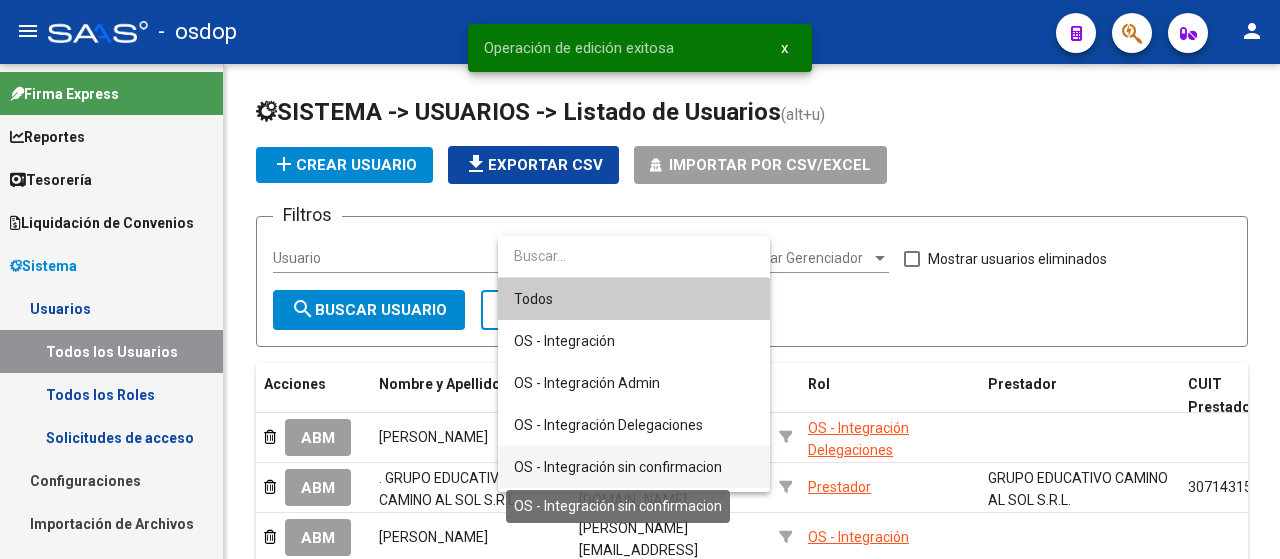 click on "OS - Integración sin confirmacion" at bounding box center (618, 467) 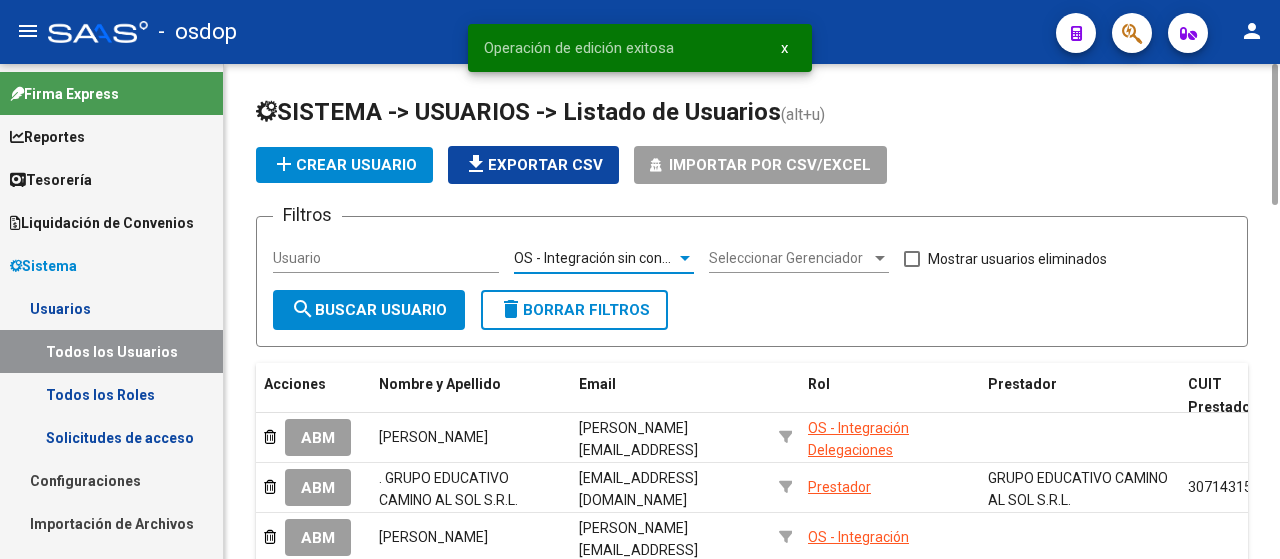 click on "search  Buscar Usuario" 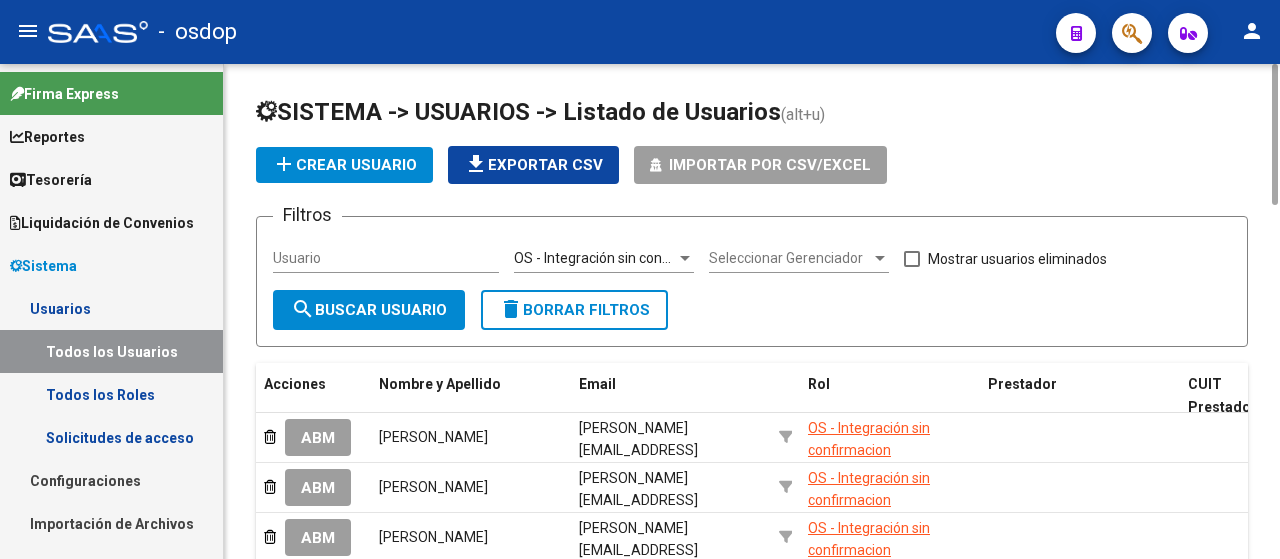 scroll, scrollTop: 200, scrollLeft: 0, axis: vertical 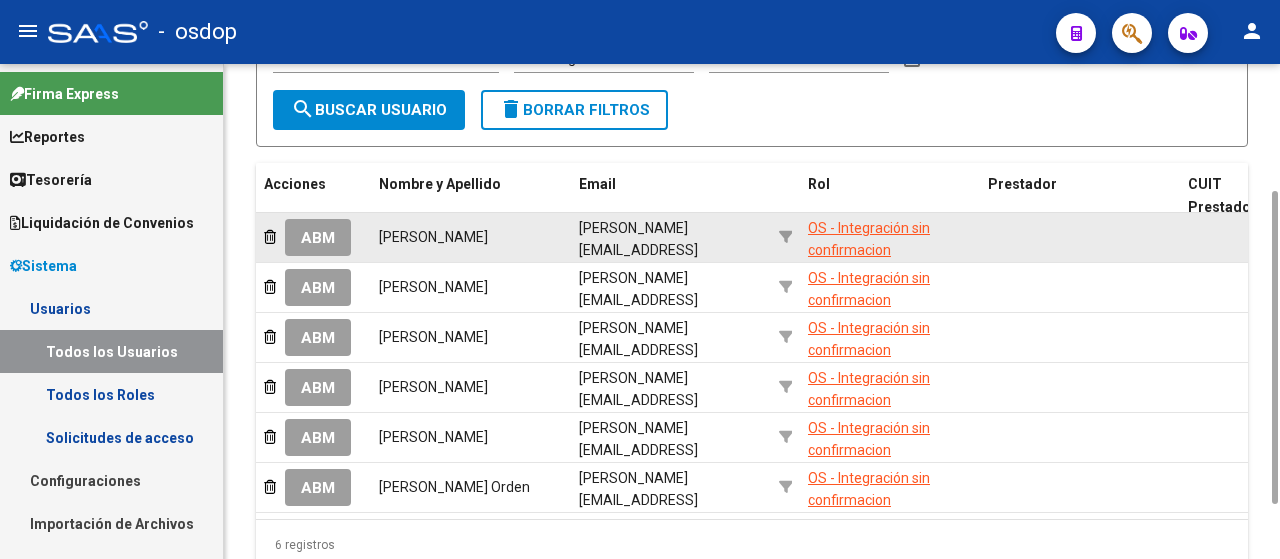 click on "ABM" 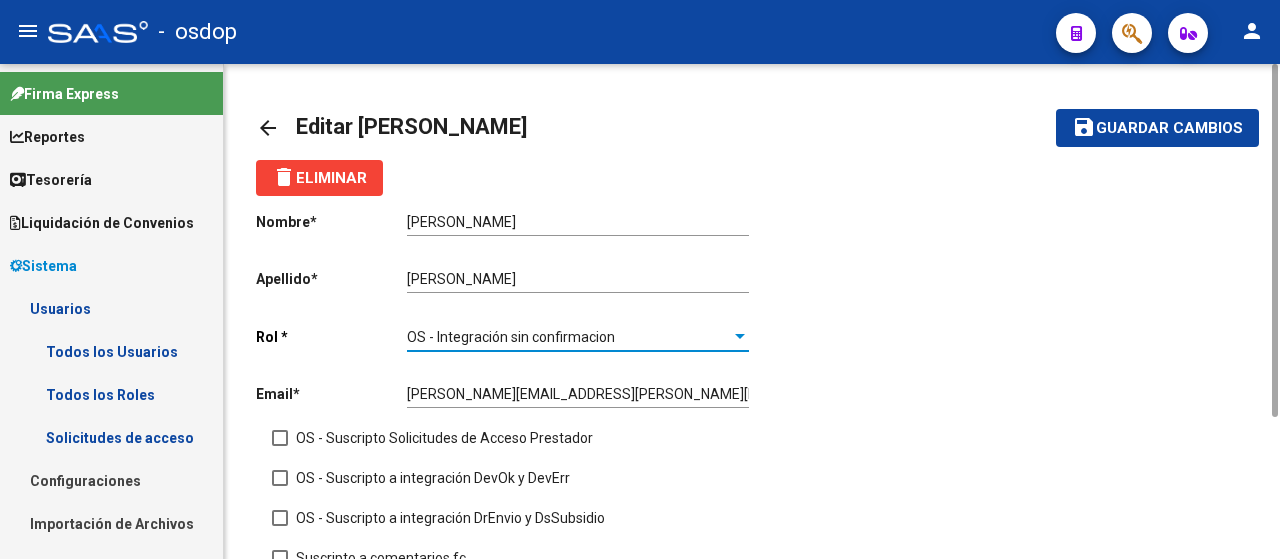 click on "OS - Integración sin confirmacion" at bounding box center (511, 337) 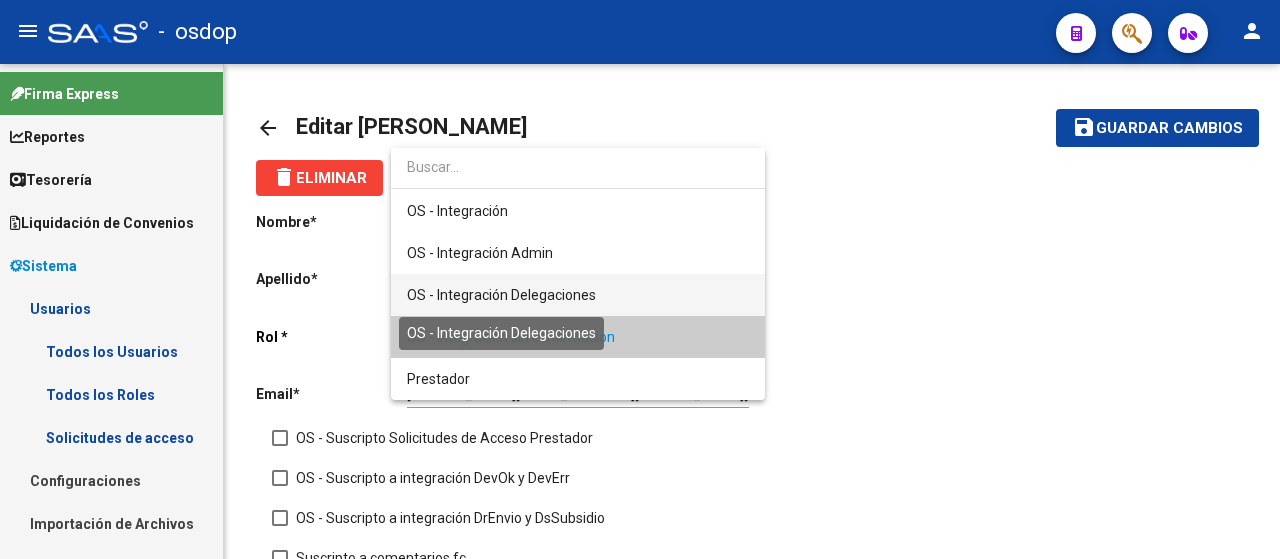 click on "OS - Integración Delegaciones" at bounding box center [501, 295] 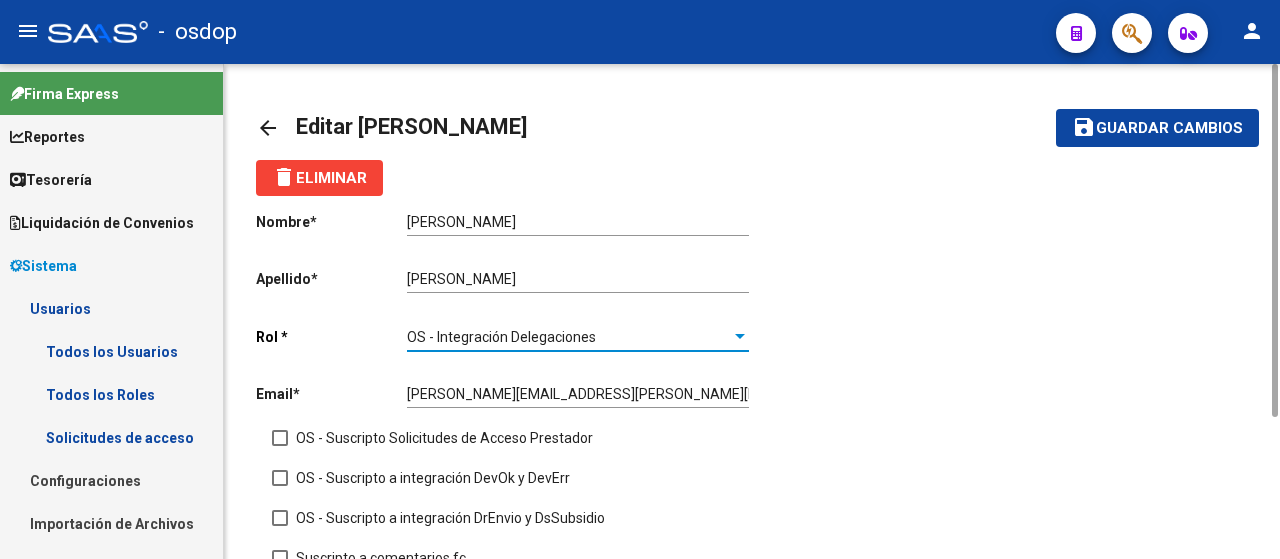 click on "Guardar cambios" 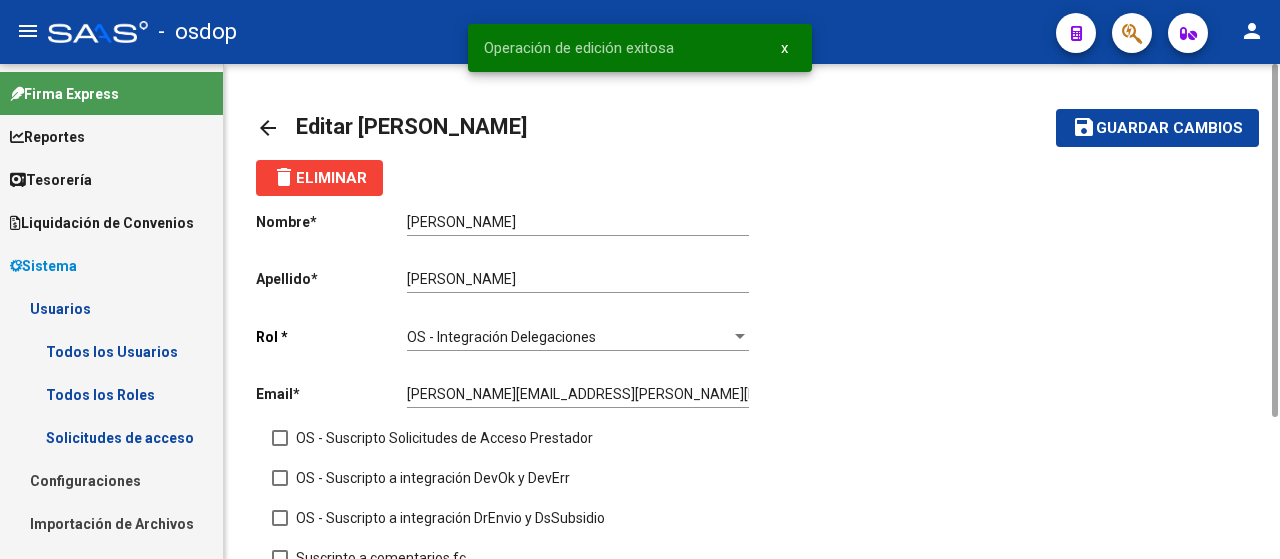 click on "arrow_back" 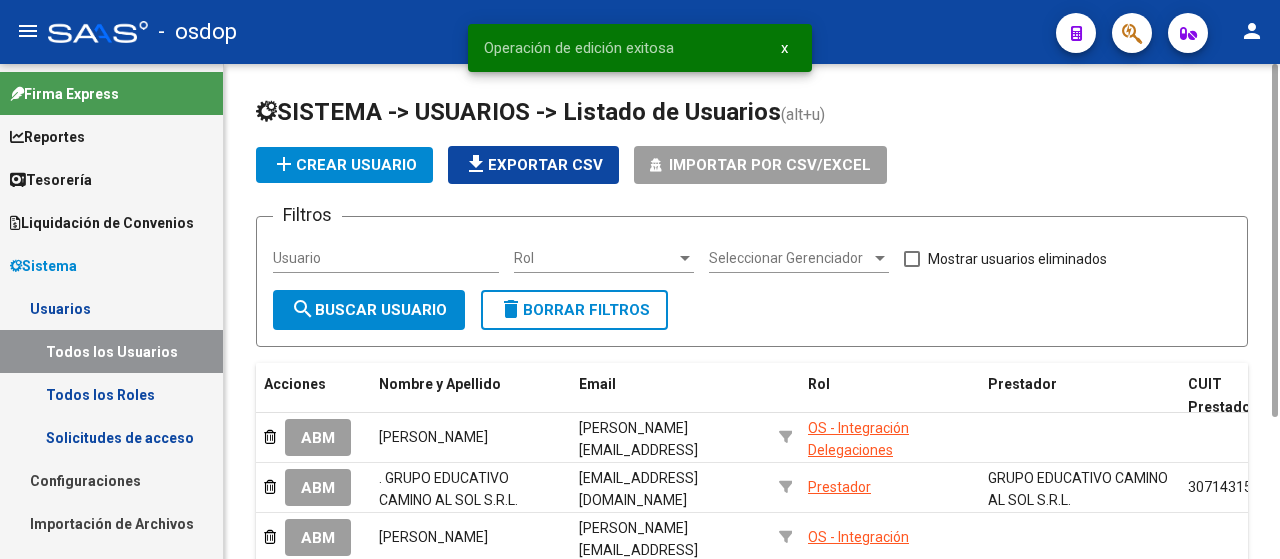click on "Rol" at bounding box center (595, 258) 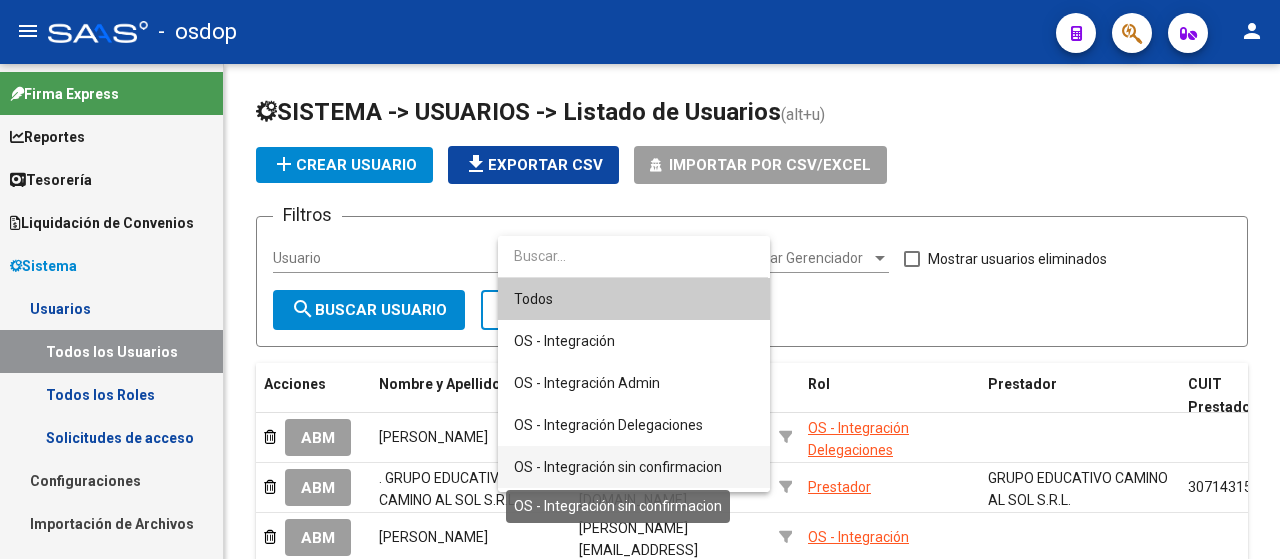 click on "OS - Integración sin confirmacion" at bounding box center (618, 467) 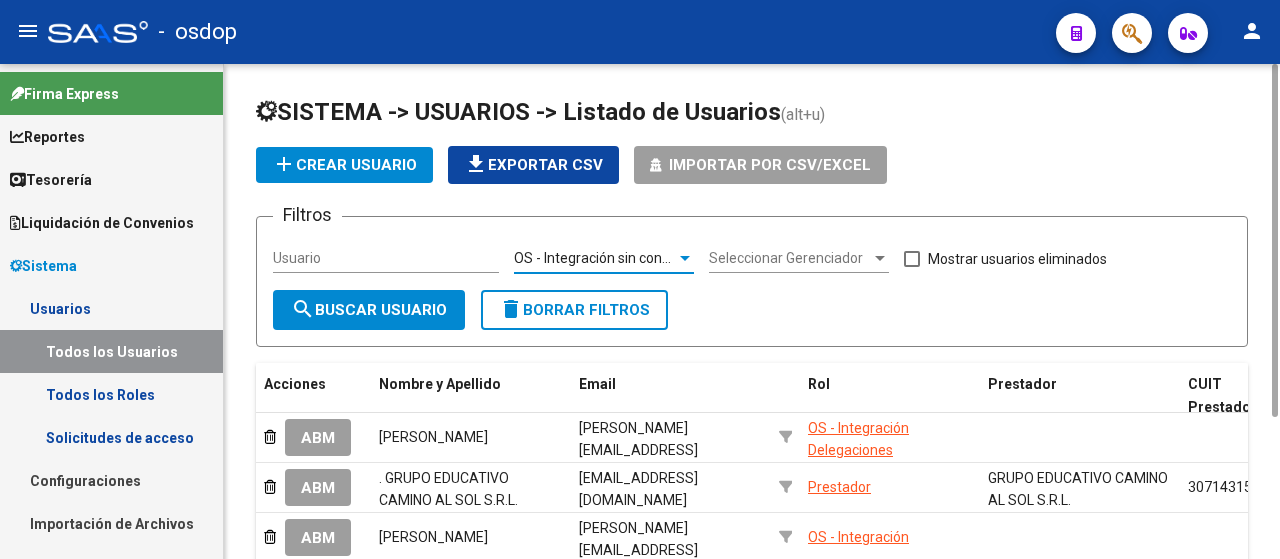click on "search  Buscar Usuario" 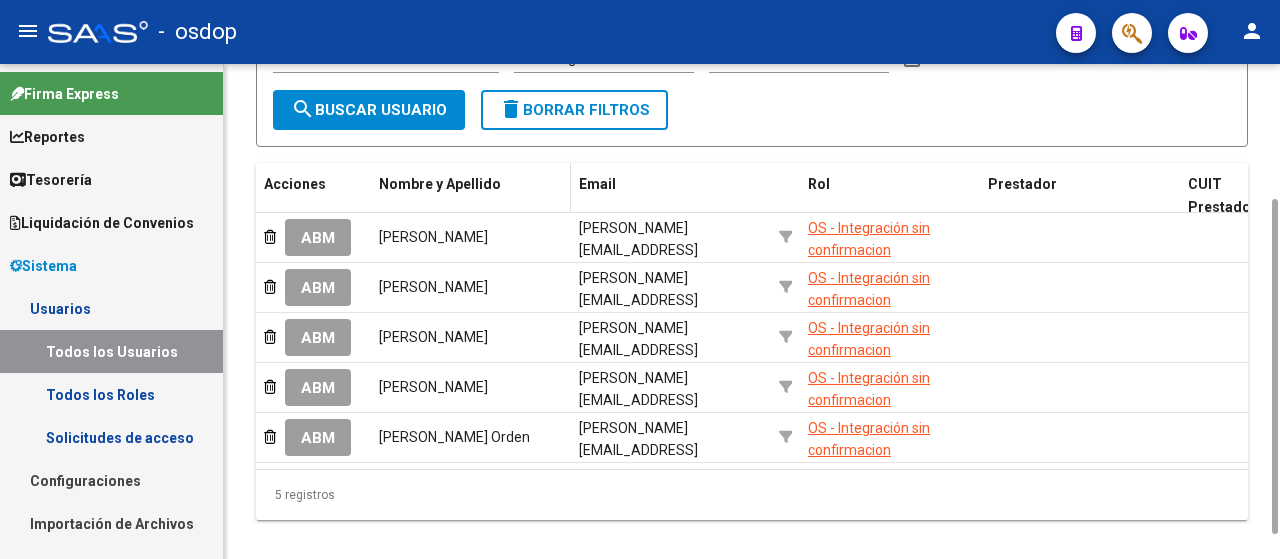 scroll, scrollTop: 238, scrollLeft: 0, axis: vertical 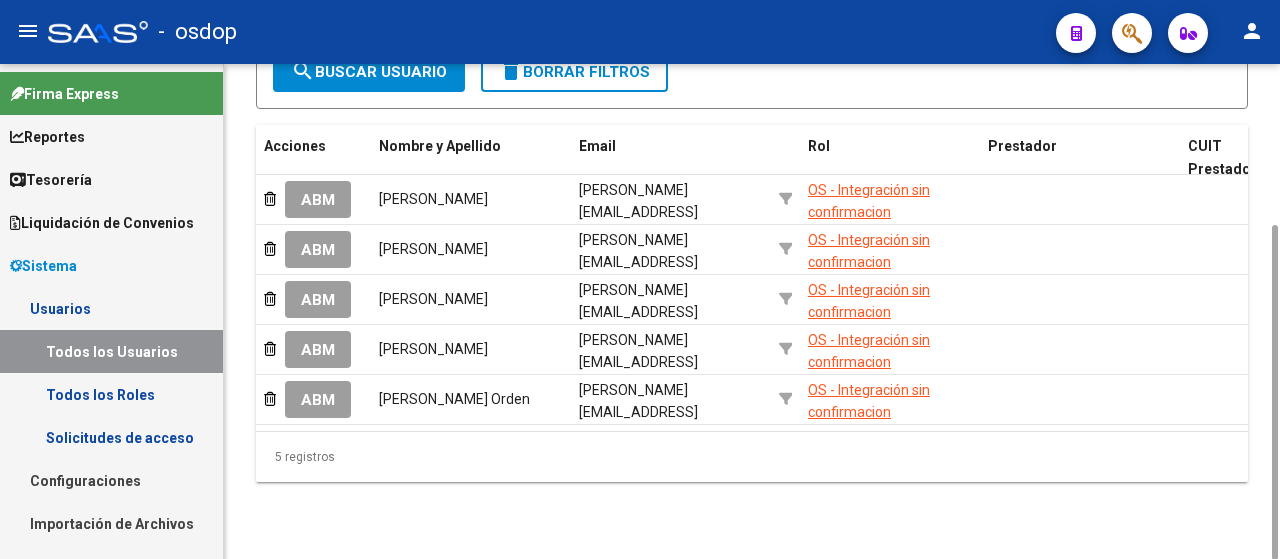 click on "ABM" 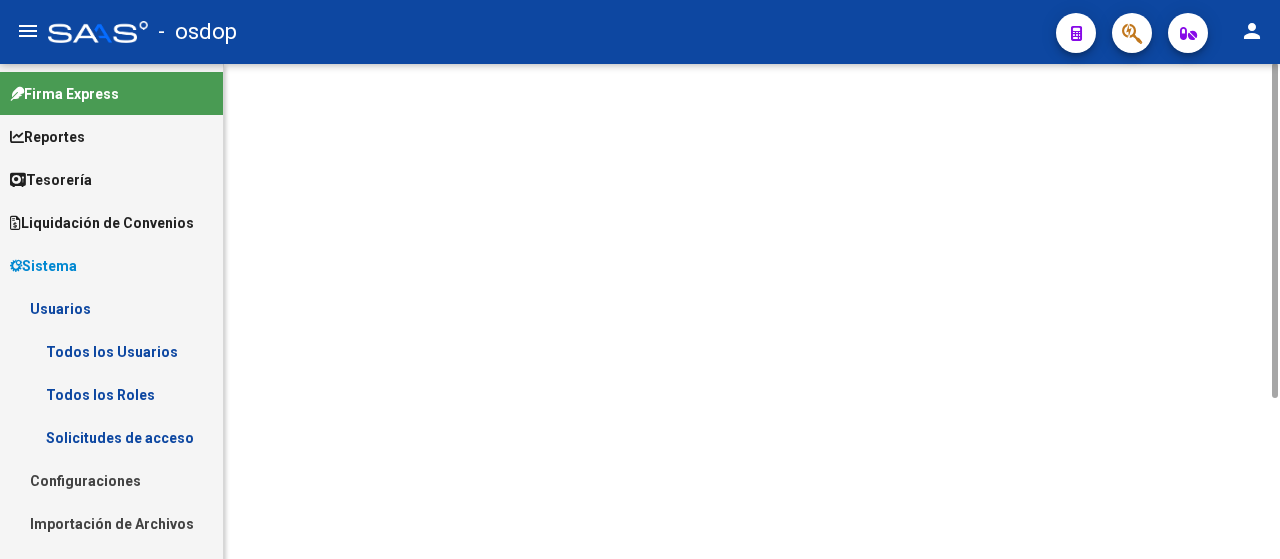 scroll, scrollTop: 0, scrollLeft: 0, axis: both 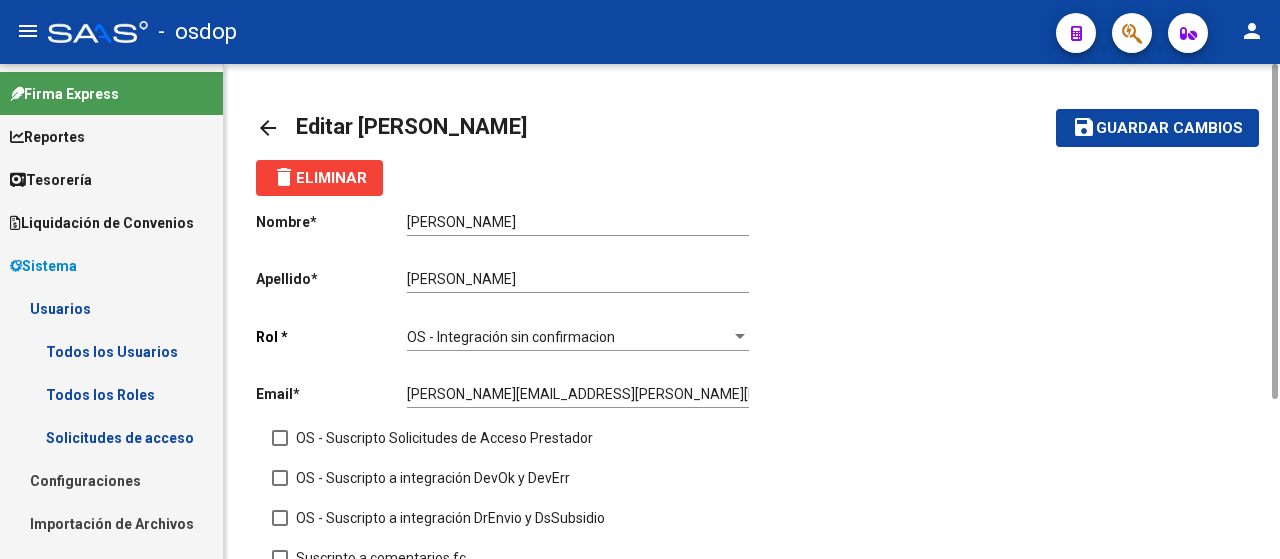 click on "OS - Integración sin confirmacion" at bounding box center [511, 337] 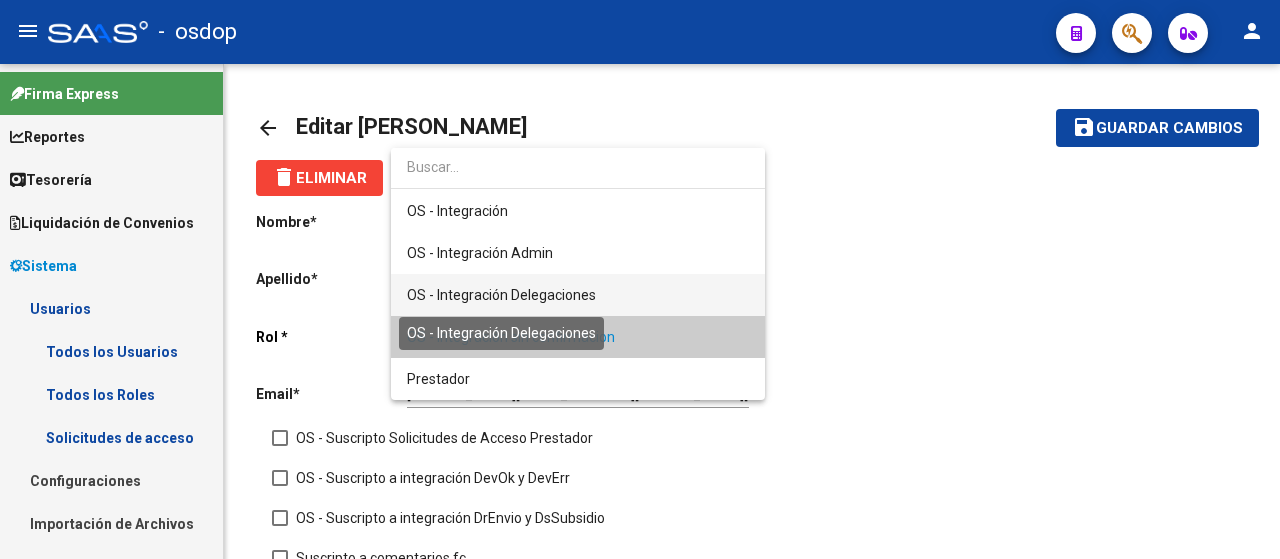 click on "OS - Integración Delegaciones" at bounding box center (501, 295) 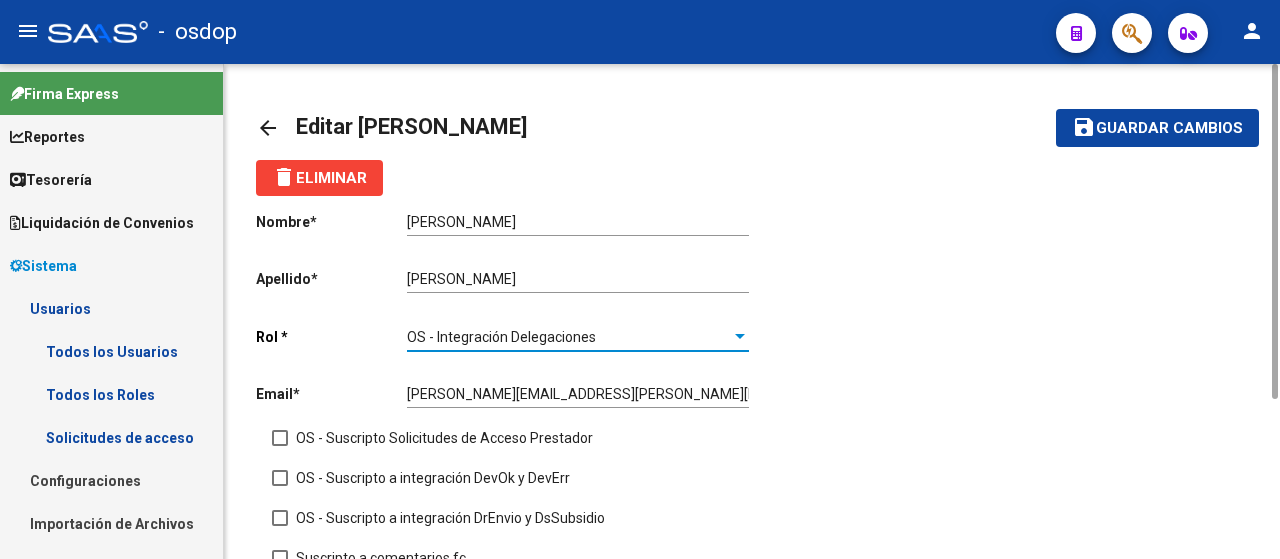 click on "Guardar cambios" 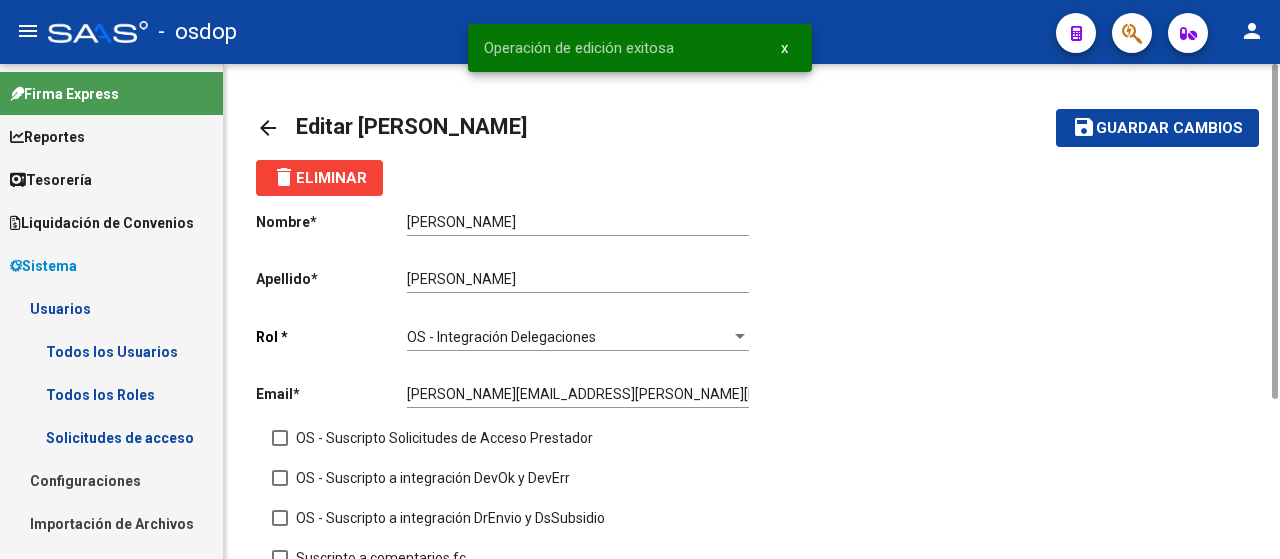 click on "arrow_back" 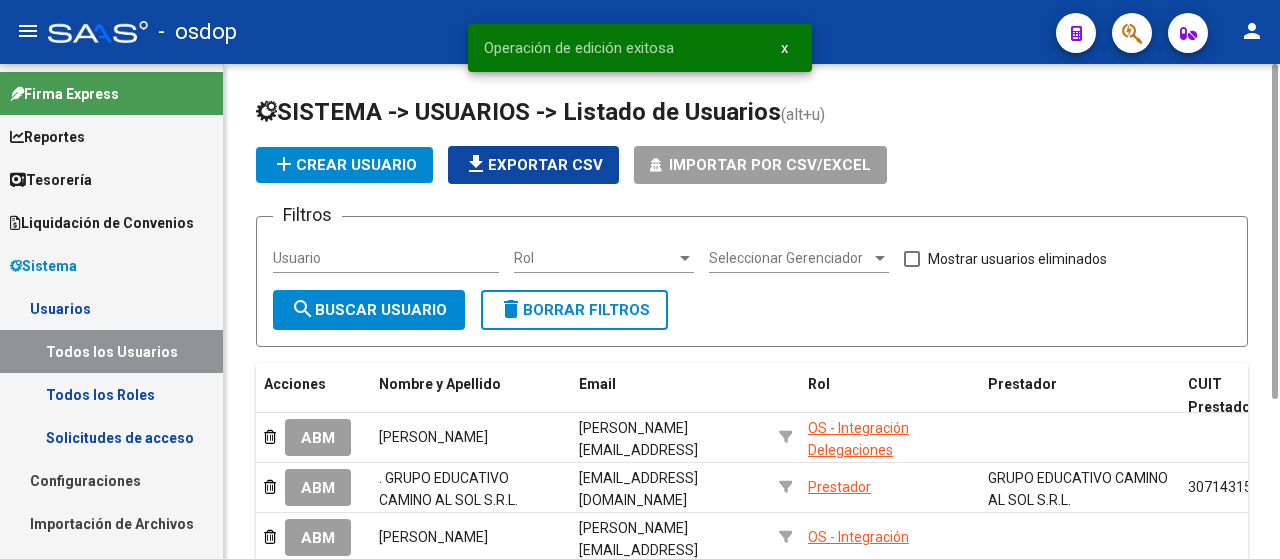 click on "Rol" at bounding box center (595, 258) 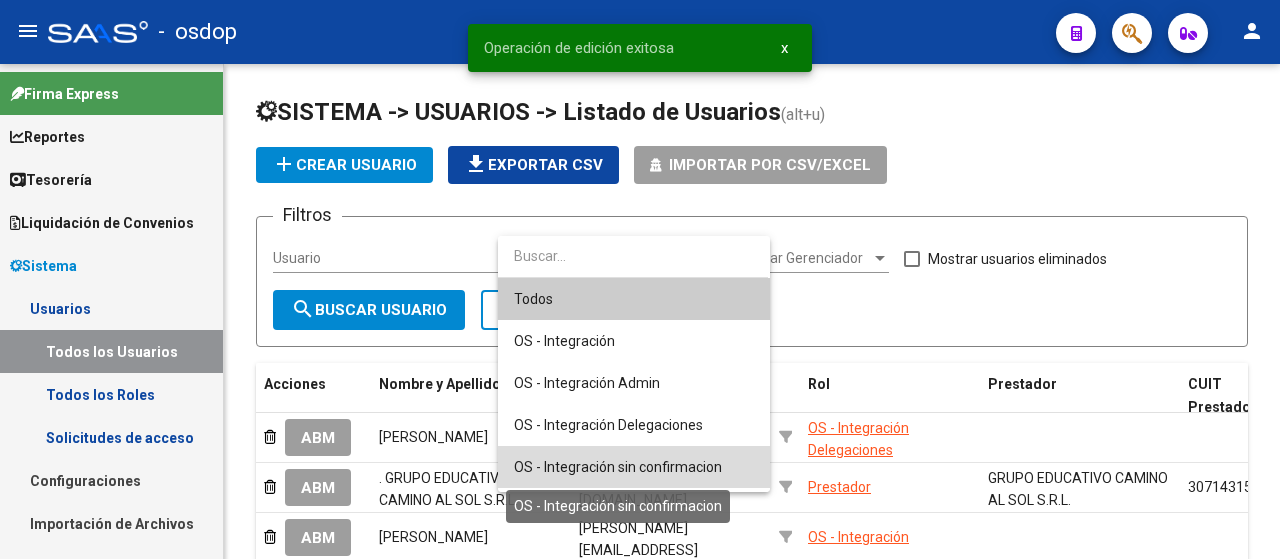 click on "OS - Integración sin confirmacion" at bounding box center (618, 467) 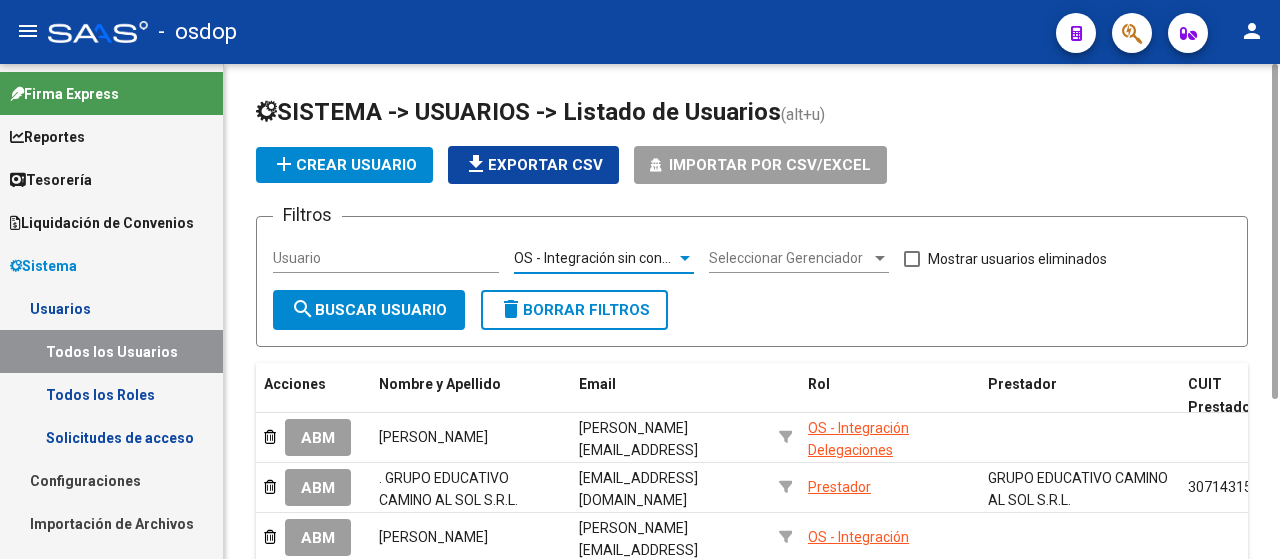 click on "search  Buscar Usuario" 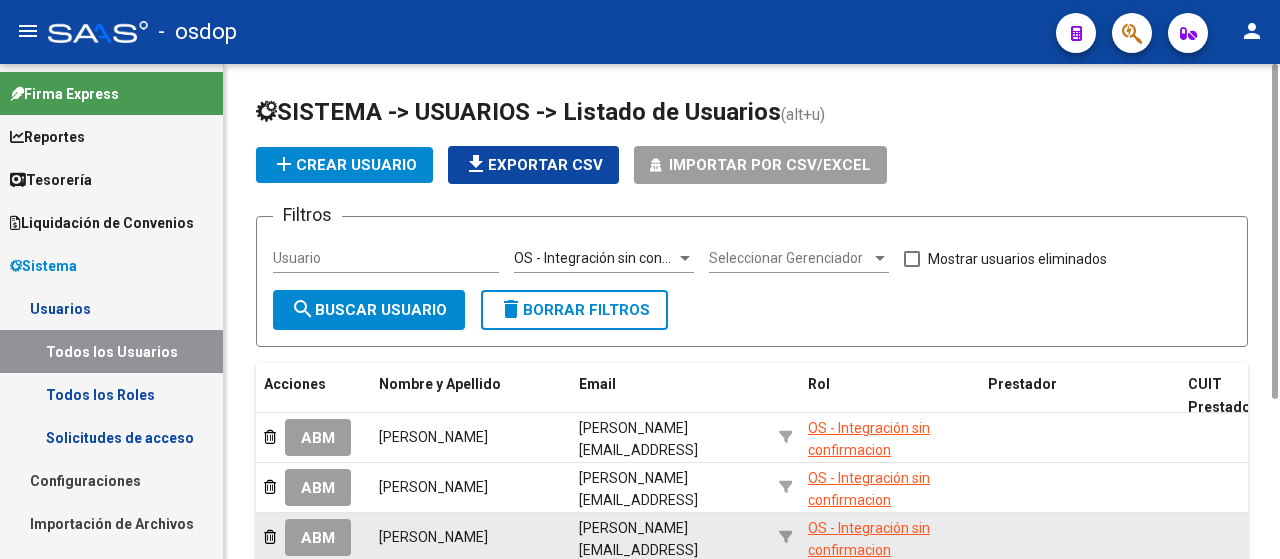 scroll, scrollTop: 188, scrollLeft: 0, axis: vertical 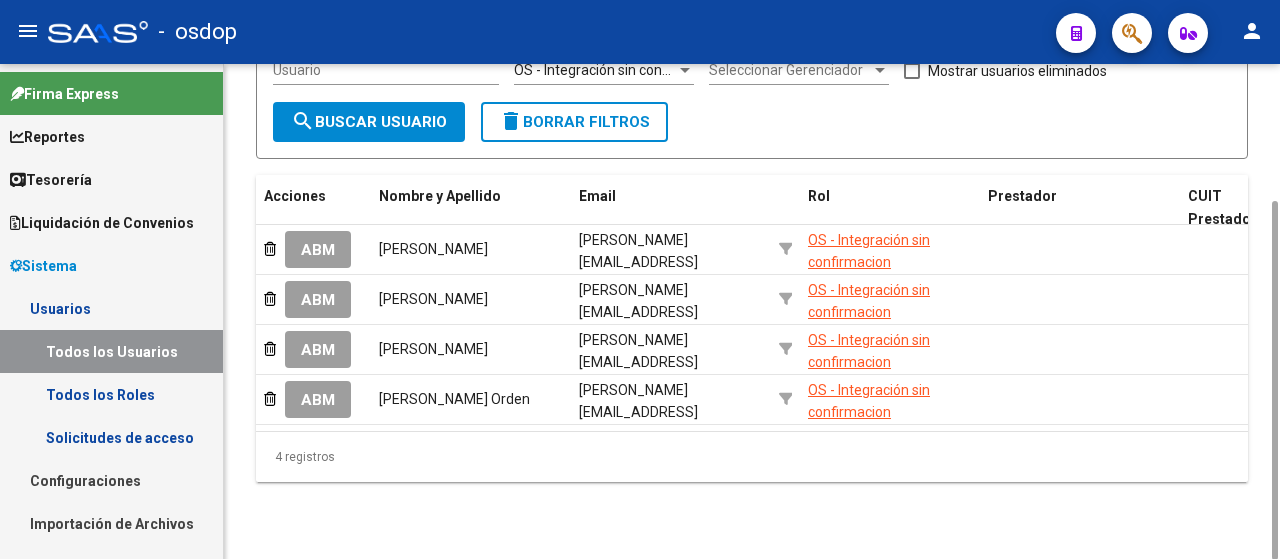 click on "ABM" 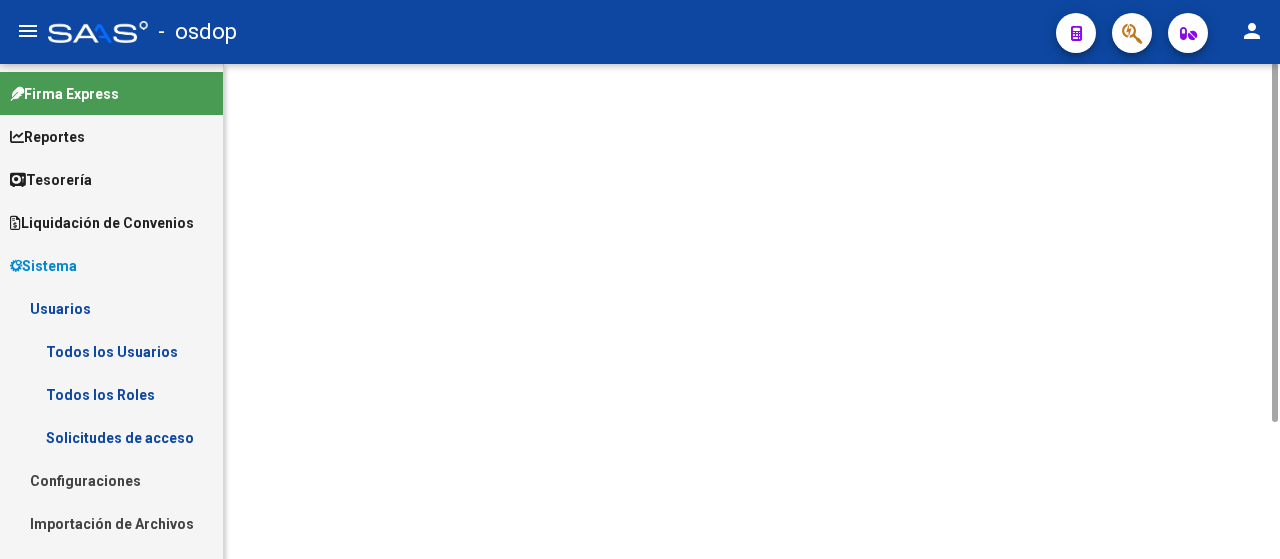 scroll, scrollTop: 0, scrollLeft: 0, axis: both 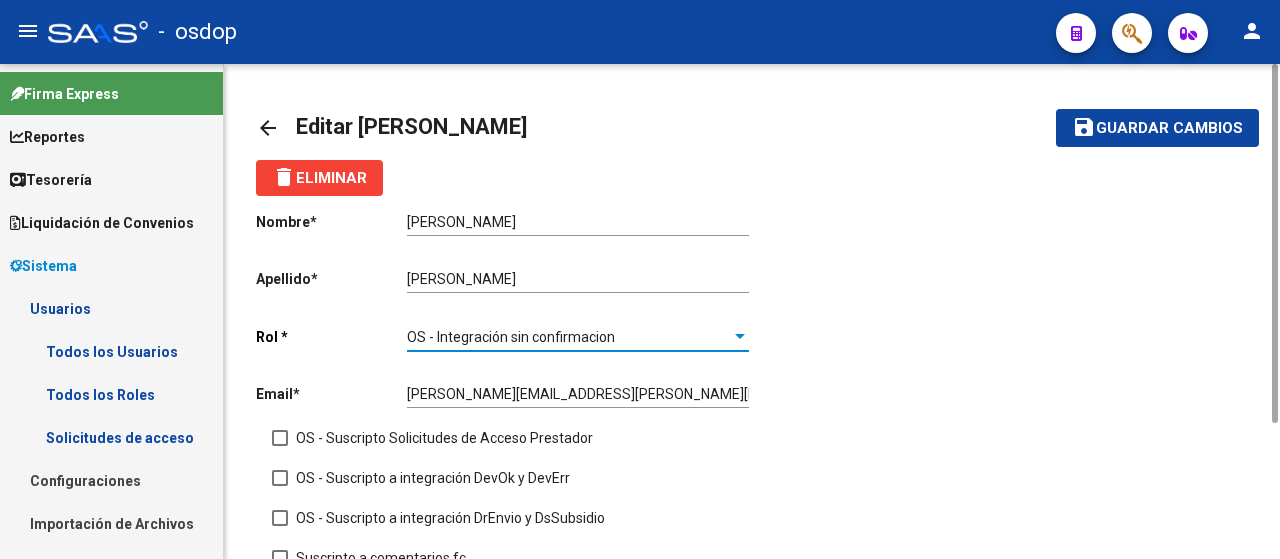 click on "OS - Integración sin confirmacion" at bounding box center [511, 337] 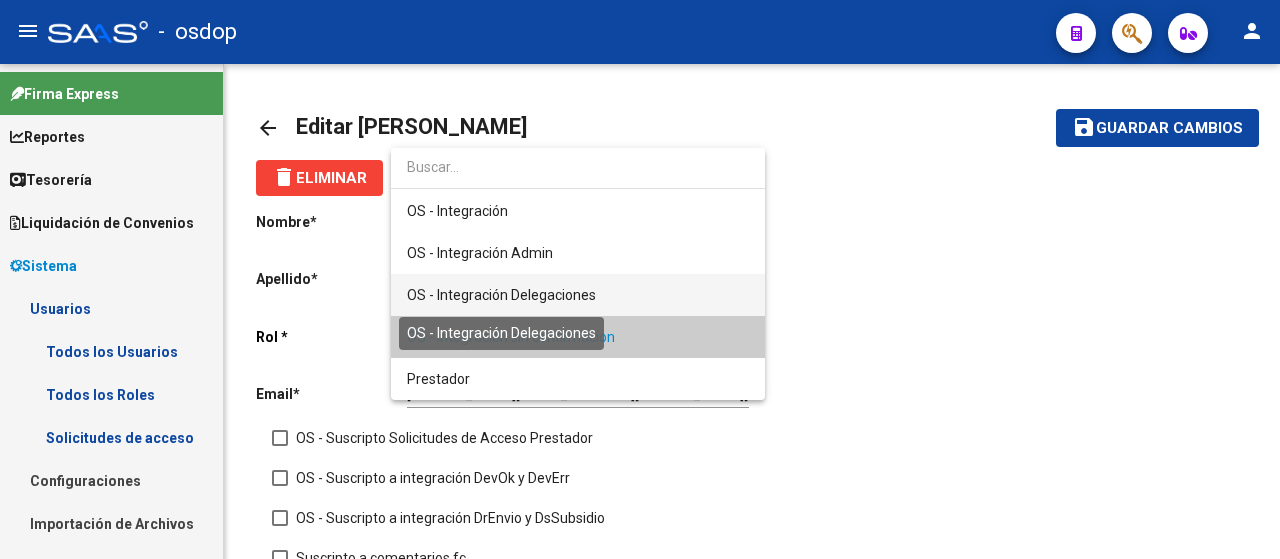 click on "OS - Integración Delegaciones" at bounding box center [501, 295] 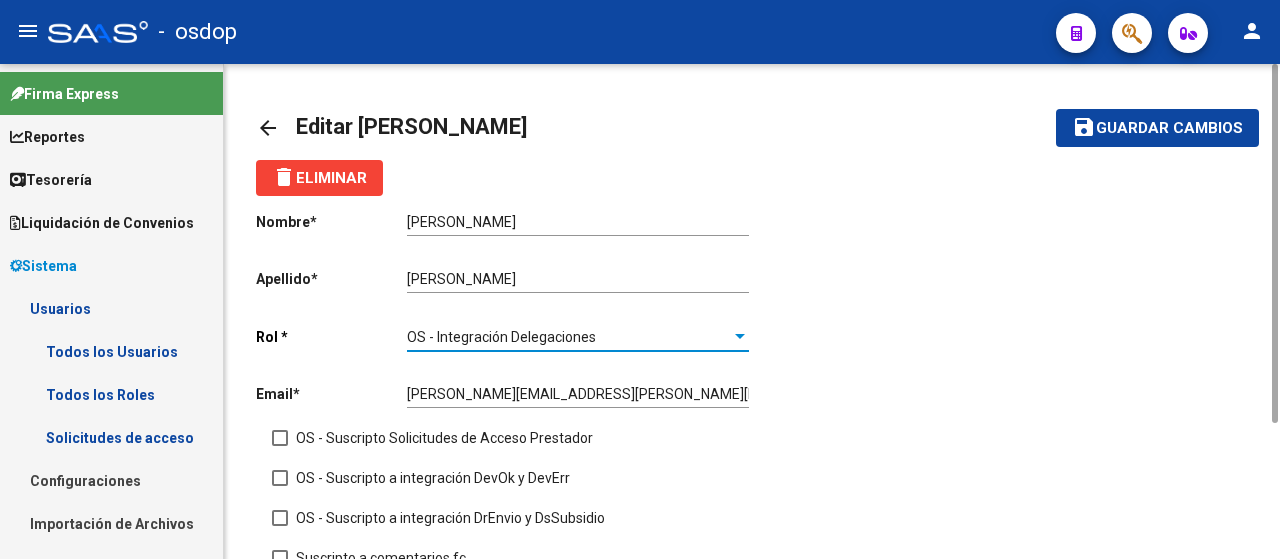 click on "Guardar cambios" 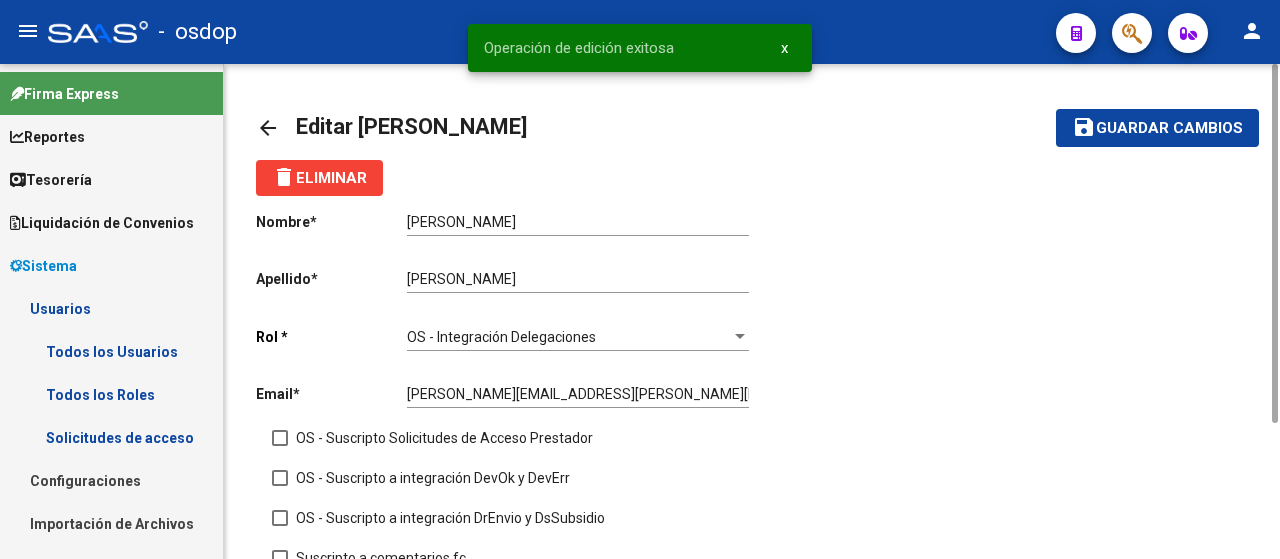 click on "arrow_back" 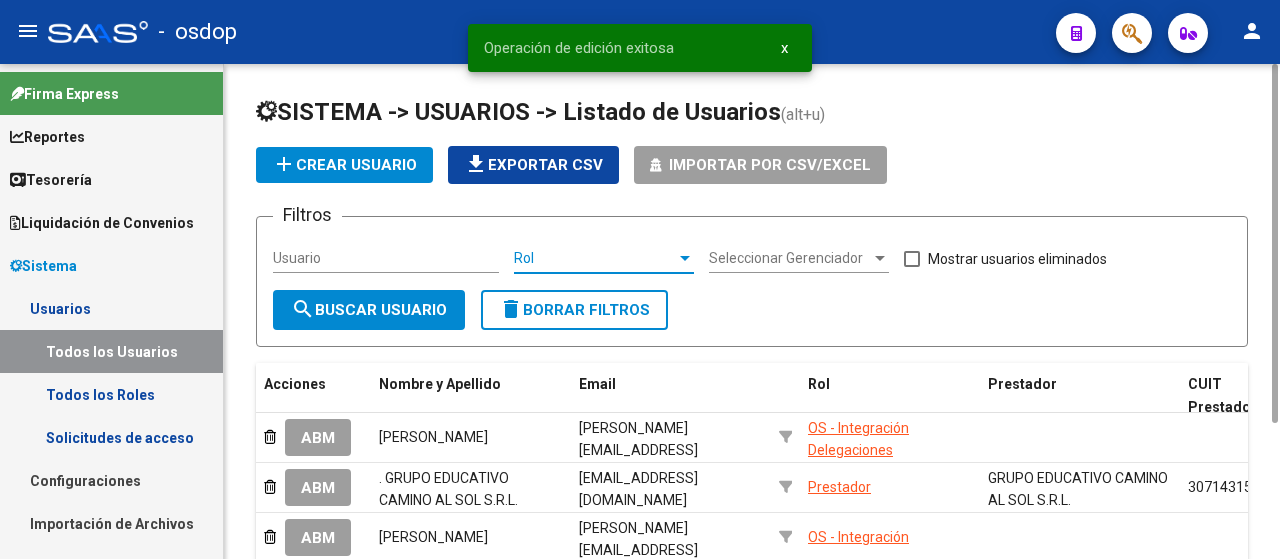 click on "Rol" at bounding box center (595, 258) 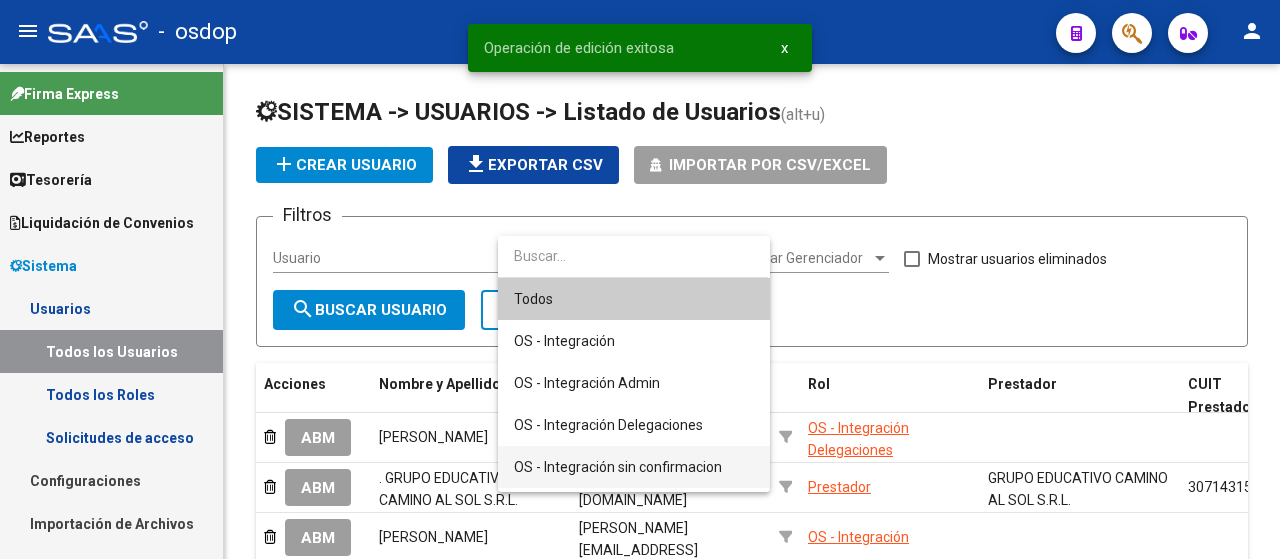 click on "OS - Integración sin confirmacion" at bounding box center [634, 467] 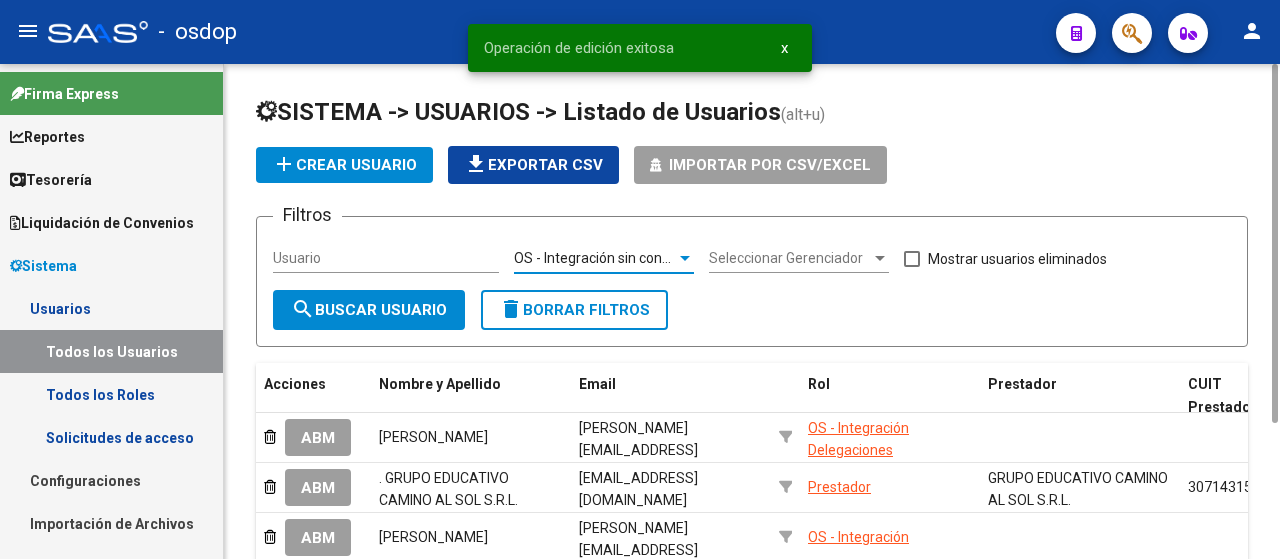 click on "search  Buscar Usuario" 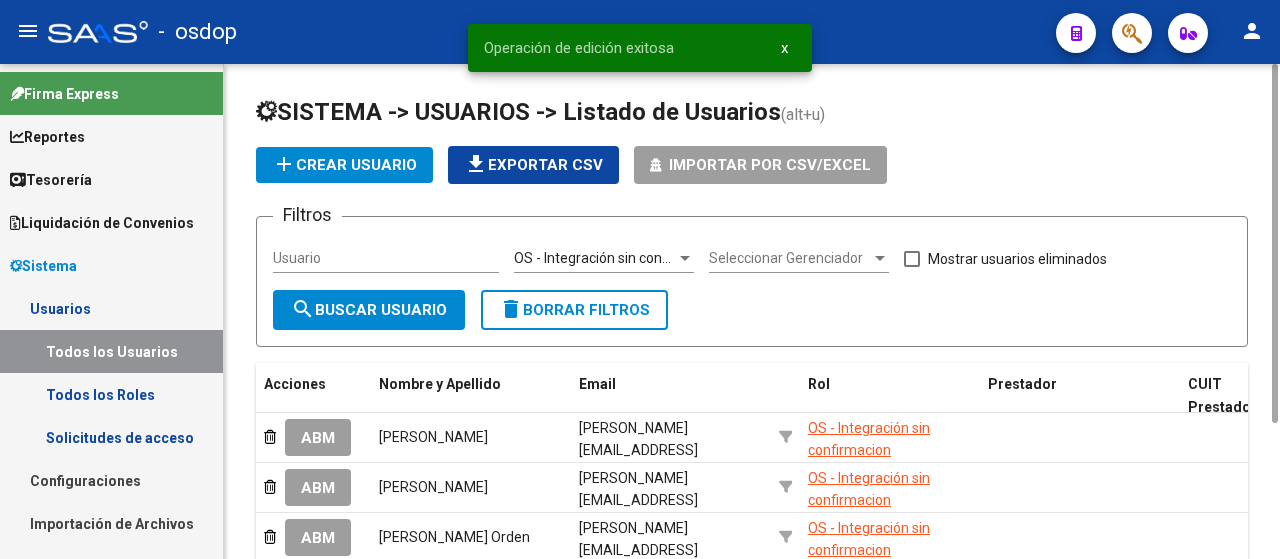 scroll, scrollTop: 138, scrollLeft: 0, axis: vertical 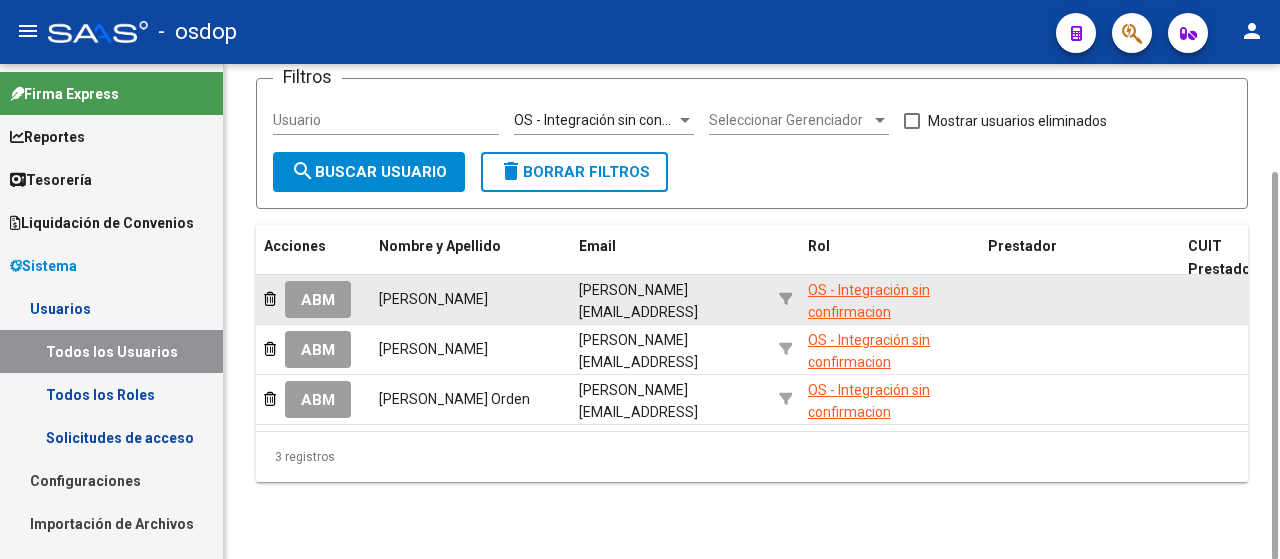 click on "ABM" 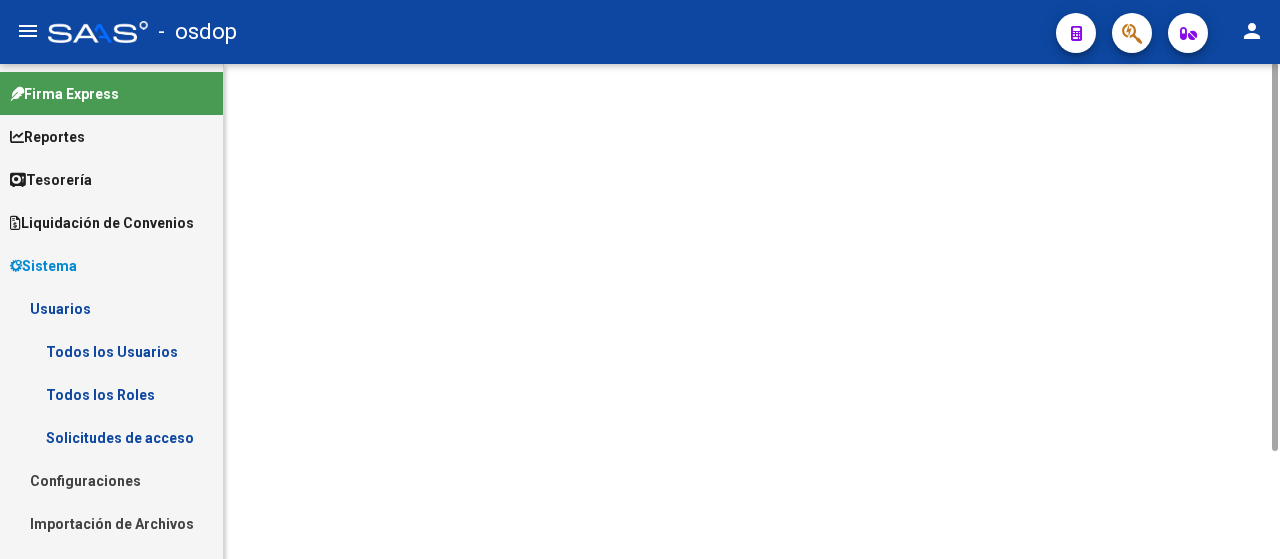 scroll, scrollTop: 0, scrollLeft: 0, axis: both 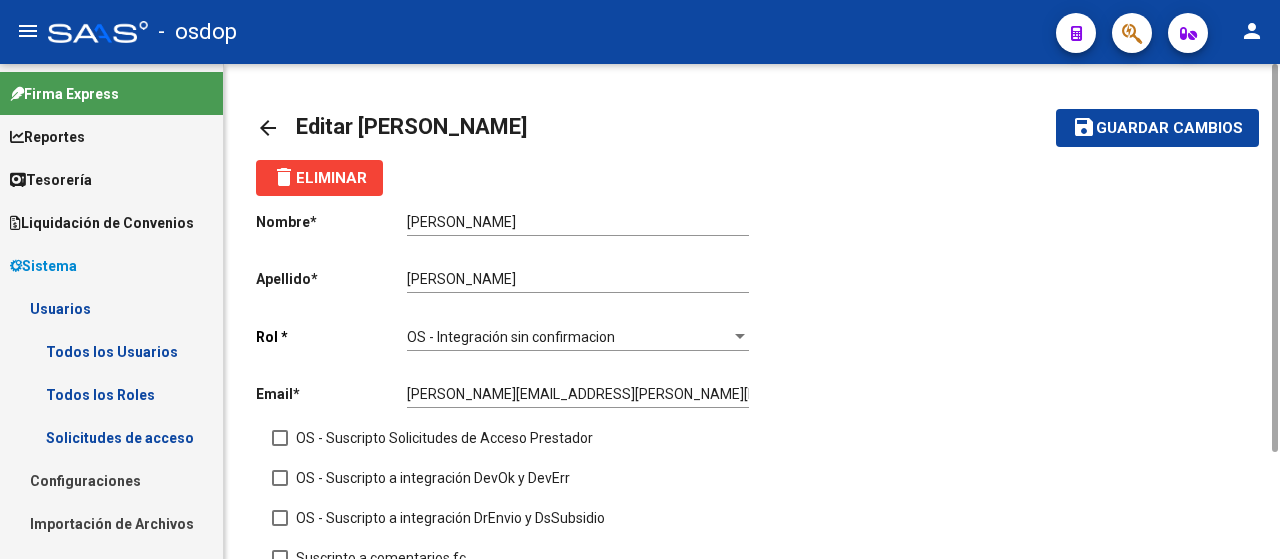 click on "OS - Integración sin confirmacion Seleccionar rol" 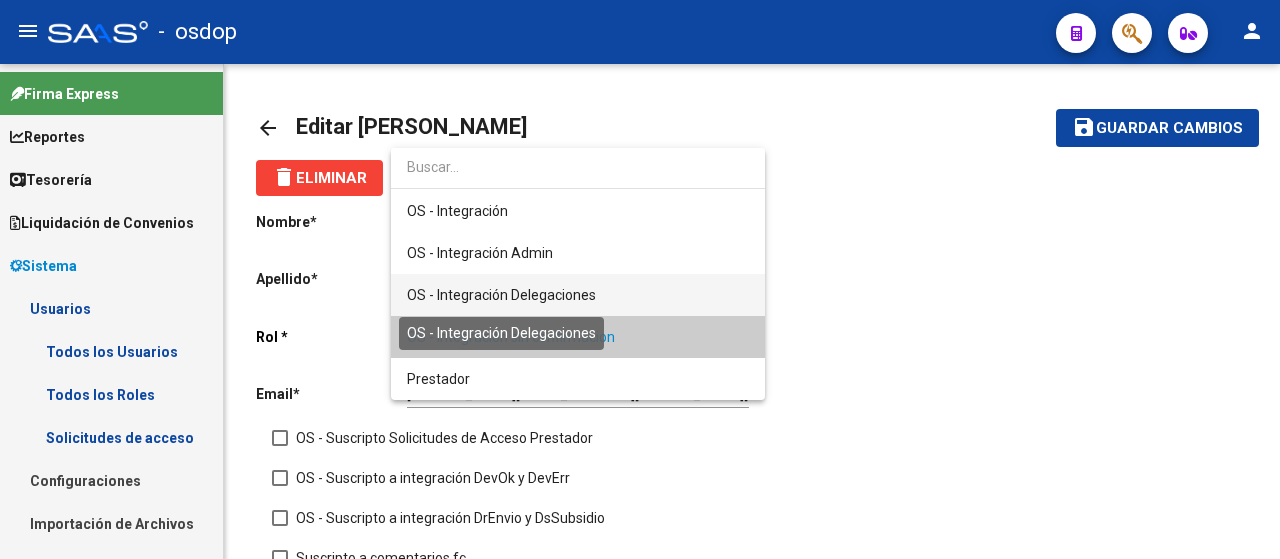 click on "OS - Integración Delegaciones" at bounding box center [501, 295] 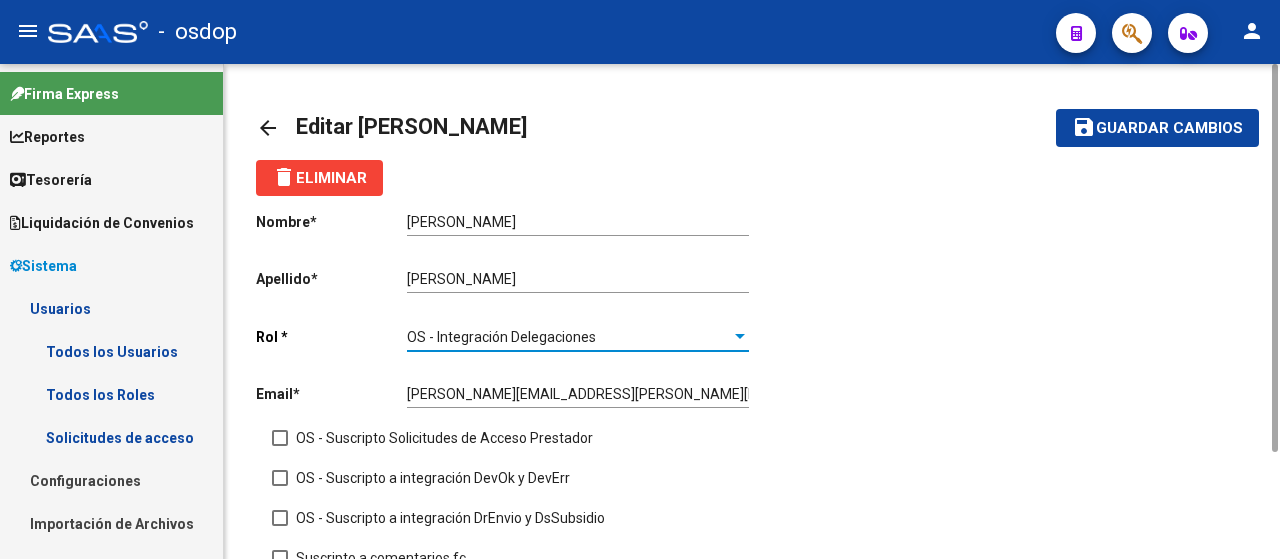 click on "save Guardar cambios" 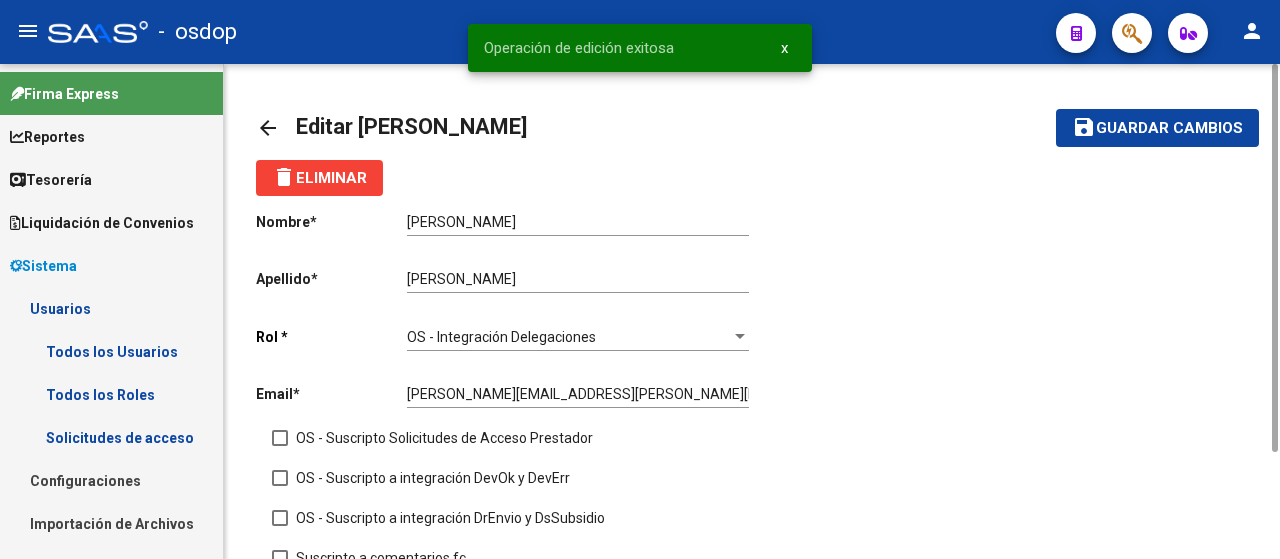 click on "arrow_back" 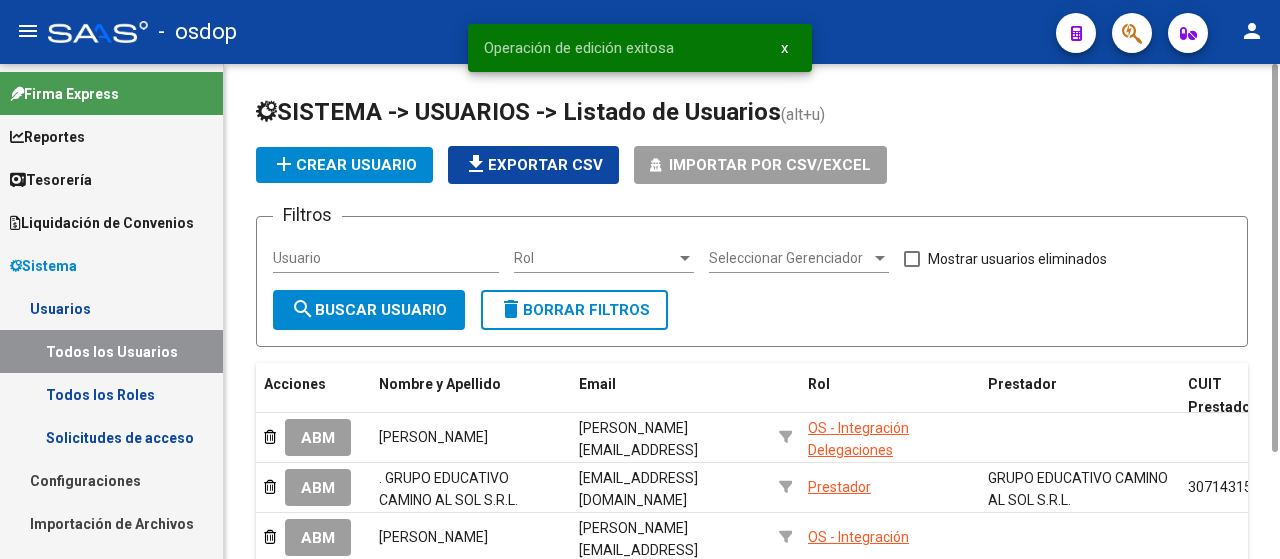 click on "Rol Rol" 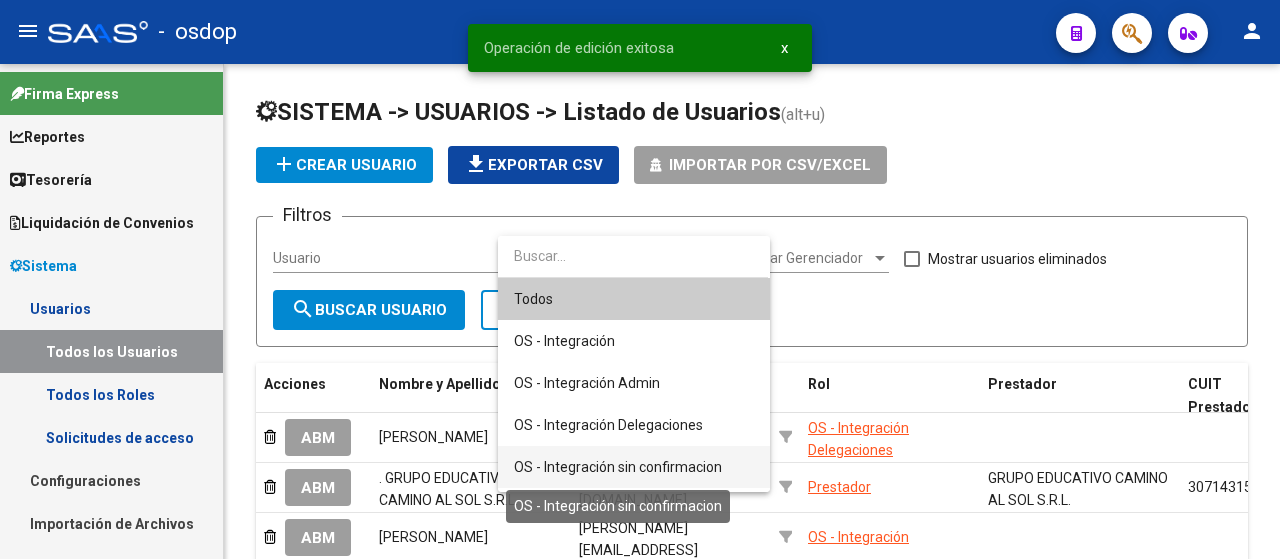 click on "OS - Integración sin confirmacion" at bounding box center [618, 467] 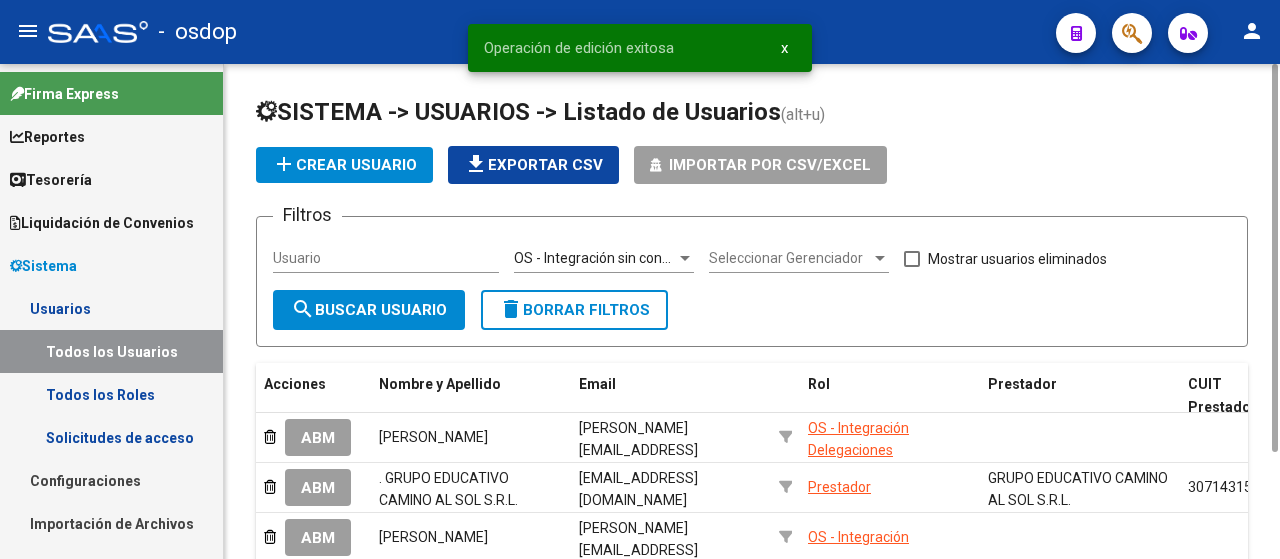 click on "Usuario" 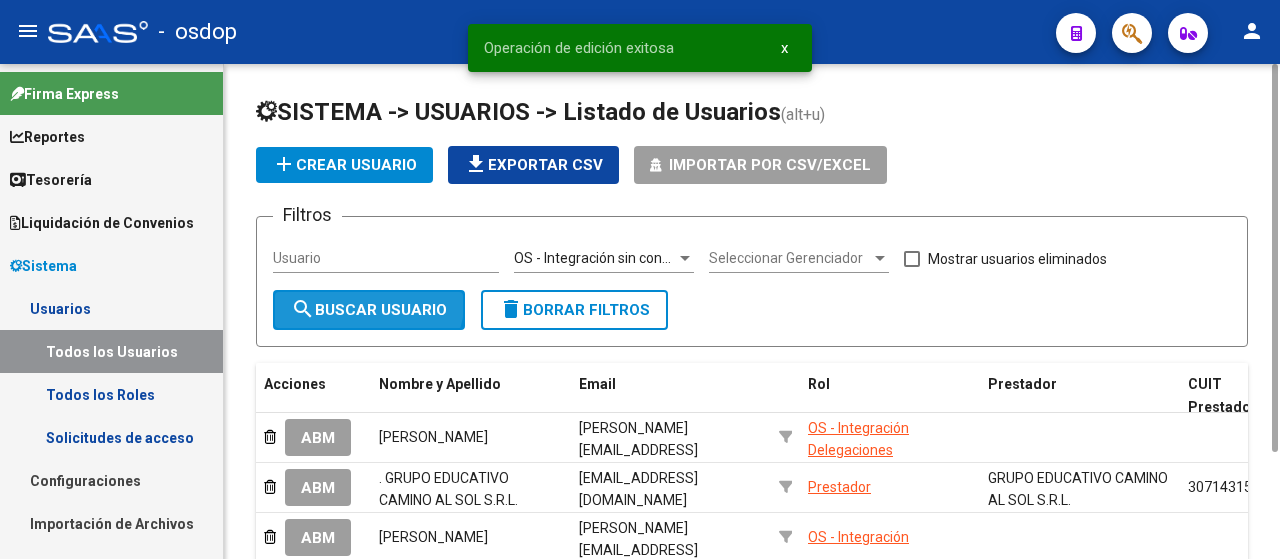 click on "search  Buscar Usuario" 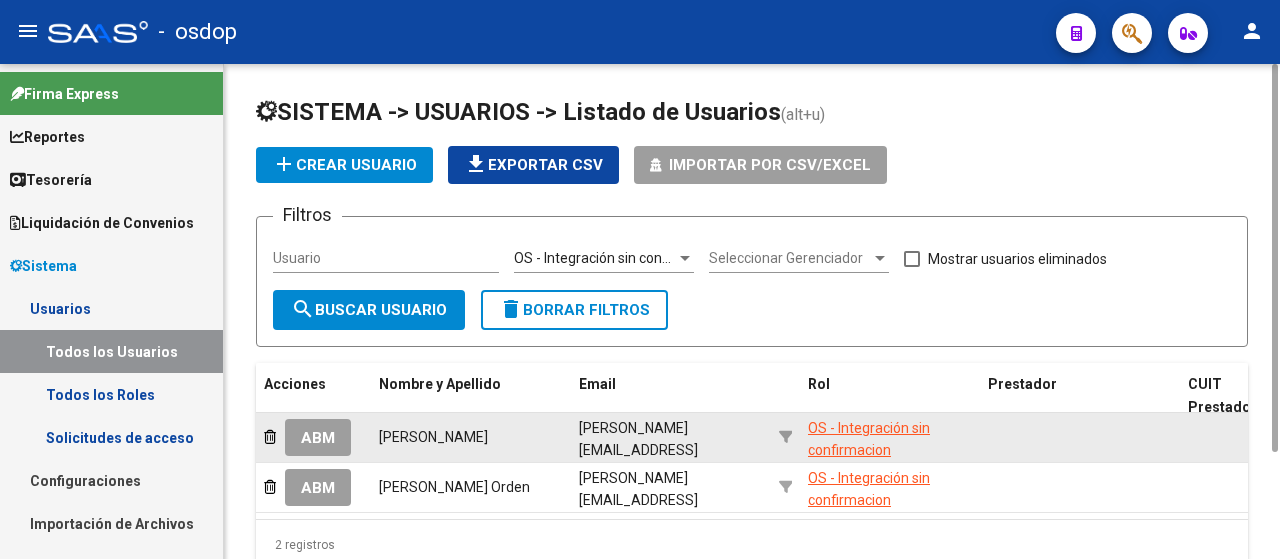 click on "ABM" 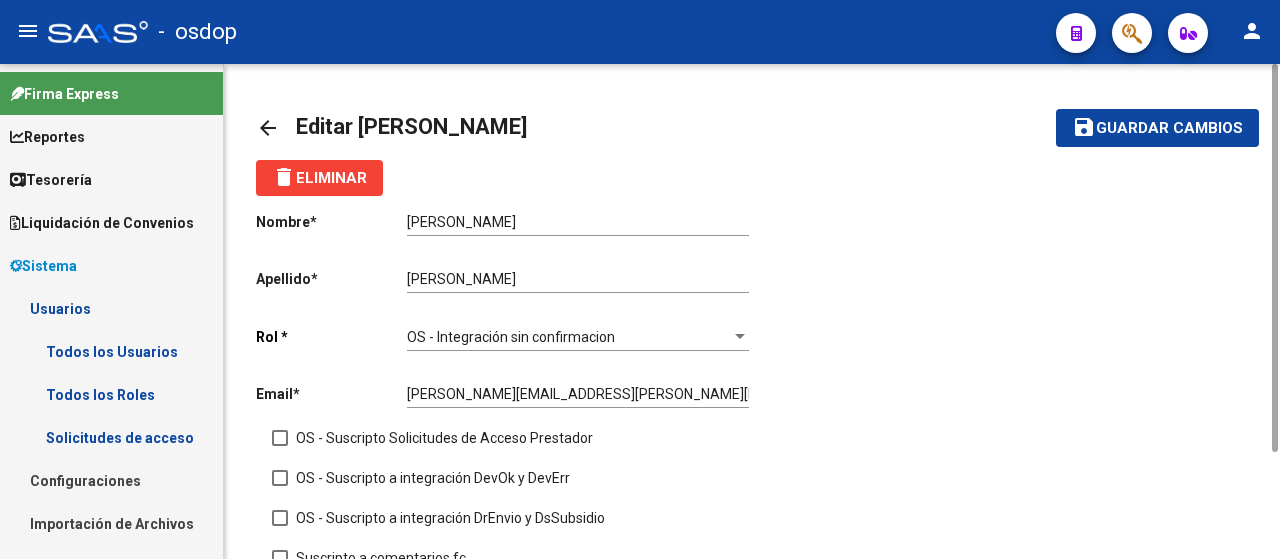 click on "OS - Integración sin confirmacion Seleccionar rol" 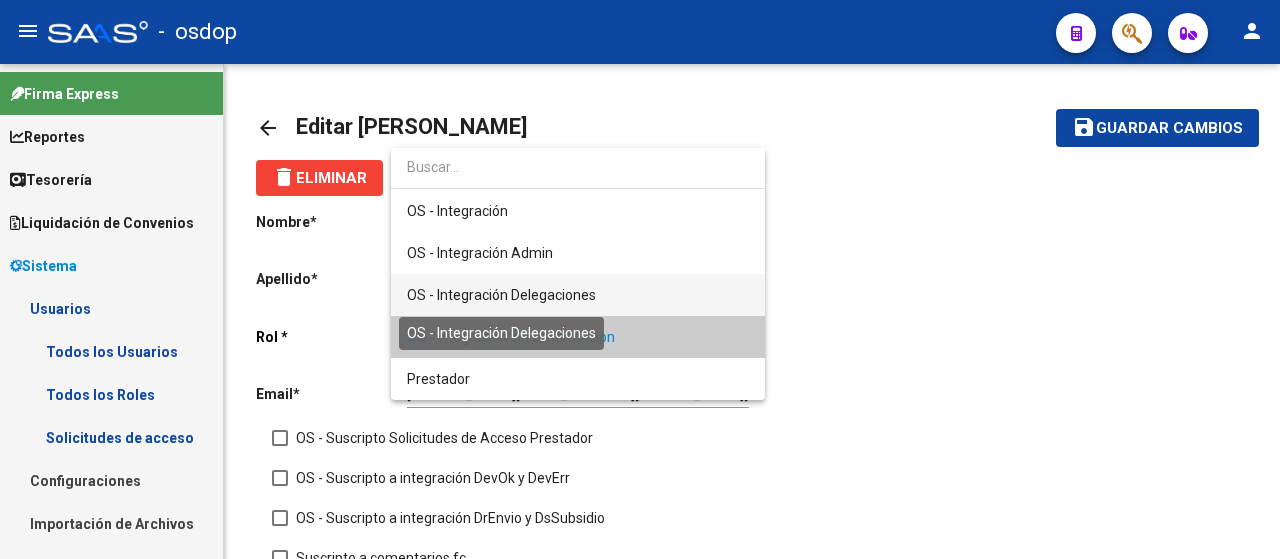 click on "OS - Integración Delegaciones" at bounding box center (501, 295) 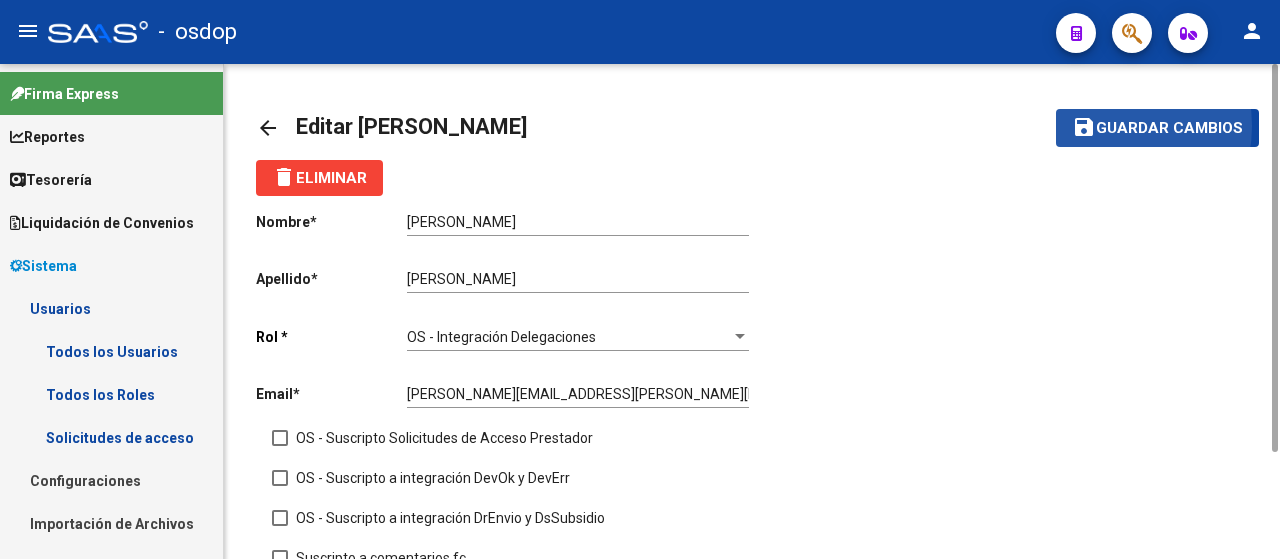 click on "Guardar cambios" 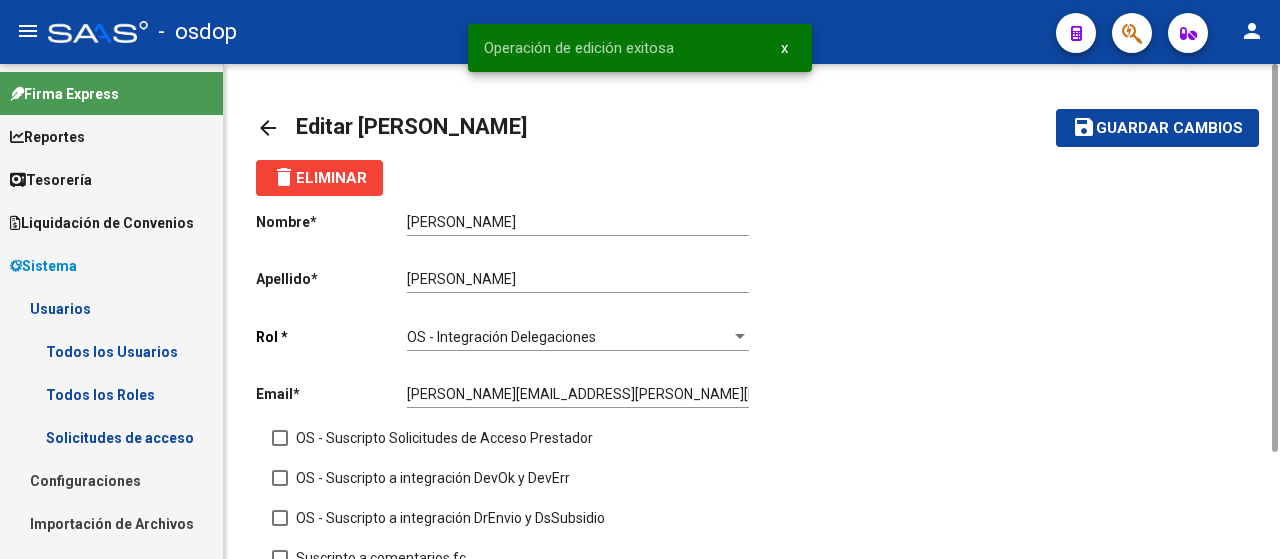 click on "arrow_back" 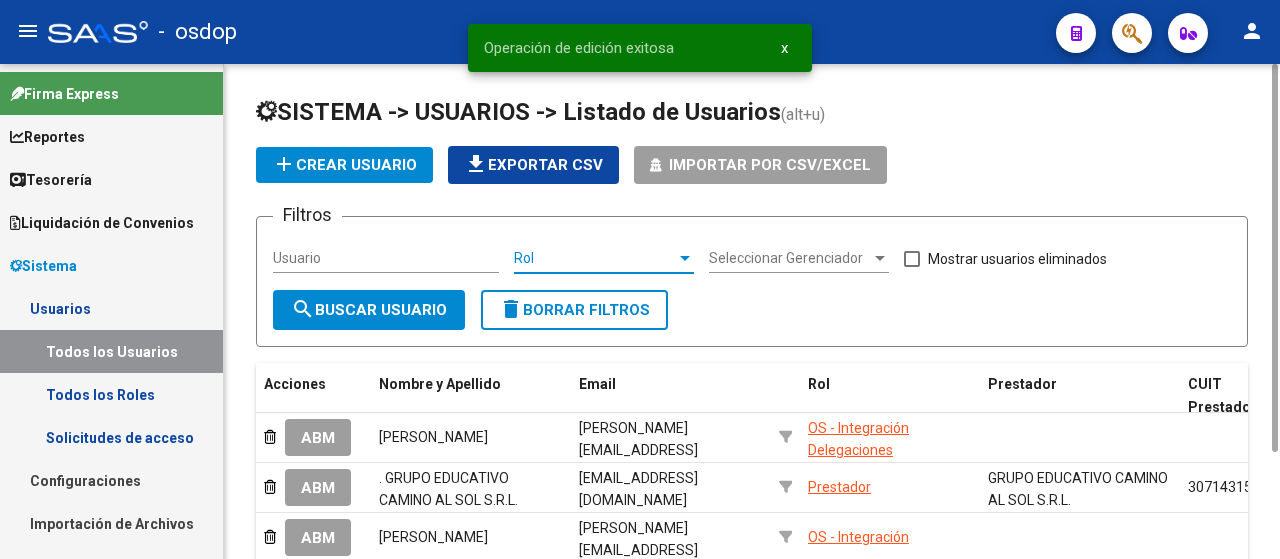 click on "Rol" at bounding box center [595, 258] 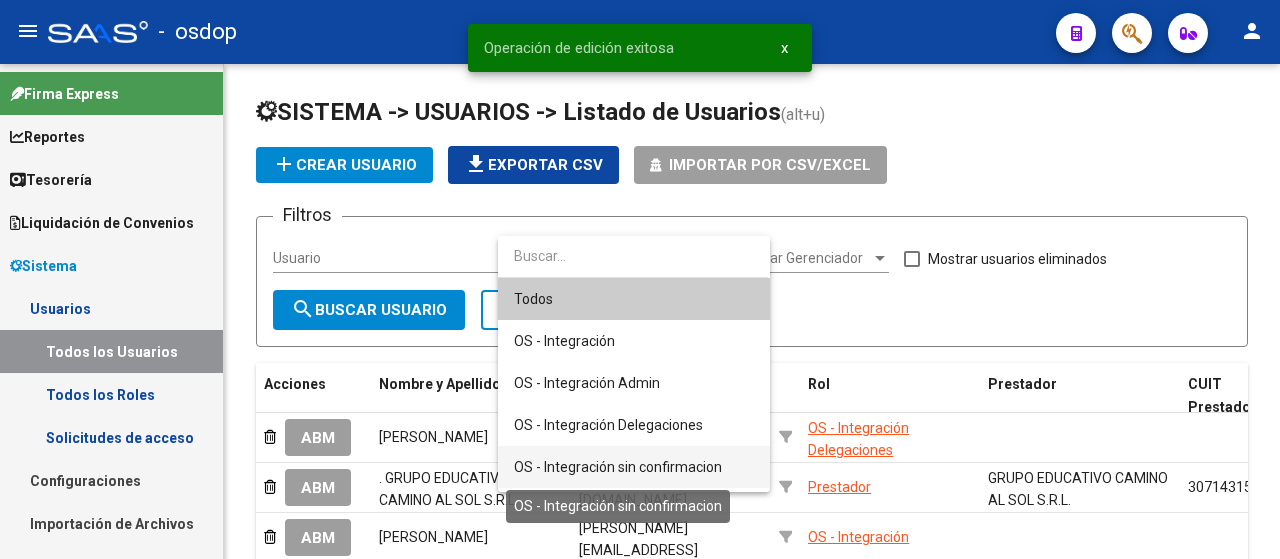 click on "OS - Integración sin confirmacion" at bounding box center [618, 467] 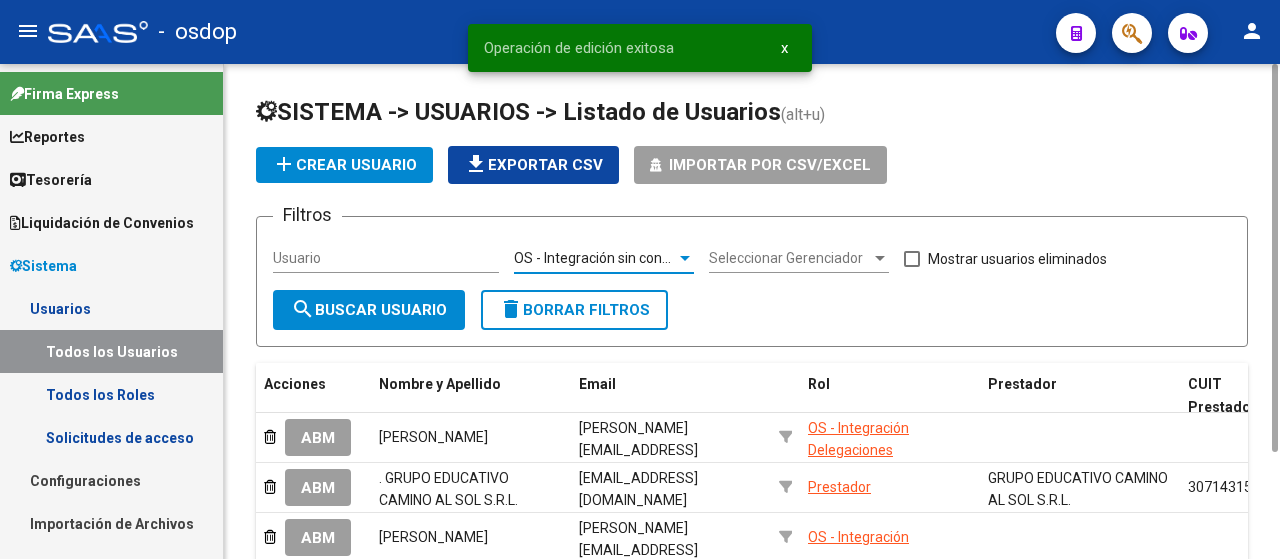 click on "search  Buscar Usuario" 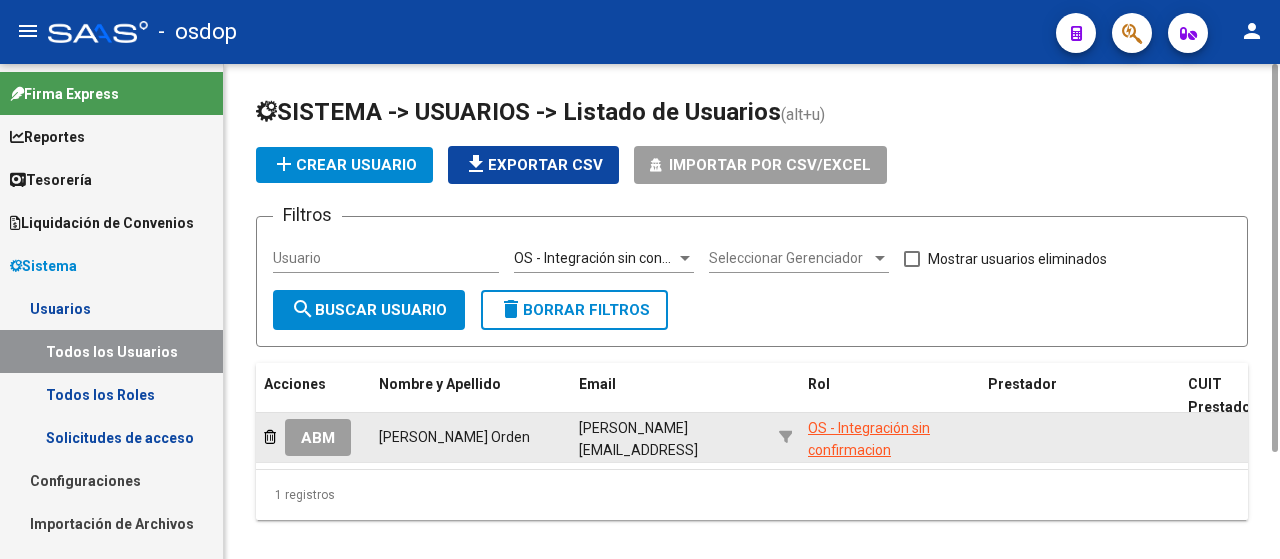 click on "ABM" 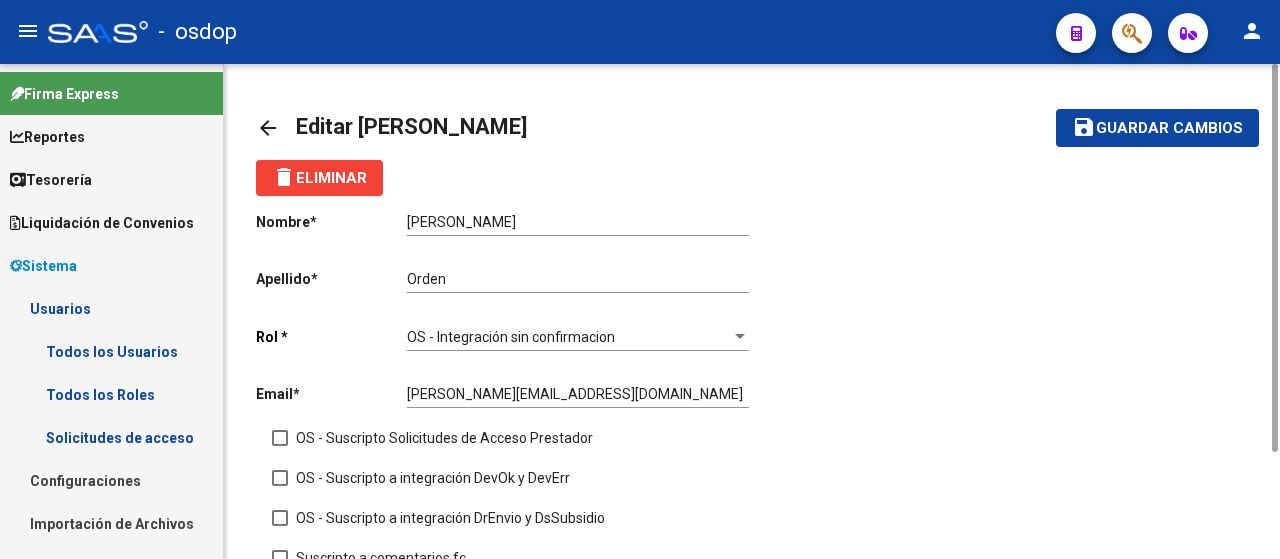 click on "OS - Integración sin confirmacion Seleccionar rol" 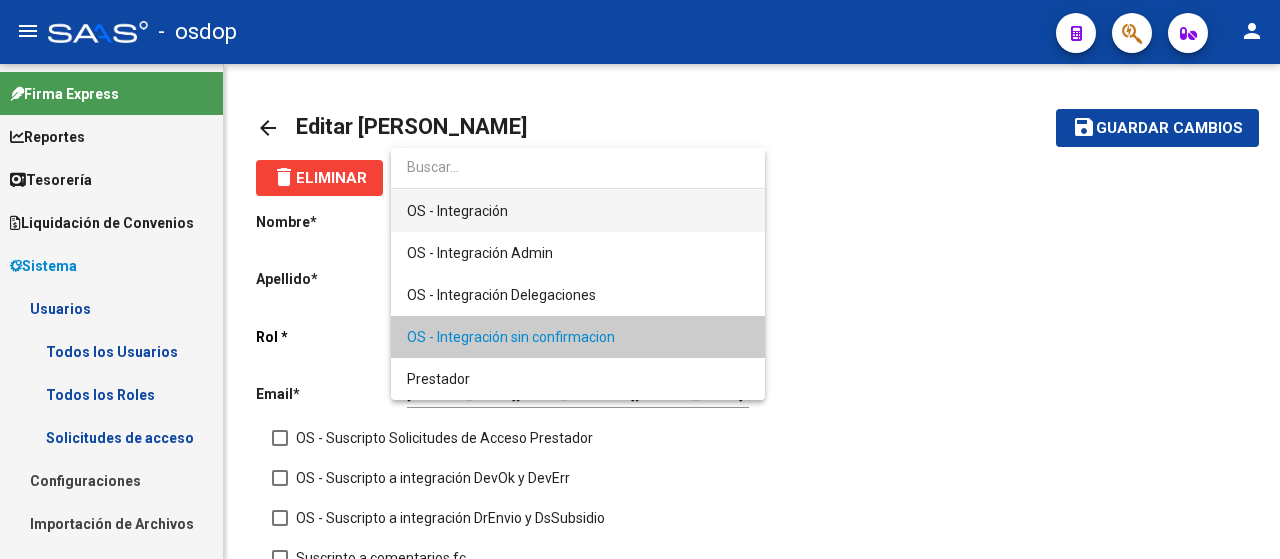 click on "OS - Integración" at bounding box center (578, 211) 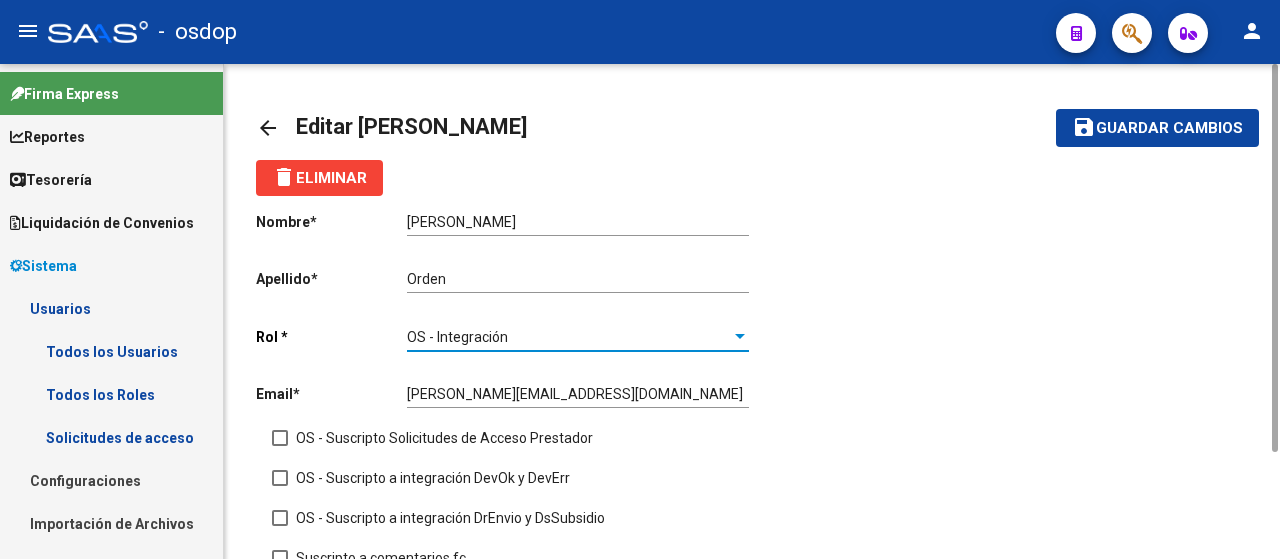 click on "Guardar cambios" 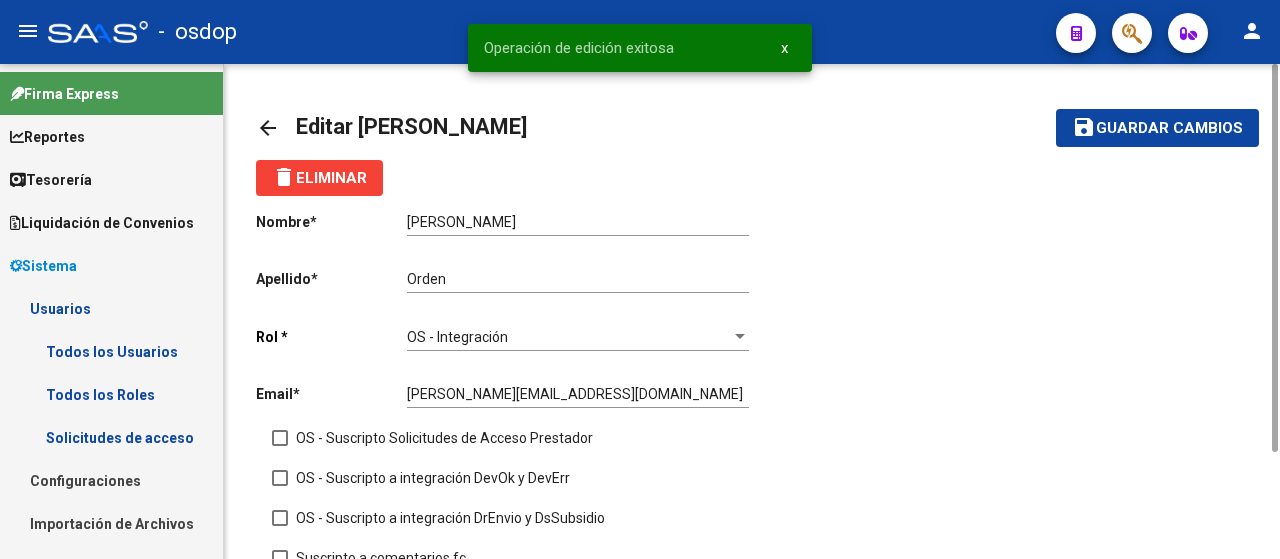 click on "arrow_back" 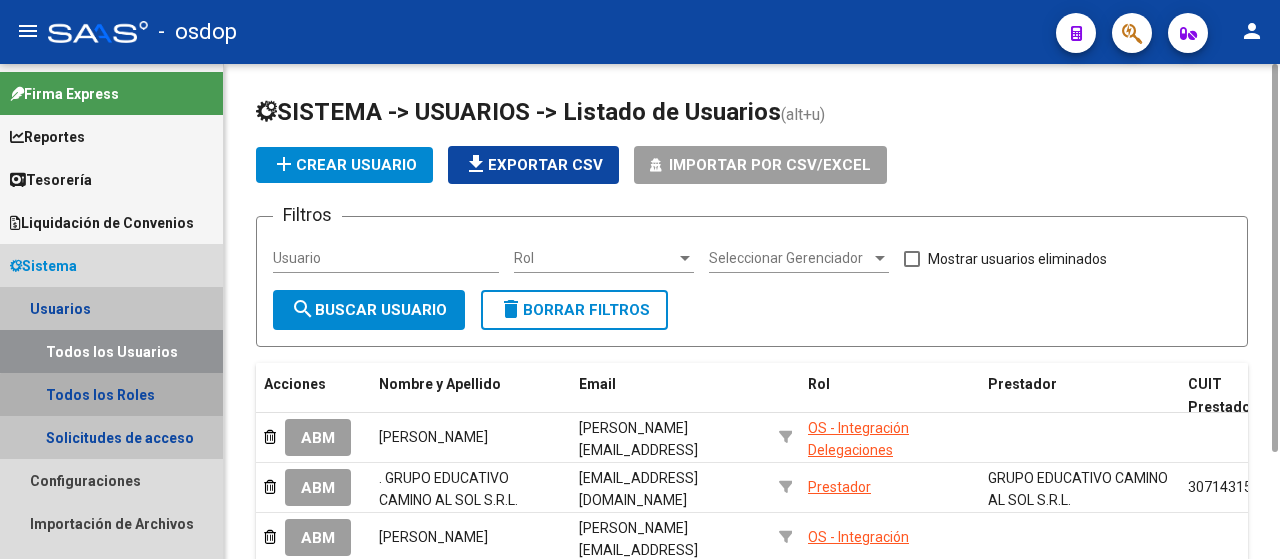 click on "Todos los Roles" at bounding box center (111, 394) 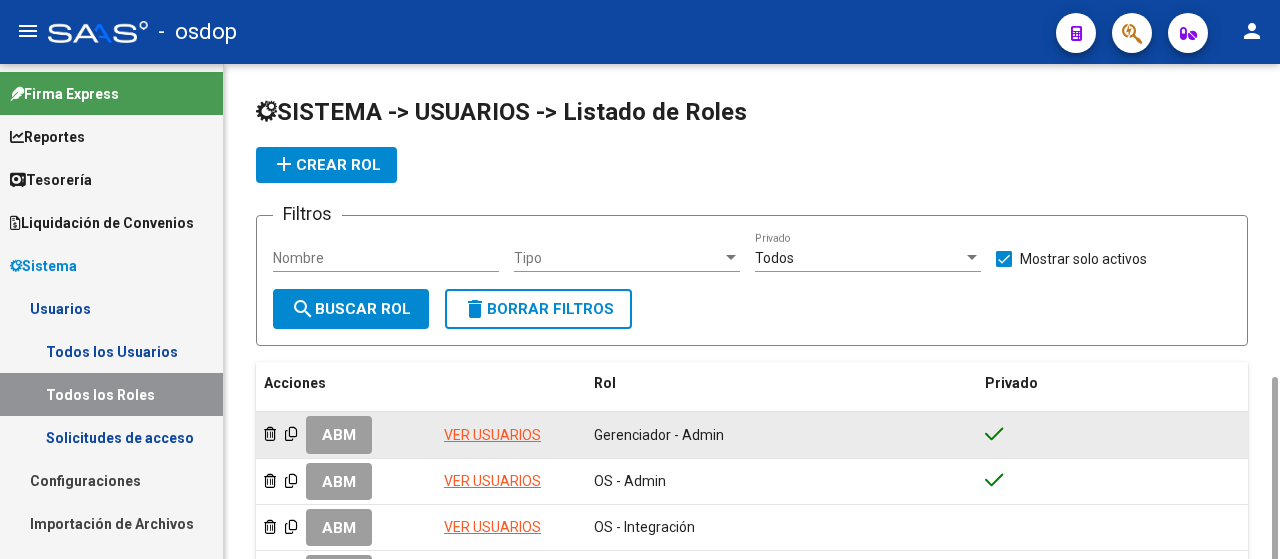 scroll, scrollTop: 200, scrollLeft: 0, axis: vertical 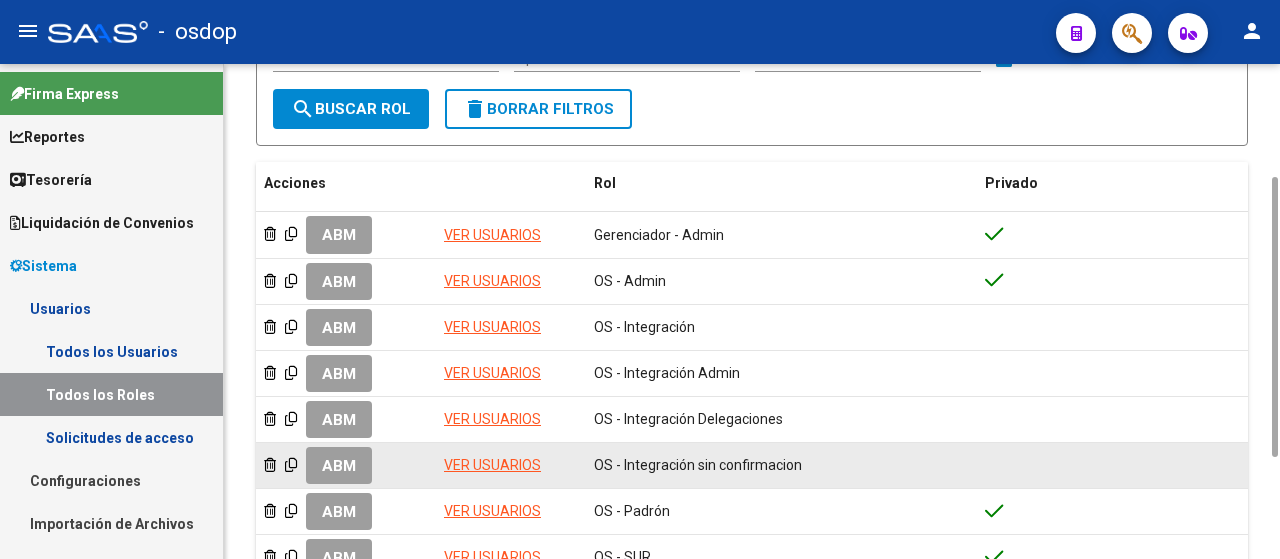 click on "VER USUARIOS" 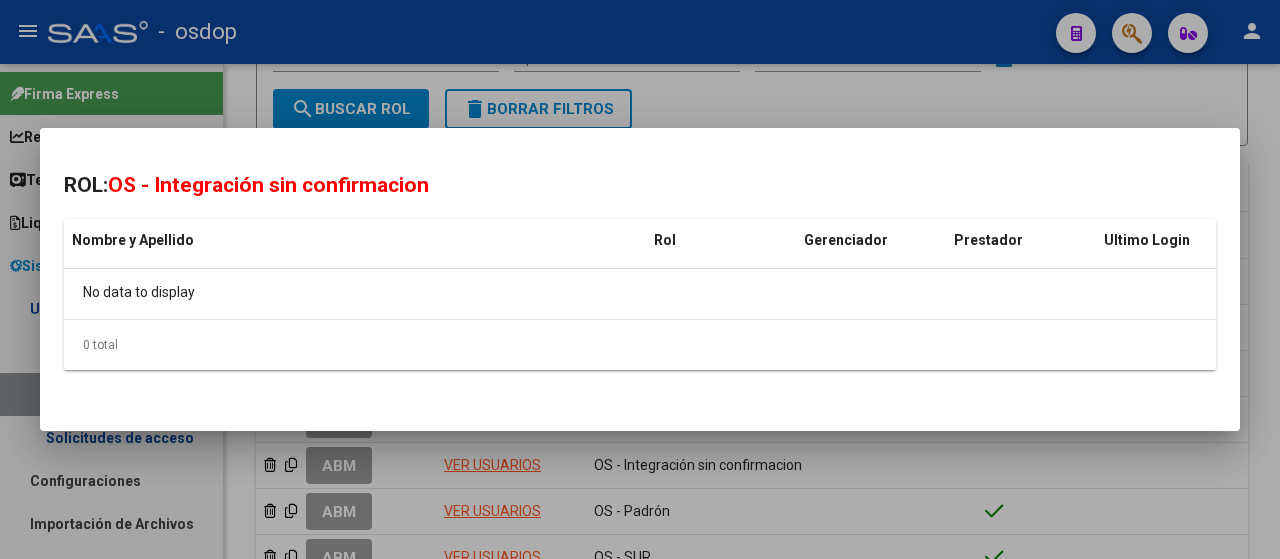 click at bounding box center [640, 279] 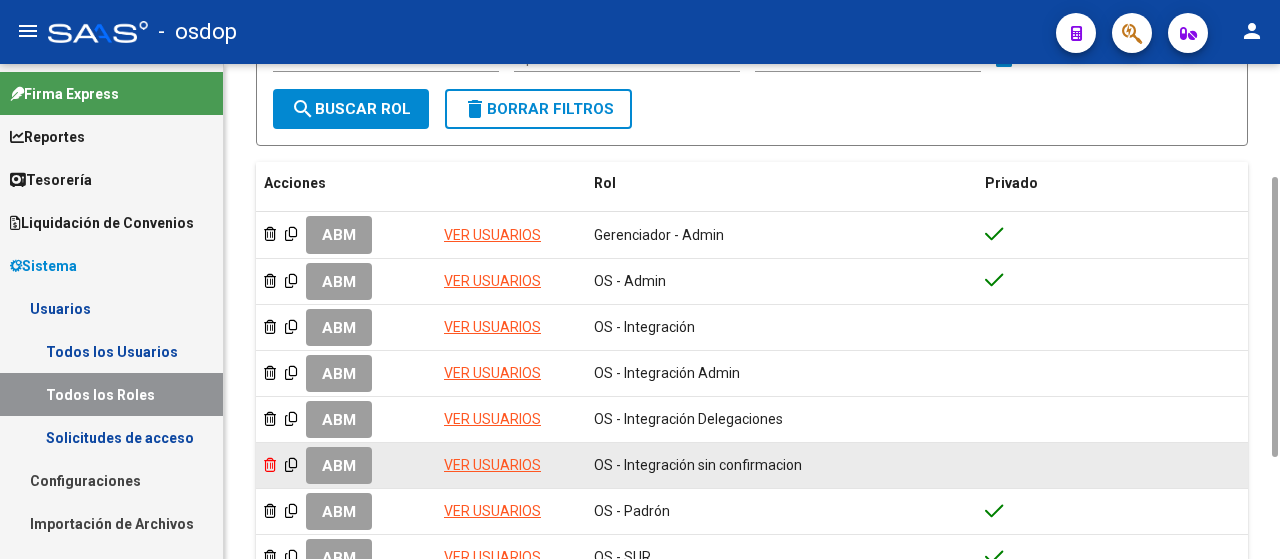 click 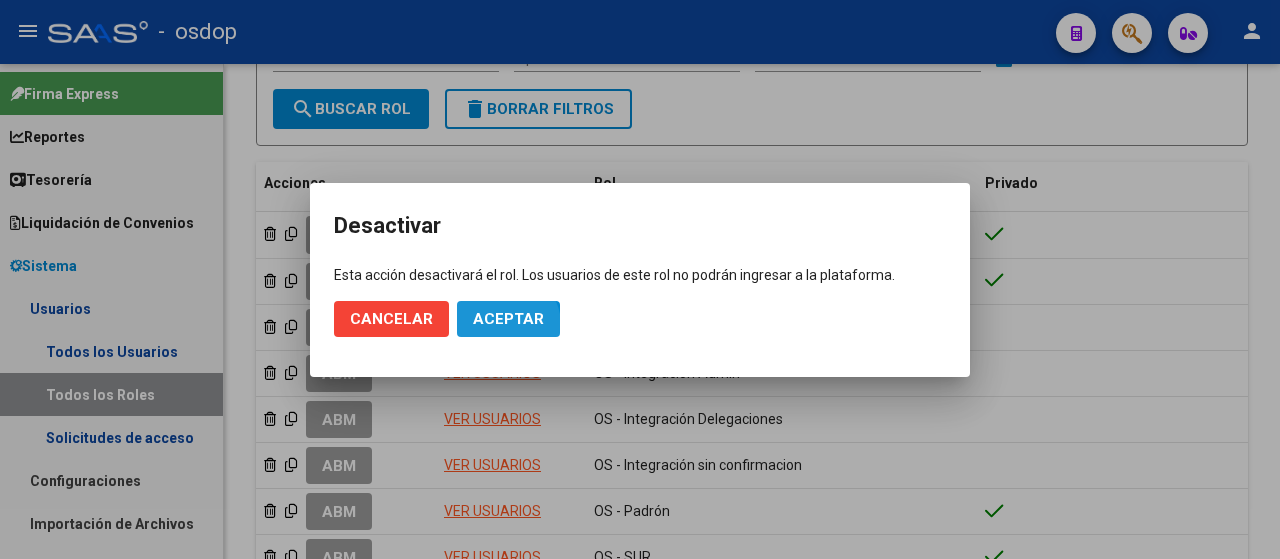 click on "Aceptar" 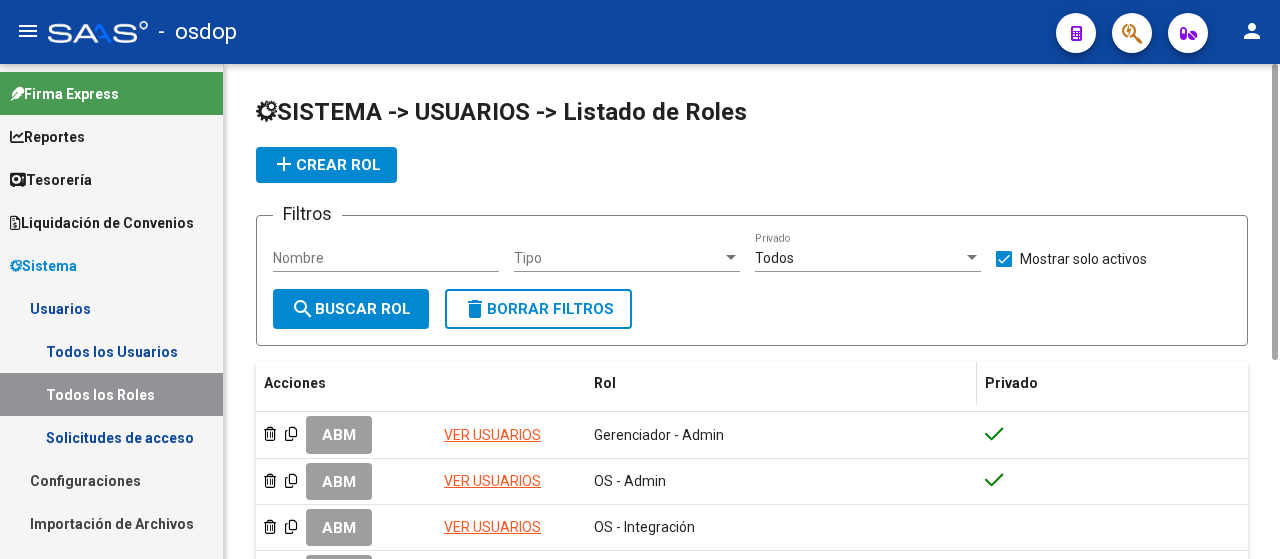 scroll, scrollTop: 200, scrollLeft: 0, axis: vertical 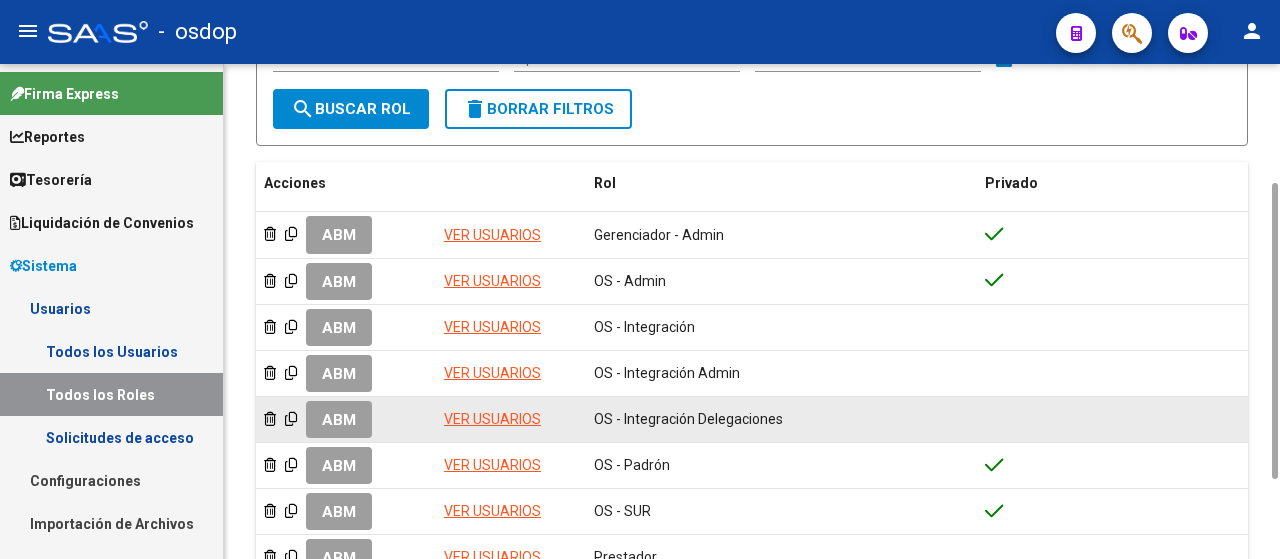 click on "ABM" 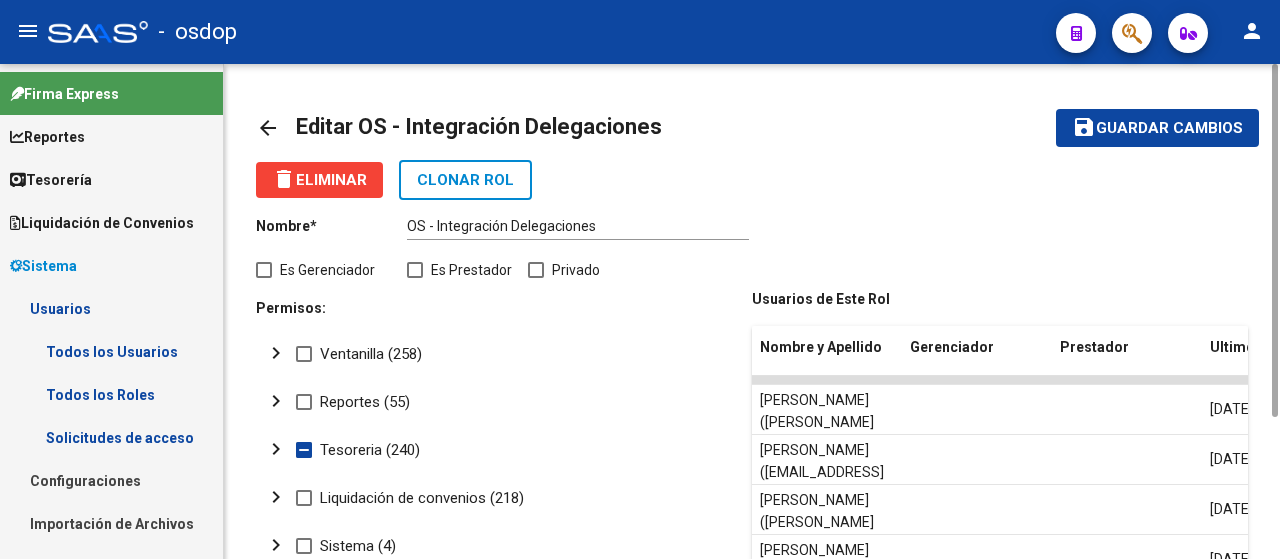 scroll, scrollTop: 200, scrollLeft: 0, axis: vertical 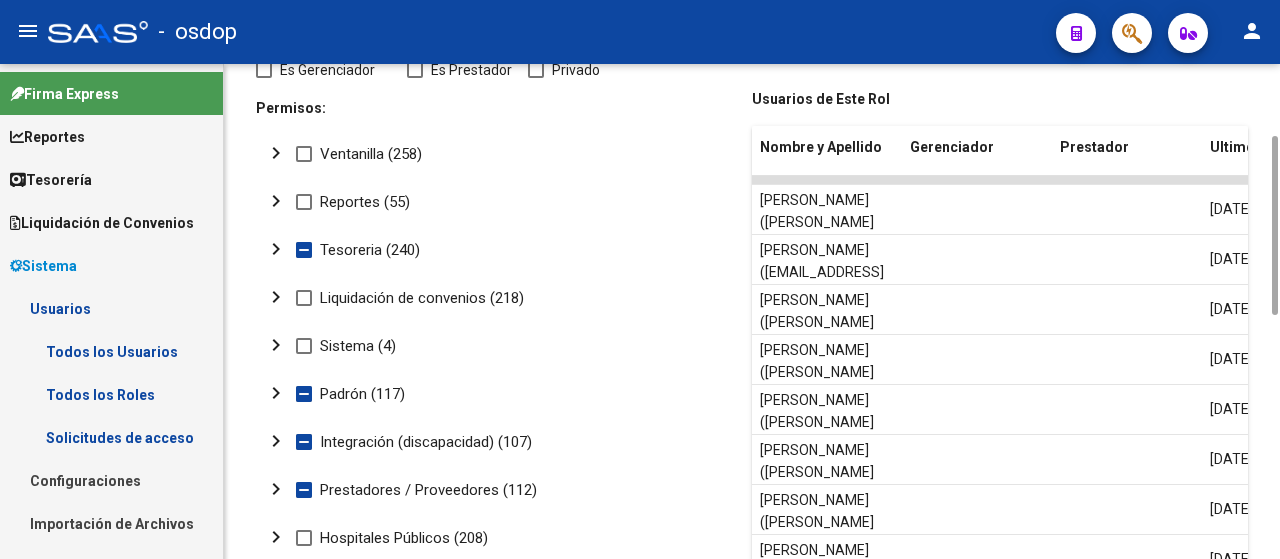 click on "chevron_right" 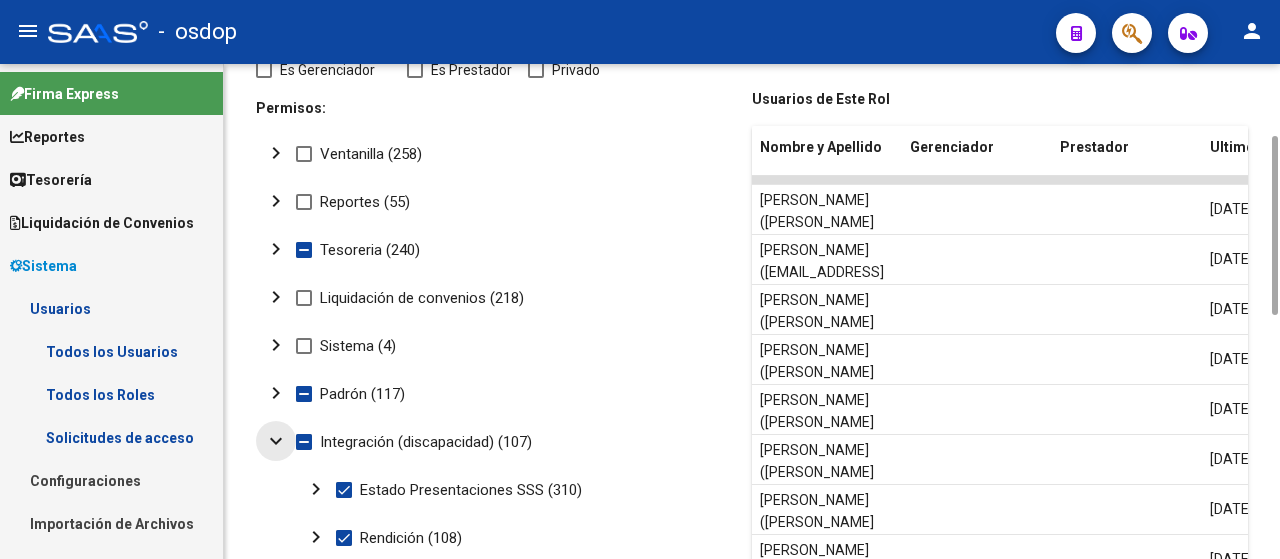 drag, startPoint x: 276, startPoint y: 434, endPoint x: 274, endPoint y: 447, distance: 13.152946 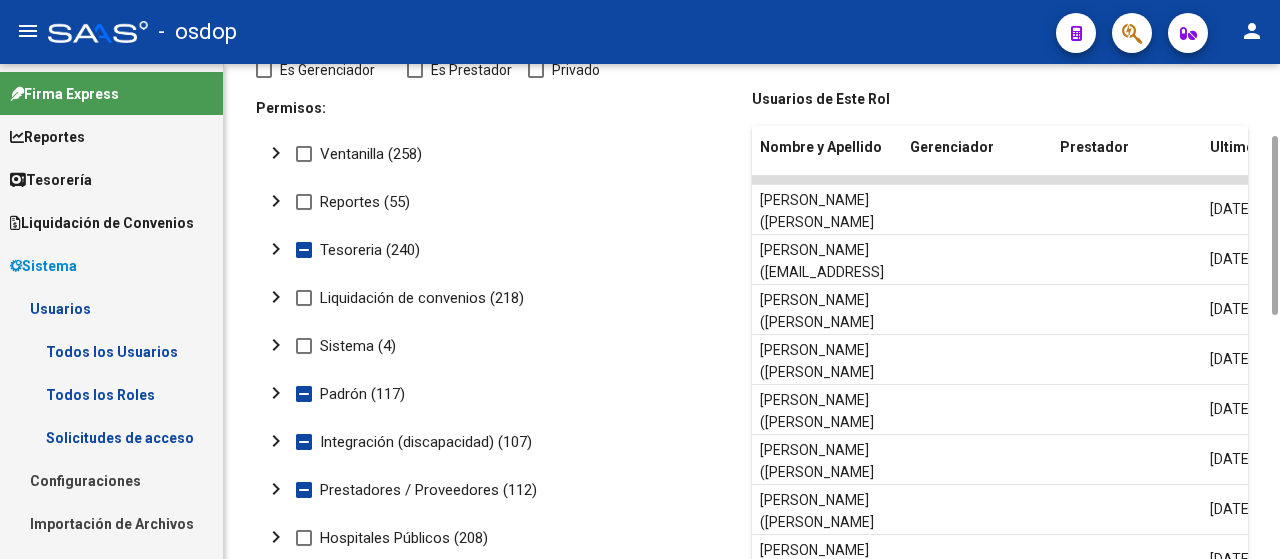 click on "chevron_right" 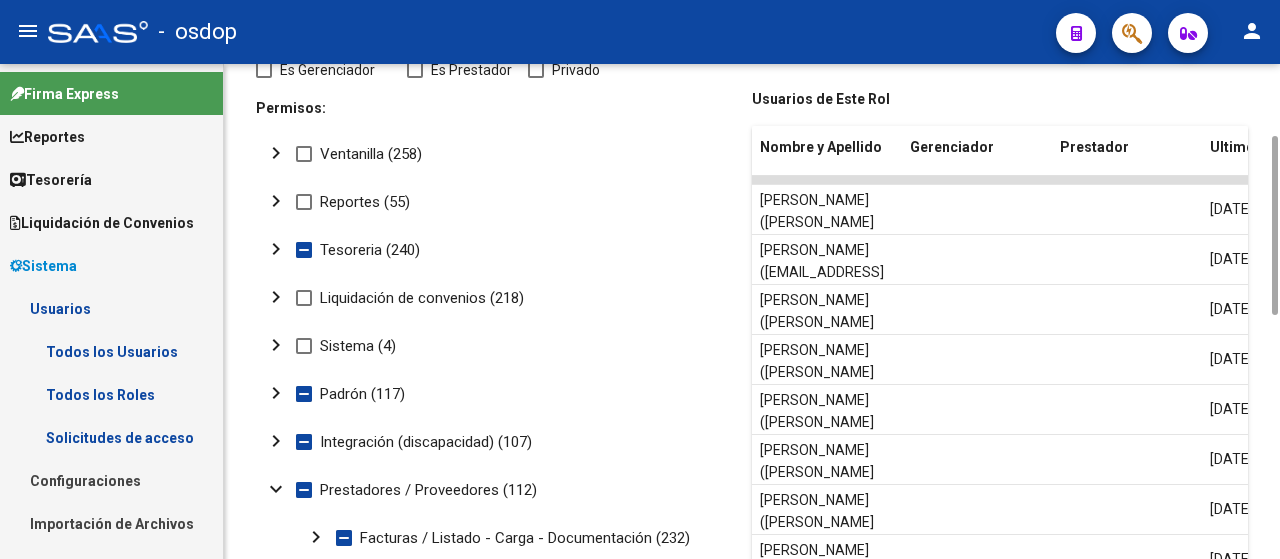 scroll, scrollTop: 400, scrollLeft: 0, axis: vertical 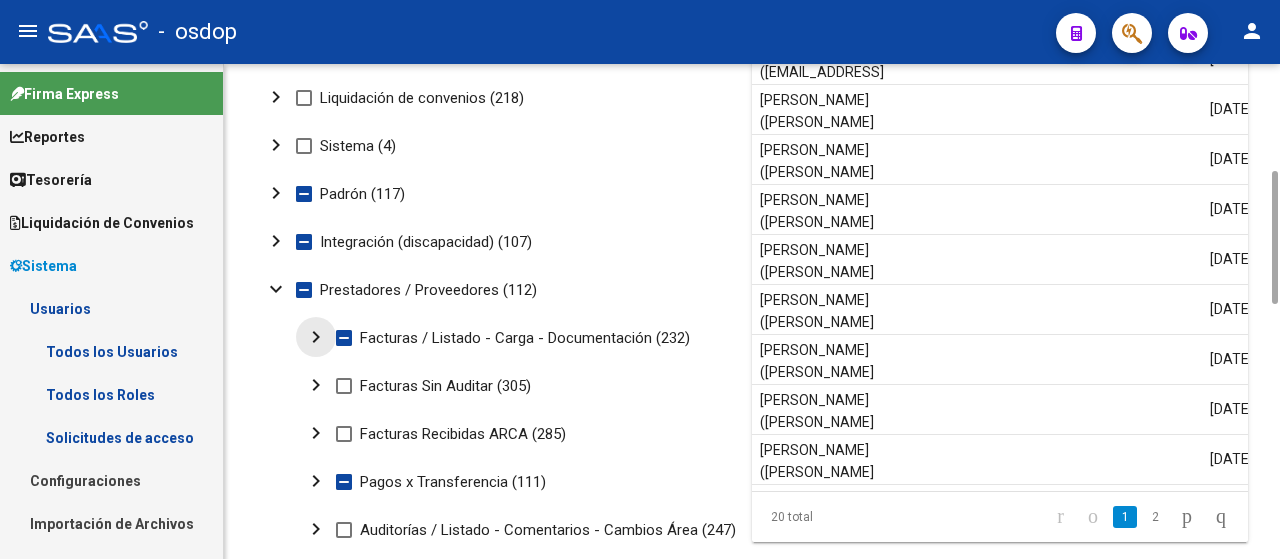 drag, startPoint x: 321, startPoint y: 333, endPoint x: 308, endPoint y: 340, distance: 14.764823 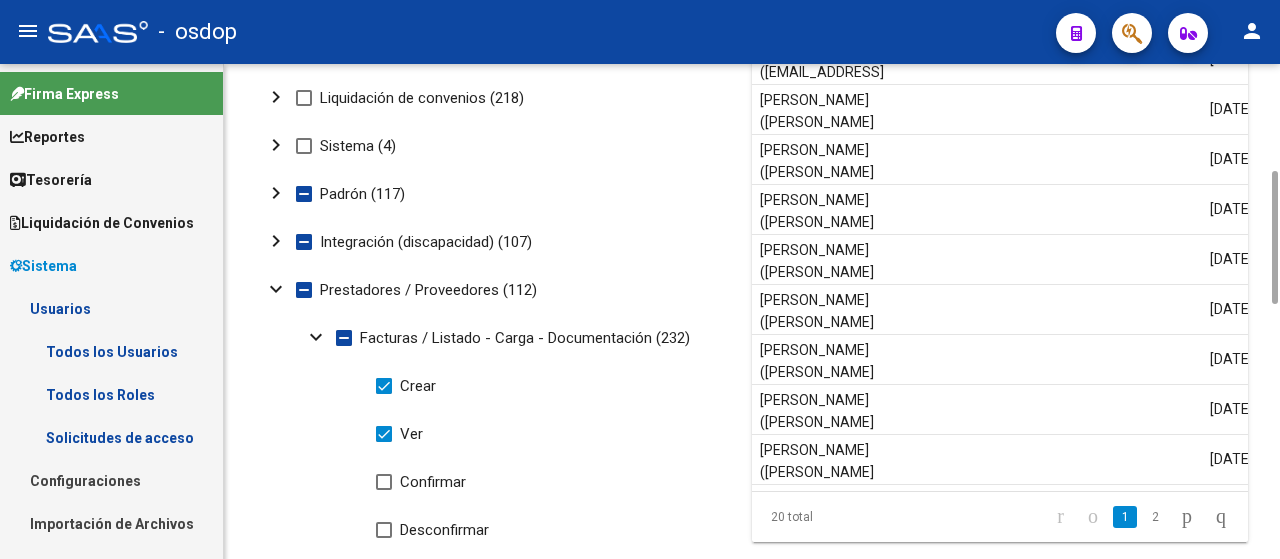 click on "expand_more" 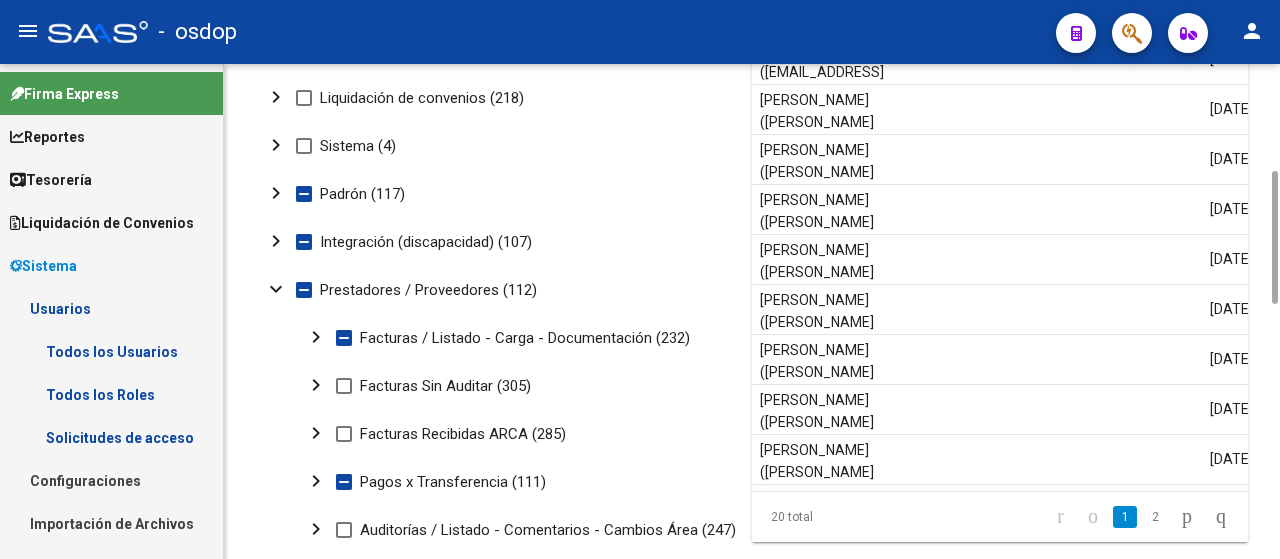click on "chevron_right" 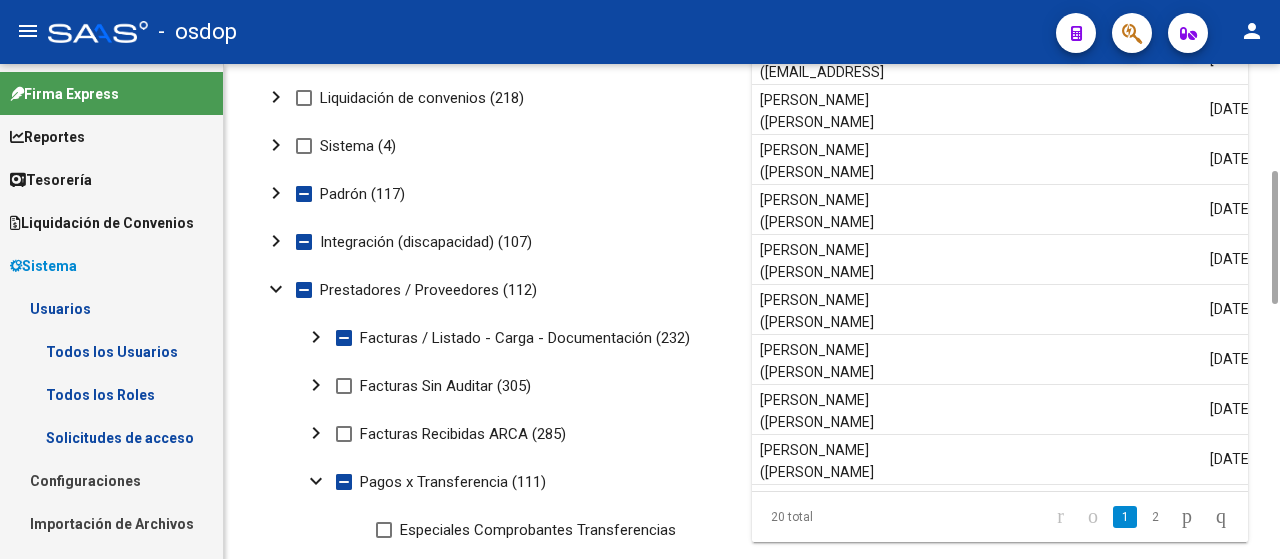 scroll, scrollTop: 600, scrollLeft: 0, axis: vertical 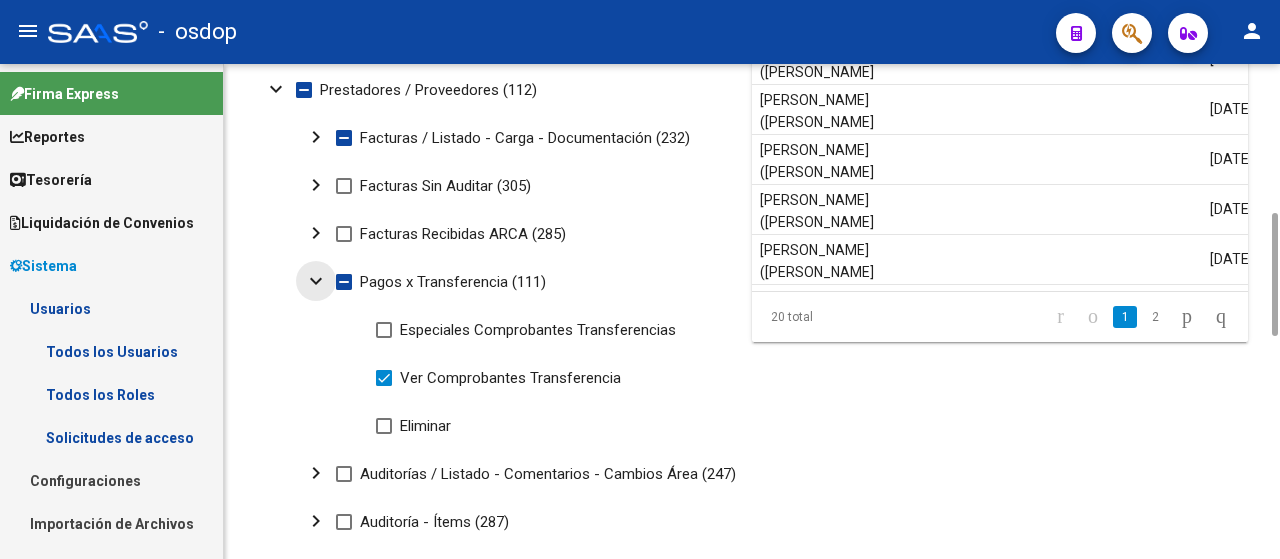 click on "expand_more" 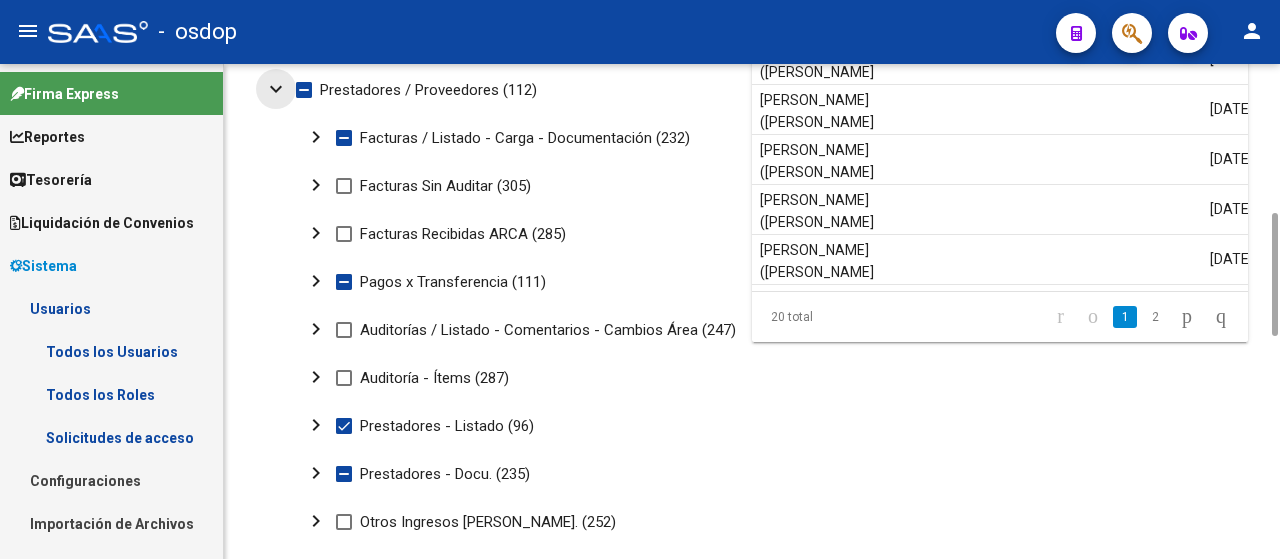 click on "expand_more" 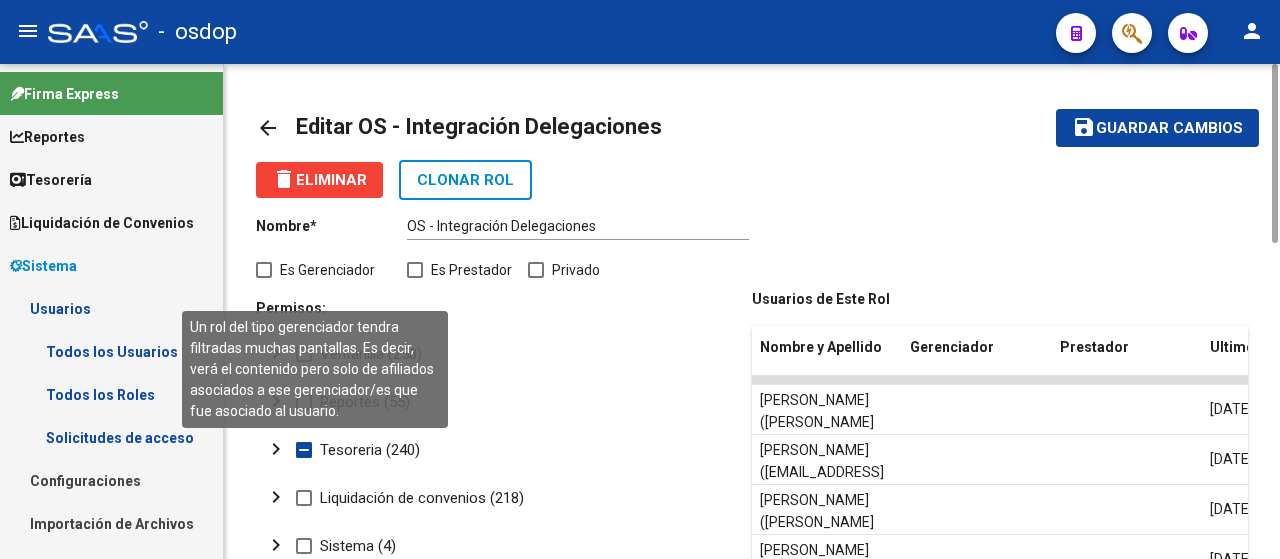 scroll, scrollTop: 200, scrollLeft: 0, axis: vertical 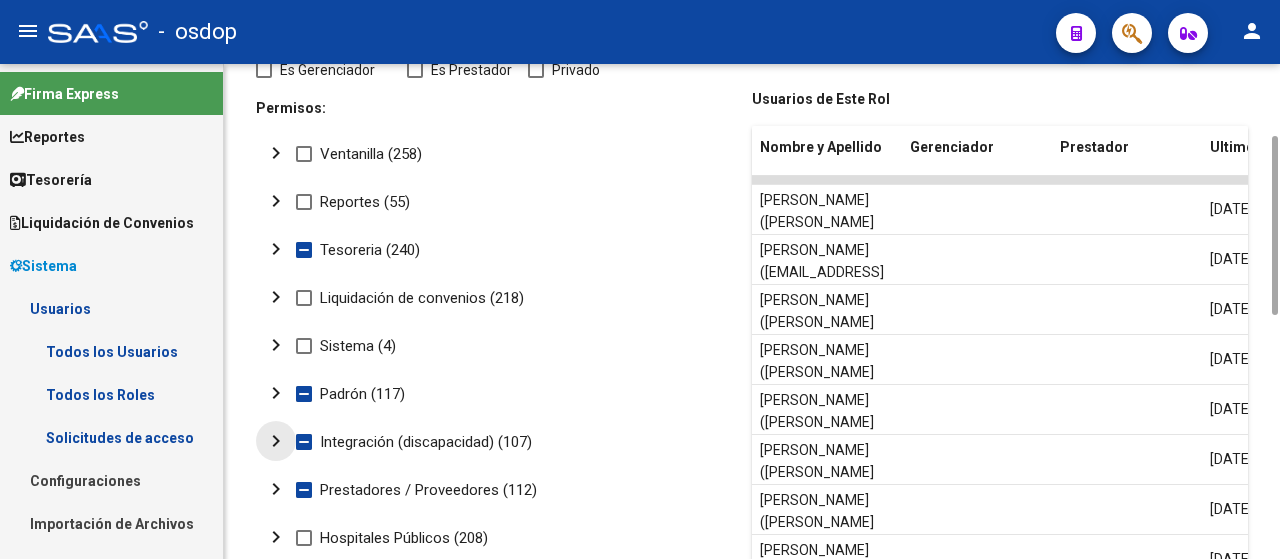 click on "chevron_right" 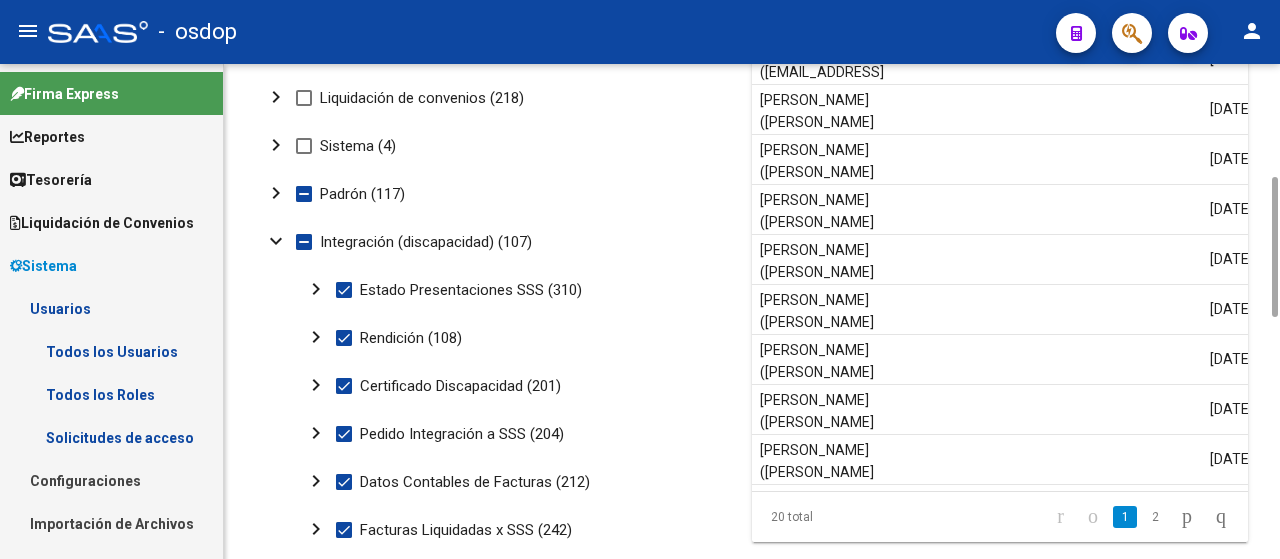 scroll, scrollTop: 600, scrollLeft: 0, axis: vertical 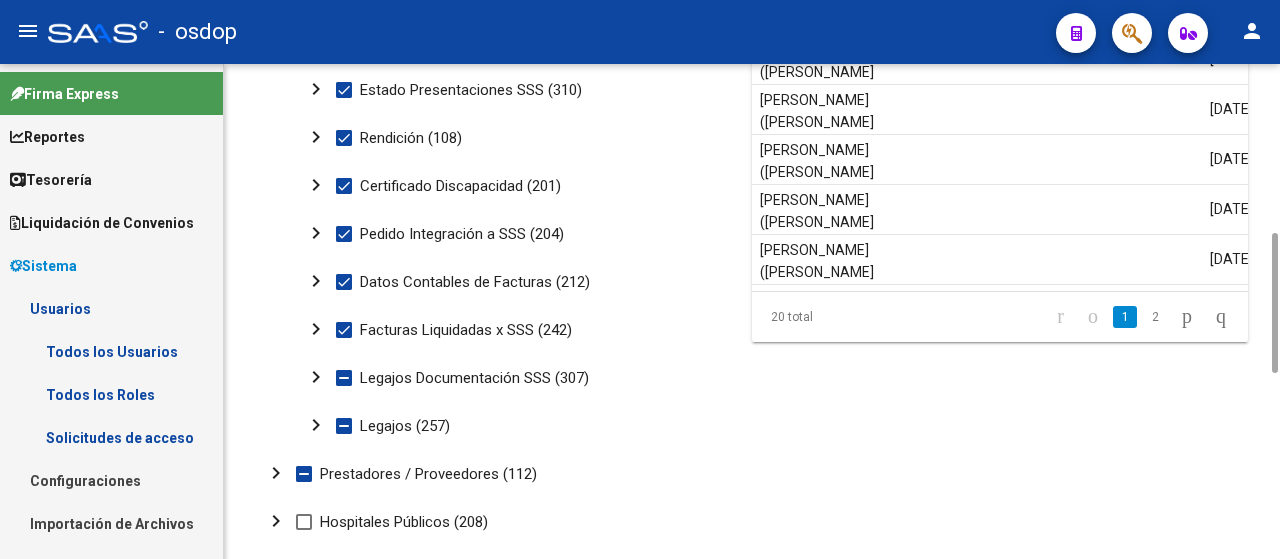 click on "chevron_right" 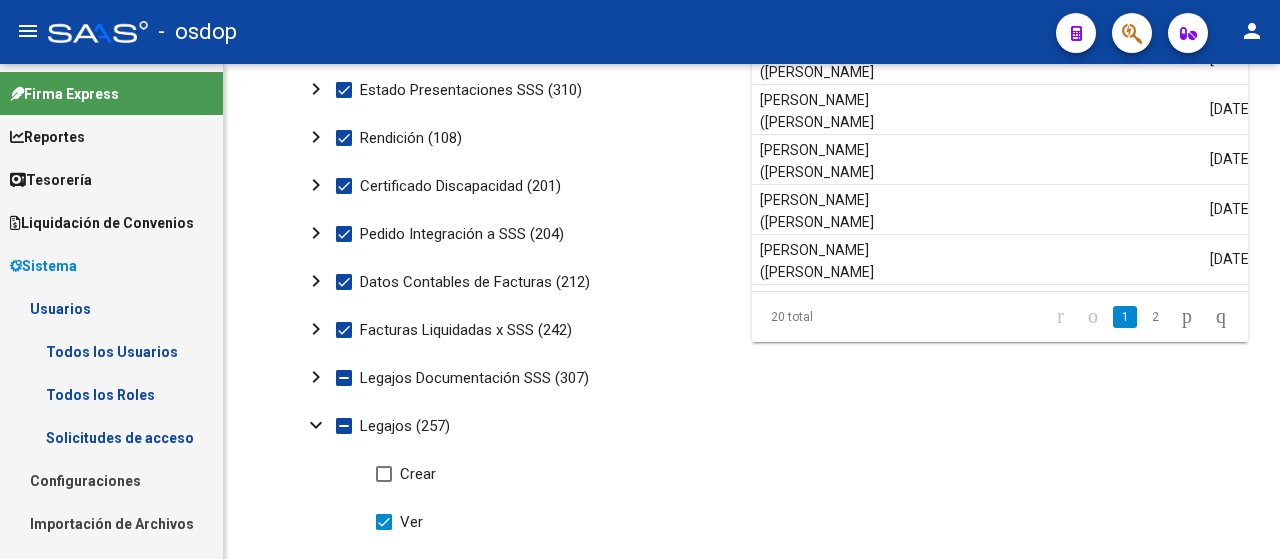 scroll, scrollTop: 0, scrollLeft: 0, axis: both 